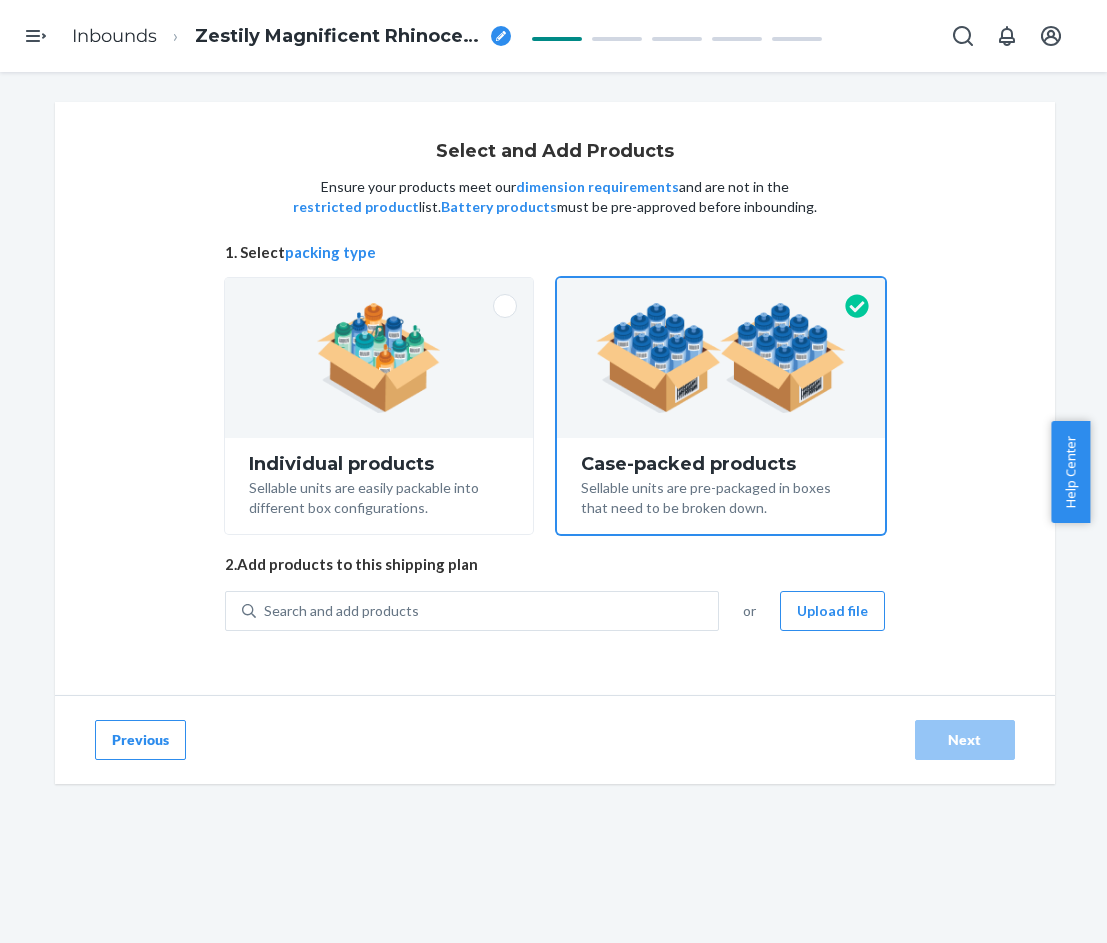 scroll, scrollTop: 0, scrollLeft: 0, axis: both 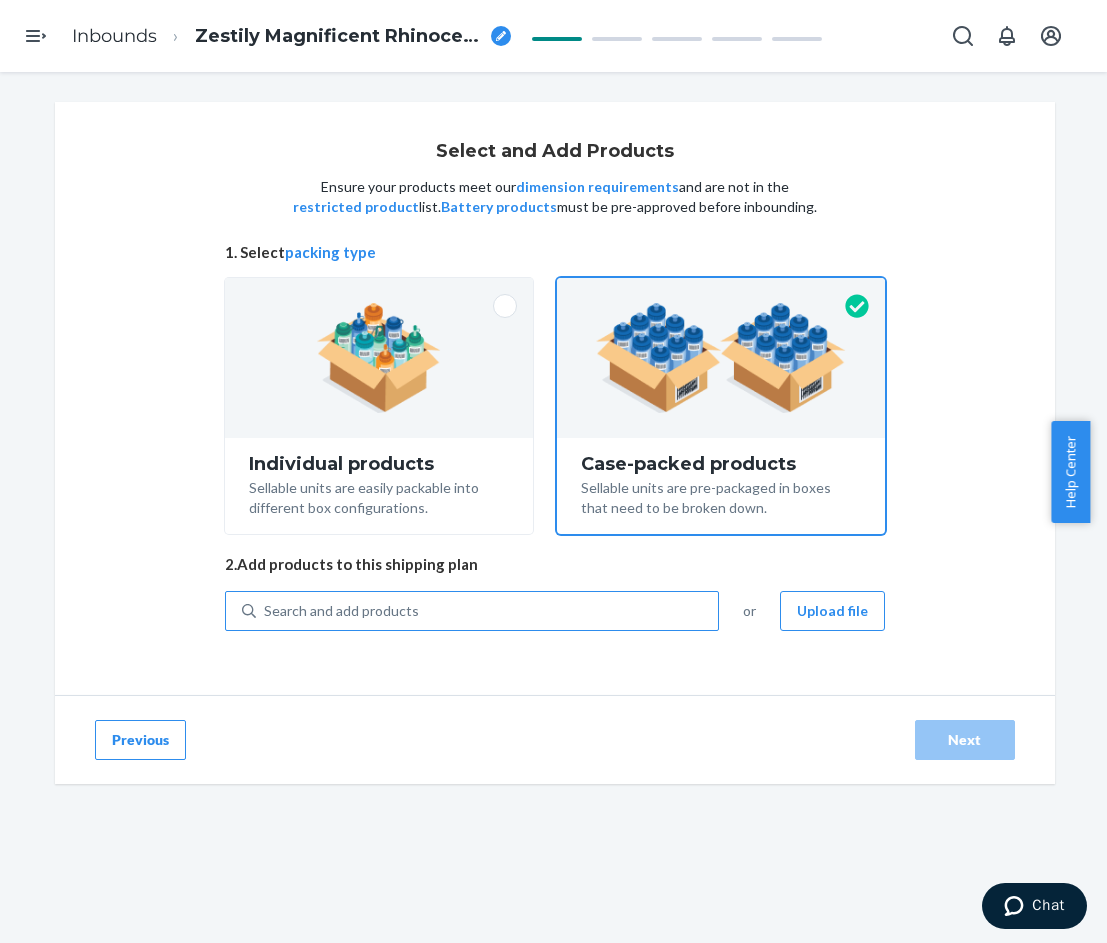 click on "Search and add products" at bounding box center (487, 611) 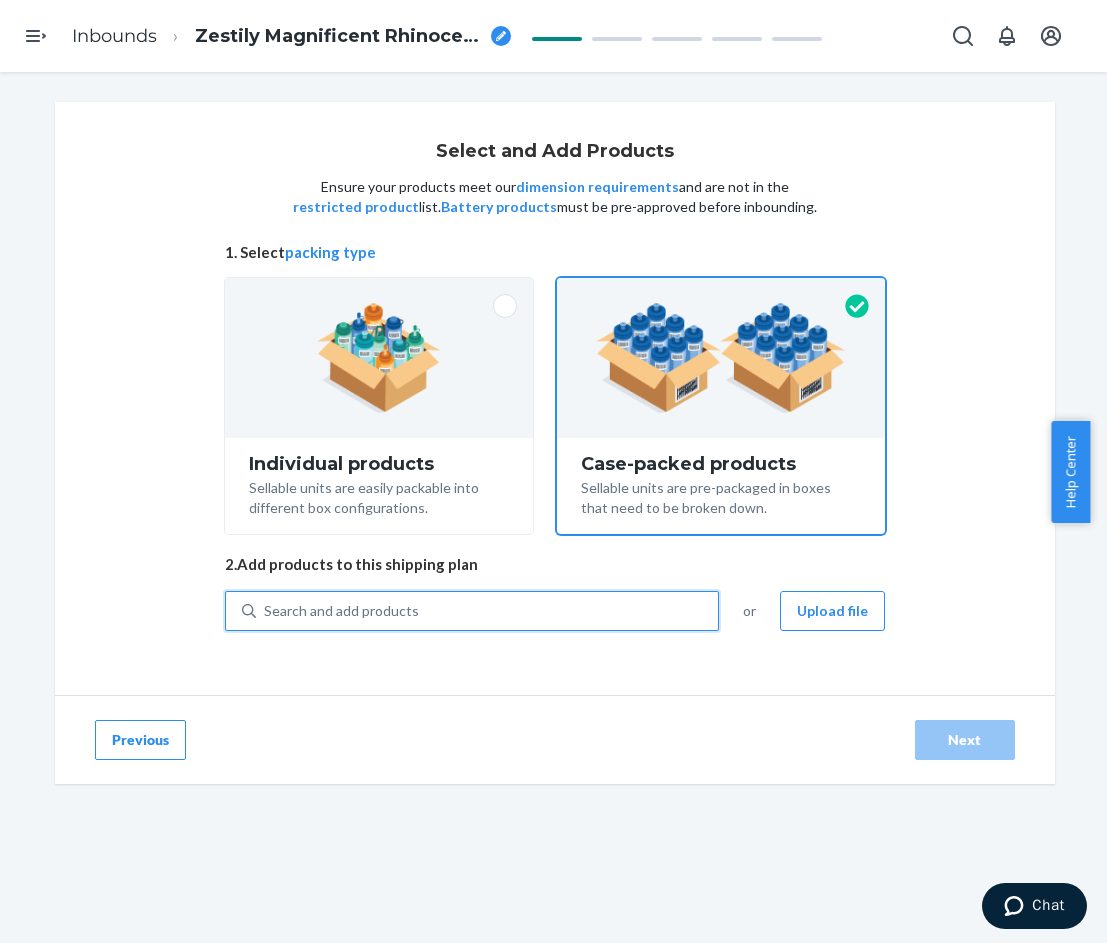 paste on "Travel Essentials Sweatpants Powder Pink" 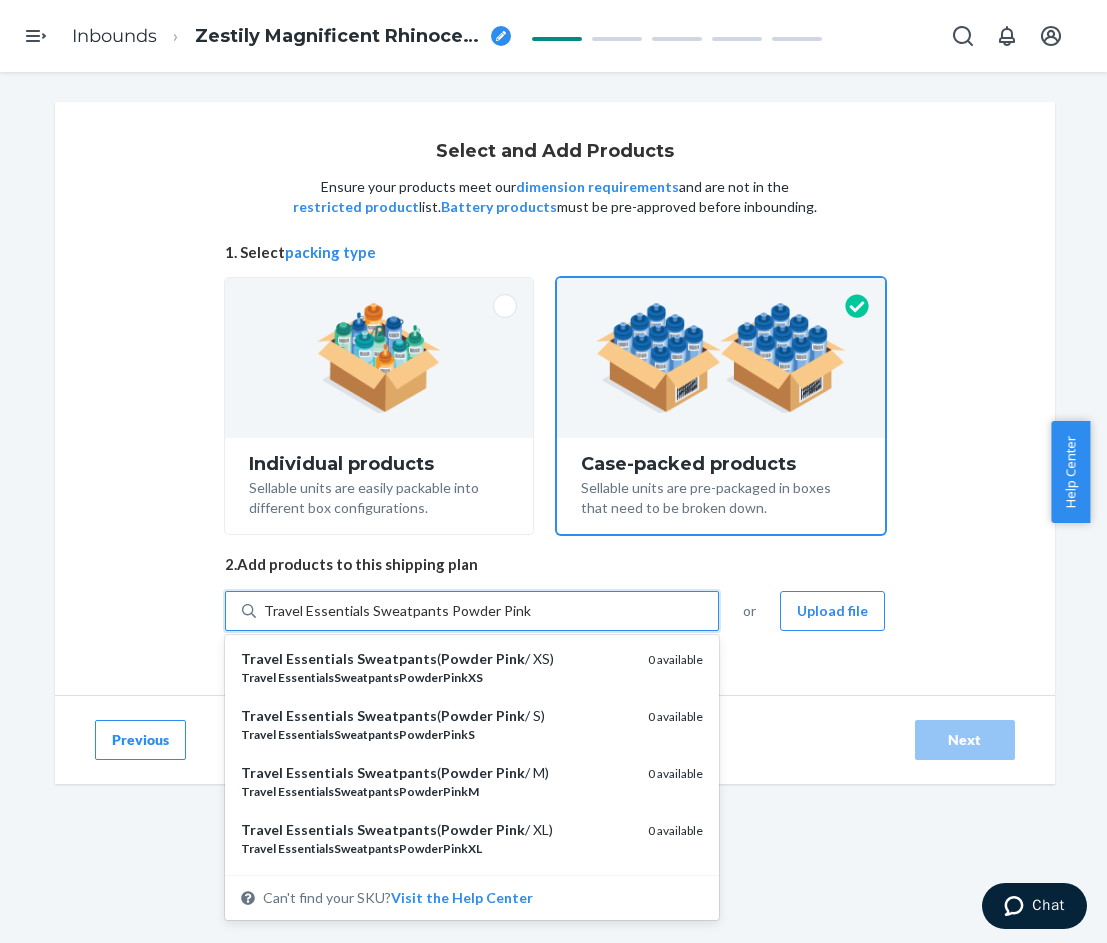 type on "Travel Essentials Sweatpants Powder Pink XS" 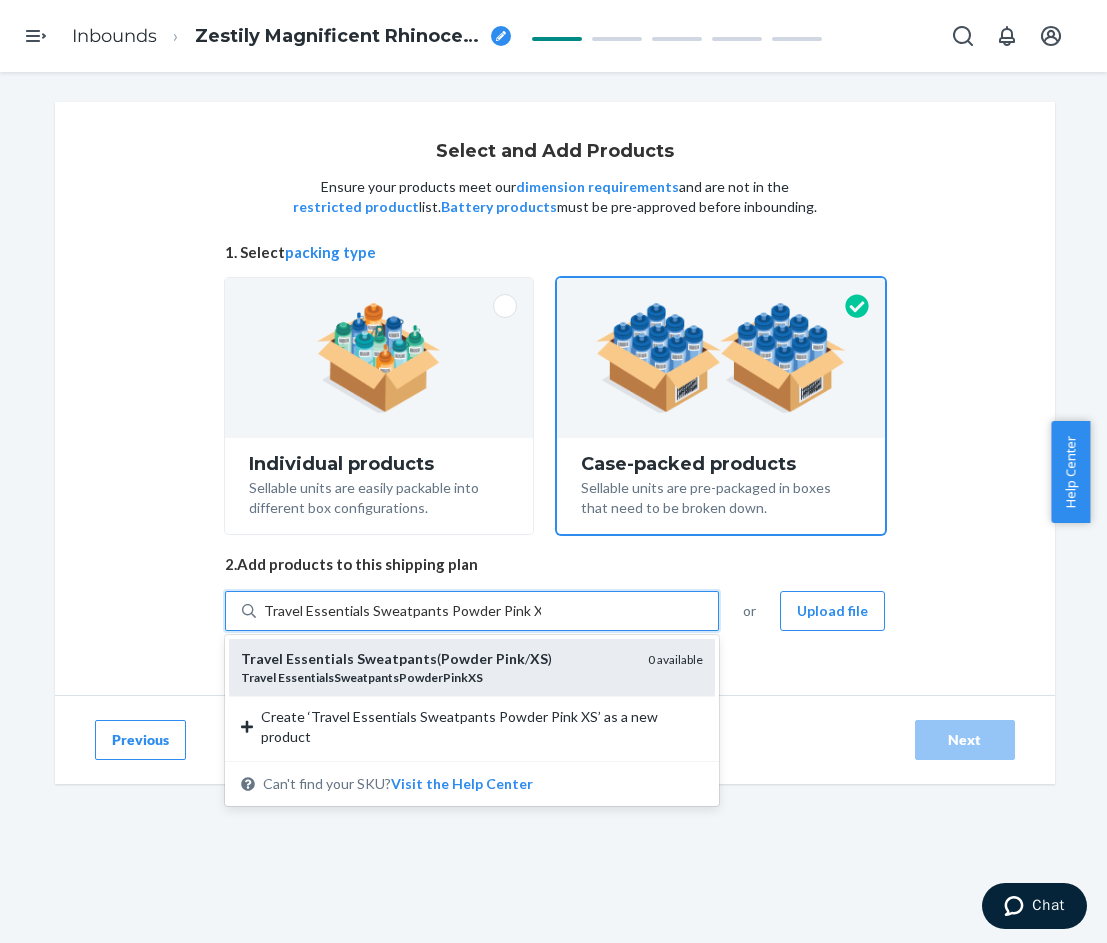 click on "Travel   Essentials   Sweatpants  ( Powder   Pink  /  XS )" at bounding box center (436, 659) 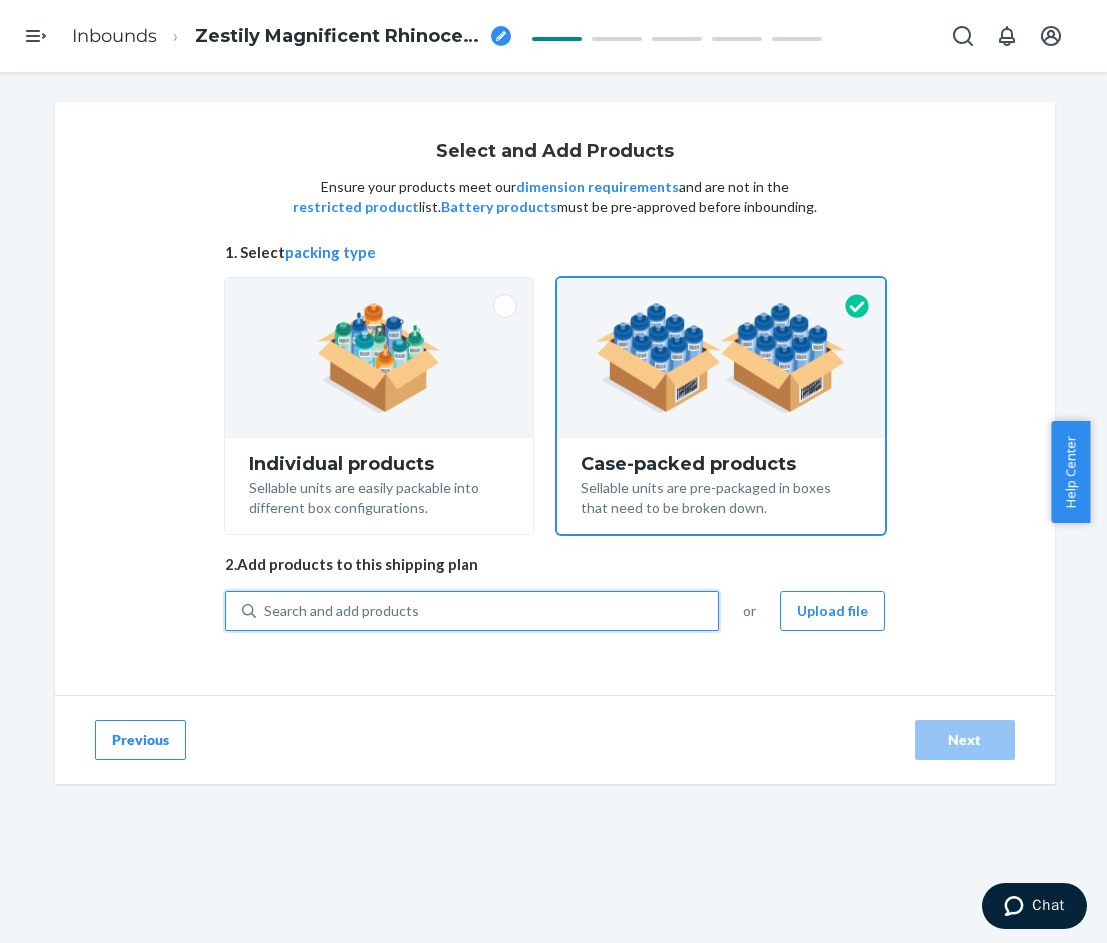click on "Search and add products" at bounding box center (487, 611) 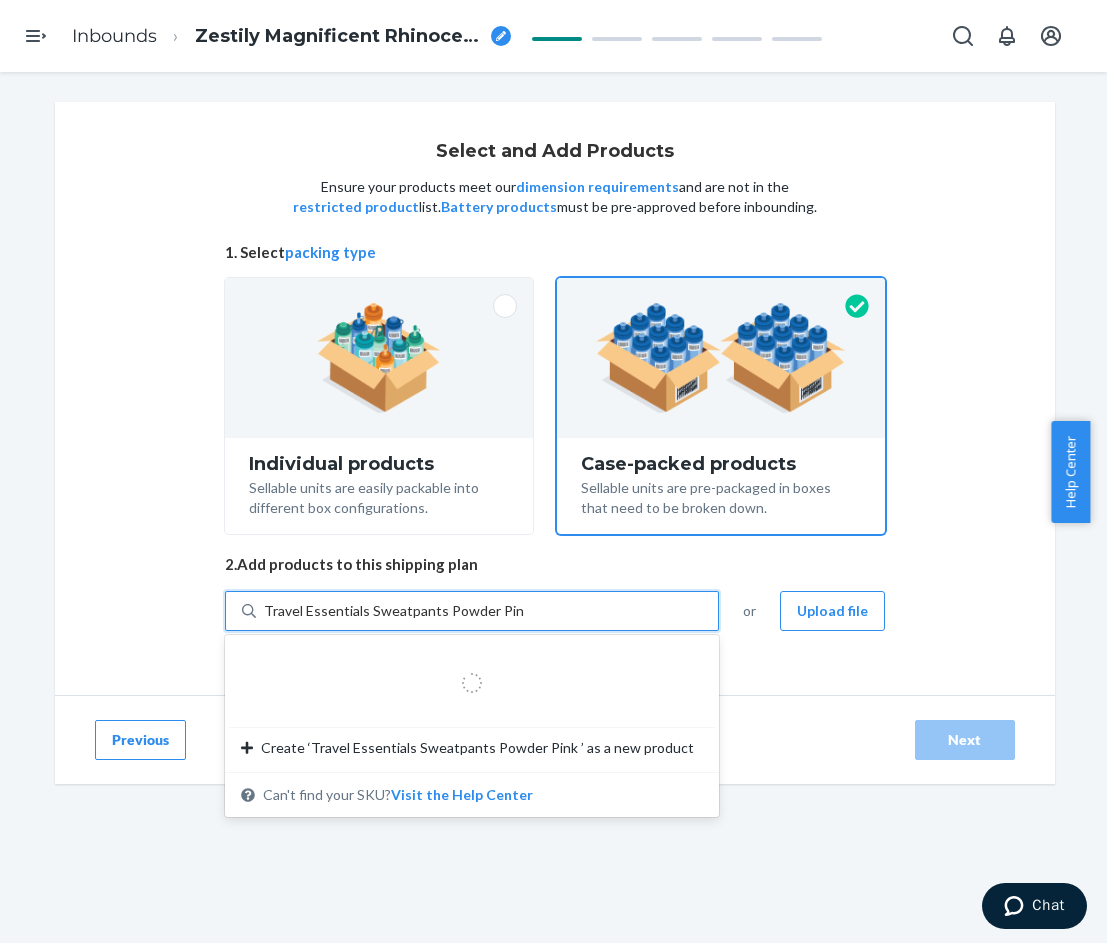 type on "Travel Essentials Sweatpants Powder Pink S" 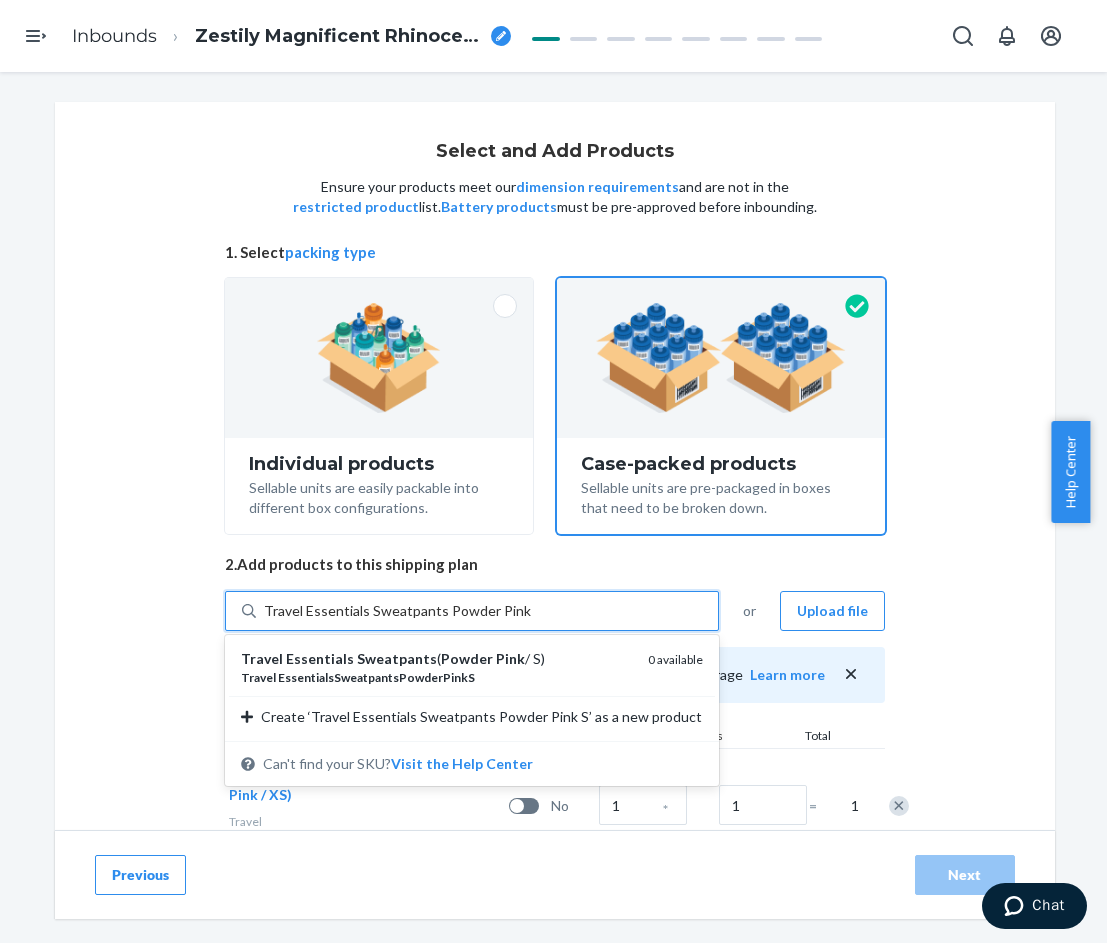 click on "Travel   EssentialsSweatpantsPowderPinkS" at bounding box center [436, 677] 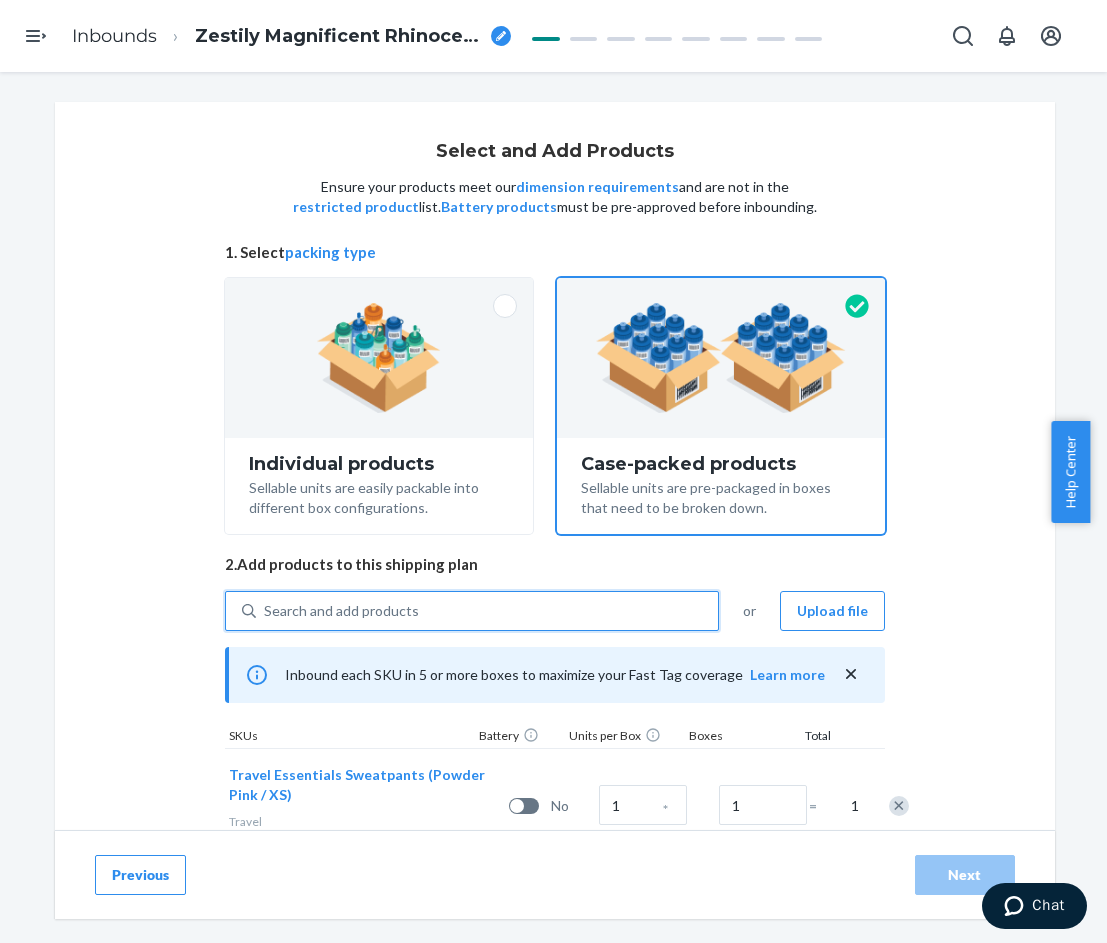 click on "Search and add products" at bounding box center [487, 611] 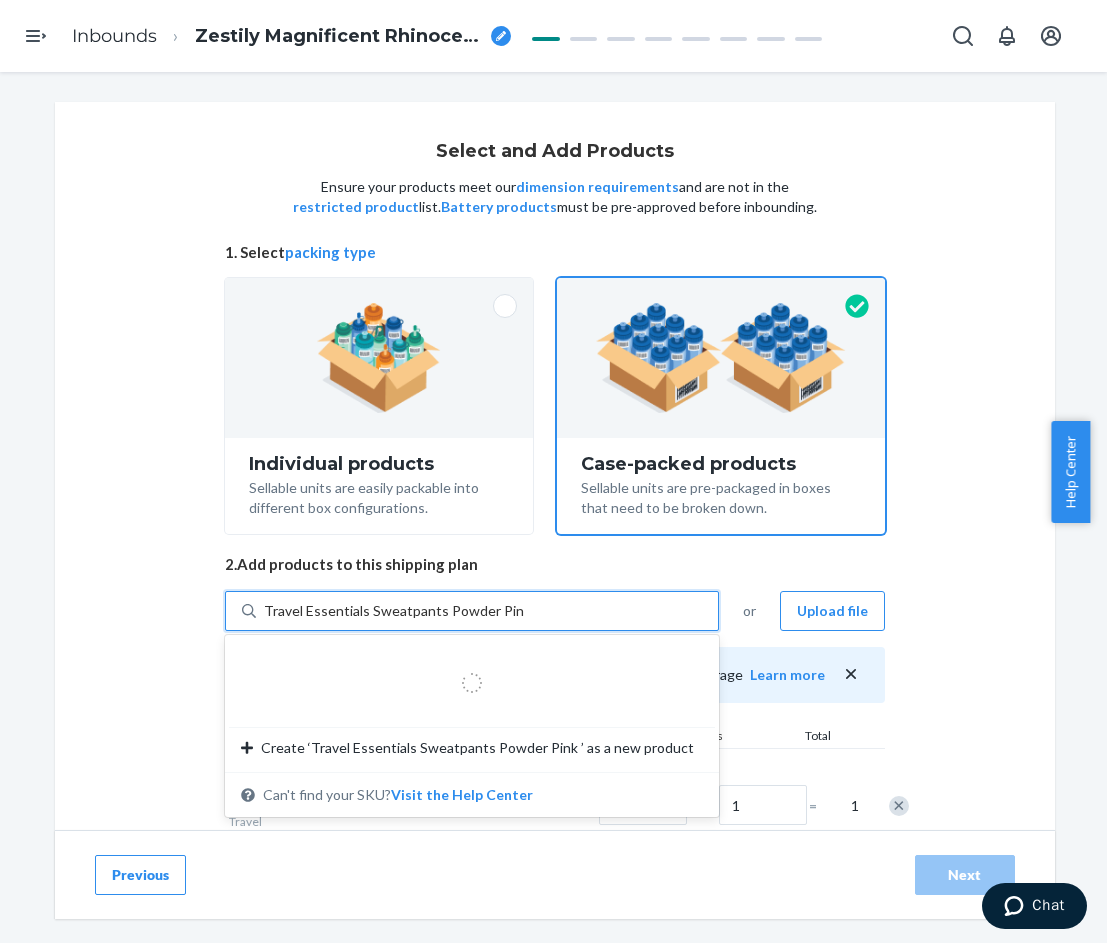 type on "Travel Essentials Sweatpants Powder Pink M" 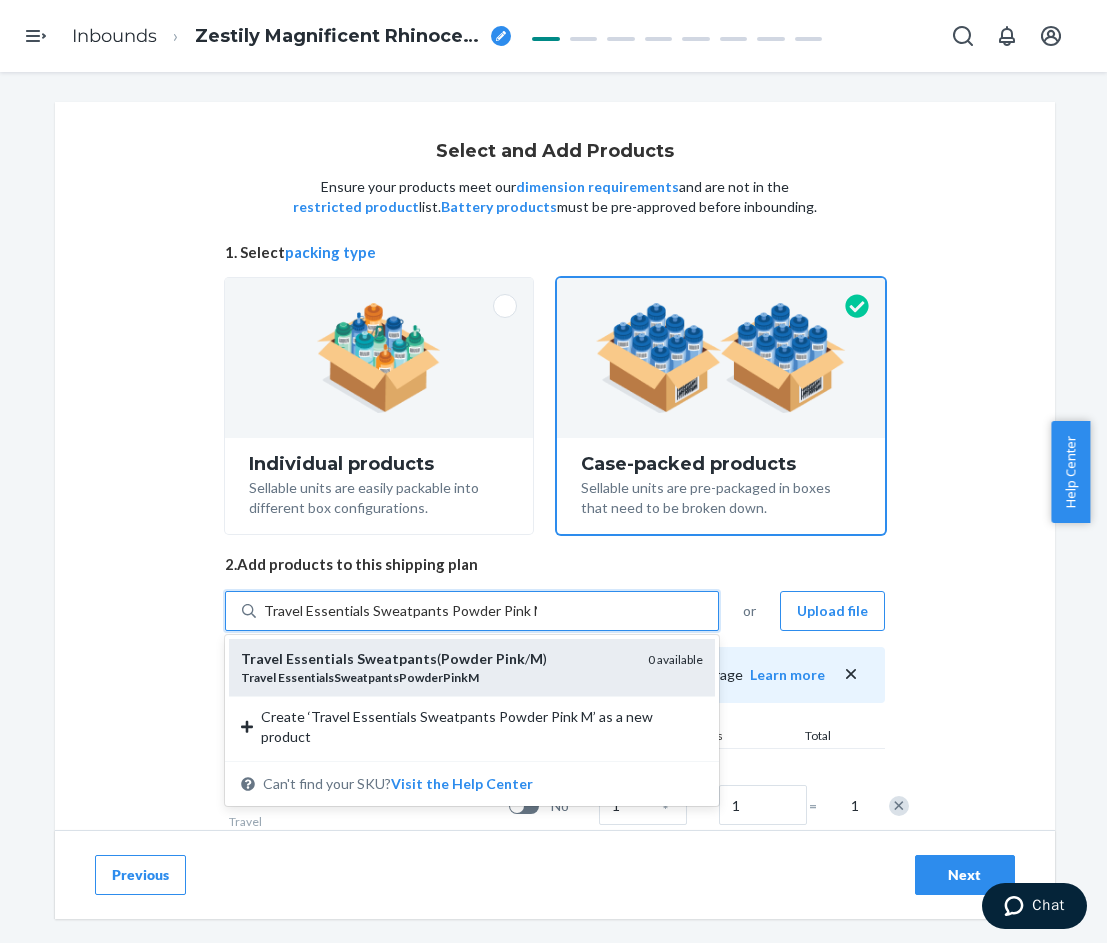 click on "Pink" at bounding box center [510, 658] 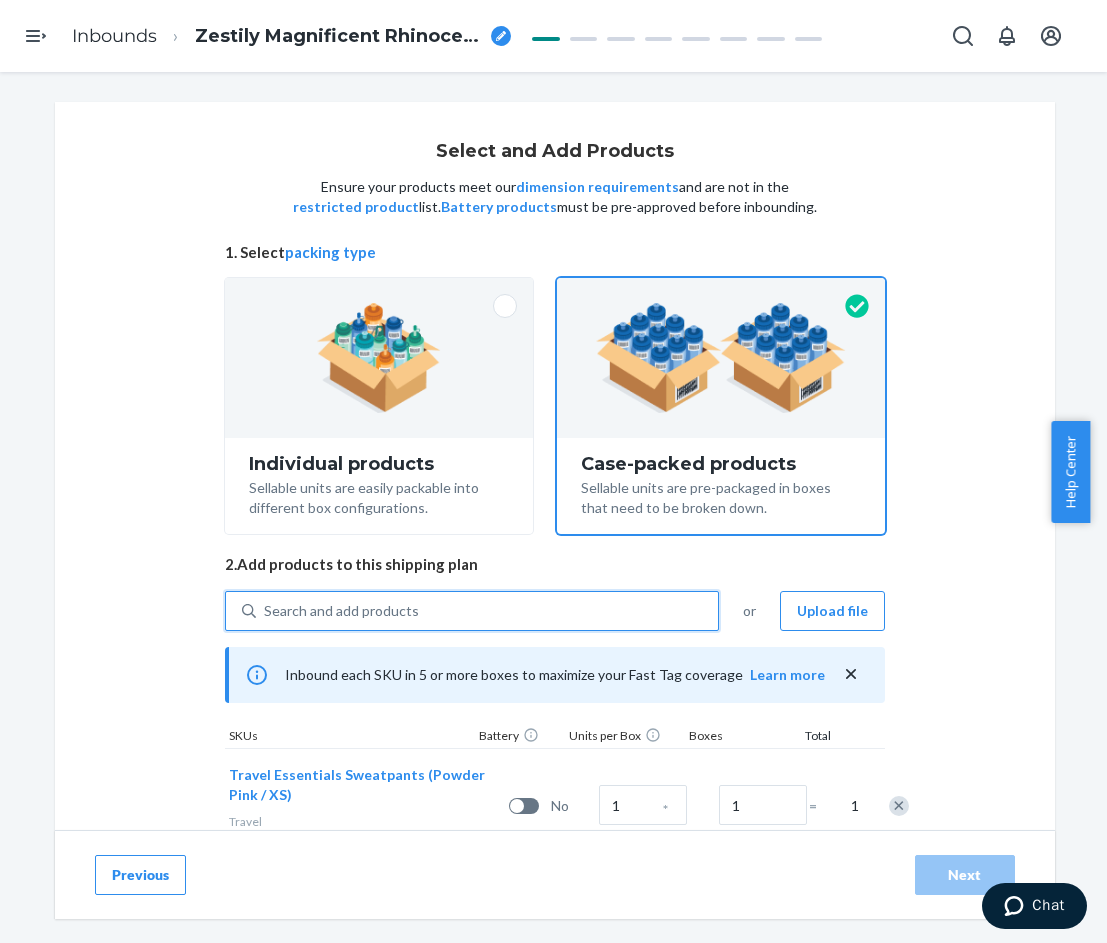 click on "Search and add products" at bounding box center (487, 611) 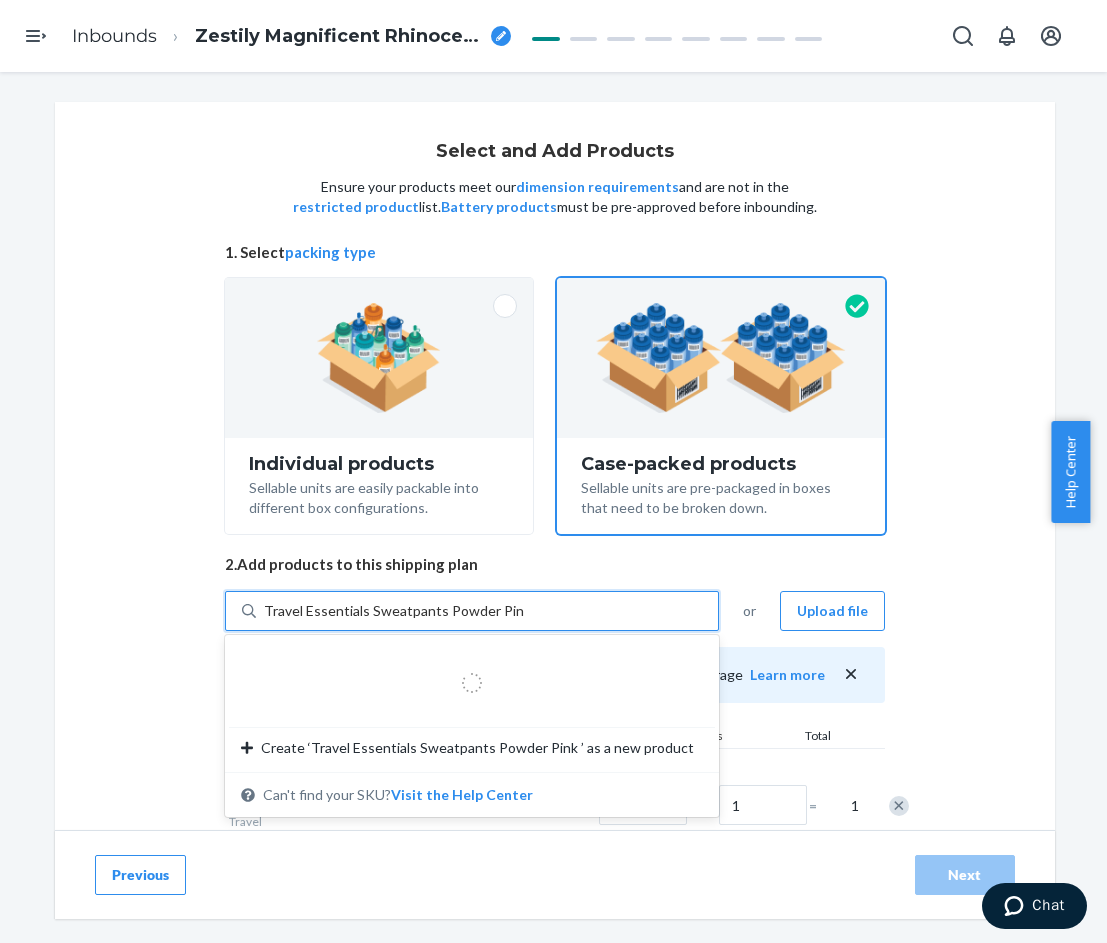 type on "Travel Essentials Sweatpants Powder Pink L" 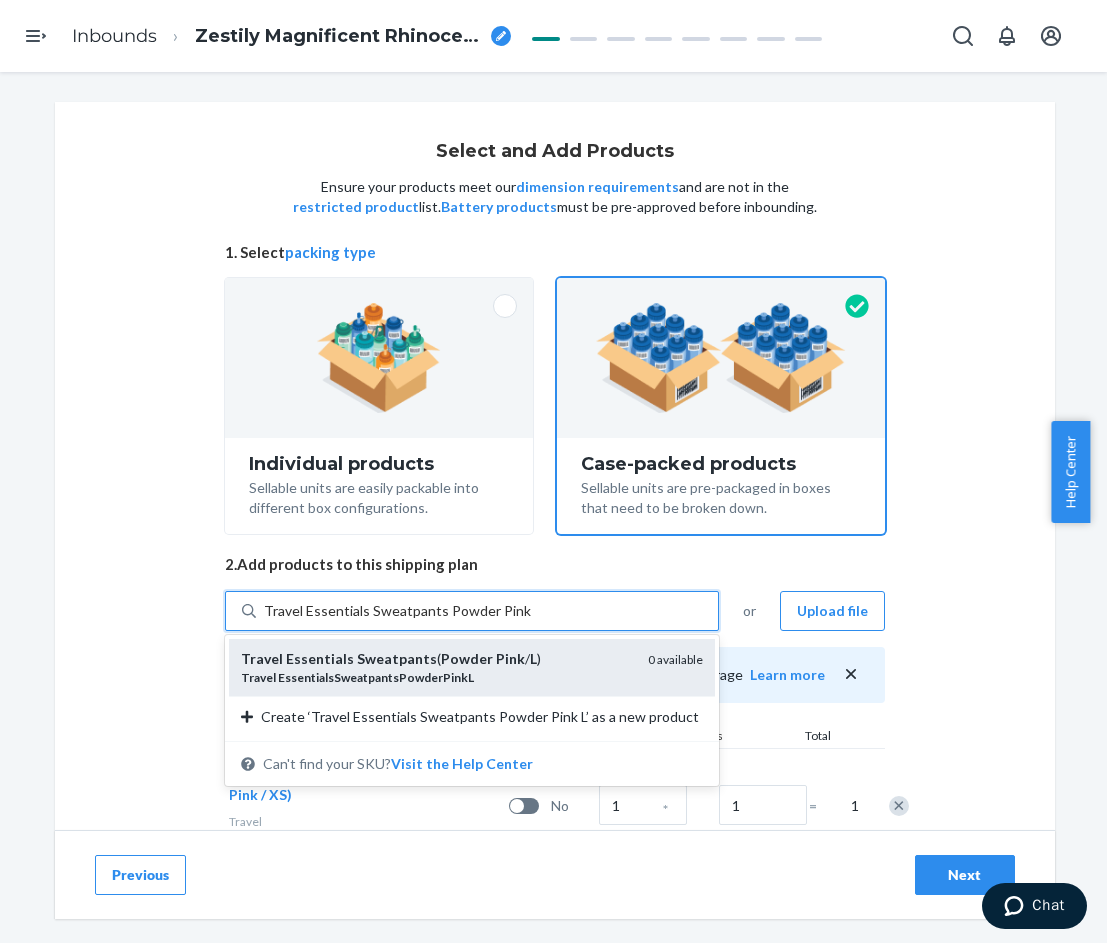 click on "Pink" at bounding box center (510, 658) 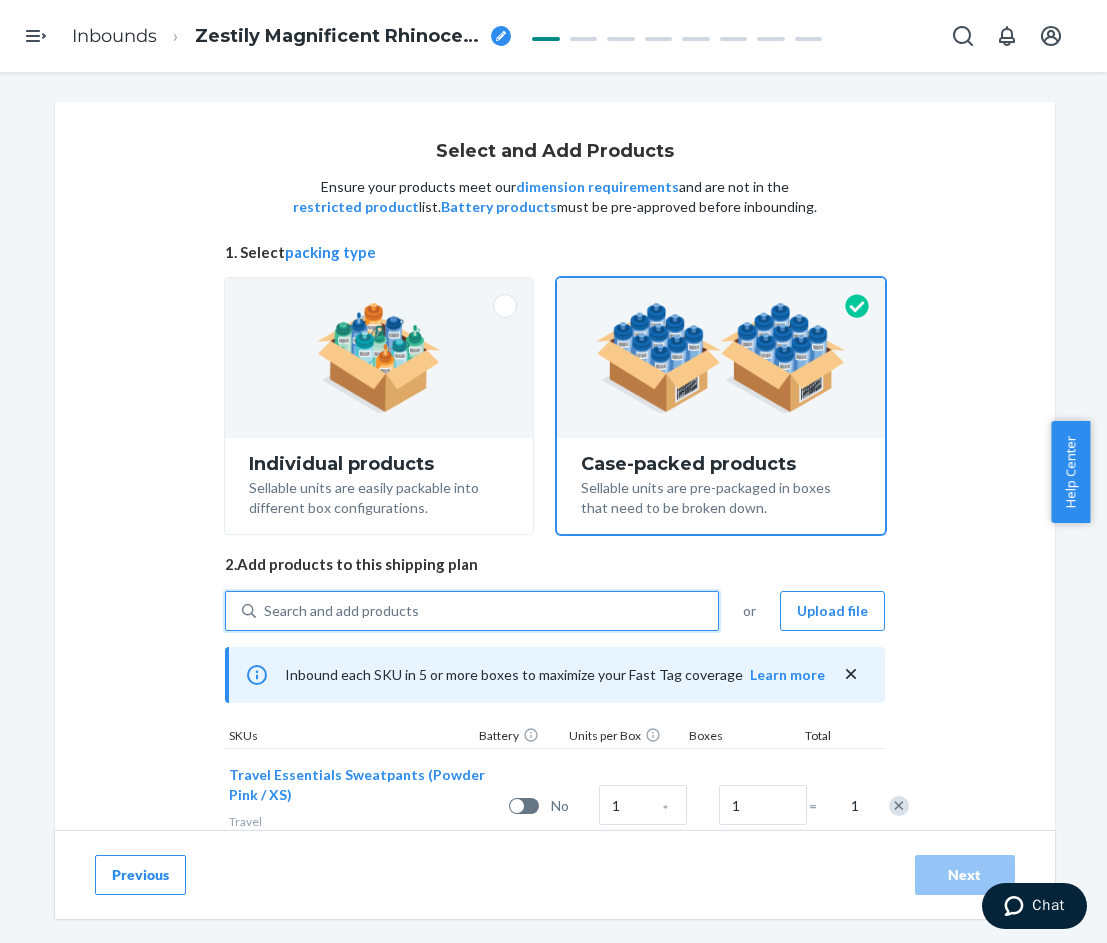 click on "Search and add products" at bounding box center [487, 611] 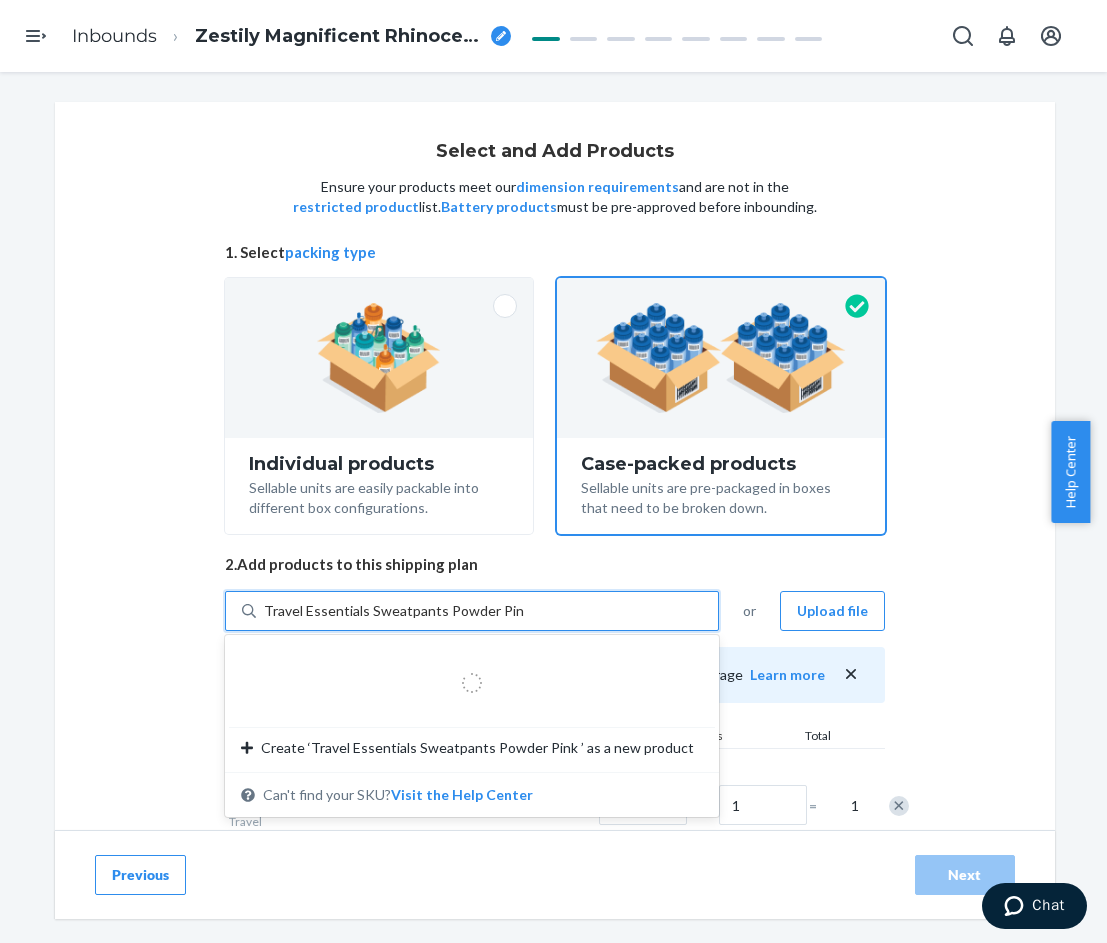 type on "Travel Essentials Sweatpants Powder Pink XL" 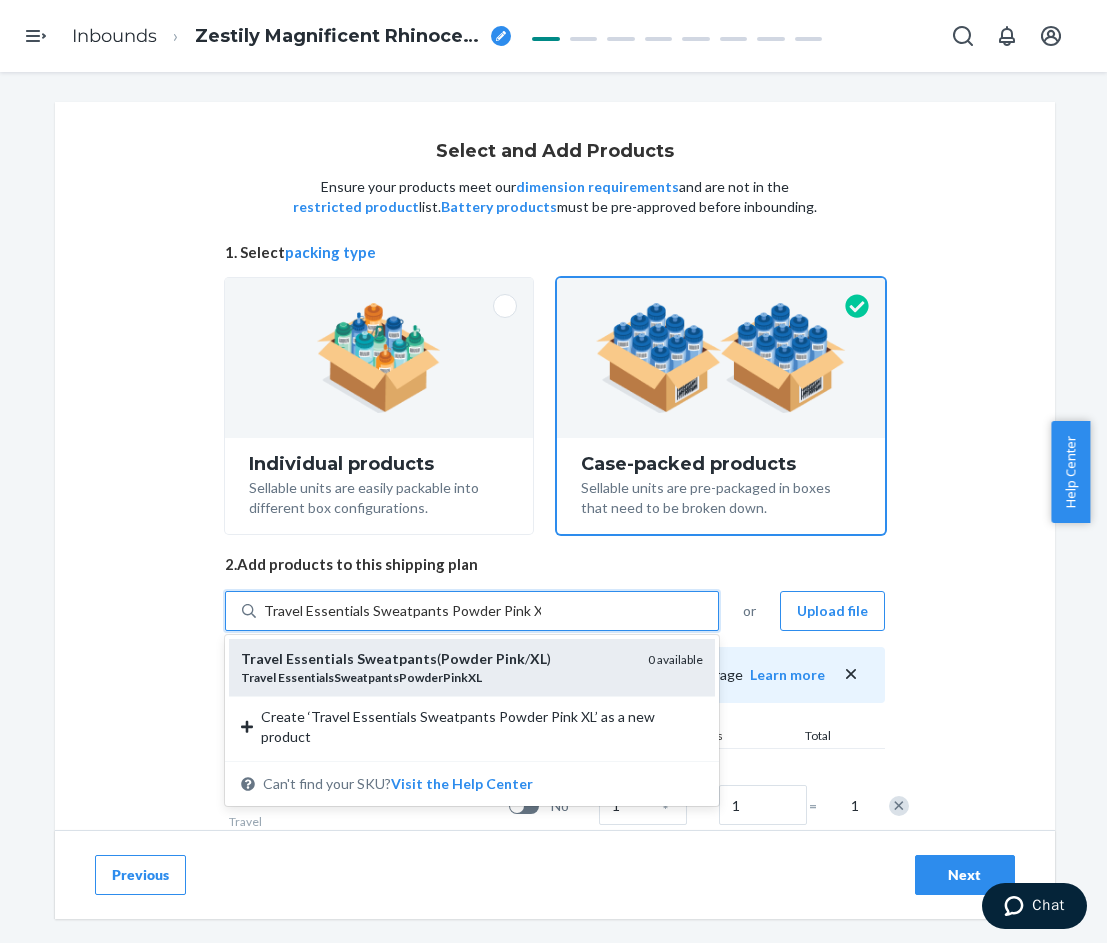 click on "Pink" at bounding box center (510, 658) 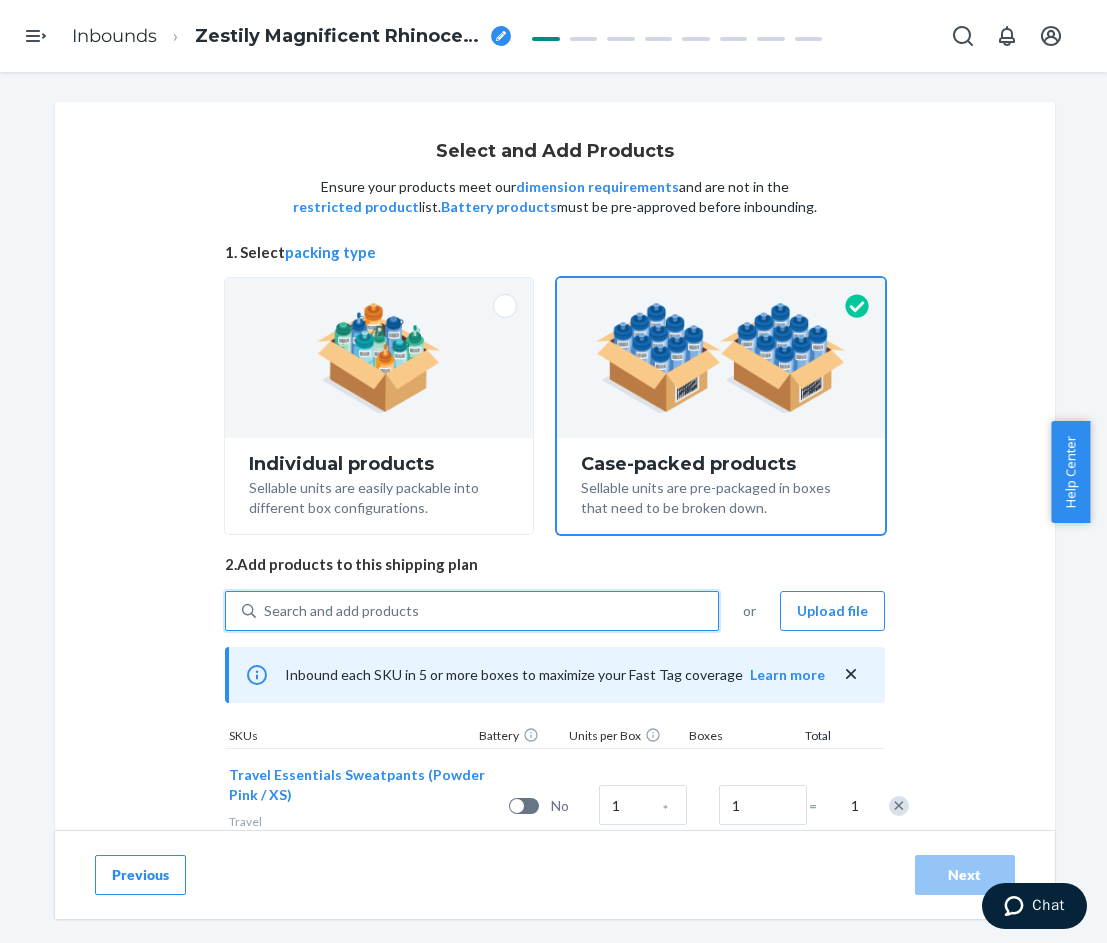 click on "Search and add products" at bounding box center (487, 611) 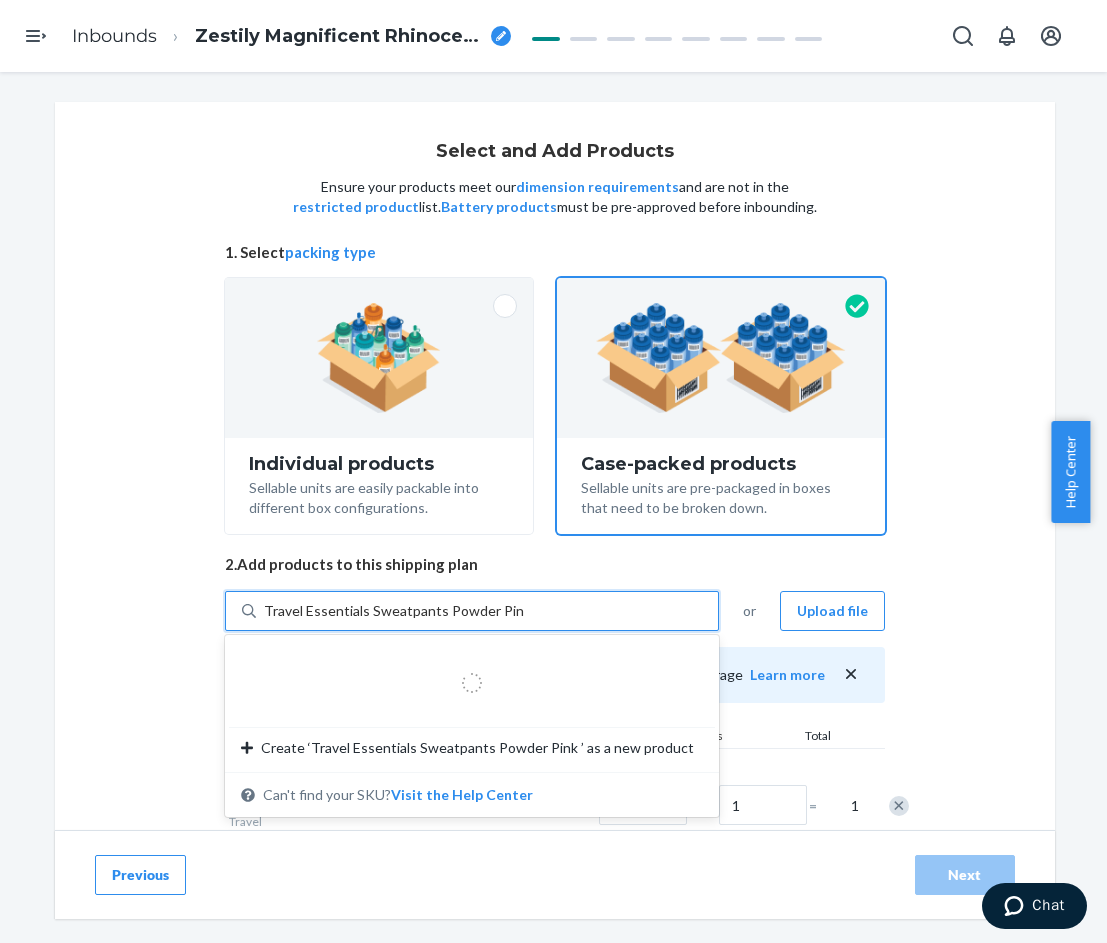 type on "Travel Essentials Sweatpants Powder Pink 2" 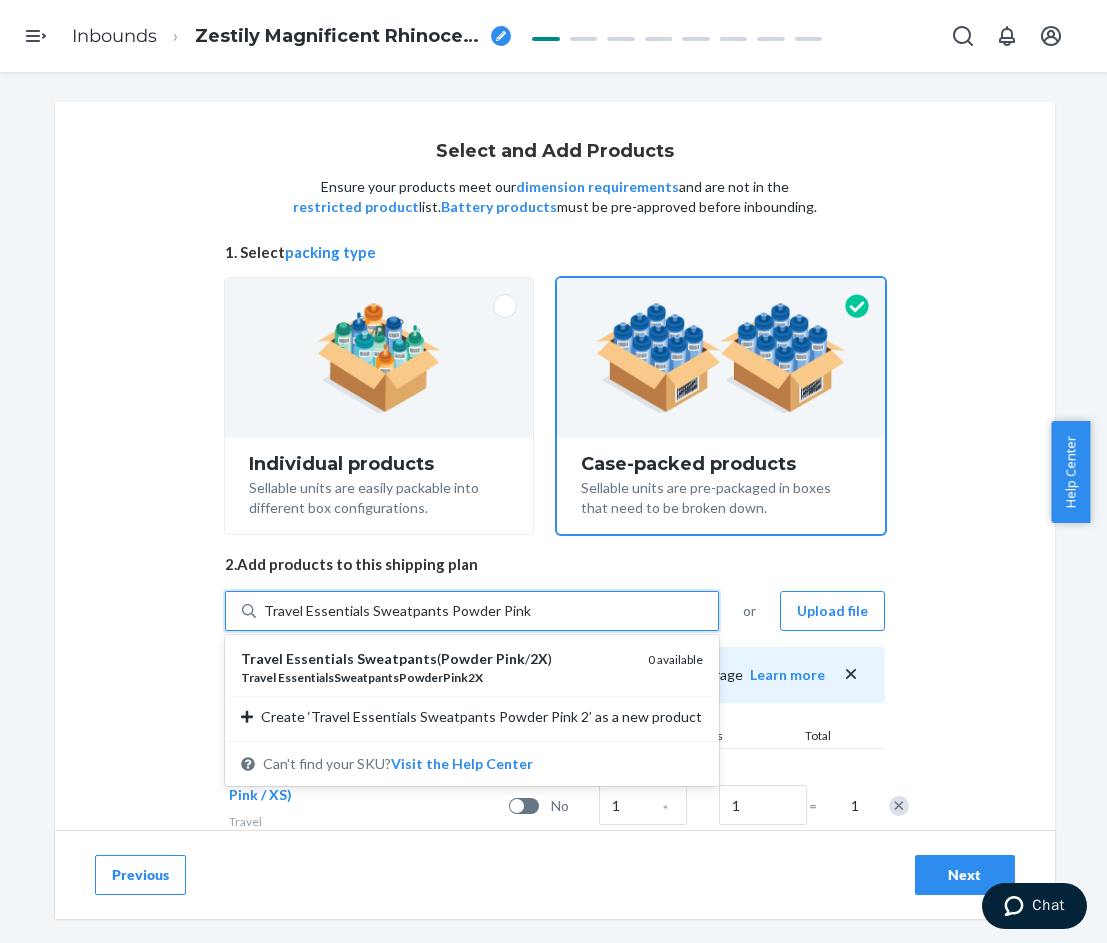click on "Travel   Essentials   Sweatpants  ( Powder   Pink  /  2X )" at bounding box center [436, 659] 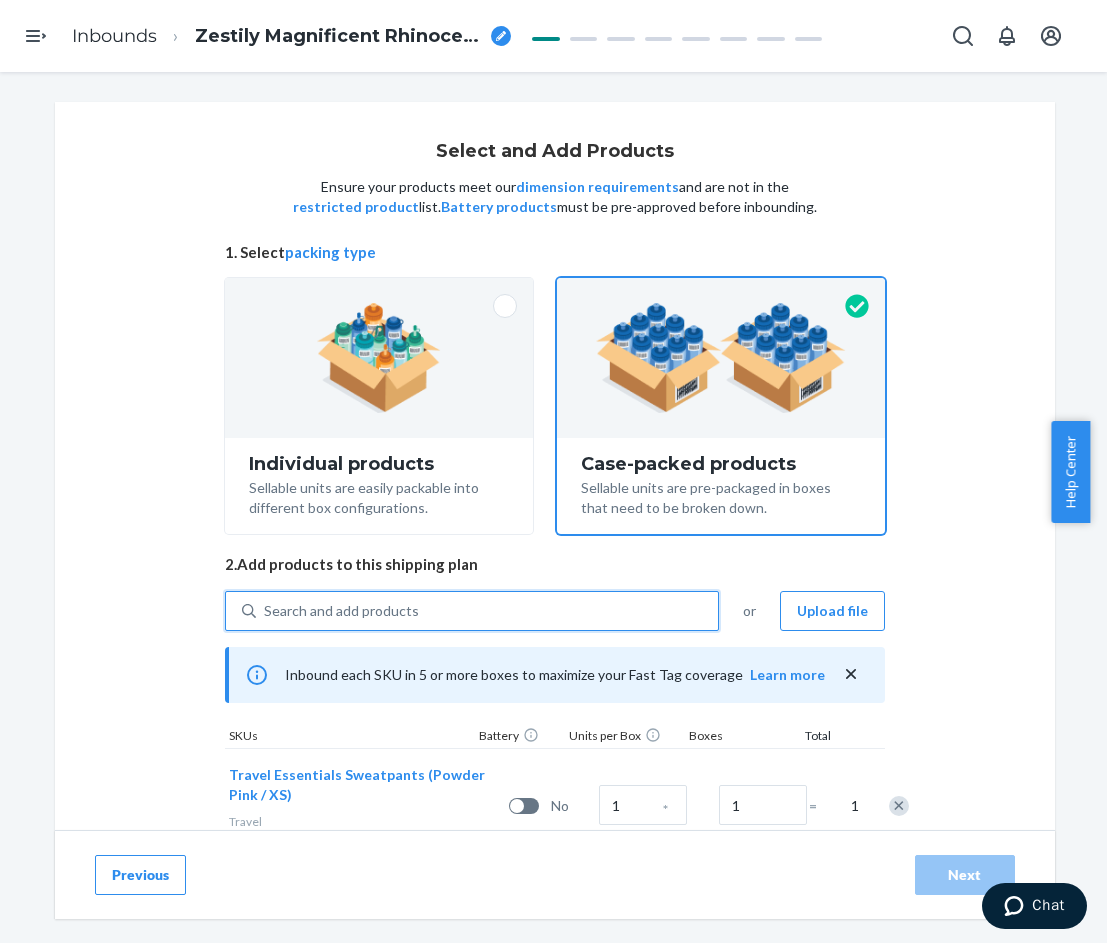 click on "Search and add products" at bounding box center (487, 611) 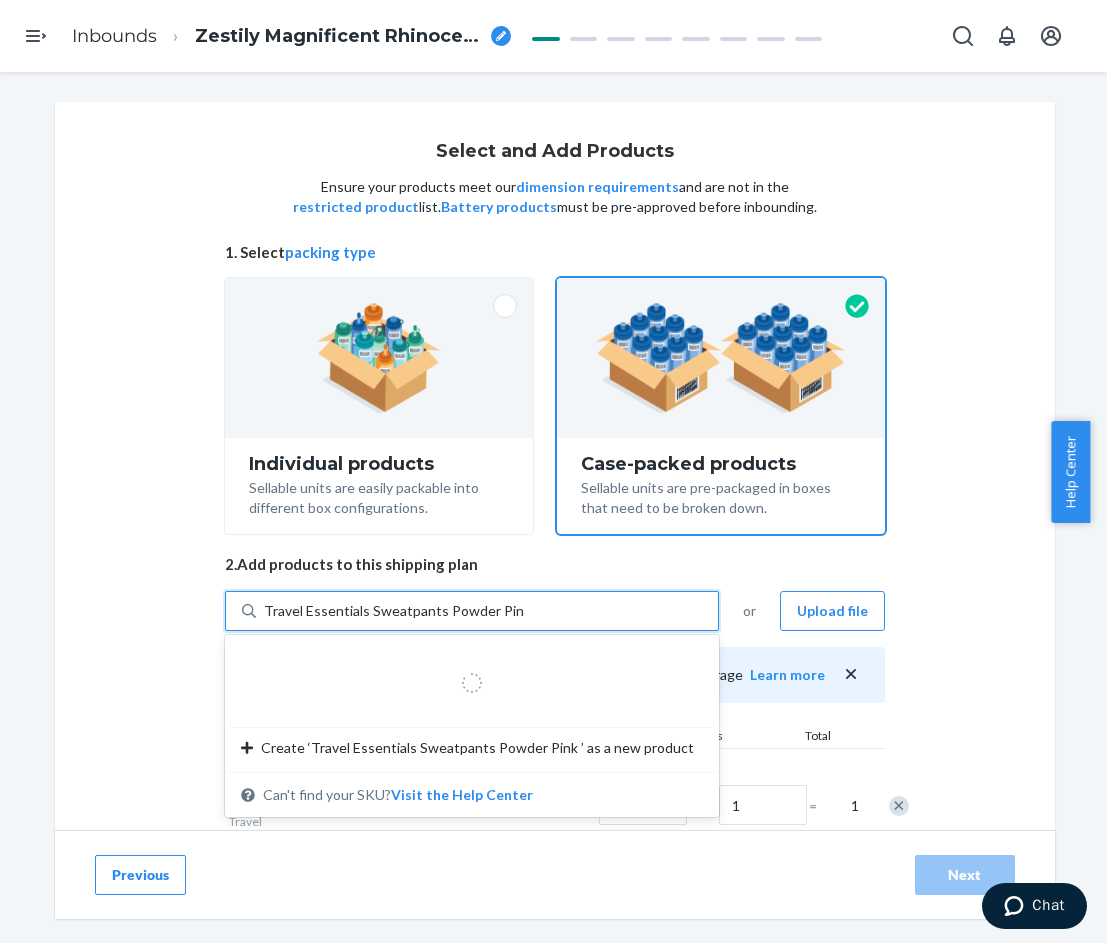 type on "Travel Essentials Sweatpants Powder Pink 3" 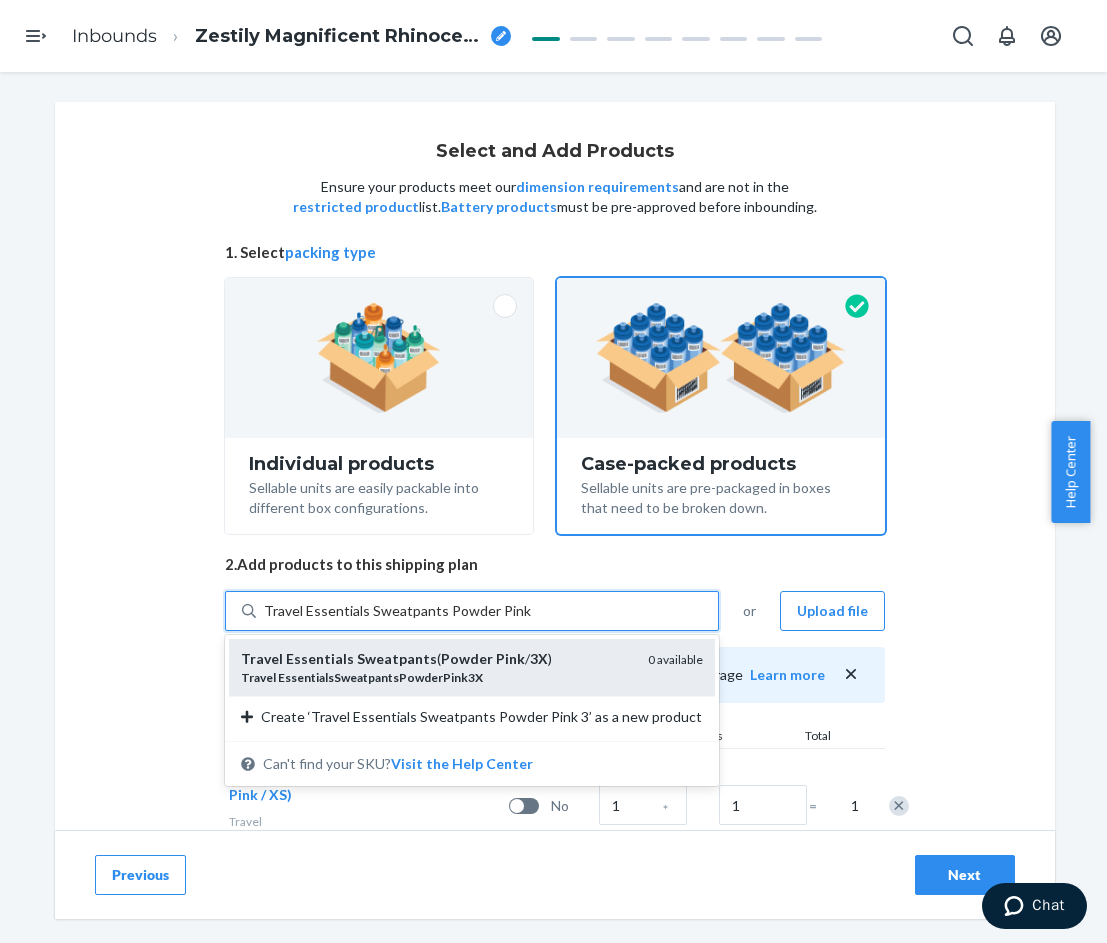 click on "Travel   EssentialsSweatpantsPowderPink3X" at bounding box center [436, 677] 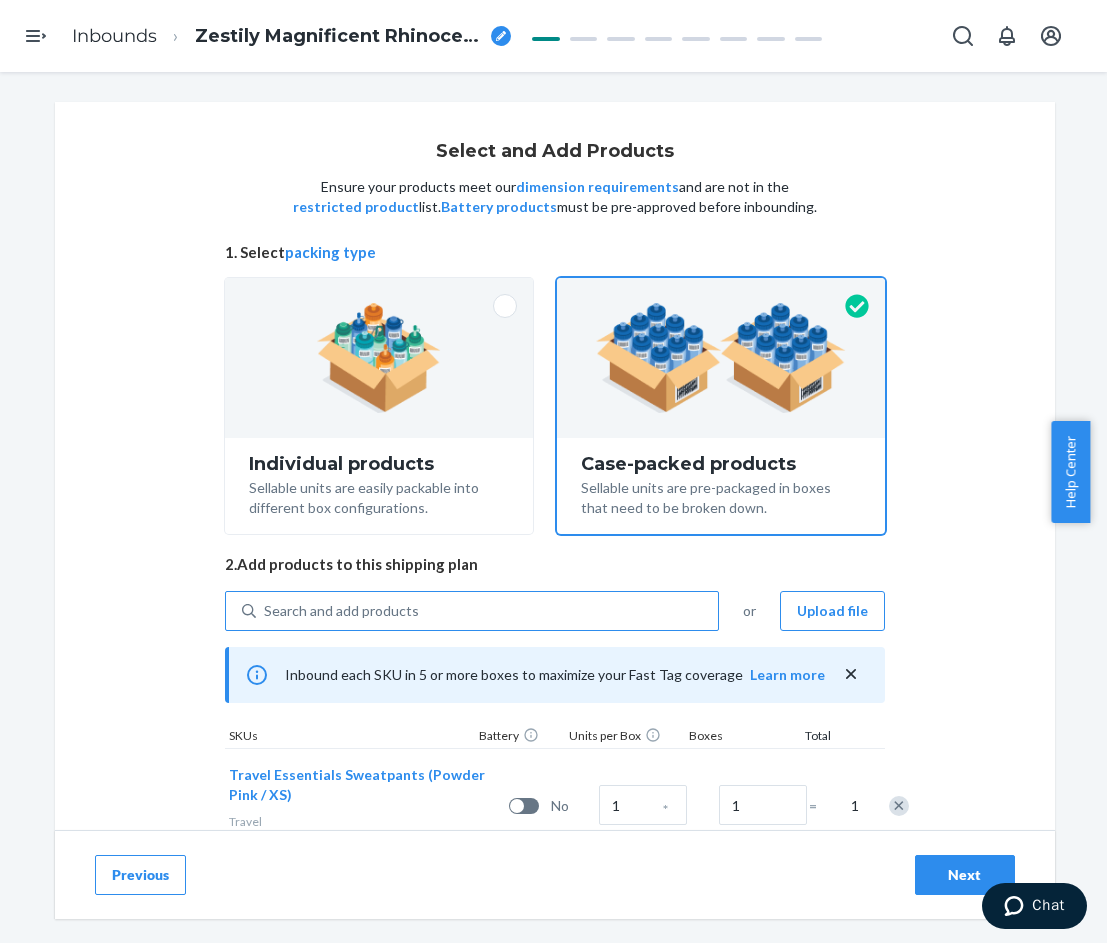 click on "Search and add products" at bounding box center [487, 611] 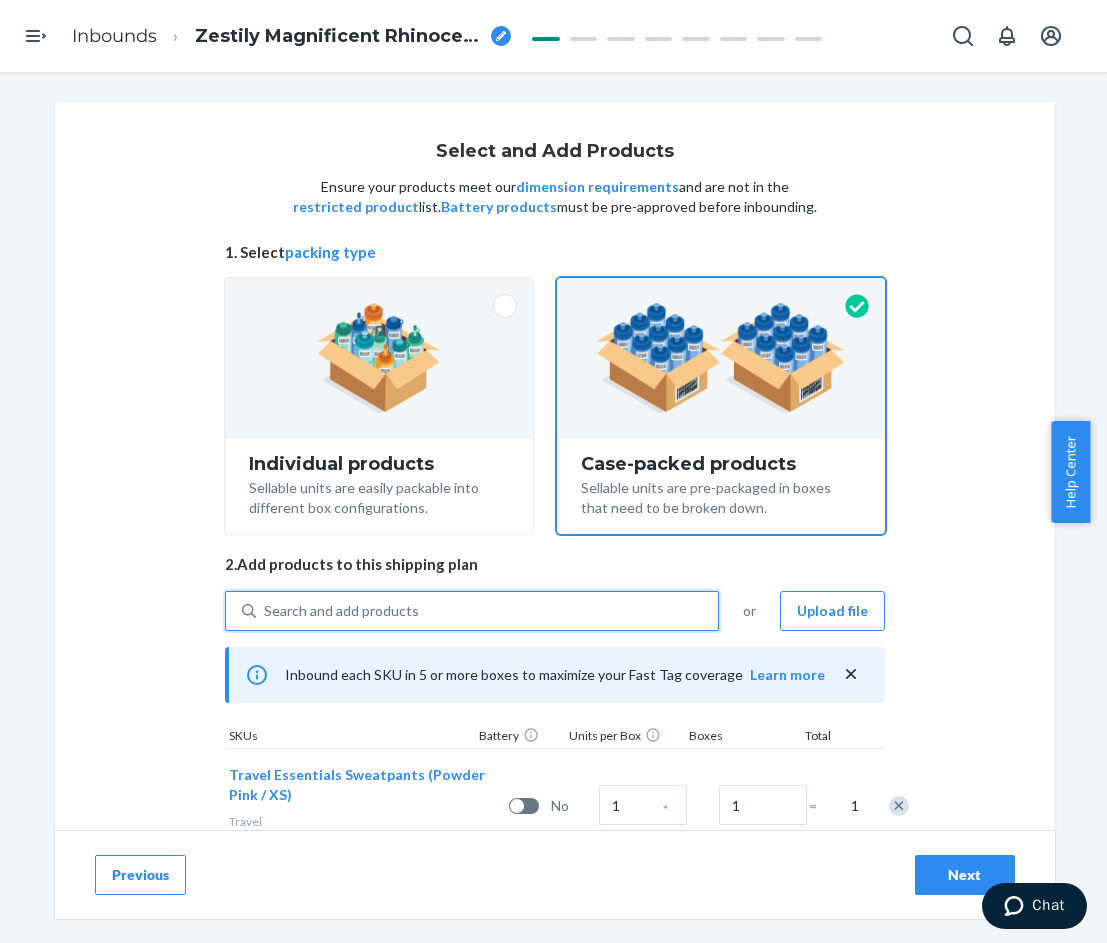 paste on "Travel Essentials Sweatpants Plum" 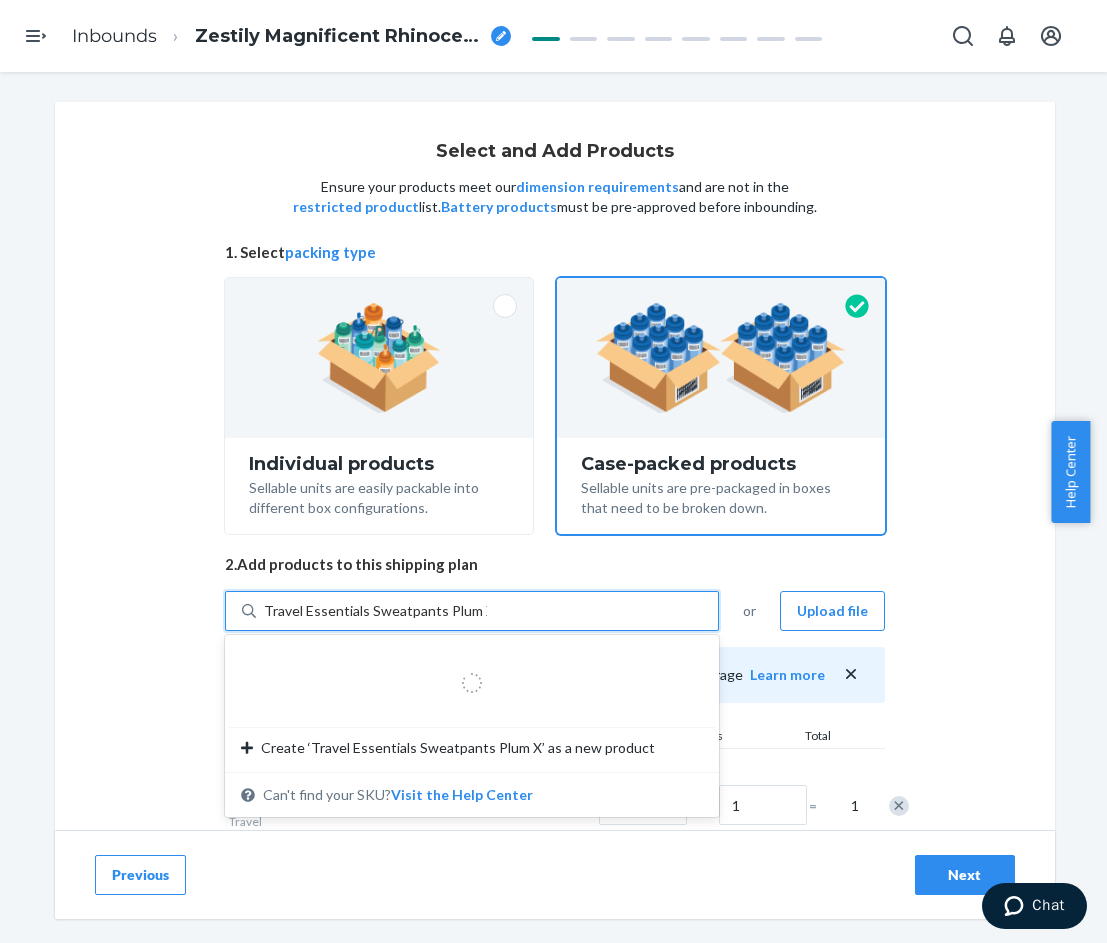 type on "Travel Essentials Sweatpants Plum XS" 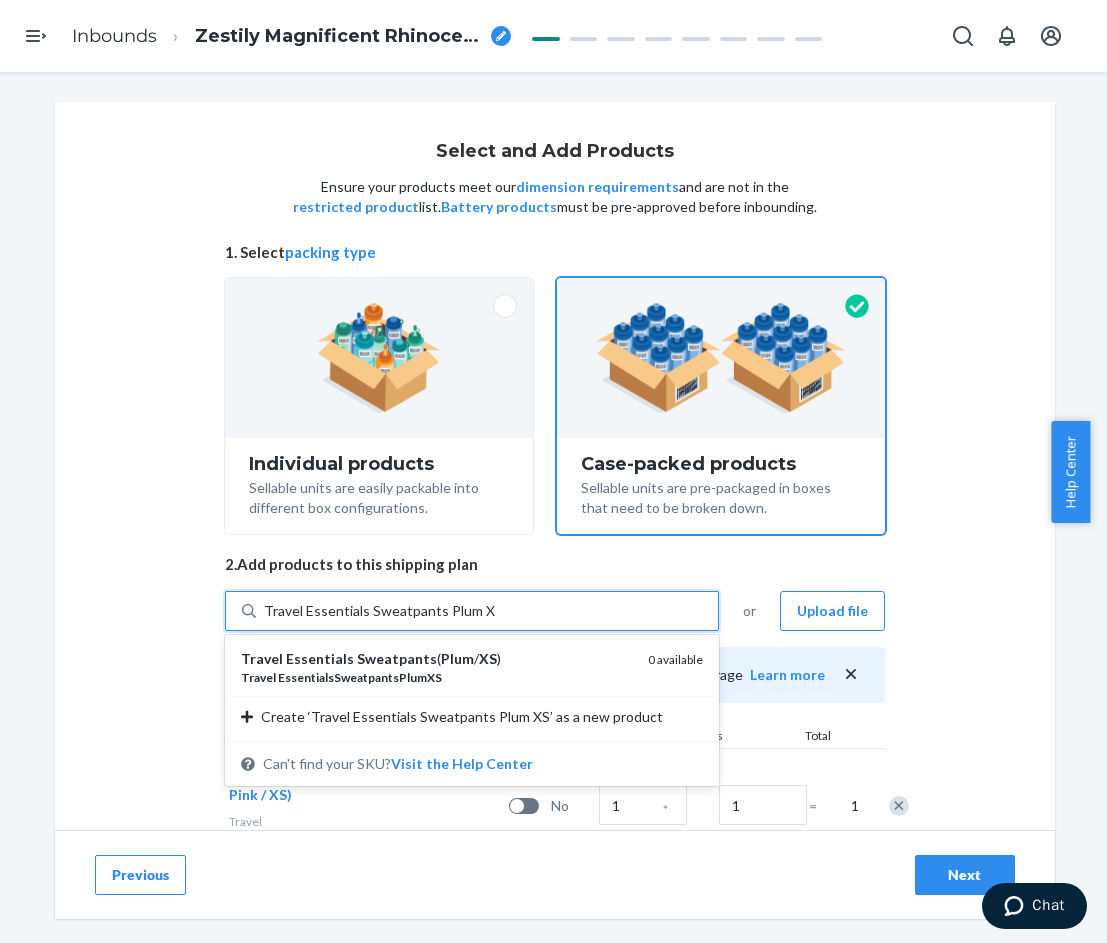 click on "Travel   Essentials   Sweatpants  ( Plum  /  XS )" at bounding box center (436, 659) 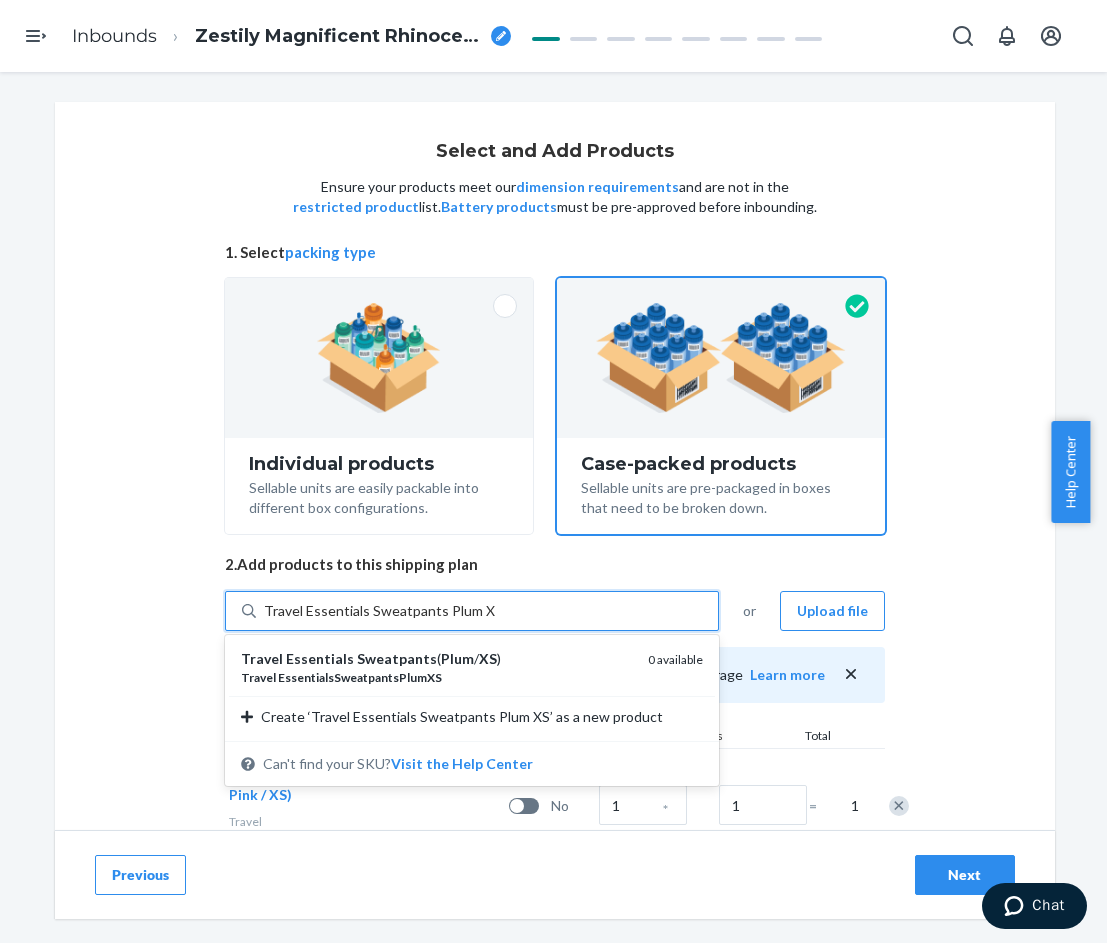 click on "Travel Essentials Sweatpants Plum XS" at bounding box center (379, 611) 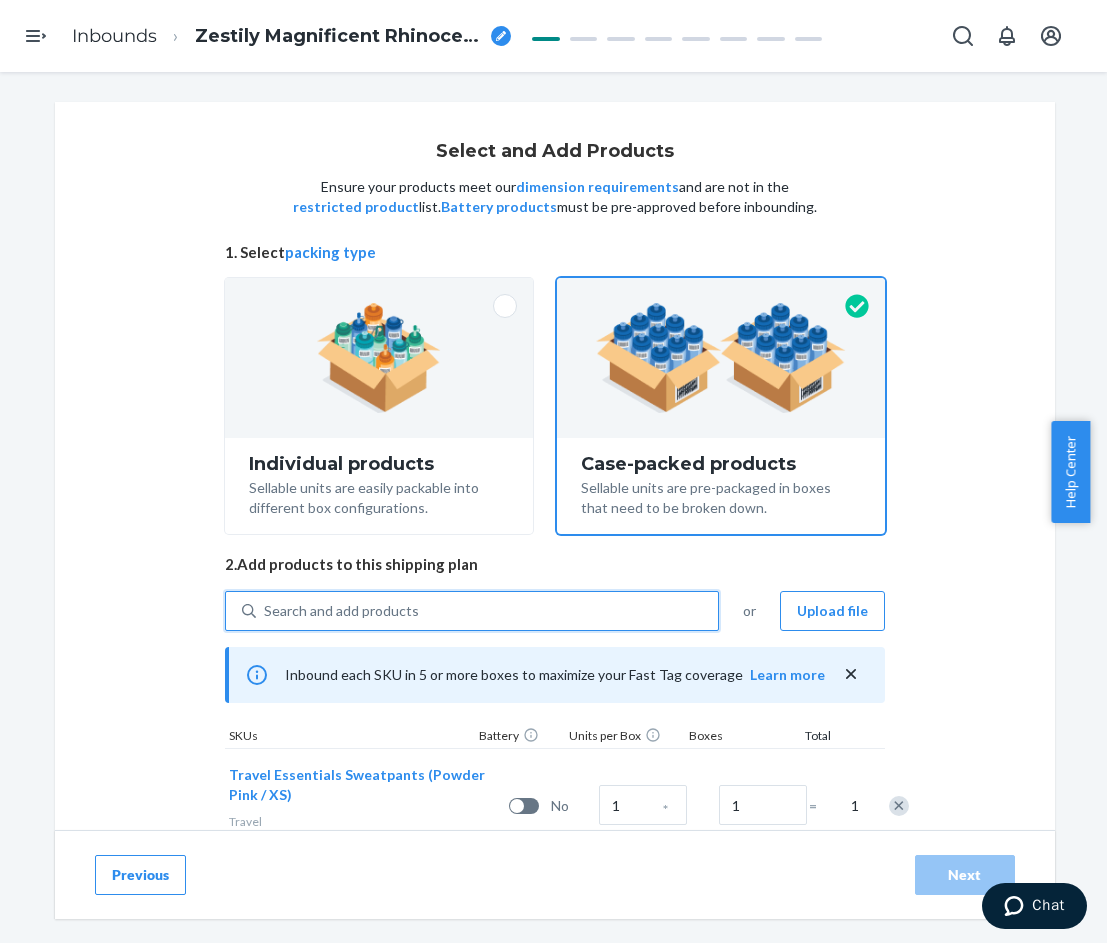 click on "Search and add products" at bounding box center [487, 611] 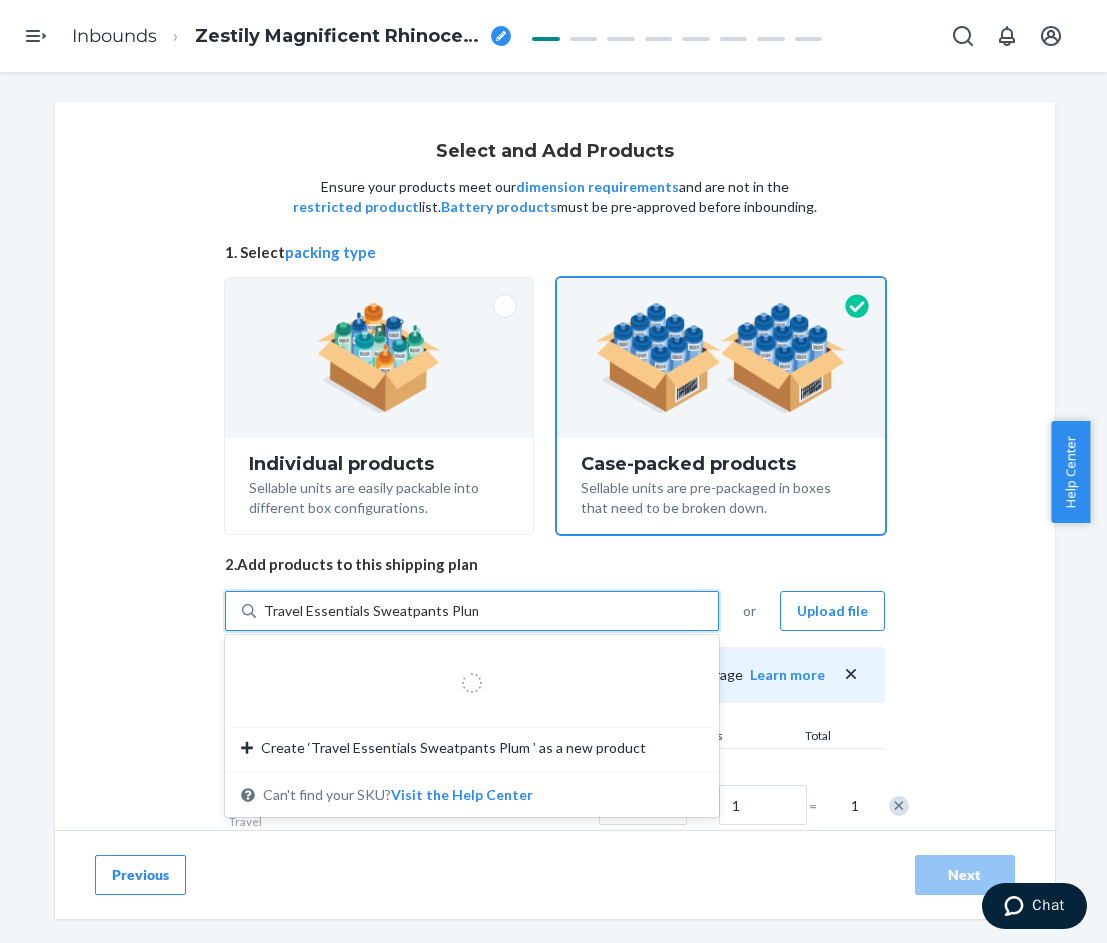 type on "Travel Essentials Sweatpants Plum S" 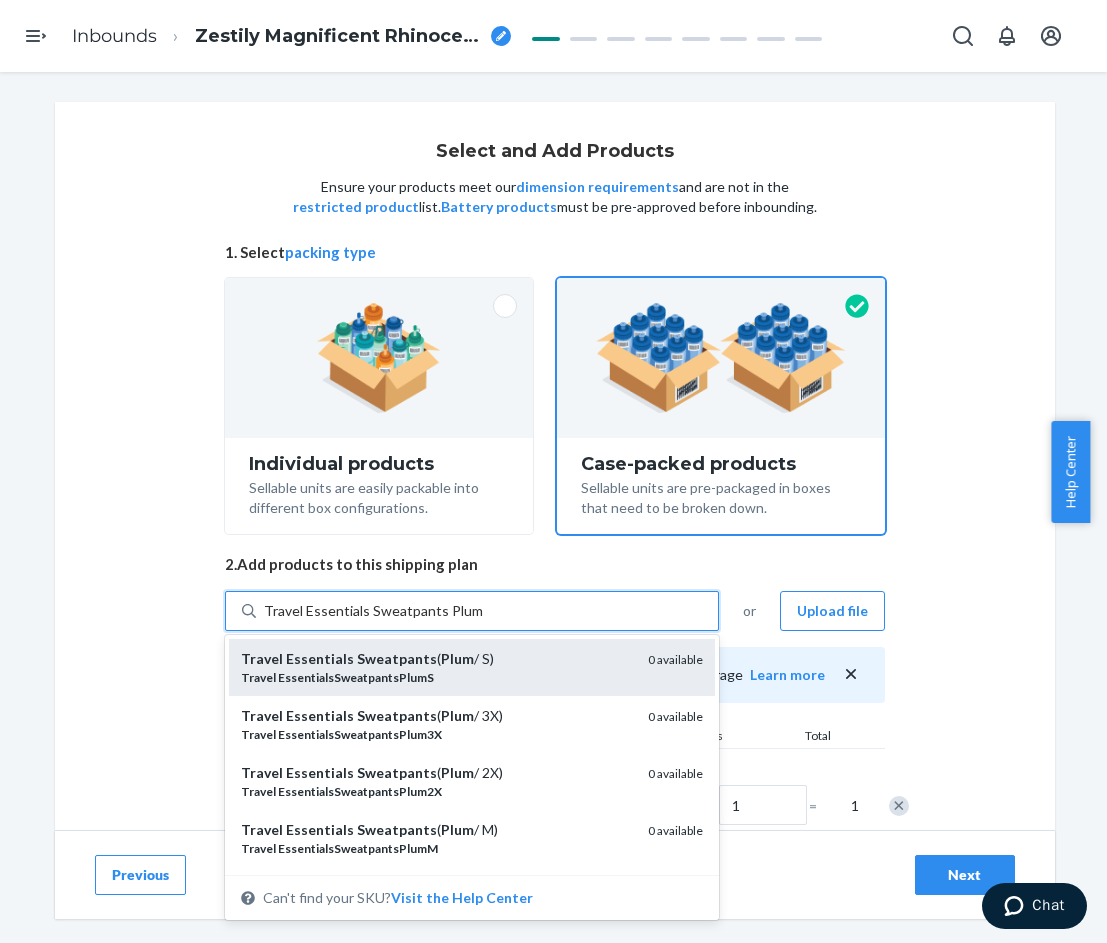 click on "Travel   Essentials   Sweatpants  ( Plum  / S)" at bounding box center (436, 659) 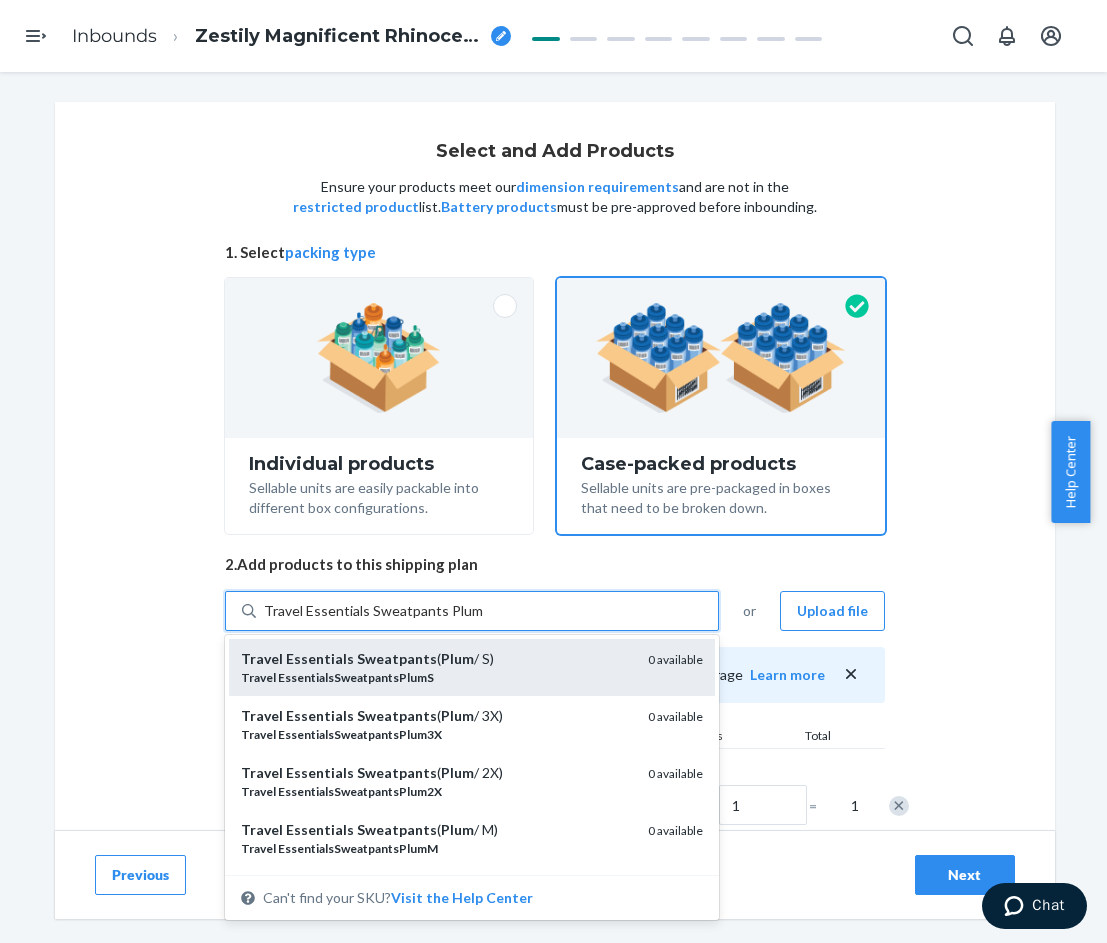 click on "Travel Essentials Sweatpants Plum S" at bounding box center [375, 611] 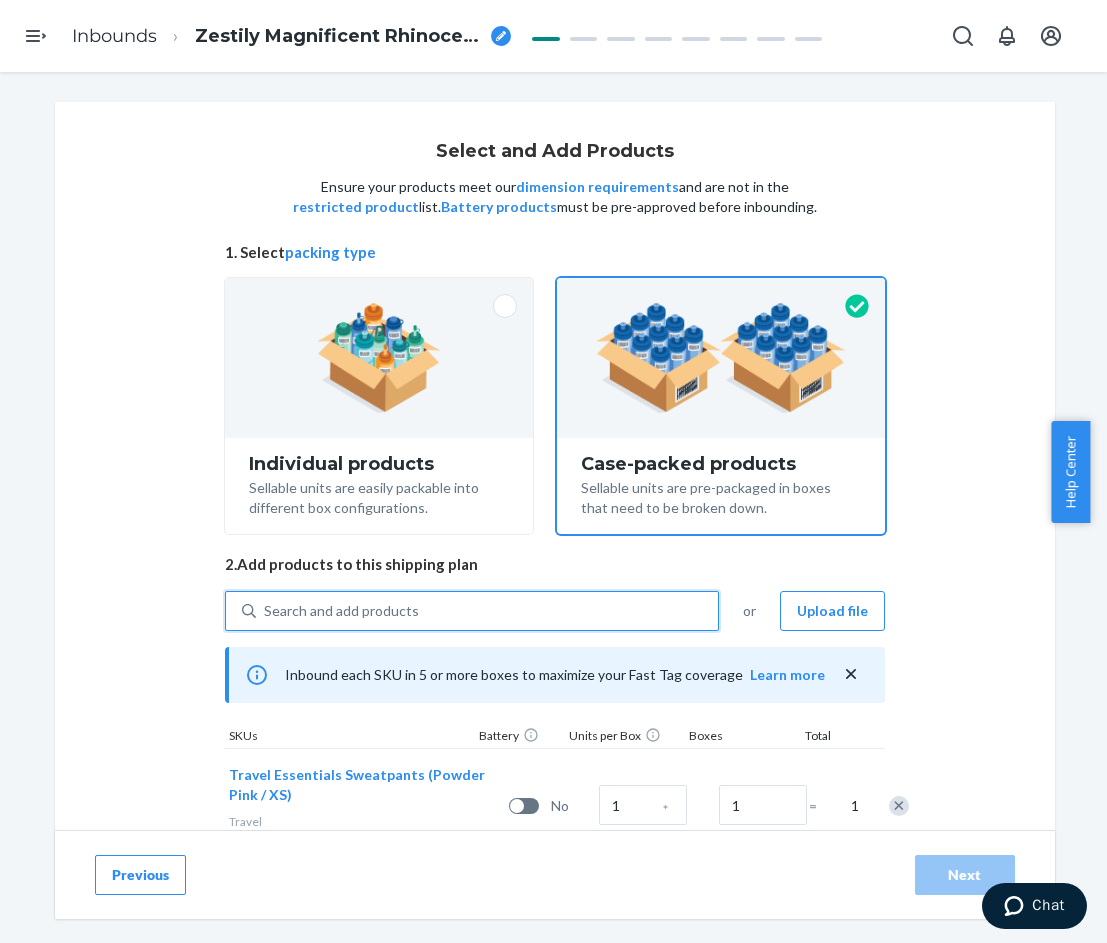 click on "Search and add products" at bounding box center (487, 611) 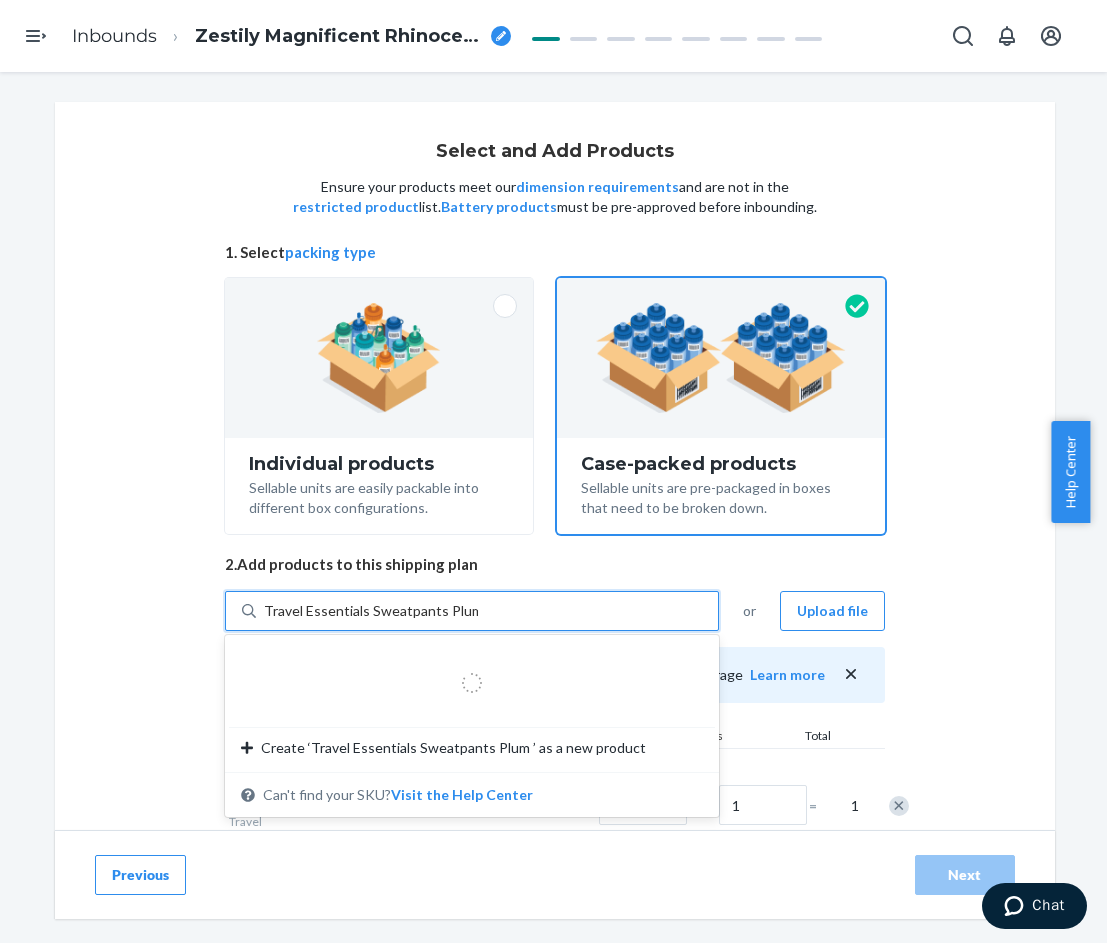 type on "Travel Essentials Sweatpants Plum M" 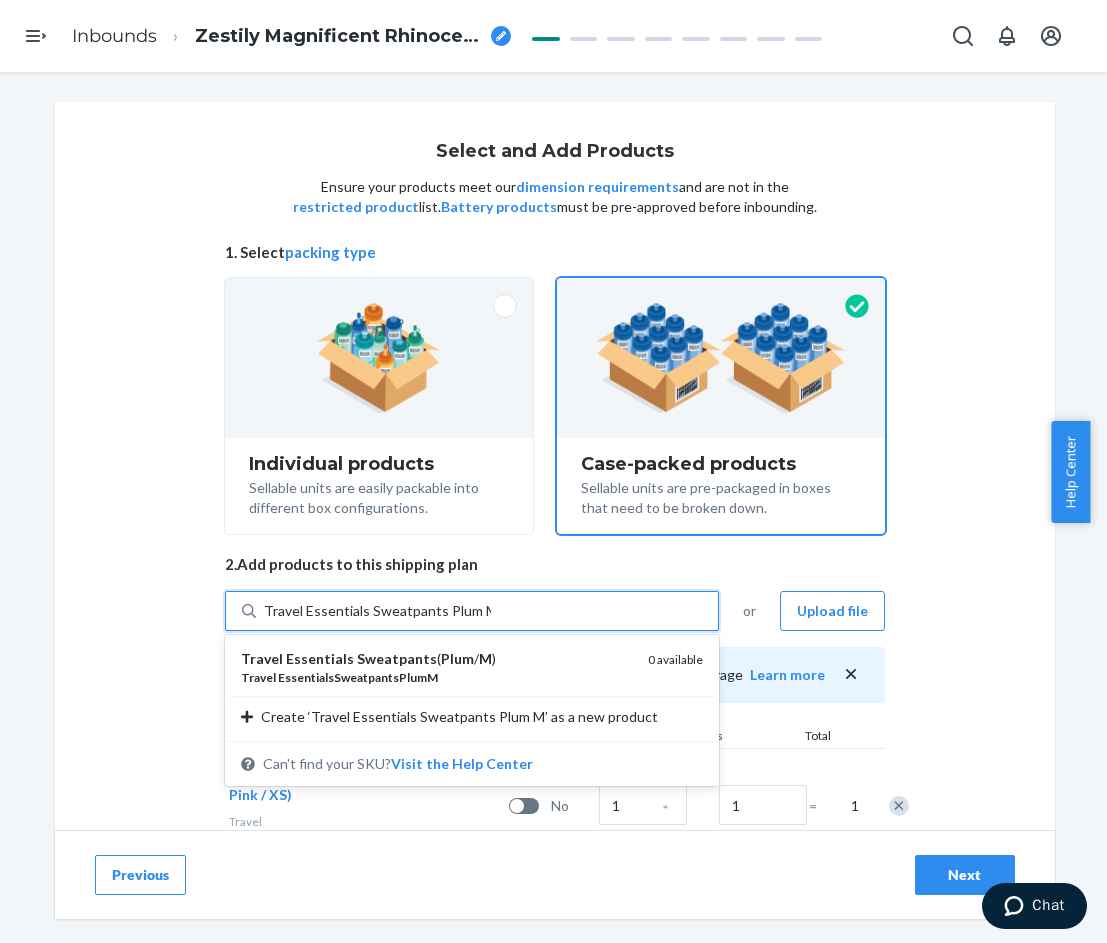 click on "Travel   EssentialsSweatpantsPlumM" at bounding box center (436, 677) 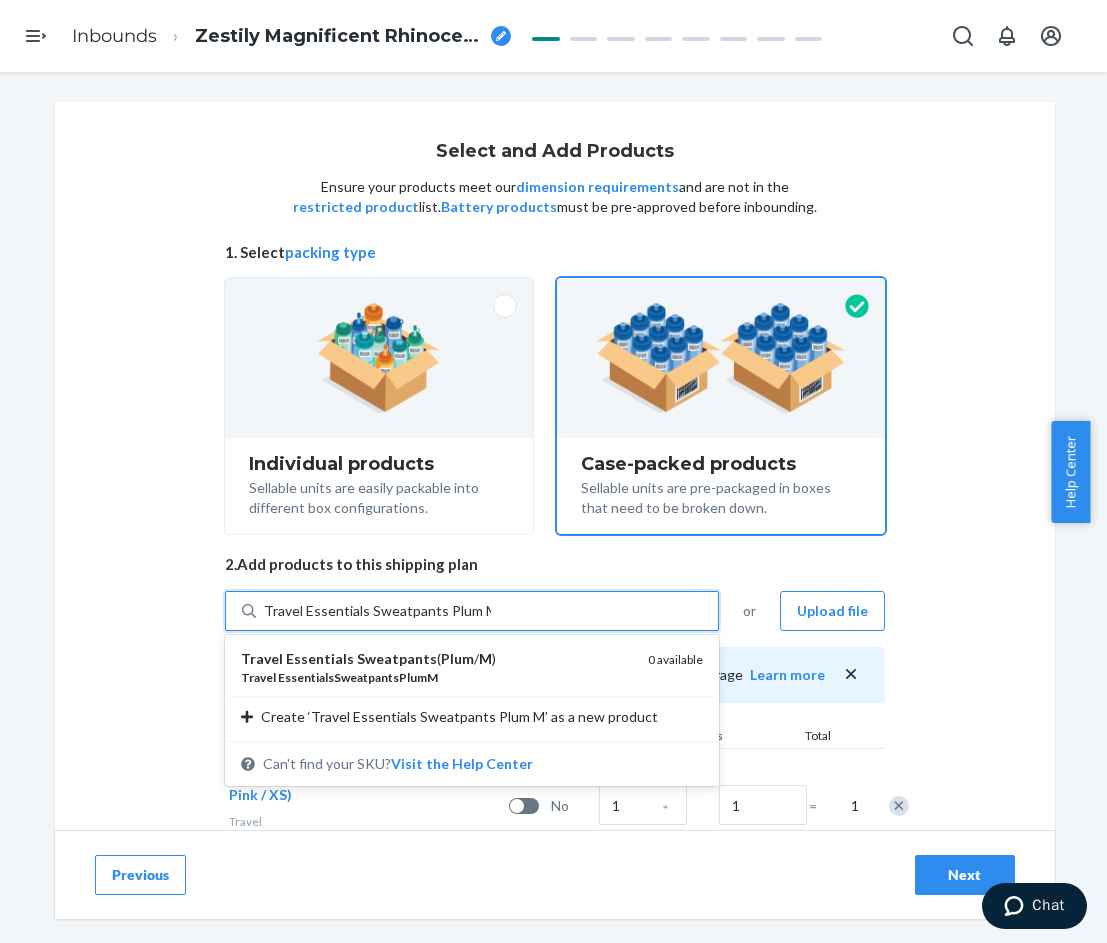 click on "Travel Essentials Sweatpants Plum M" at bounding box center (377, 611) 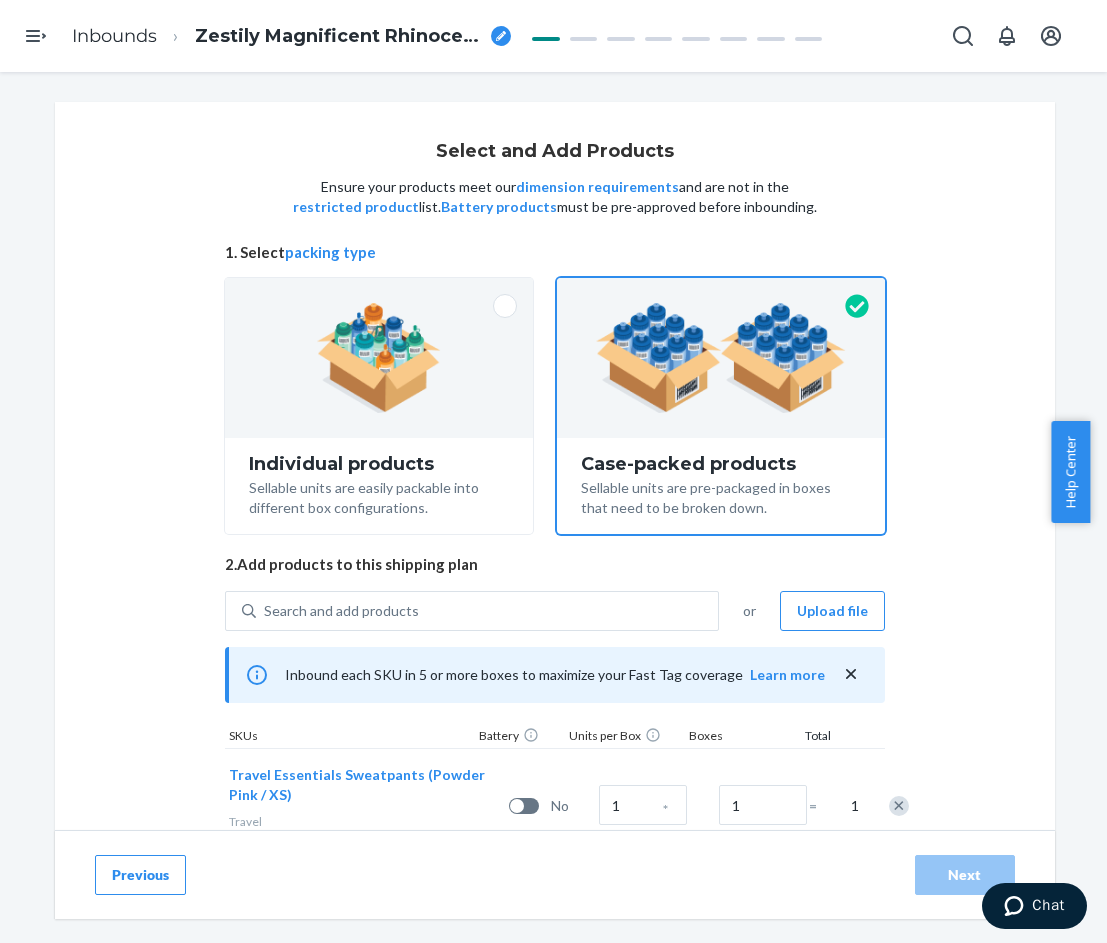 click on "Search and add products or Upload file Inbound each SKU in 5 or more boxes to maximize your Fast Tag coverage Learn more SKUs Battery Units per Box Boxes Total Travel Essentials Sweatpants (Powder Pink / XS) Travel EssentialsSweatpantsPowderPinkXS 0  available No 1 * 1 = 1 0 Travel Essentials Sweatpants (Powder Pink / S) Travel EssentialsSweatpantsPowderPinkS 0  available No 1 * 1 = 1 0 Travel Essentials Sweatpants (Powder Pink / M) Travel EssentialsSweatpantsPowderPinkM 0  available No 1 * 1 = 1 0 Travel Essentials Sweatpants (Powder Pink / L) Travel EssentialsSweatpantsPowderPinkL 0  available No 1 * 1 = 1 0 Travel Essentials Sweatpants (Powder Pink / XL) Travel EssentialsSweatpantsPowderPinkXL 0  available No 1 * 1 = 1 0 Travel Essentials Sweatpants (Powder Pink / 2X) Travel EssentialsSweatpantsPowderPink2X 0  available No 1 * 1 = 1 0 Travel Essentials Sweatpants (Powder Pink / 3X) Travel EssentialsSweatpantsPowderPink3X 0  available No 1 * 1 = 1 0 Travel Essentials Sweatpants (Plum / XS) 0  available No 1" at bounding box center [555, 1278] 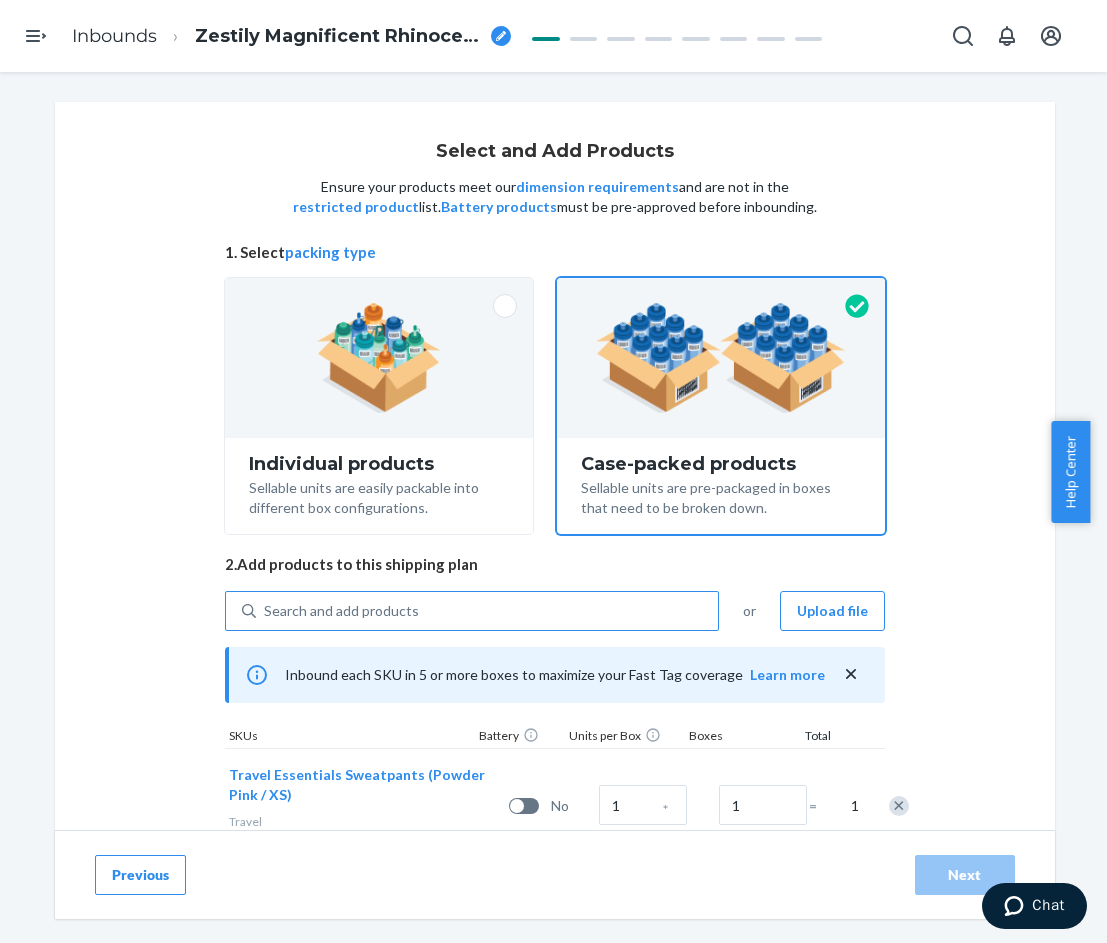 click on "Search and add products" at bounding box center [487, 611] 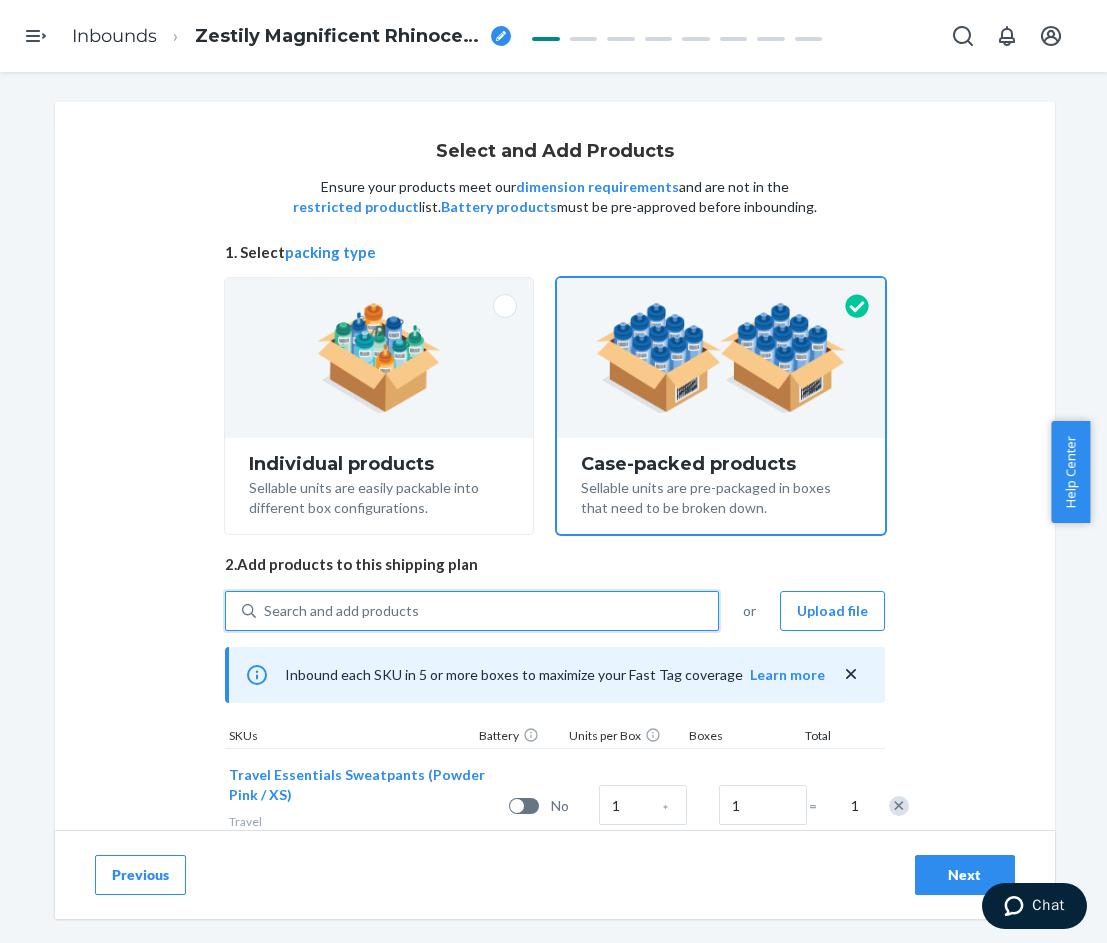 paste on "Travel Essentials Sweatpants Plum" 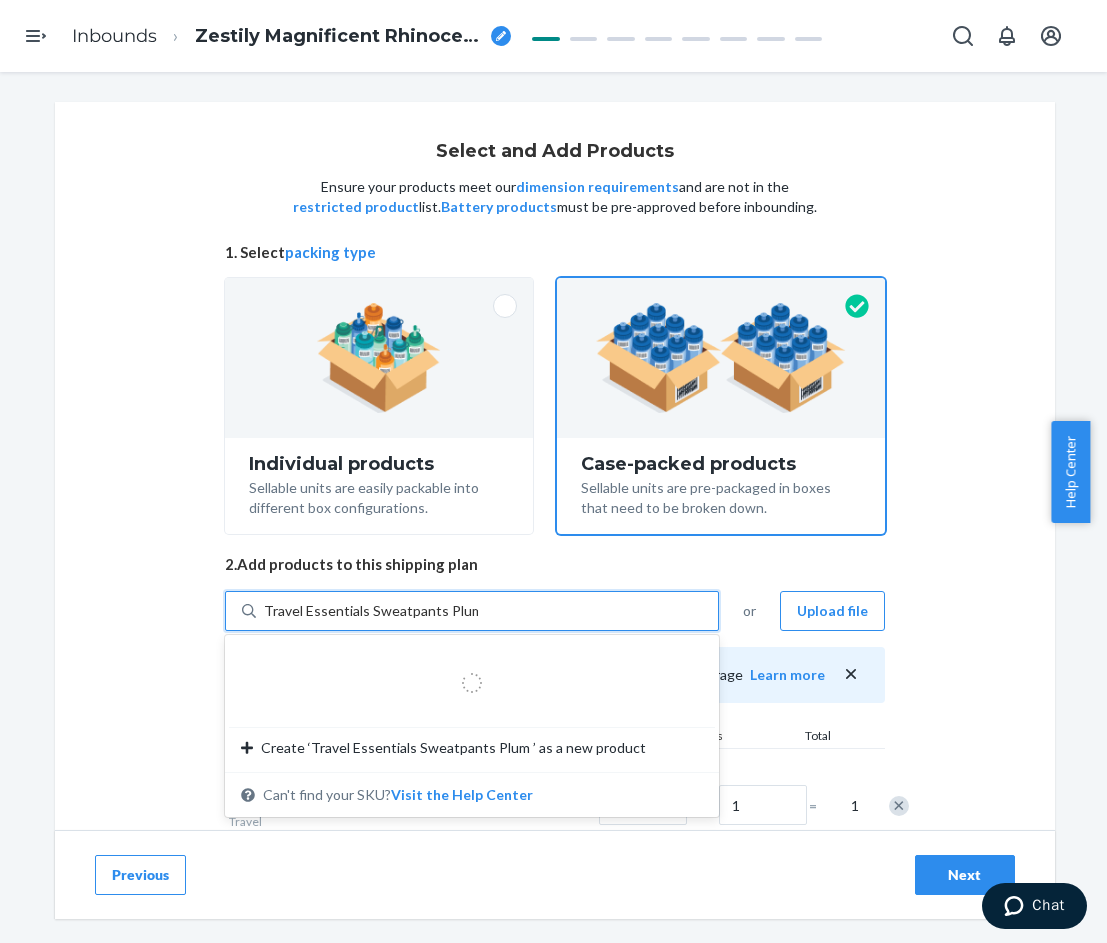 type on "Travel Essentials Sweatpants Plum L" 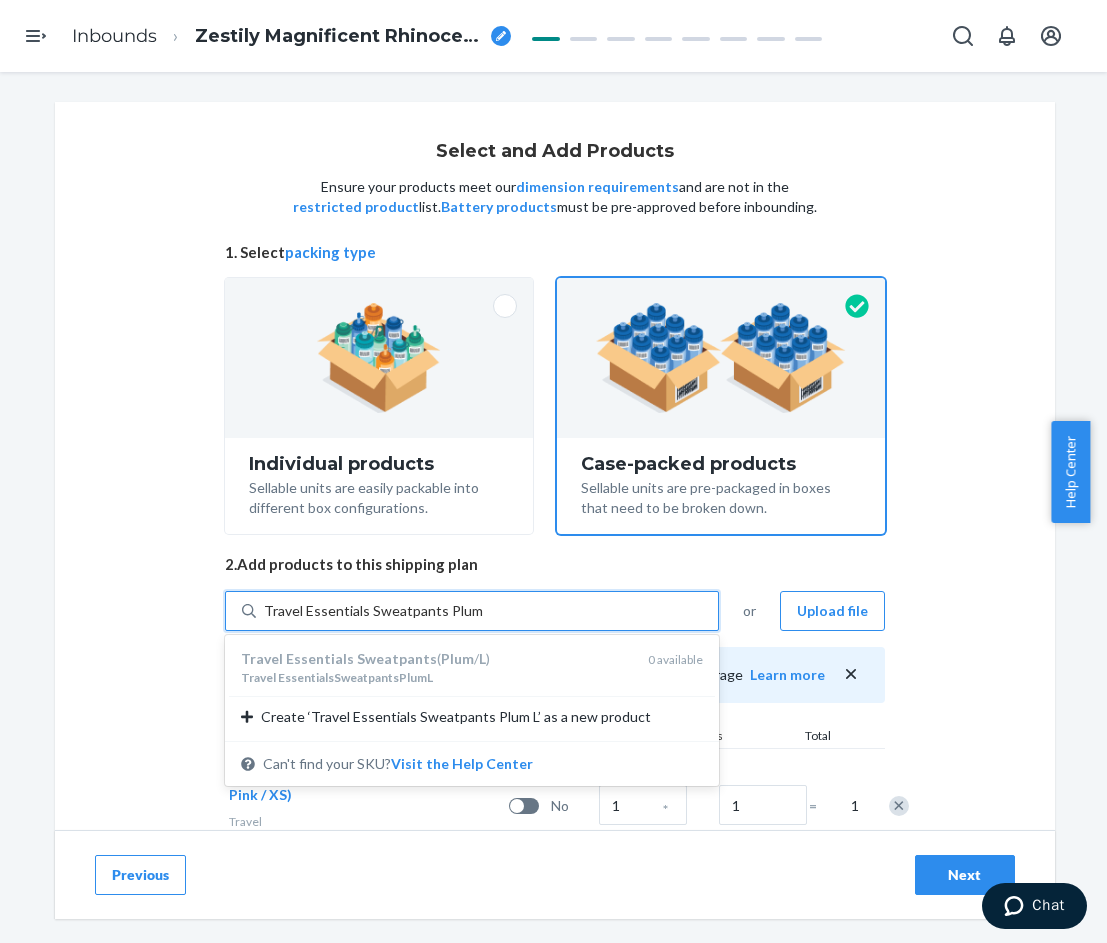 click on "Travel   EssentialsSweatpantsPlumL" at bounding box center (436, 677) 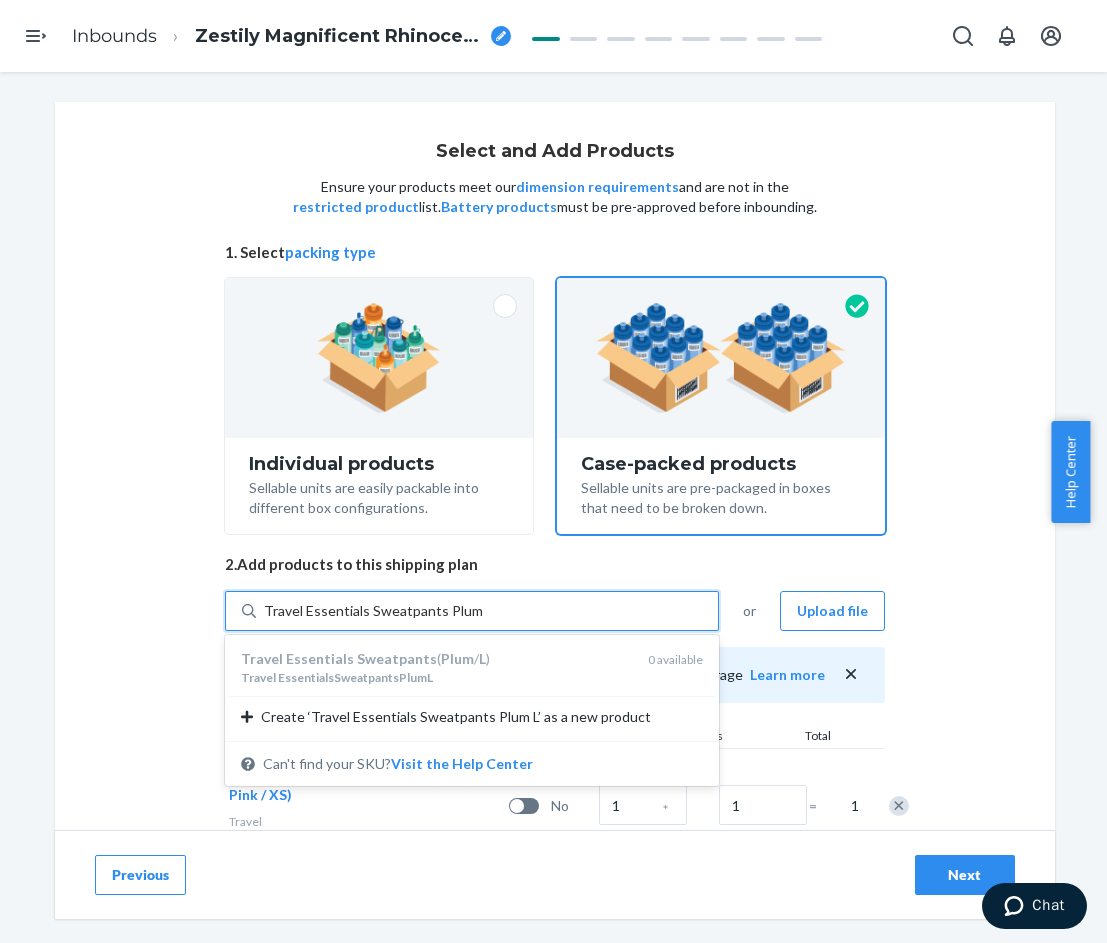 click on "Travel Essentials Sweatpants Plum L" at bounding box center (374, 611) 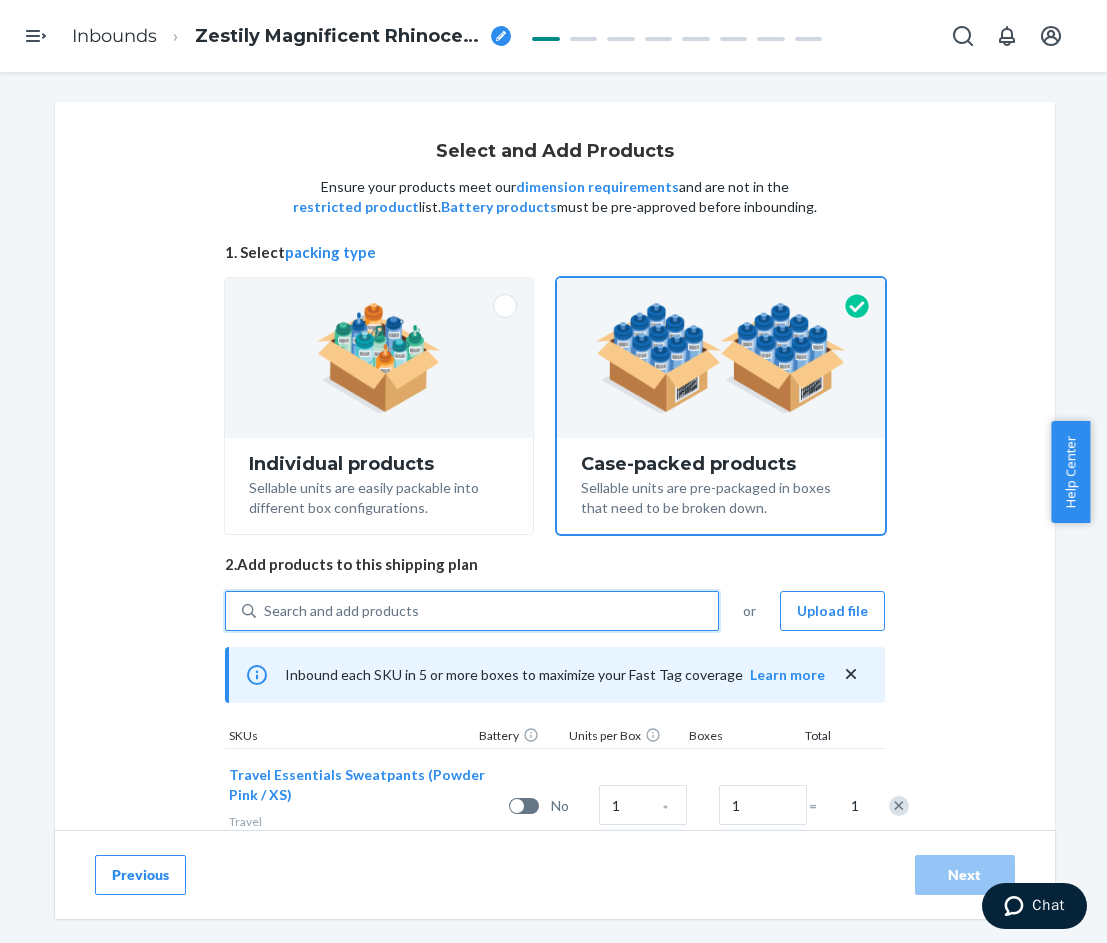click on "Search and add products" at bounding box center [487, 611] 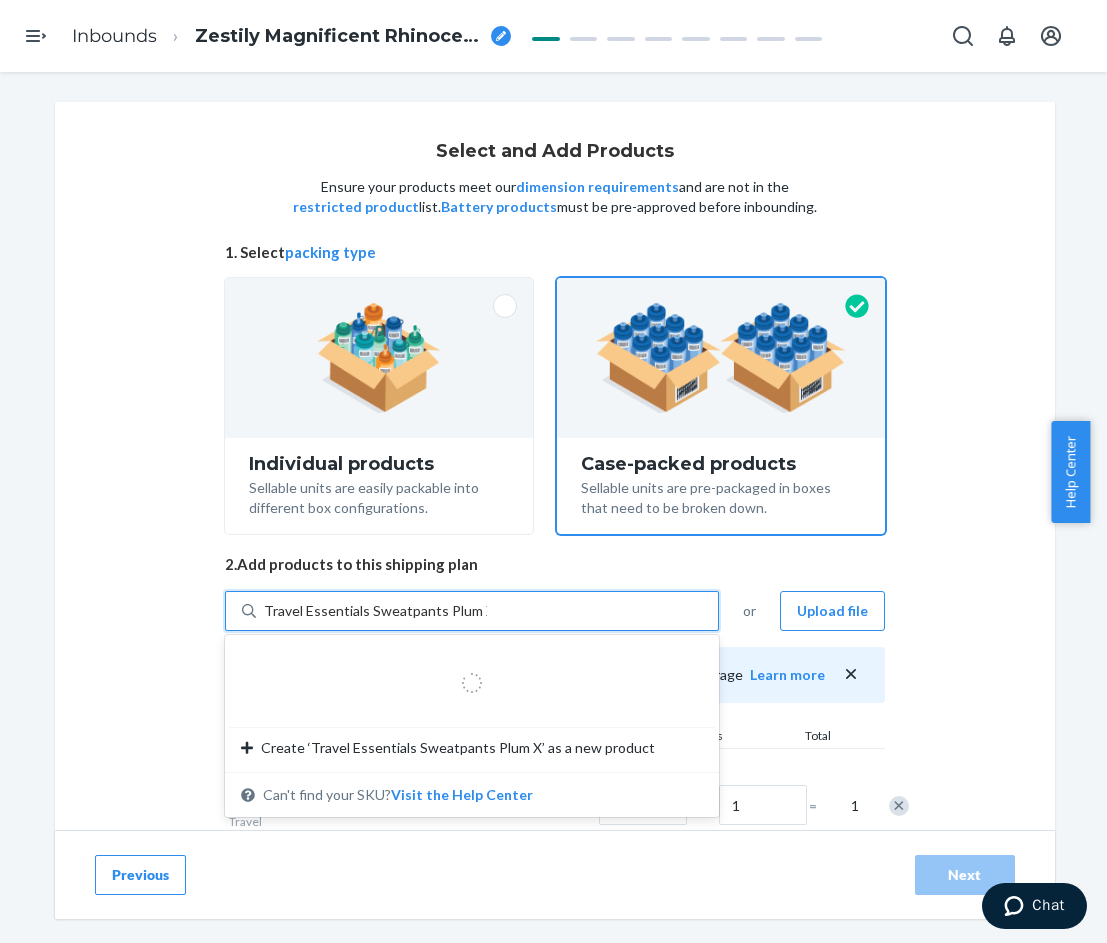 type on "Travel Essentials Sweatpants Plum XL" 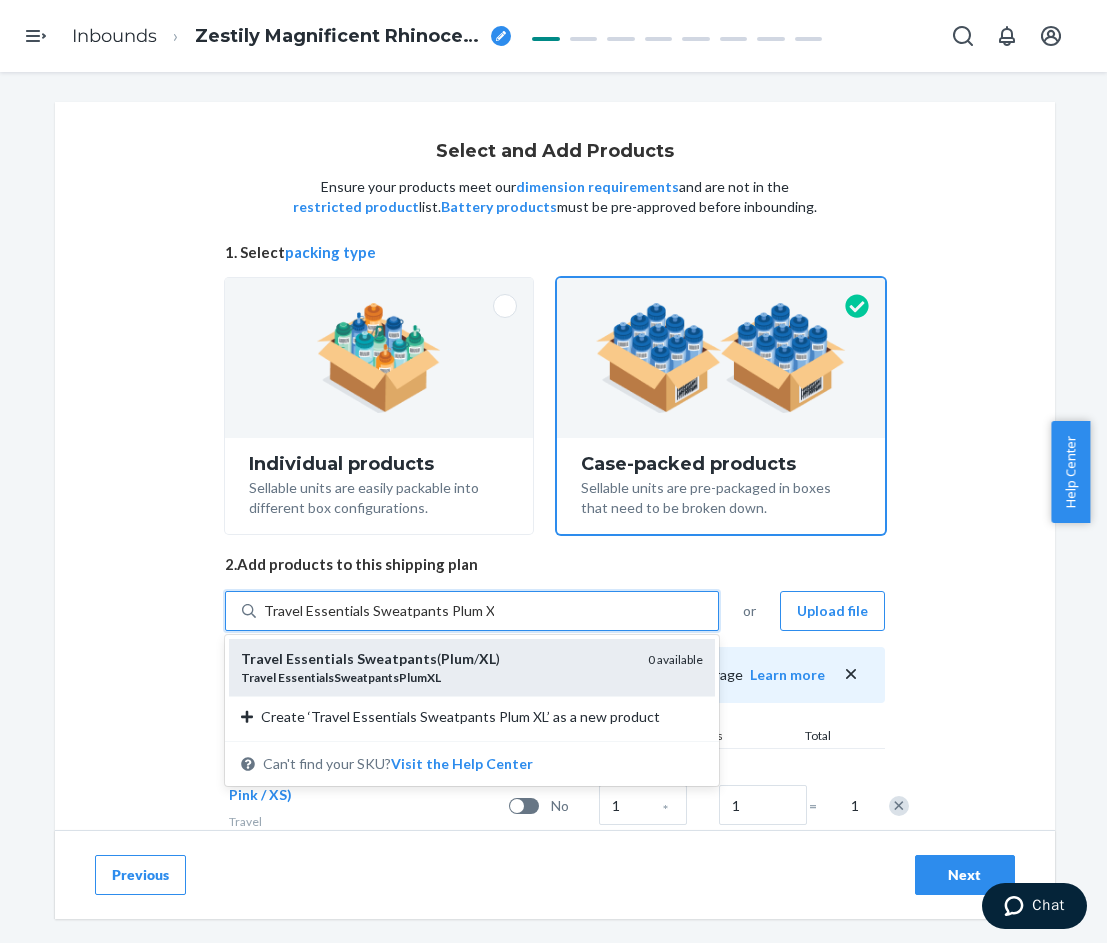 click on "Travel   Essentials   Sweatpants  ( Plum  /  XL )" at bounding box center (436, 659) 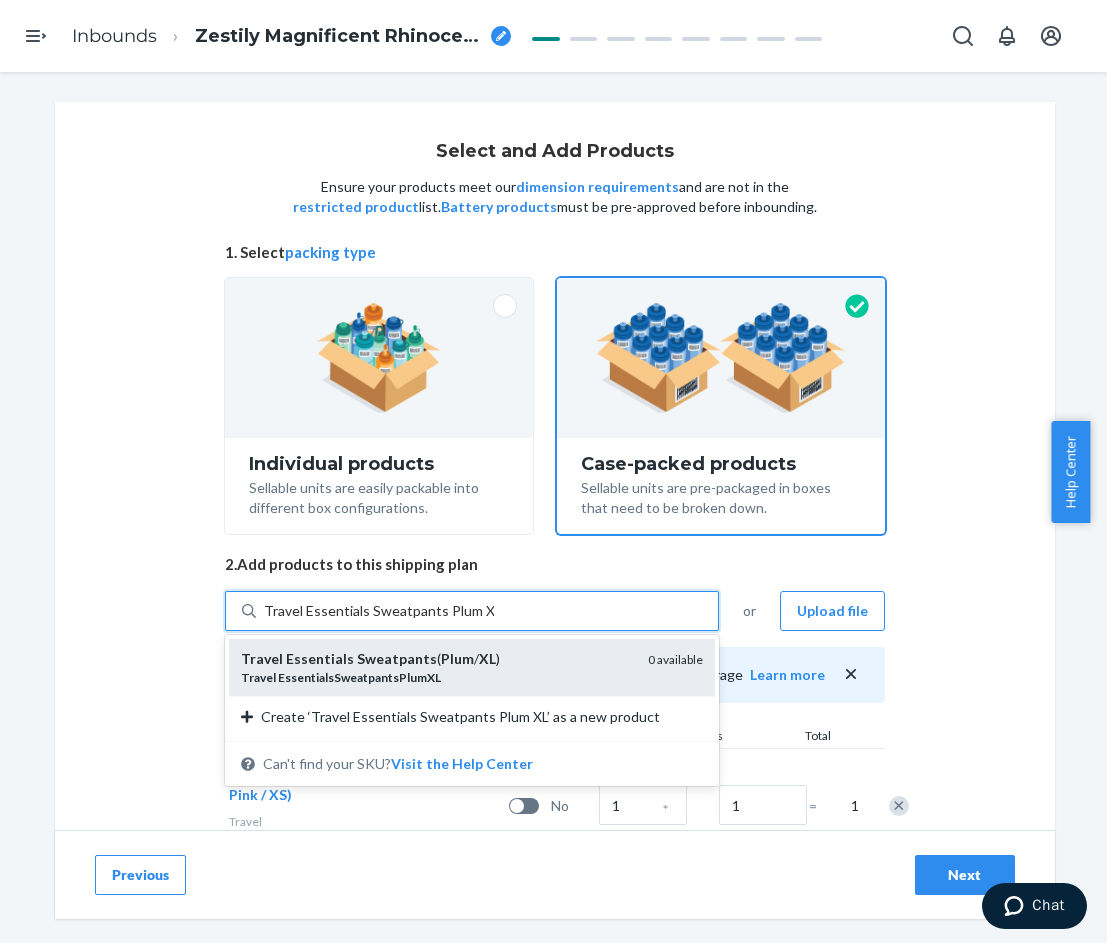 click on "Travel Essentials Sweatpants Plum XL" at bounding box center [379, 611] 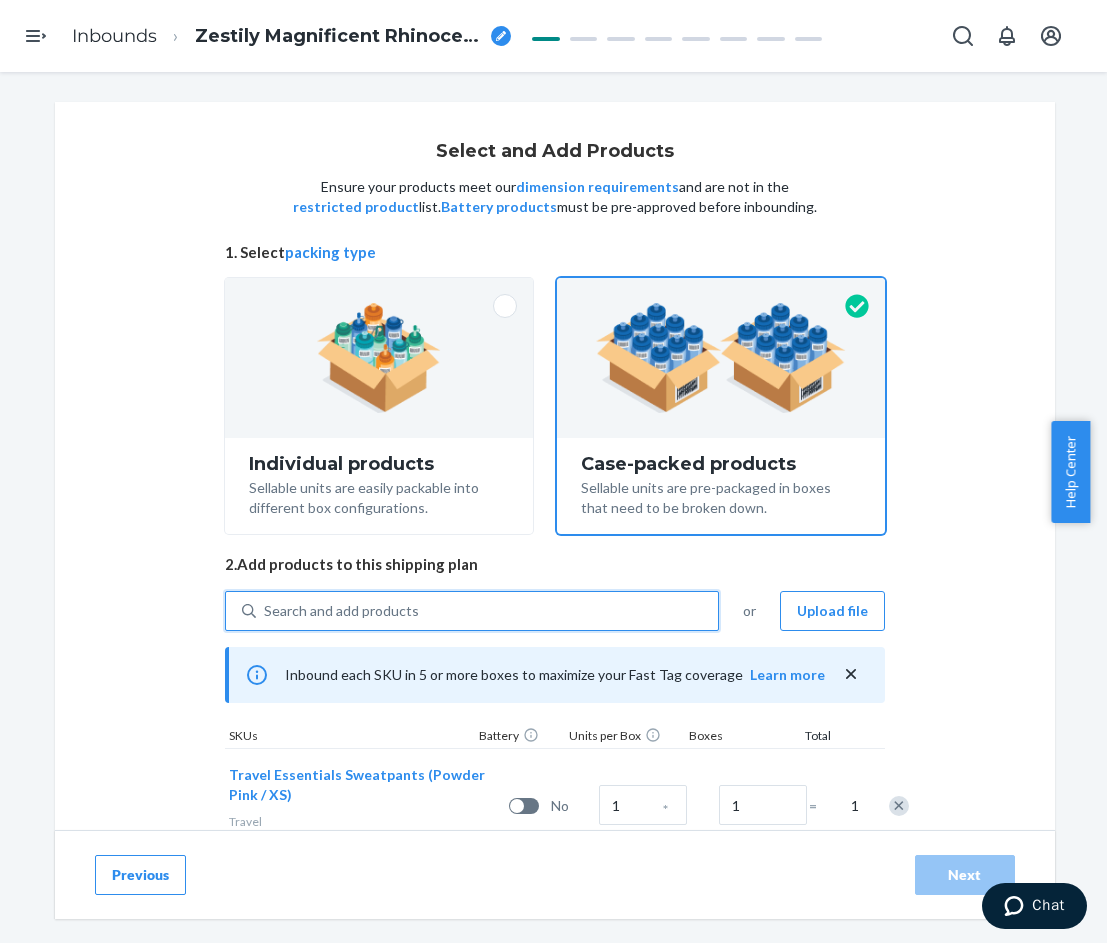 click on "Search and add products" at bounding box center (487, 611) 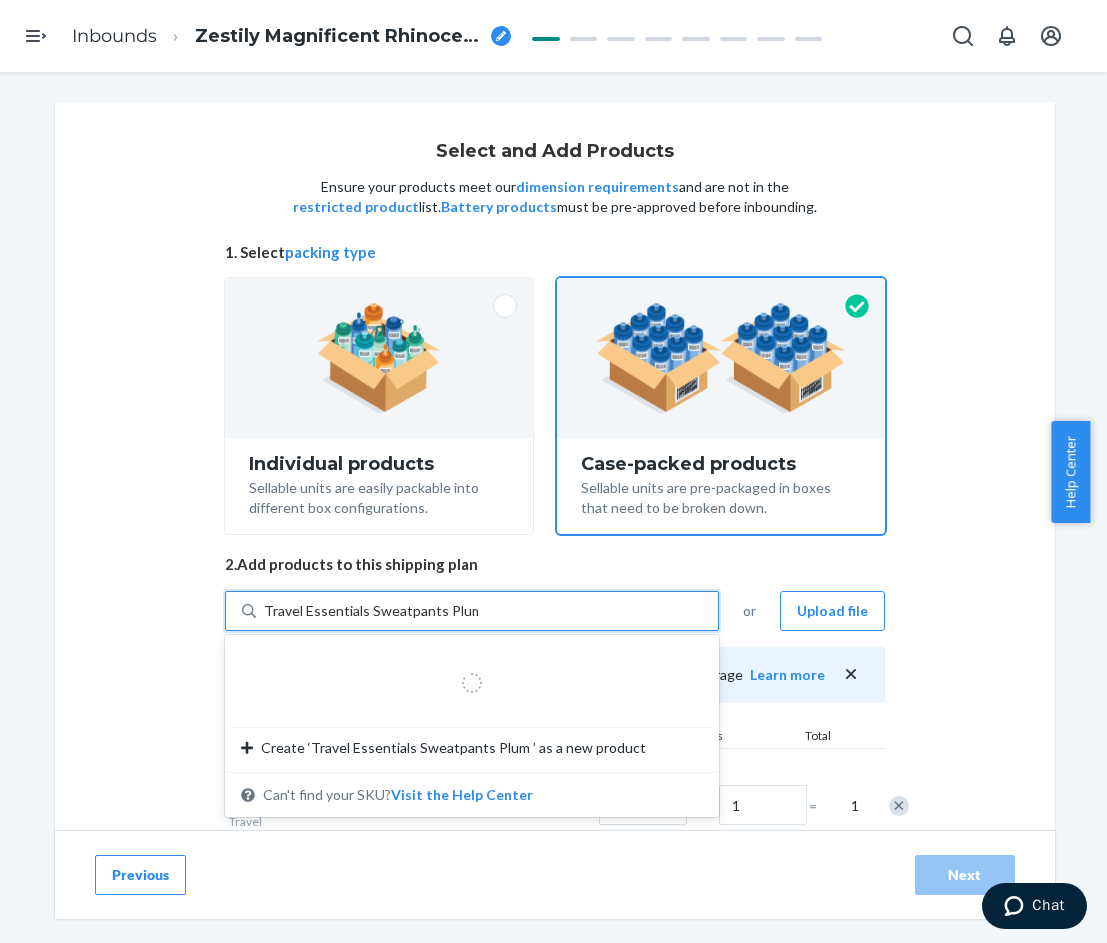 type on "Travel Essentials Sweatpants Plum 2" 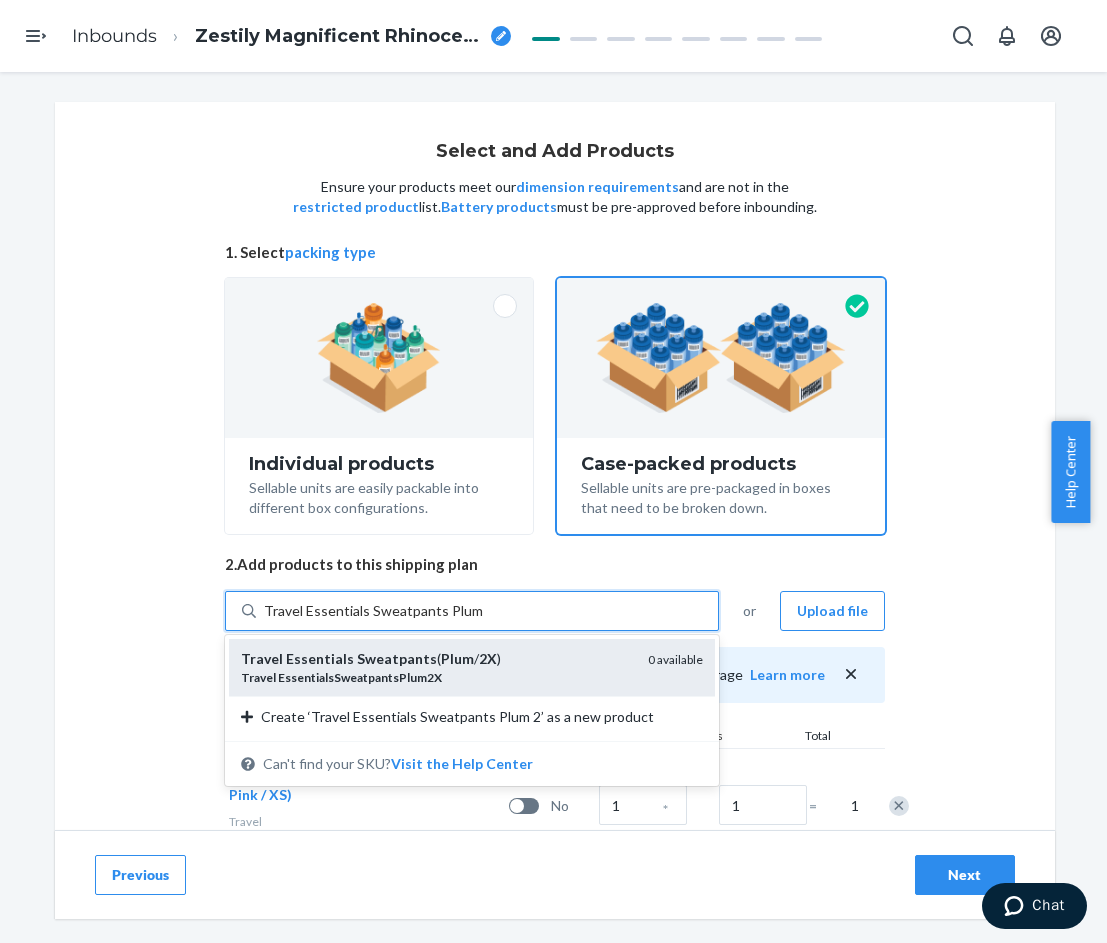 click on "Travel   Essentials   Sweatpants  ( Plum  /  2X )" at bounding box center (436, 659) 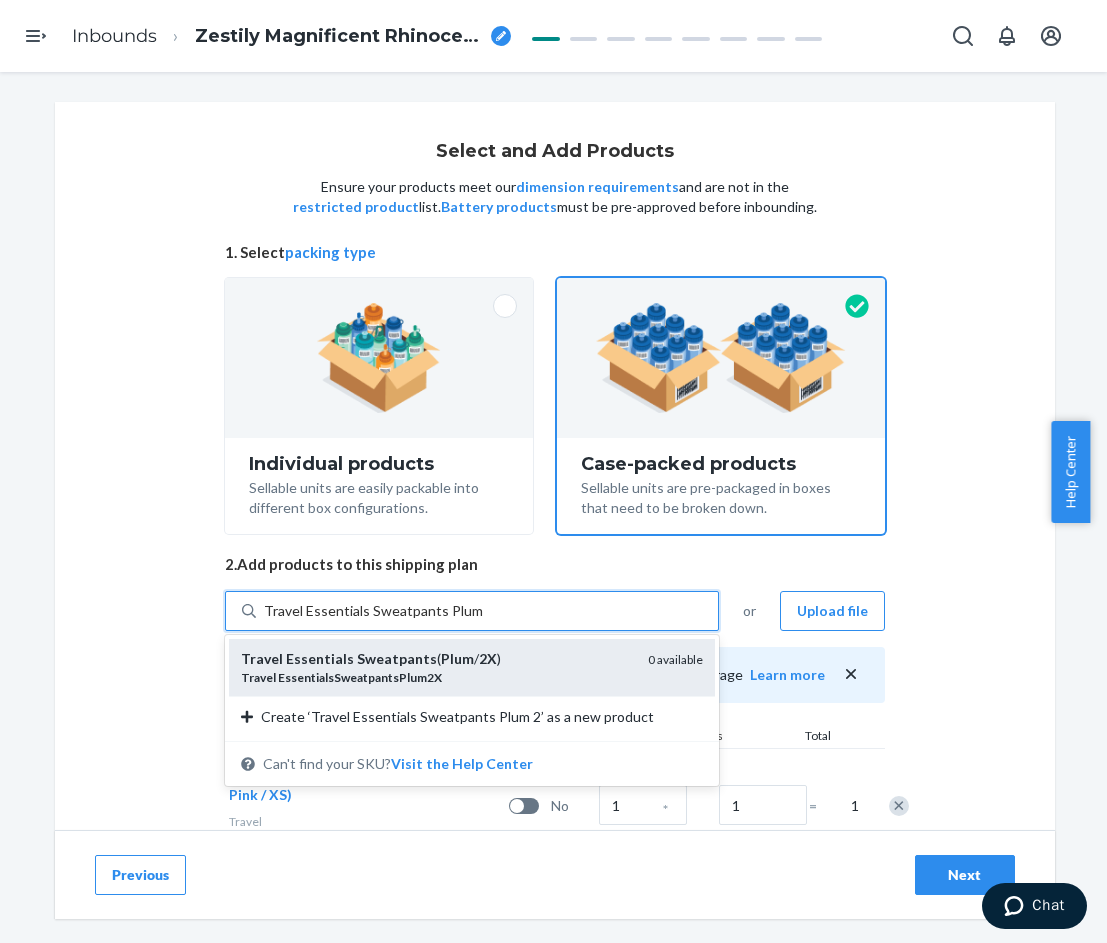 click on "Travel Essentials Sweatpants Plum 2" at bounding box center (375, 611) 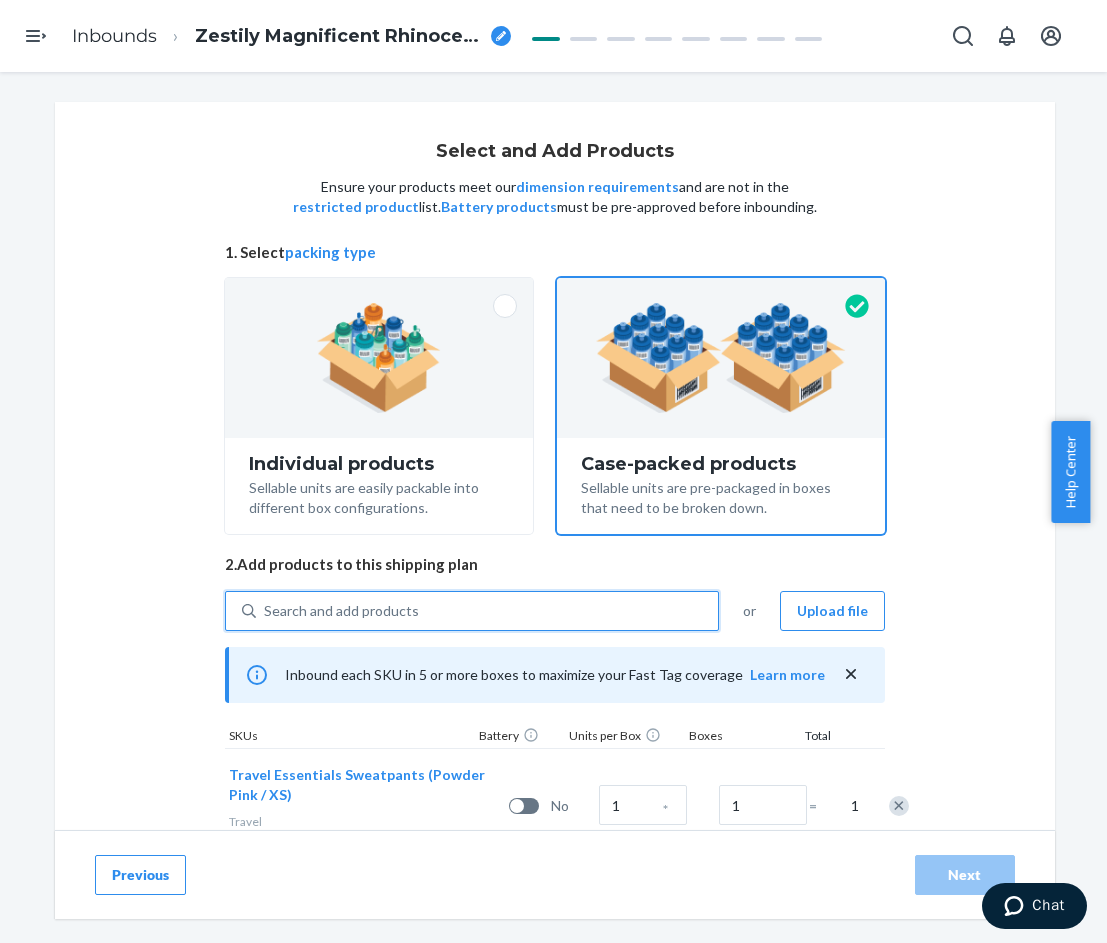 click on "Search and add products" at bounding box center [487, 611] 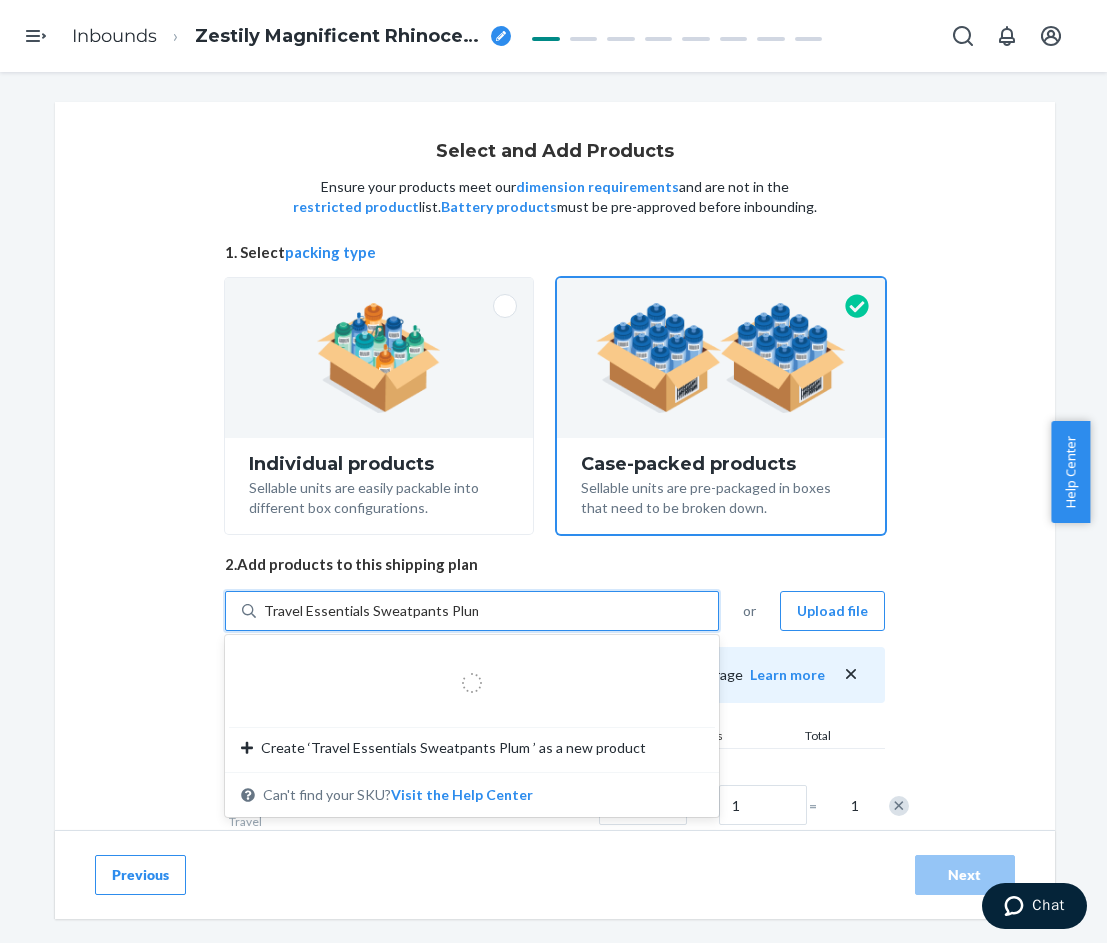 type on "Travel Essentials Sweatpants Plum 3" 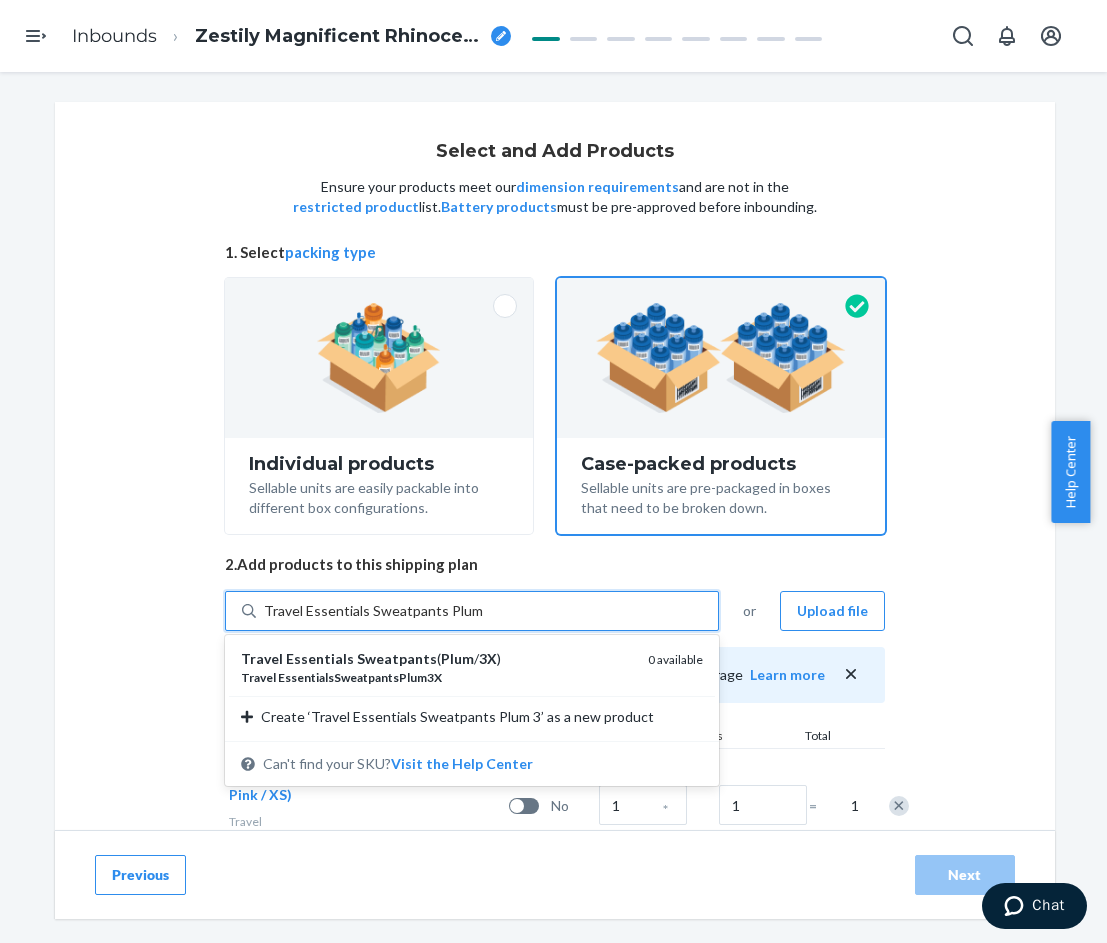 click on "Travel   Essentials   Sweatpants  ( Plum  /  3X )" at bounding box center (436, 659) 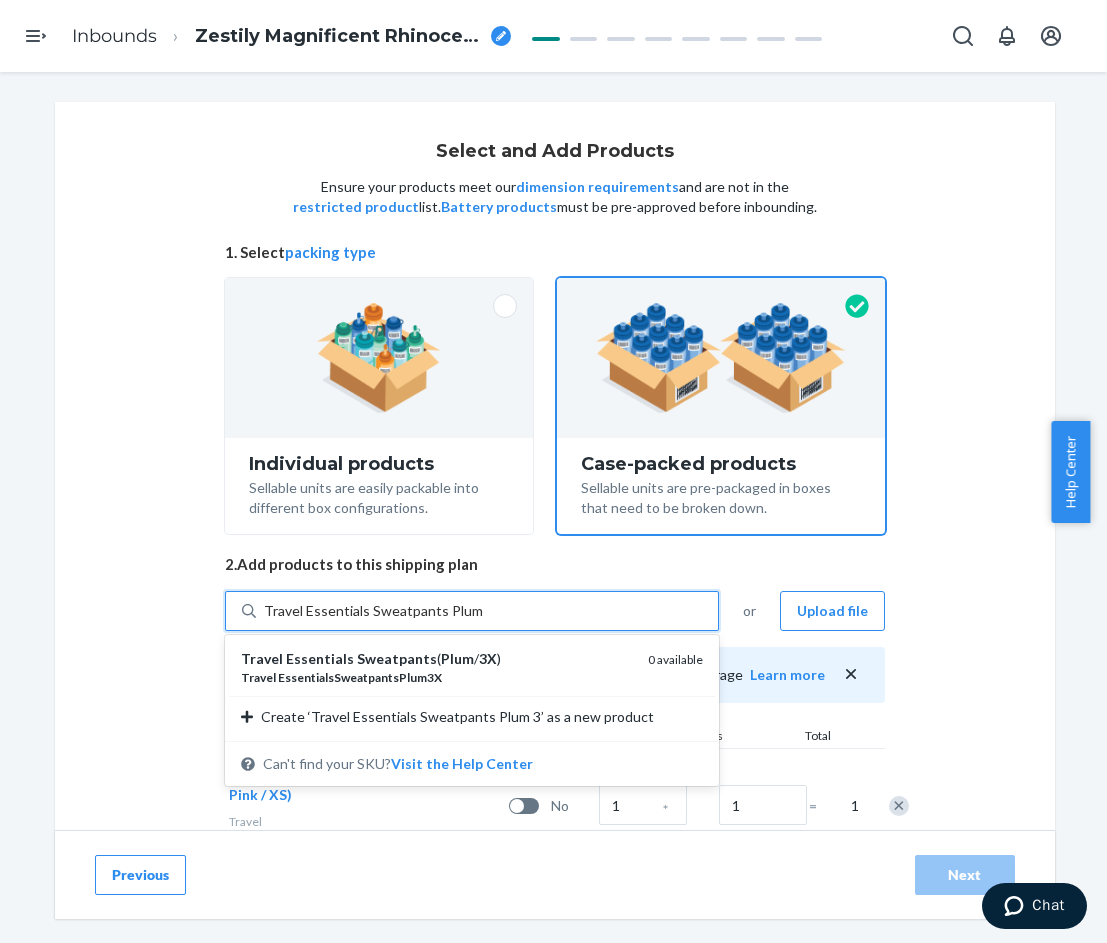 click on "Travel Essentials Sweatpants Plum 3" at bounding box center [375, 611] 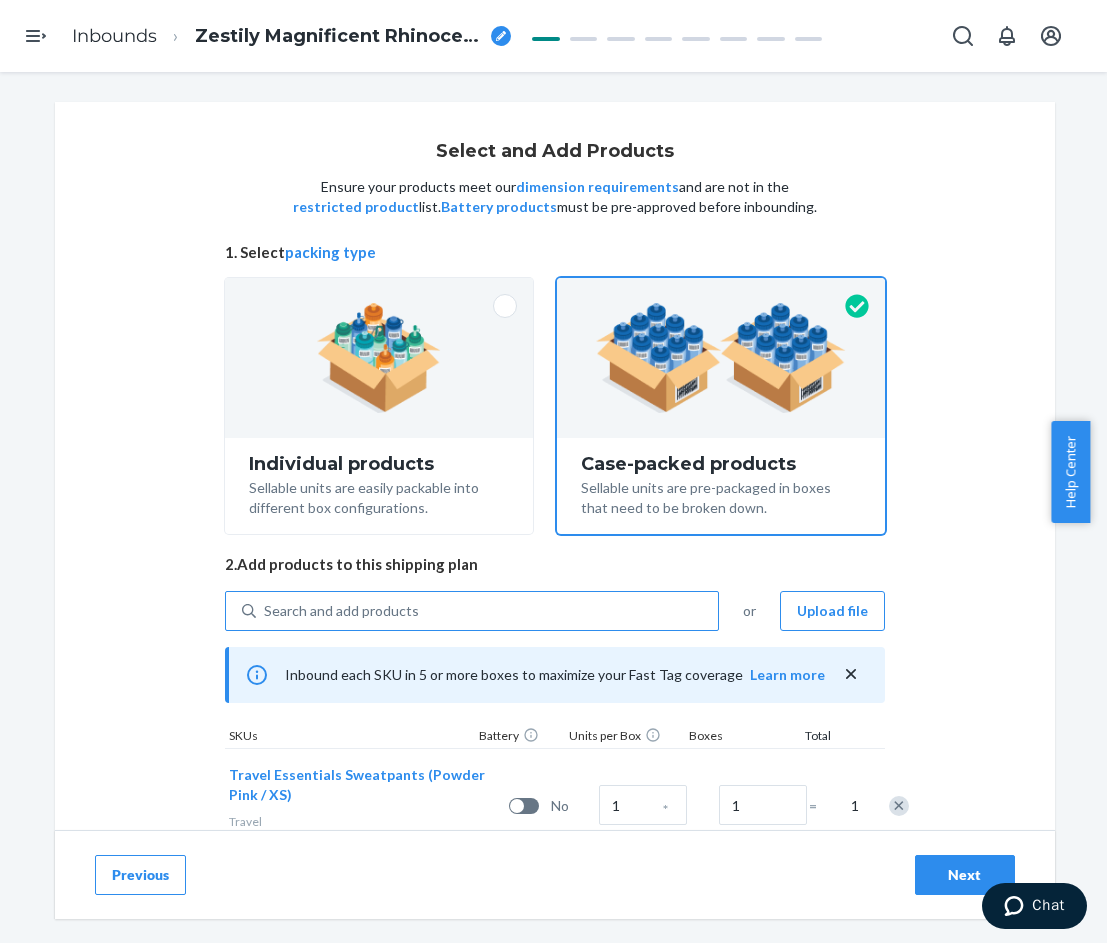 click on "Search and add products" at bounding box center [487, 611] 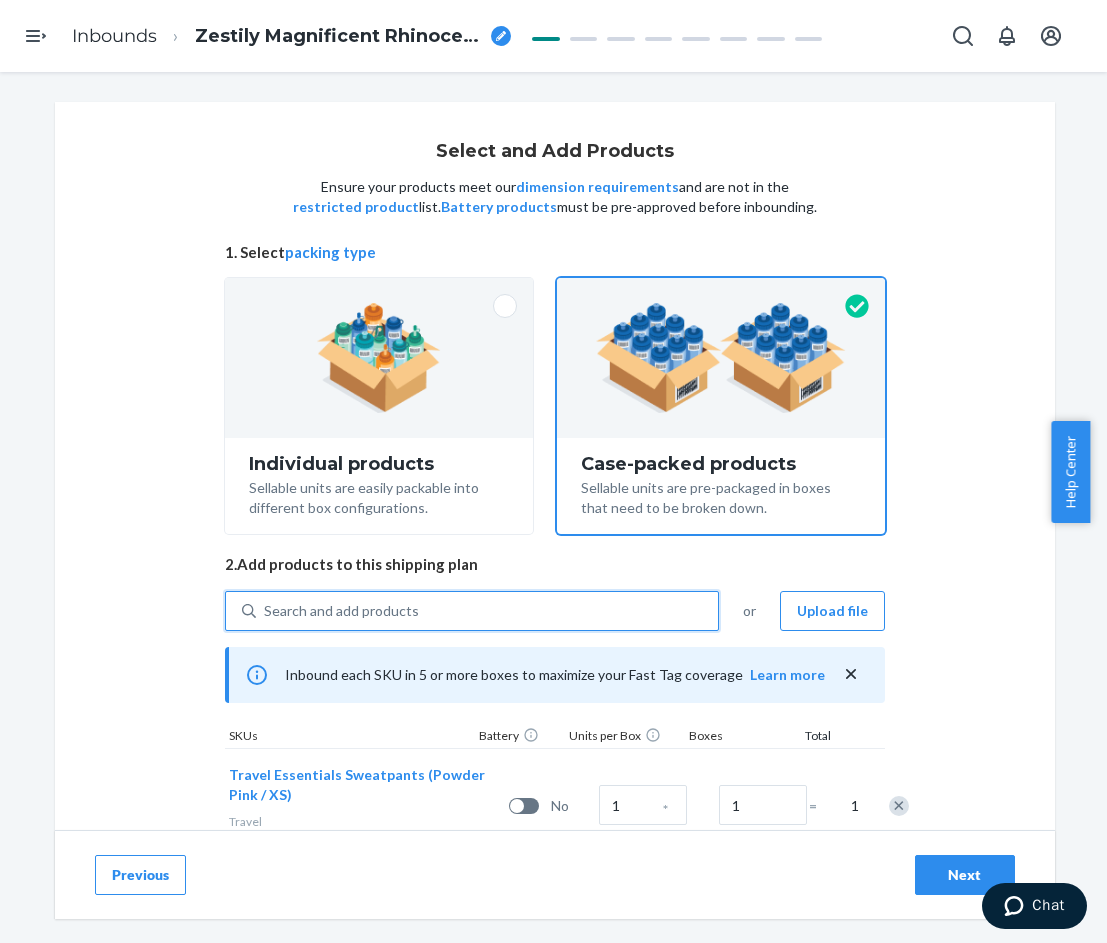 paste on "Travel Essentials Sweatpants Alpine" 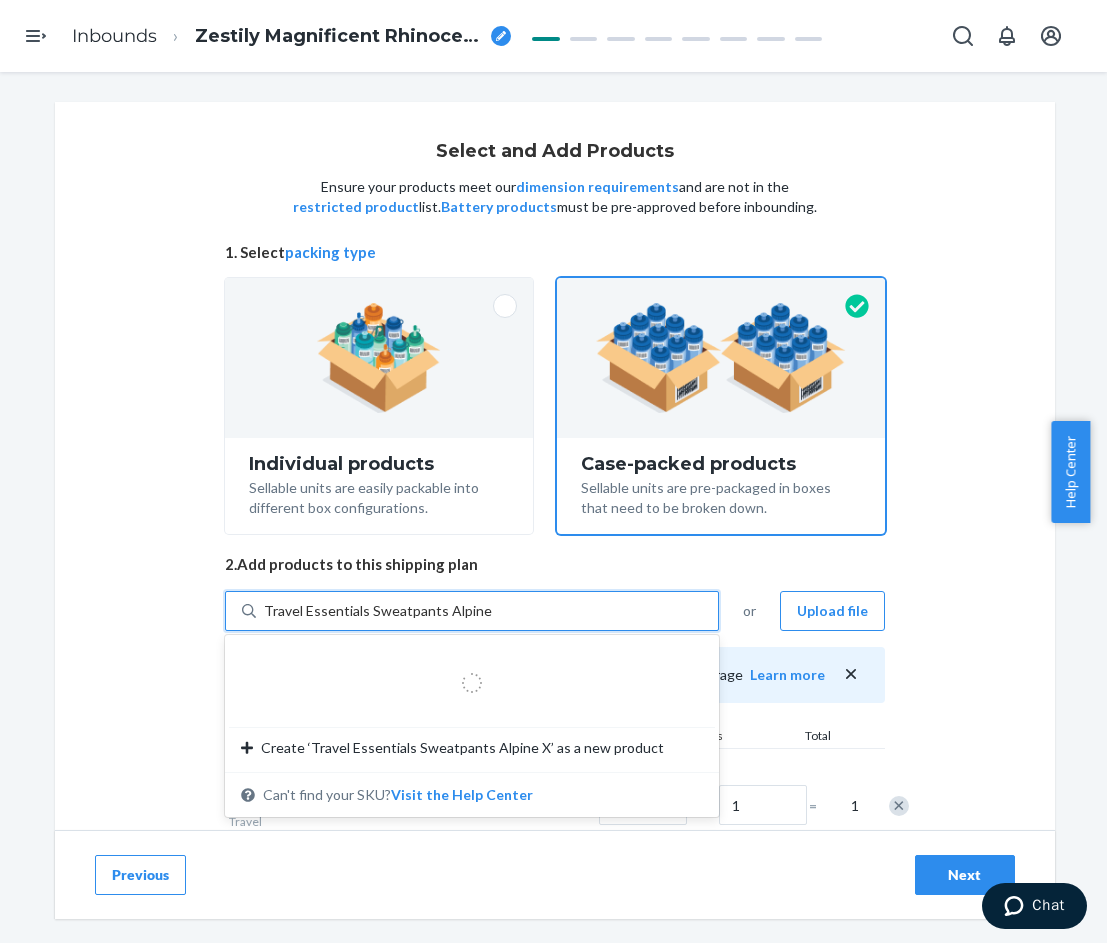 type on "Travel Essentials Sweatpants Alpine XS" 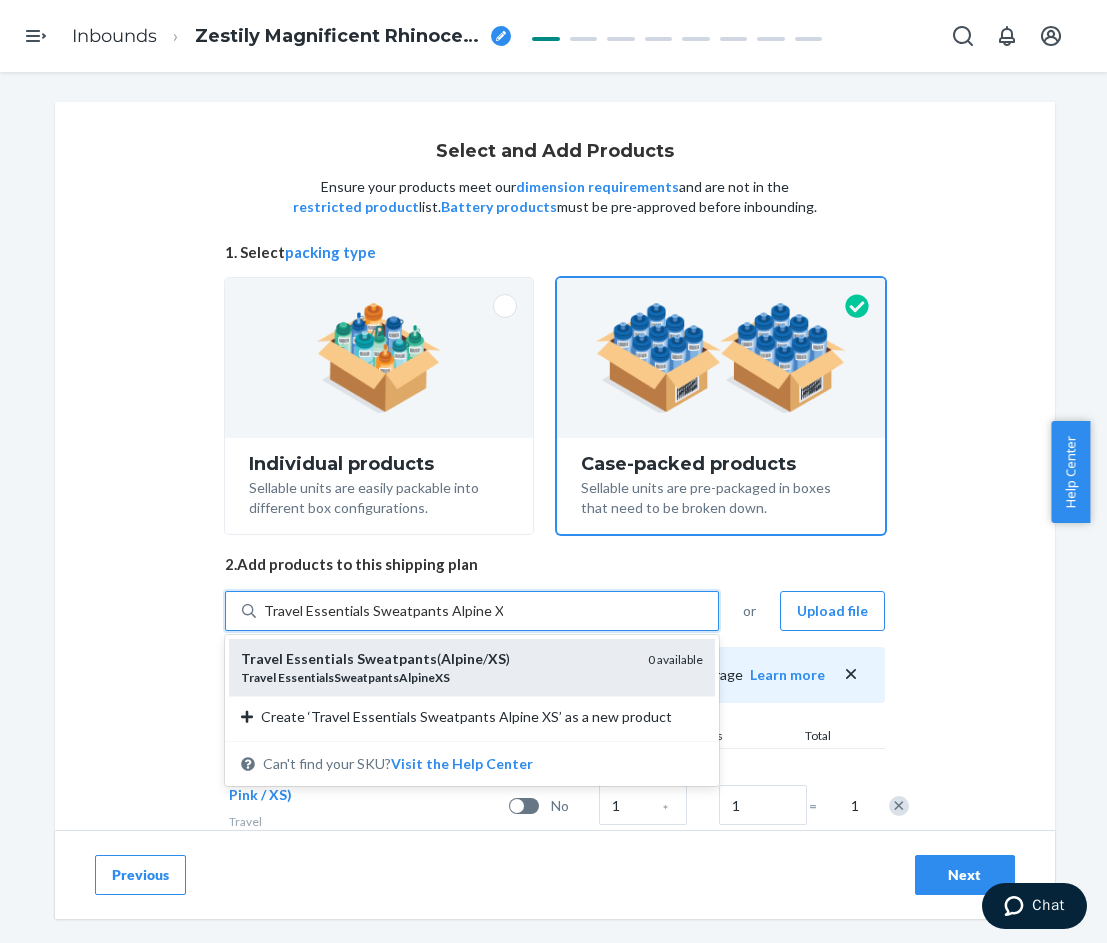 click on "Travel   Essentials   Sweatpants  ( Alpine  /  XS )" at bounding box center [436, 659] 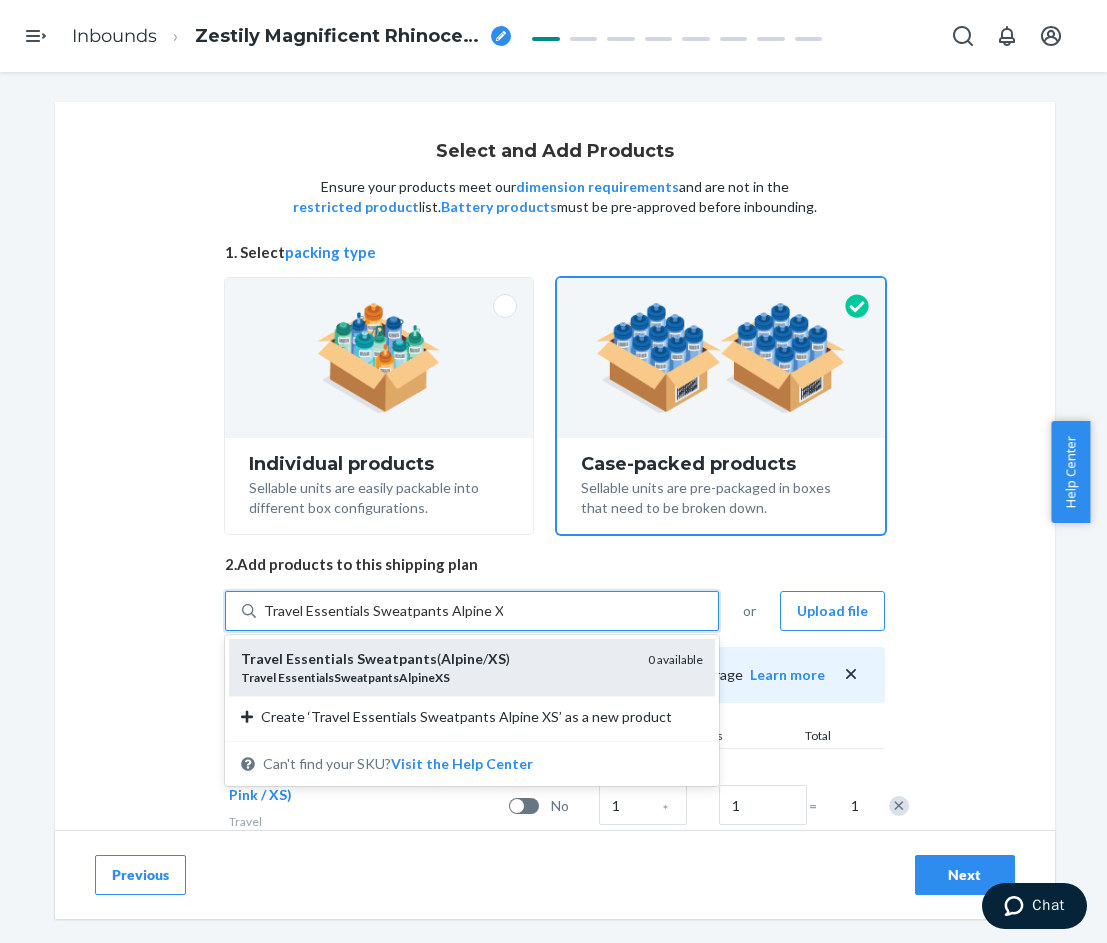 click on "Travel Essentials Sweatpants Alpine XS" at bounding box center [383, 611] 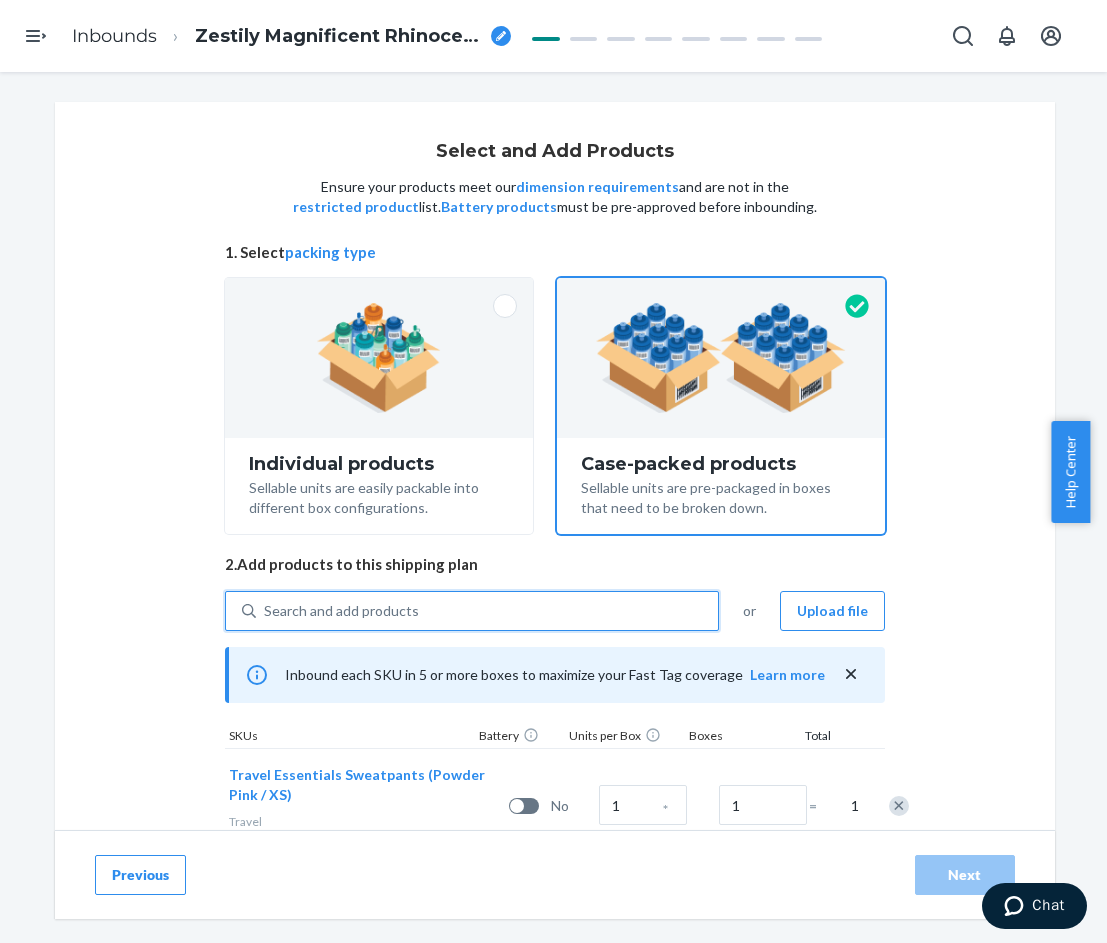click on "Search and add products" at bounding box center (487, 611) 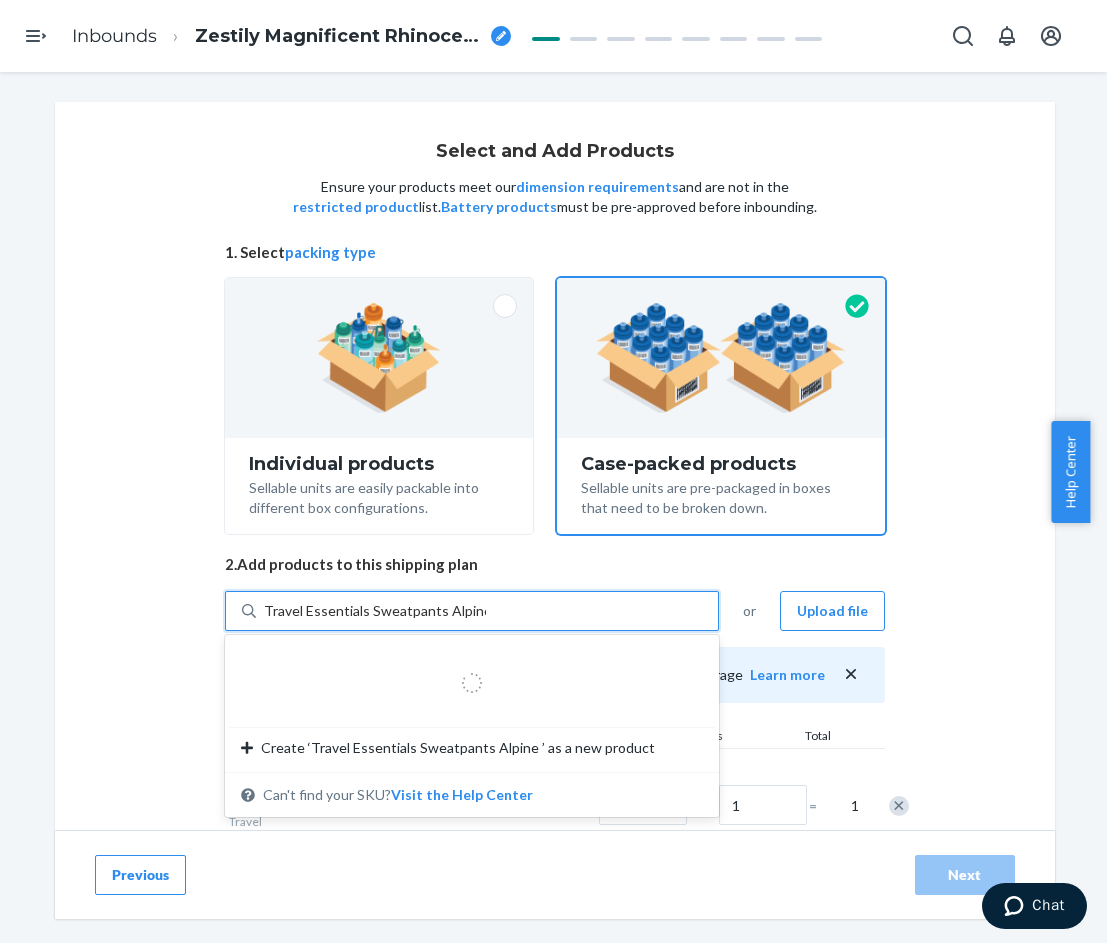 type on "Travel Essentials Sweatpants Alpine S" 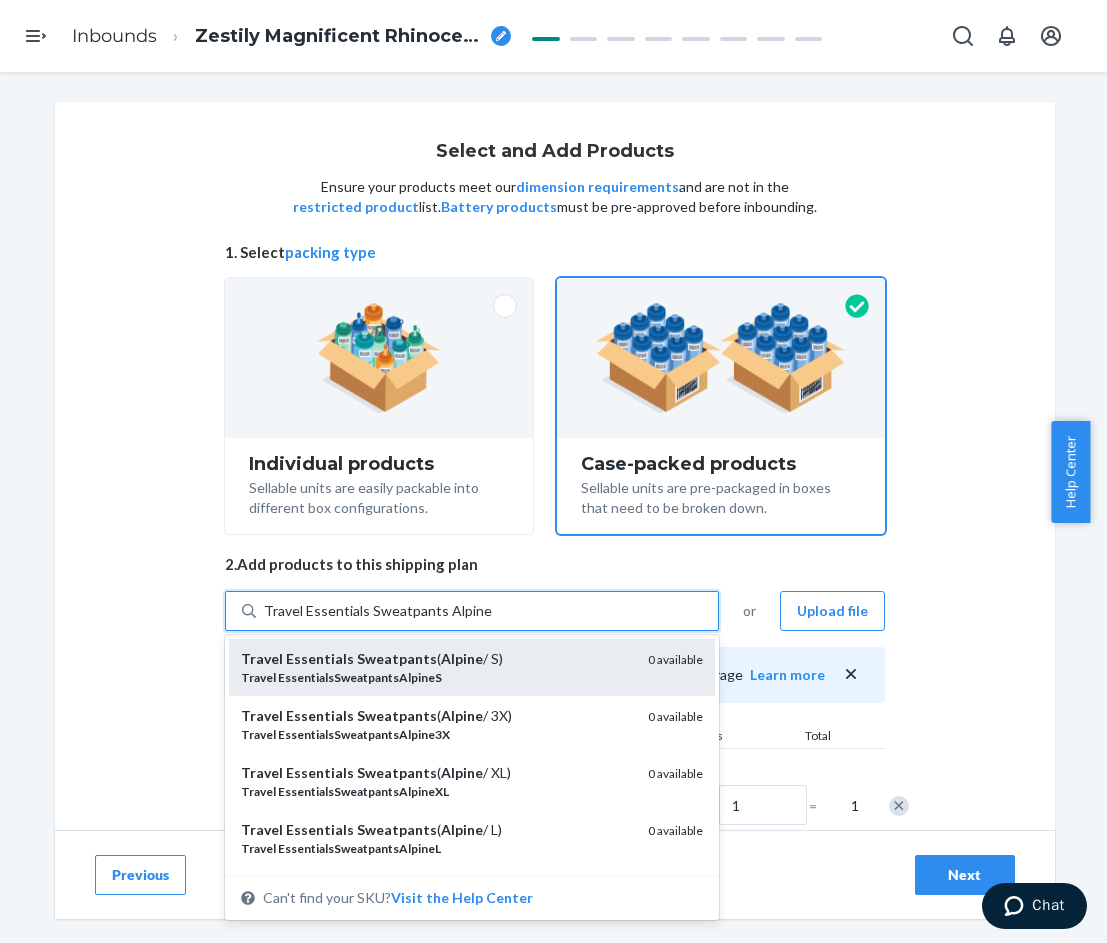 click on "Travel   Essentials   Sweatpants  ( Alpine  / S)" at bounding box center [436, 659] 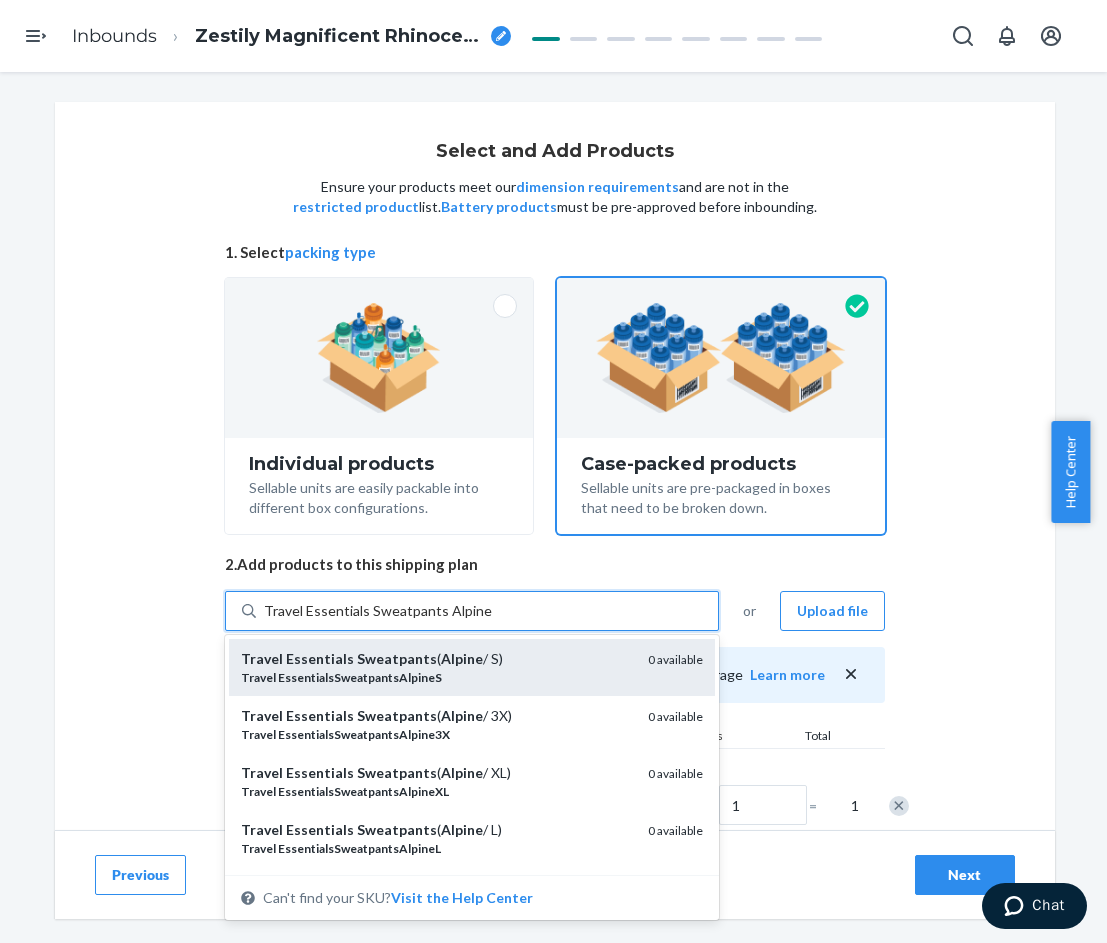 click on "Travel Essentials Sweatpants Alpine S" at bounding box center [379, 611] 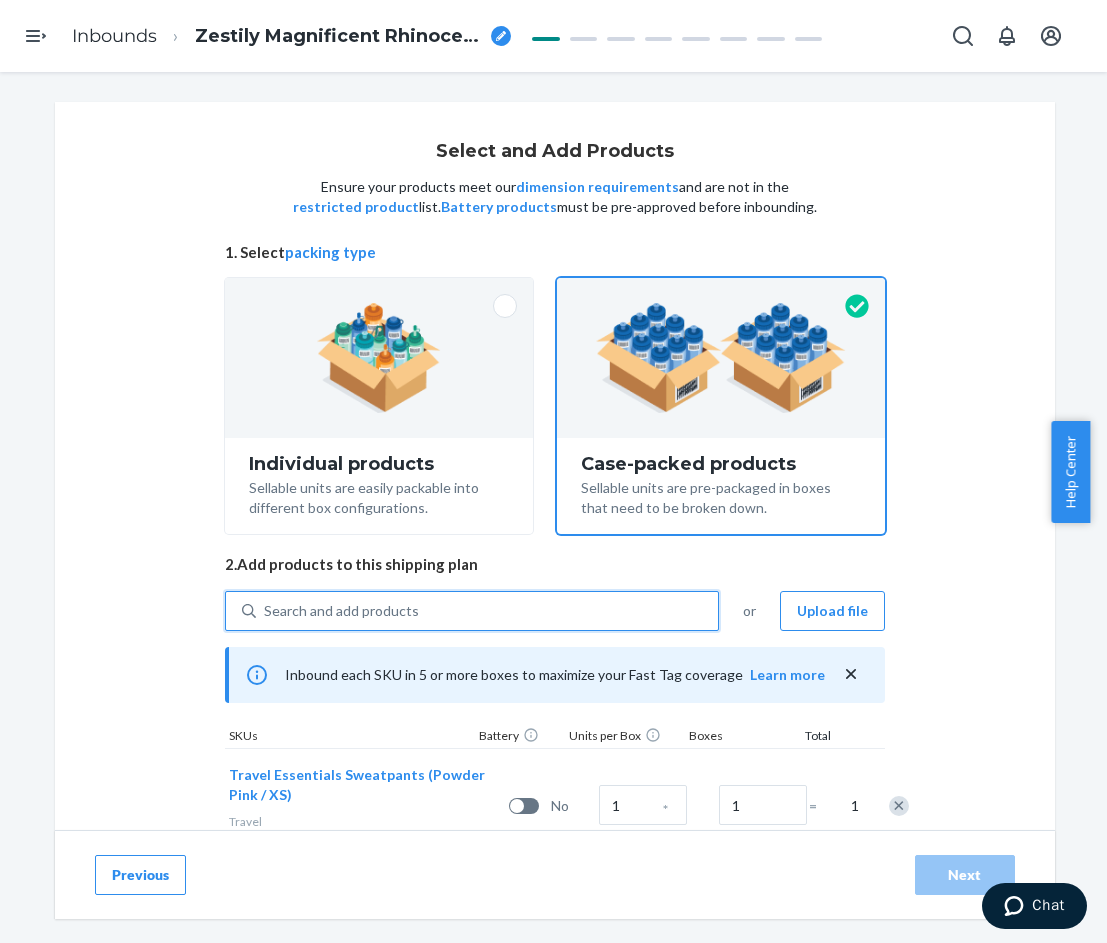 click on "Search and add products" at bounding box center (487, 611) 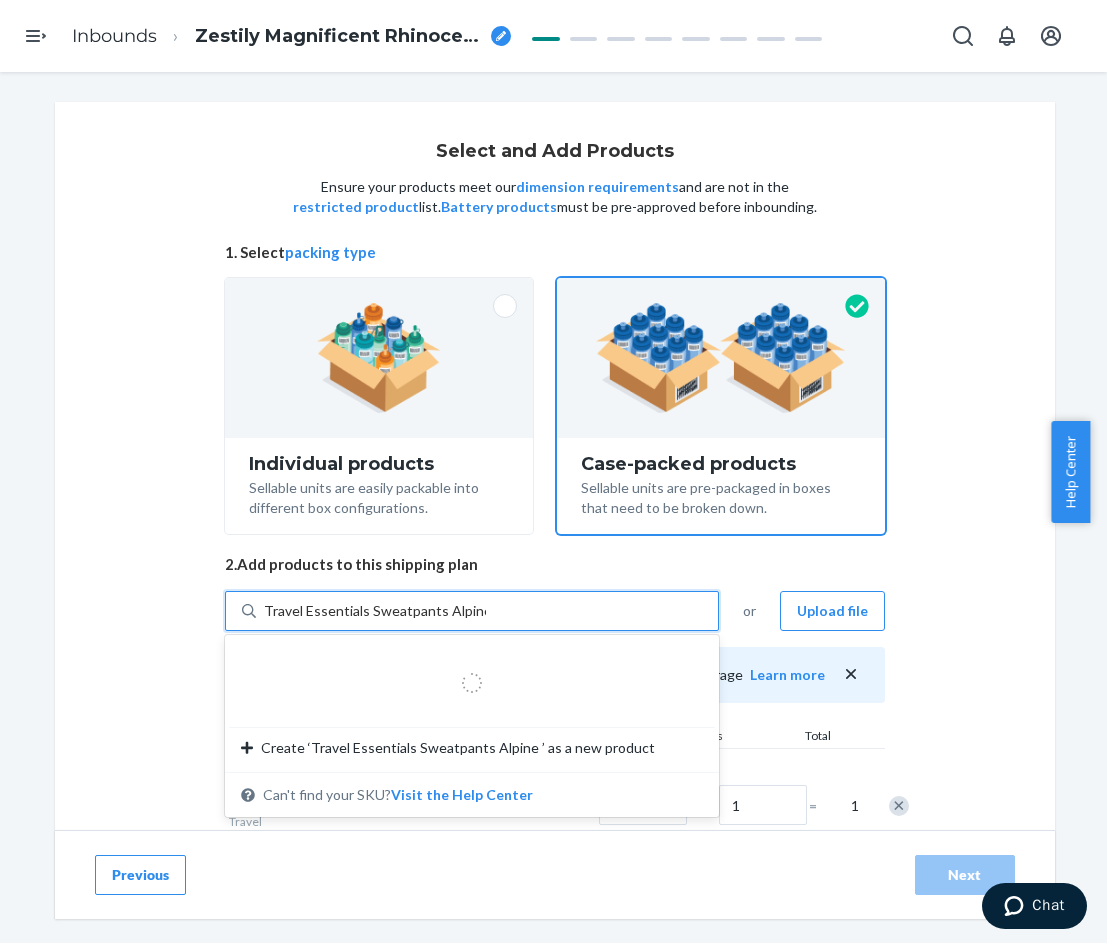 type on "Travel Essentials Sweatpants Alpine M" 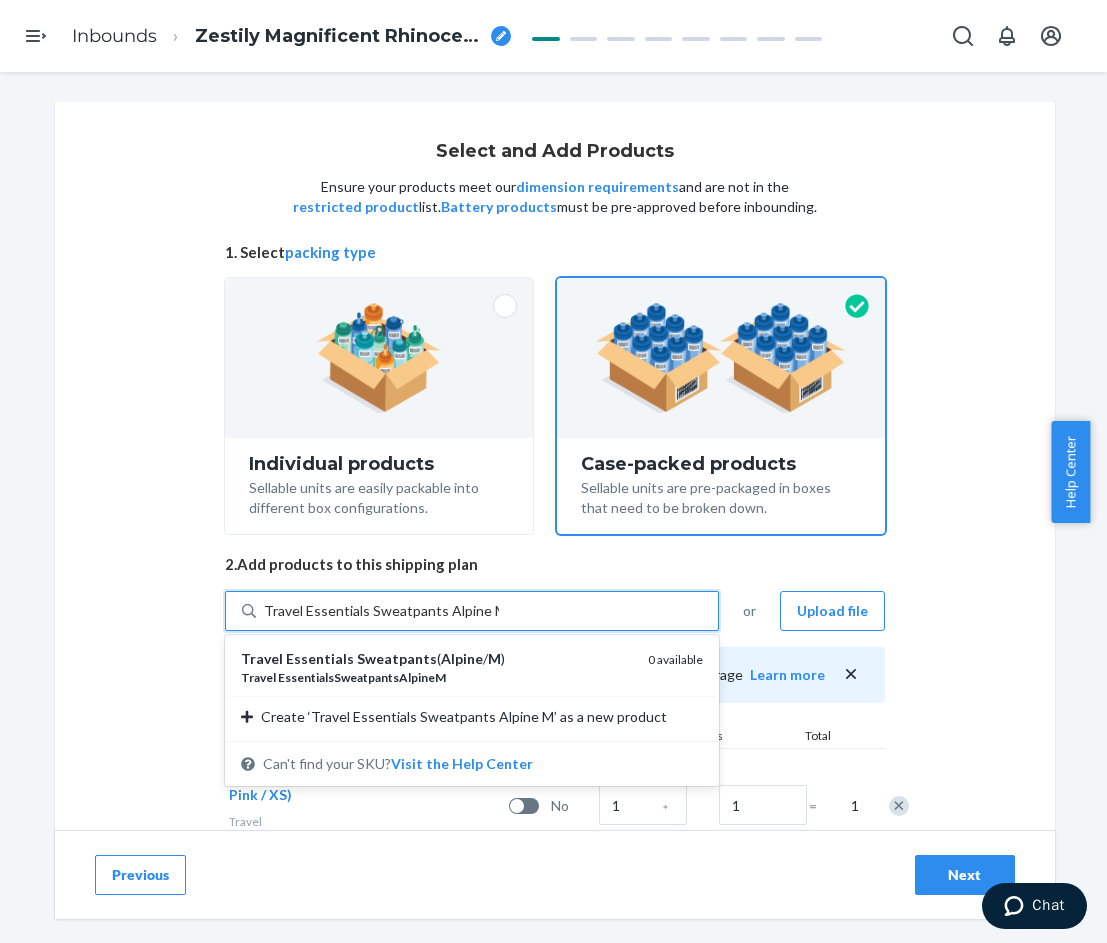 click on "Travel   EssentialsSweatpantsAlpineM" at bounding box center (436, 677) 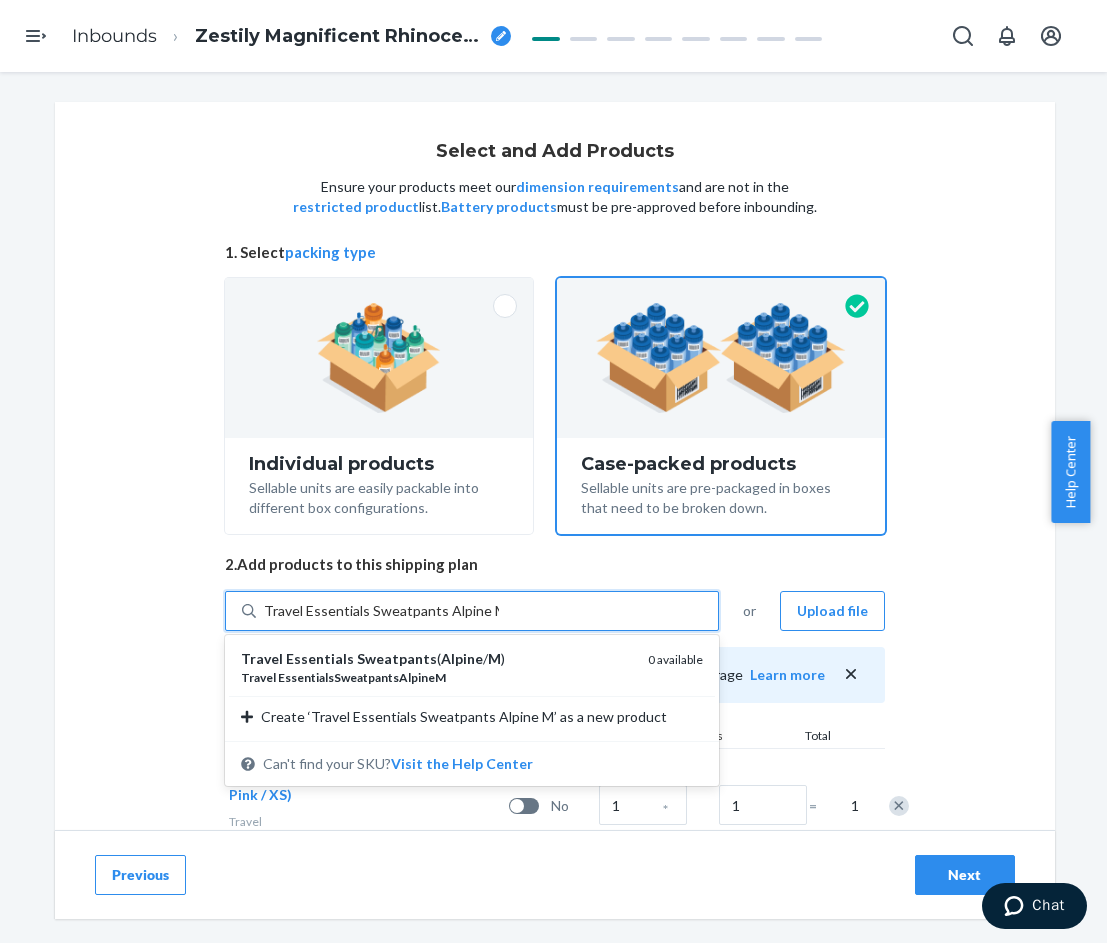 click on "Travel Essentials Sweatpants Alpine M" at bounding box center [381, 611] 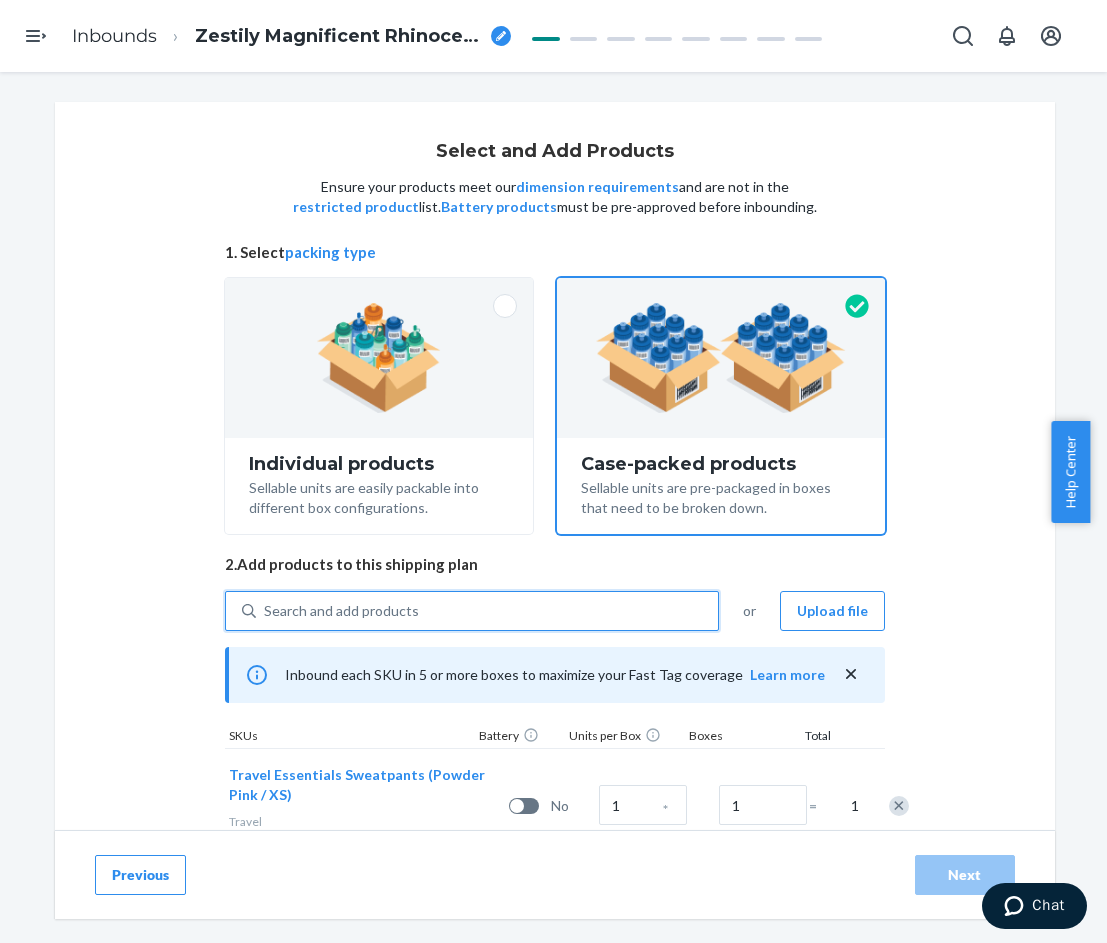 click on "Search and add products" at bounding box center [487, 611] 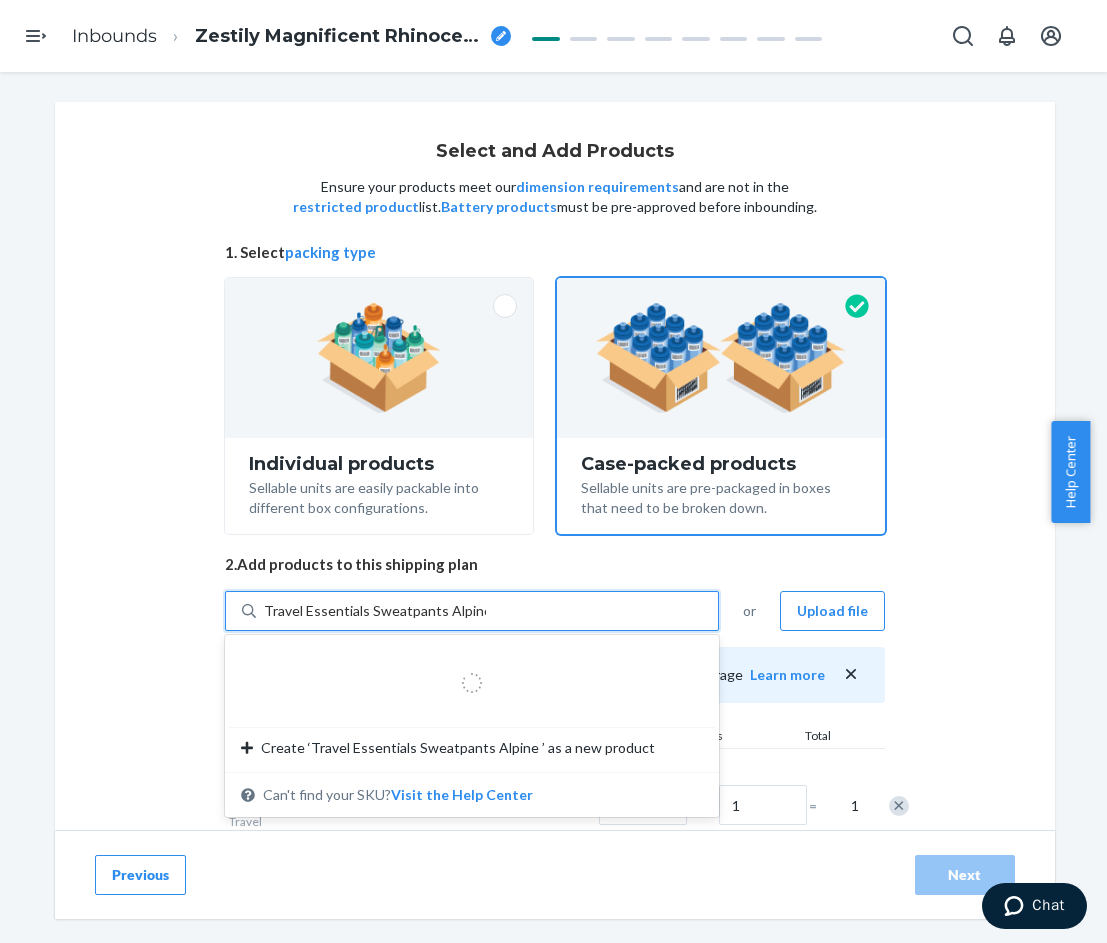 type on "Travel Essentials Sweatpants Alpine L" 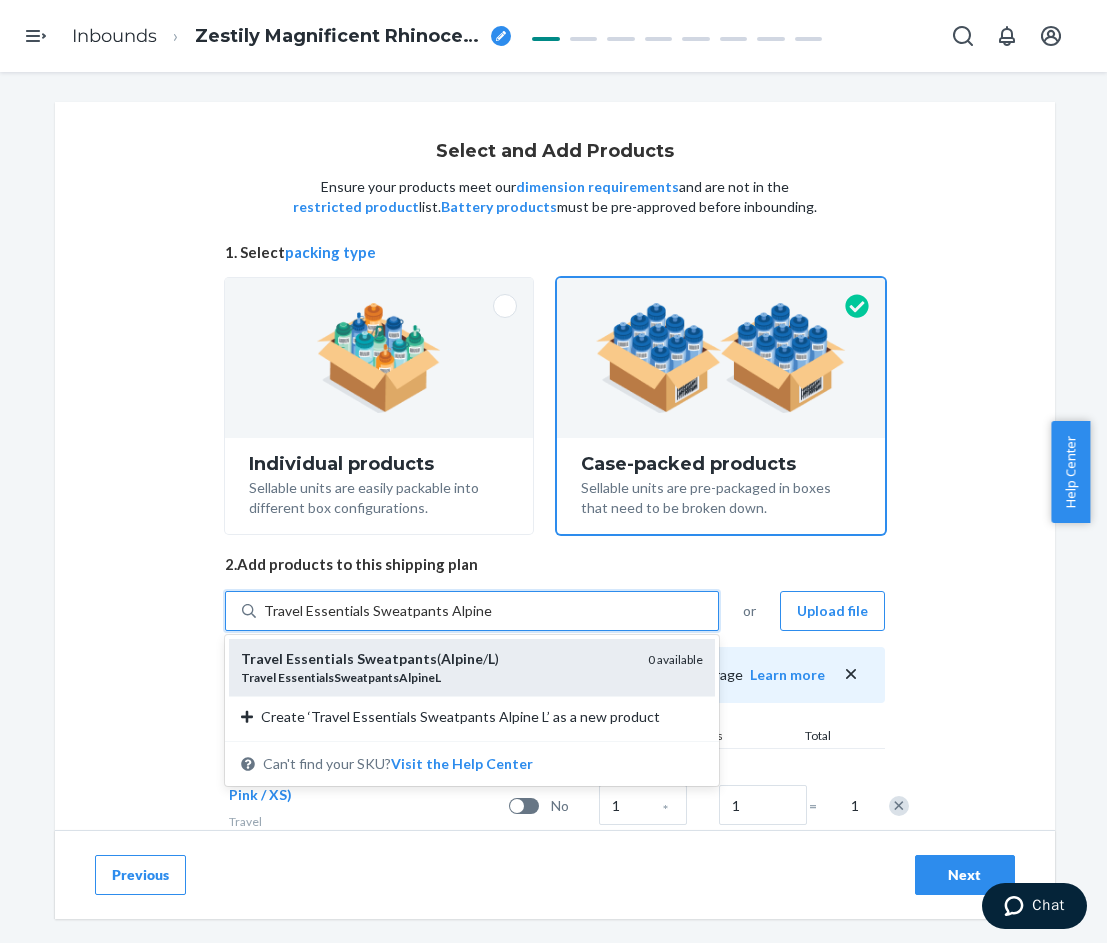 click on "L" at bounding box center (491, 658) 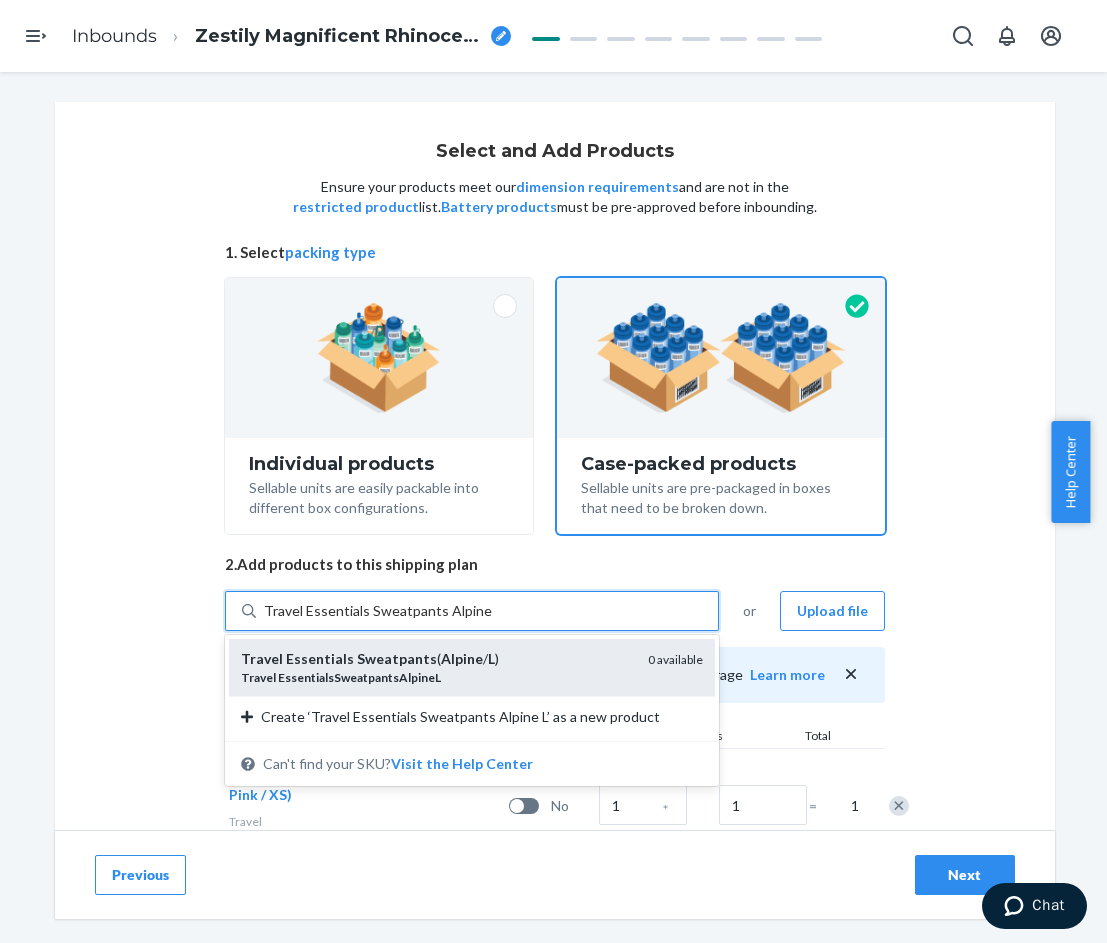 click on "Travel Essentials Sweatpants Alpine L" at bounding box center [379, 611] 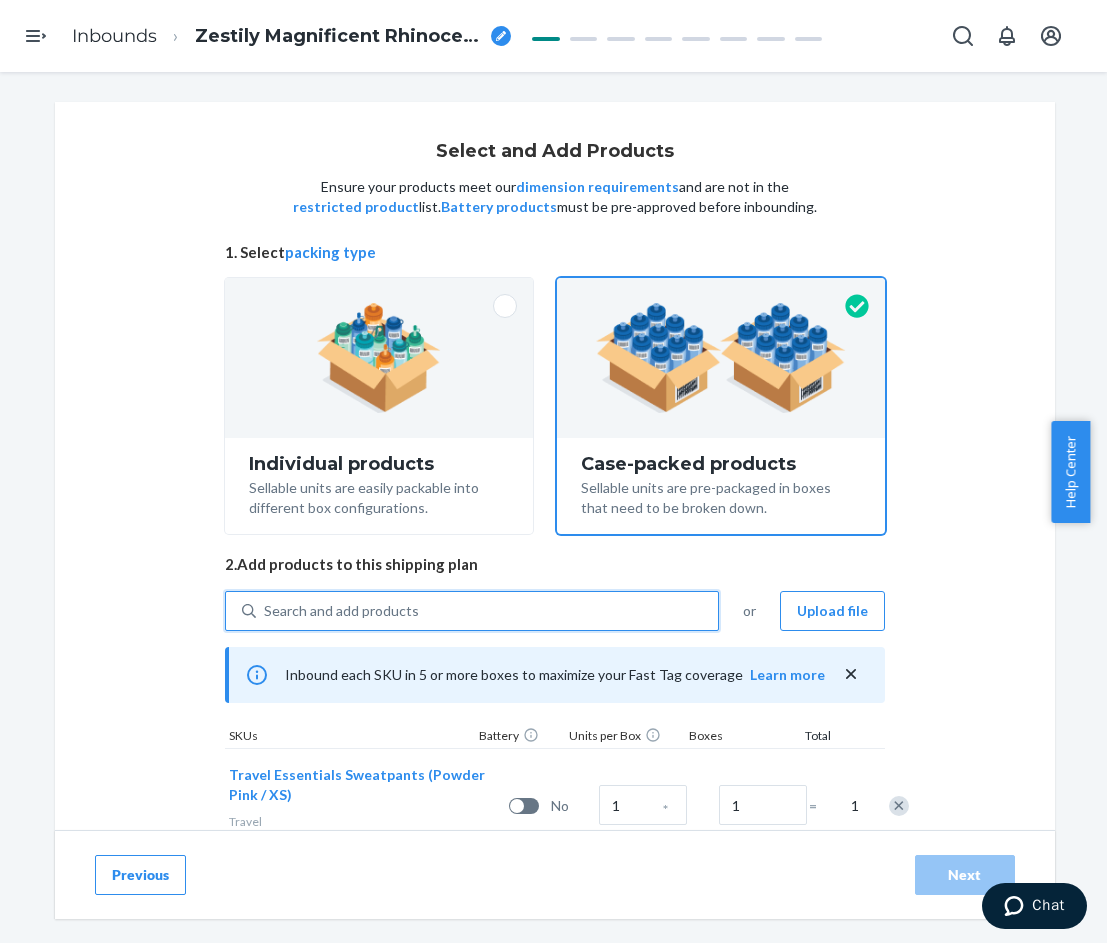 paste on "Travel Essentials Sweatpants Alpine" 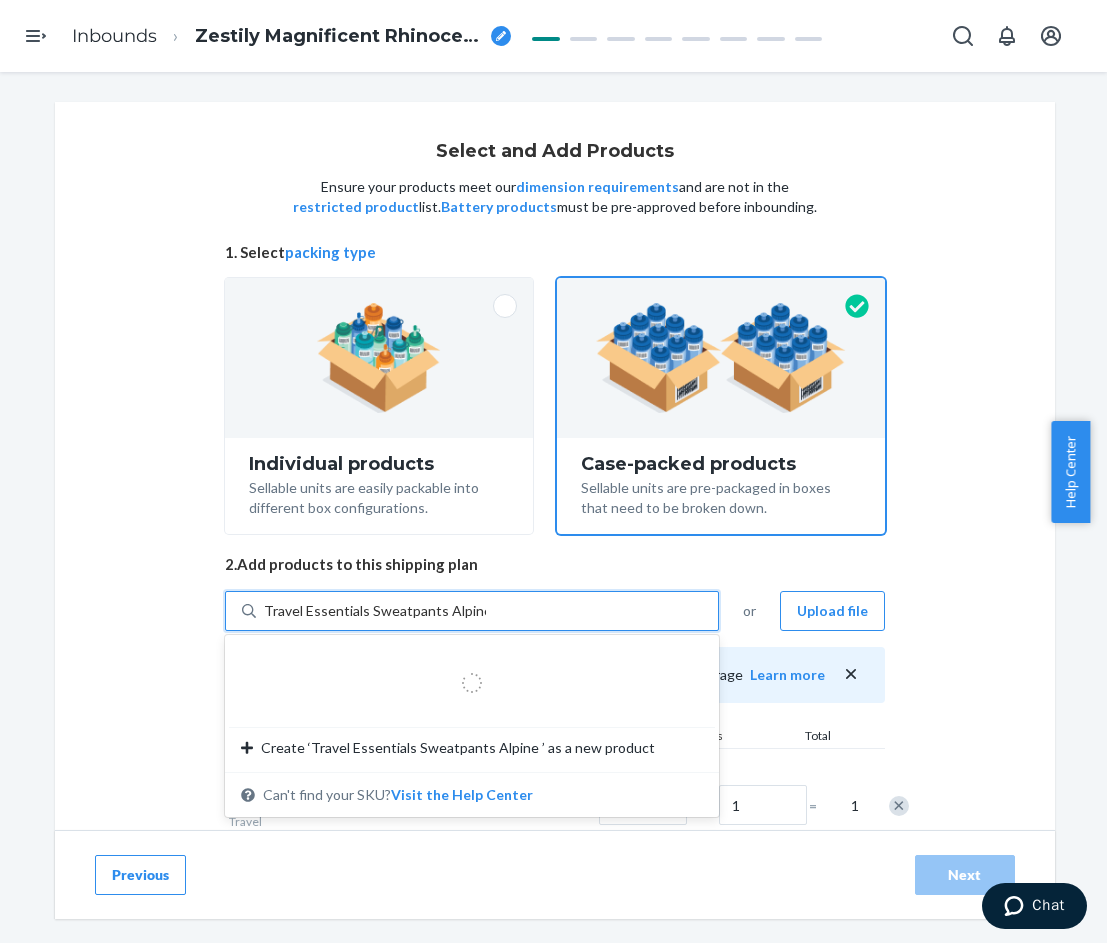 type on "Travel Essentials Sweatpants Alpine XL" 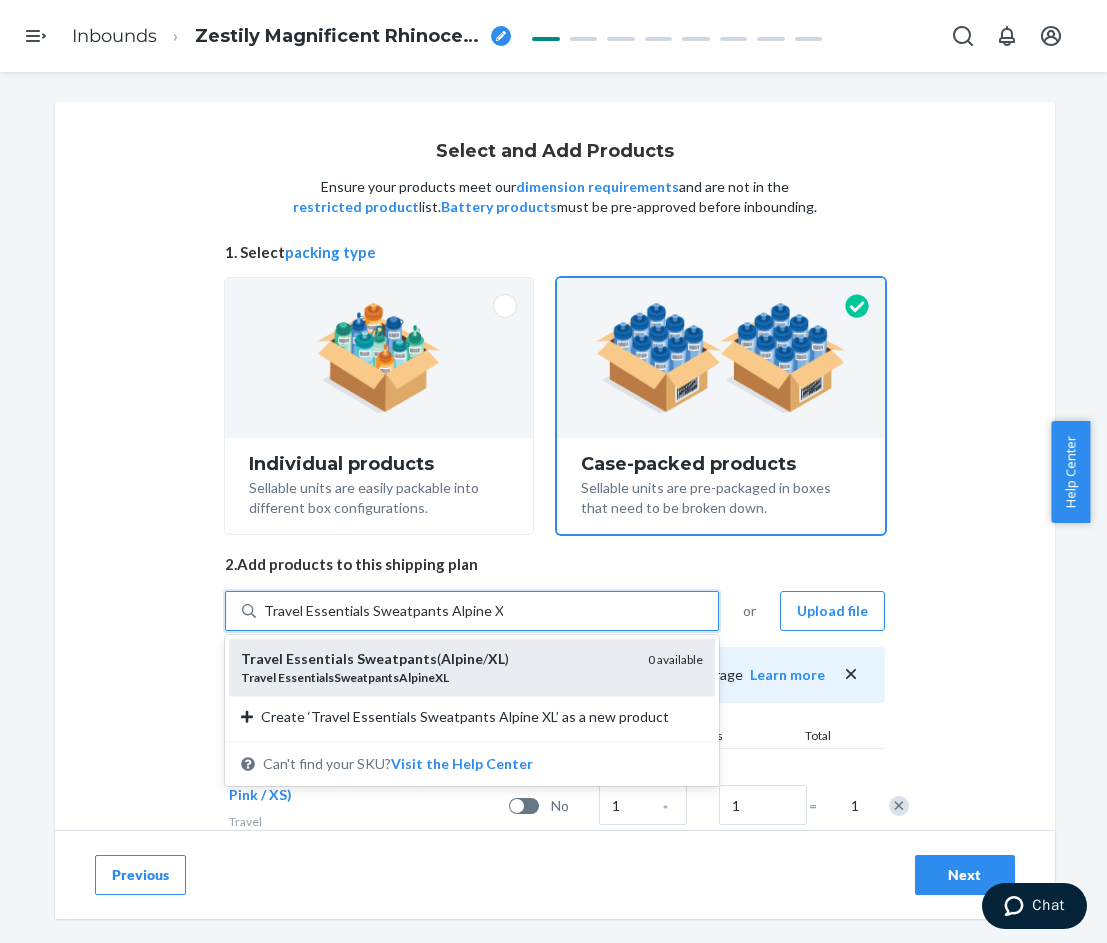 click on "Travel   EssentialsSweatpantsAlpineXL" at bounding box center [436, 677] 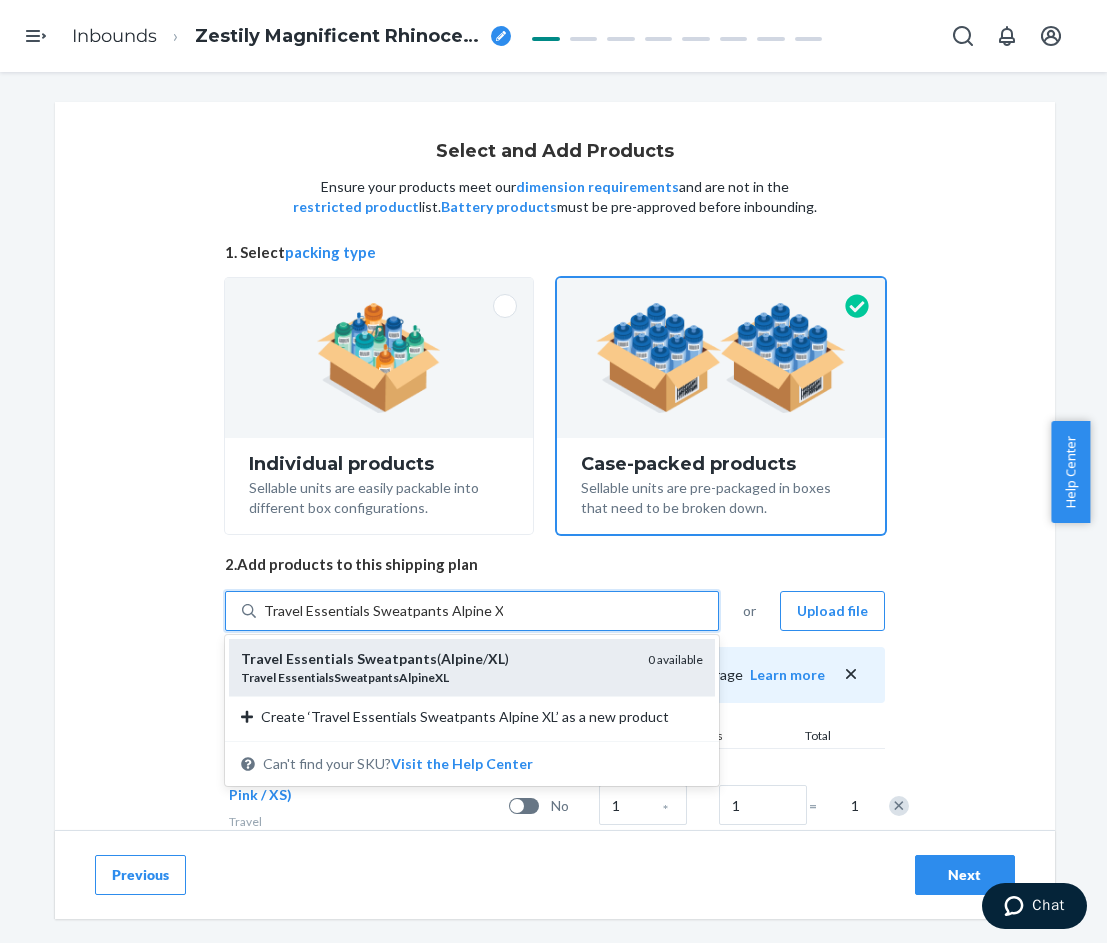 click on "Travel Essentials Sweatpants Alpine XL" at bounding box center [383, 611] 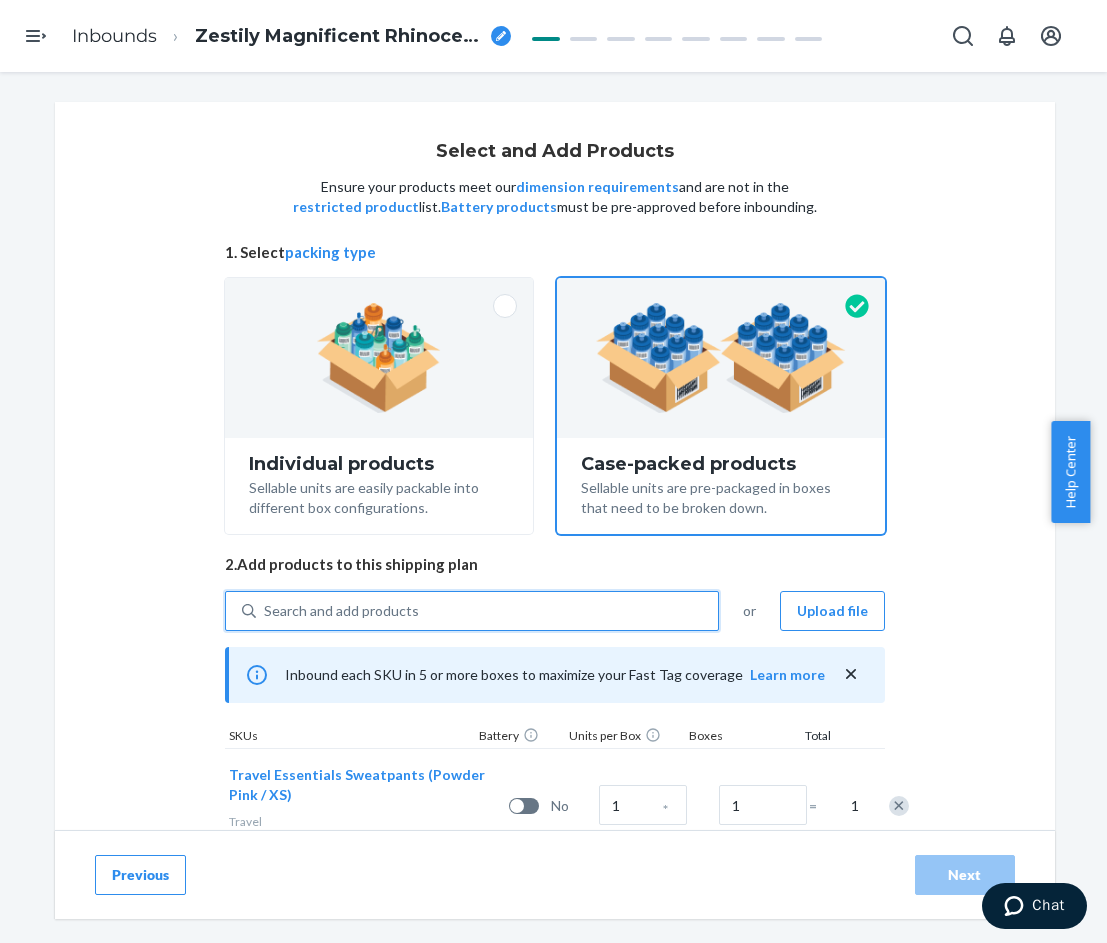 click on "Search and add products" at bounding box center [487, 611] 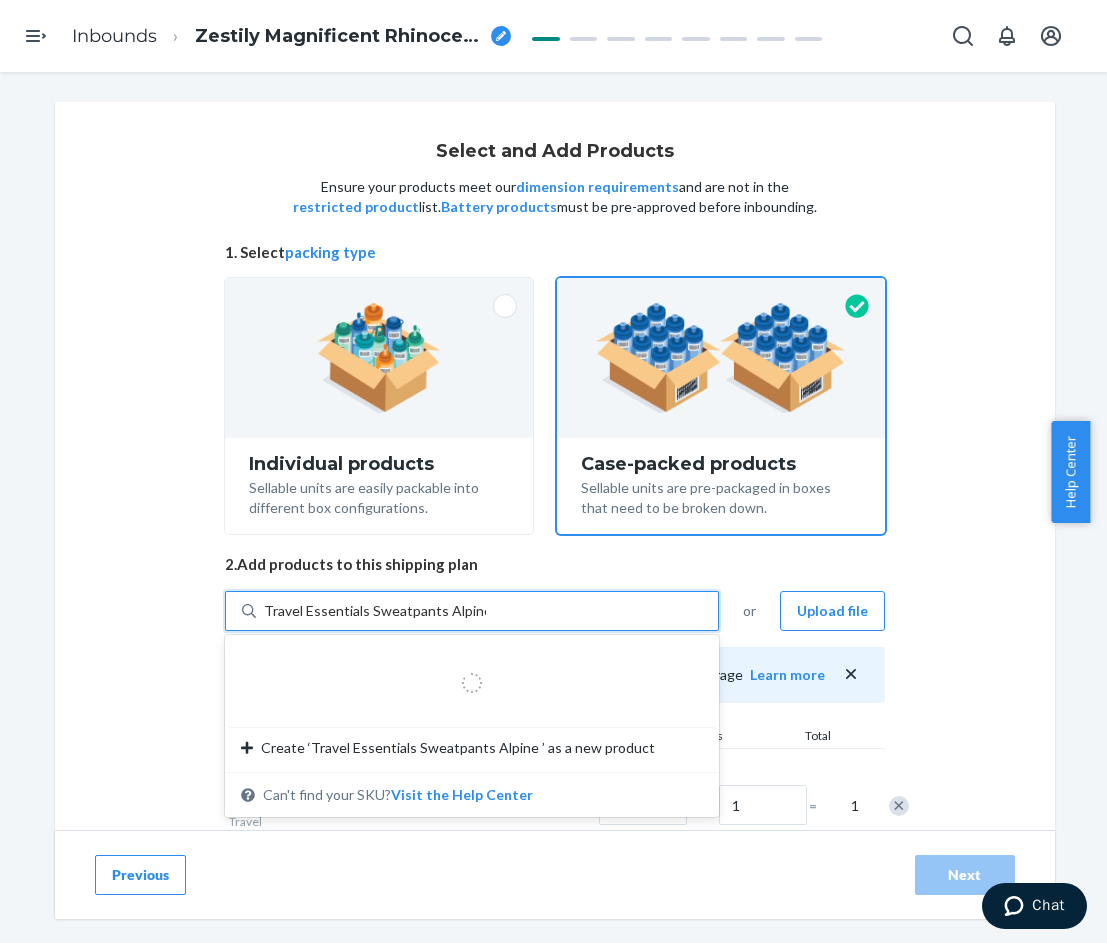 type on "Travel Essentials Sweatpants Alpine 2" 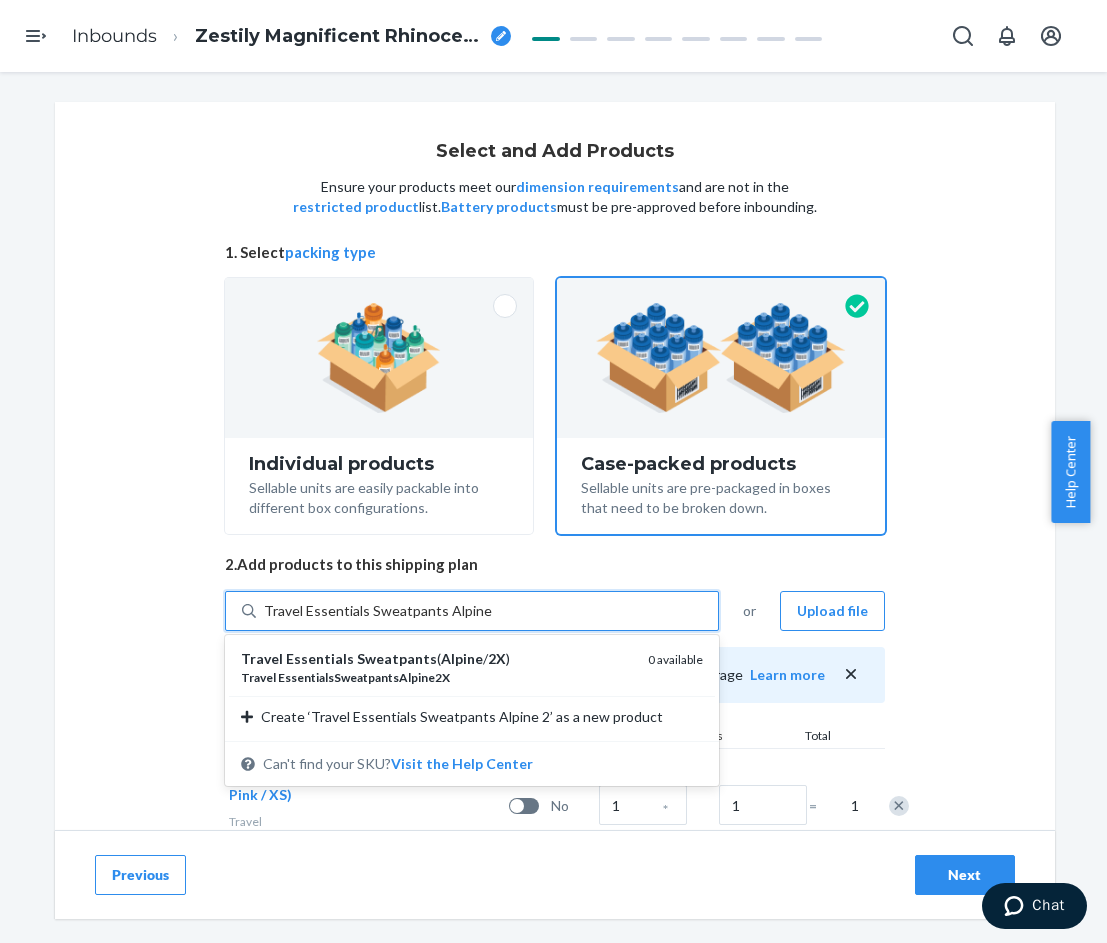 click on "Travel   Essentials   Sweatpants  ( Alpine  /  2X )" at bounding box center [436, 659] 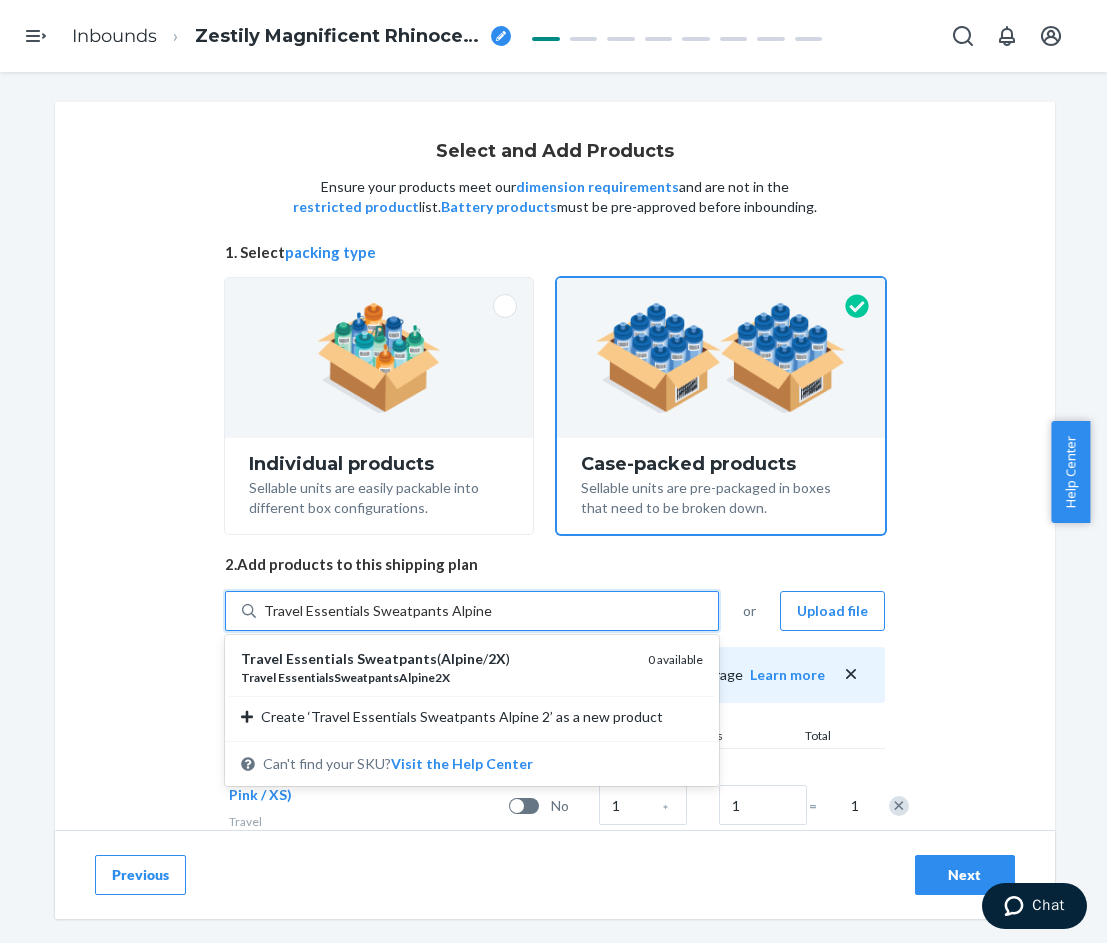 click on "Travel Essentials Sweatpants Alpine 2" at bounding box center (379, 611) 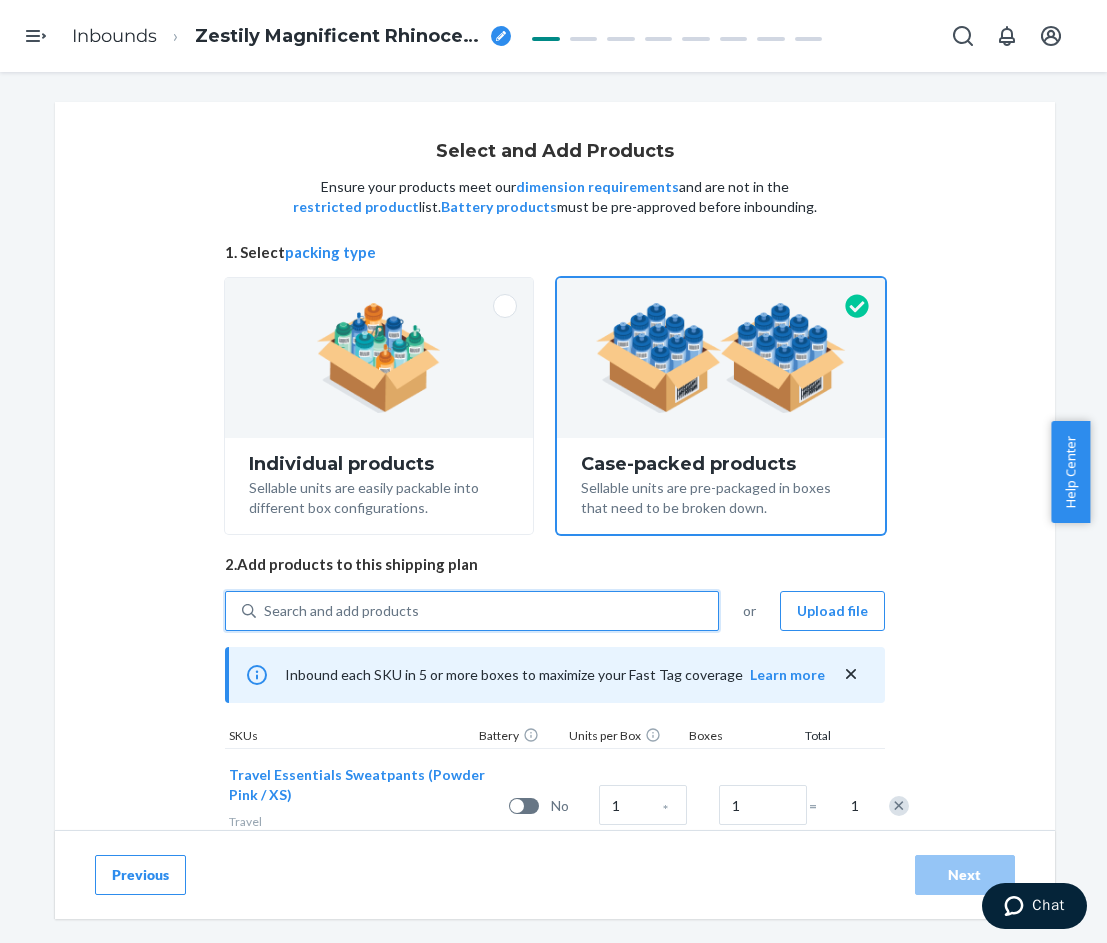 click on "Search and add products" at bounding box center (487, 611) 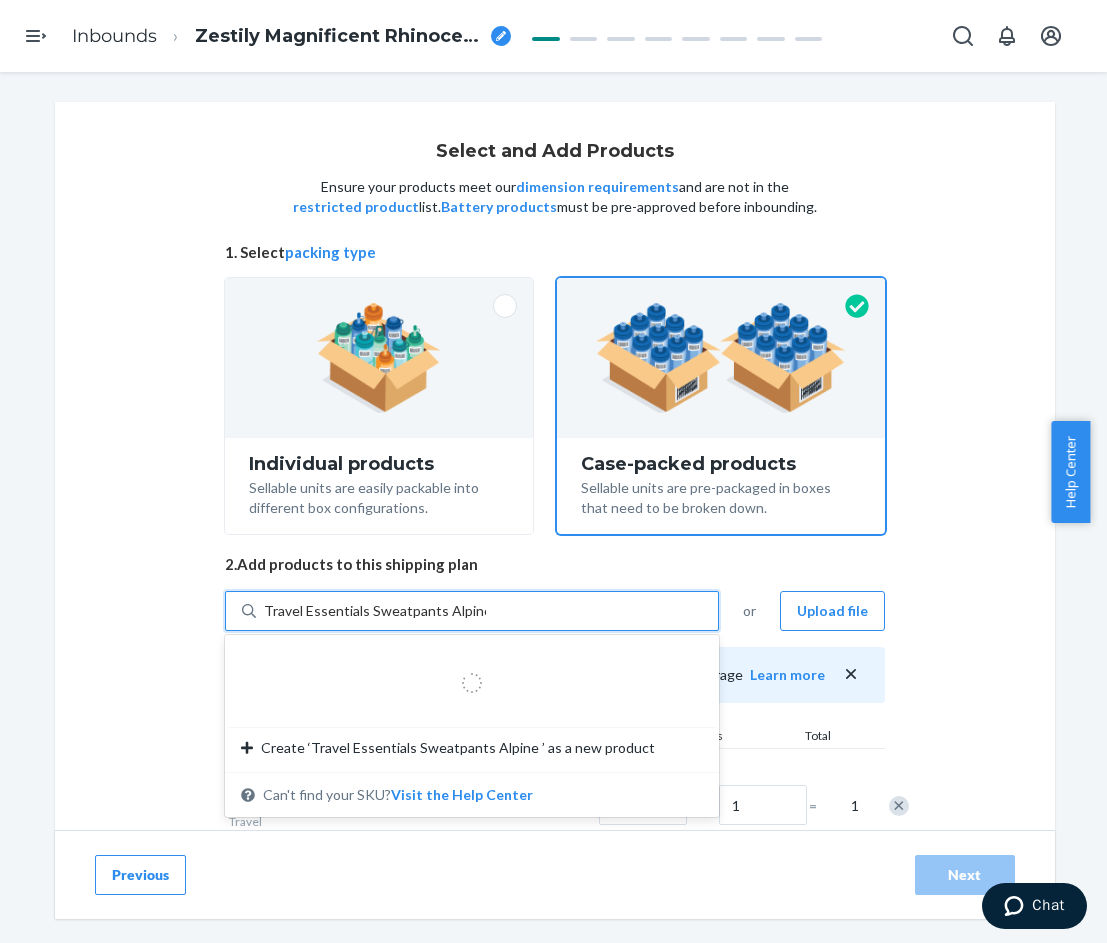 type on "Travel Essentials Sweatpants Alpine 3" 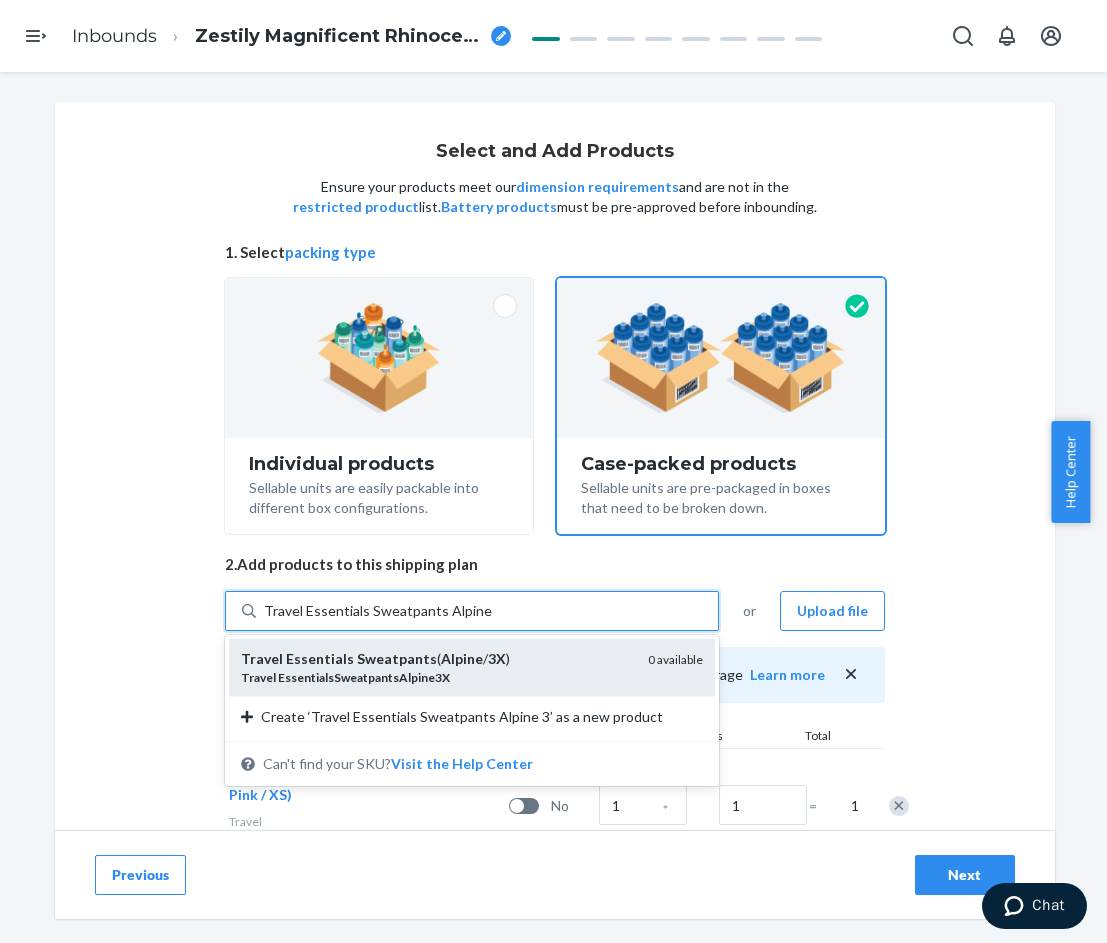 click on "Travel   Essentials   Sweatpants  ( Alpine  /  3X )" at bounding box center (436, 659) 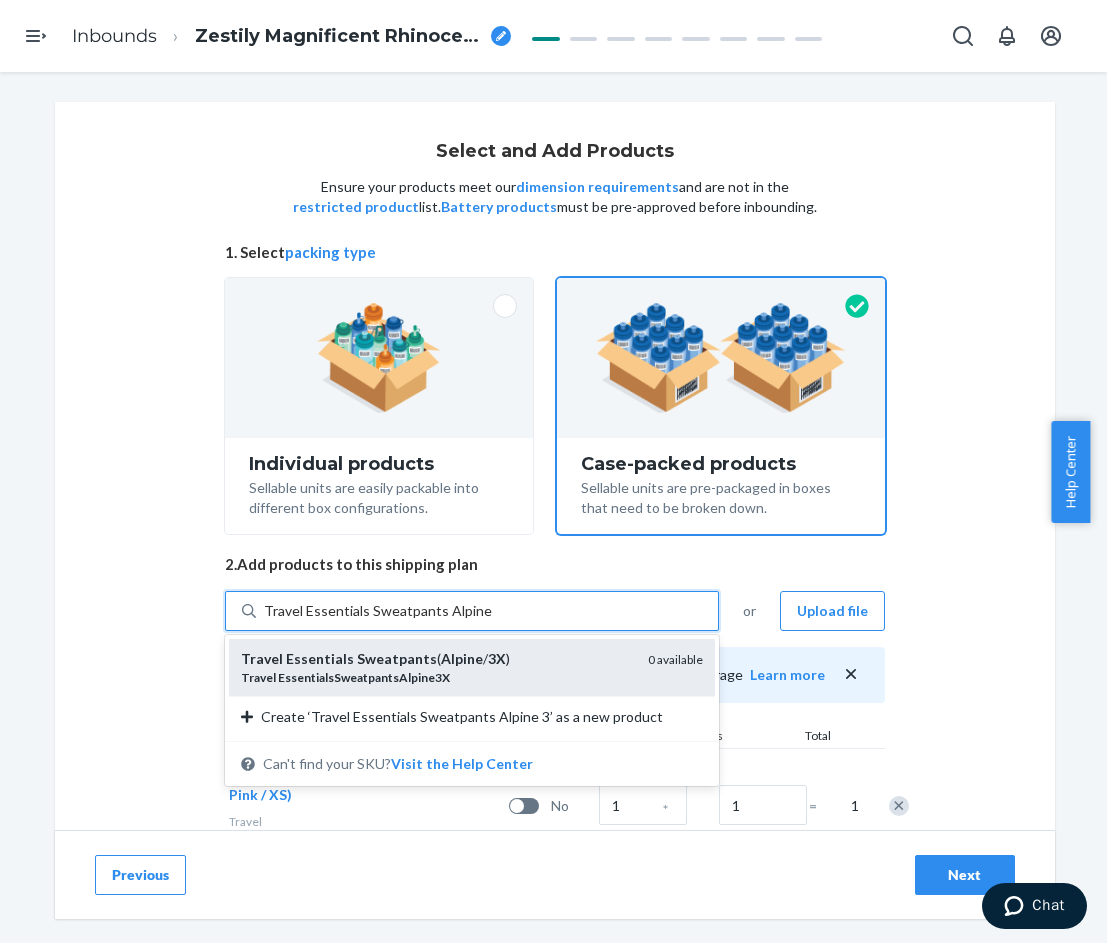 click on "Travel Essentials Sweatpants Alpine 3" at bounding box center (379, 611) 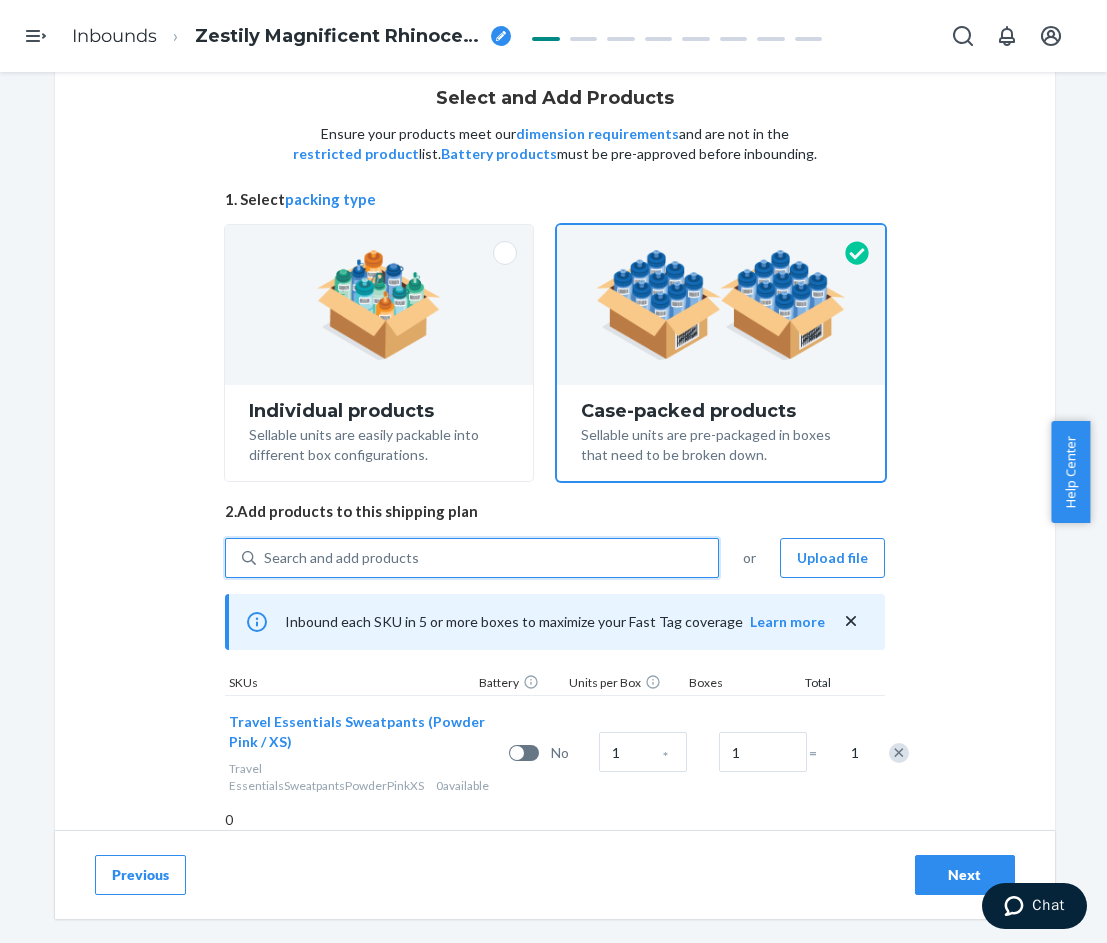 scroll, scrollTop: 200, scrollLeft: 0, axis: vertical 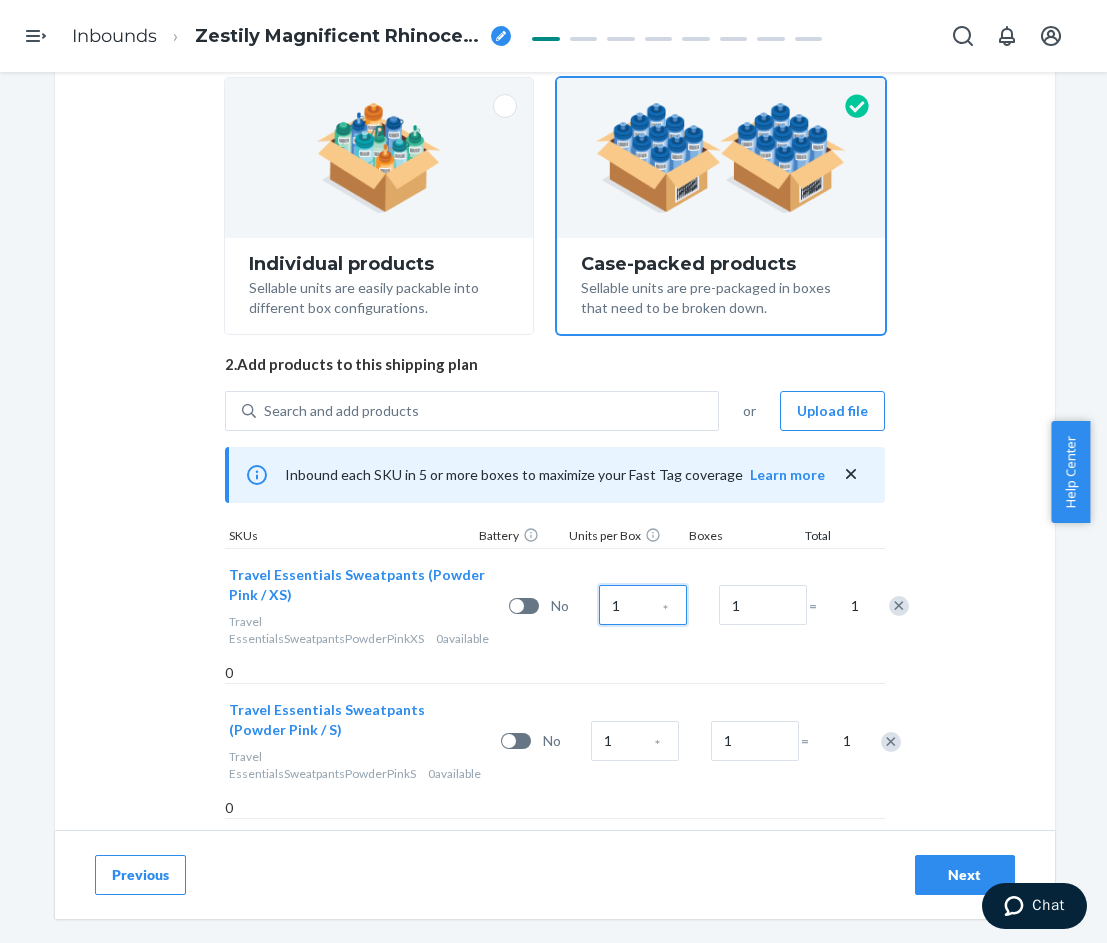click on "1" at bounding box center (643, 605) 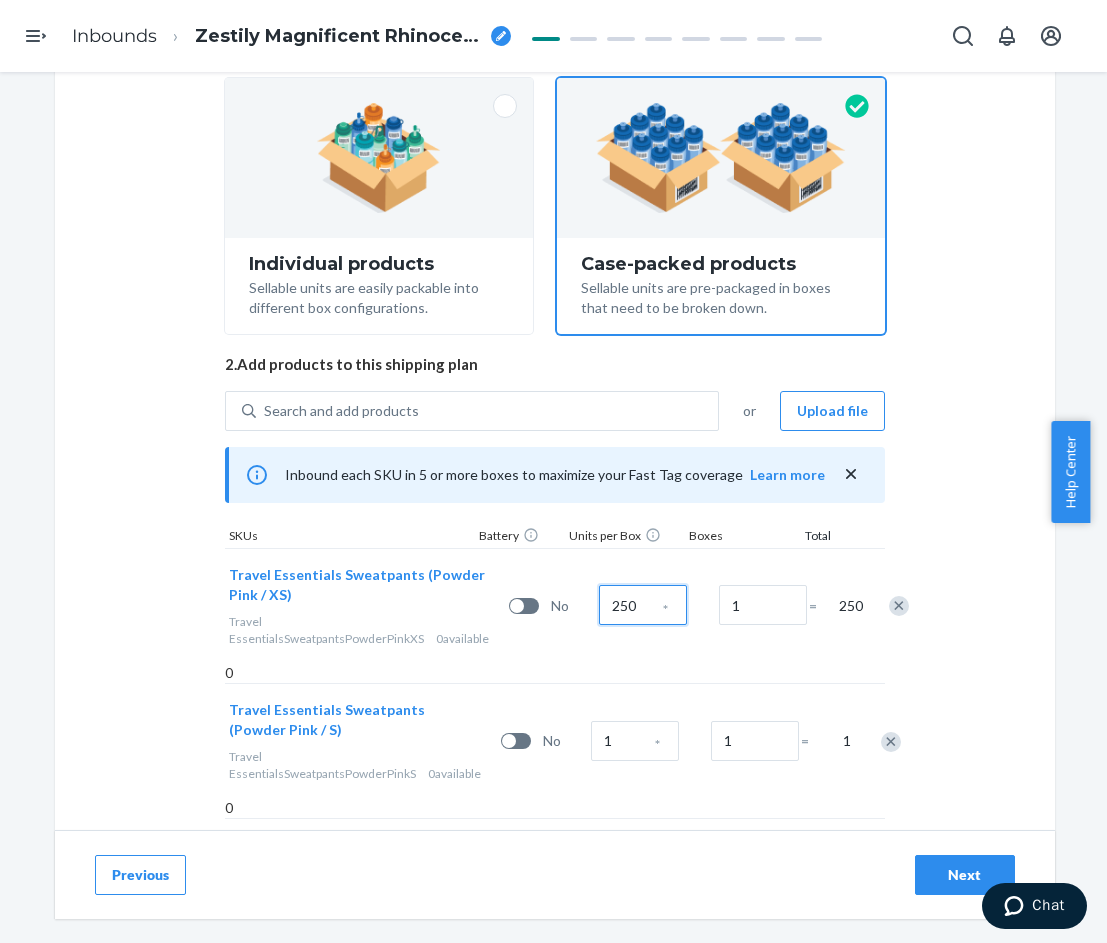type on "250" 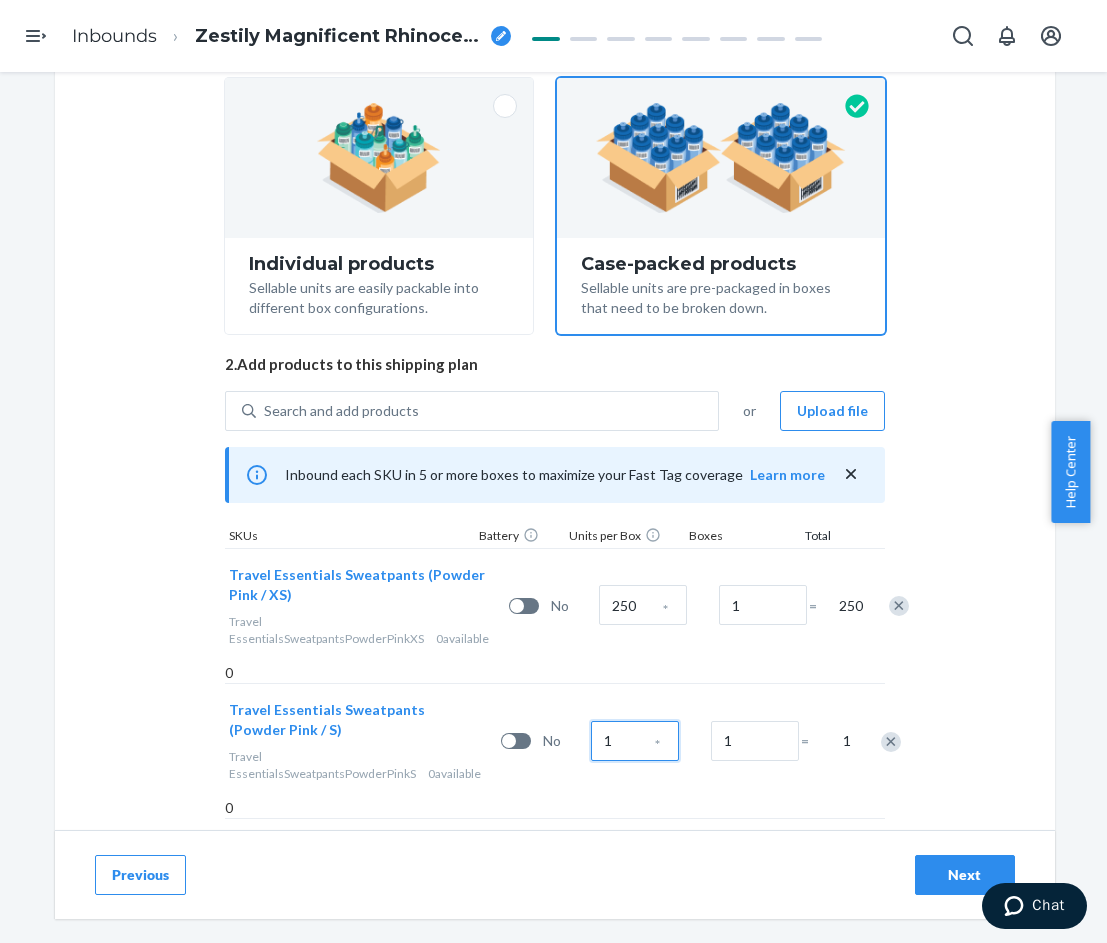 click on "1" at bounding box center [635, 741] 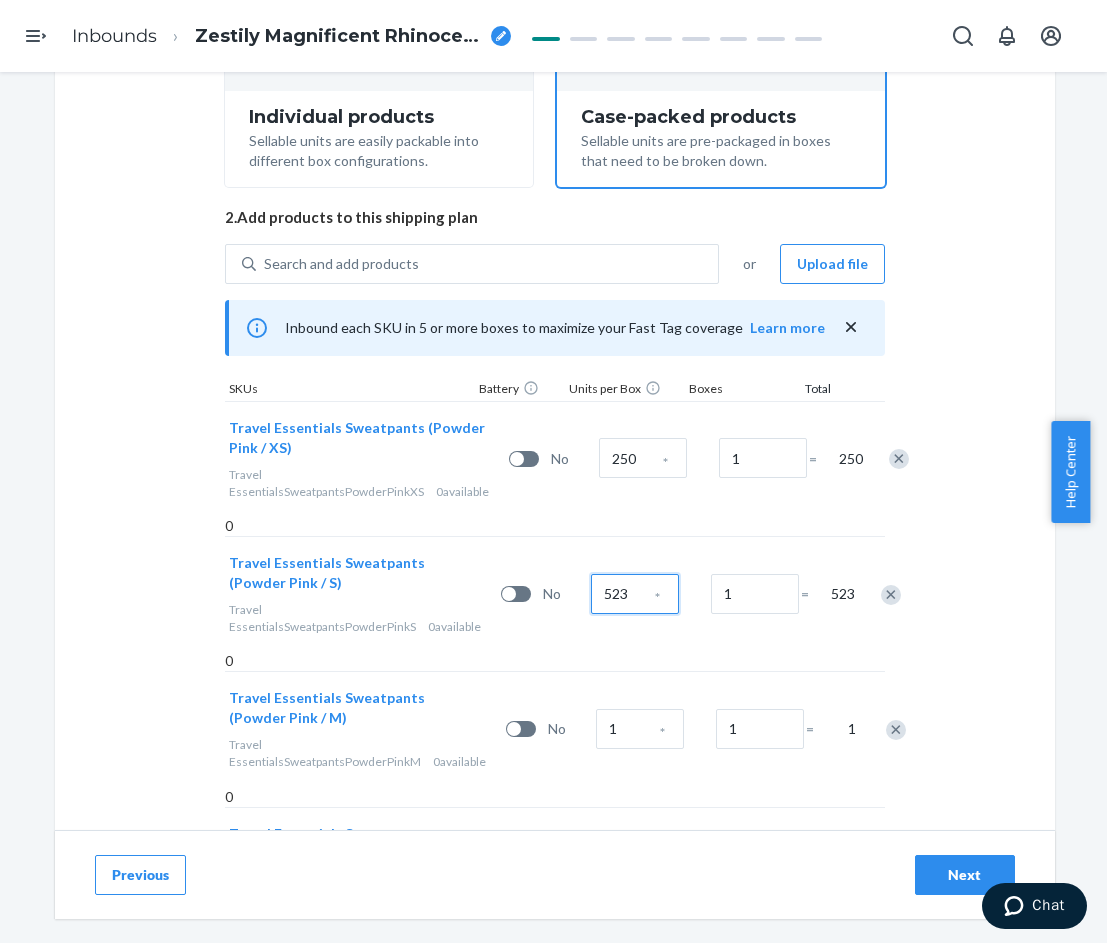 scroll, scrollTop: 400, scrollLeft: 0, axis: vertical 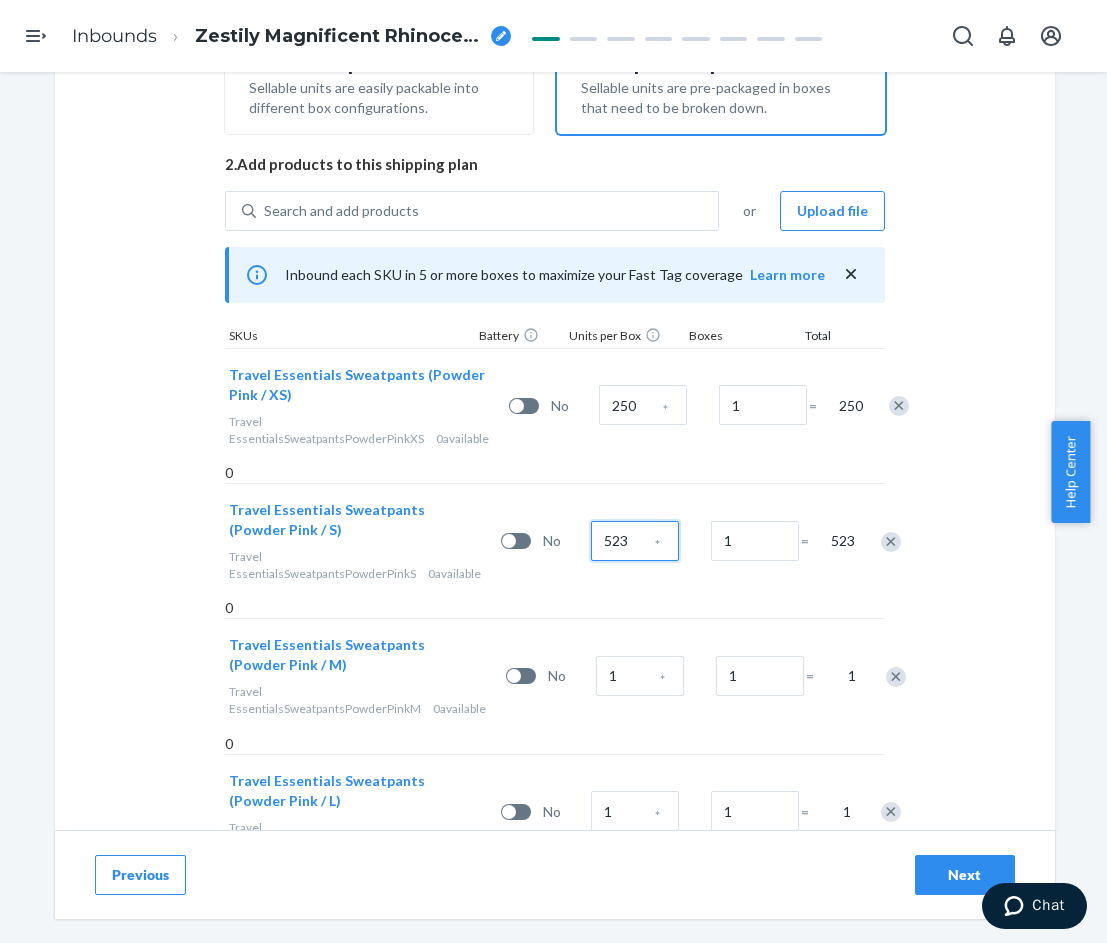 type on "523" 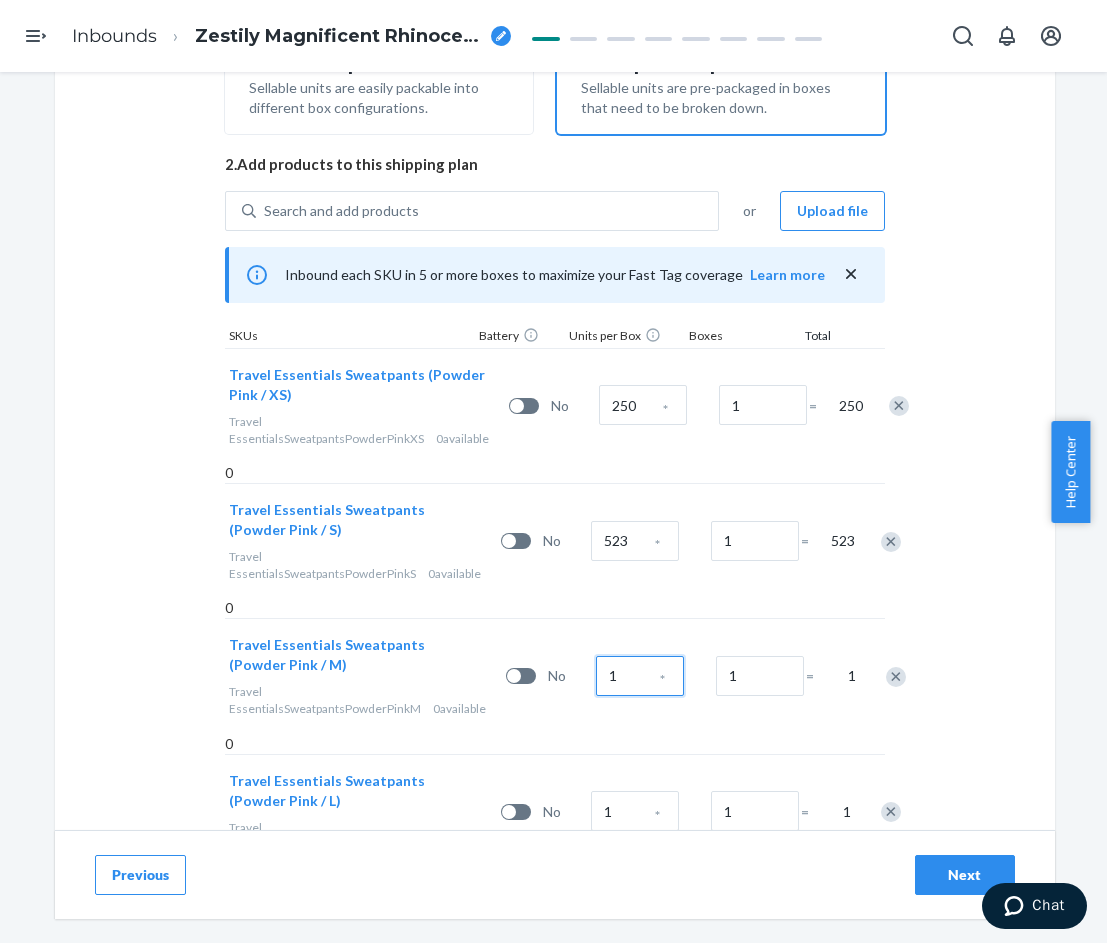 click on "1" at bounding box center (640, 676) 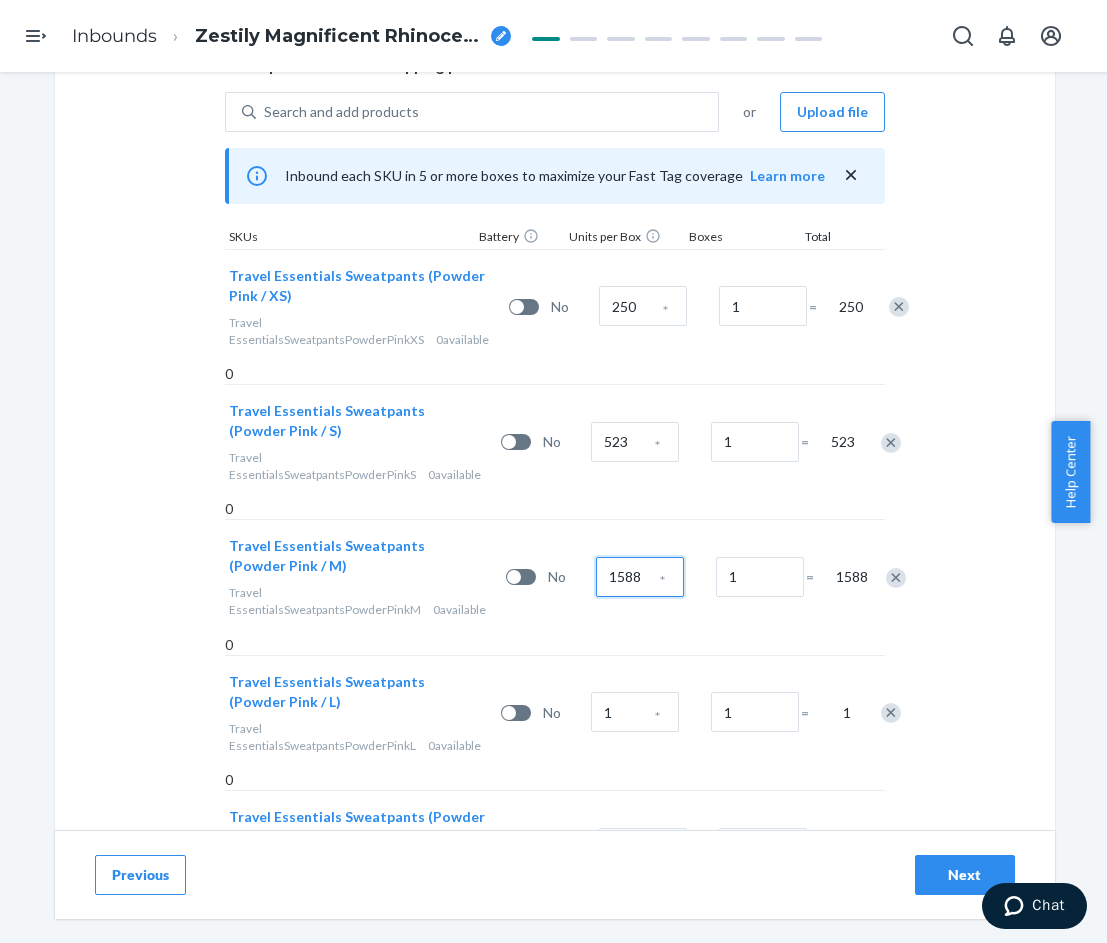scroll, scrollTop: 500, scrollLeft: 0, axis: vertical 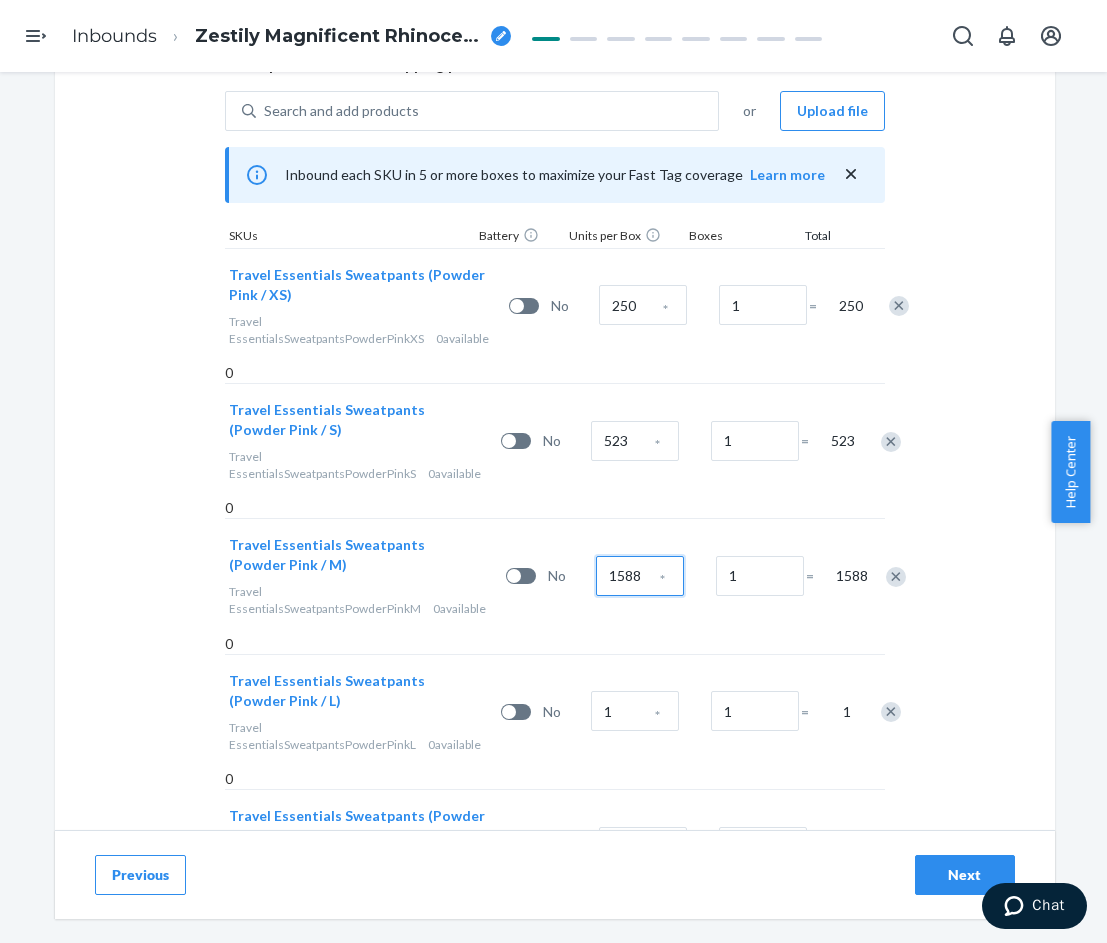 type on "1588" 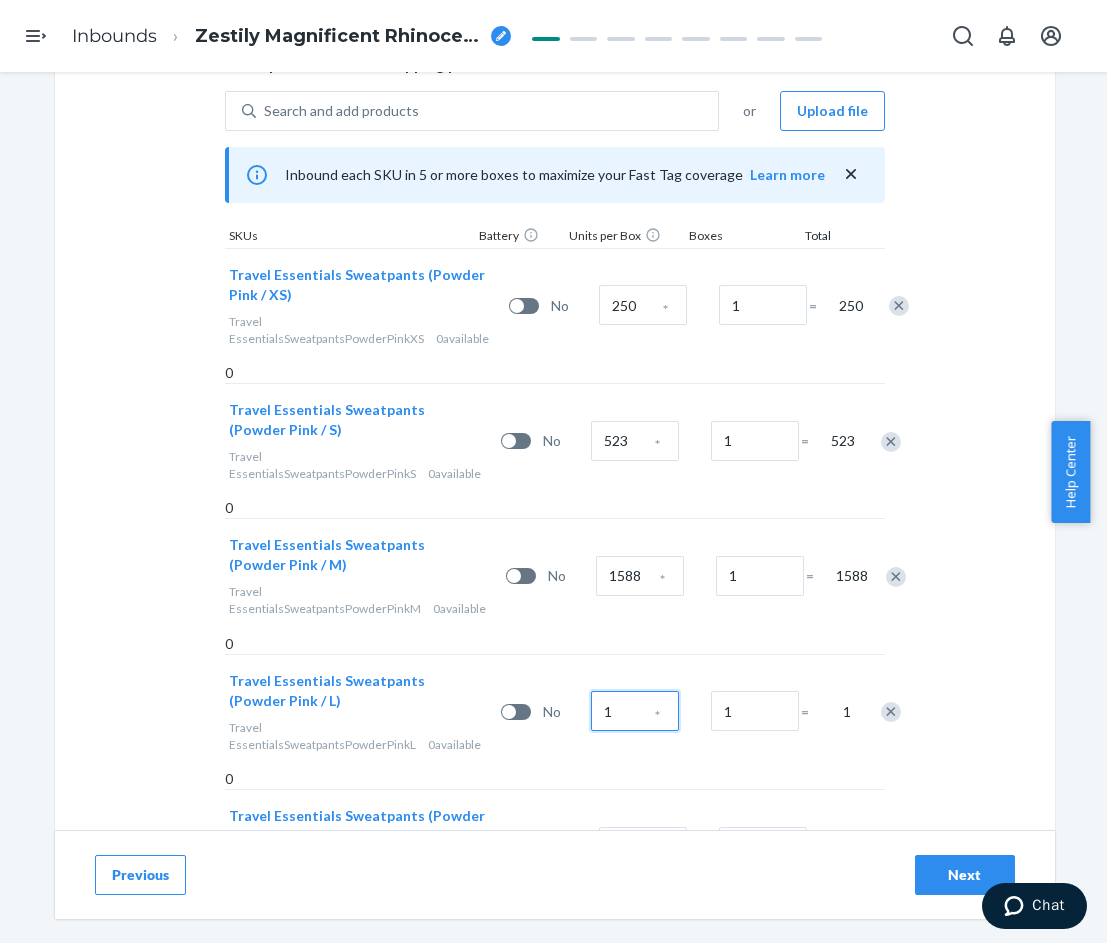 click on "1" at bounding box center (635, 711) 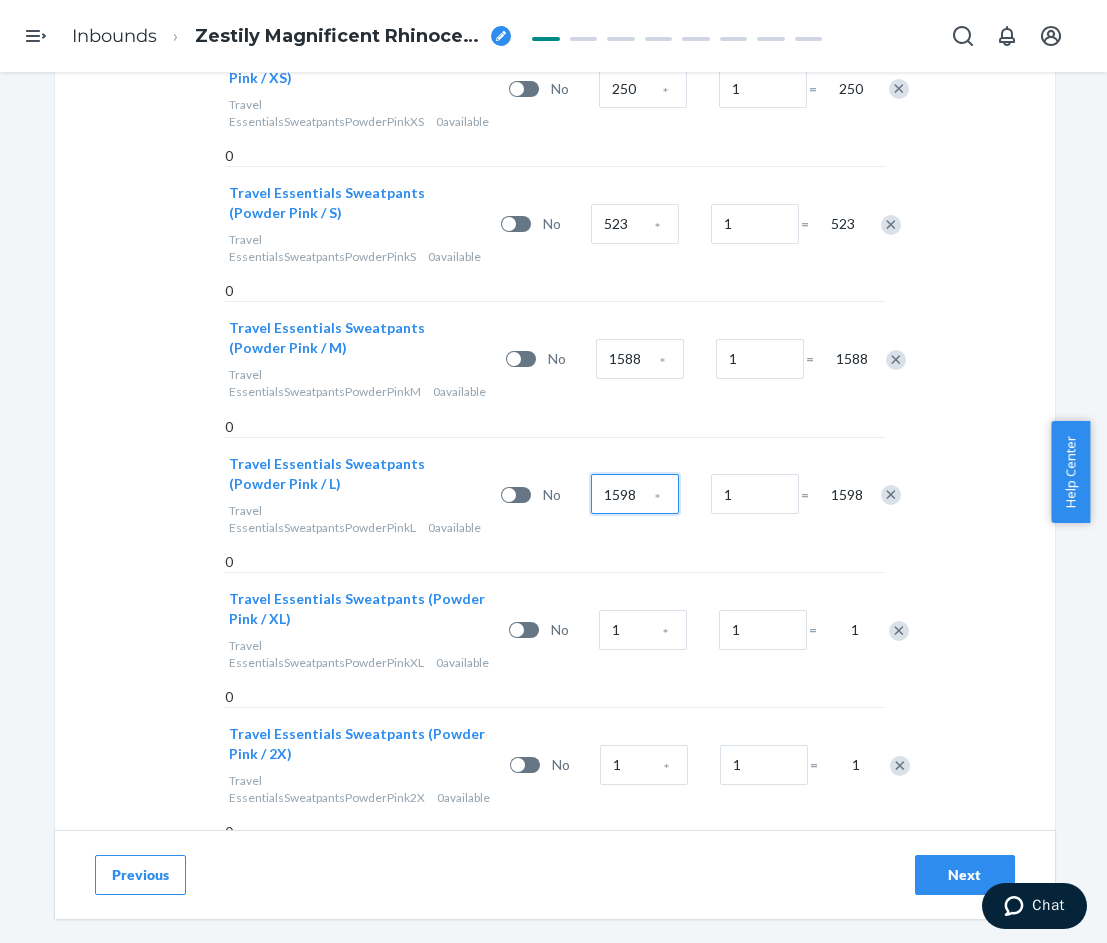 scroll, scrollTop: 800, scrollLeft: 0, axis: vertical 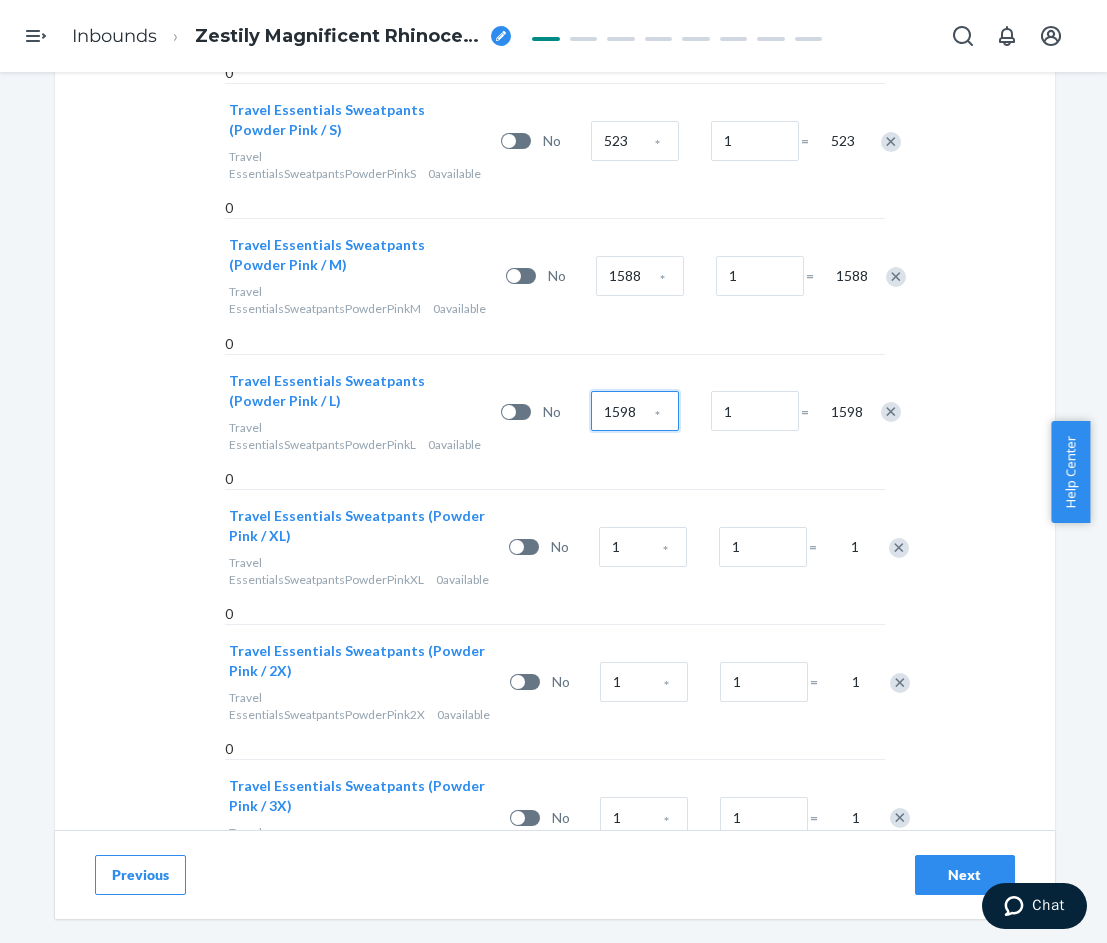 type on "1598" 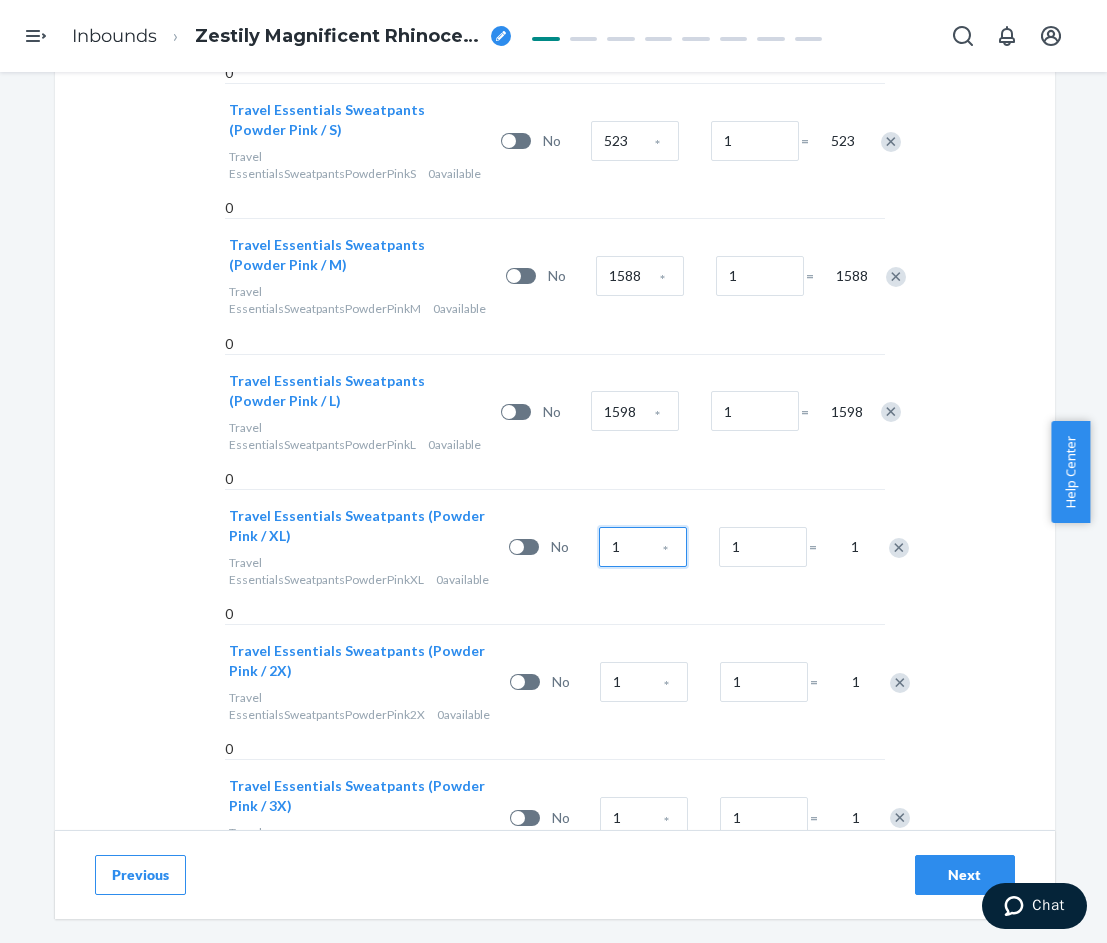 click on "1" at bounding box center (643, 547) 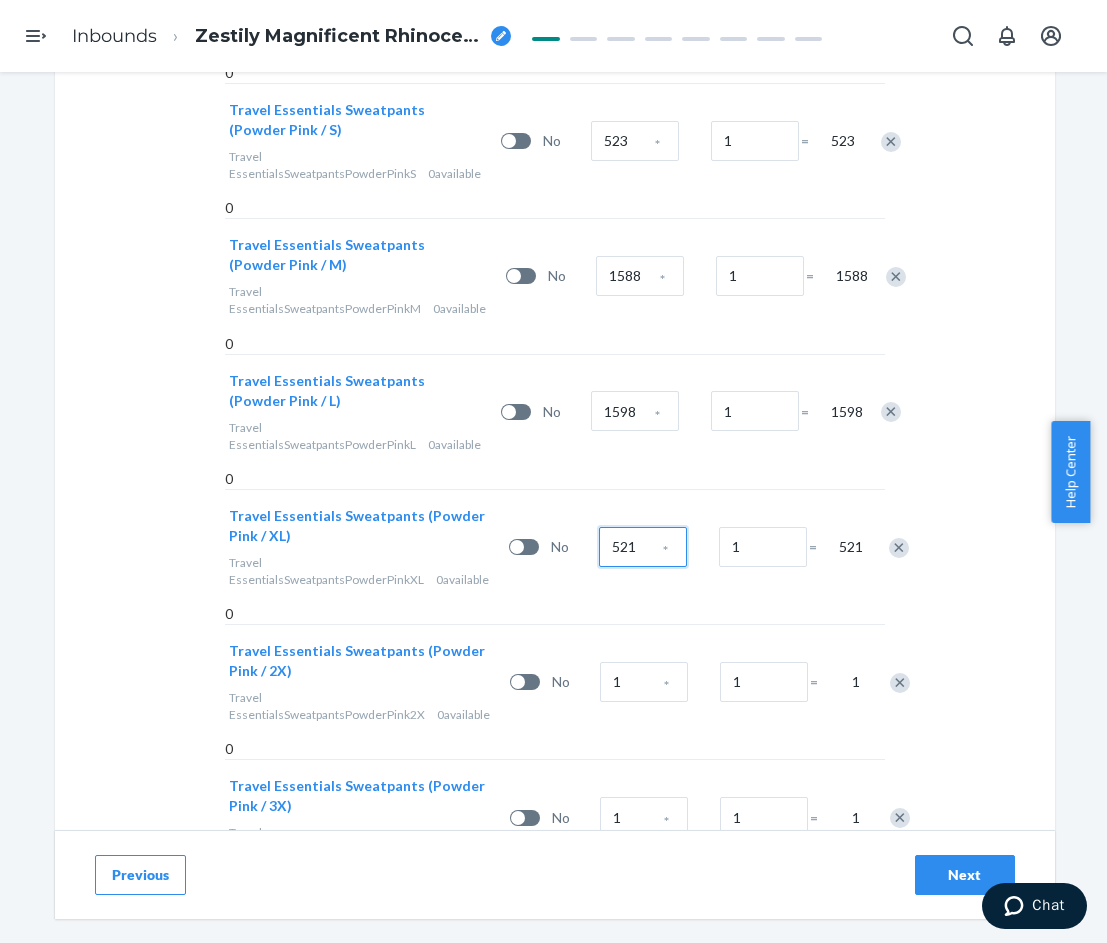 type on "521" 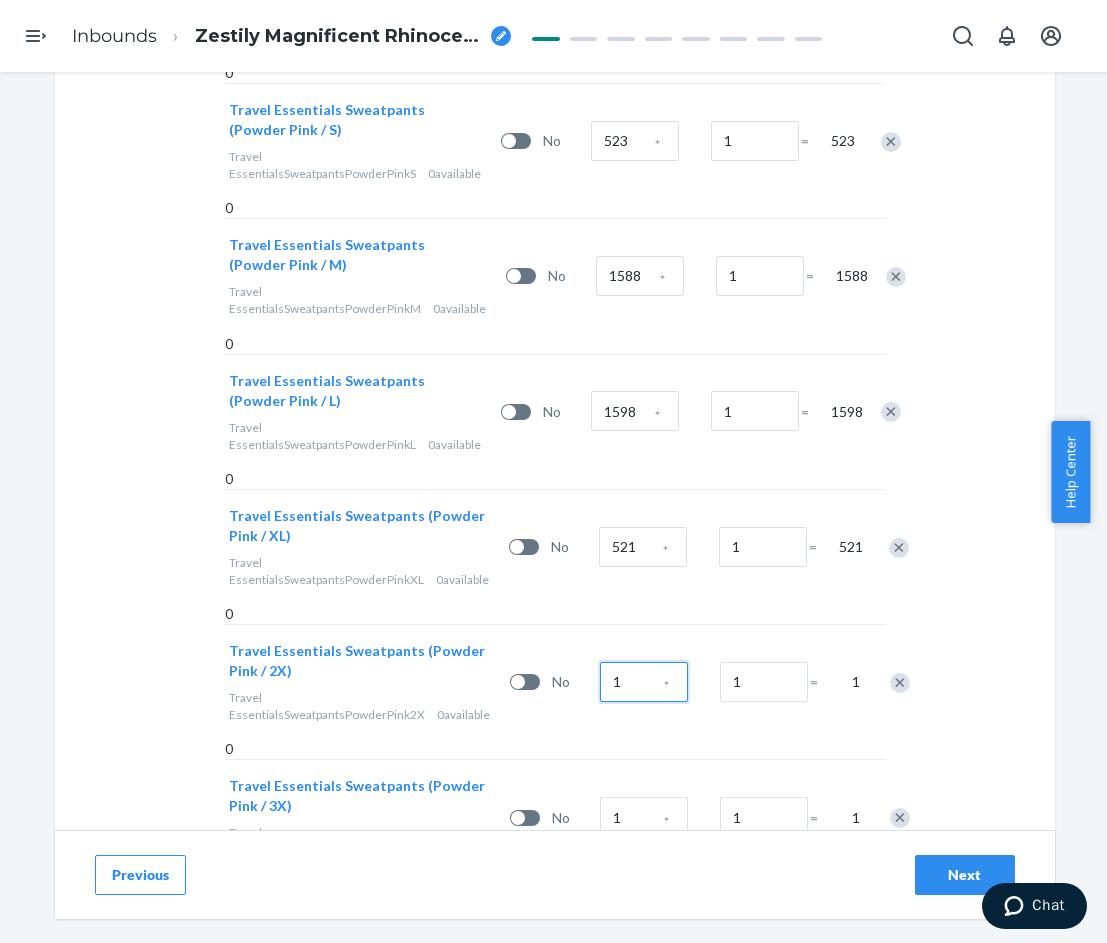 click on "1" at bounding box center (644, 682) 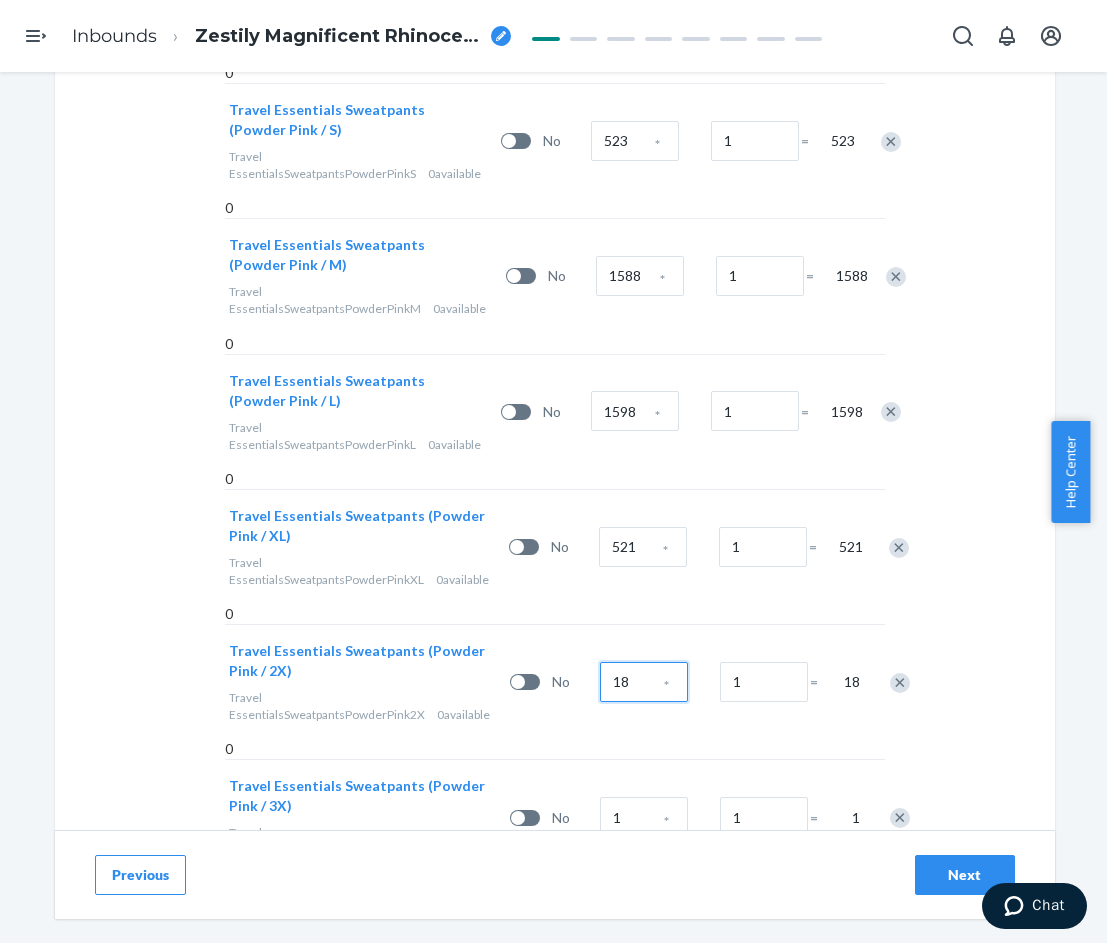type on "18" 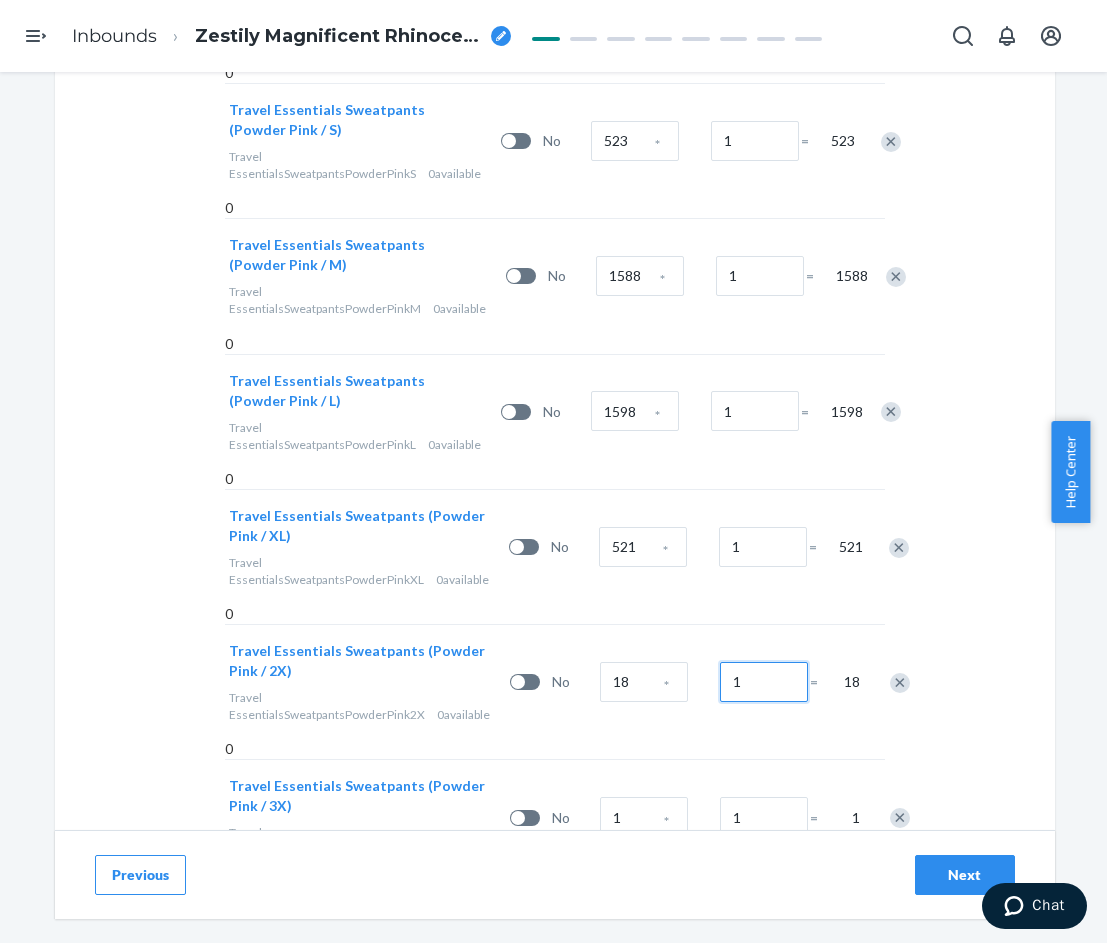click on "1" at bounding box center [764, 682] 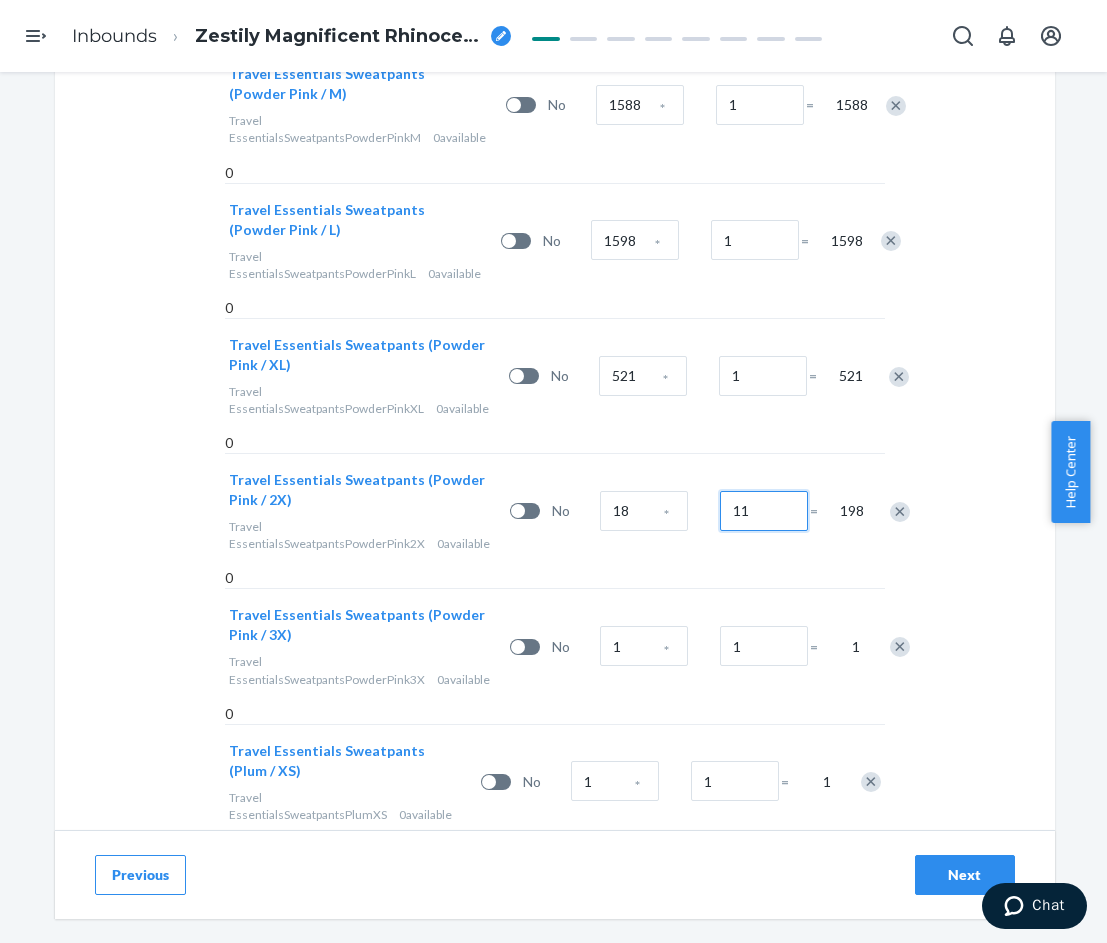 scroll, scrollTop: 1000, scrollLeft: 0, axis: vertical 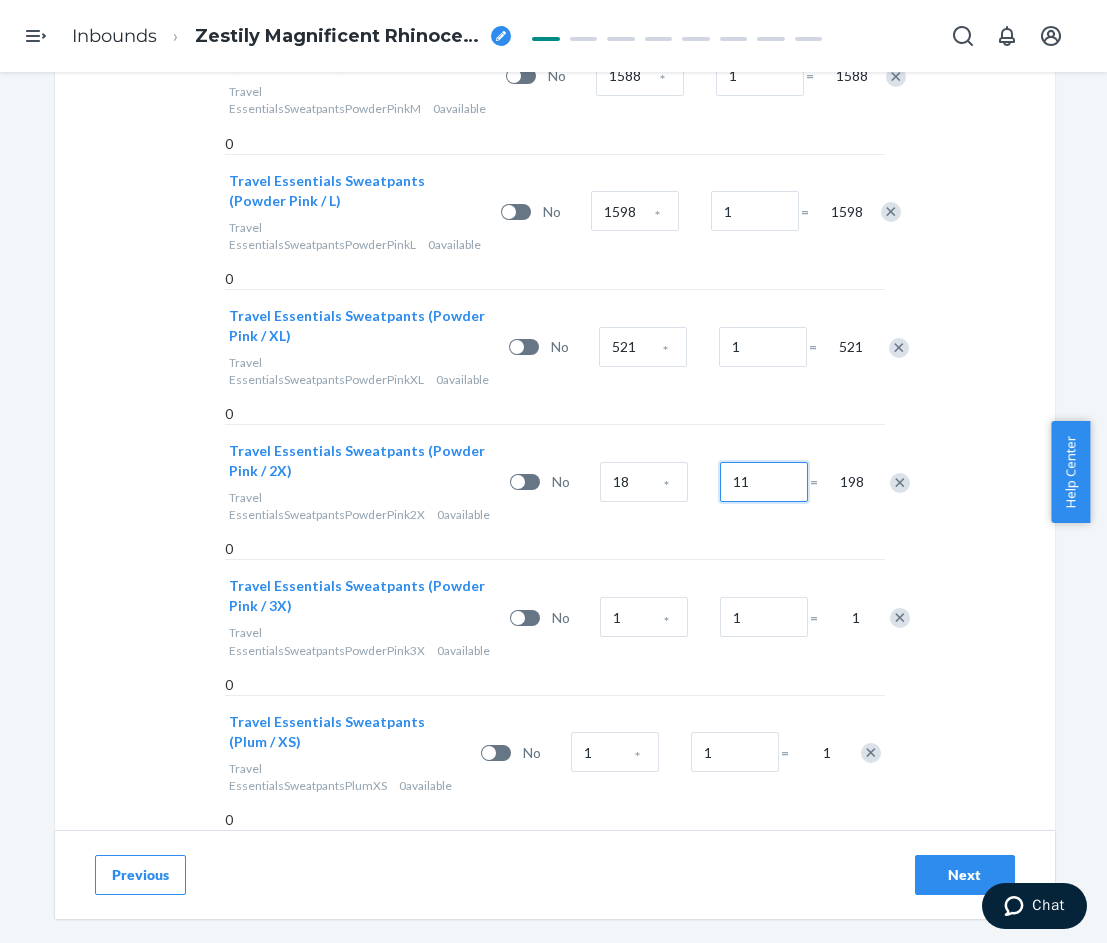 type on "11" 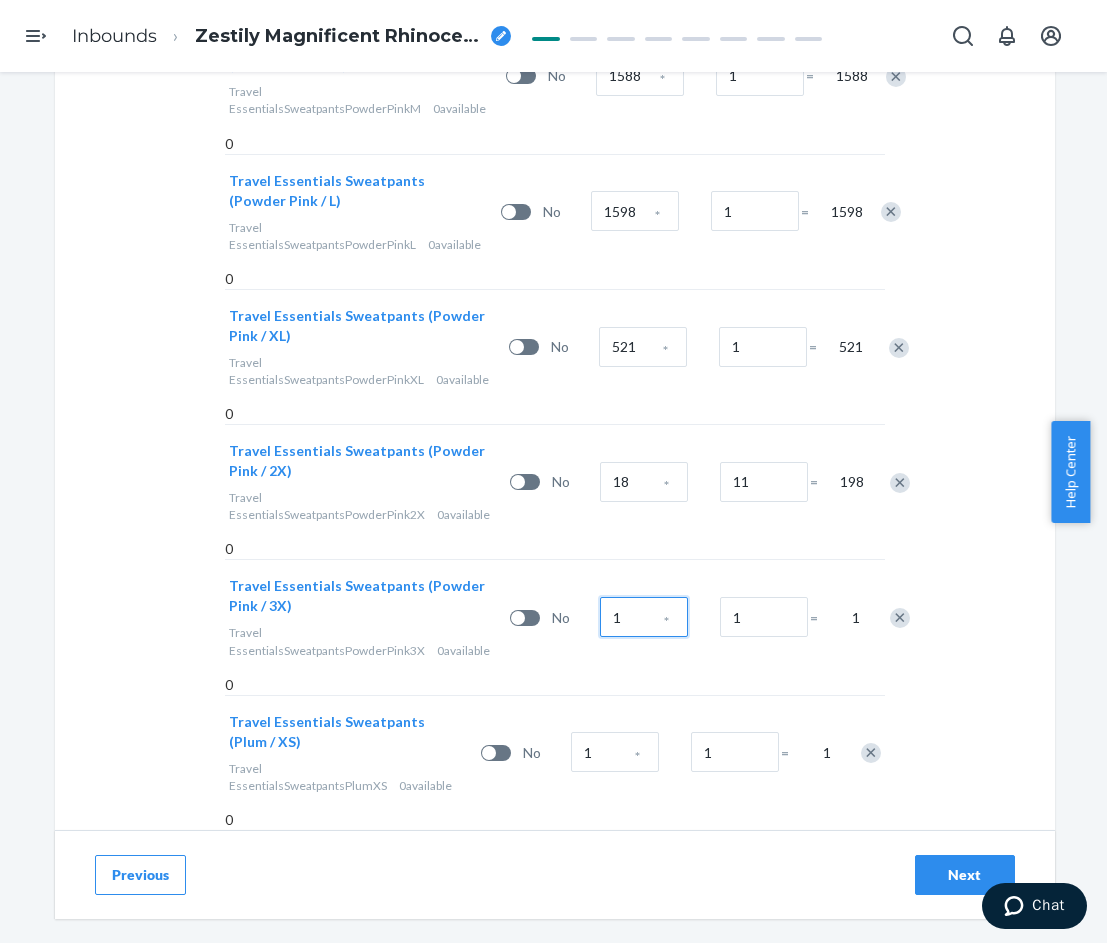 click on "1" at bounding box center [644, 617] 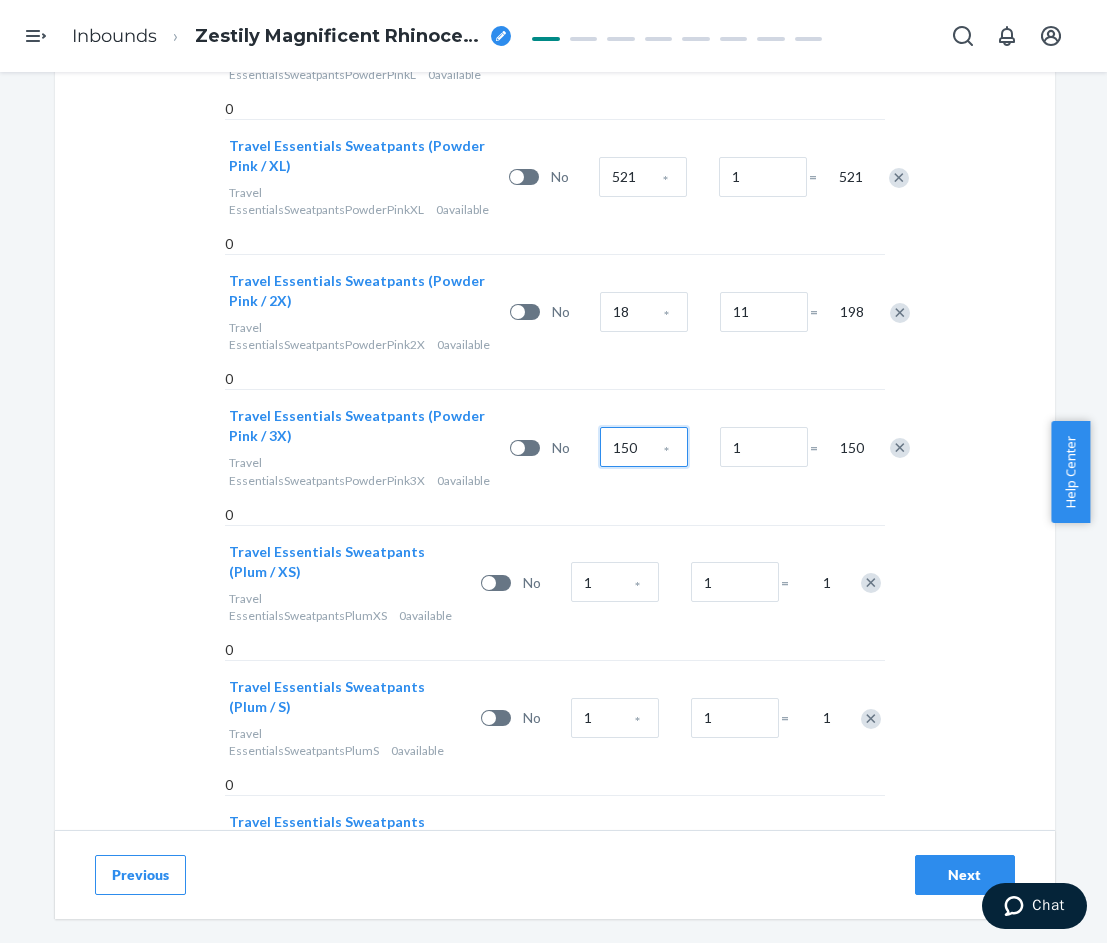 scroll, scrollTop: 1200, scrollLeft: 0, axis: vertical 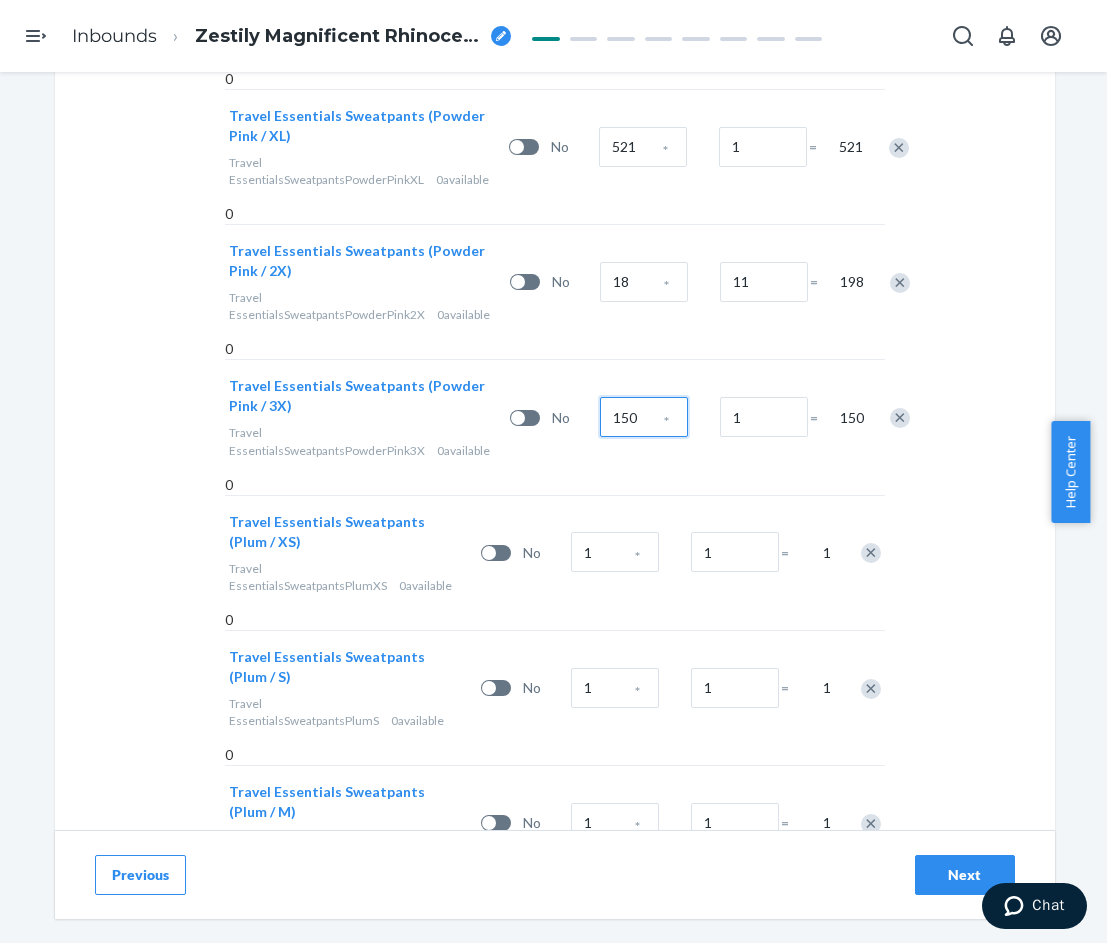 type on "150" 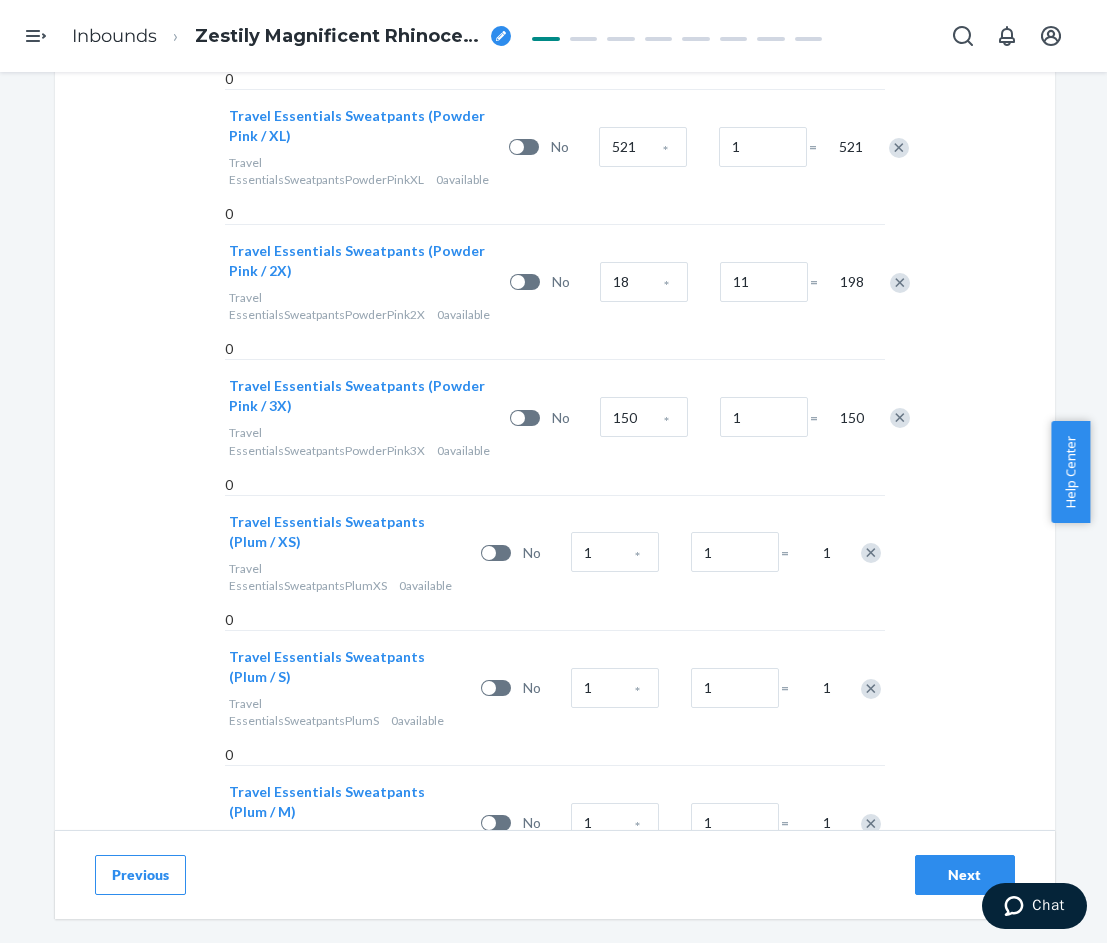 click on "*" at bounding box center (637, 557) 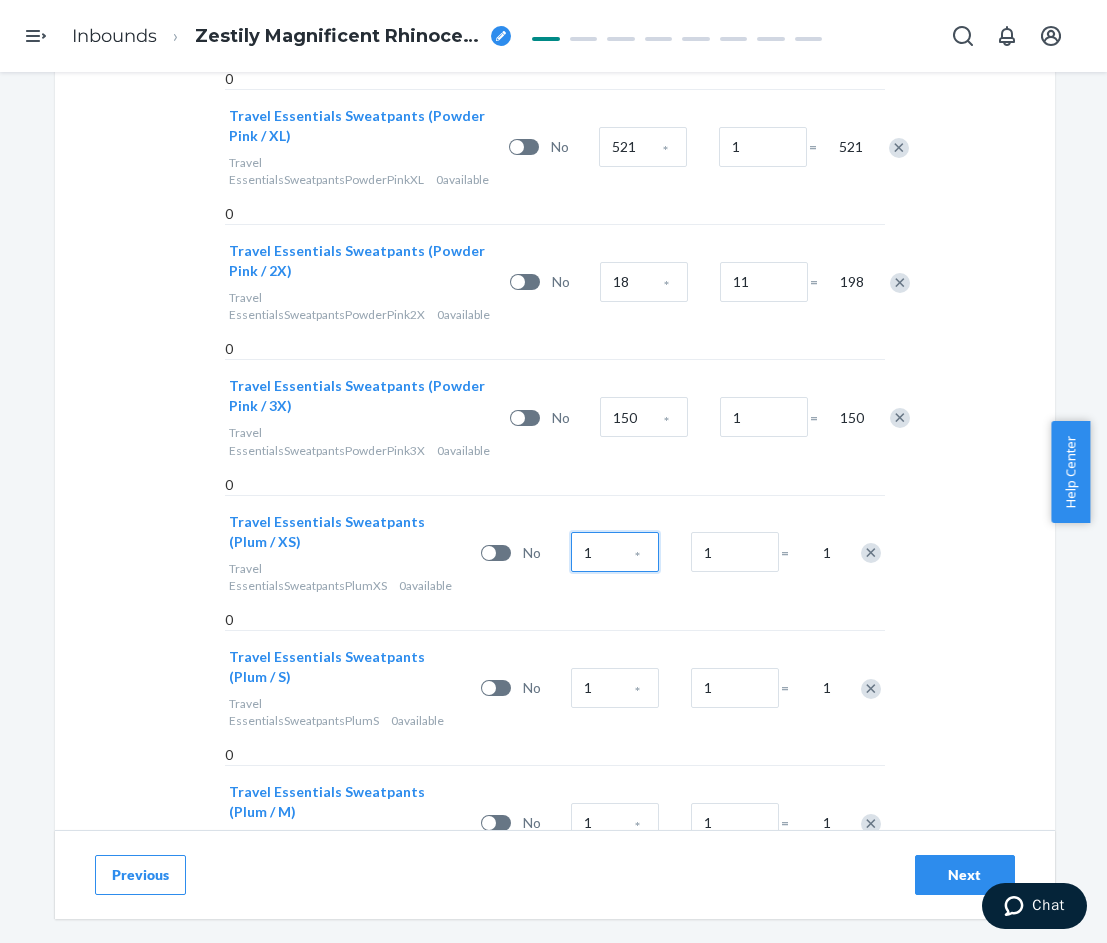 click on "1" at bounding box center (615, 552) 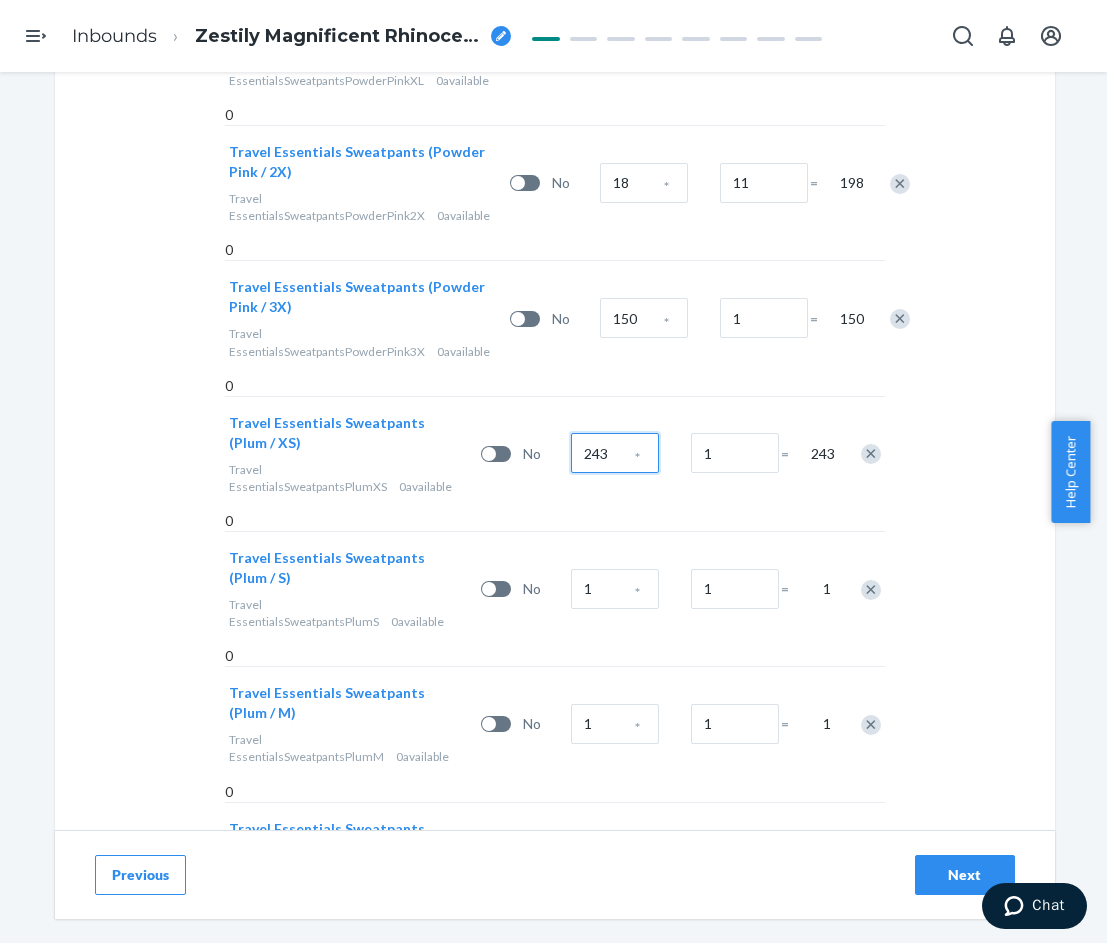 scroll, scrollTop: 1300, scrollLeft: 0, axis: vertical 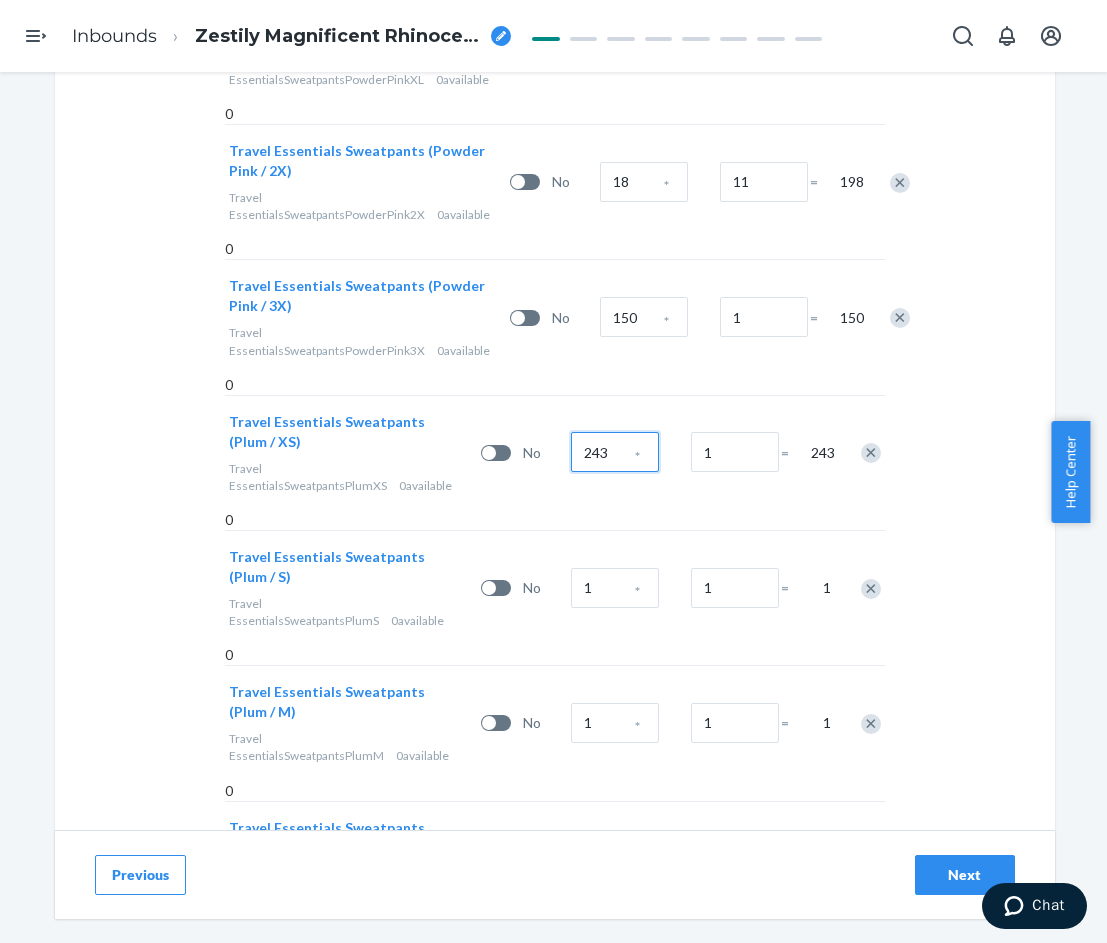 type on "243" 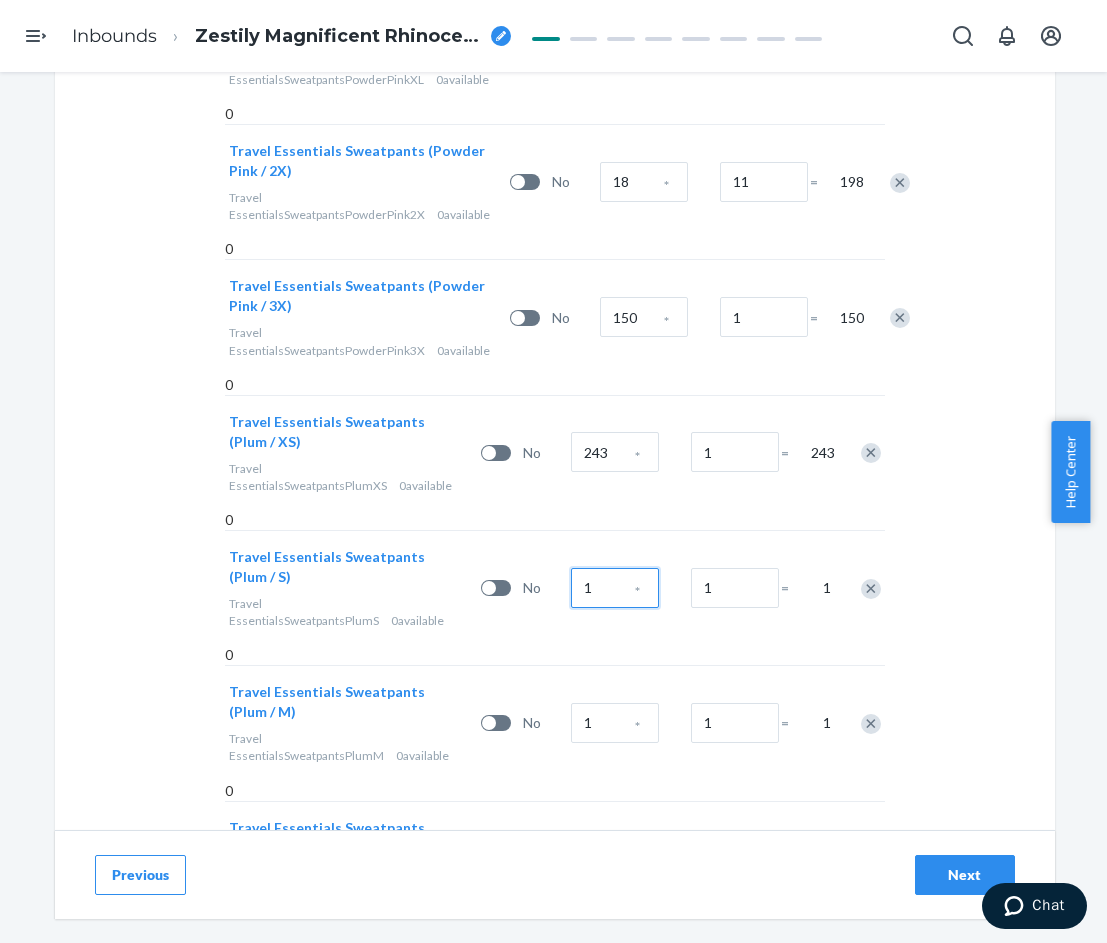 click on "1" at bounding box center (615, 588) 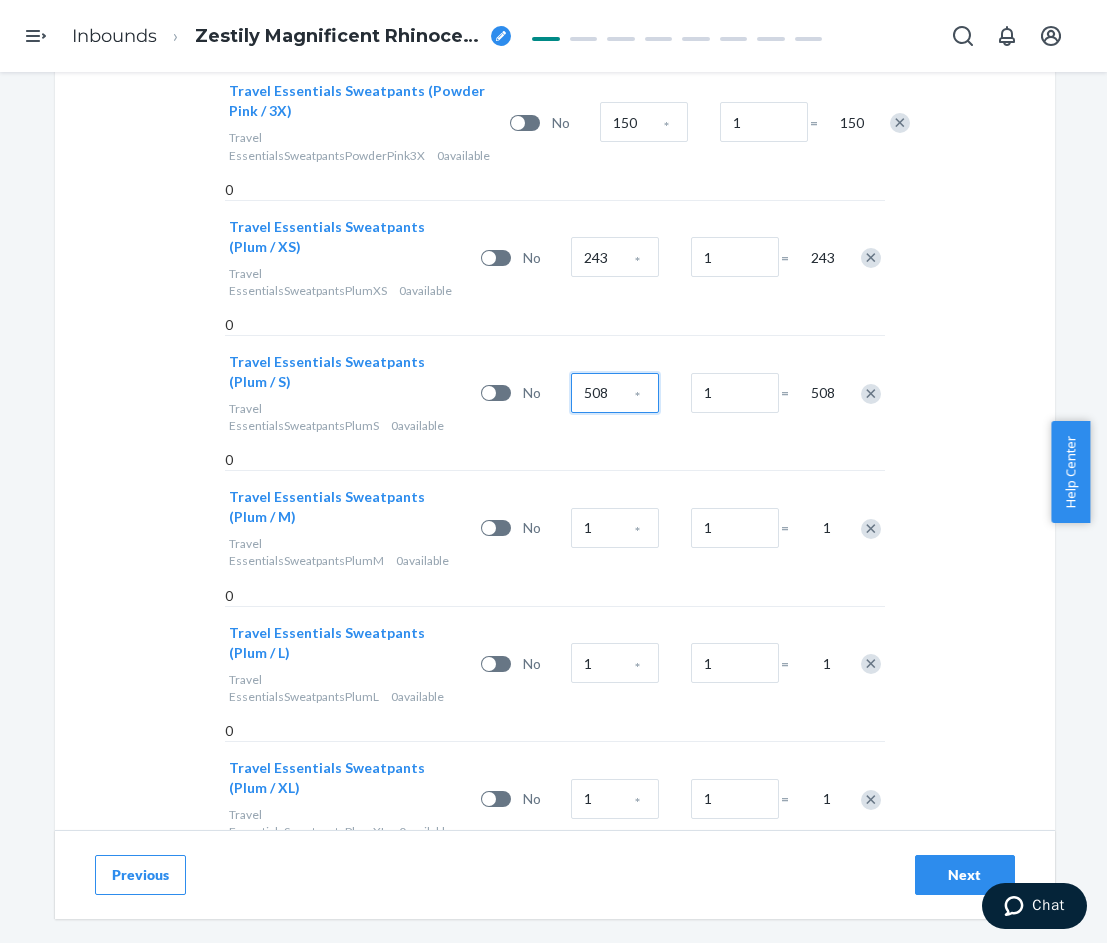 scroll, scrollTop: 1500, scrollLeft: 0, axis: vertical 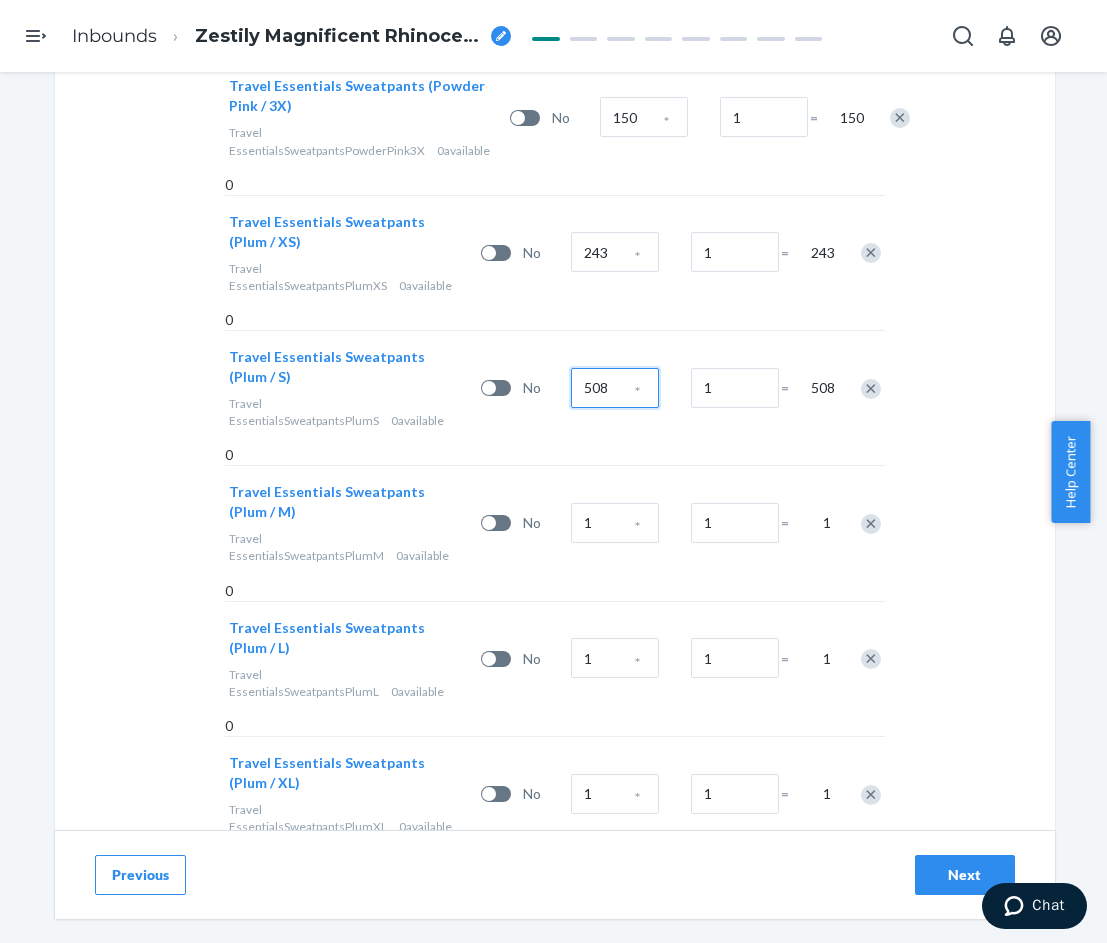 type on "508" 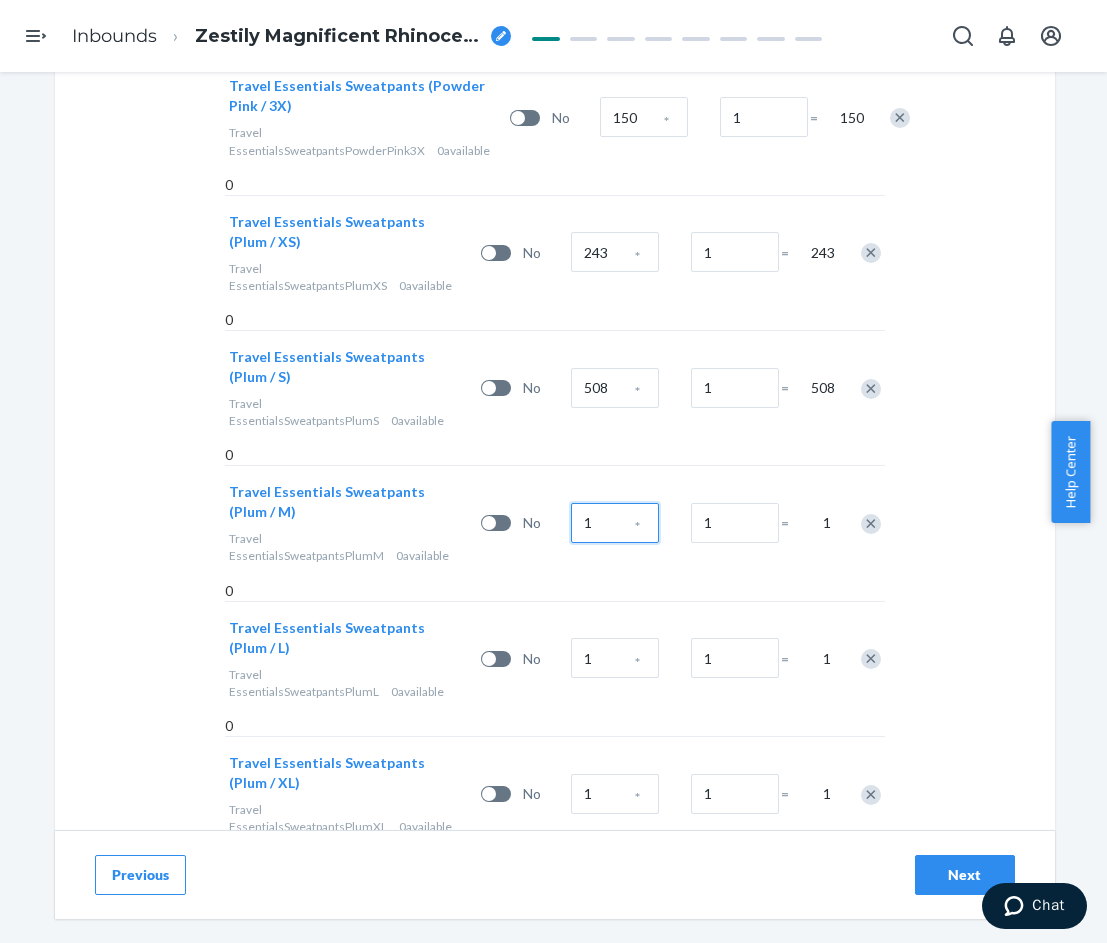 click on "1" at bounding box center [615, 523] 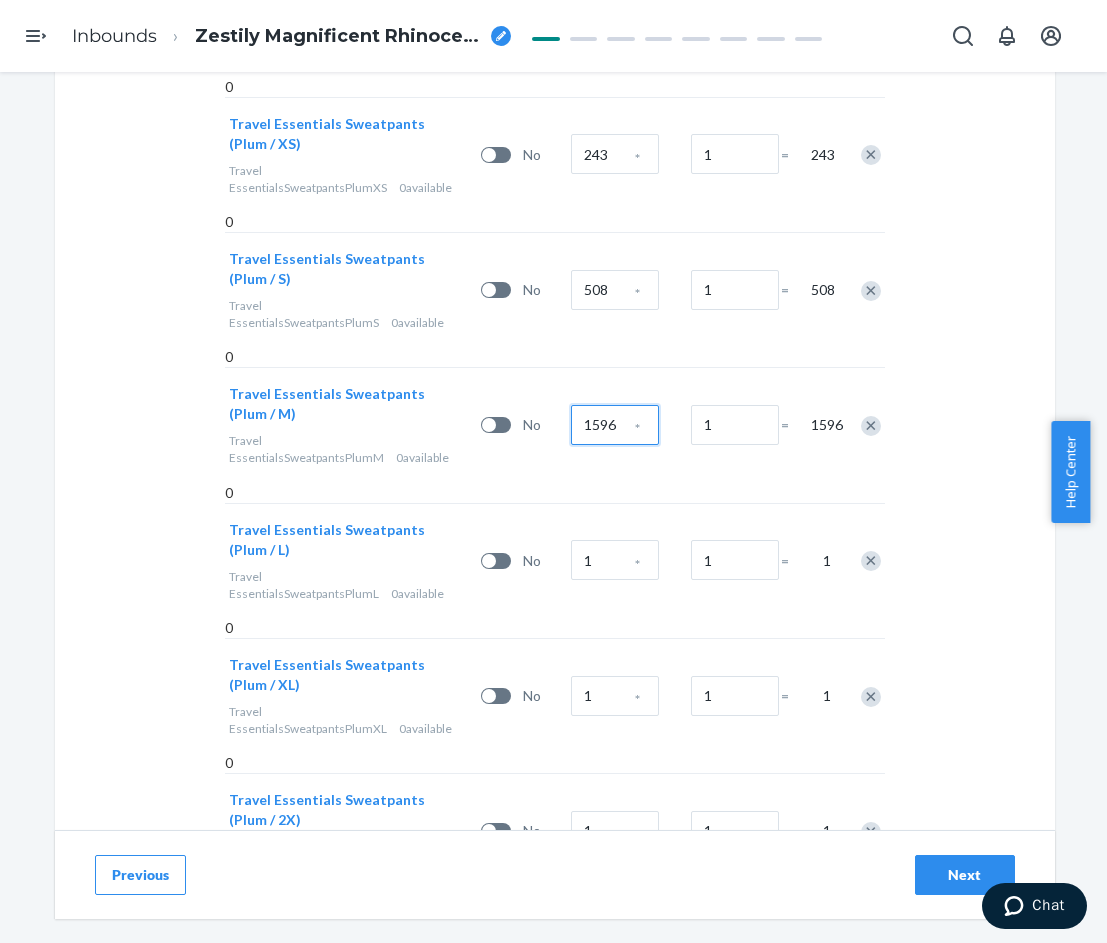 scroll, scrollTop: 1600, scrollLeft: 0, axis: vertical 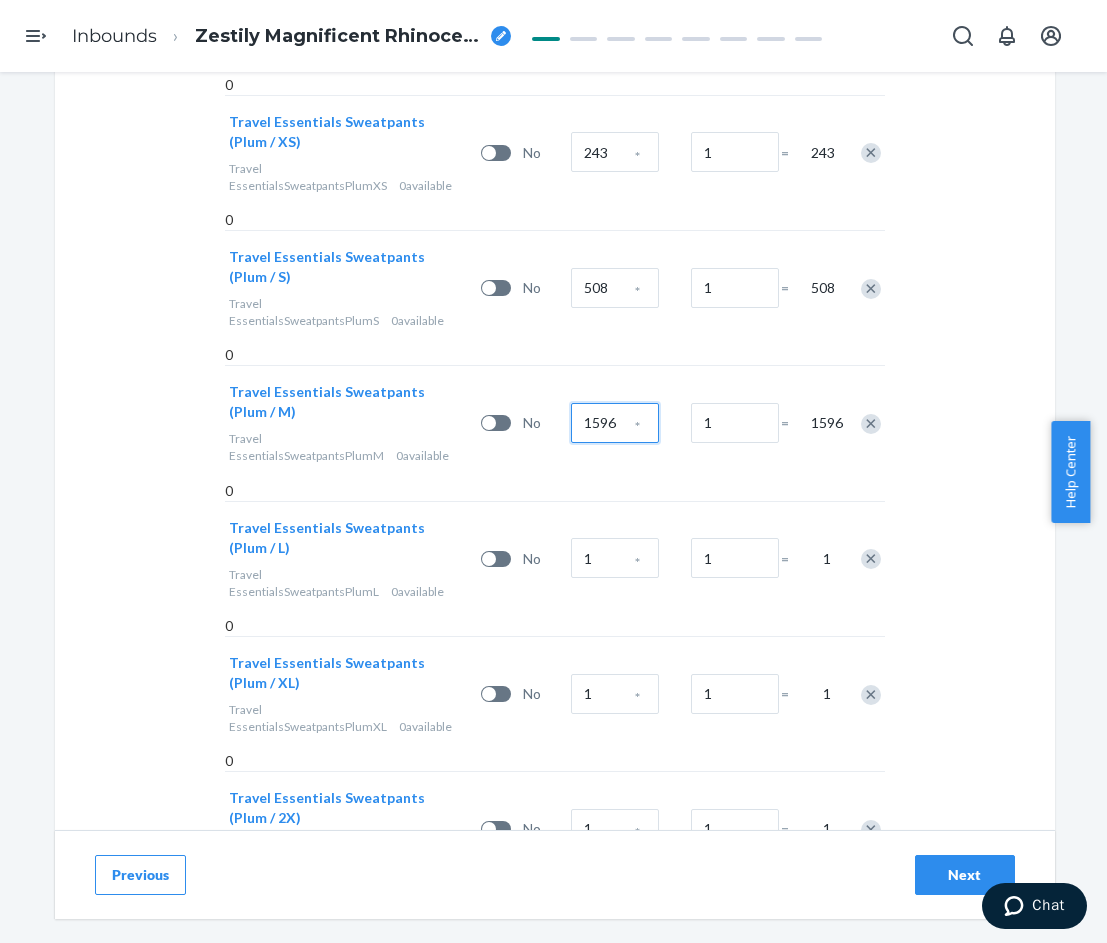 type on "1596" 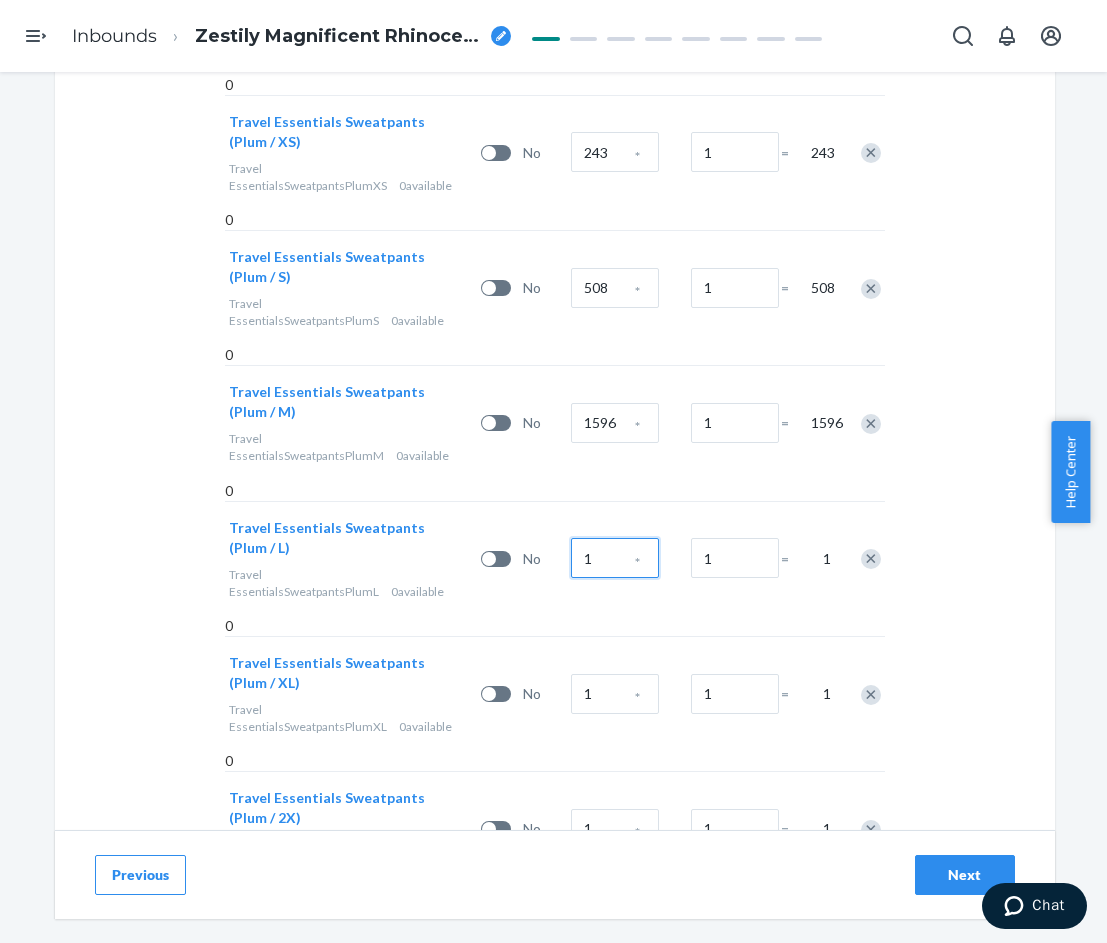 click on "1" at bounding box center [615, 558] 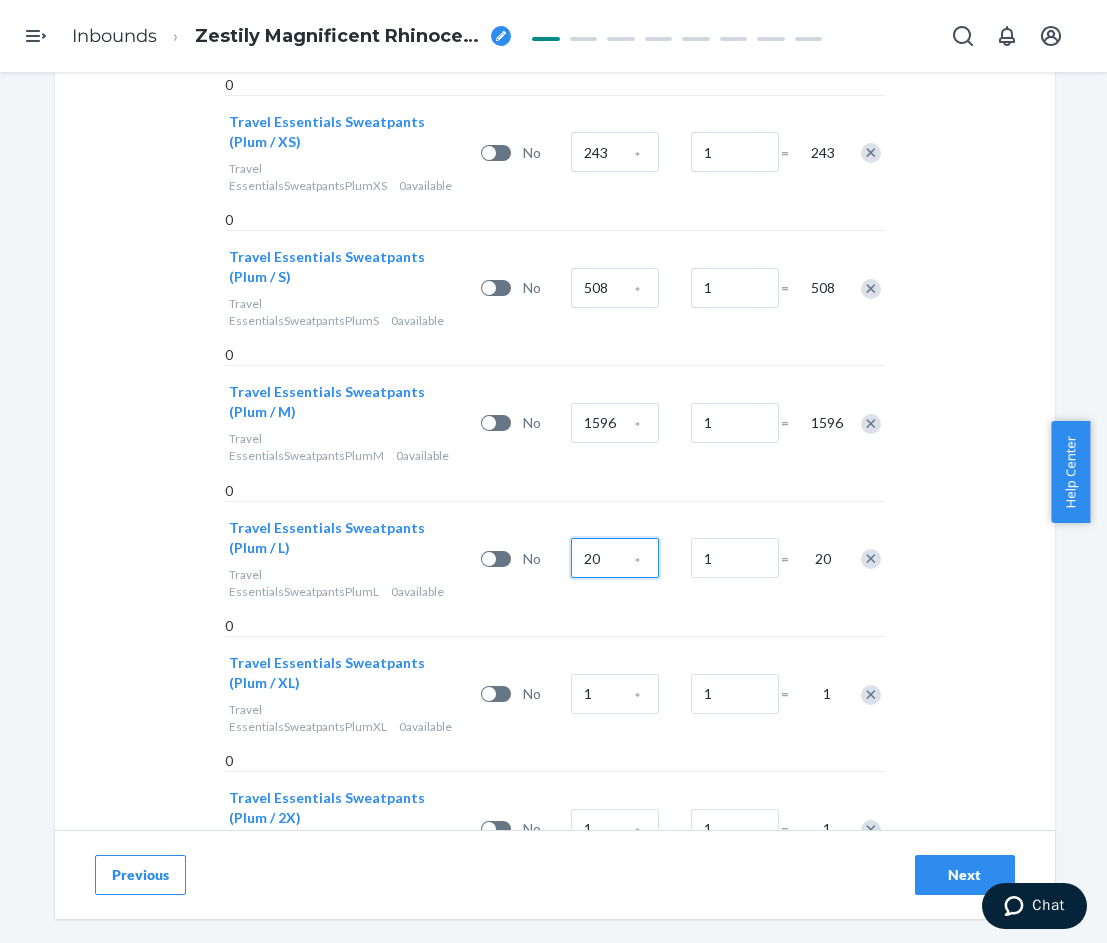 type on "20" 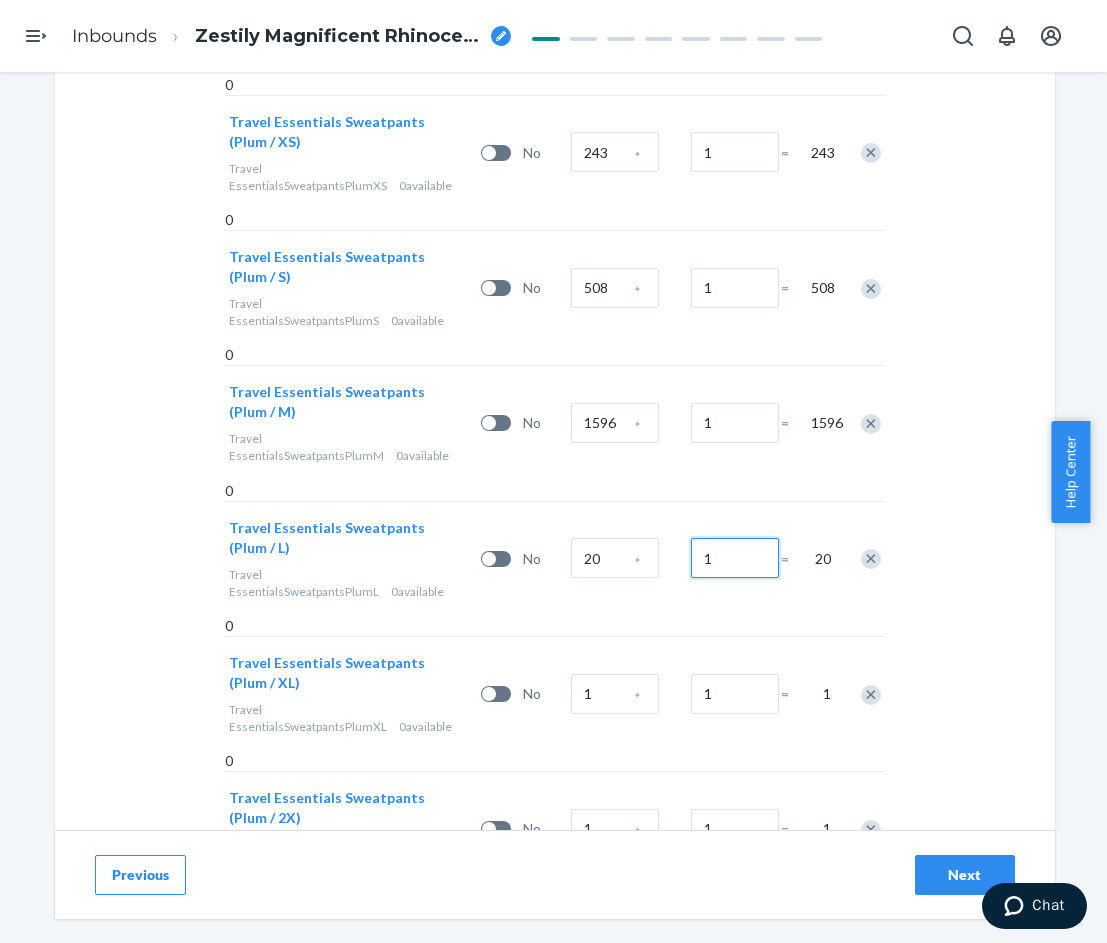 click on "1" at bounding box center [735, 558] 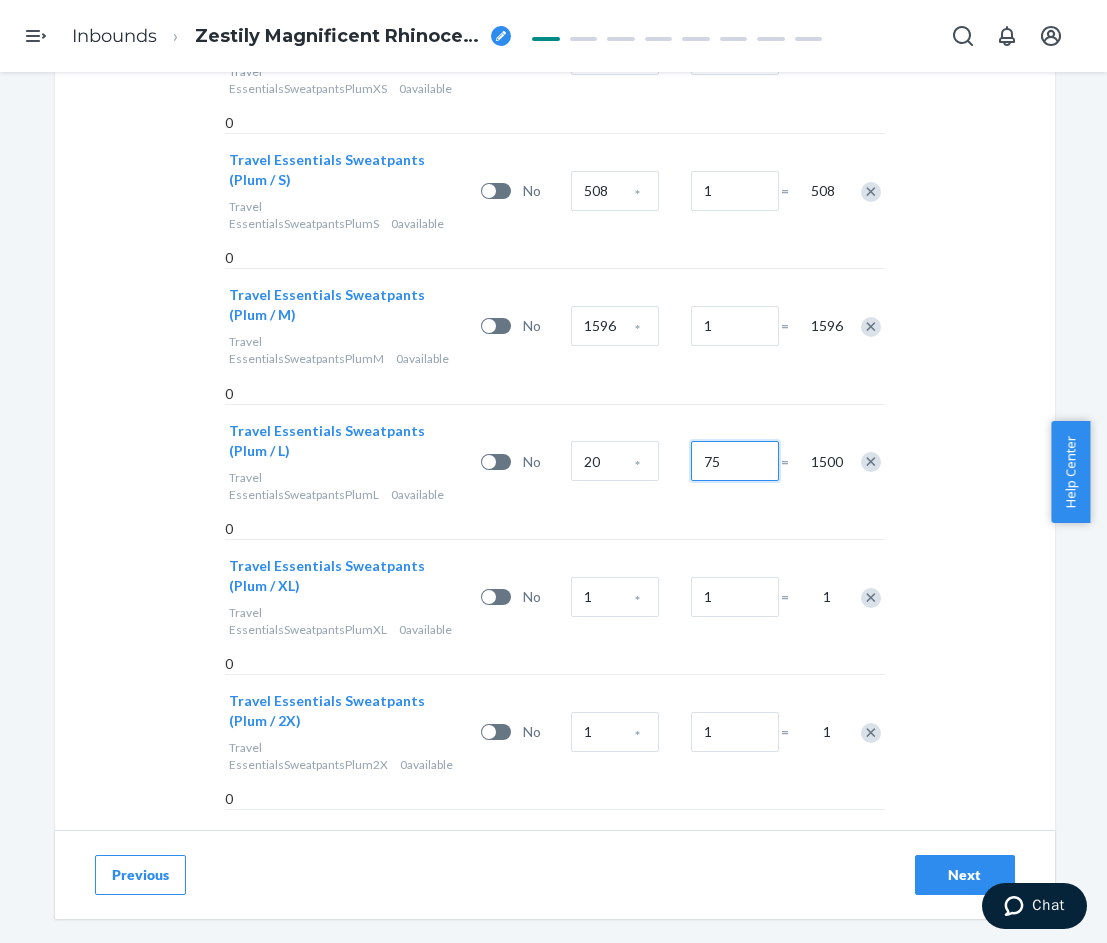 scroll, scrollTop: 1700, scrollLeft: 0, axis: vertical 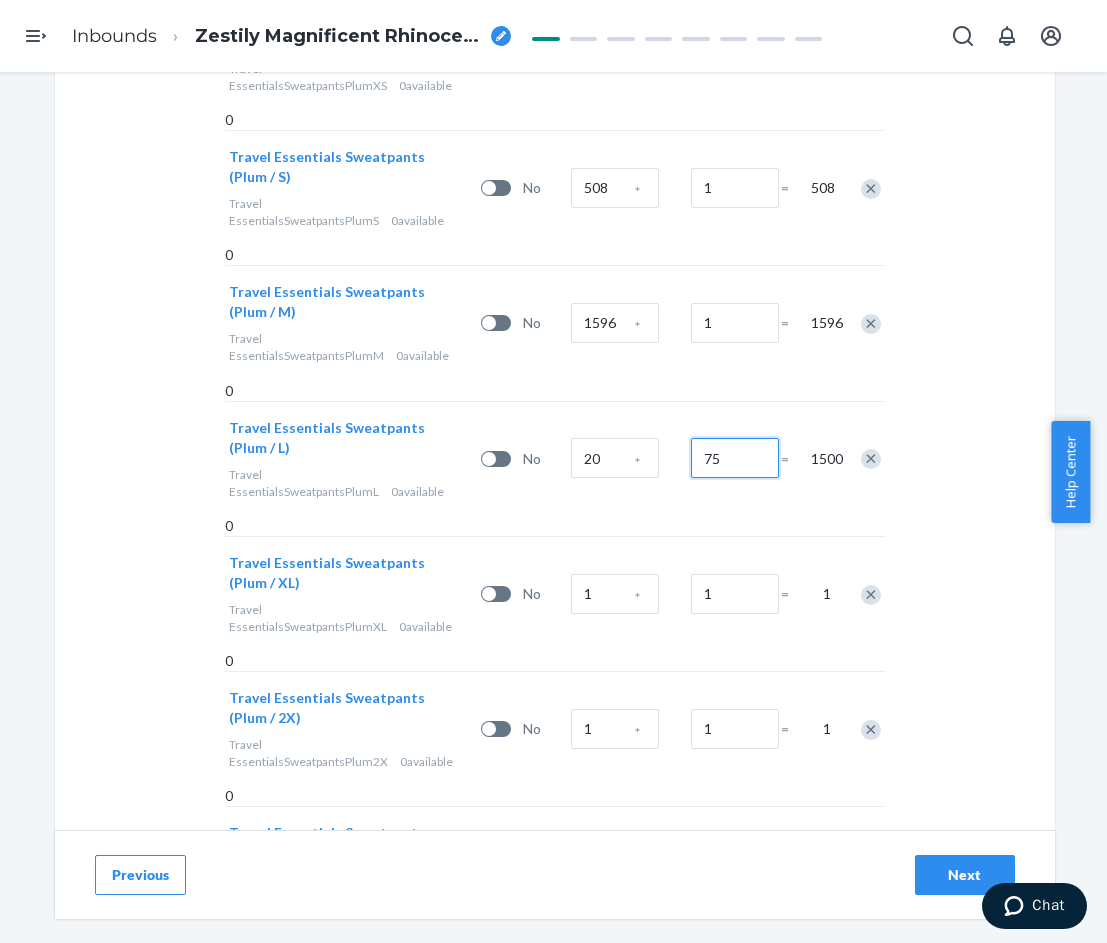 type on "75" 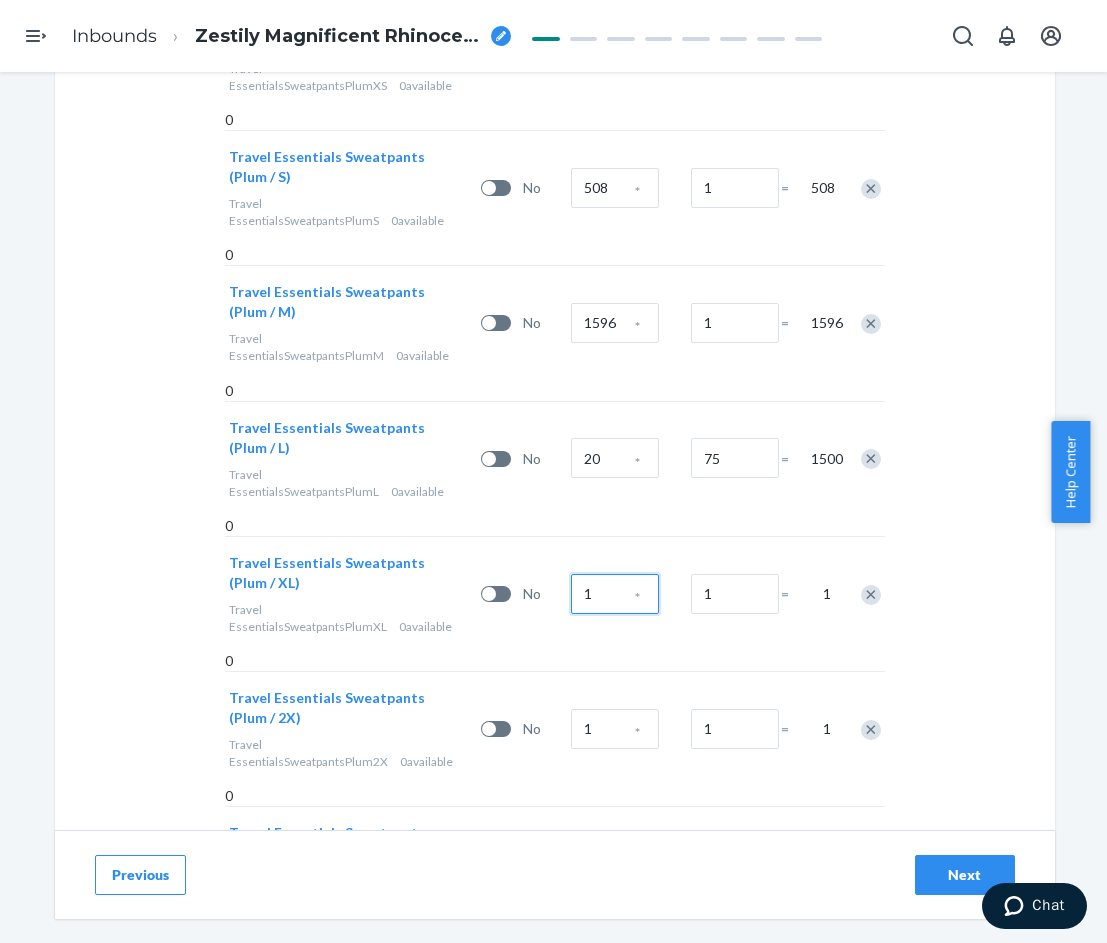 click on "1" at bounding box center (615, 594) 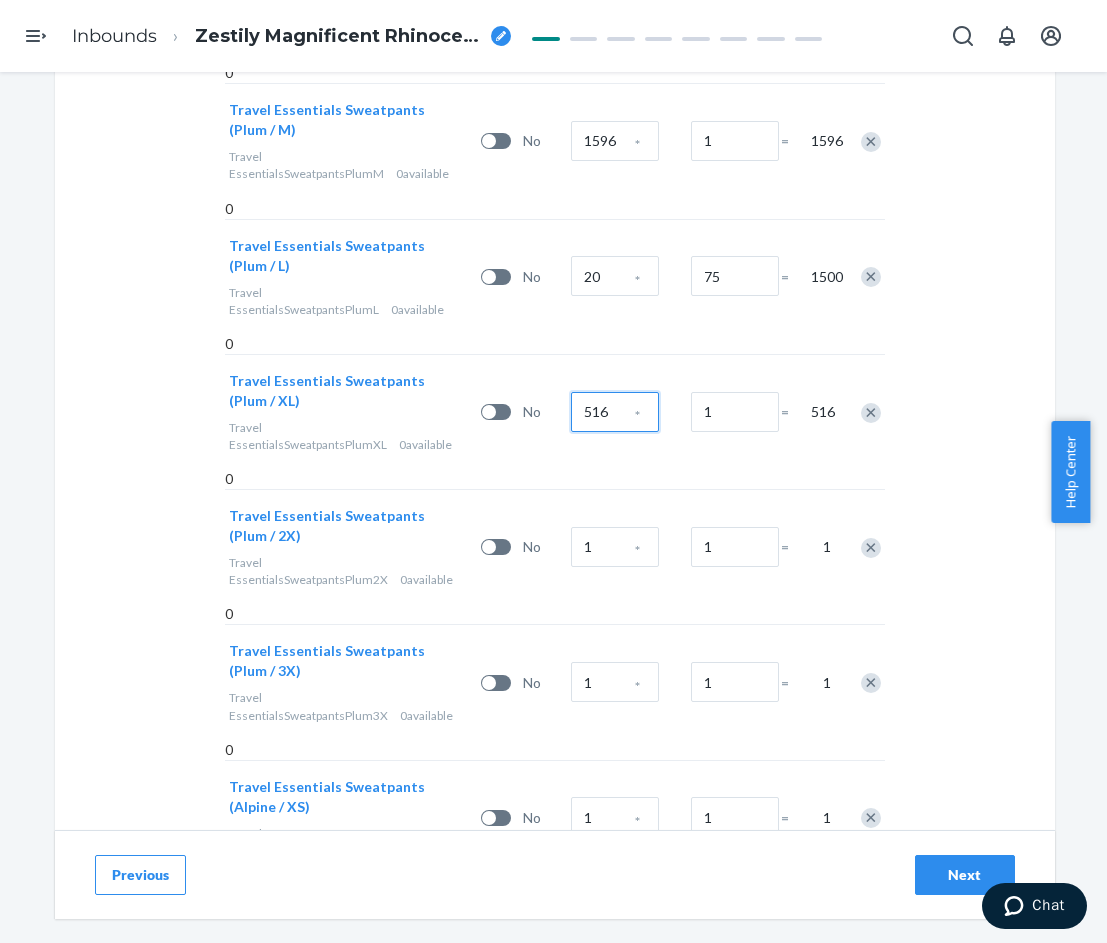 scroll, scrollTop: 1900, scrollLeft: 0, axis: vertical 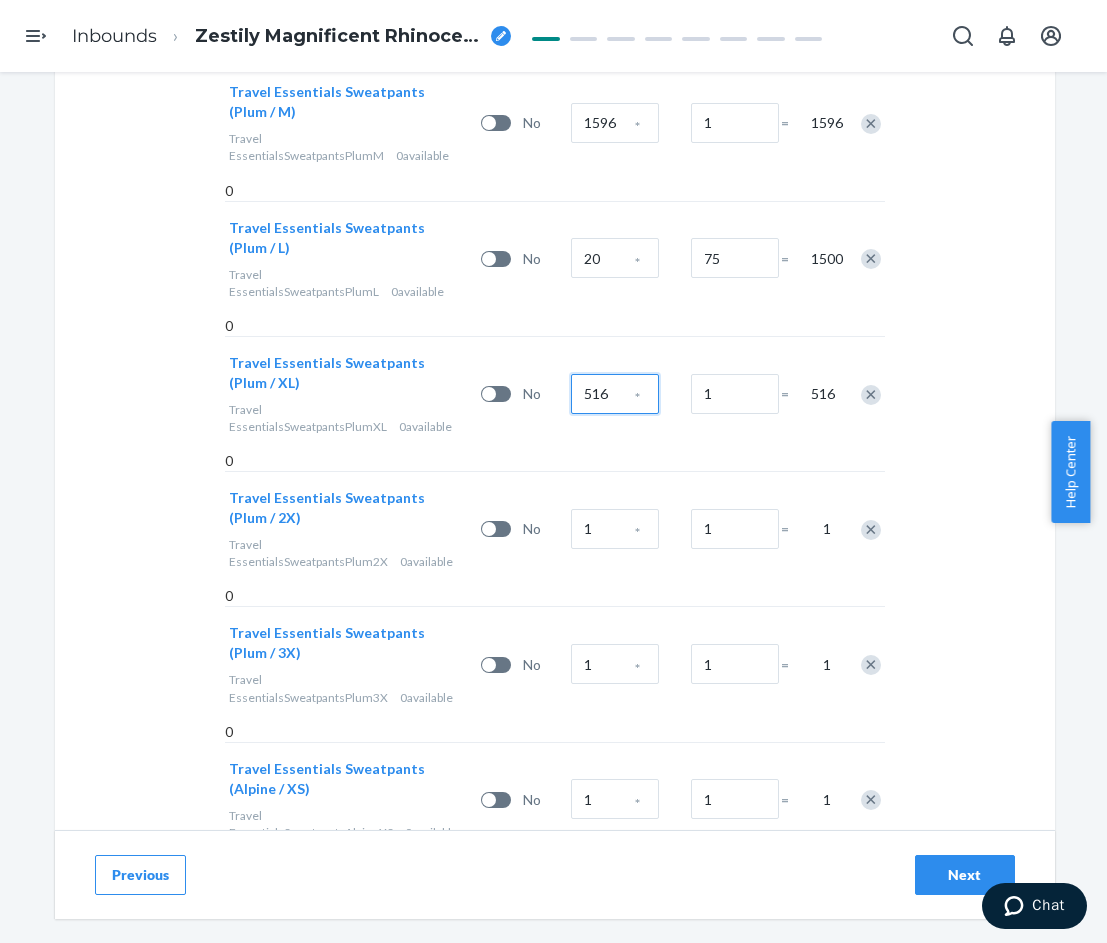 type on "516" 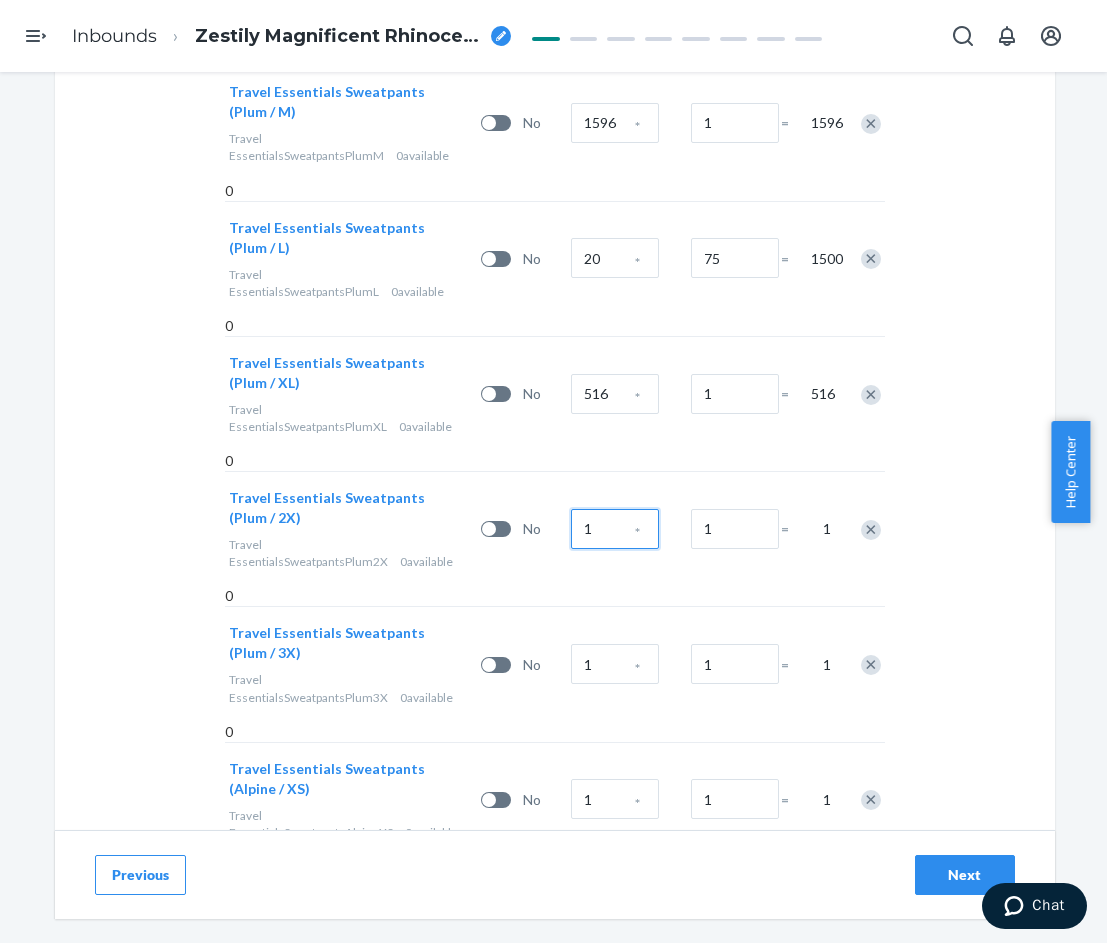 click on "1" at bounding box center (615, 529) 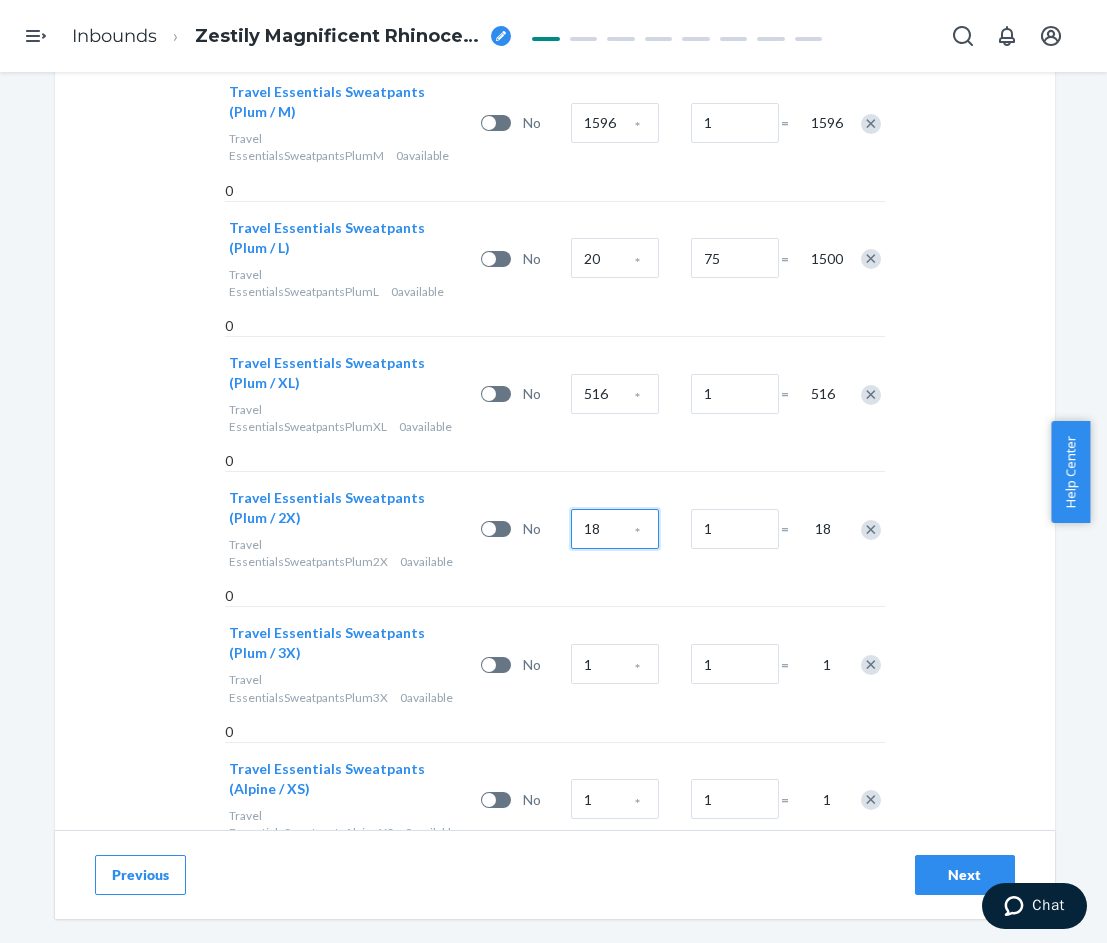 type on "18" 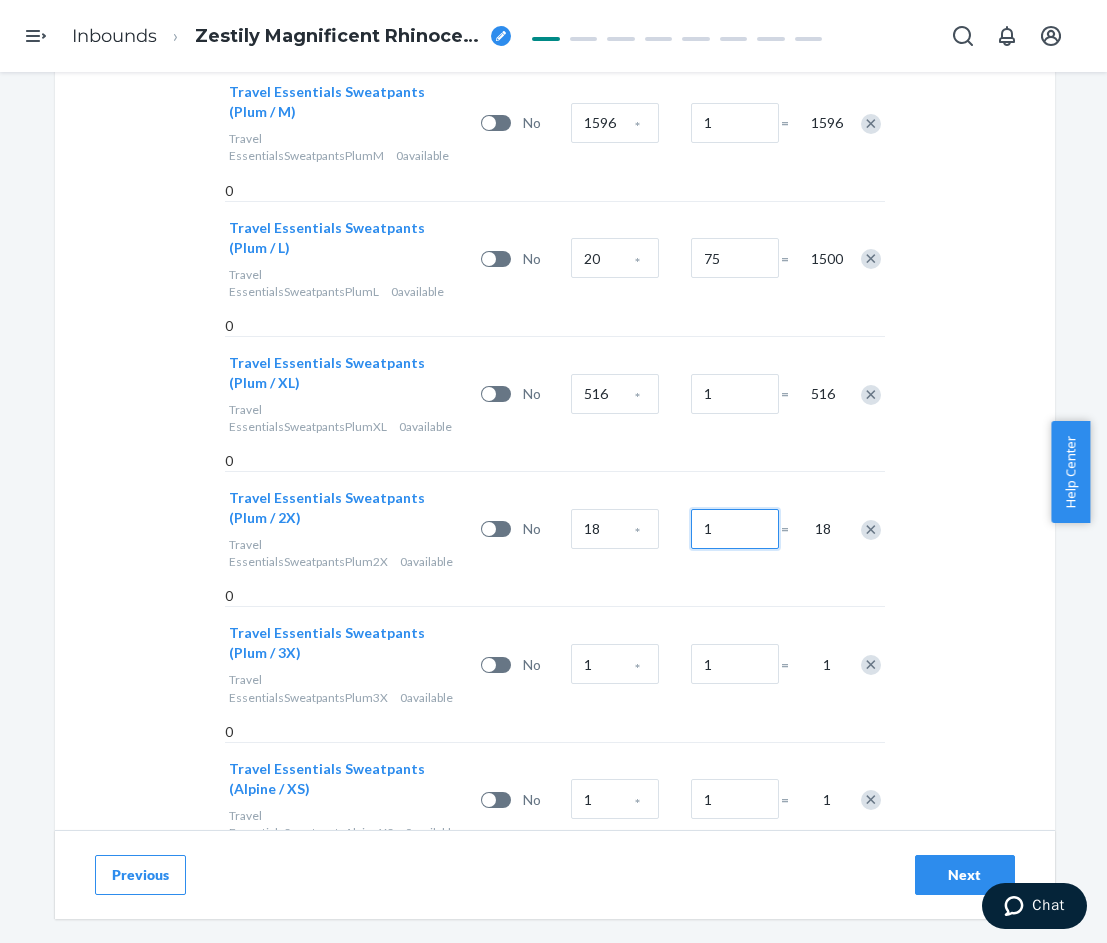 click on "1" at bounding box center [735, 529] 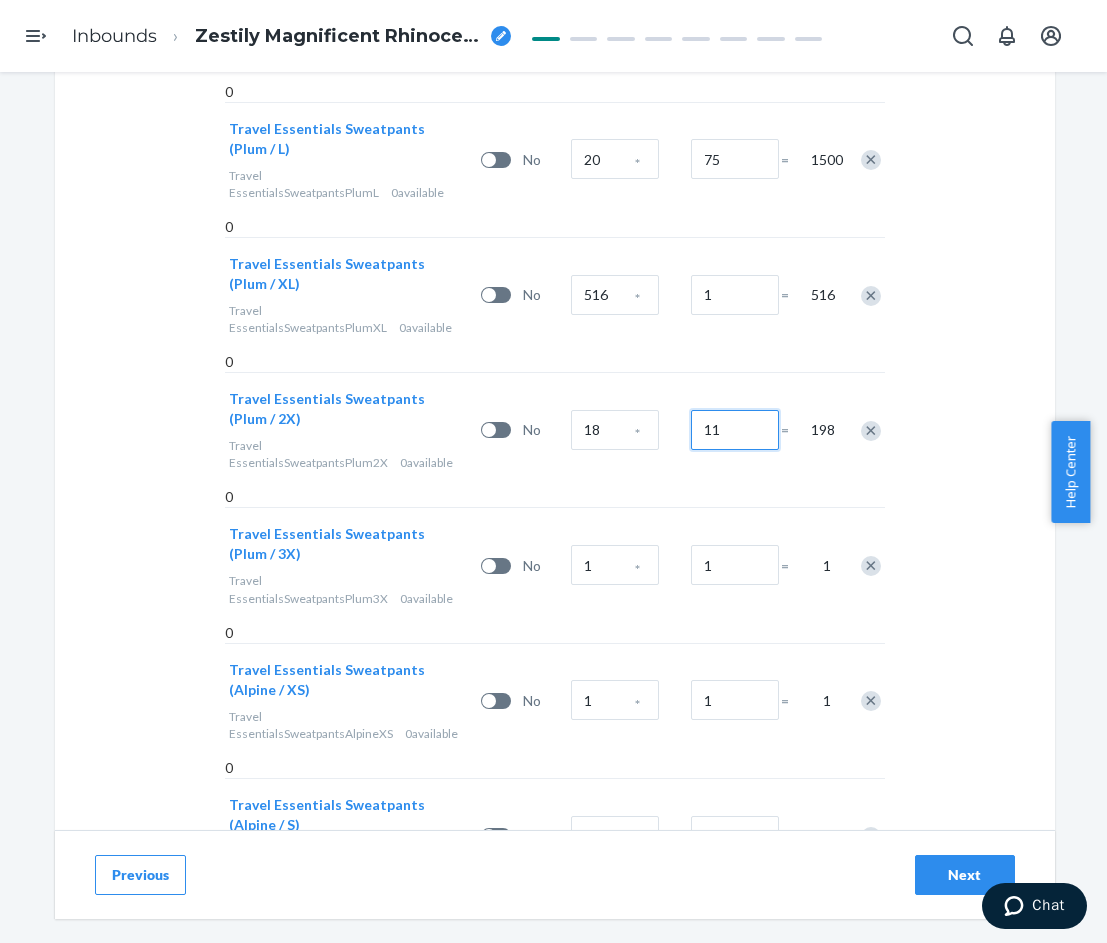 scroll, scrollTop: 2000, scrollLeft: 0, axis: vertical 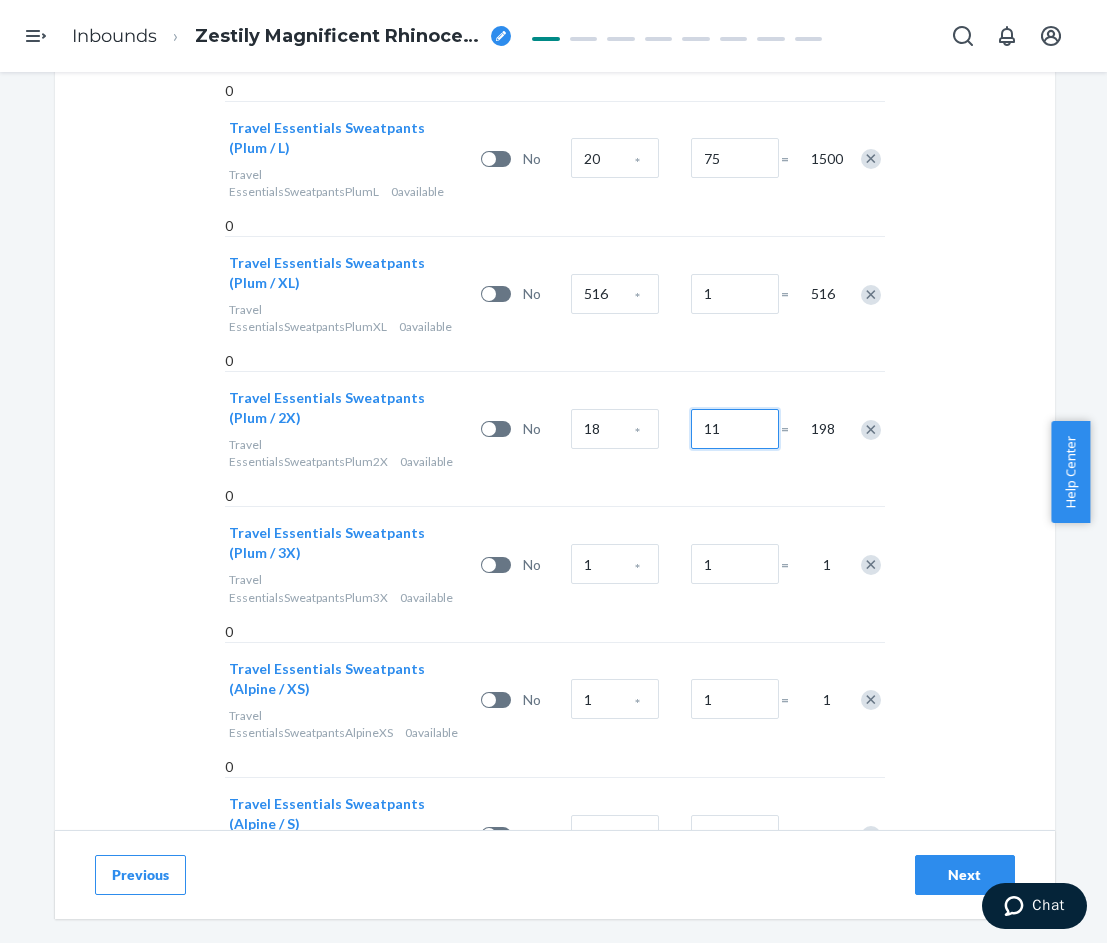 type on "11" 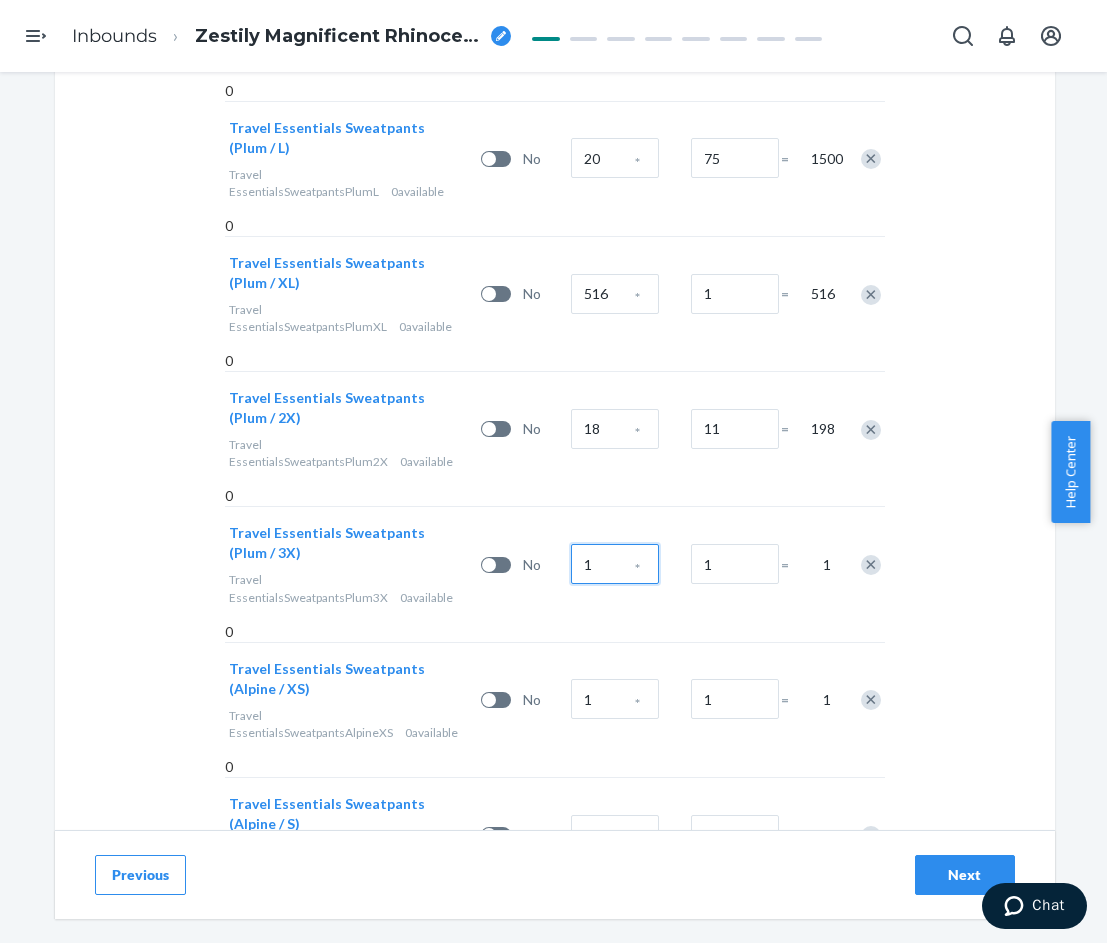 click on "1" at bounding box center (615, 564) 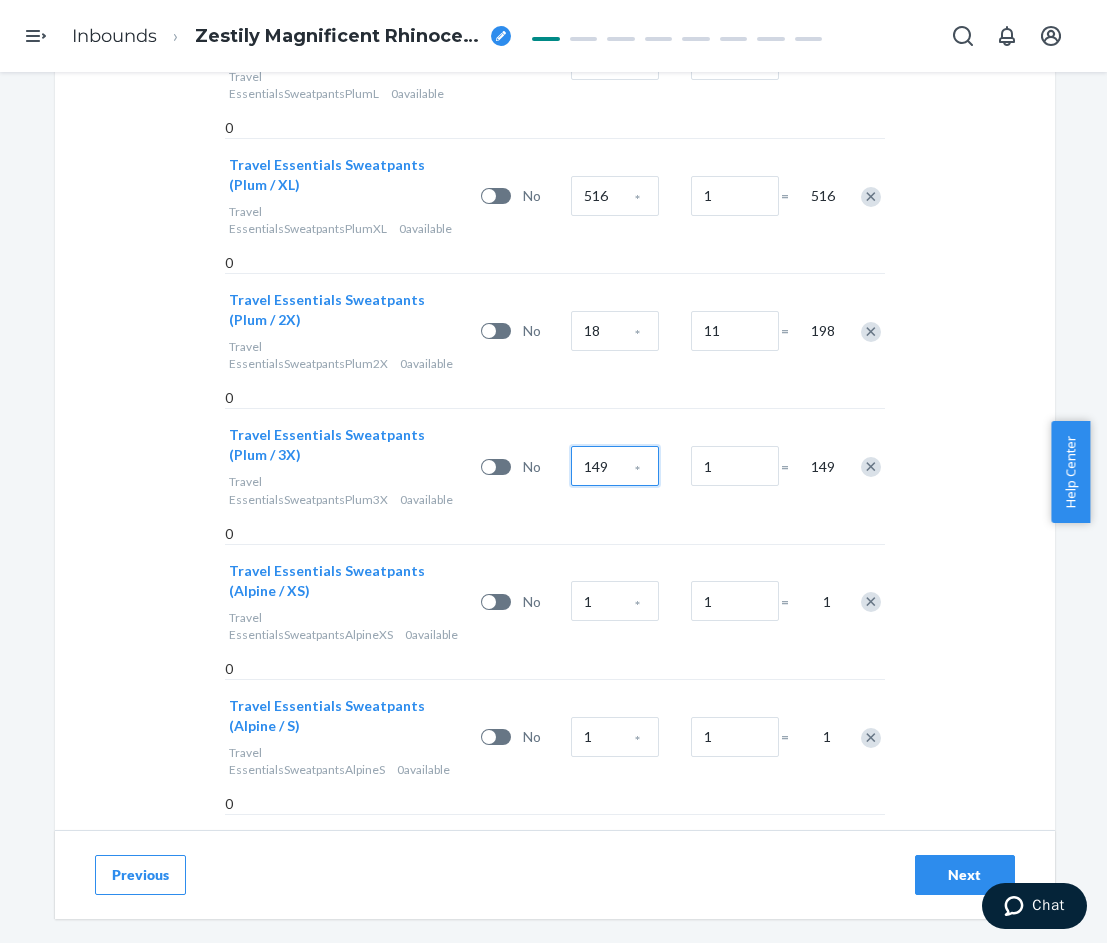 scroll, scrollTop: 2100, scrollLeft: 0, axis: vertical 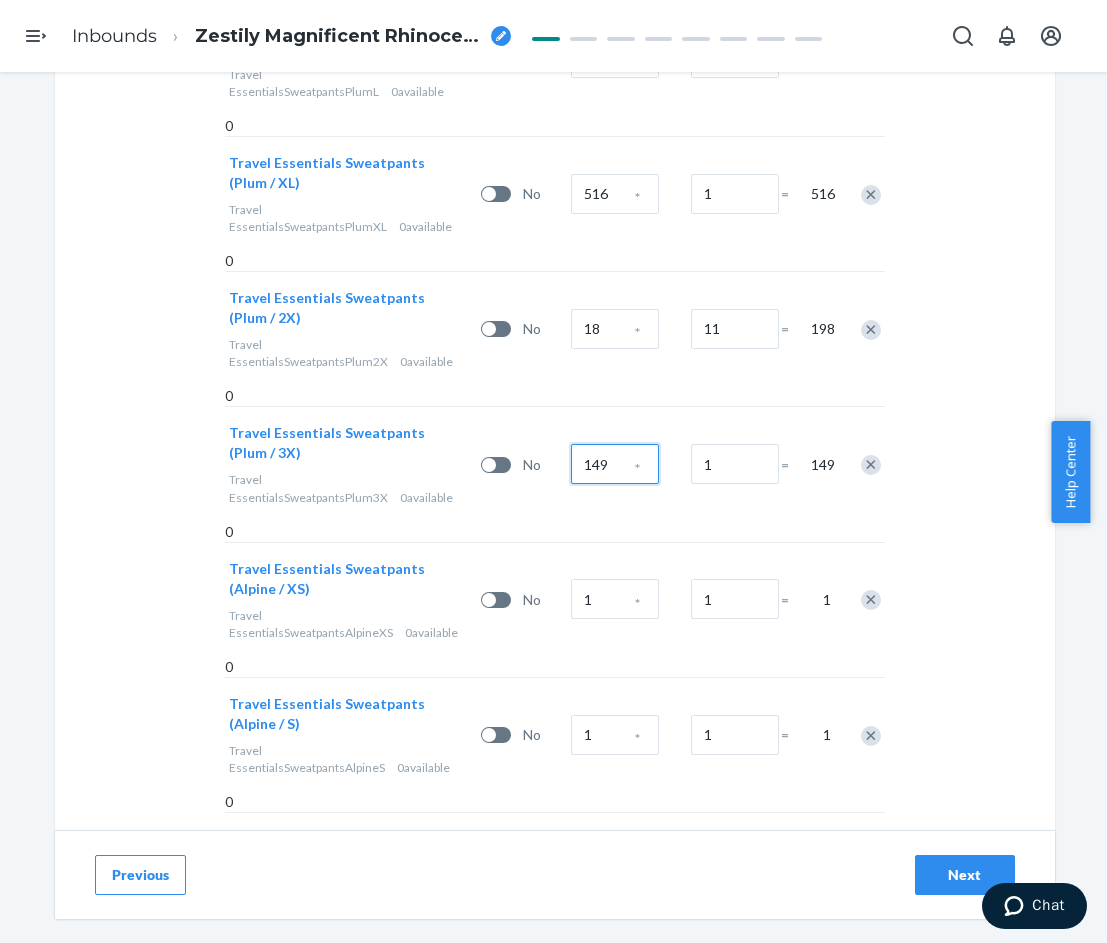 type on "149" 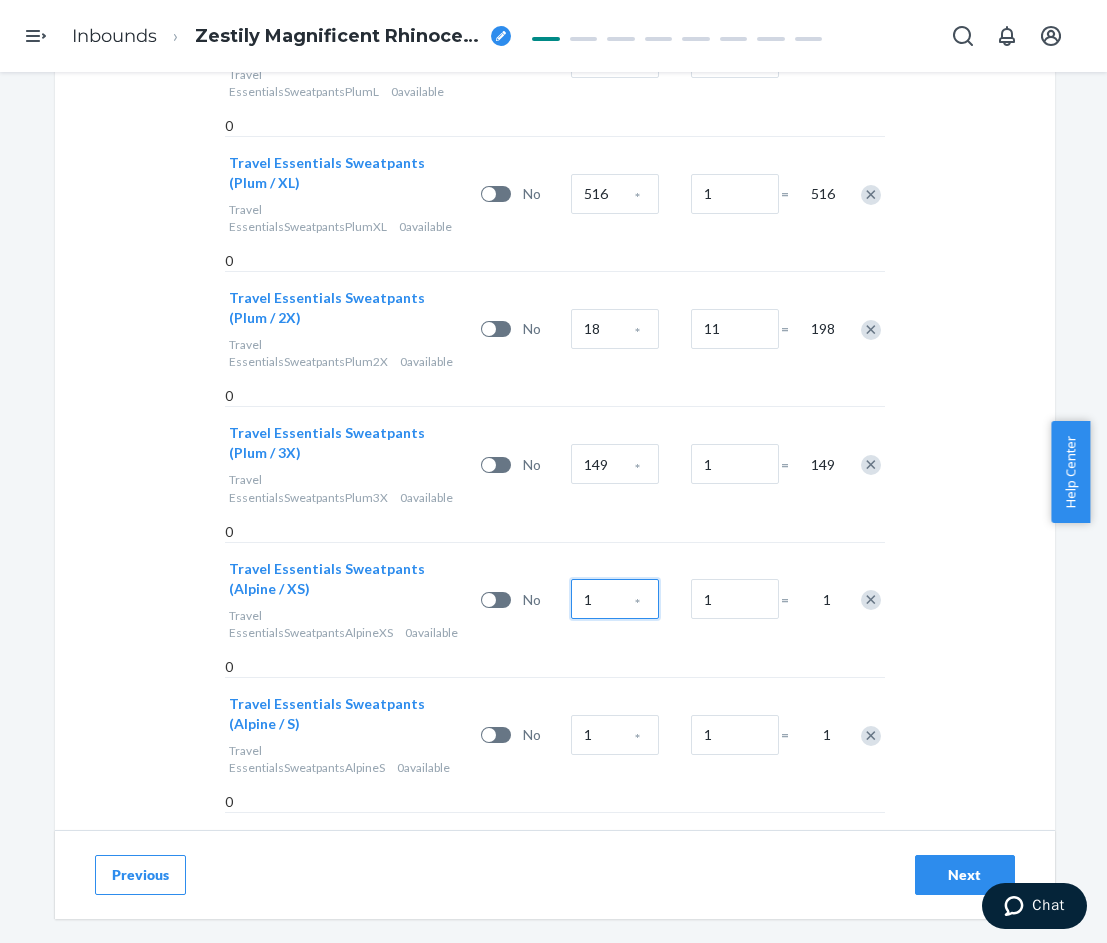 click on "1" at bounding box center [615, 599] 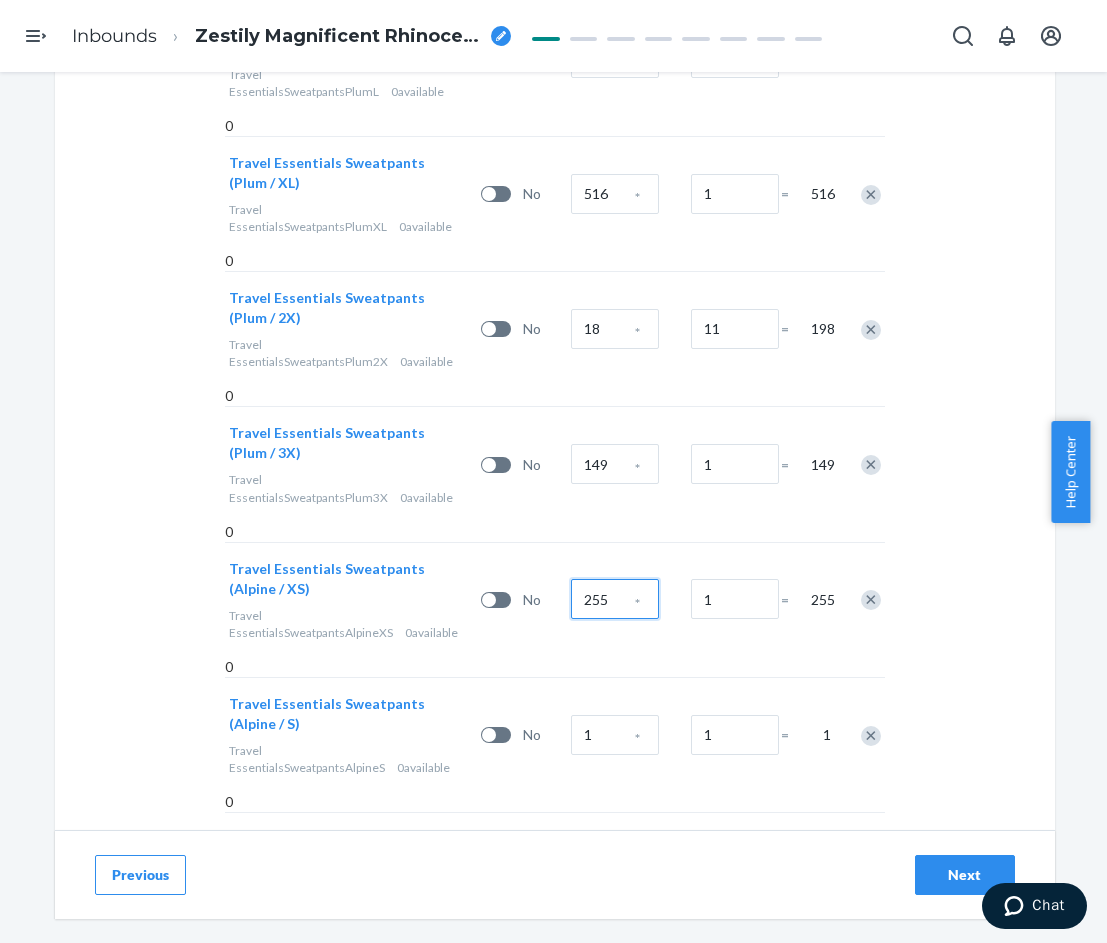 type on "255" 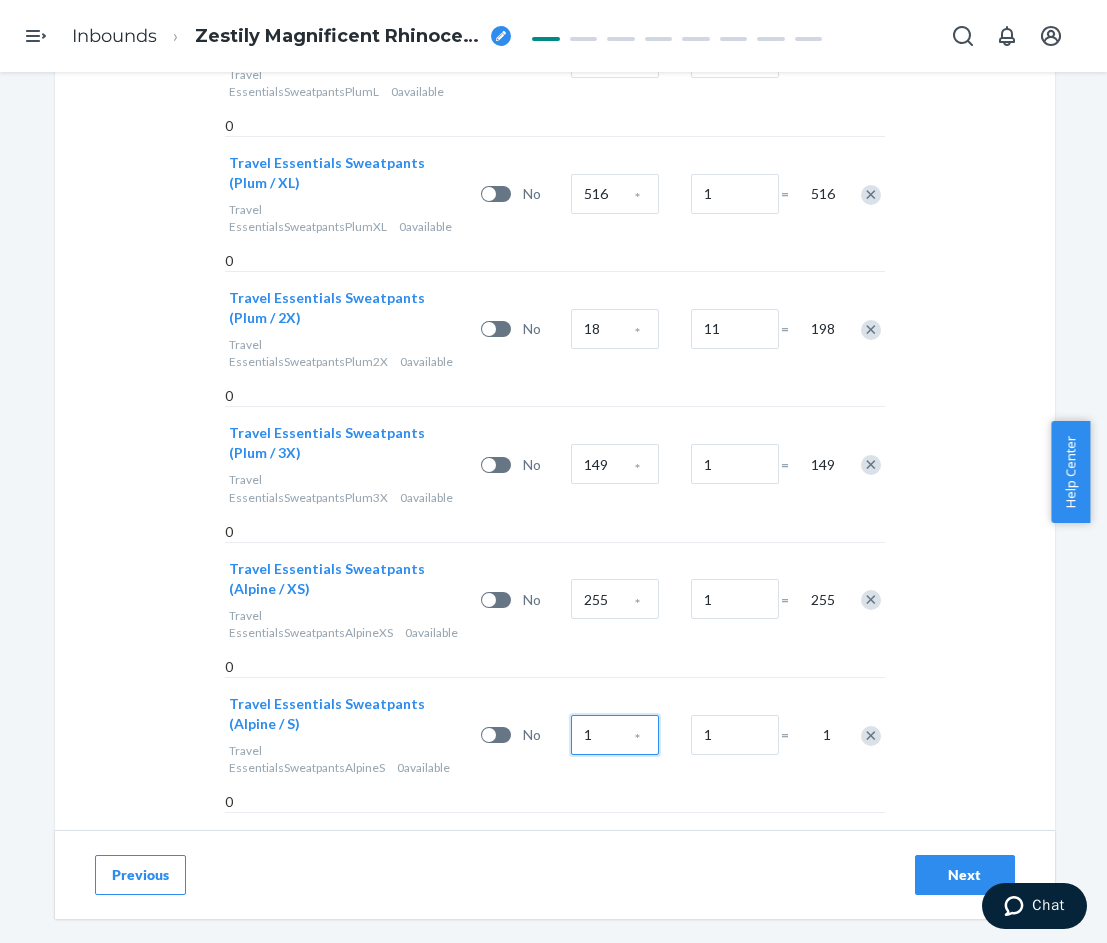click on "1" at bounding box center [615, 735] 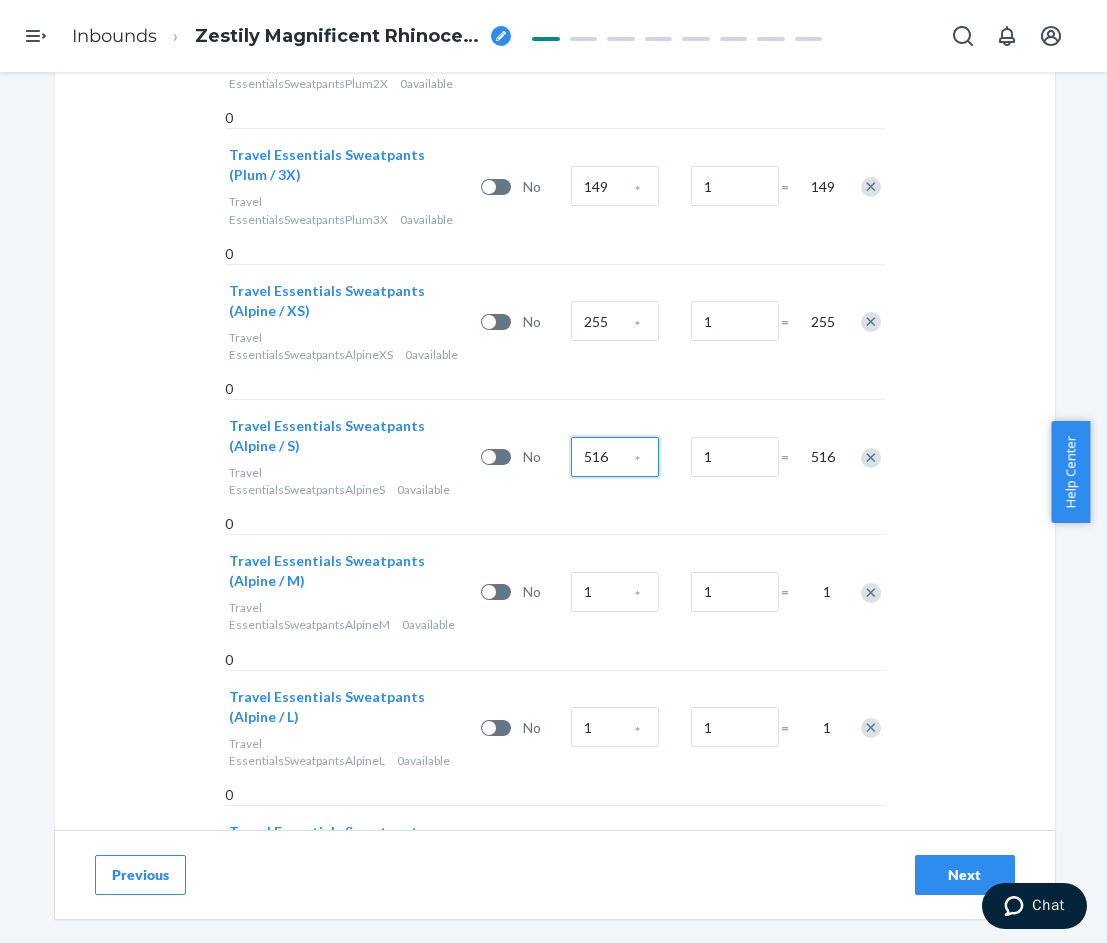 scroll, scrollTop: 2400, scrollLeft: 0, axis: vertical 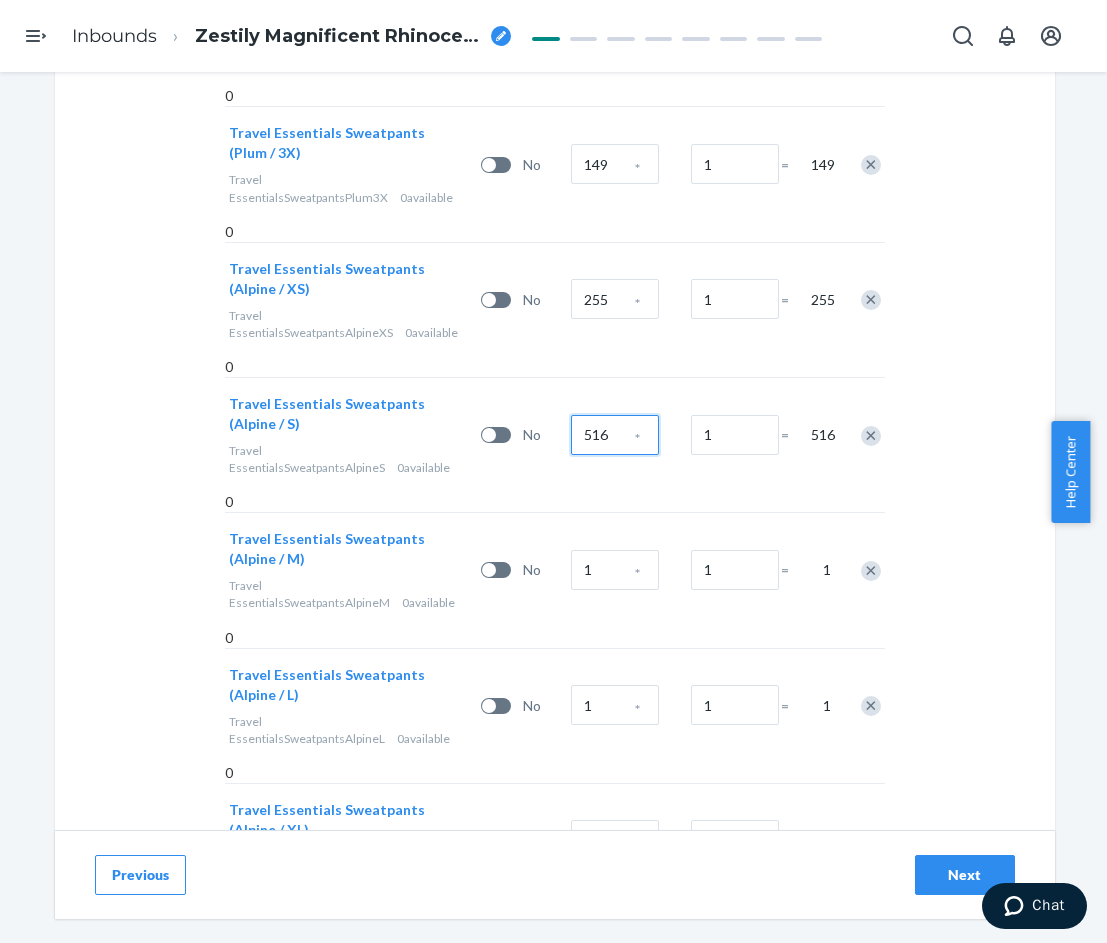 type on "516" 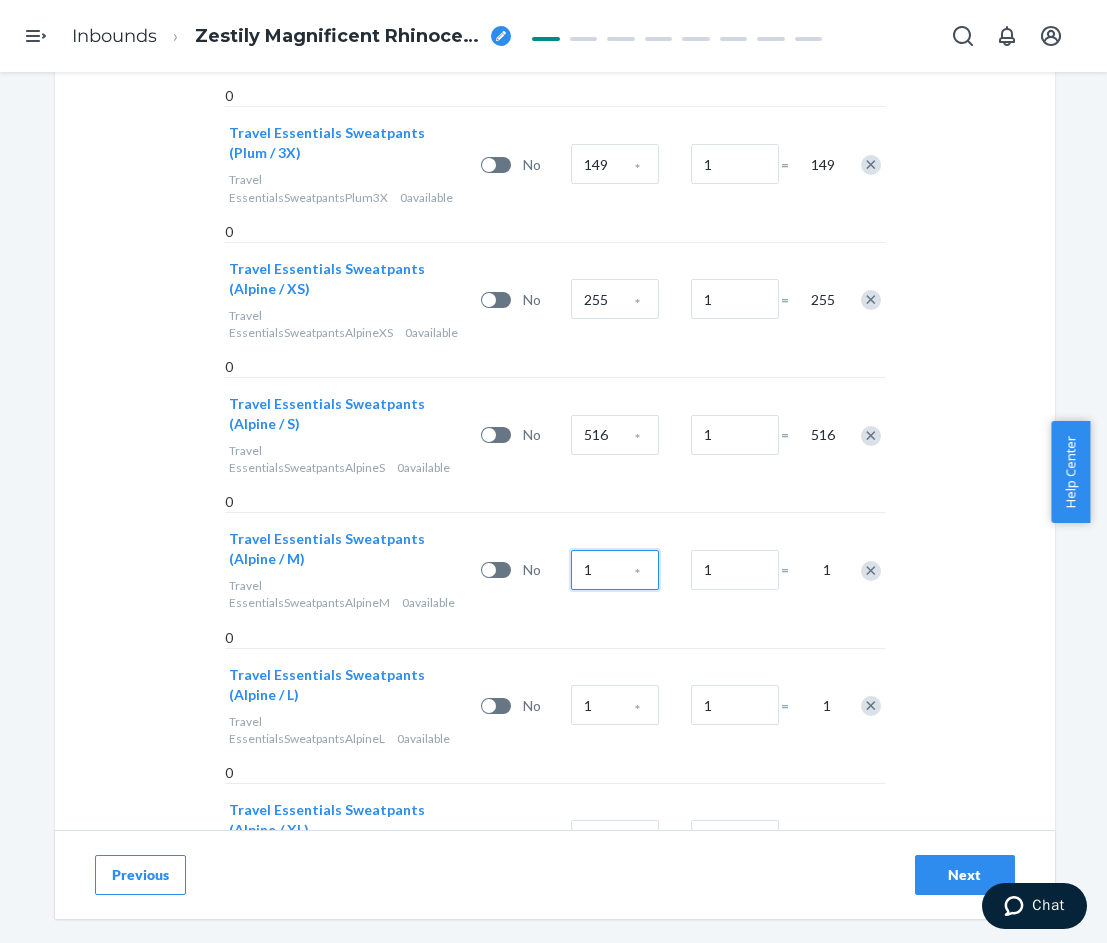 click on "1" at bounding box center [615, 570] 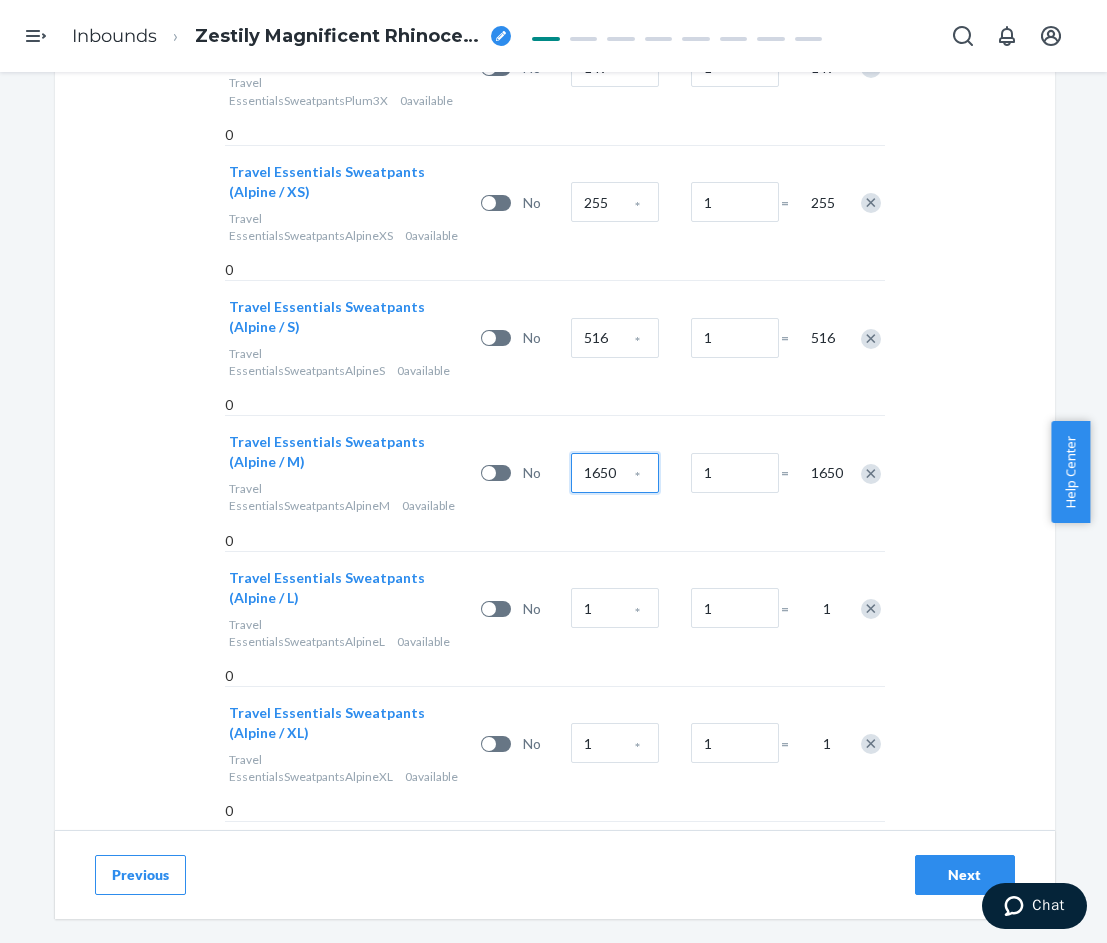 scroll, scrollTop: 2500, scrollLeft: 0, axis: vertical 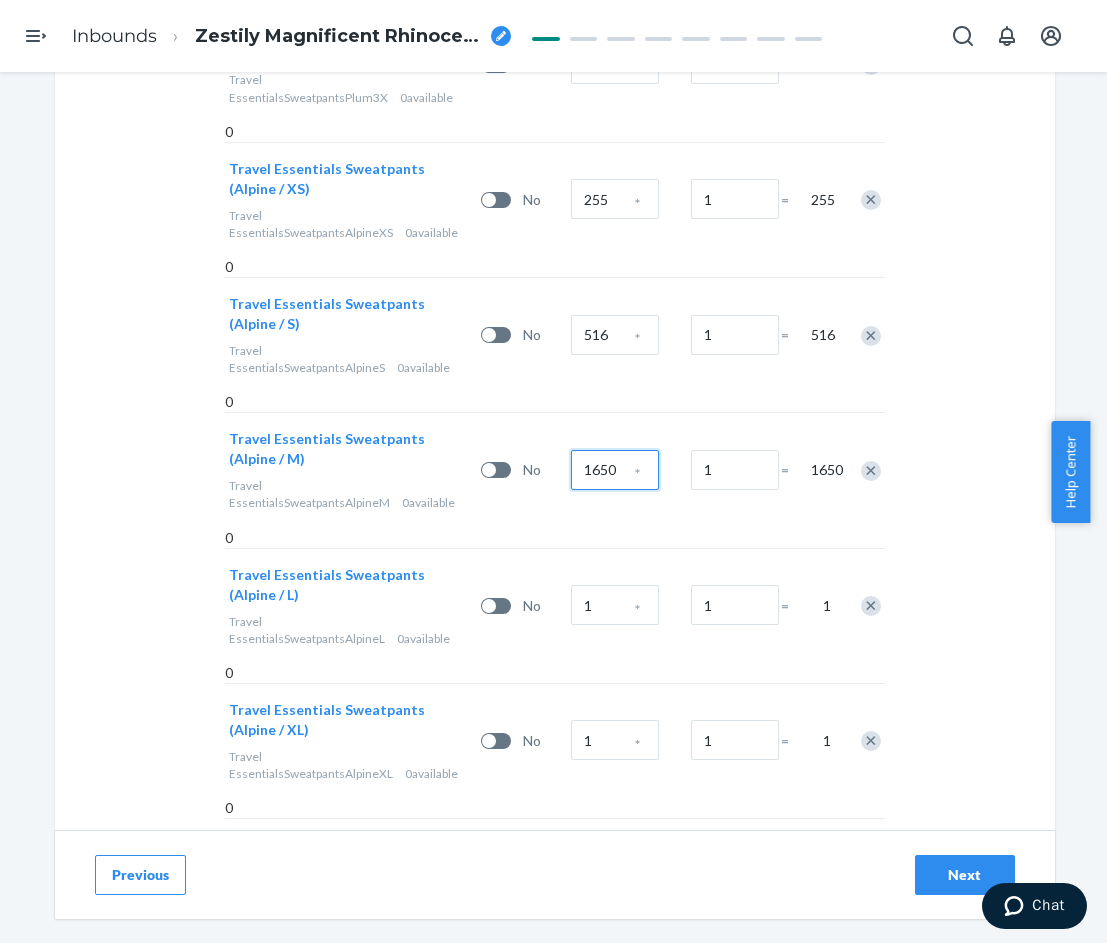 type on "1650" 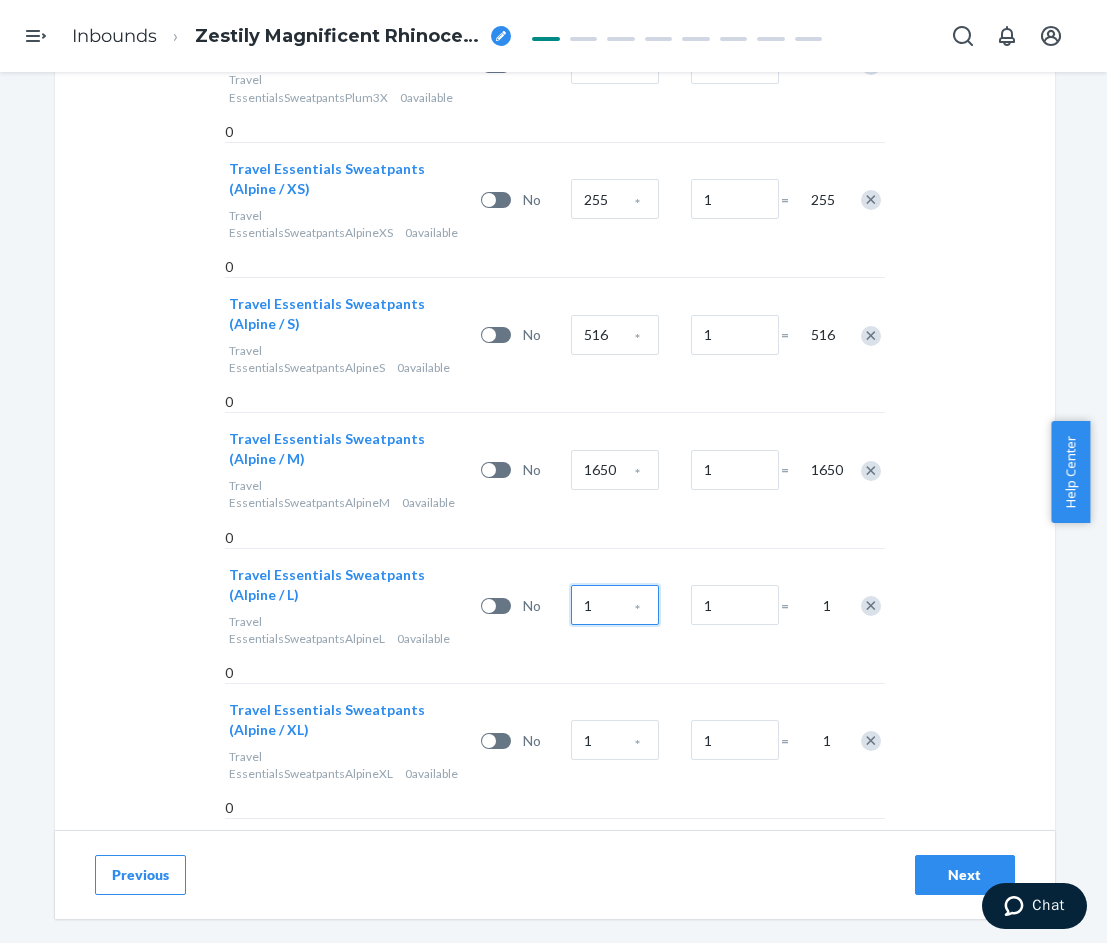 click on "1" at bounding box center [615, 605] 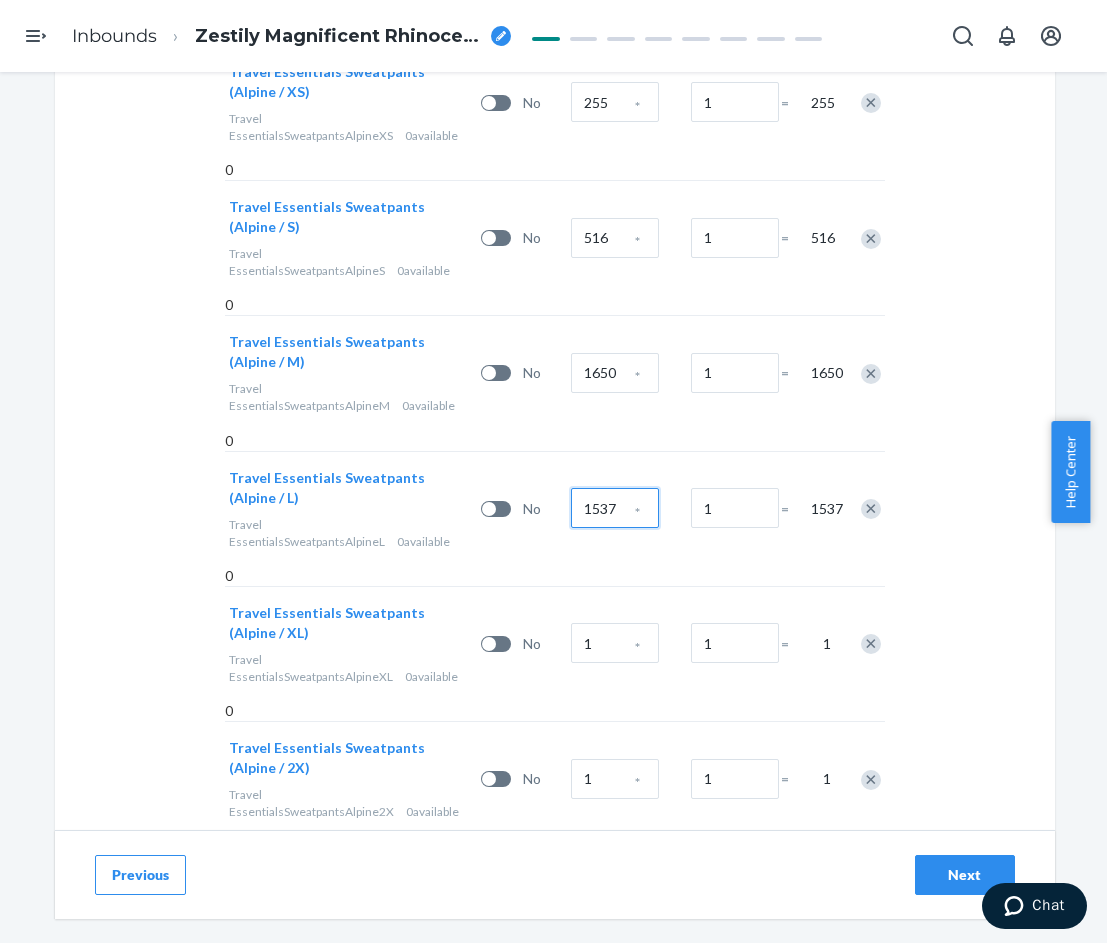 scroll, scrollTop: 2600, scrollLeft: 0, axis: vertical 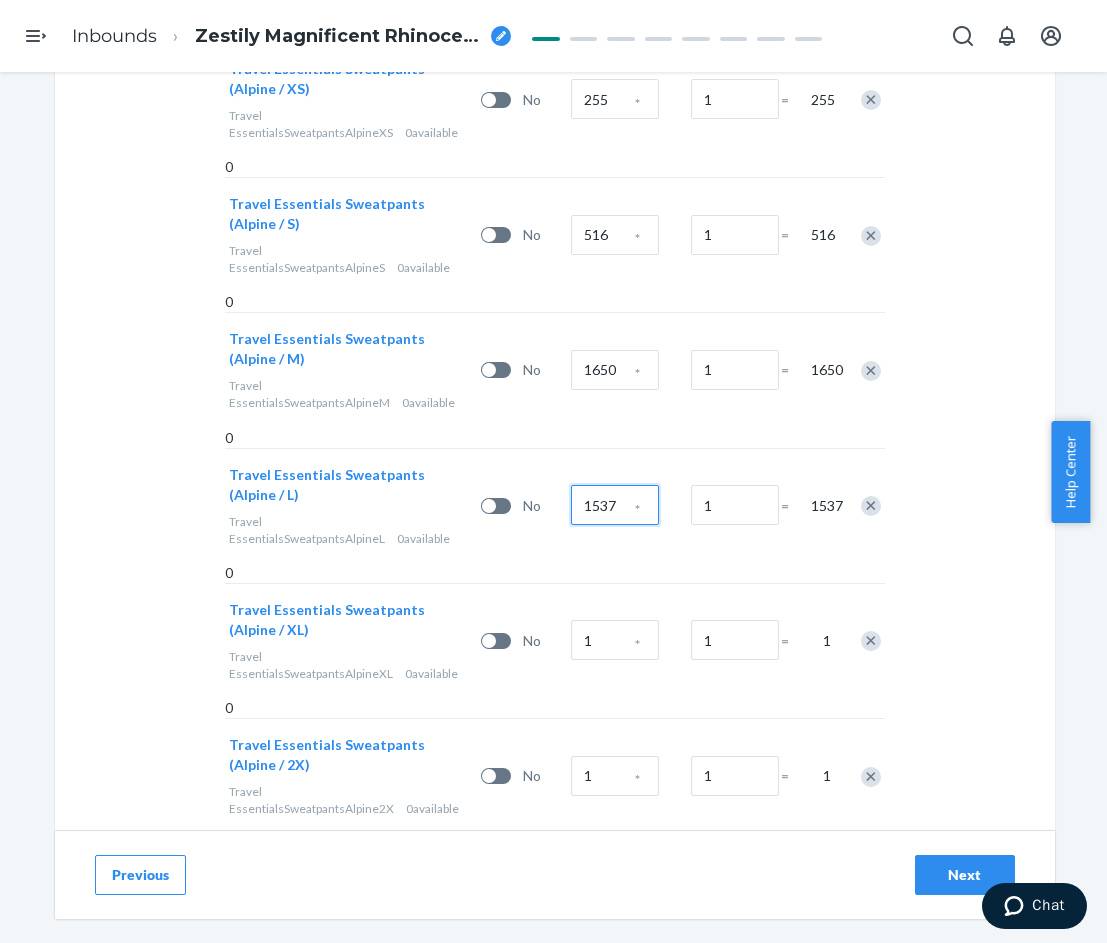 type on "1537" 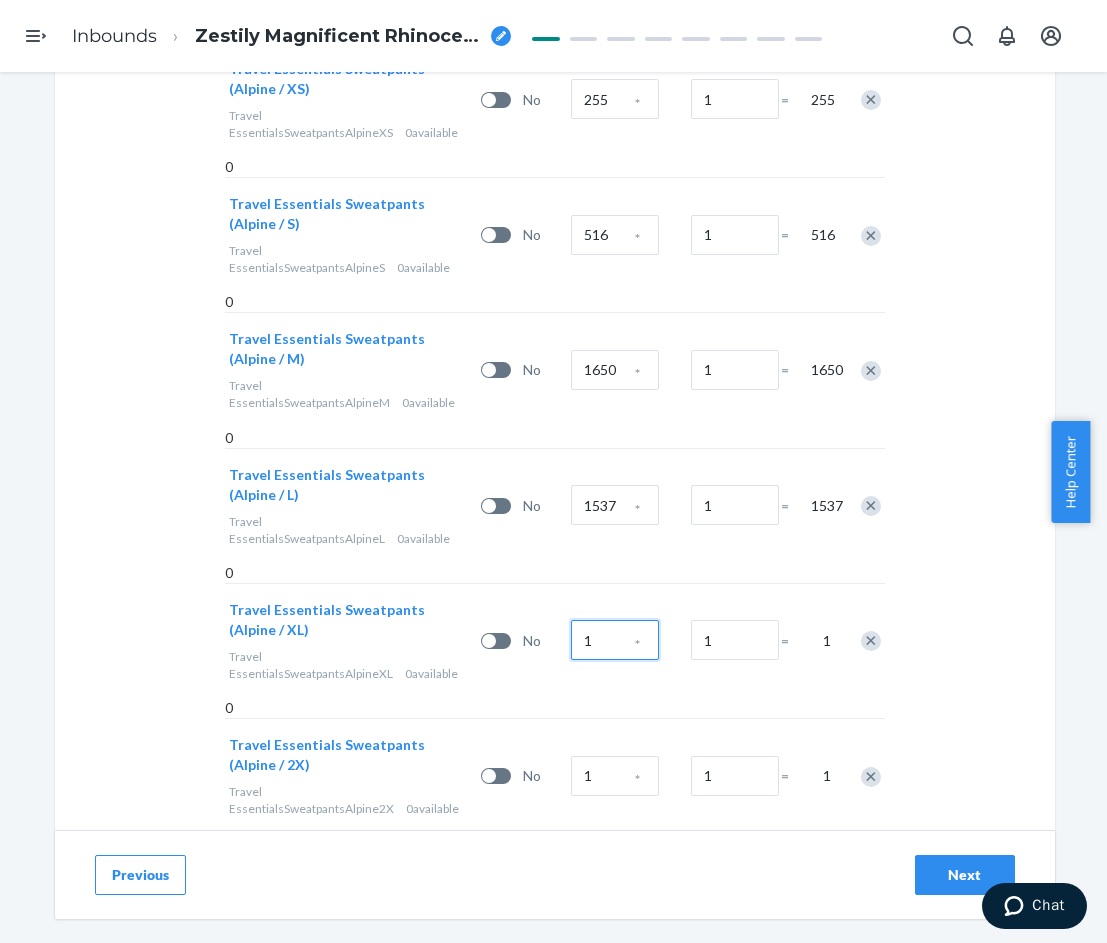 click on "1" at bounding box center [615, 640] 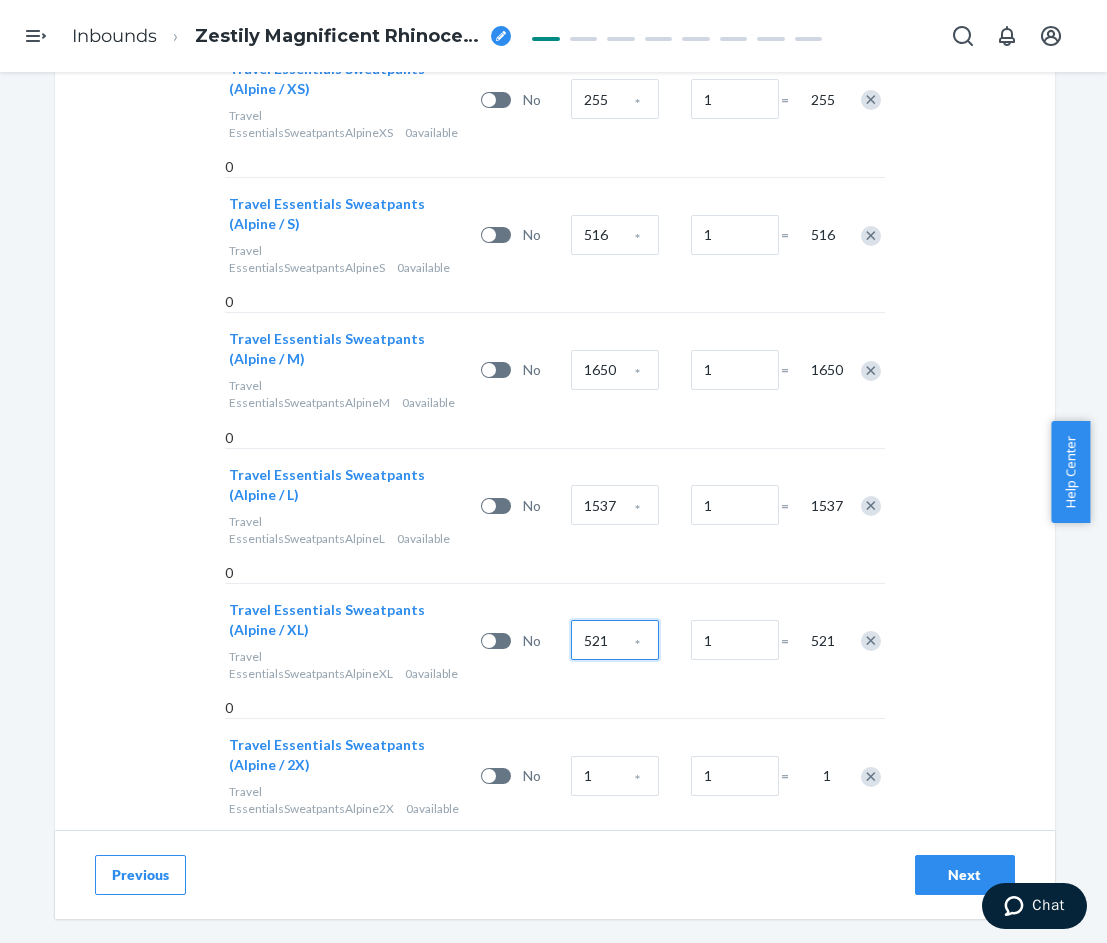 type on "521" 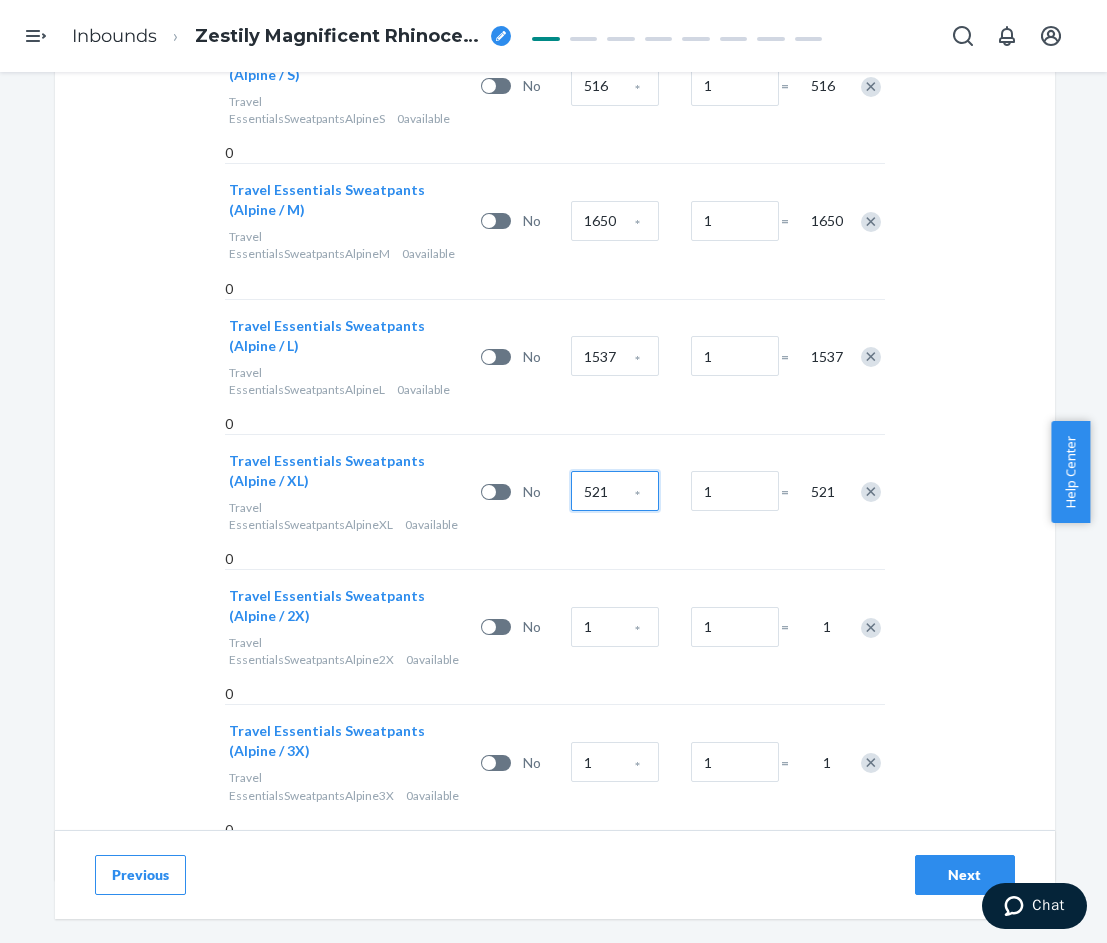 scroll, scrollTop: 2800, scrollLeft: 0, axis: vertical 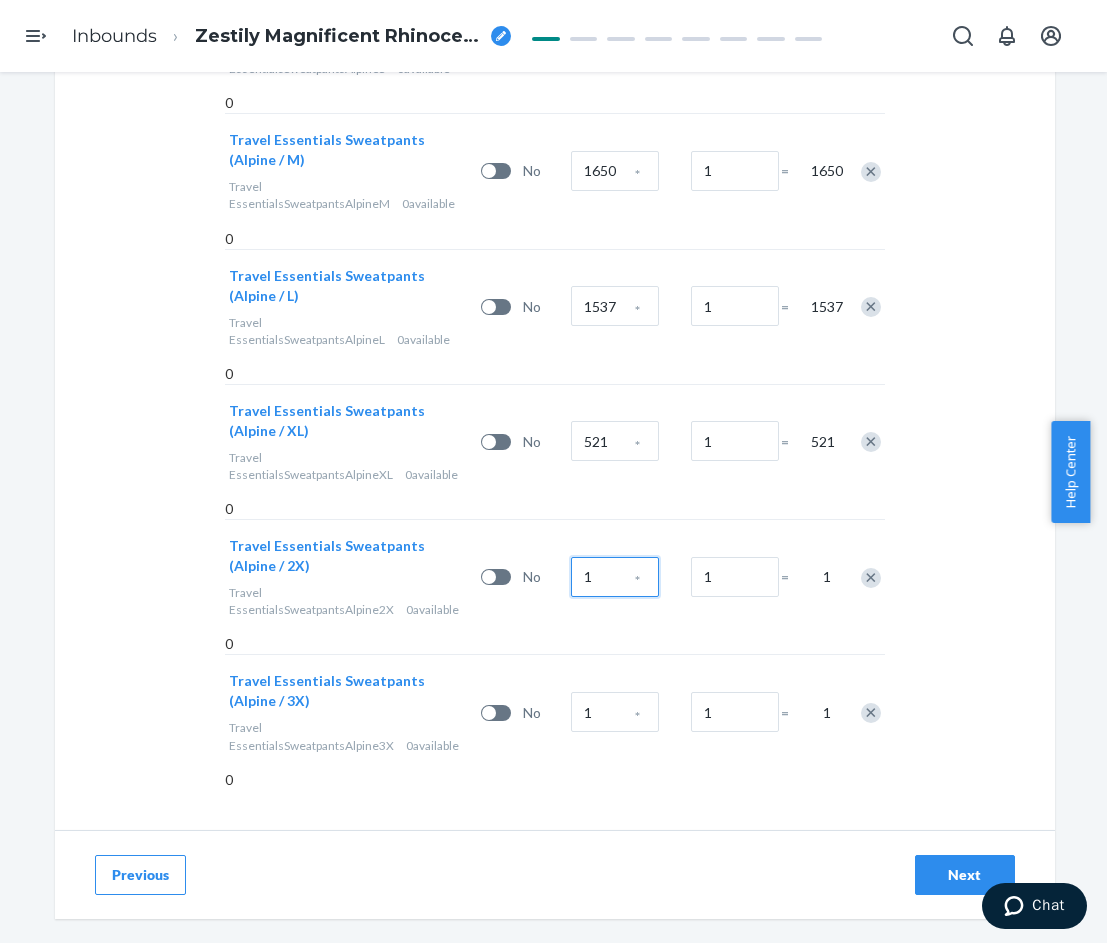 click on "1" at bounding box center (615, 577) 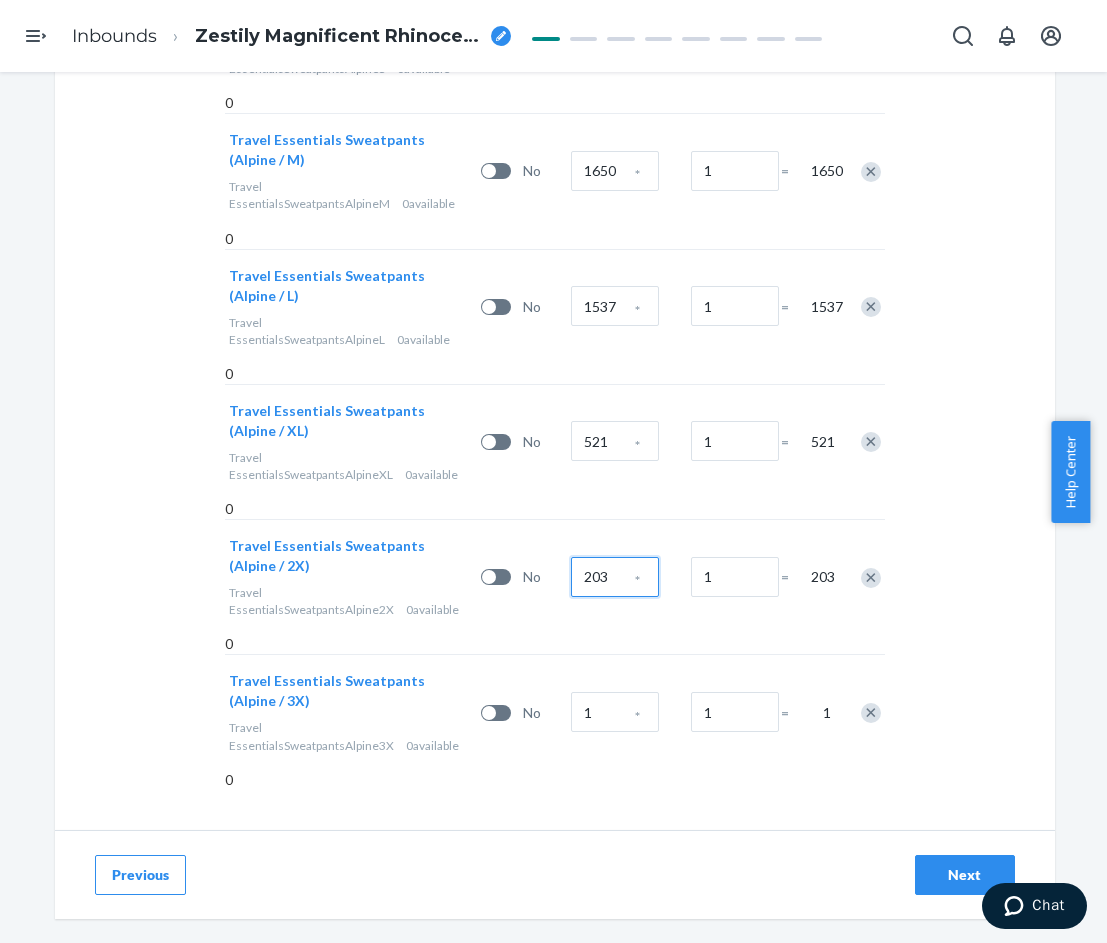 scroll, scrollTop: 2867, scrollLeft: 0, axis: vertical 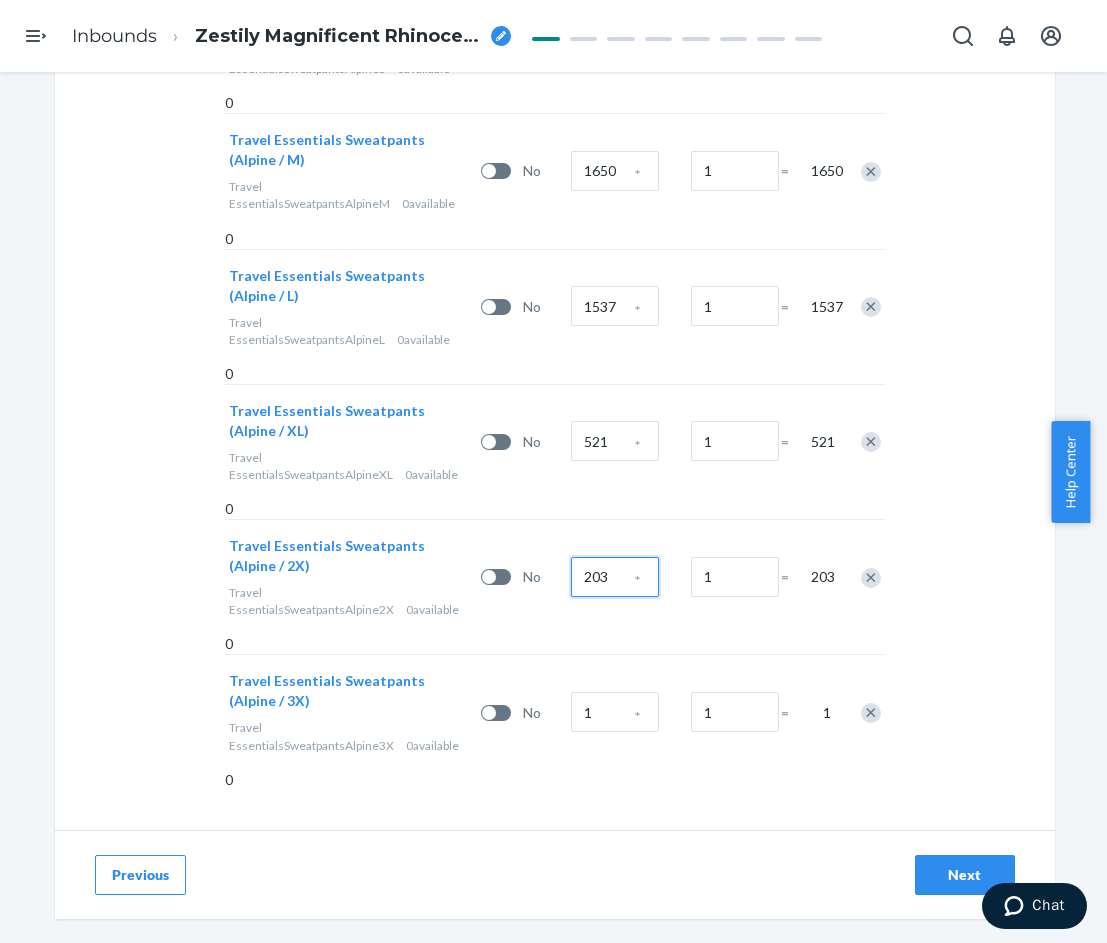 type on "203" 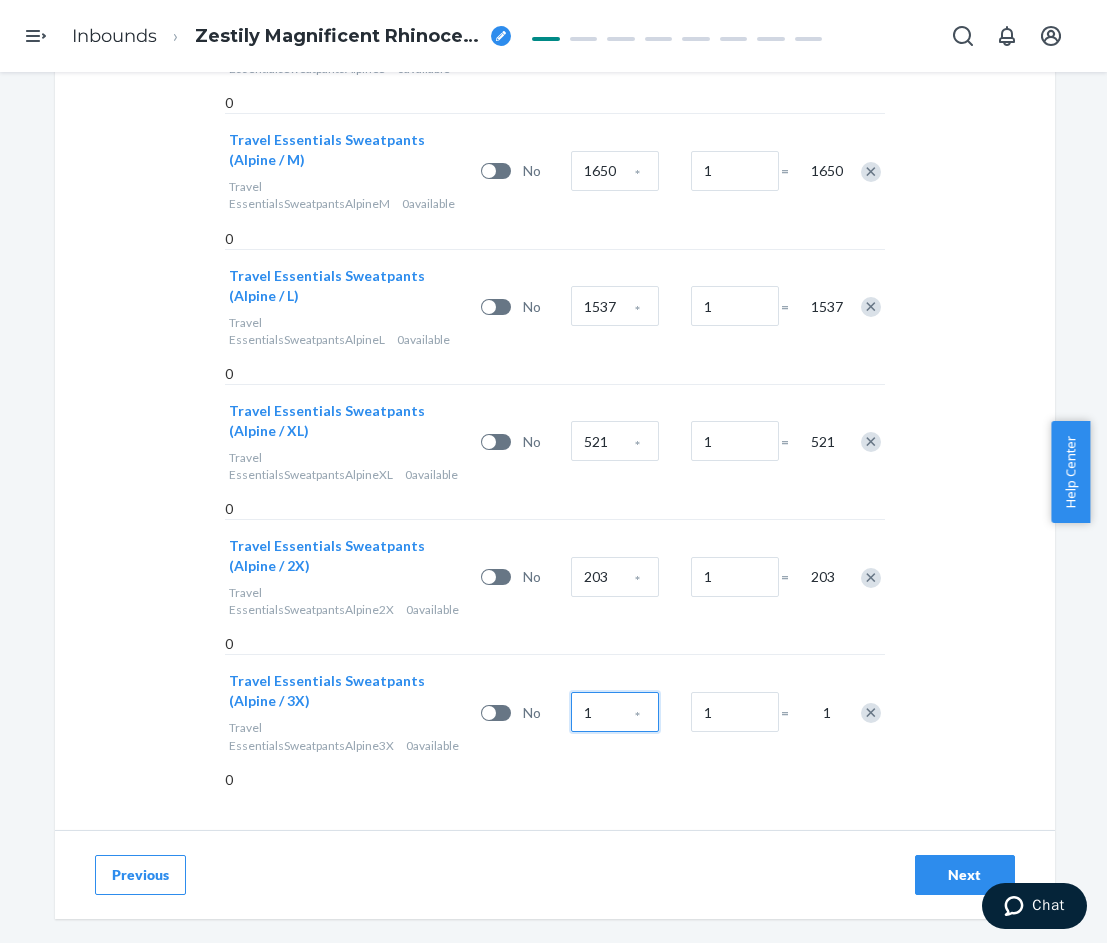 click on "1" at bounding box center (615, 712) 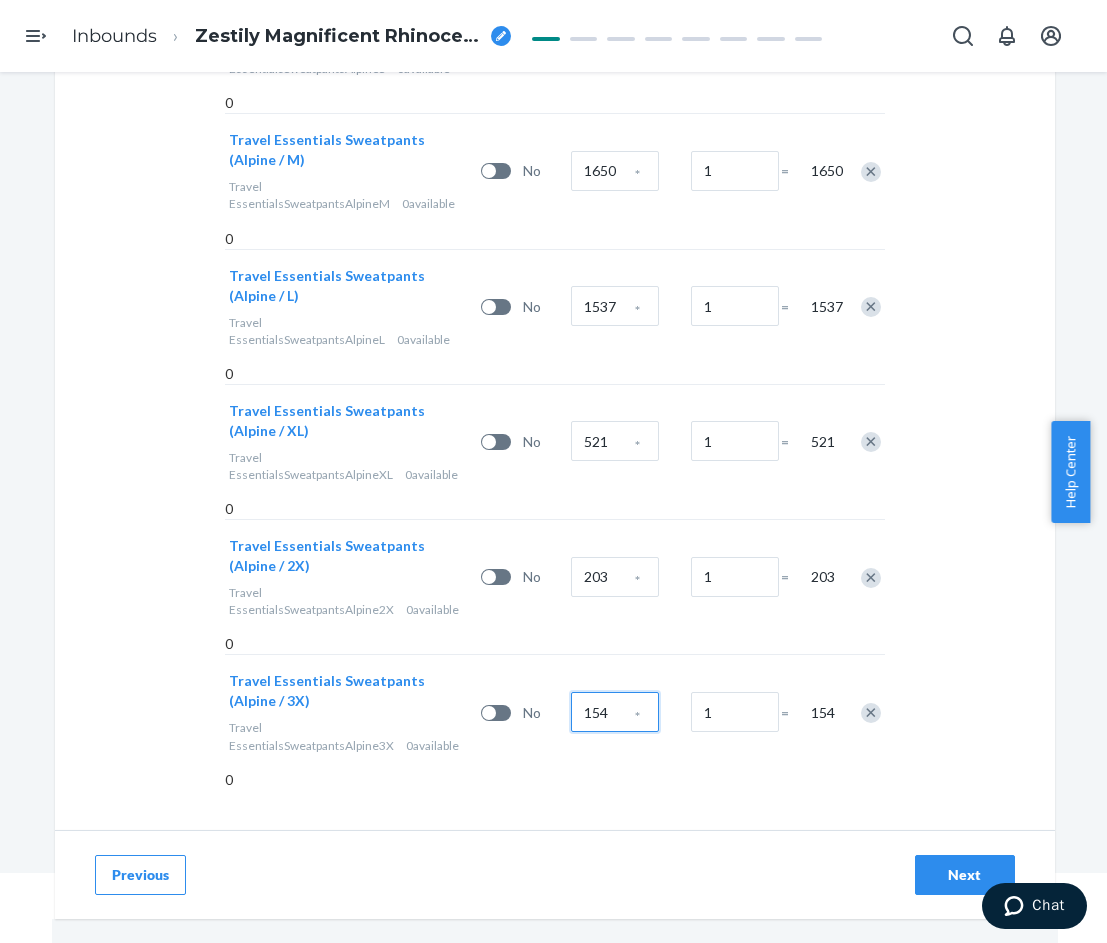 scroll, scrollTop: 72, scrollLeft: 0, axis: vertical 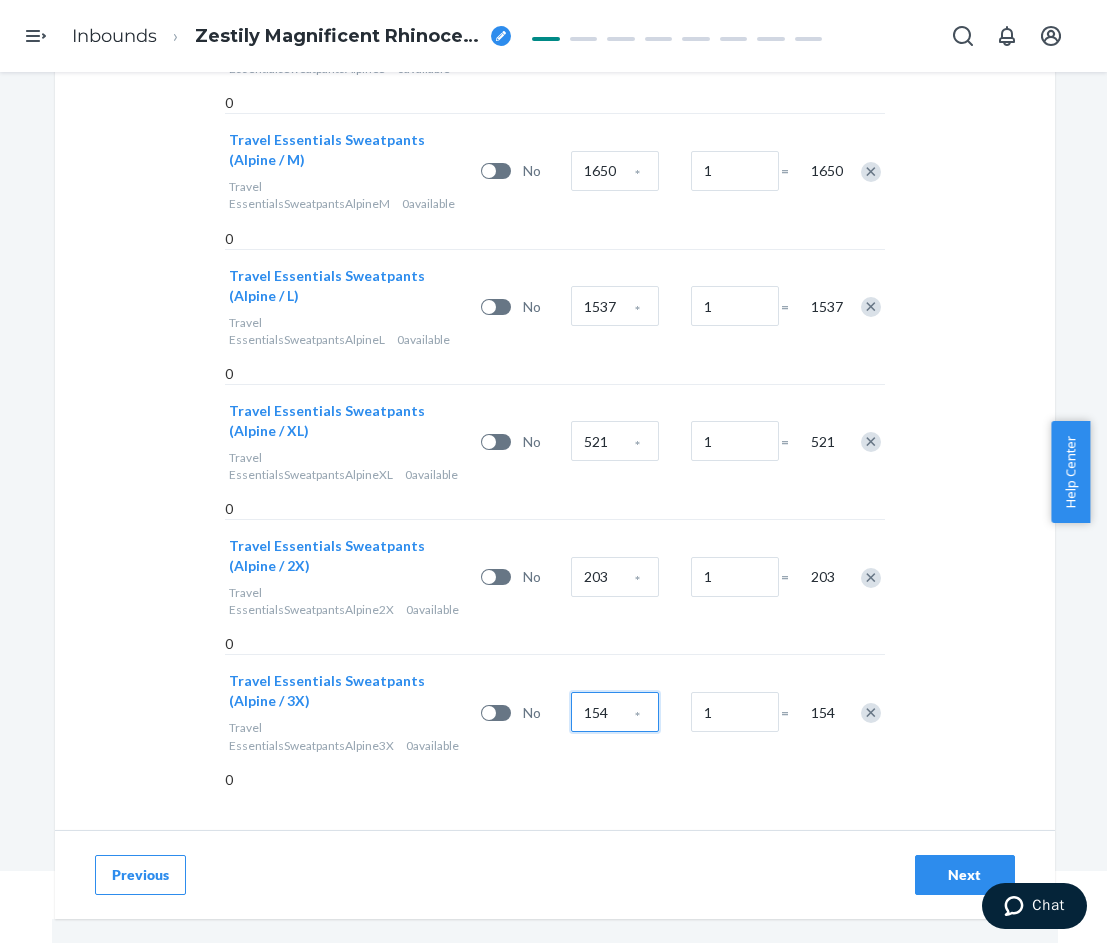 type on "154" 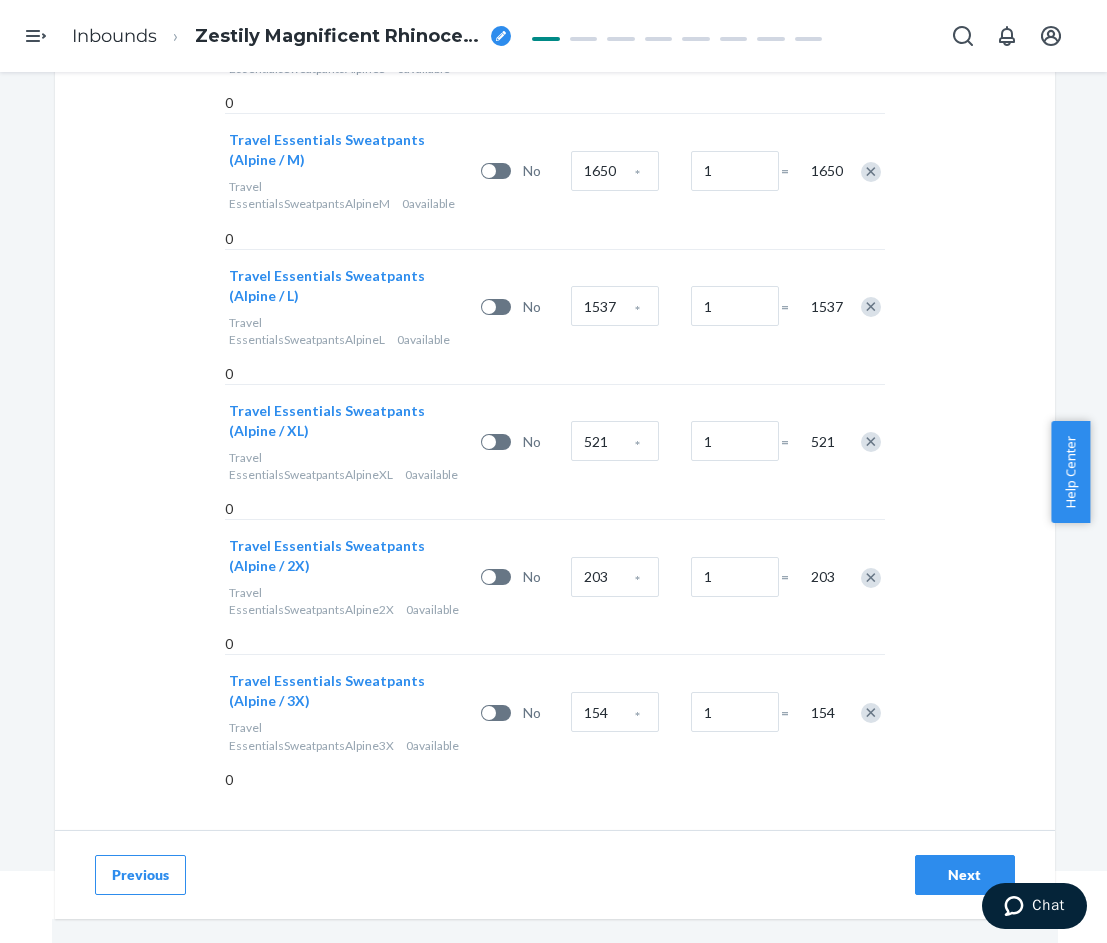 click on "Next" at bounding box center (965, 875) 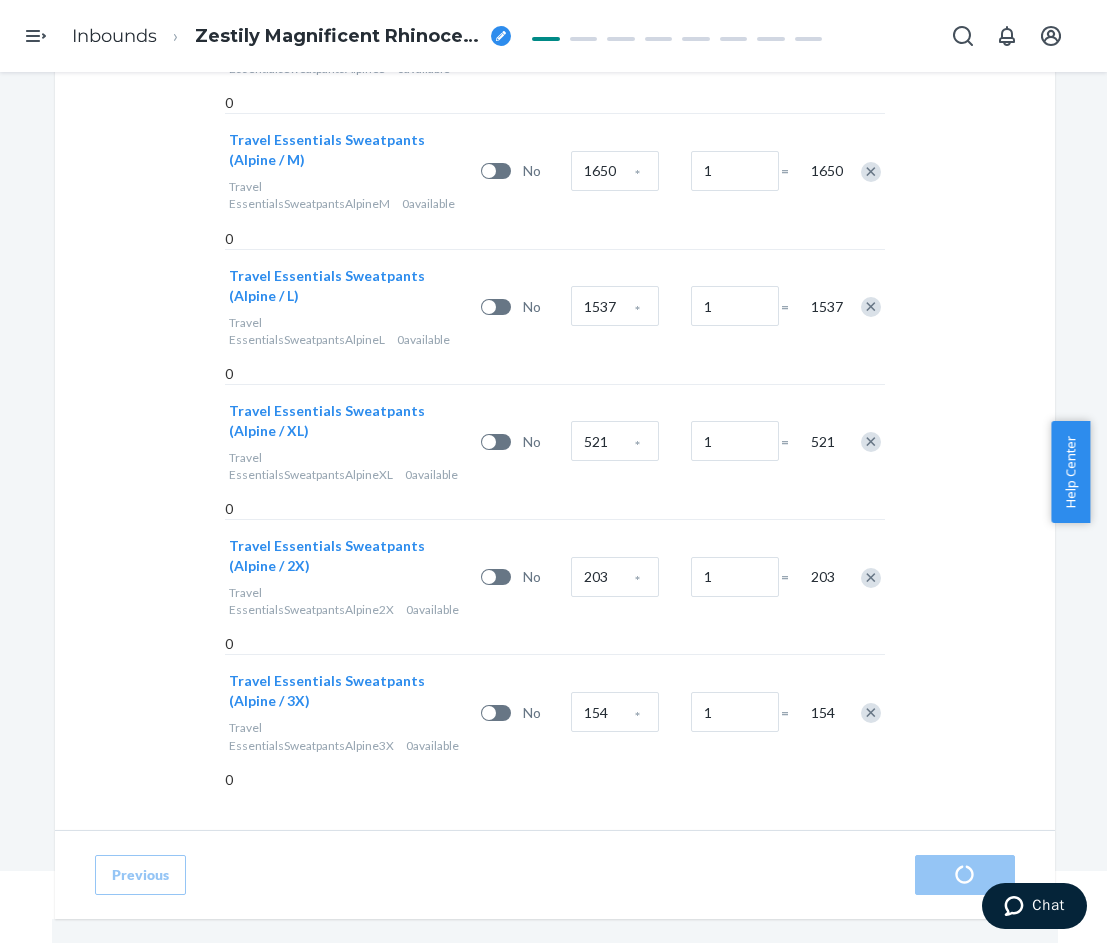scroll, scrollTop: 0, scrollLeft: 0, axis: both 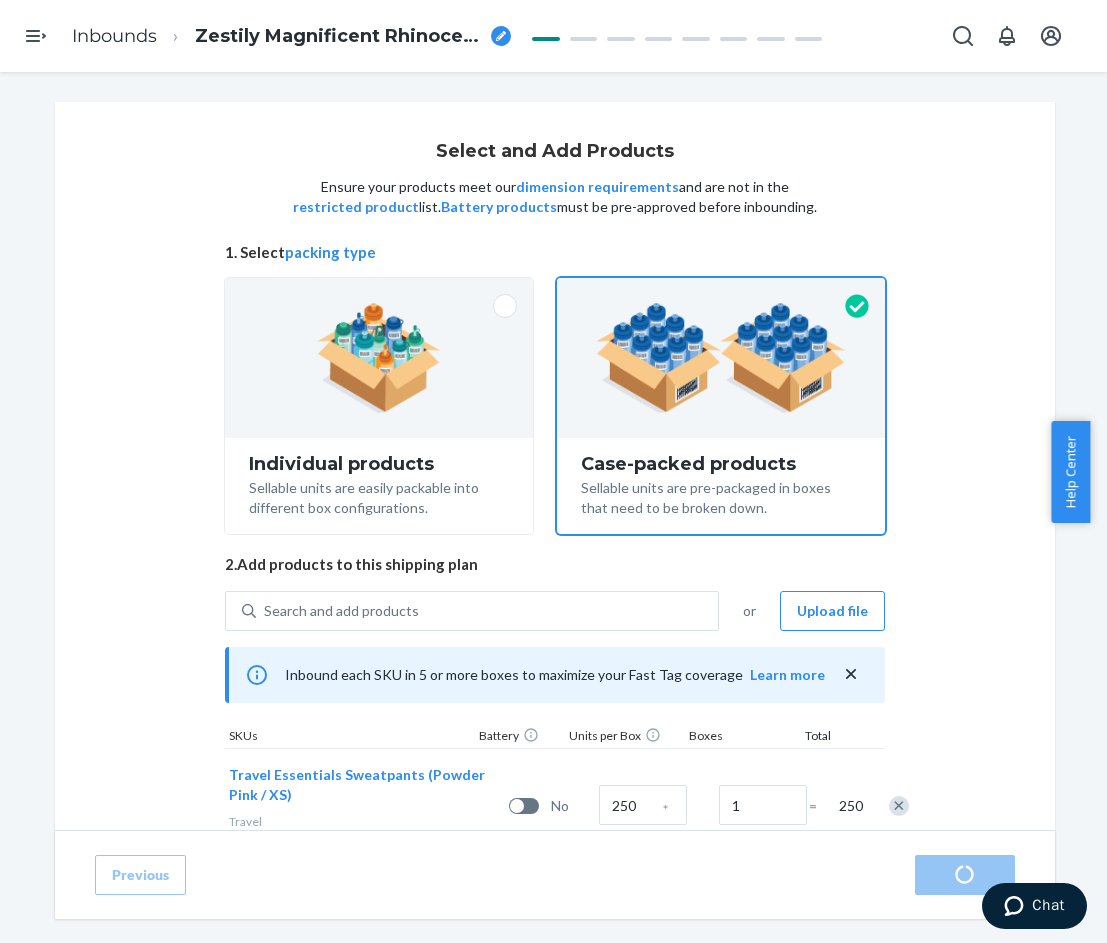 radio on "true" 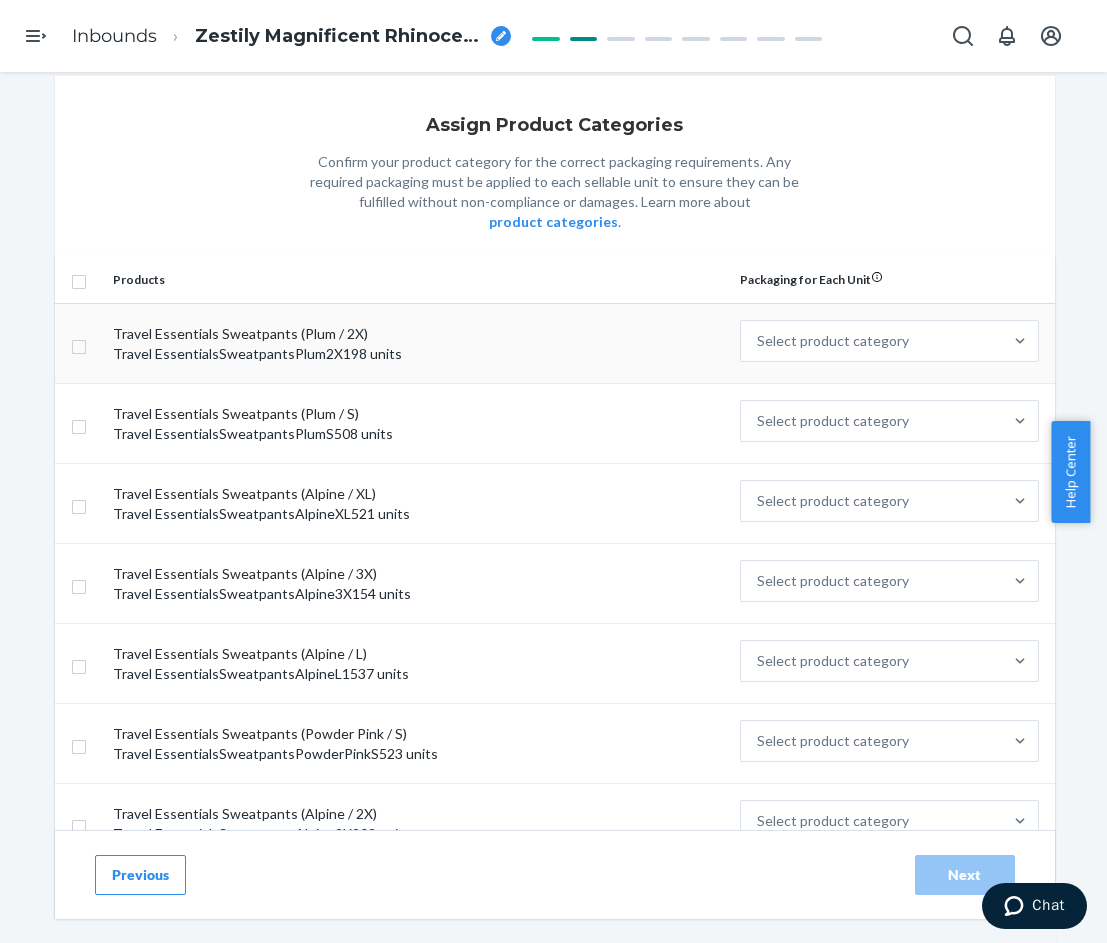 scroll, scrollTop: 0, scrollLeft: 0, axis: both 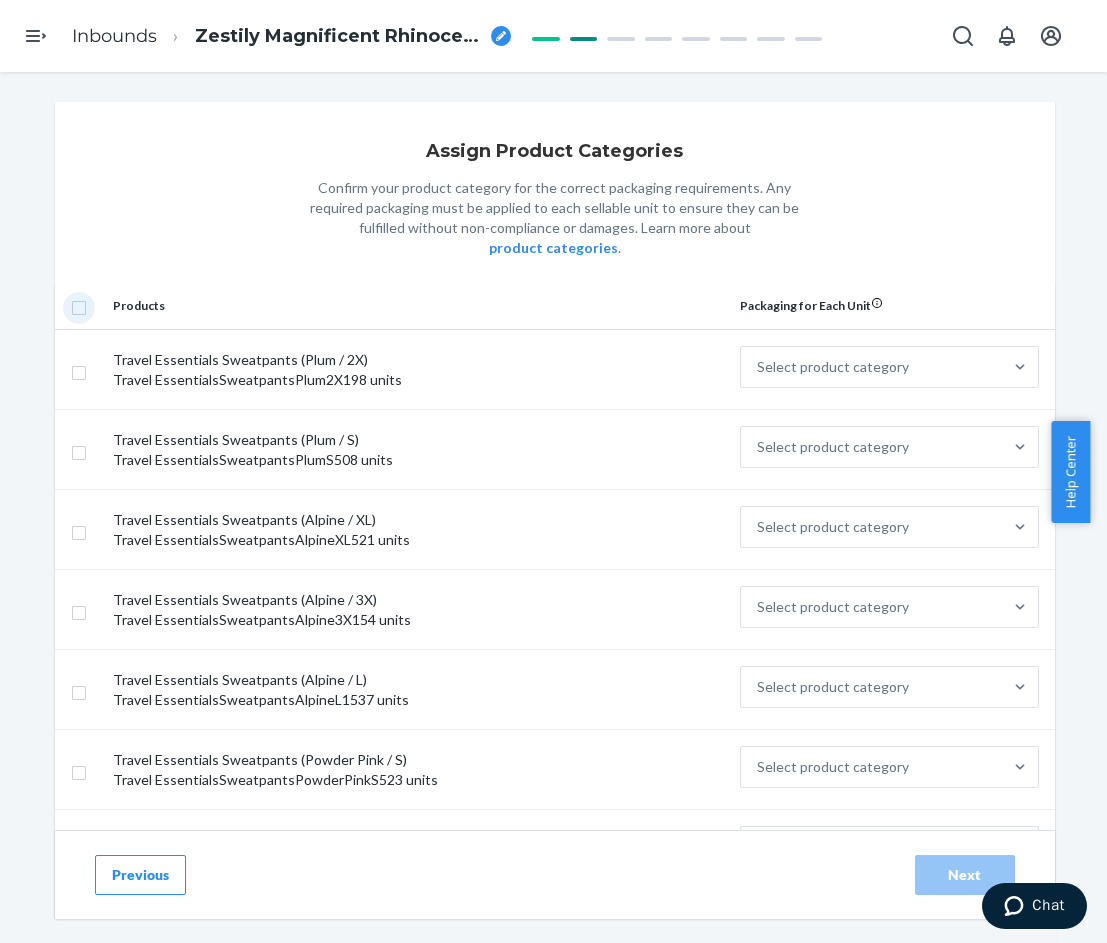 click at bounding box center [79, 305] 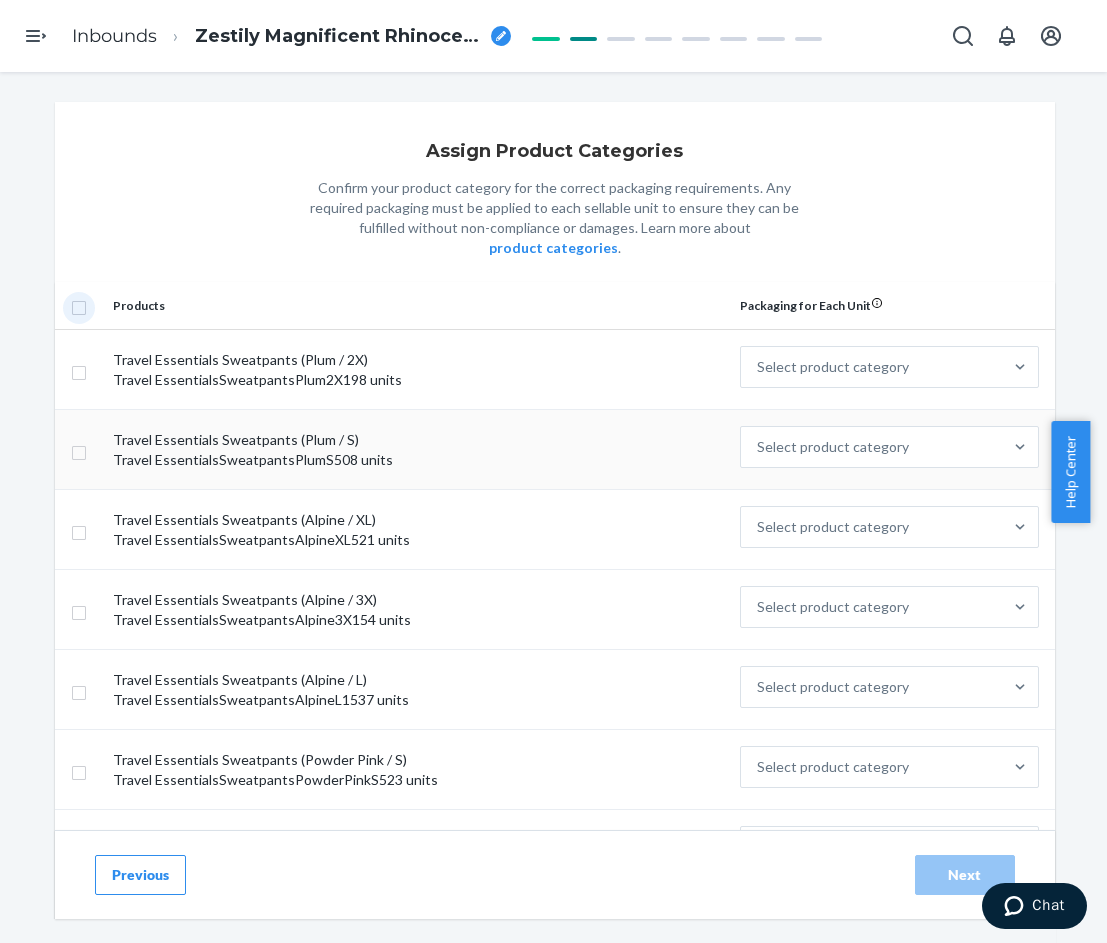 checkbox on "true" 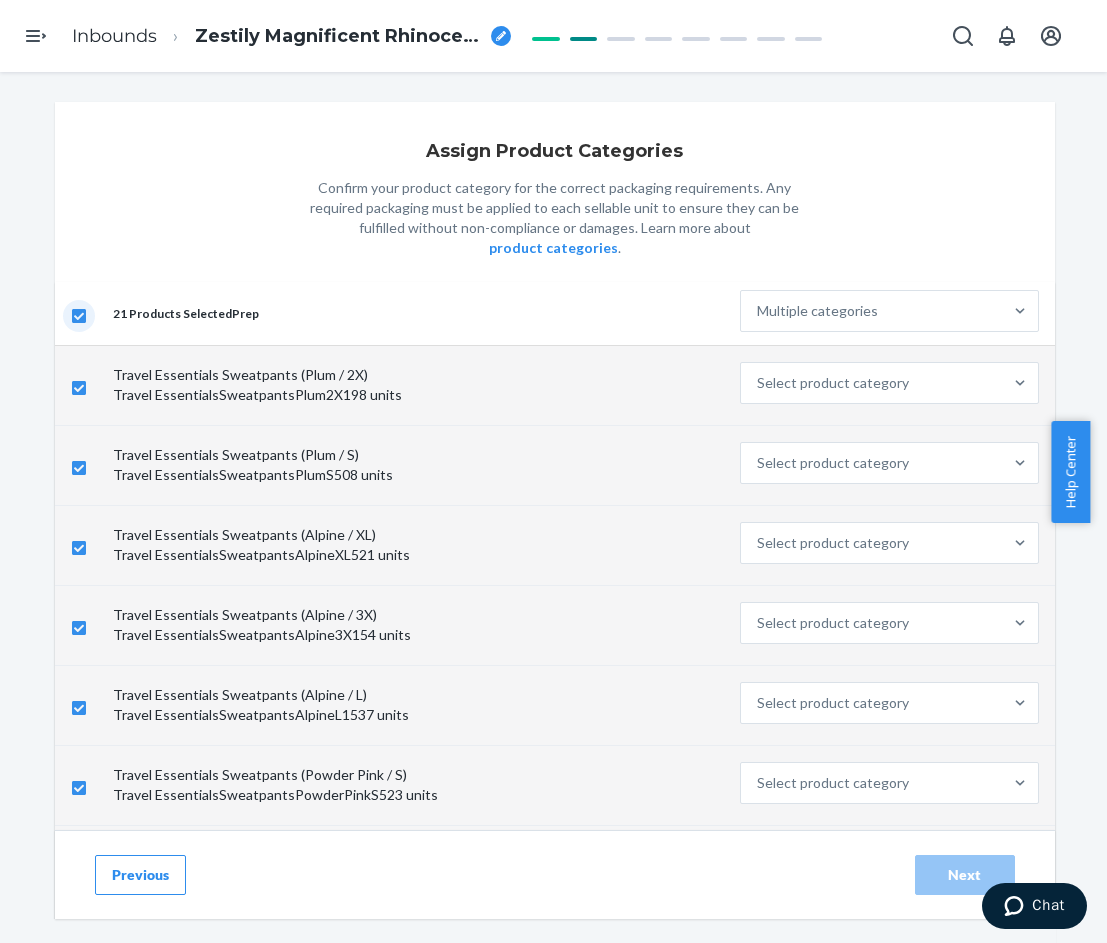 click at bounding box center (79, 313) 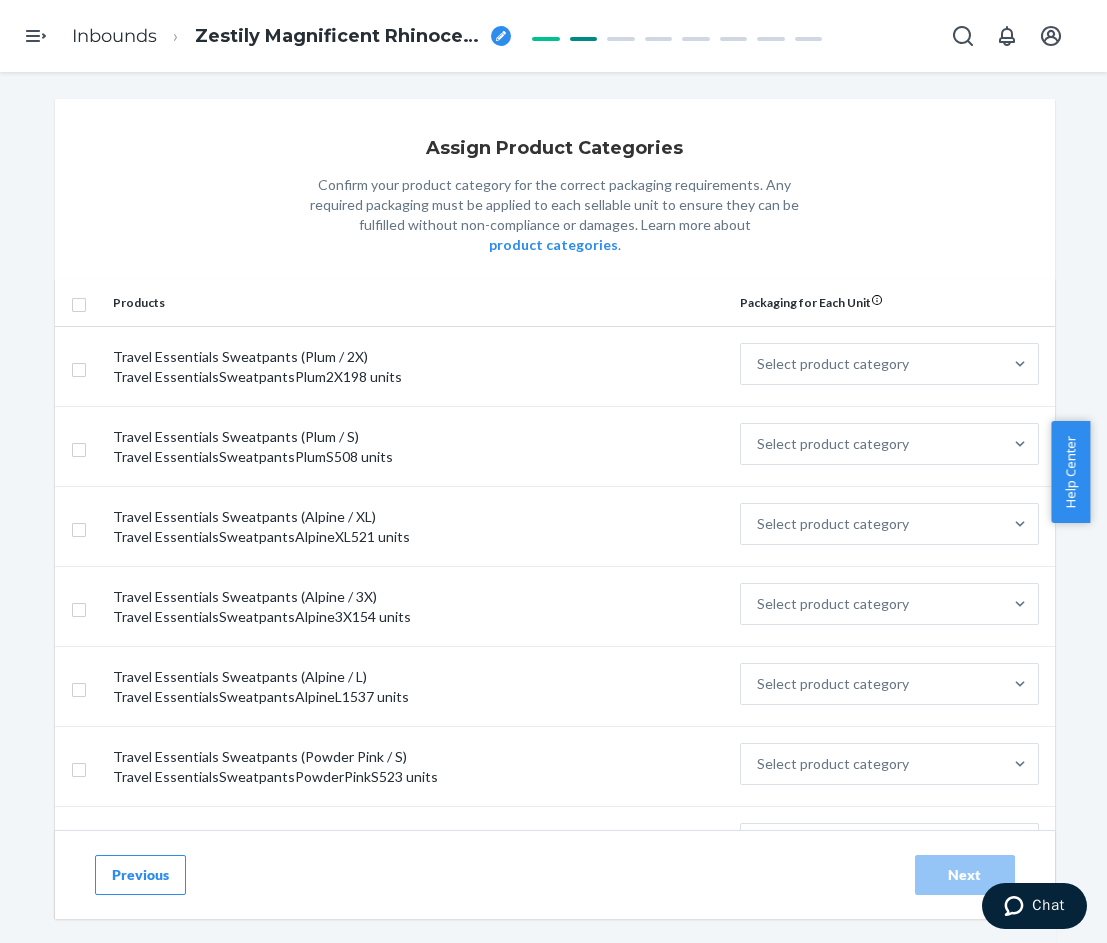 scroll, scrollTop: 0, scrollLeft: 0, axis: both 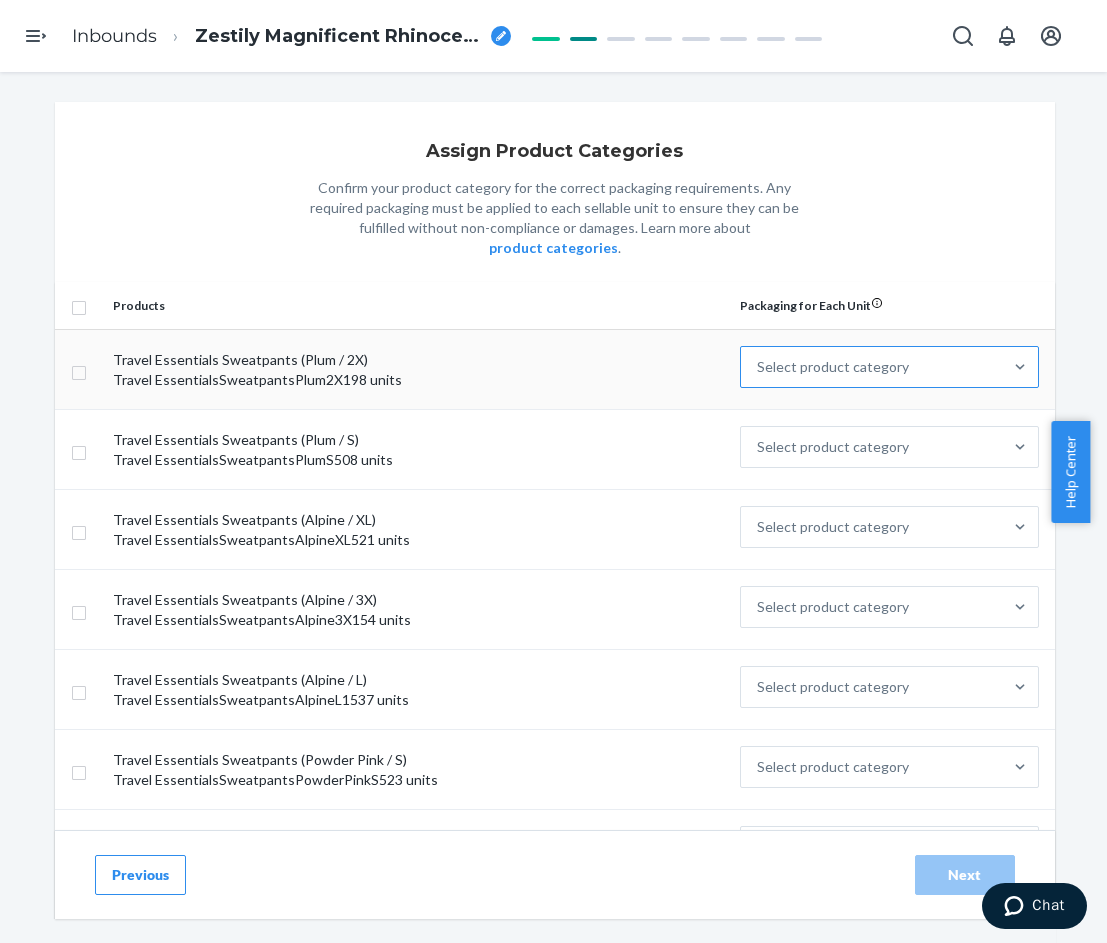 click on "Select product category" at bounding box center (833, 367) 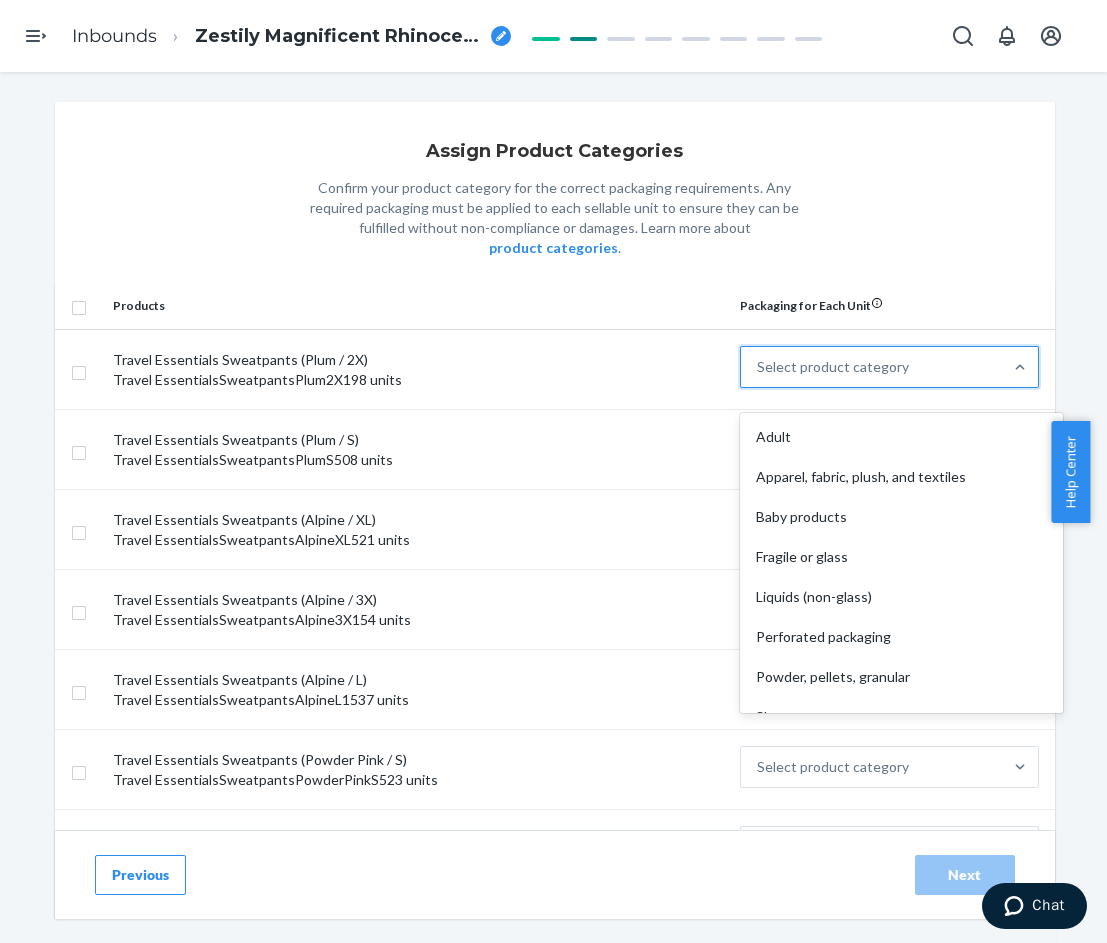 click on "Assign Product Categories Confirm your product category for the correct packaging requirements. Any required packaging must be applied to each sellable unit to ensure they can be fulfilled without non-compliance or damages. Learn more about  product categories . Products Packaging for Each Unit Travel Essentials Sweatpants (Plum / 2X) Travel EssentialsSweatpantsPlum2X 198 units      option Adult focused, 1 of 10. 10 results available. Use Up and Down to choose options, press Enter to select the currently focused option, press Escape to exit the menu, press Tab to select the option and exit the menu. Select product category Adult Apparel, fabric, plush, and textiles Baby products Fragile or glass Liquids (non-glass) Perforated packaging Powder, pellets, granular Sharp Small Other (no special packaging) Travel Essentials Sweatpants (Plum / S) Travel EssentialsSweatpantsPlumS 508 units Select product category Travel Essentials Sweatpants (Alpine / XL) Travel EssentialsSweatpantsAlpineXL 521 units 154 units" at bounding box center (555, 1065) 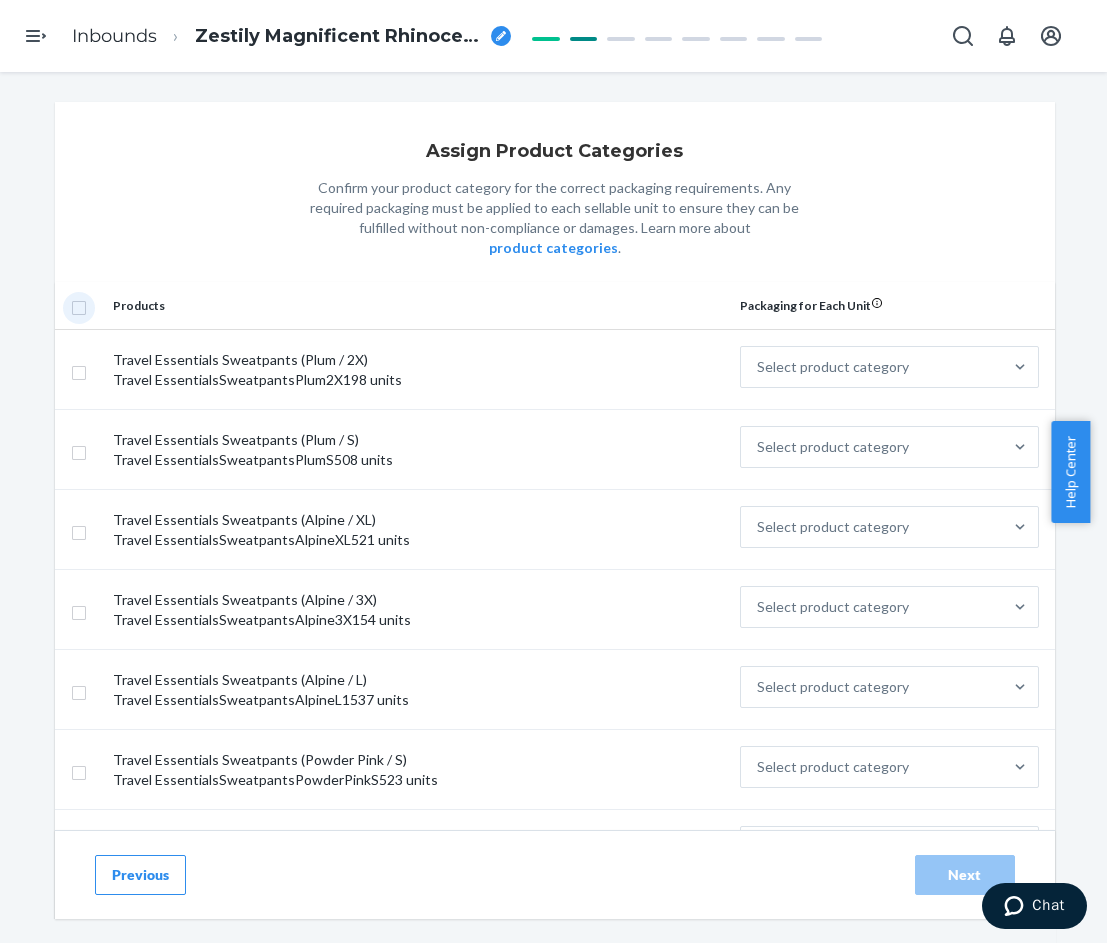 click at bounding box center [79, 305] 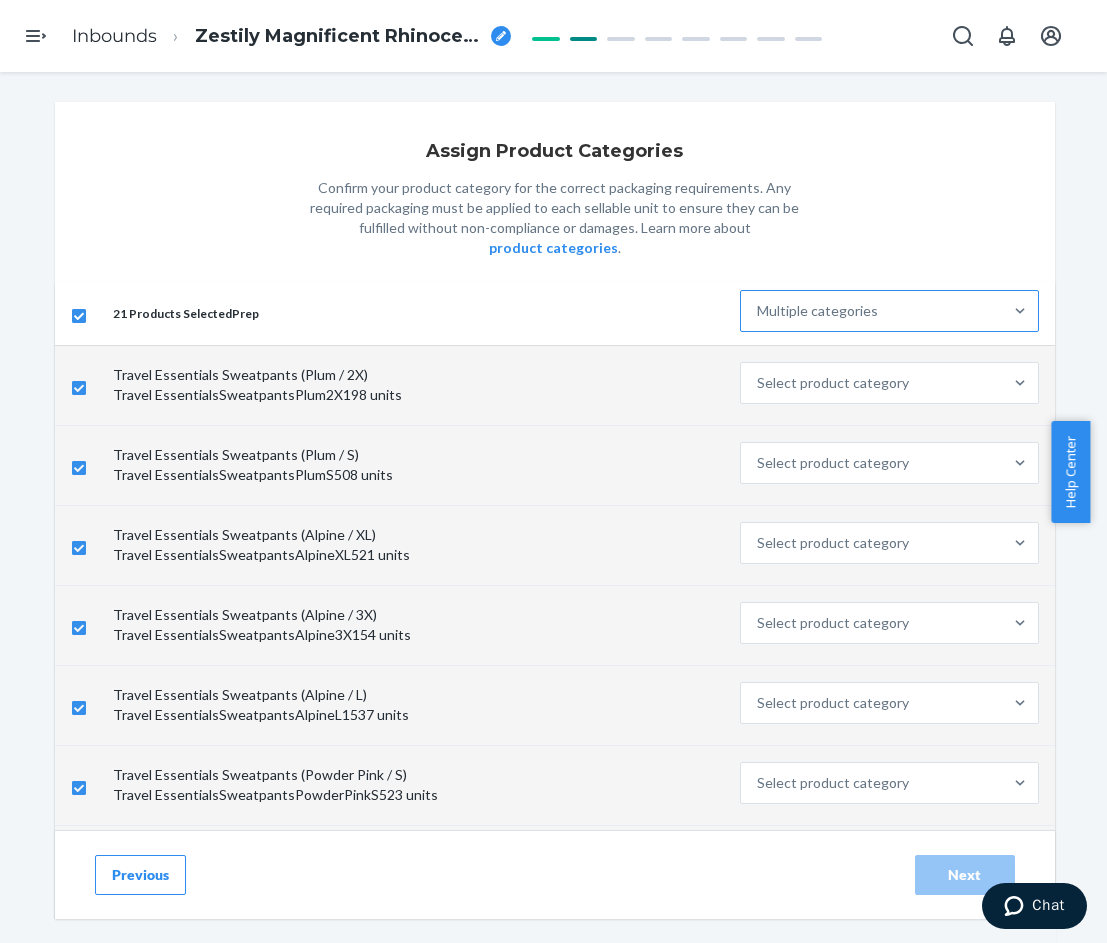 click on "Multiple categories" at bounding box center [817, 311] 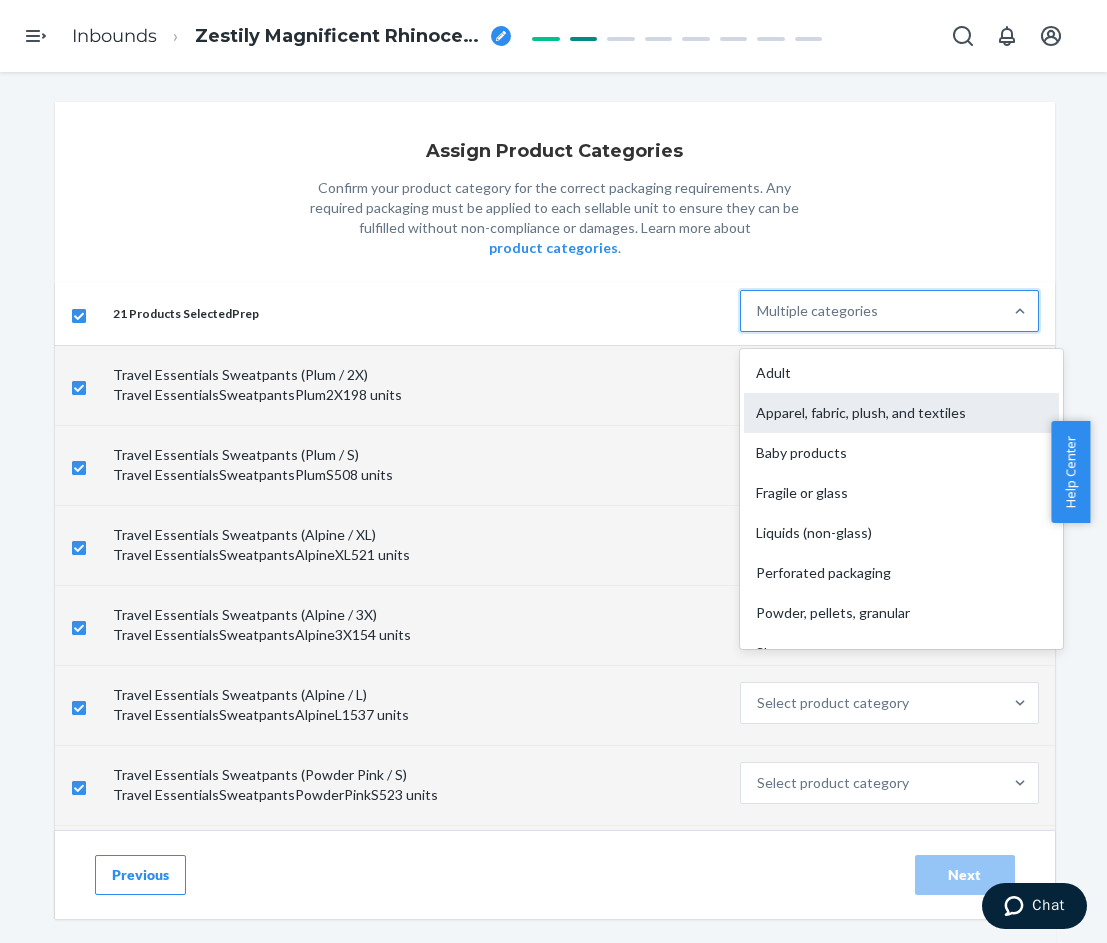 click on "Apparel, fabric, plush, and textiles" at bounding box center [901, 413] 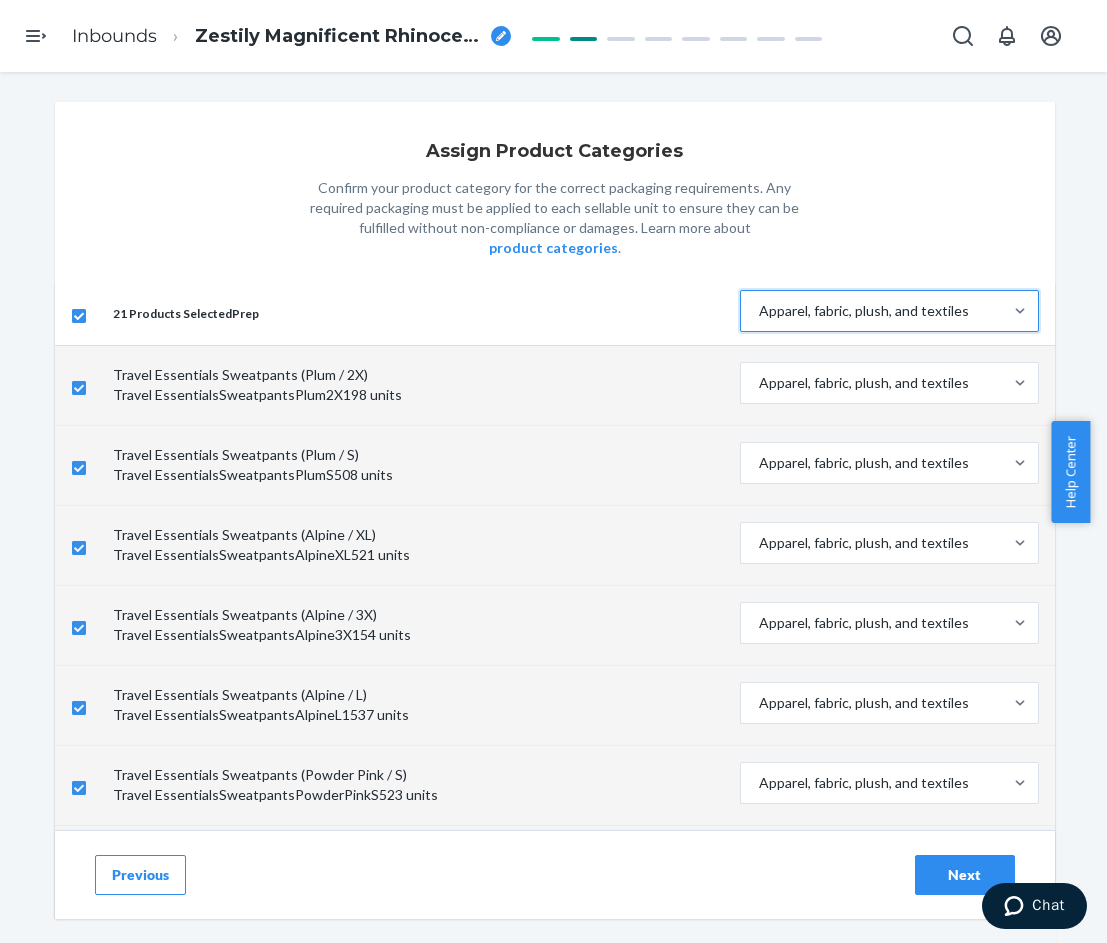 click on "Next" at bounding box center [965, 875] 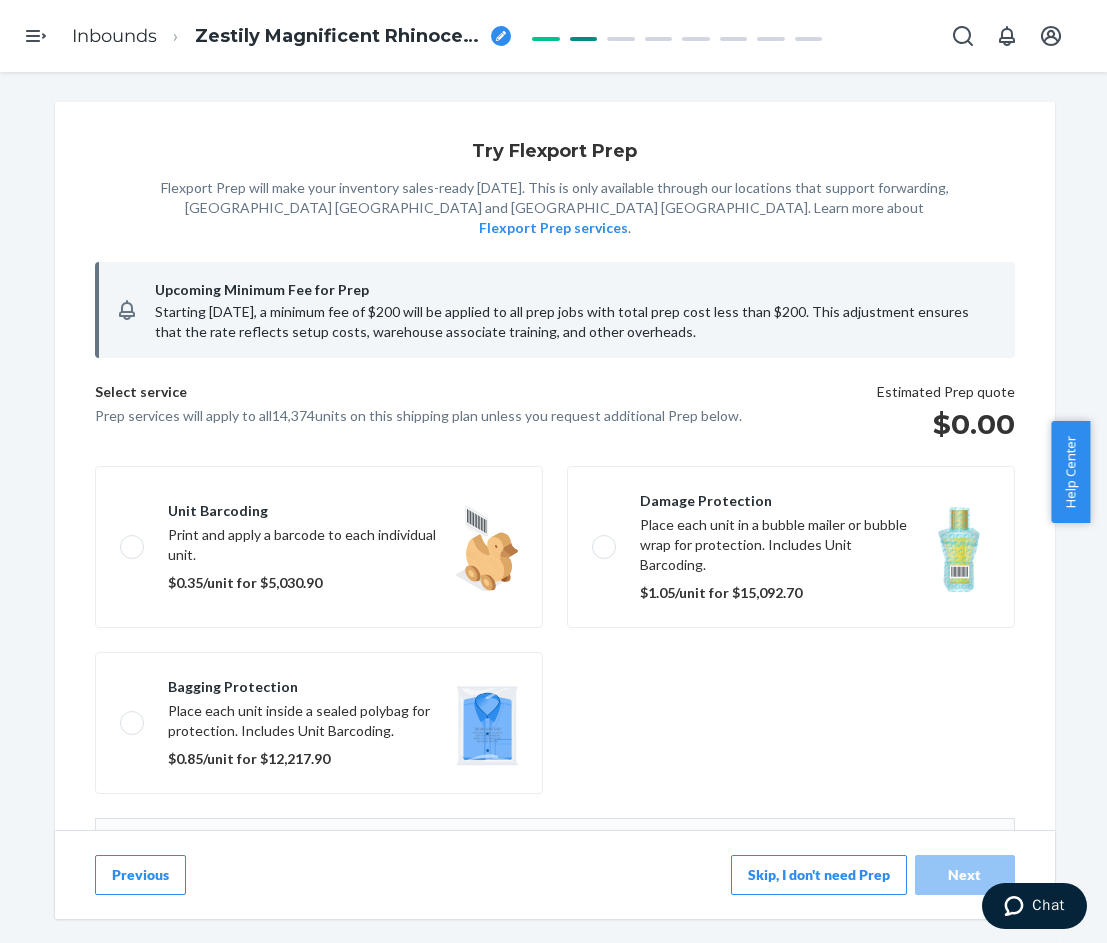 click on "Skip, I don't need Prep" at bounding box center [819, 875] 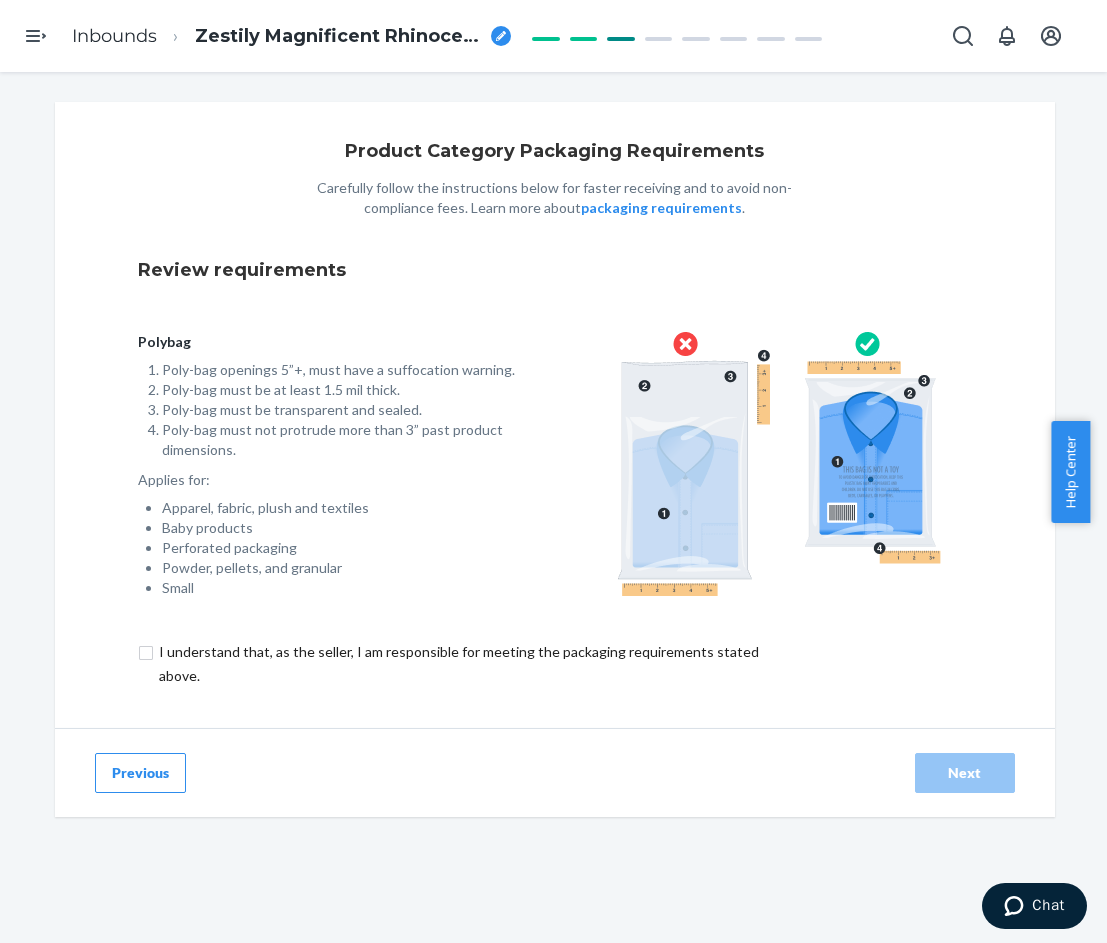 click at bounding box center (470, 664) 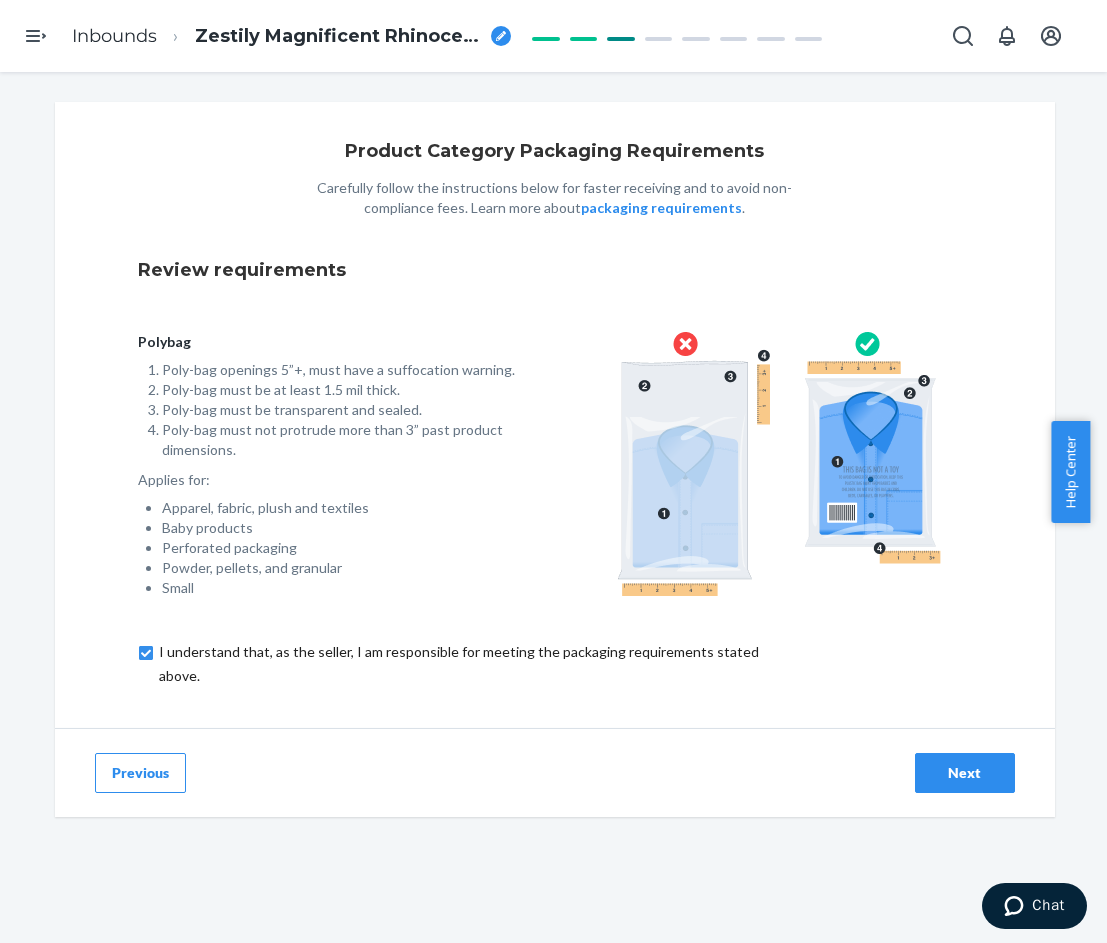 click on "Next" at bounding box center [965, 773] 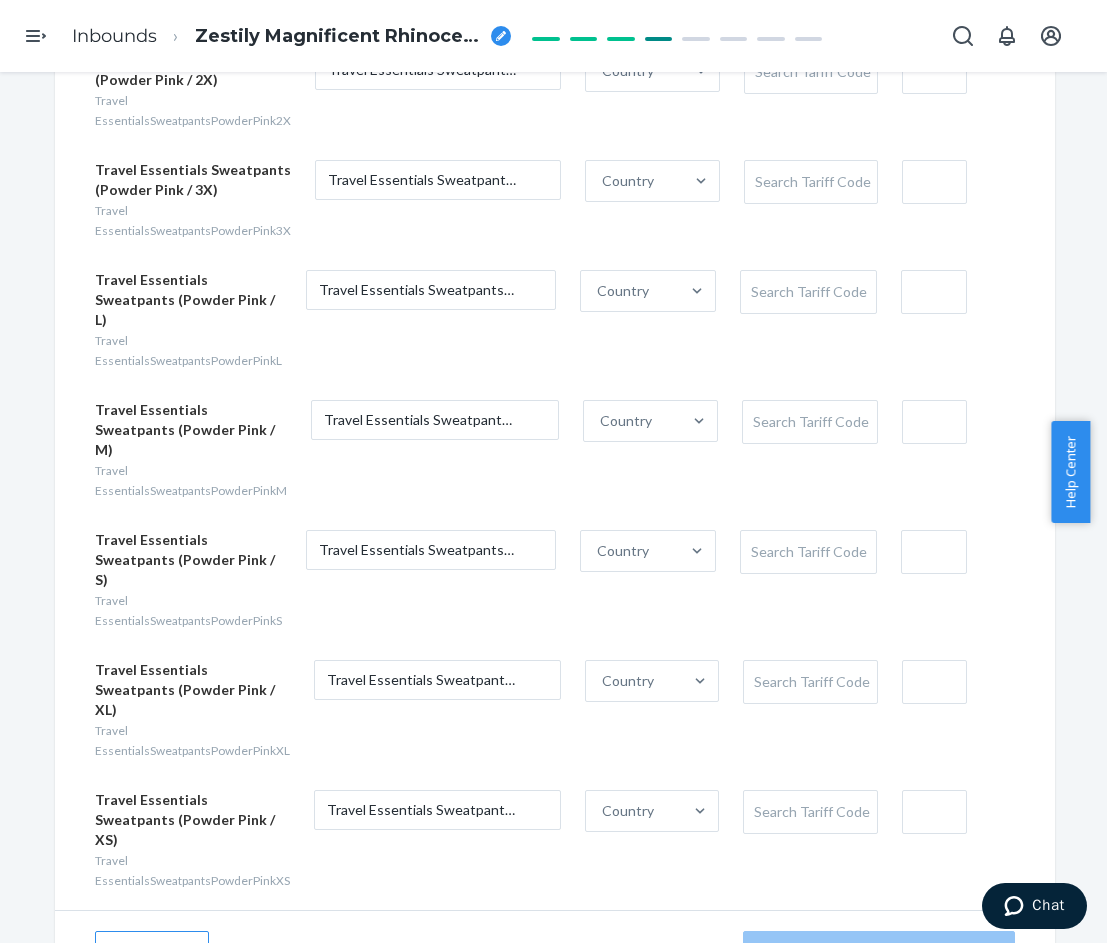 scroll, scrollTop: 1866, scrollLeft: 0, axis: vertical 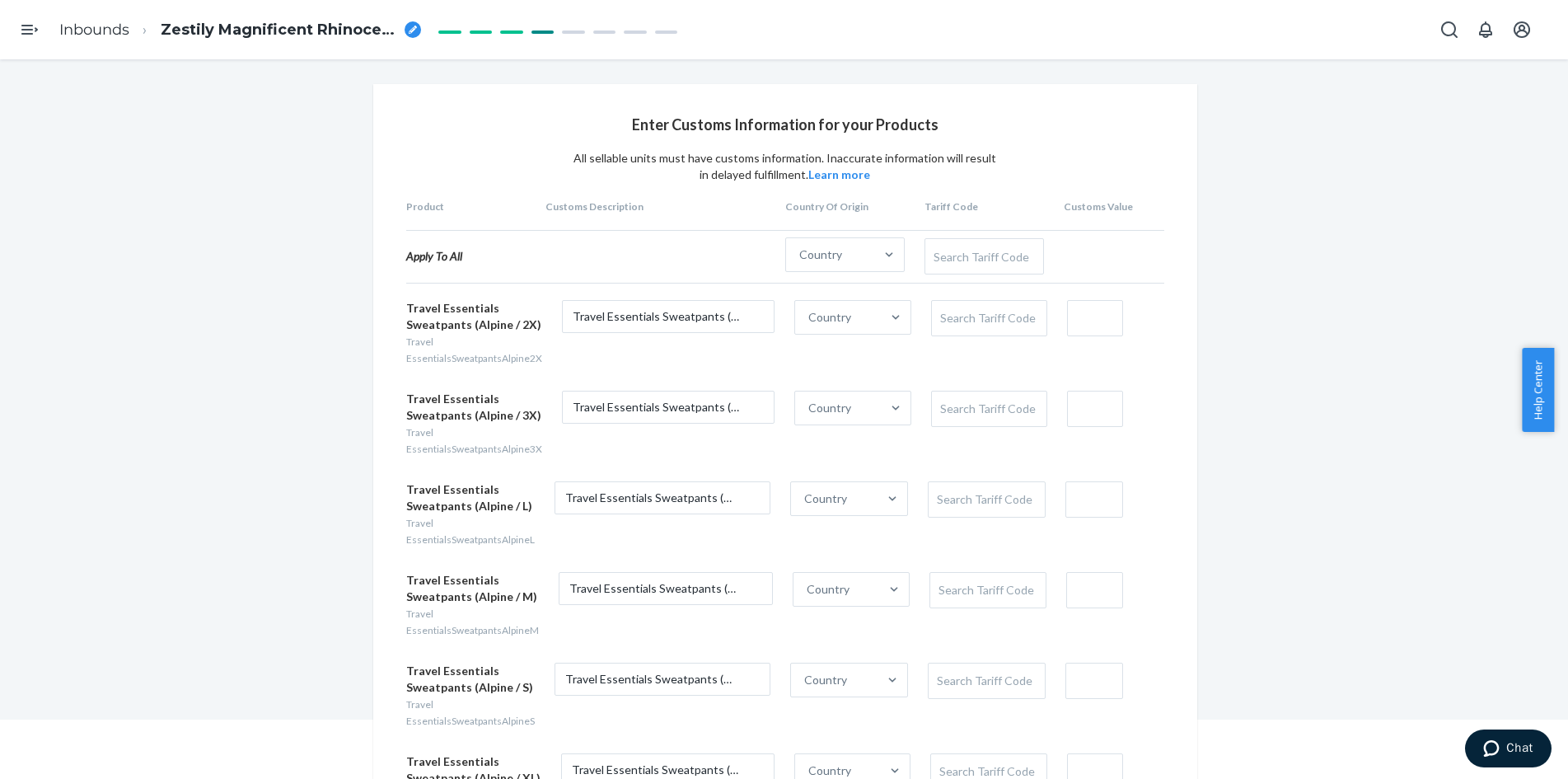 click on "Enter Customs Information for your Products All sellable units must have customs information. Inaccurate information will result in delayed fulfillment.  Learn more Product Customs Description Country Of Origin Tariff Code Customs Value Apply To All Country Search Tariff Code Travel Essentials Sweatpants (Alpine / 2X) Travel EssentialsSweatpantsAlpine2X Travel Essentials Sweatpants (Alpin Country Search Tariff Code Travel Essentials Sweatpants (Alpine / 3X) Travel EssentialsSweatpantsAlpine3X Travel Essentials Sweatpants (Alpin Country Search Tariff Code Travel Essentials Sweatpants (Alpine / L) Travel EssentialsSweatpantsAlpineL Travel Essentials Sweatpants (Alpin Country Search Tariff Code Travel Essentials Sweatpants (Alpine / M) Travel EssentialsSweatpantsAlpineM Travel Essentials Sweatpants (Alpin Country Search Tariff Code Travel Essentials Sweatpants (Alpine / S) Travel EssentialsSweatpantsAlpineS Travel Essentials Sweatpants (Alpin Country Search Tariff Code Travel Essentials Sweatpants (Alpine / XL)" at bounding box center [784, 1241] 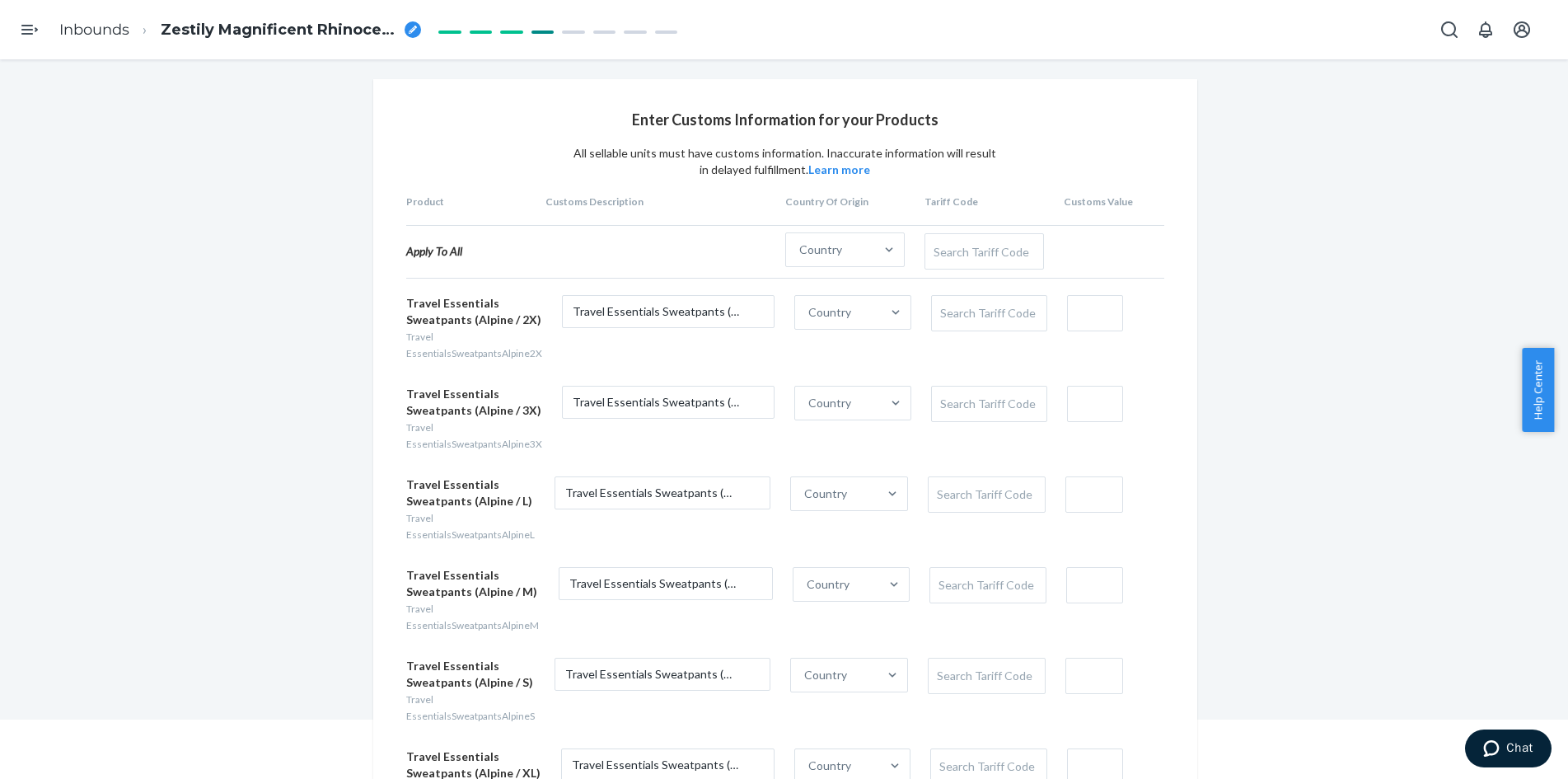scroll, scrollTop: 0, scrollLeft: 0, axis: both 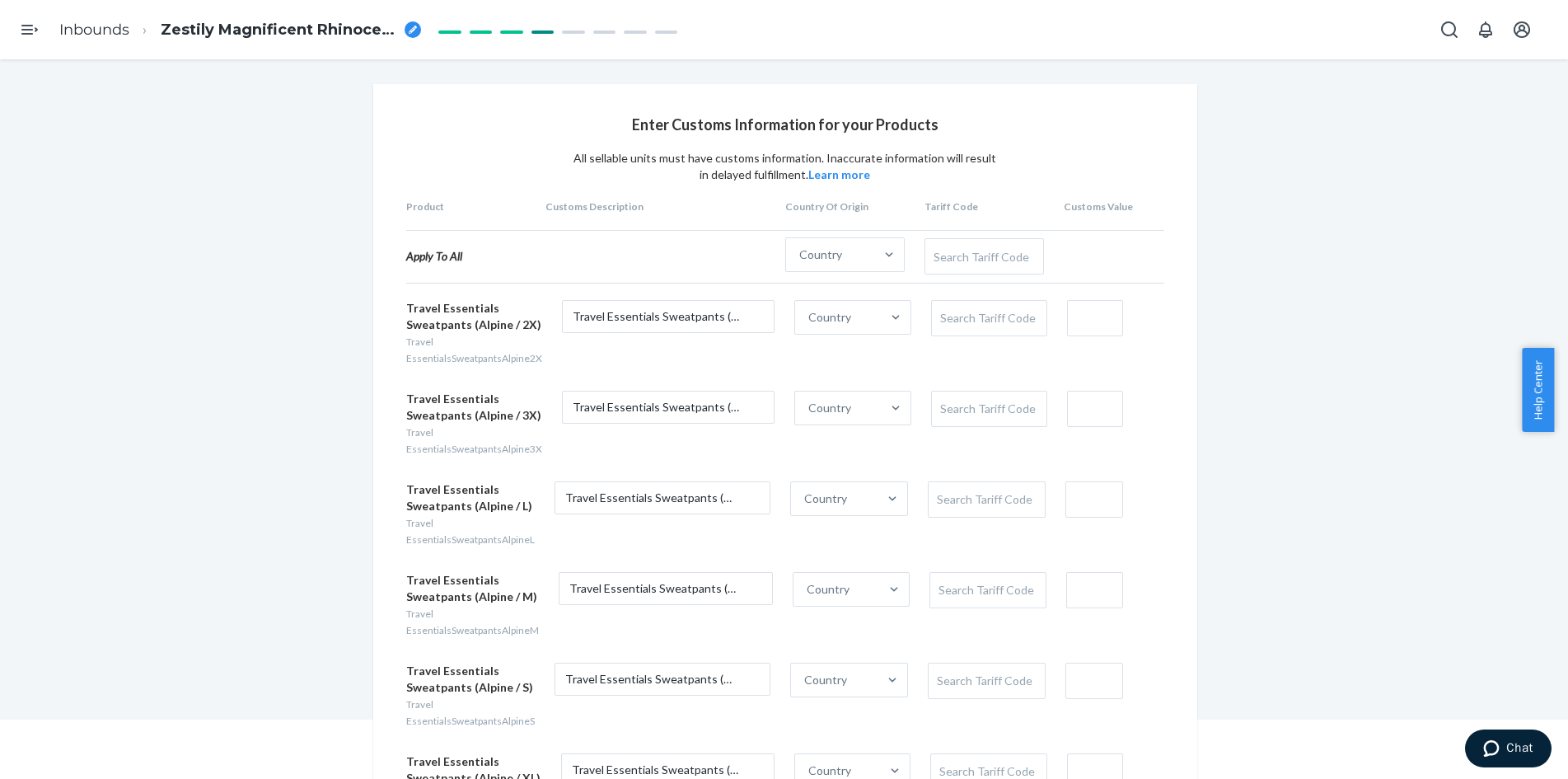 click on "Enter Customs Information for your Products All sellable units must have customs information. Inaccurate information will result in delayed fulfillment.  Learn more Product Customs Description Country Of Origin Tariff Code Customs Value Apply To All Country Search Tariff Code Travel Essentials Sweatpants (Alpine / 2X) Travel EssentialsSweatpantsAlpine2X Travel Essentials Sweatpants (Alpin Country Search Tariff Code Travel Essentials Sweatpants (Alpine / 3X) Travel EssentialsSweatpantsAlpine3X Travel Essentials Sweatpants (Alpin Country Search Tariff Code Travel Essentials Sweatpants (Alpine / L) Travel EssentialsSweatpantsAlpineL Travel Essentials Sweatpants (Alpin Country Search Tariff Code Travel Essentials Sweatpants (Alpine / M) Travel EssentialsSweatpantsAlpineM Travel Essentials Sweatpants (Alpin Country Search Tariff Code Travel Essentials Sweatpants (Alpine / S) Travel EssentialsSweatpantsAlpineS Travel Essentials Sweatpants (Alpin Country Search Tariff Code Travel Essentials Sweatpants (Alpine / XL)" at bounding box center [784, 1241] 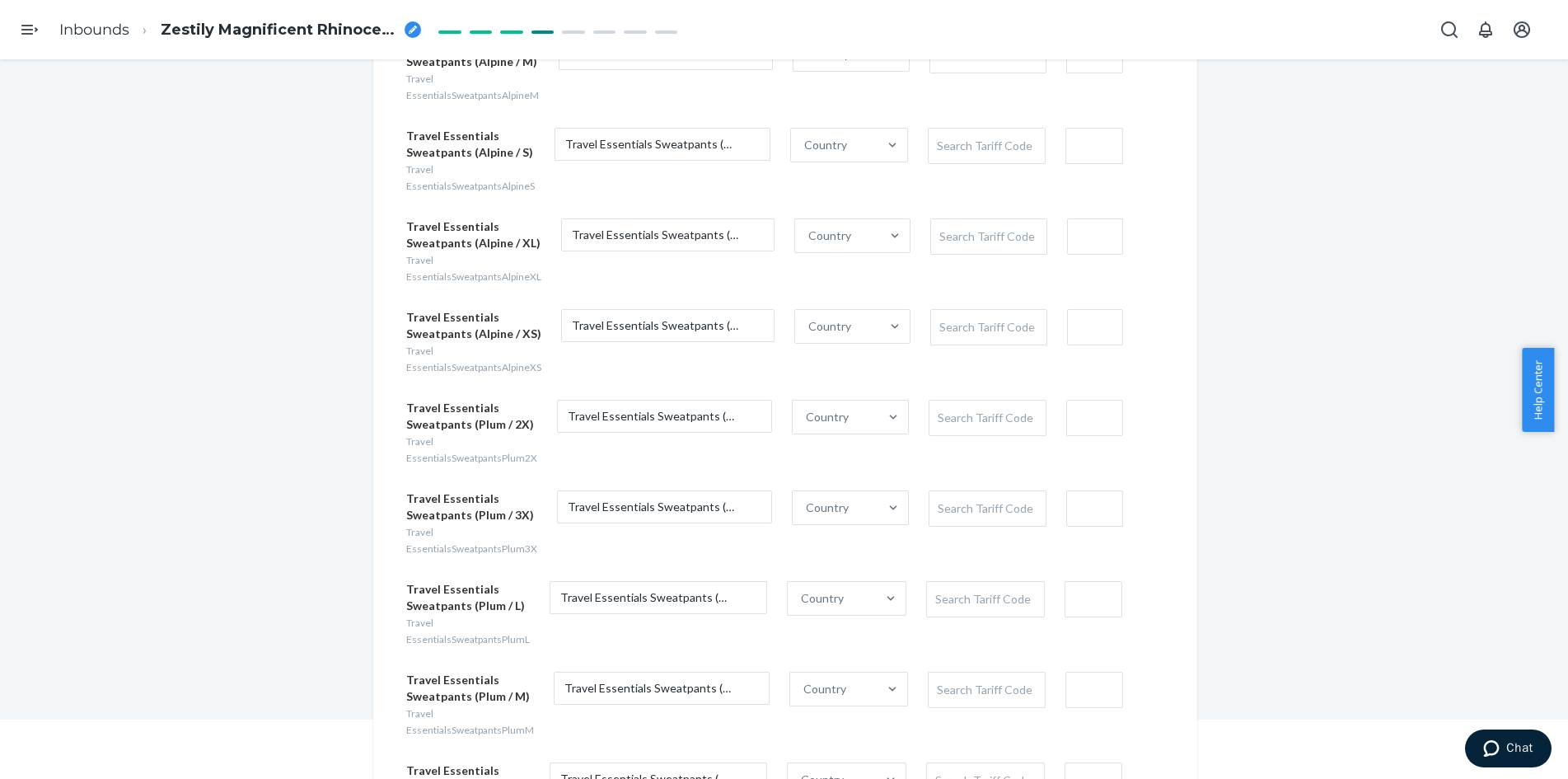 scroll, scrollTop: 465, scrollLeft: 0, axis: vertical 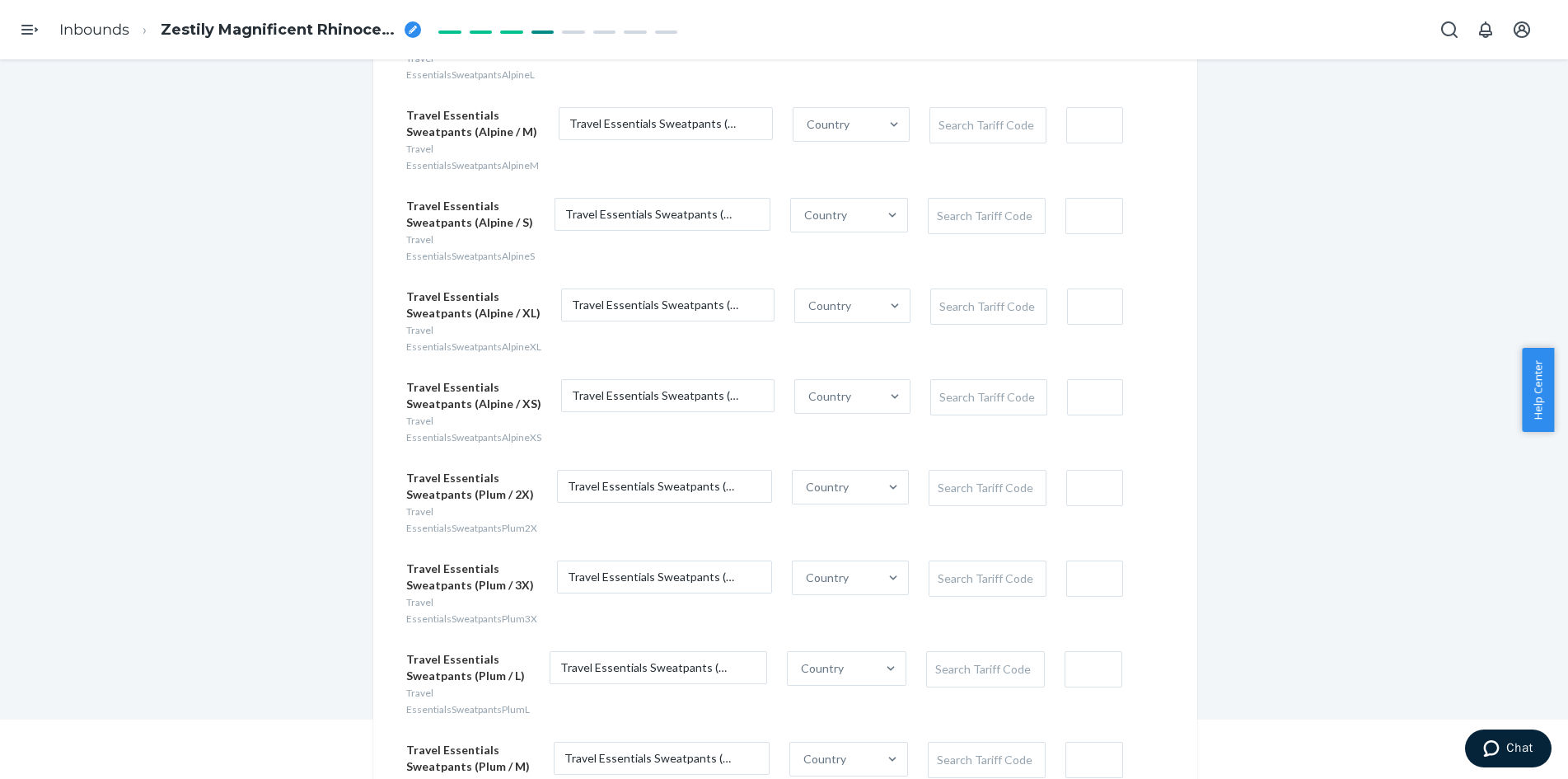 click on "Enter Customs Information for your Products All sellable units must have customs information. Inaccurate information will result in delayed fulfillment.  Learn more Product Customs Description Country Of Origin Tariff Code Customs Value Apply To All Country Search Tariff Code Travel Essentials Sweatpants (Alpine / 2X) Travel EssentialsSweatpantsAlpine2X Travel Essentials Sweatpants (Alpin Country Search Tariff Code Travel Essentials Sweatpants (Alpine / 3X) Travel EssentialsSweatpantsAlpine3X Travel Essentials Sweatpants (Alpin Country Search Tariff Code Travel Essentials Sweatpants (Alpine / L) Travel EssentialsSweatpantsAlpineL Travel Essentials Sweatpants (Alpin Country Search Tariff Code Travel Essentials Sweatpants (Alpine / M) Travel EssentialsSweatpantsAlpineM Travel Essentials Sweatpants (Alpin Country Search Tariff Code Travel Essentials Sweatpants (Alpine / S) Travel EssentialsSweatpantsAlpineS Travel Essentials Sweatpants (Alpin Country Search Tariff Code Travel Essentials Sweatpants (Alpine / XL)" at bounding box center [784, 776] 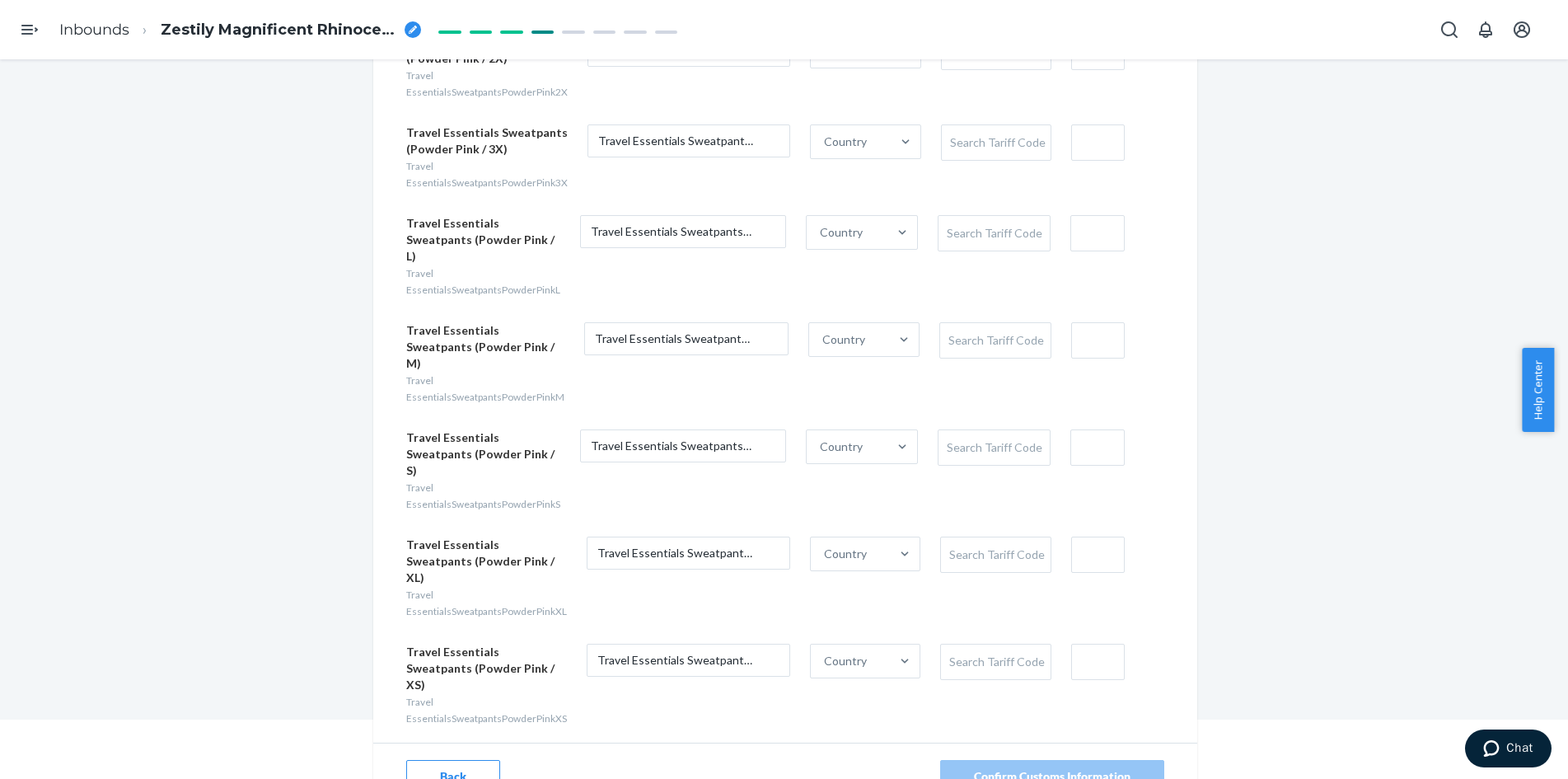 scroll, scrollTop: 1537, scrollLeft: 0, axis: vertical 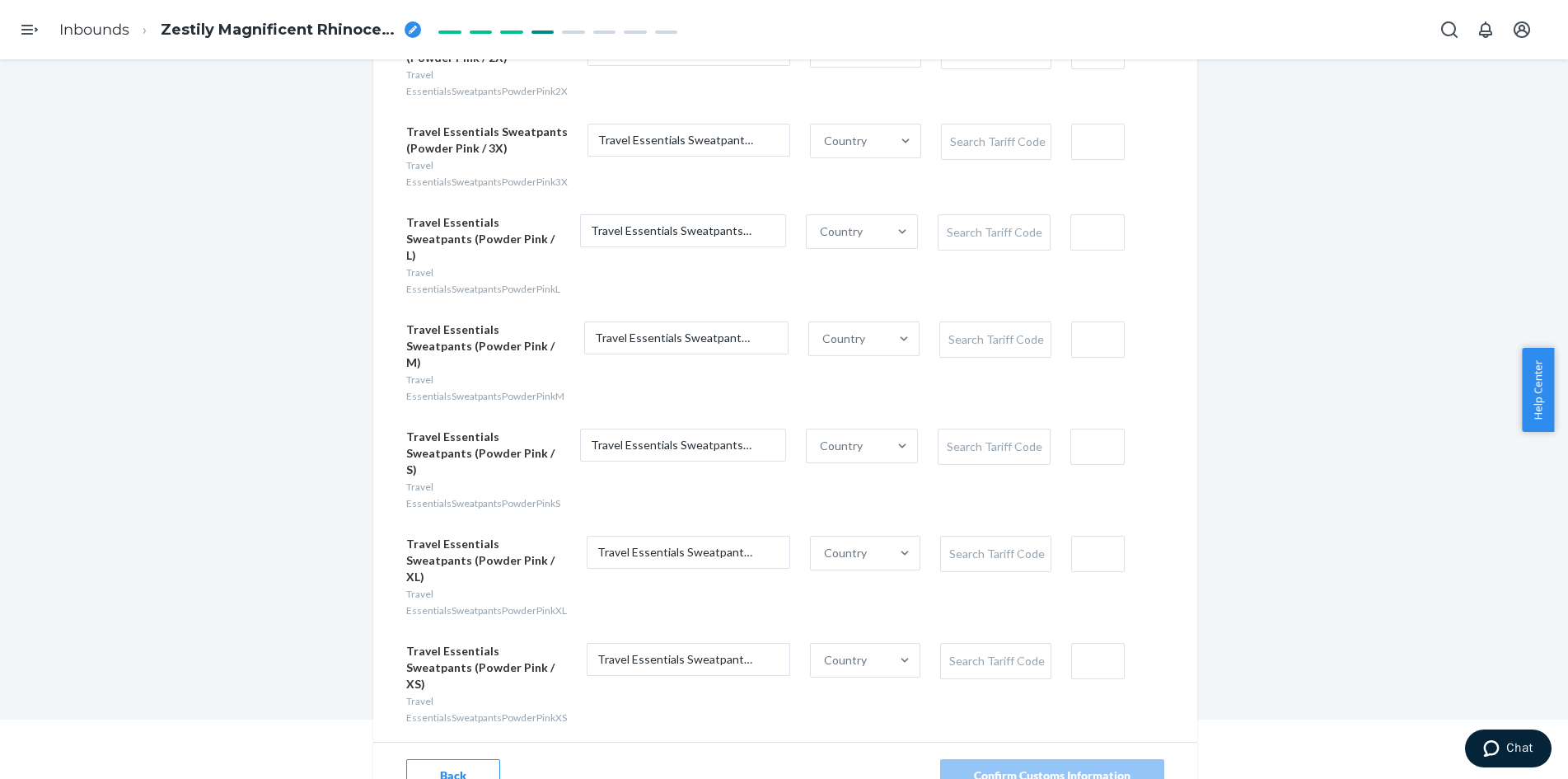 click on "Back" at bounding box center (453, 776) 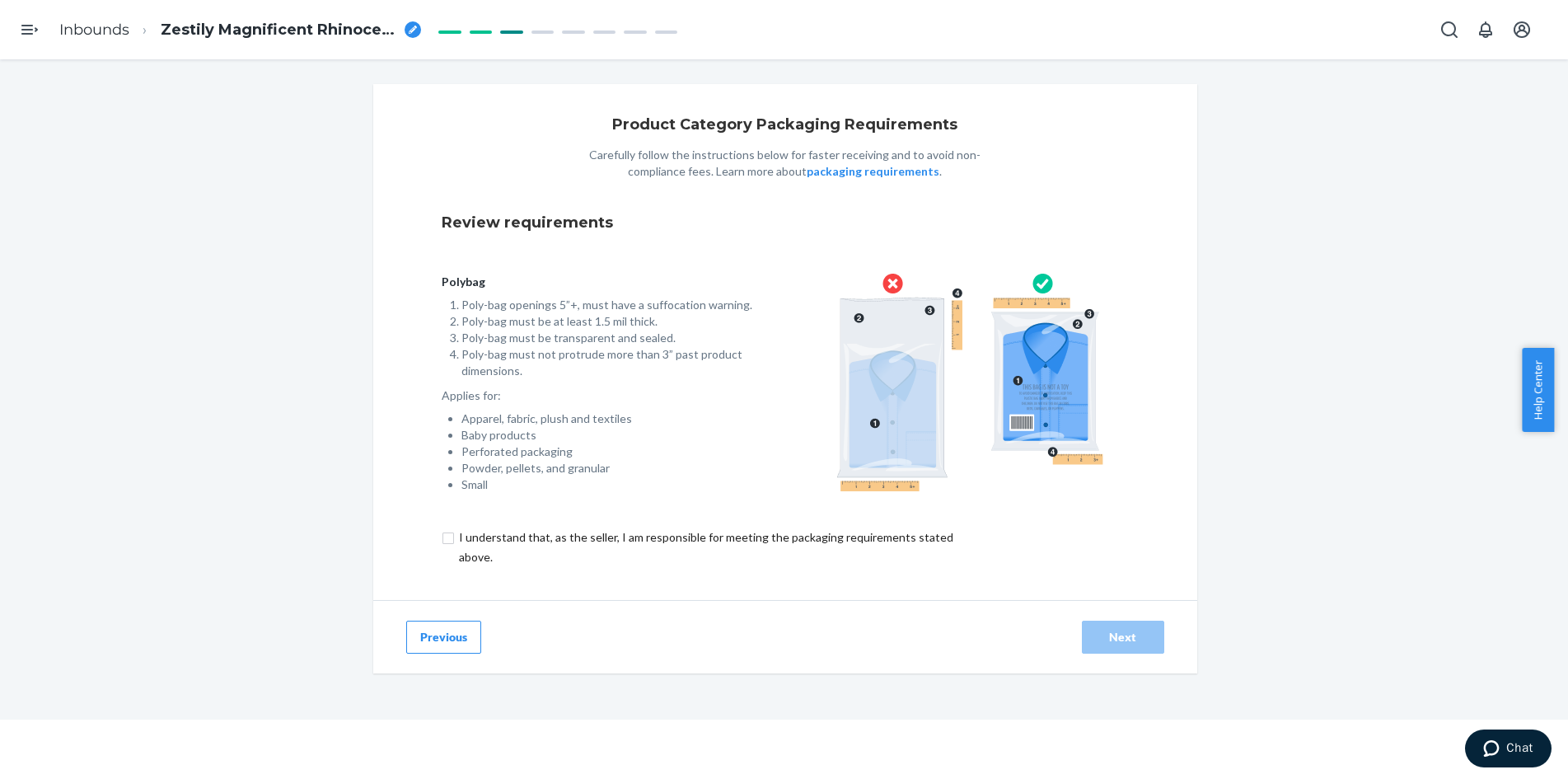scroll, scrollTop: 0, scrollLeft: 0, axis: both 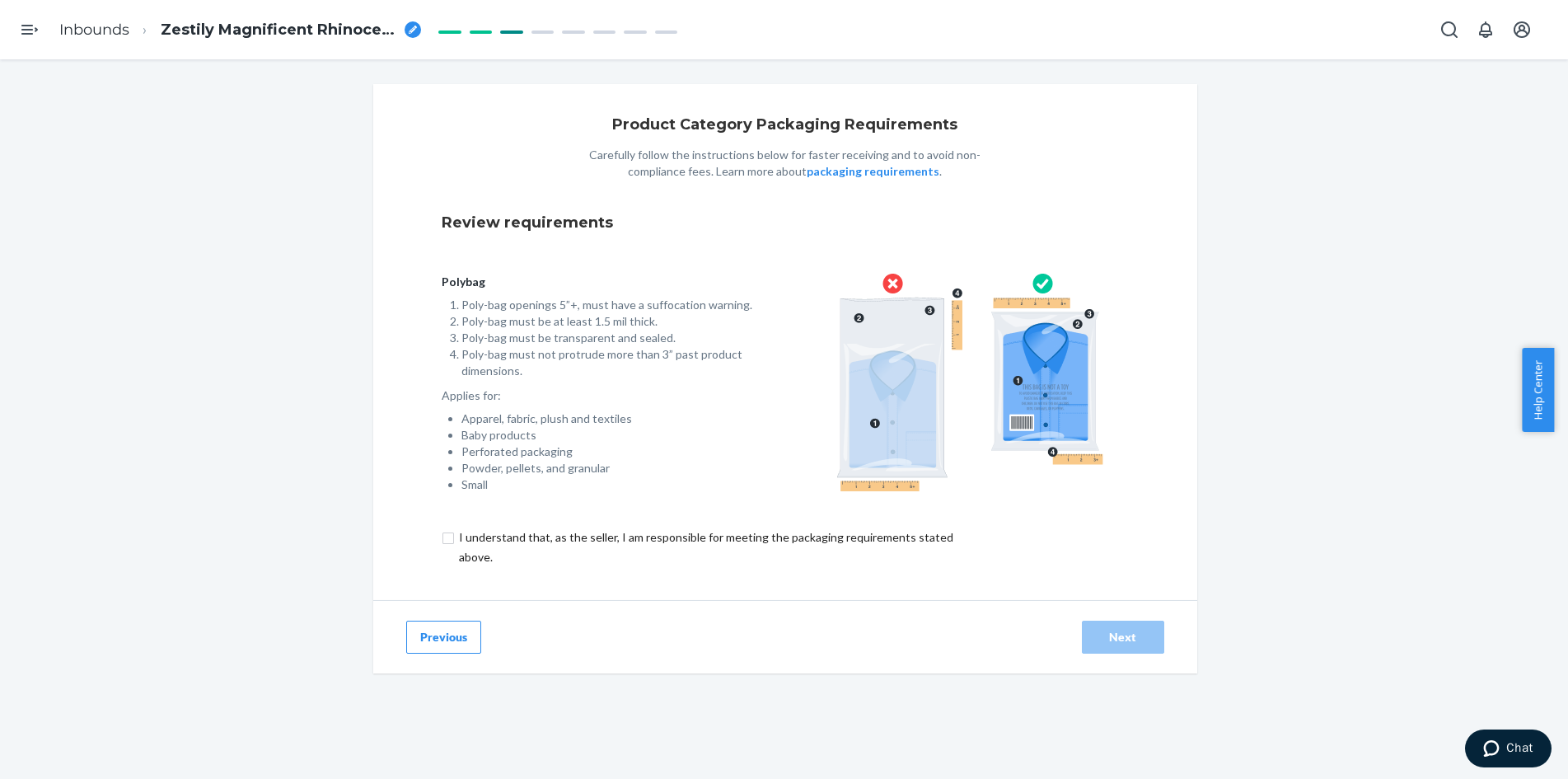 drag, startPoint x: 1392, startPoint y: 303, endPoint x: 1013, endPoint y: 298, distance: 379.03298 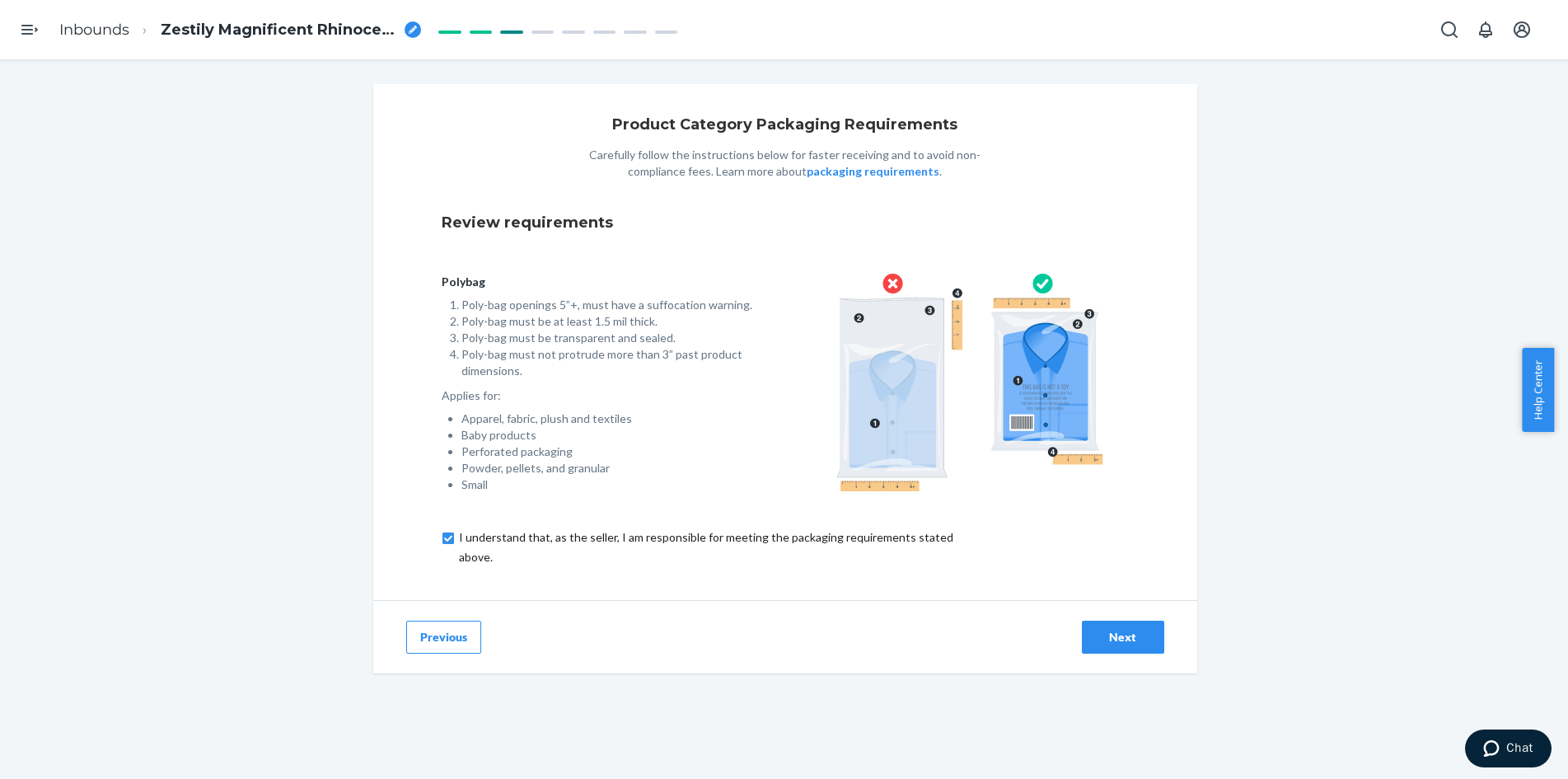 click on "Next" at bounding box center [1123, 637] 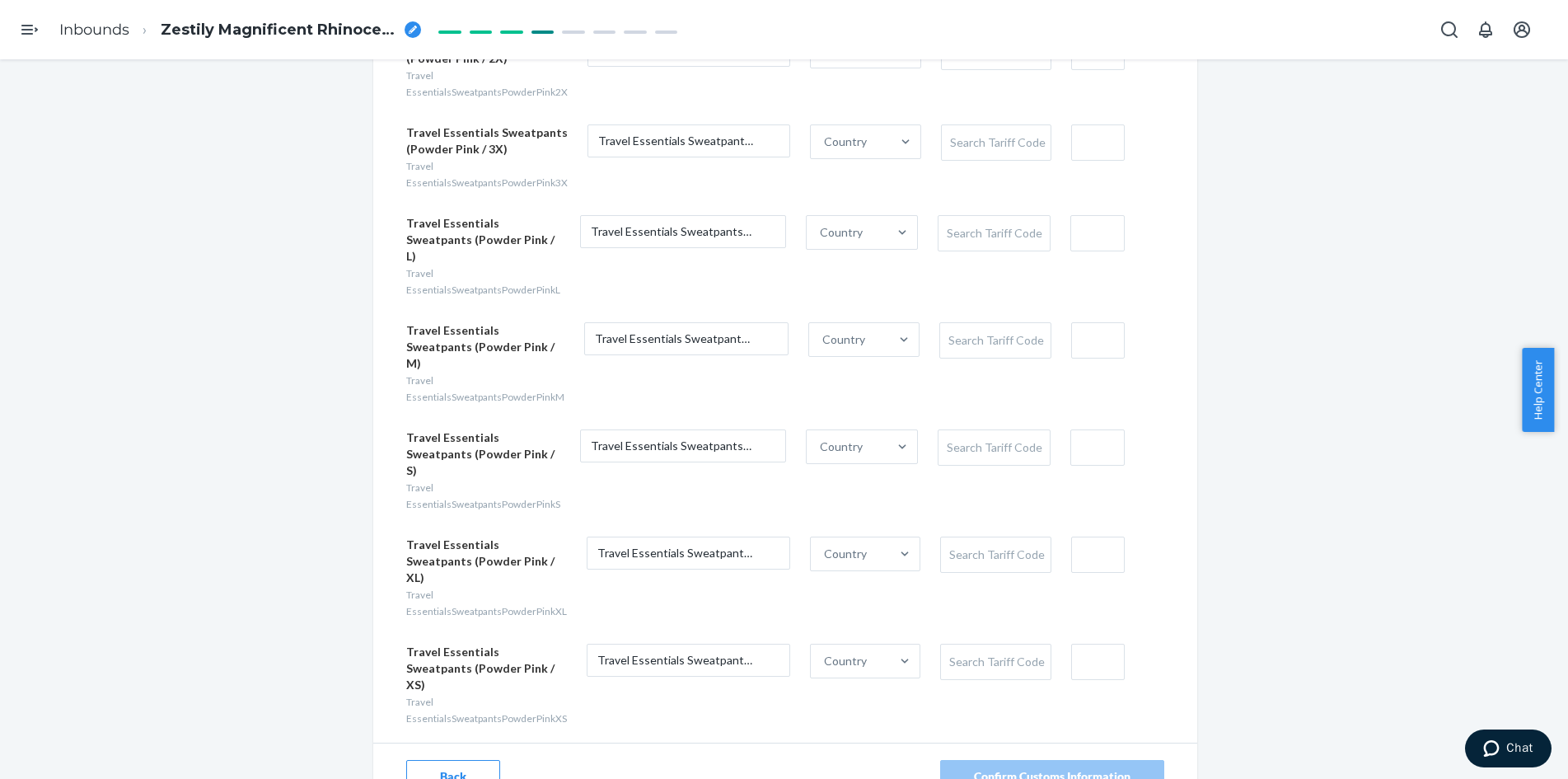 scroll, scrollTop: 1537, scrollLeft: 0, axis: vertical 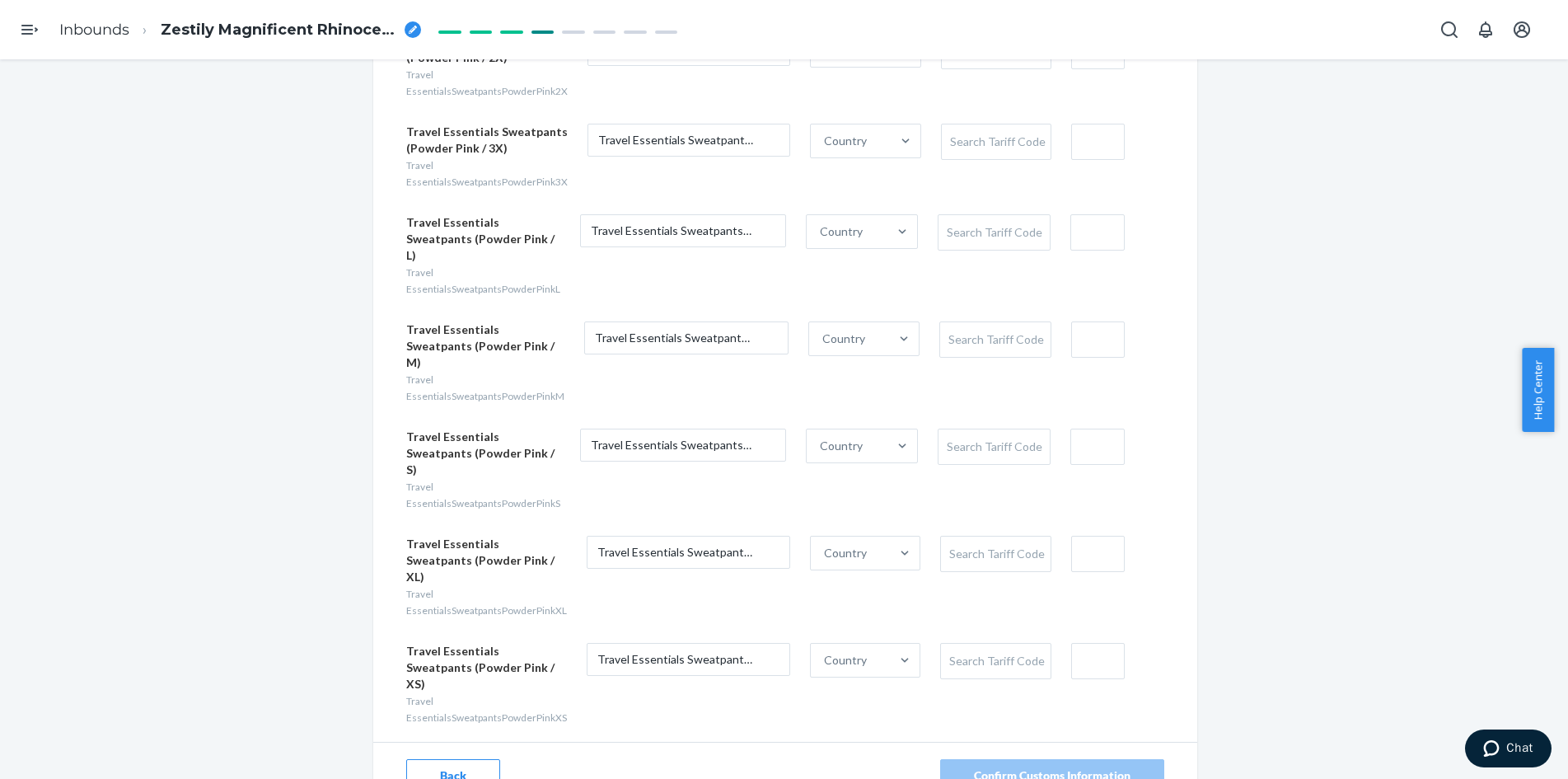 click on "Back" at bounding box center [453, 776] 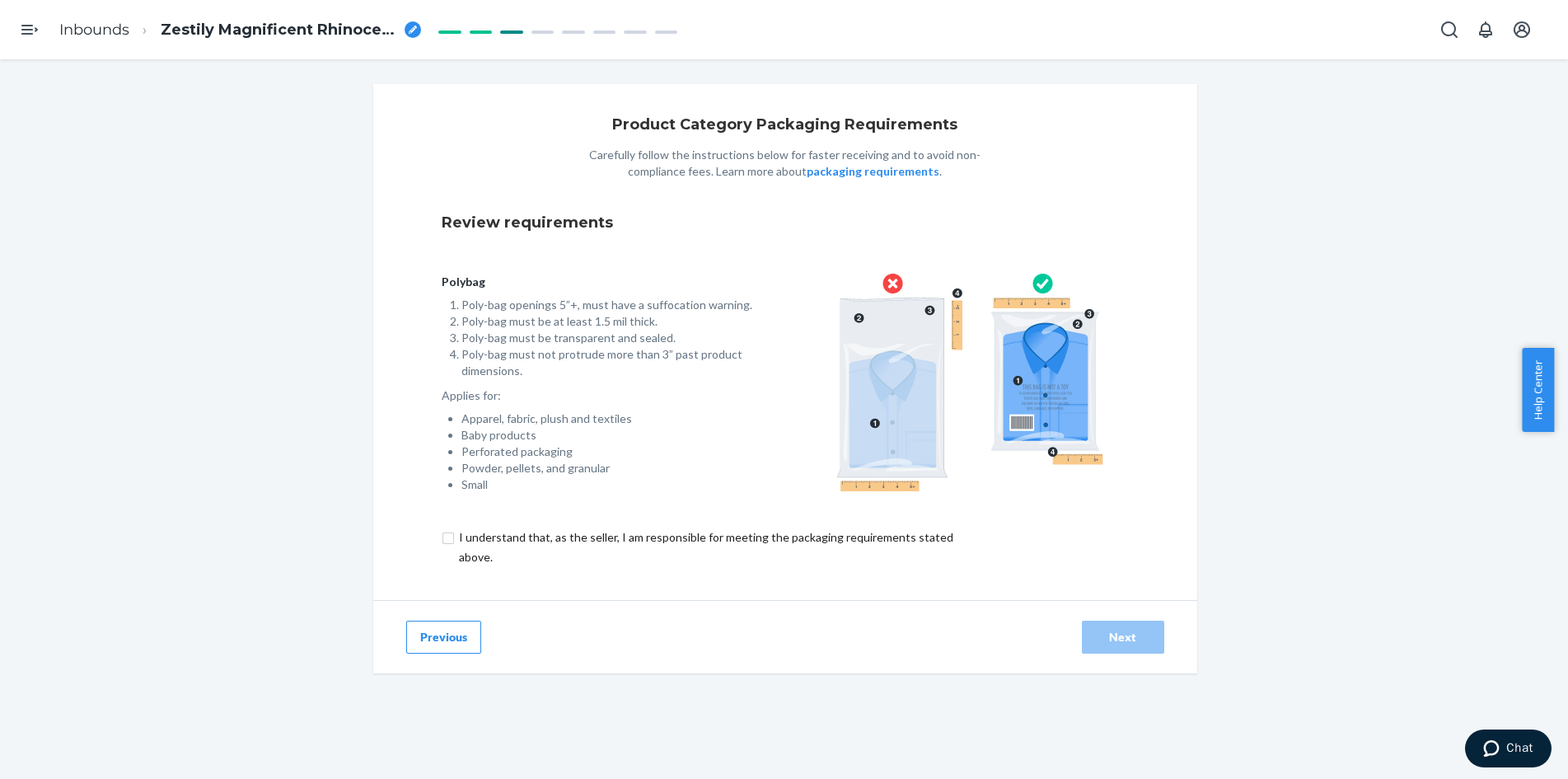 scroll, scrollTop: 0, scrollLeft: 0, axis: both 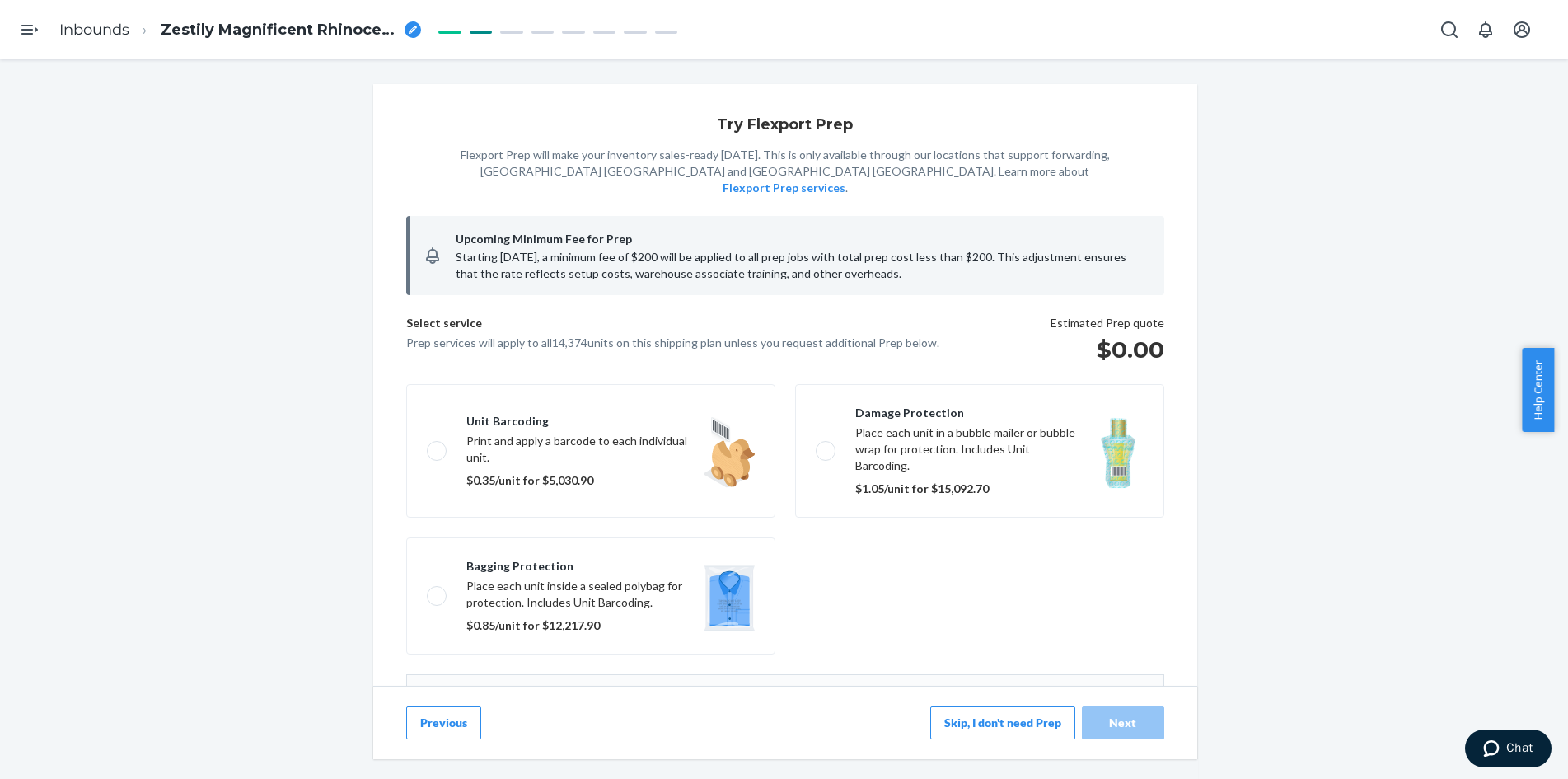 click on "Previous" at bounding box center [443, 723] 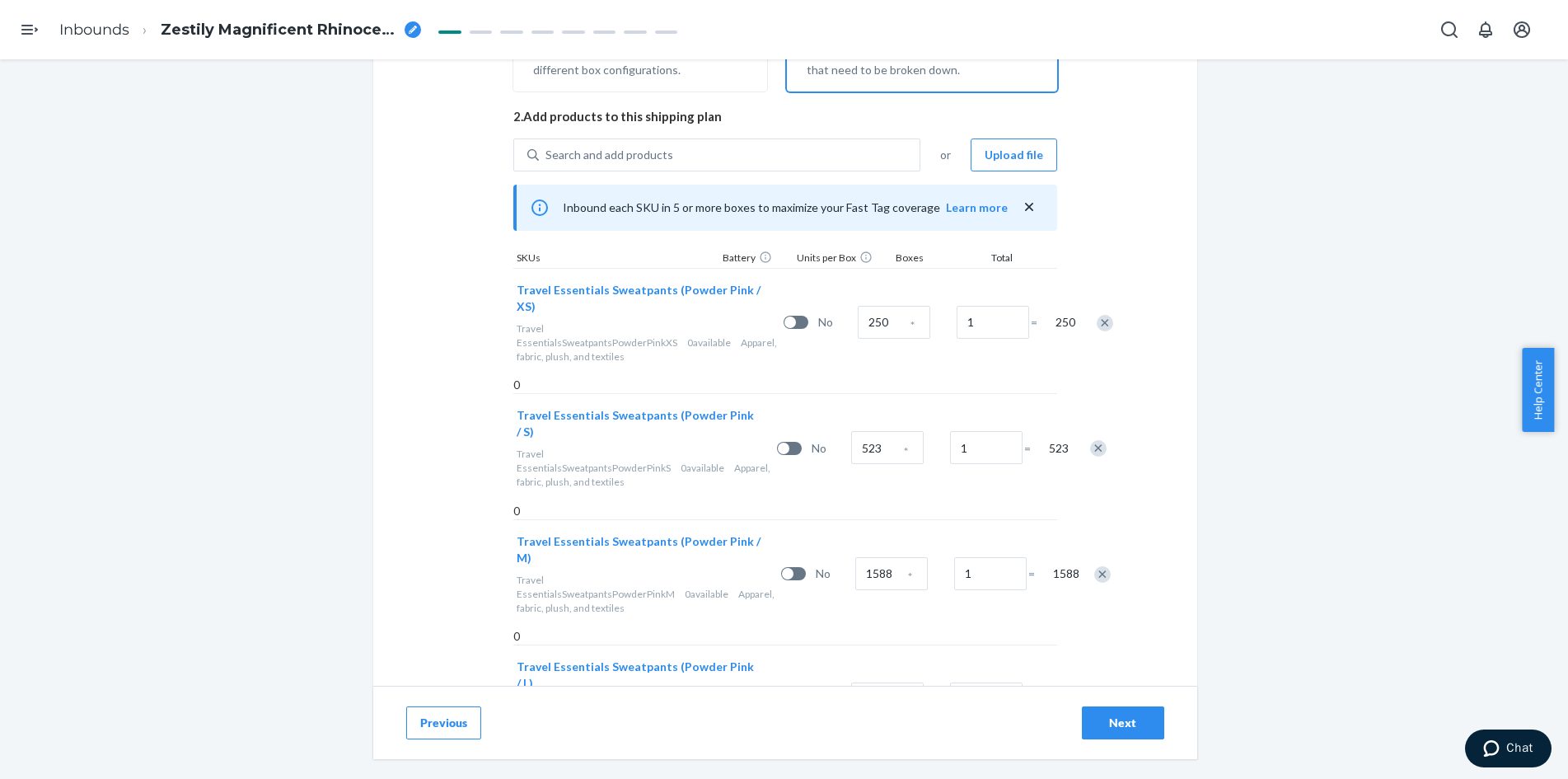 scroll, scrollTop: 412, scrollLeft: 0, axis: vertical 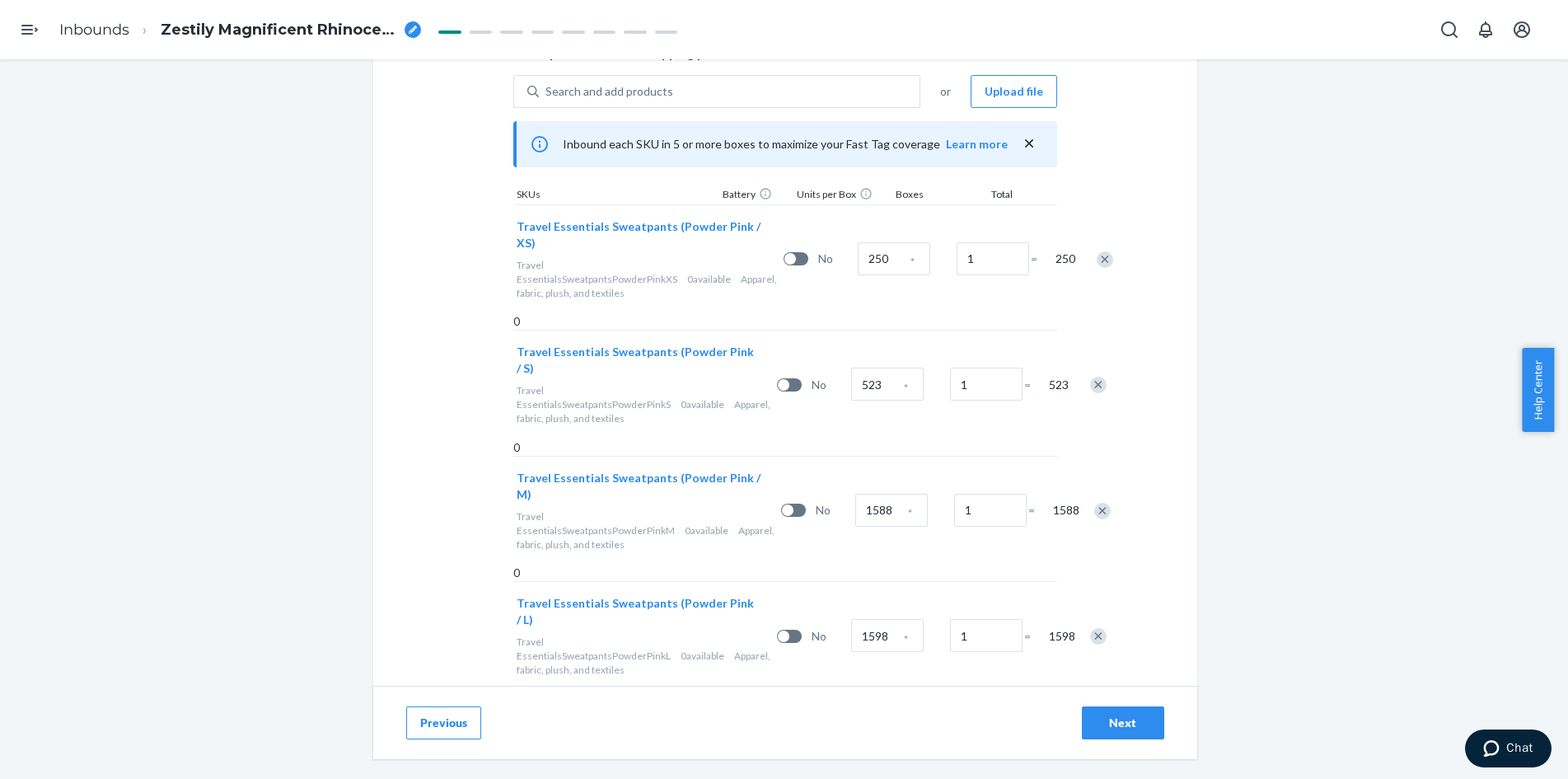 click on "Next" at bounding box center (1123, 723) 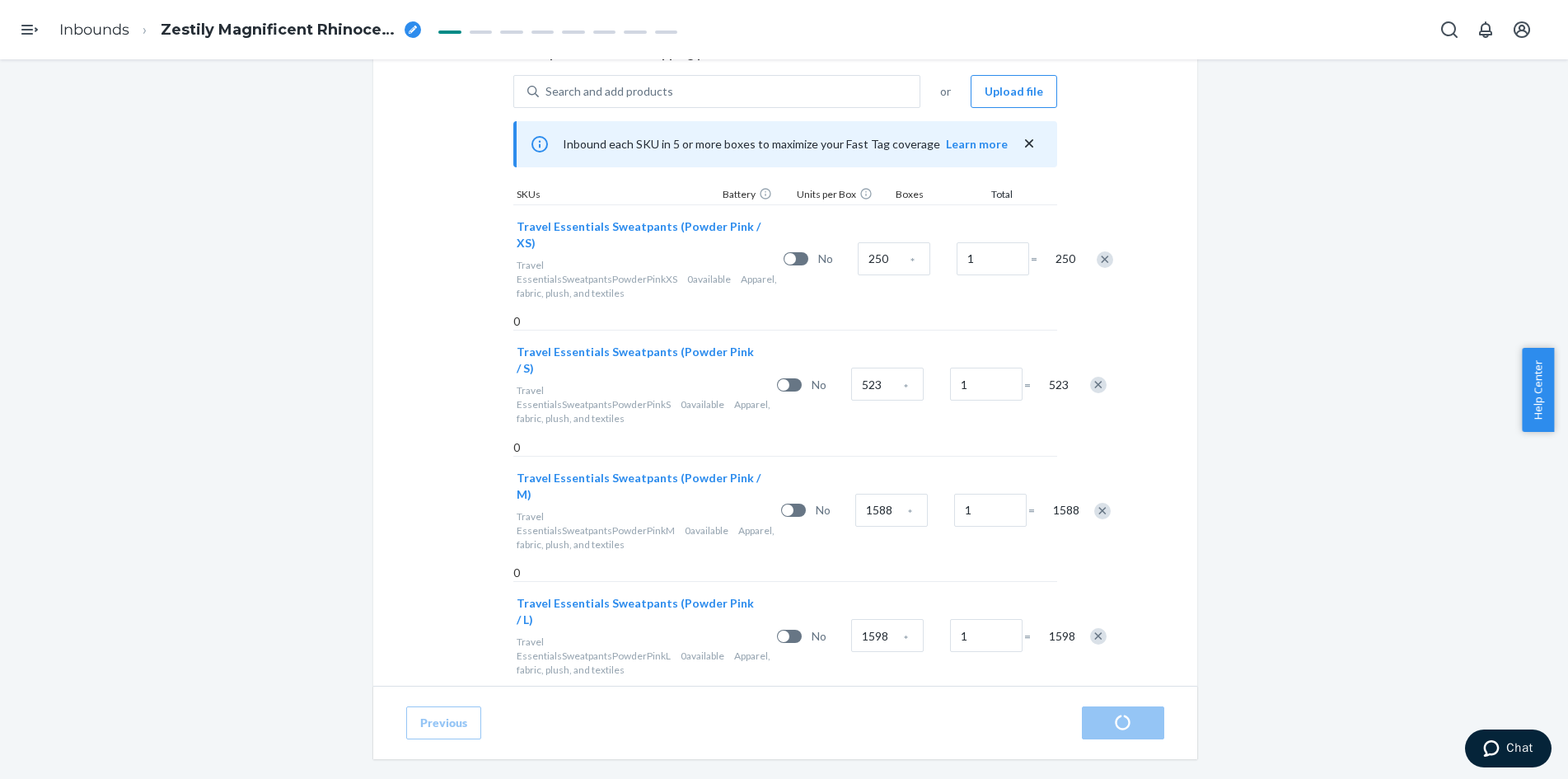 radio on "true" 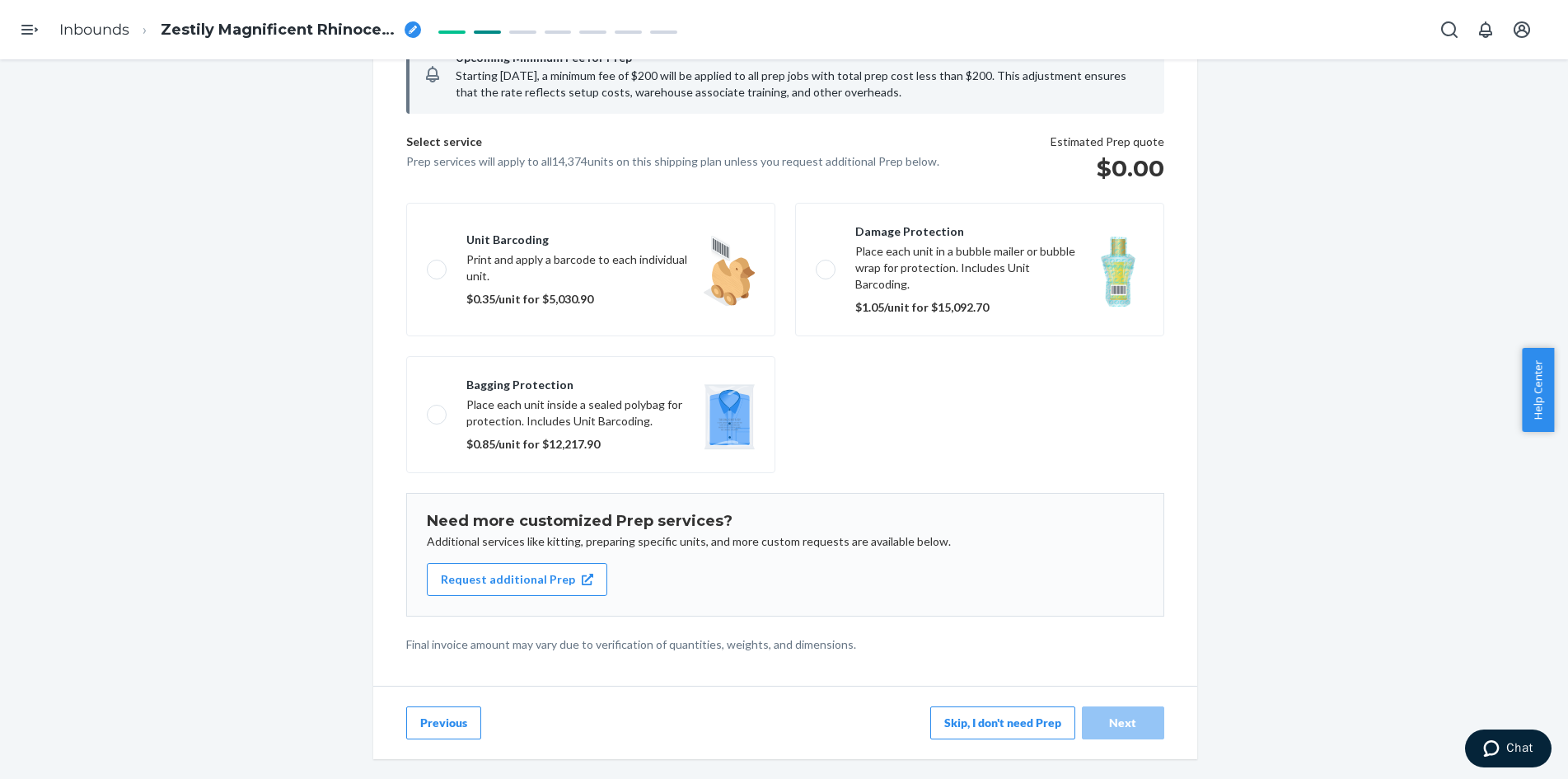 scroll, scrollTop: 0, scrollLeft: 0, axis: both 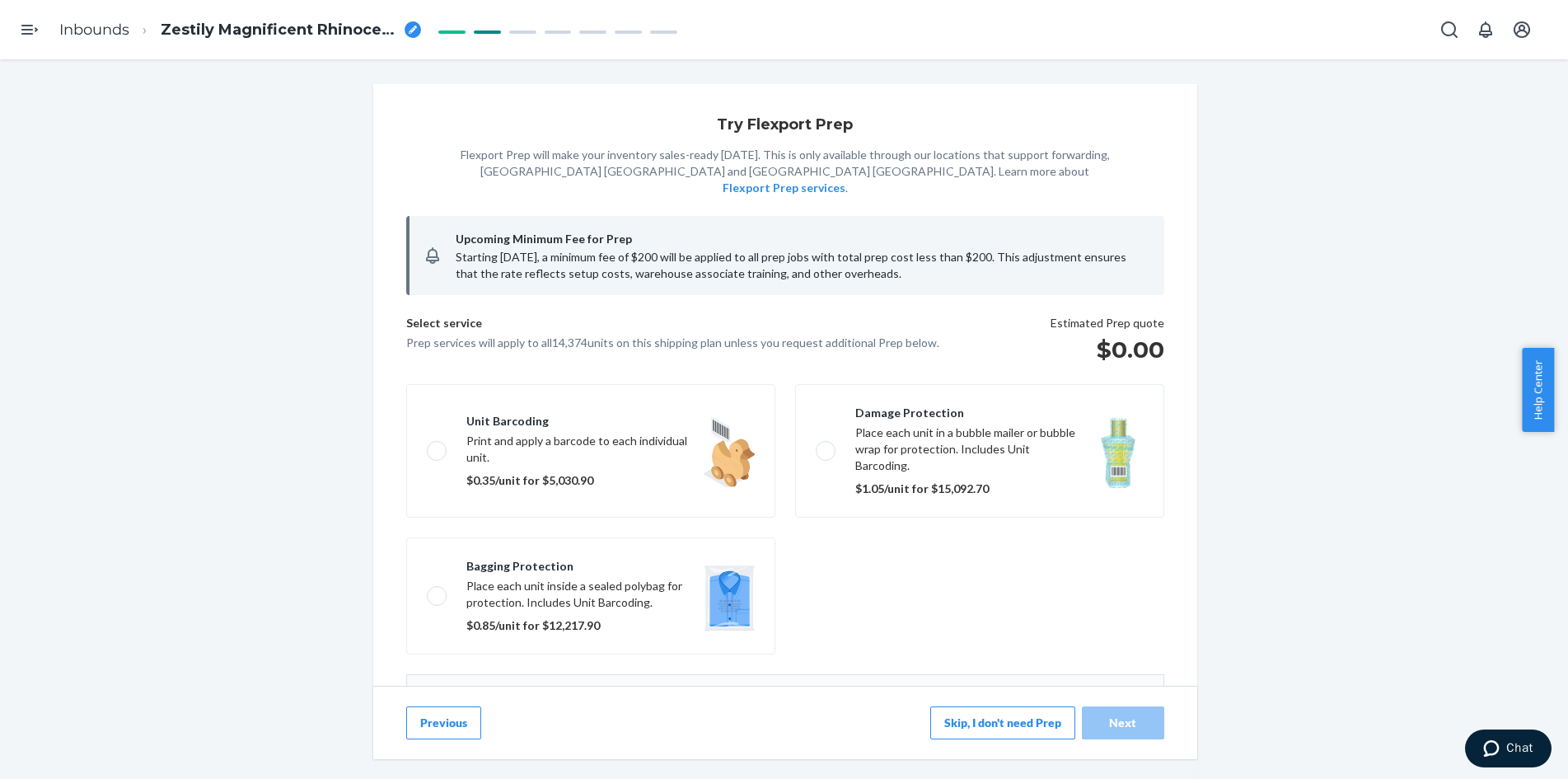 click on "Skip, I don't need Prep" at bounding box center (1003, 723) 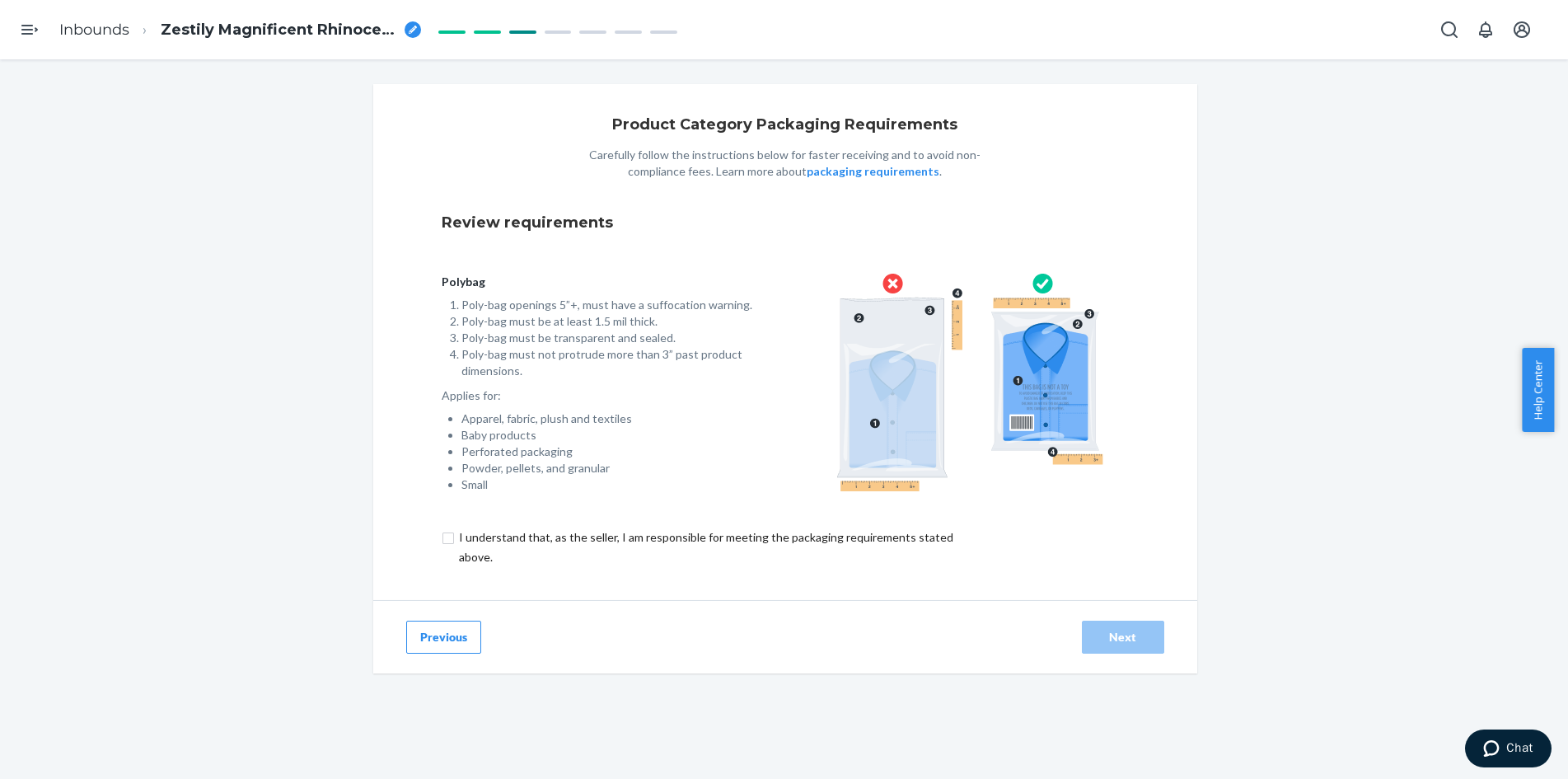 click on "Polybag Poly-bag openings 5”+, must have a suffocation warning. Poly-bag must be at least 1.5 mil thick. Poly-bag must be transparent and sealed. Poly-bag must not protrude more than 3” past product dimensions. Applies for: Apparel, fabric, plush and textiles Baby products Perforated packaging Powder, pellets, and granular Small" at bounding box center (785, 387) 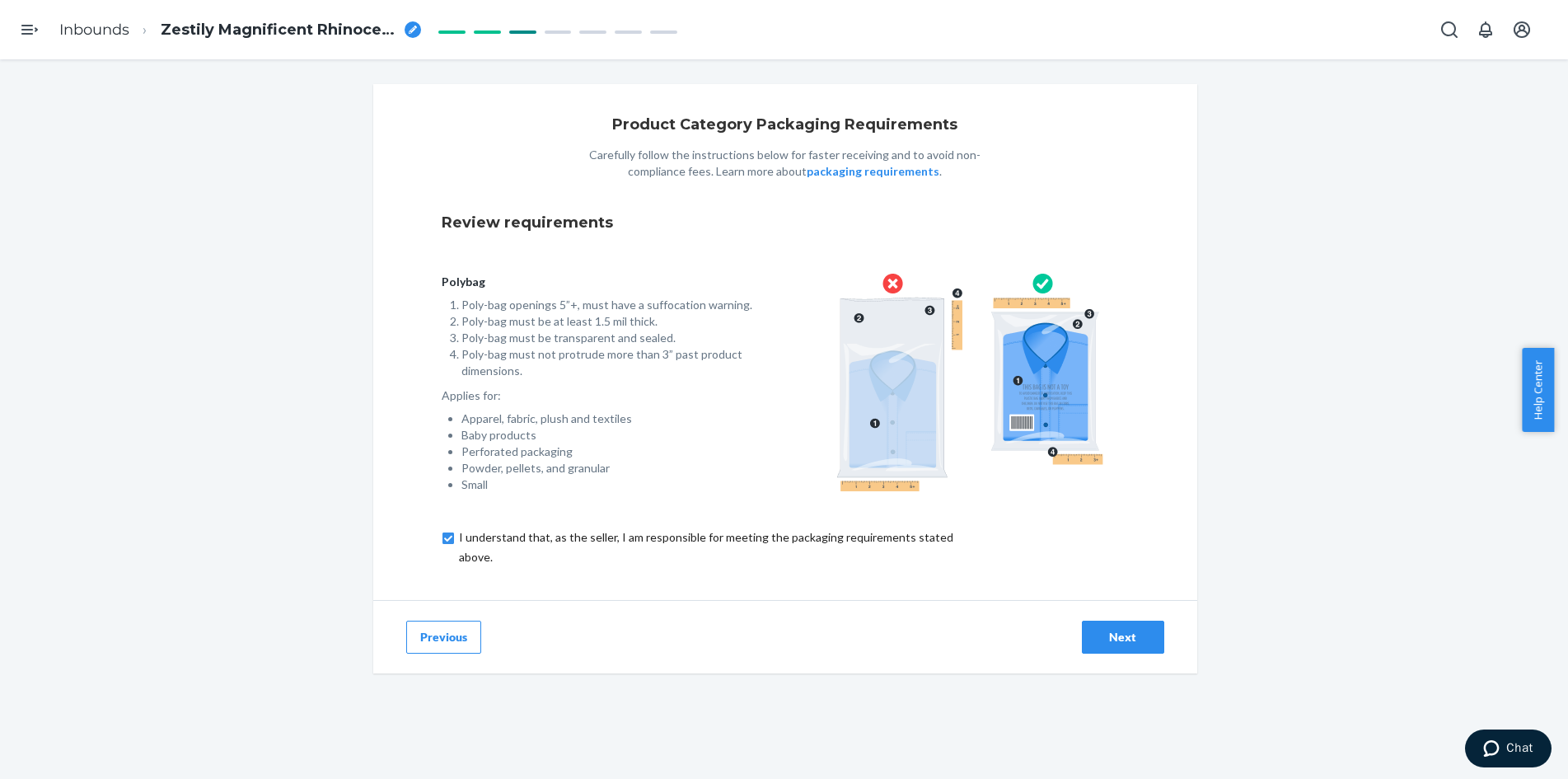 click on "Next" at bounding box center (1123, 637) 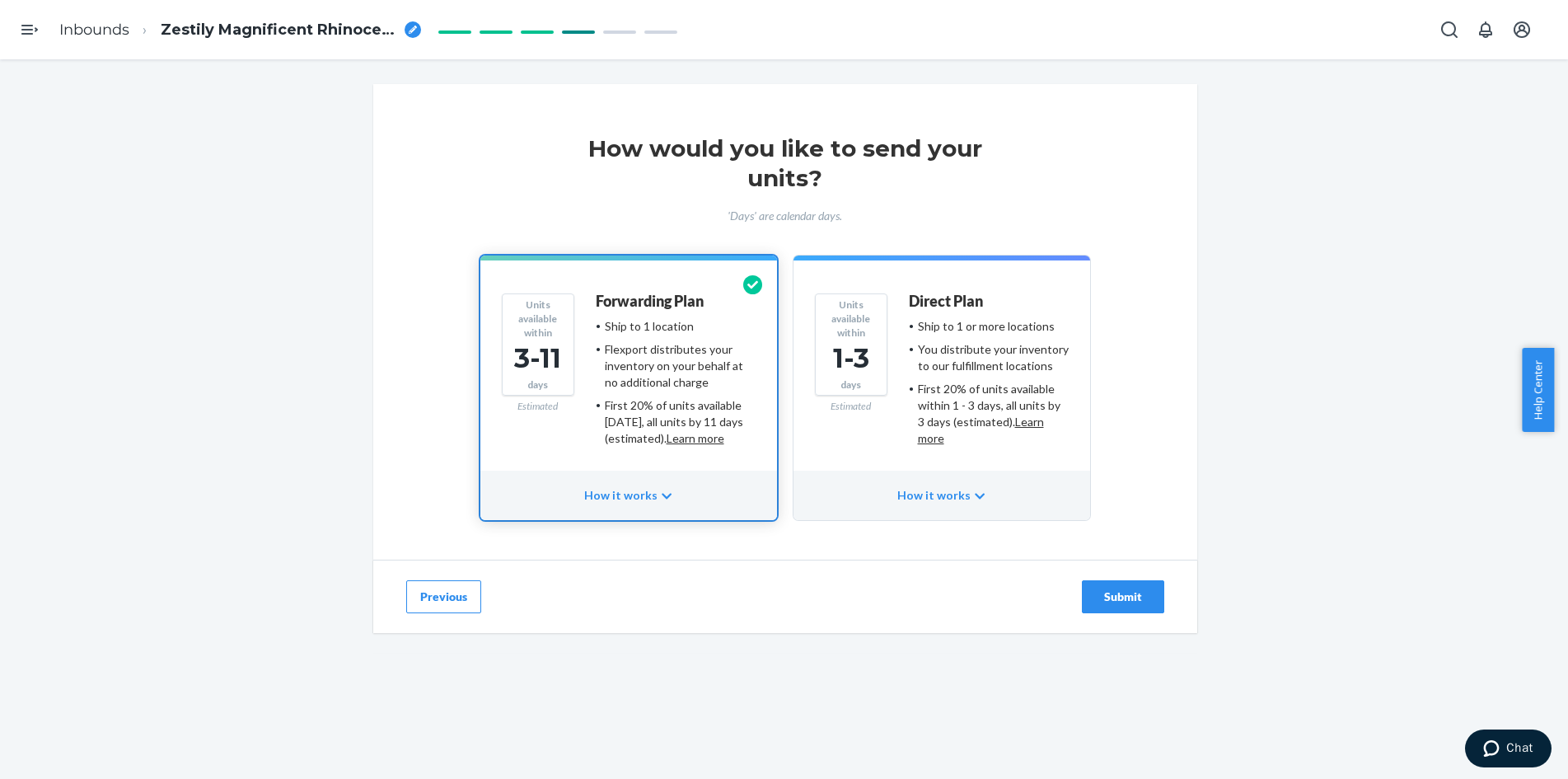 click on "Submit" at bounding box center [1123, 597] 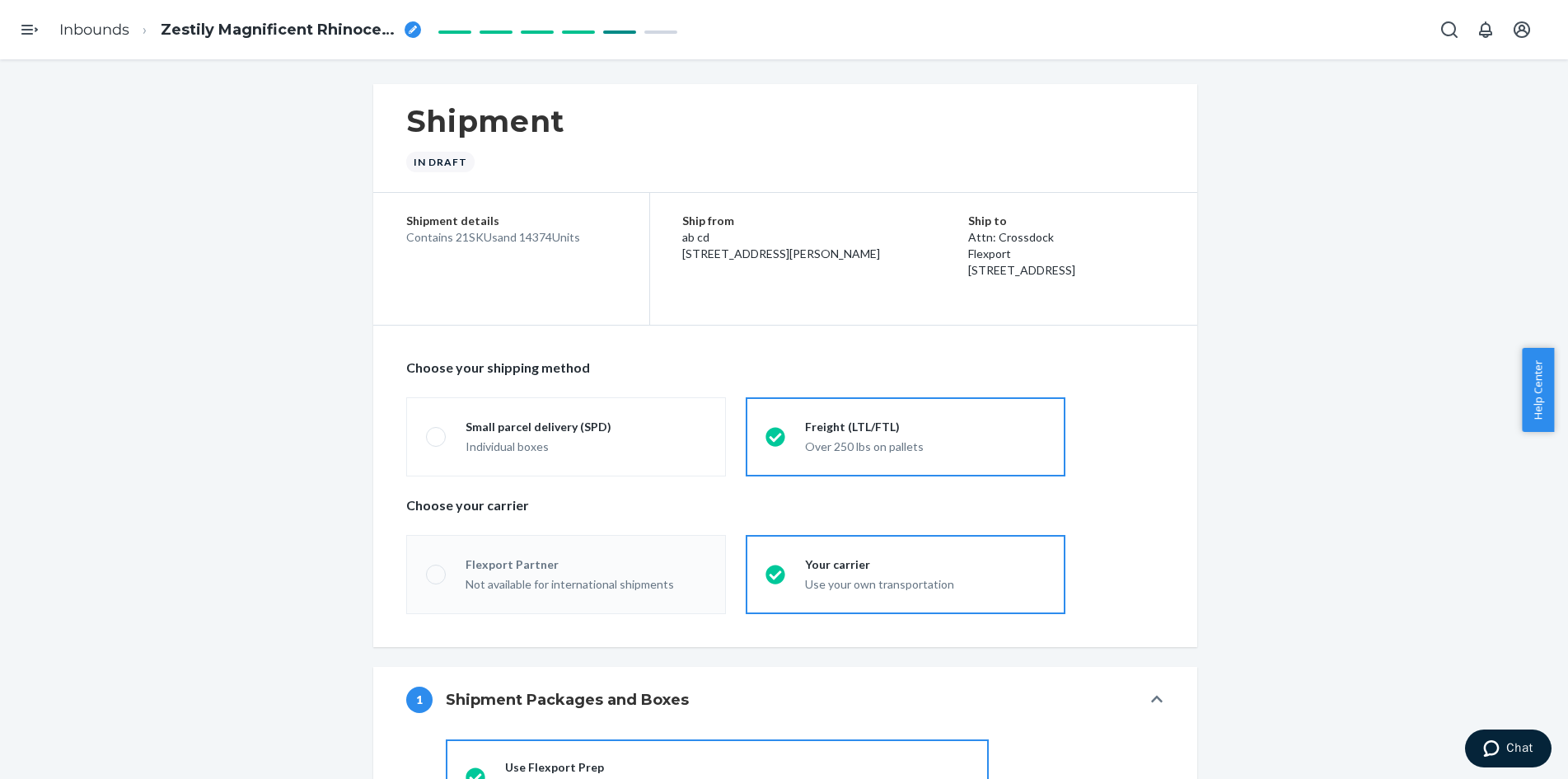 radio on "true" 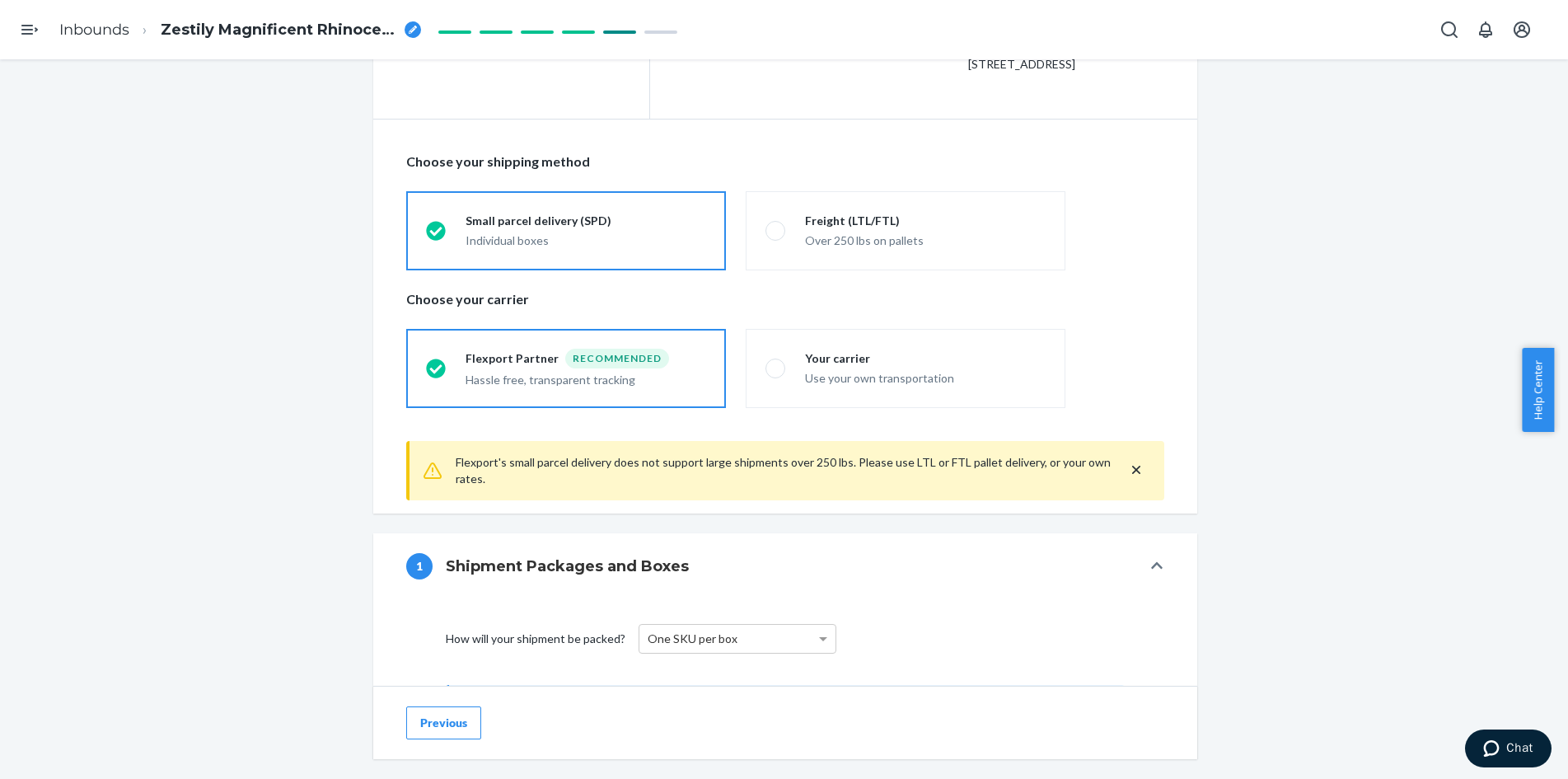 scroll, scrollTop: 247, scrollLeft: 0, axis: vertical 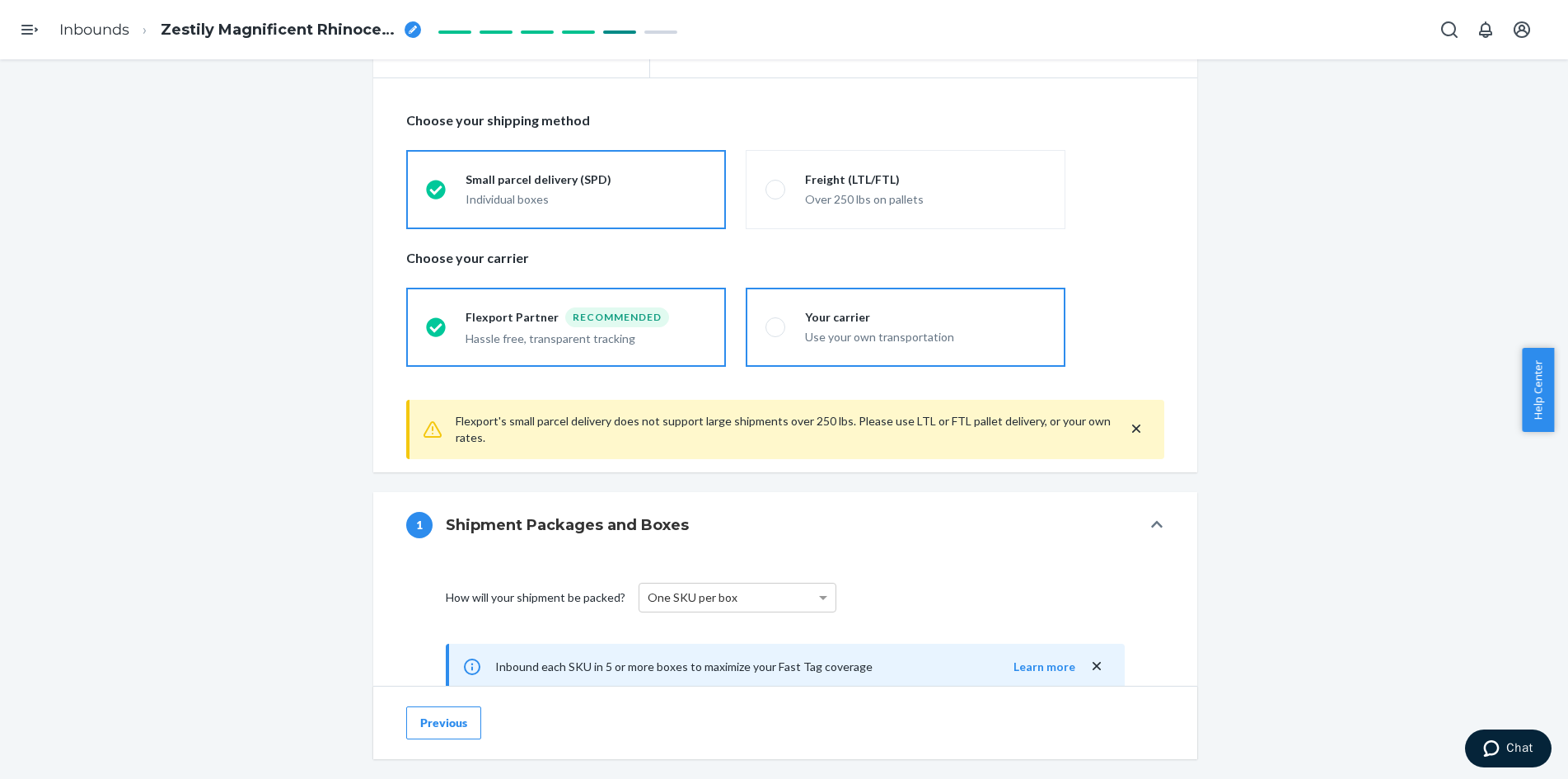 click on "Use your own transportation" at bounding box center (925, 336) 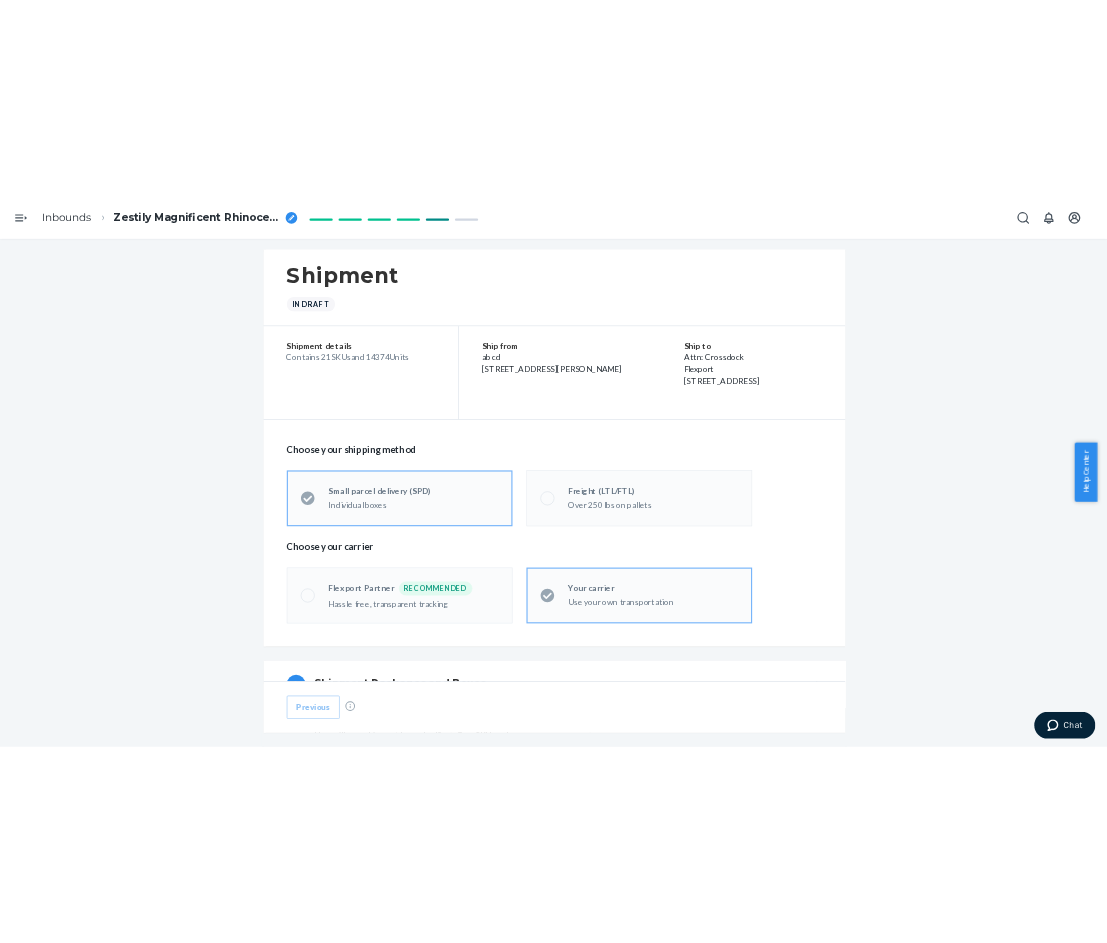 scroll, scrollTop: 0, scrollLeft: 0, axis: both 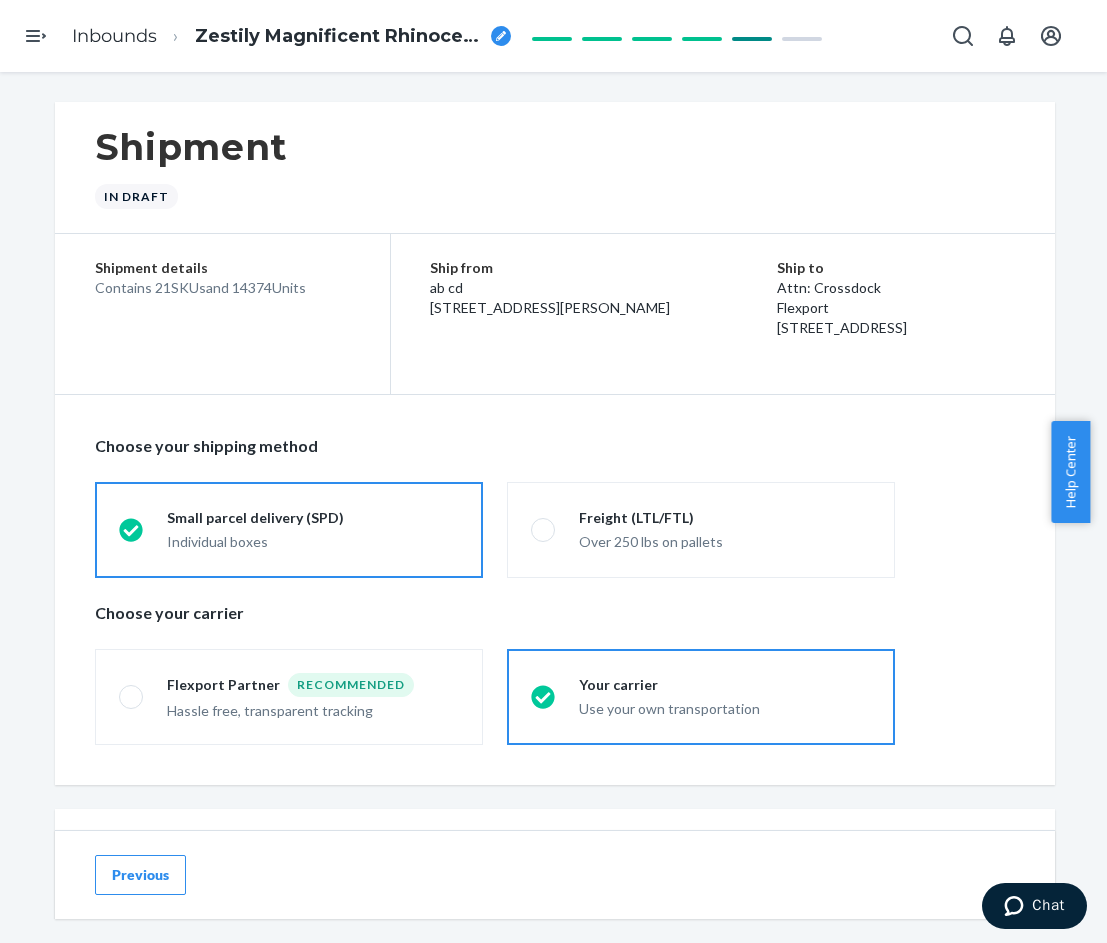click on "Shipment In draft" at bounding box center [555, 168] 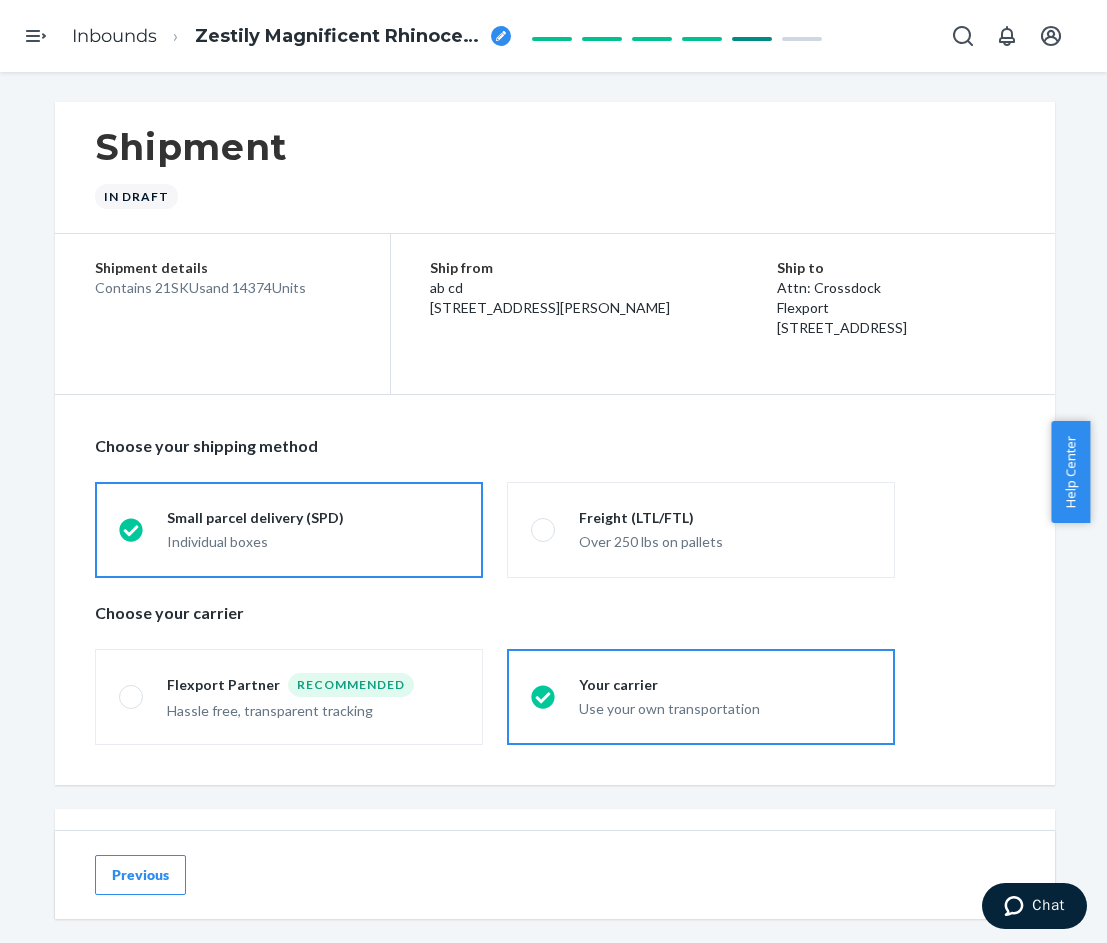 click 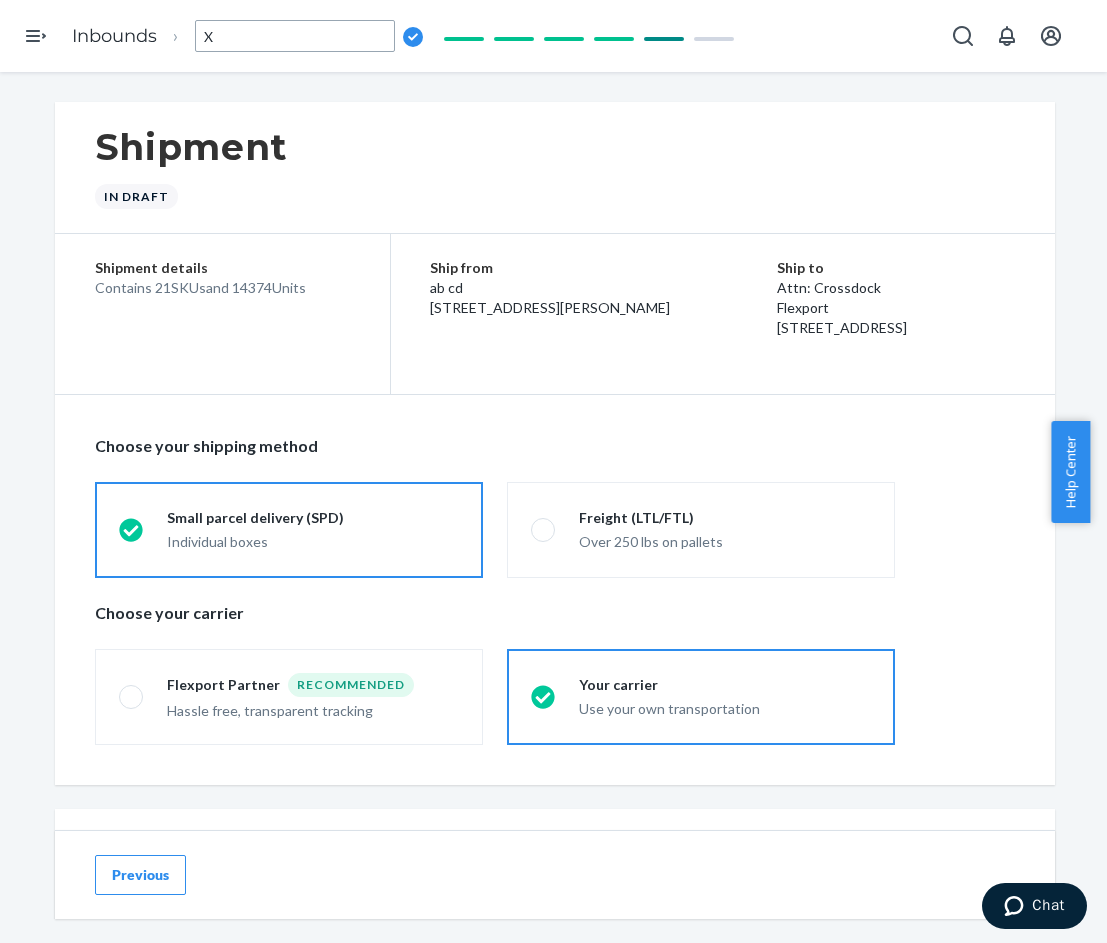 scroll, scrollTop: 0, scrollLeft: 0, axis: both 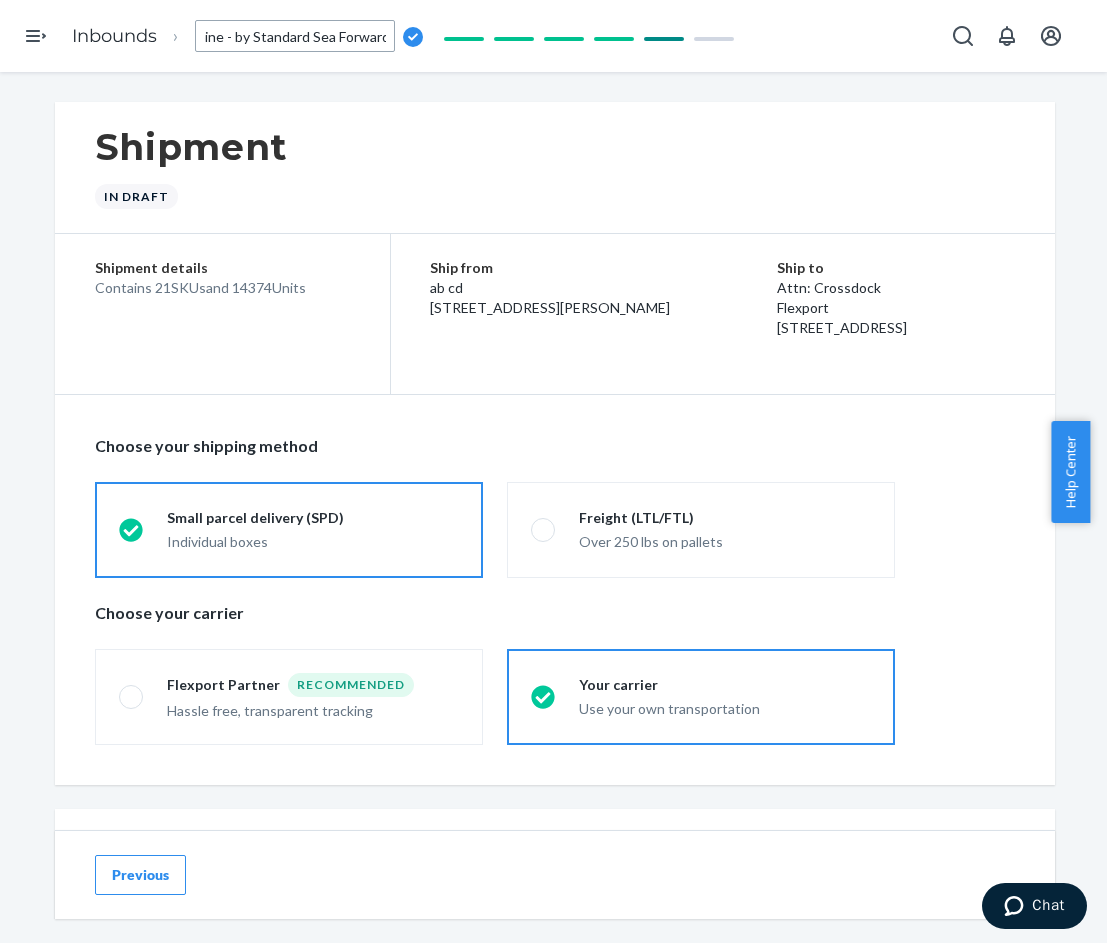 type on "14374 Travel Essentials Sweatpants - XS-3X Powder Pink XS-3X Plum XS-3X Alpine - by Standard Sea Forwarding" 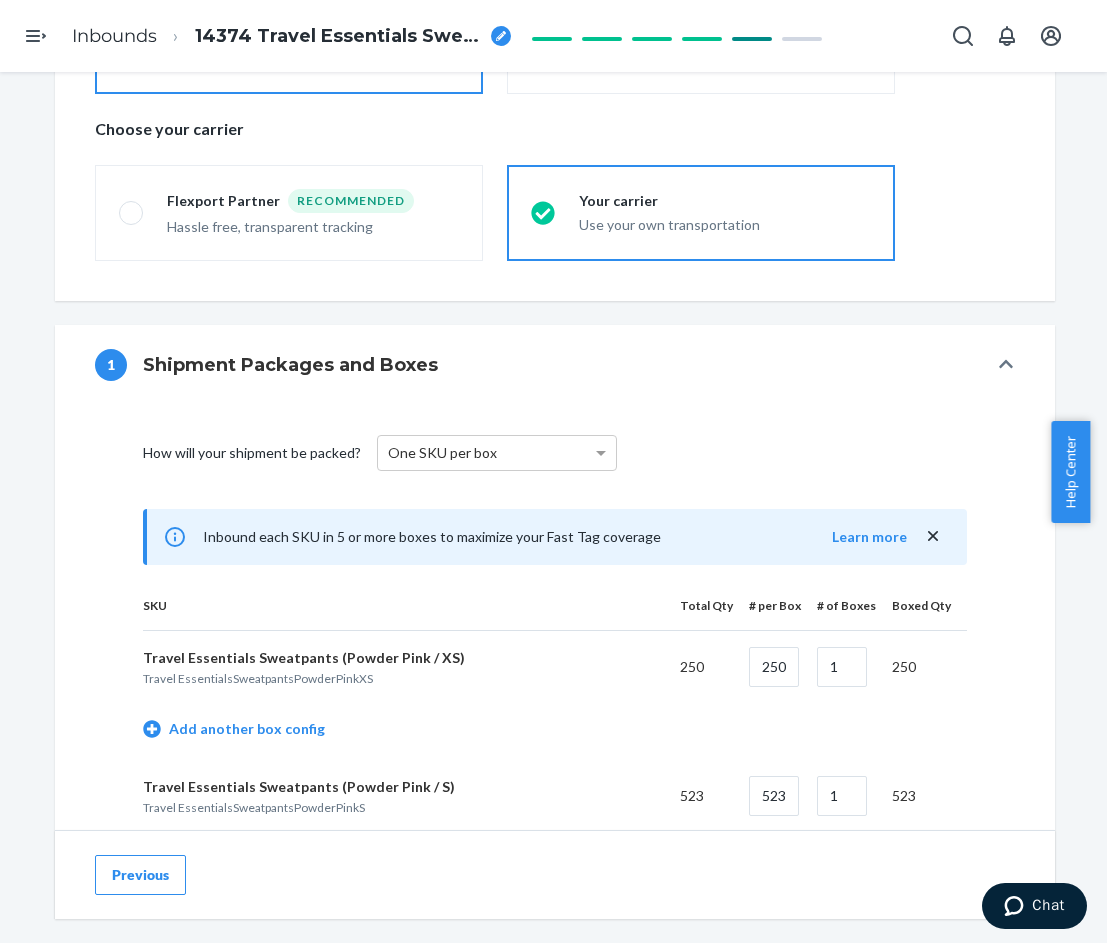 scroll, scrollTop: 700, scrollLeft: 0, axis: vertical 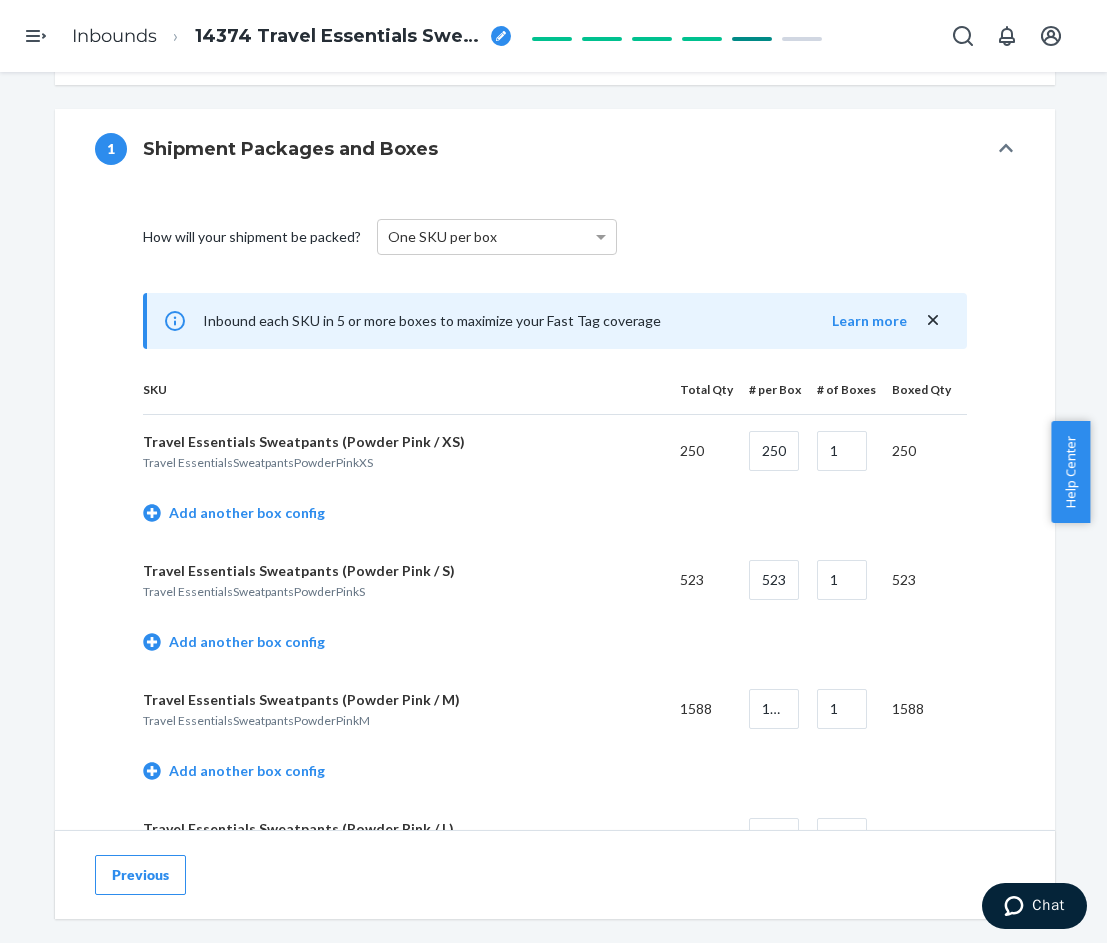 drag, startPoint x: 295, startPoint y: 517, endPoint x: 580, endPoint y: 458, distance: 291.04294 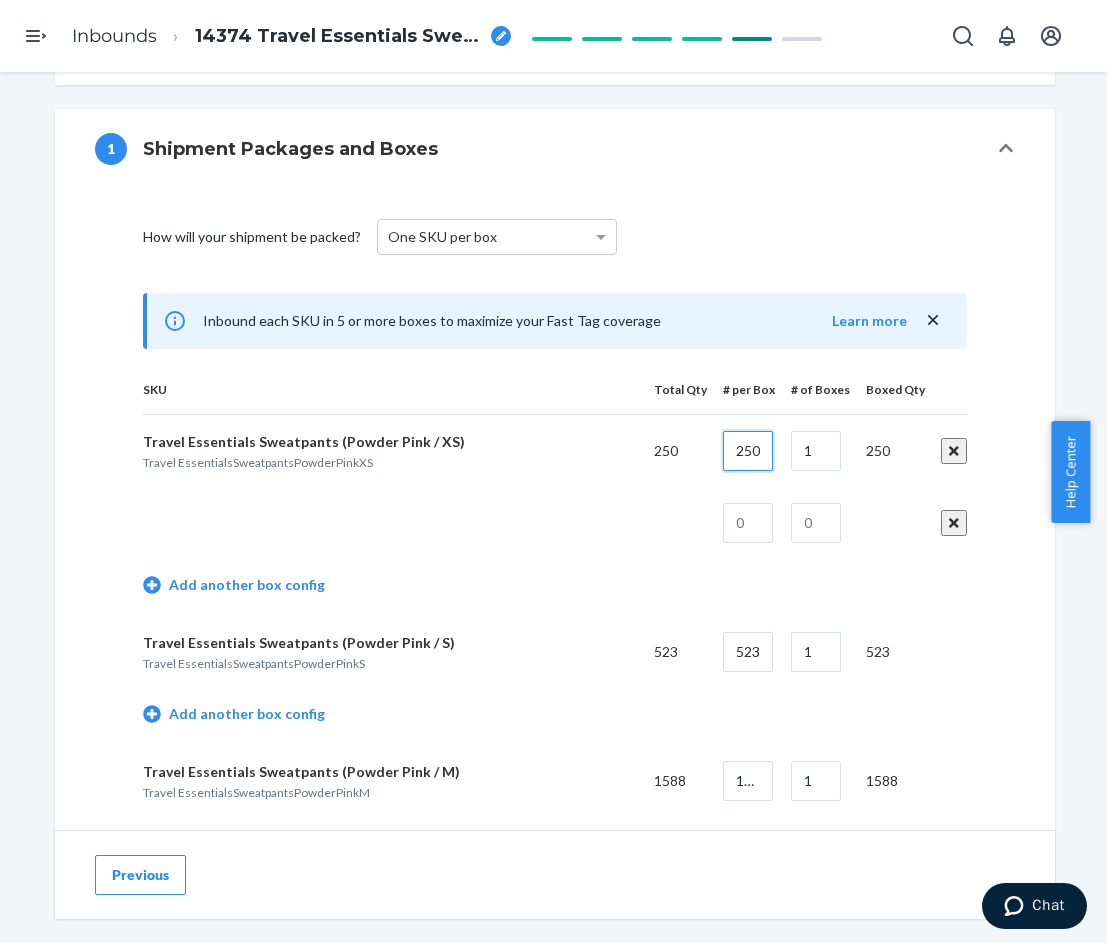 click on "250" at bounding box center (748, 451) 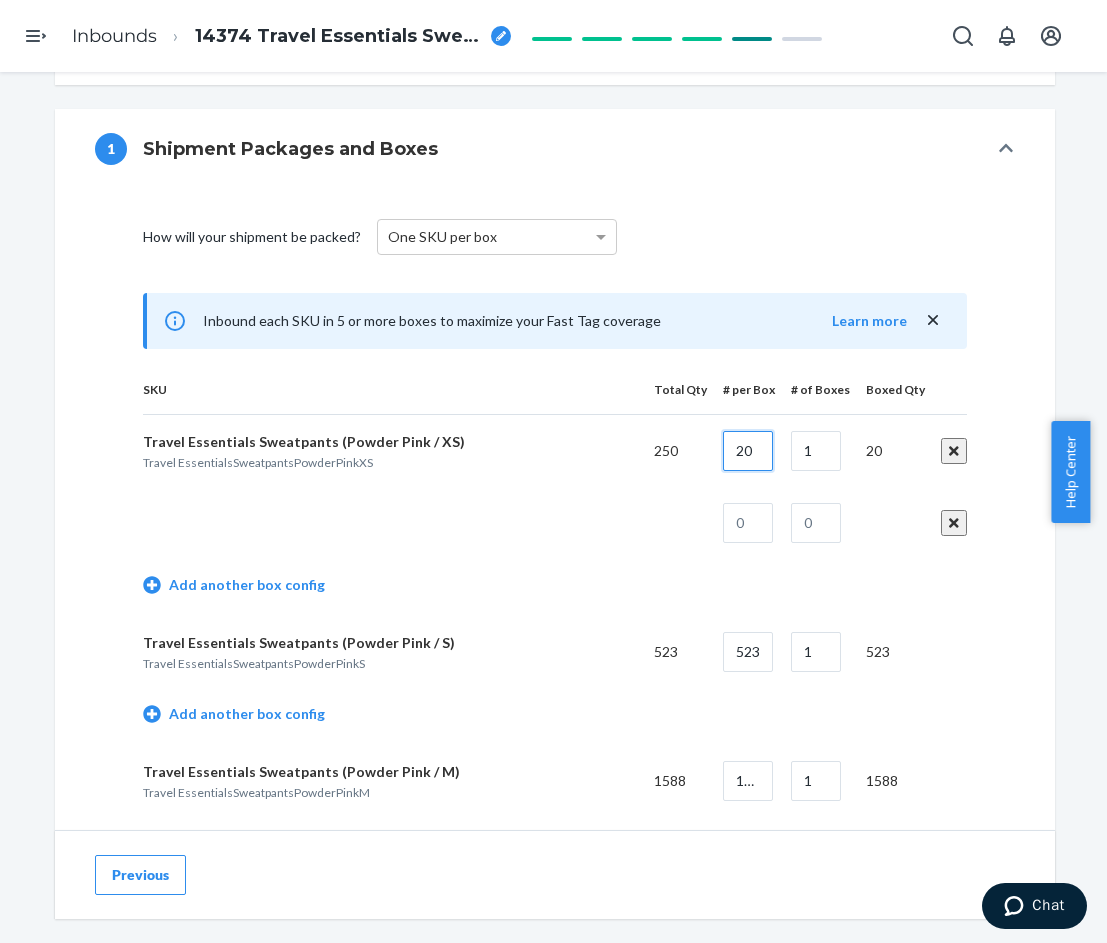 type on "20" 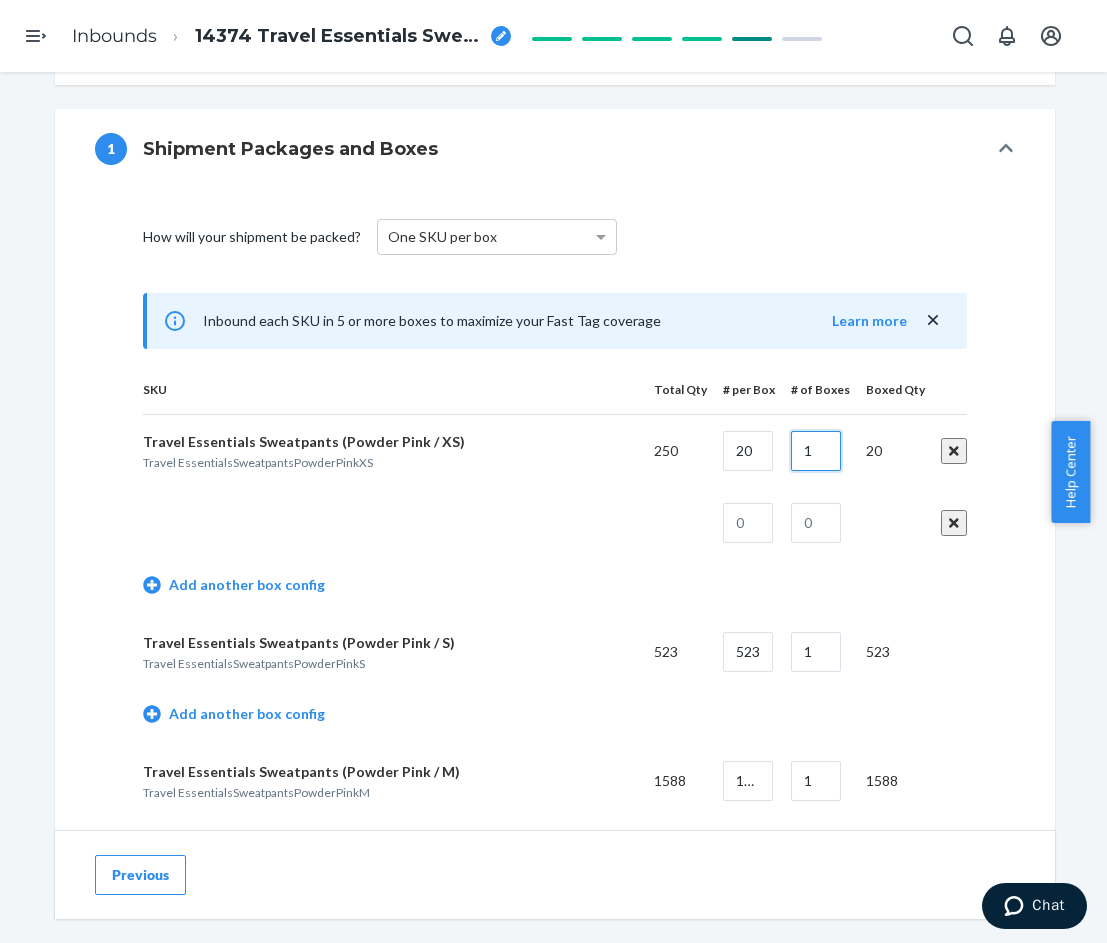 click on "1" at bounding box center (816, 451) 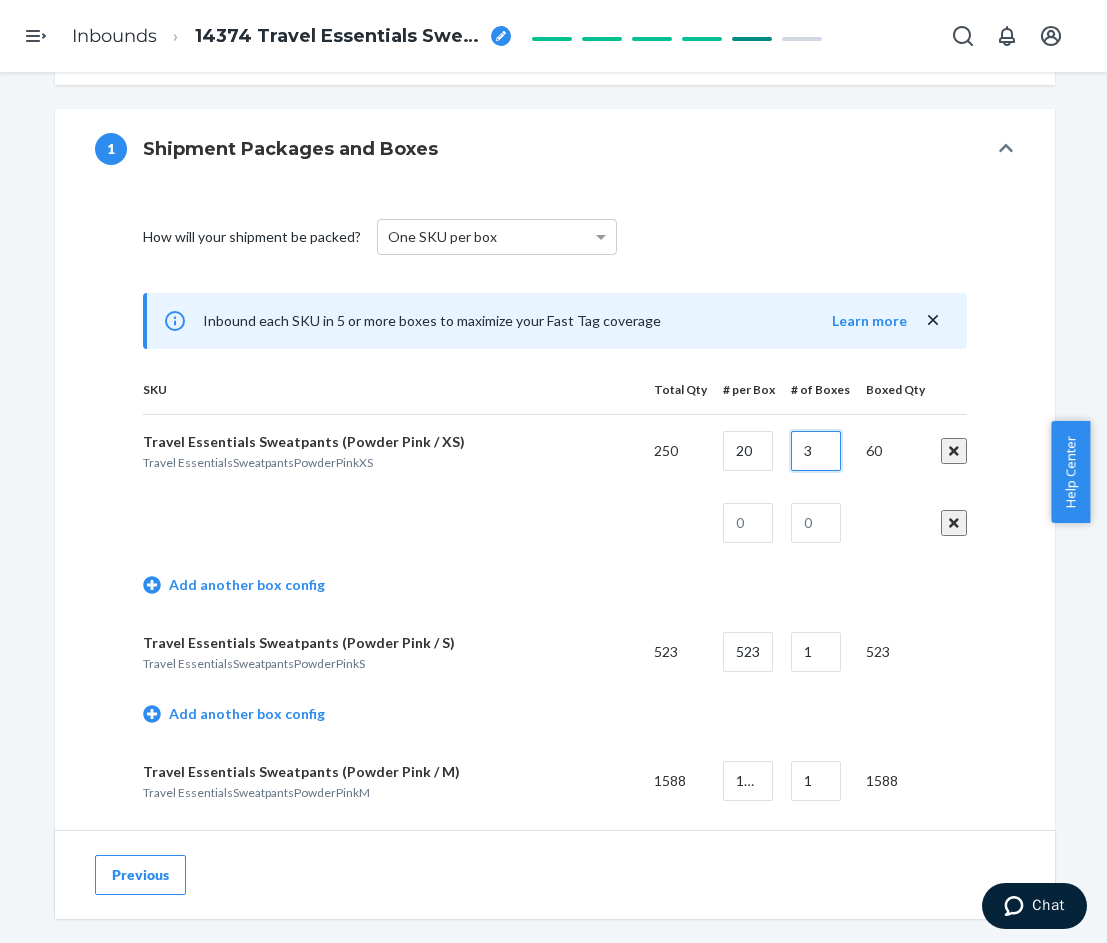 type on "3" 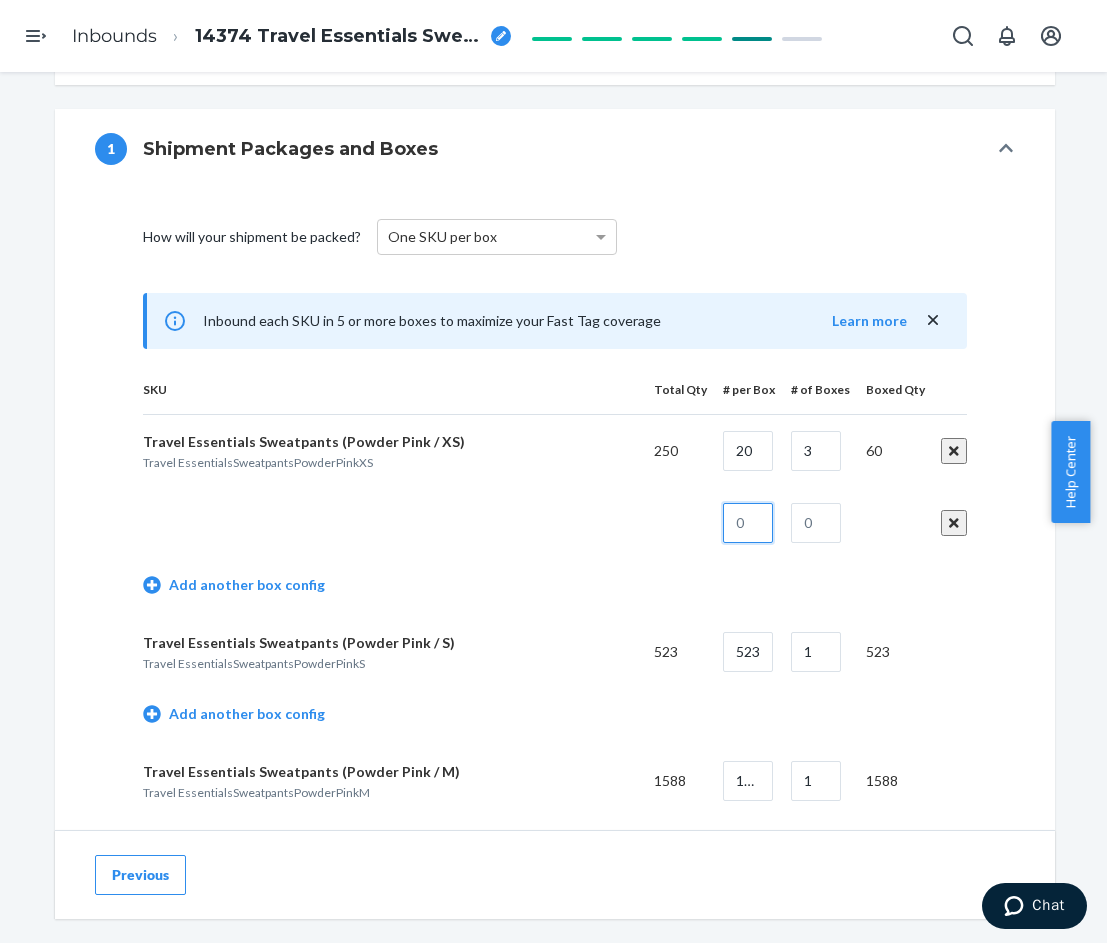 click at bounding box center [748, 523] 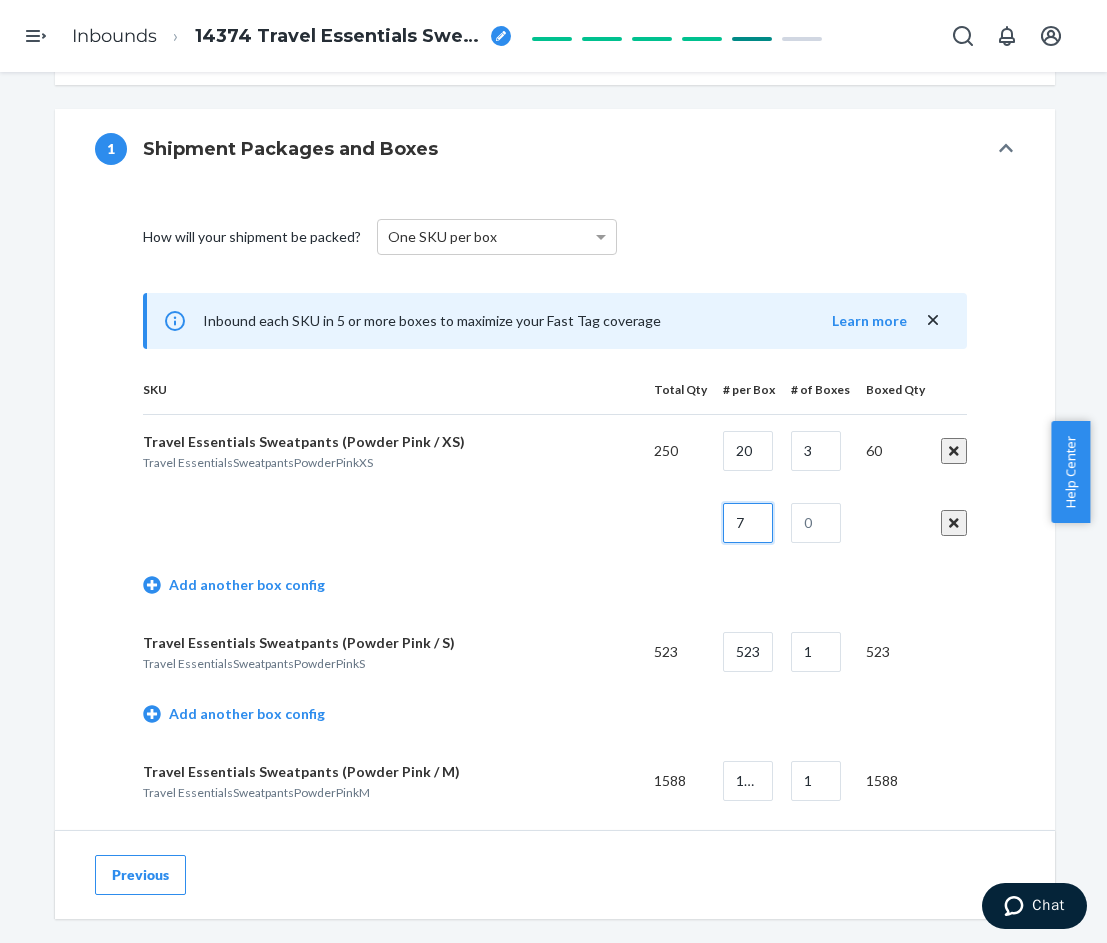 type on "7" 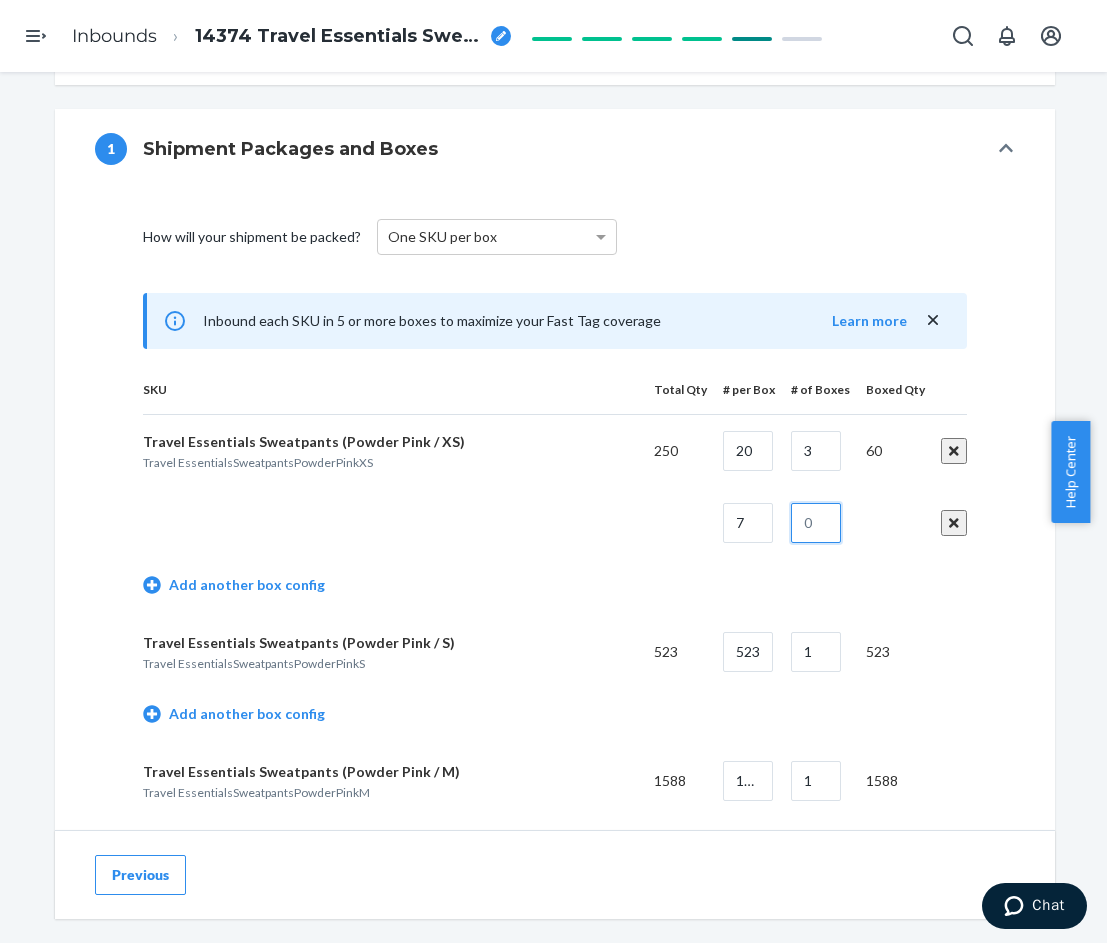 click at bounding box center [816, 523] 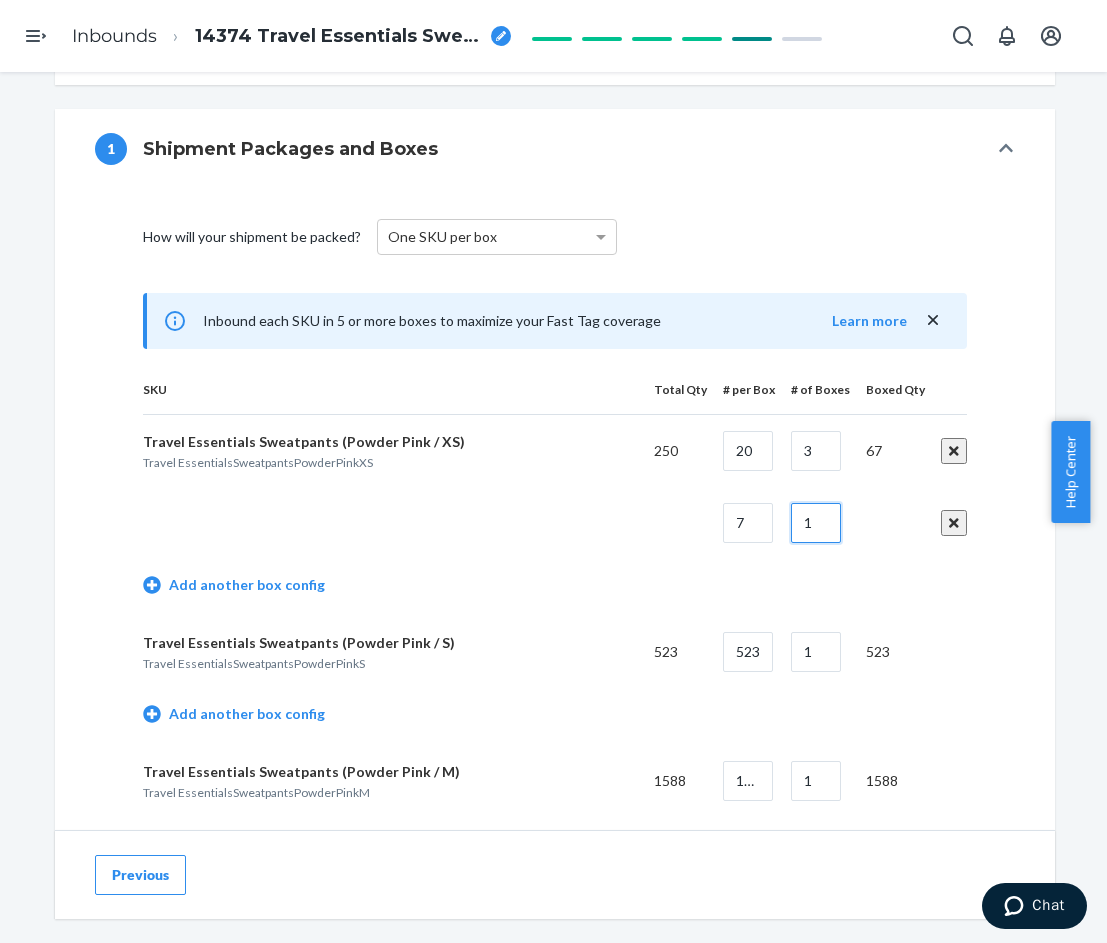 type on "1" 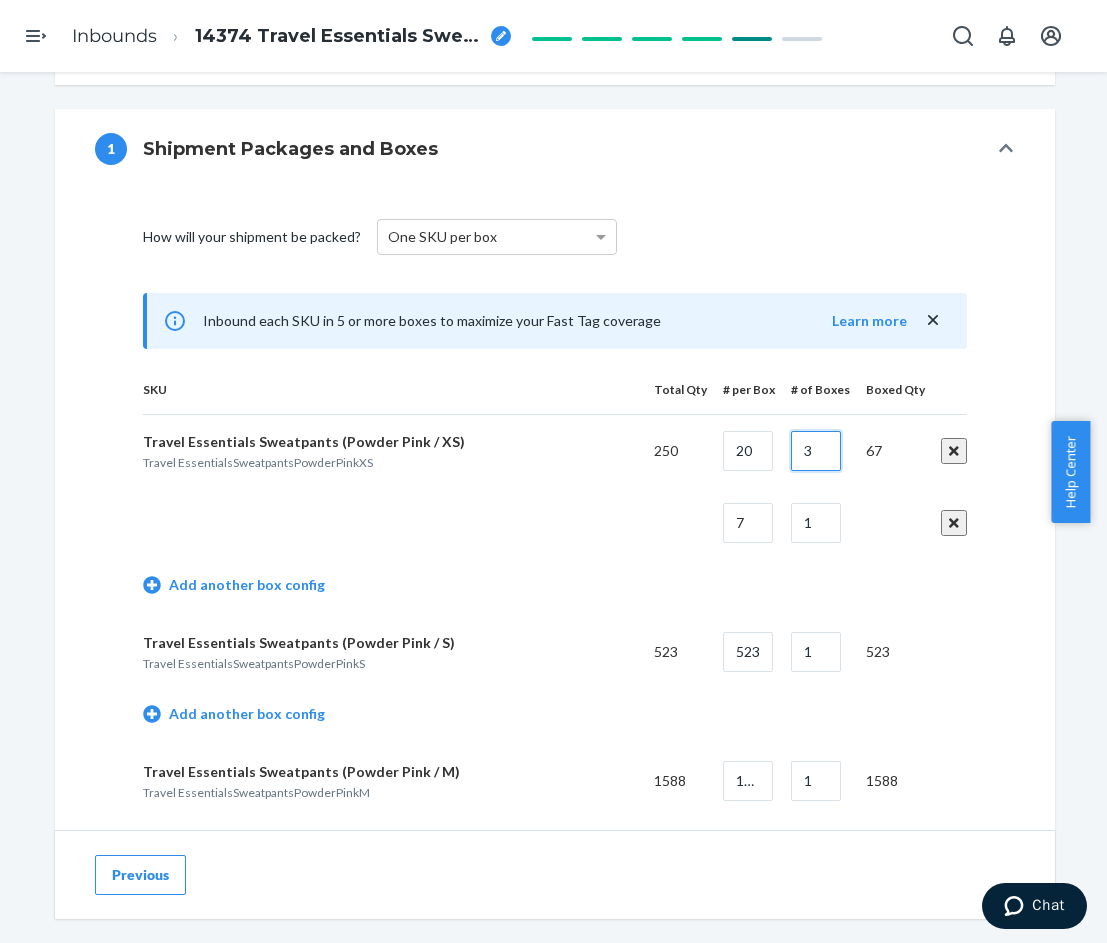click on "3" at bounding box center (816, 451) 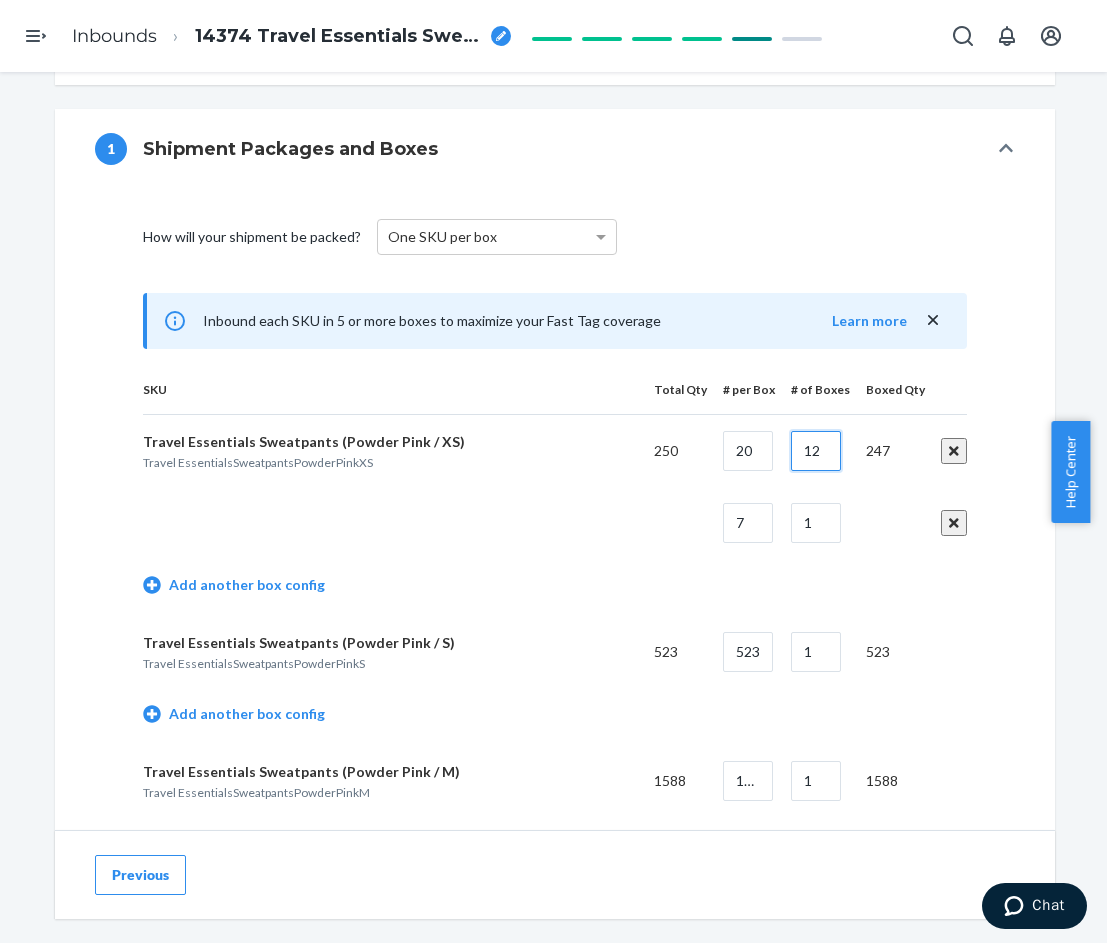 type on "12" 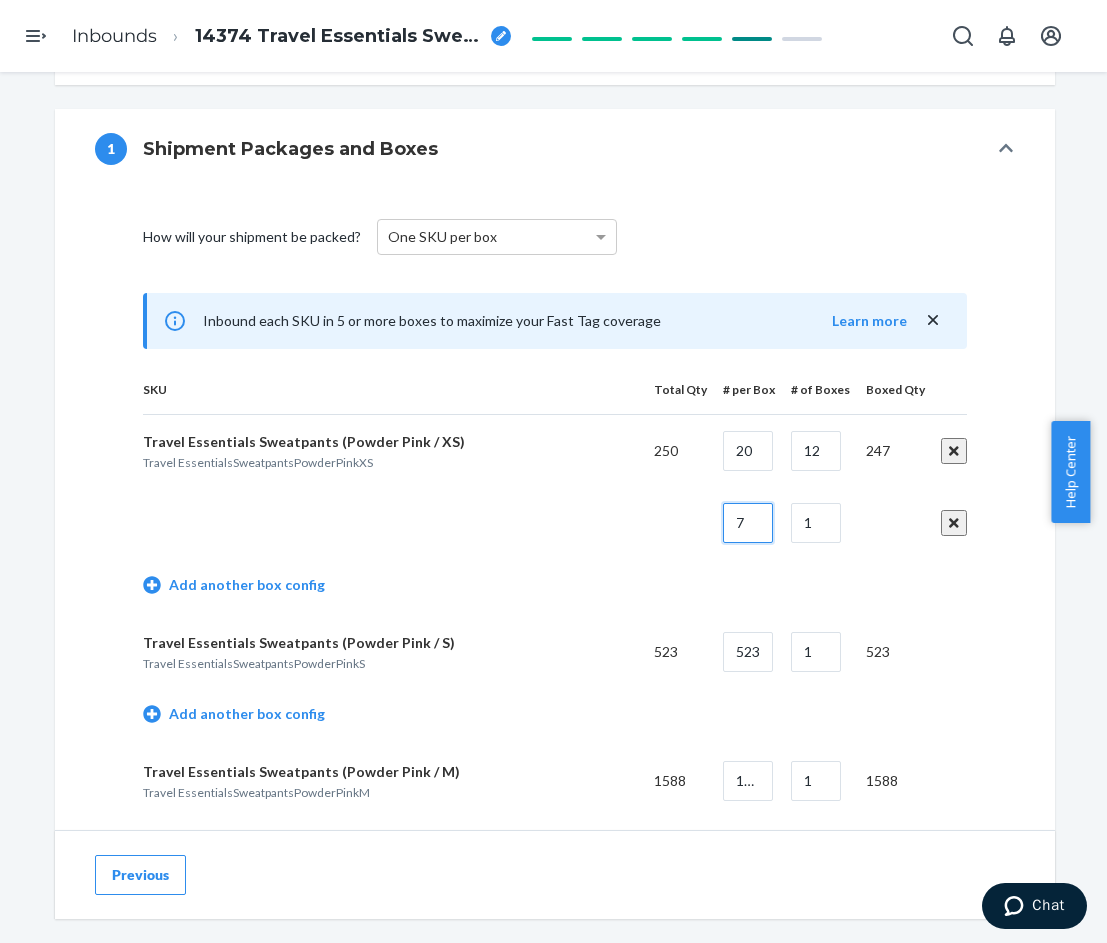 click on "7" at bounding box center (748, 523) 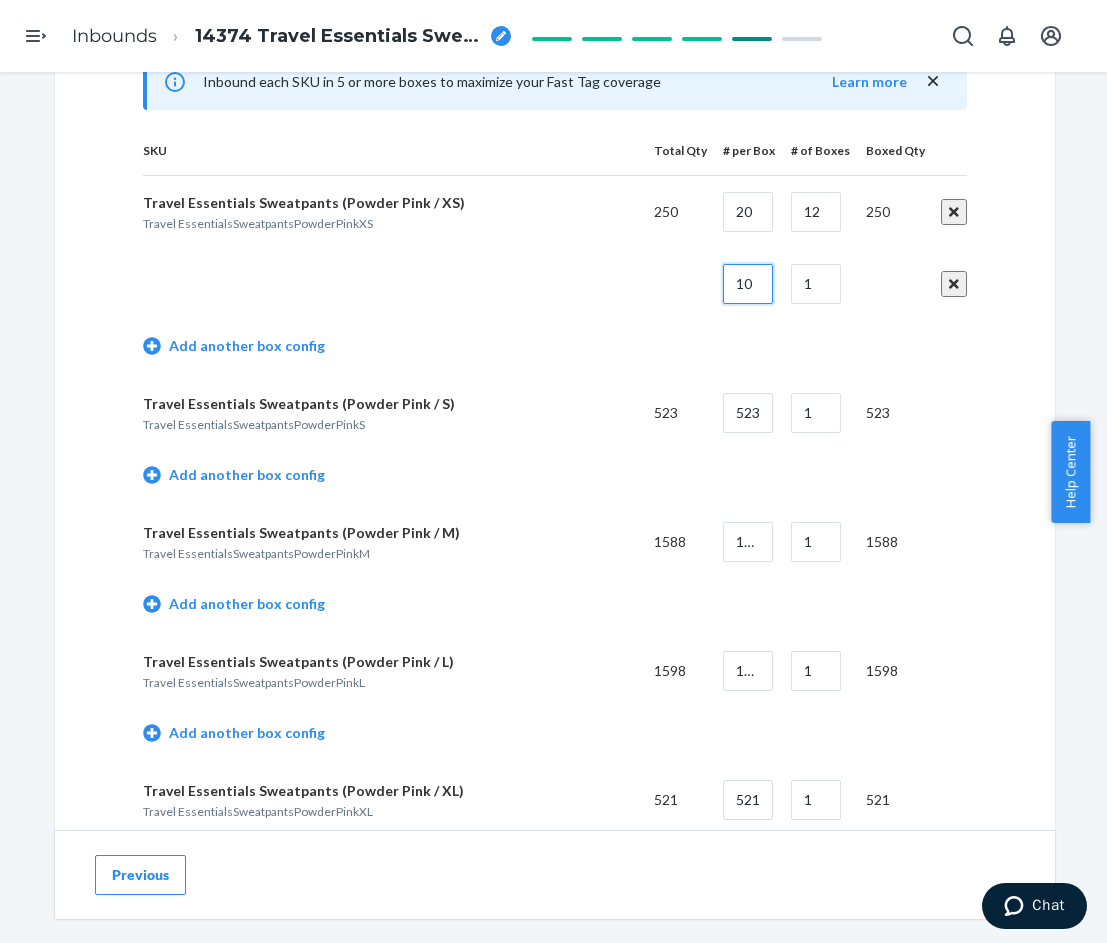scroll, scrollTop: 1000, scrollLeft: 0, axis: vertical 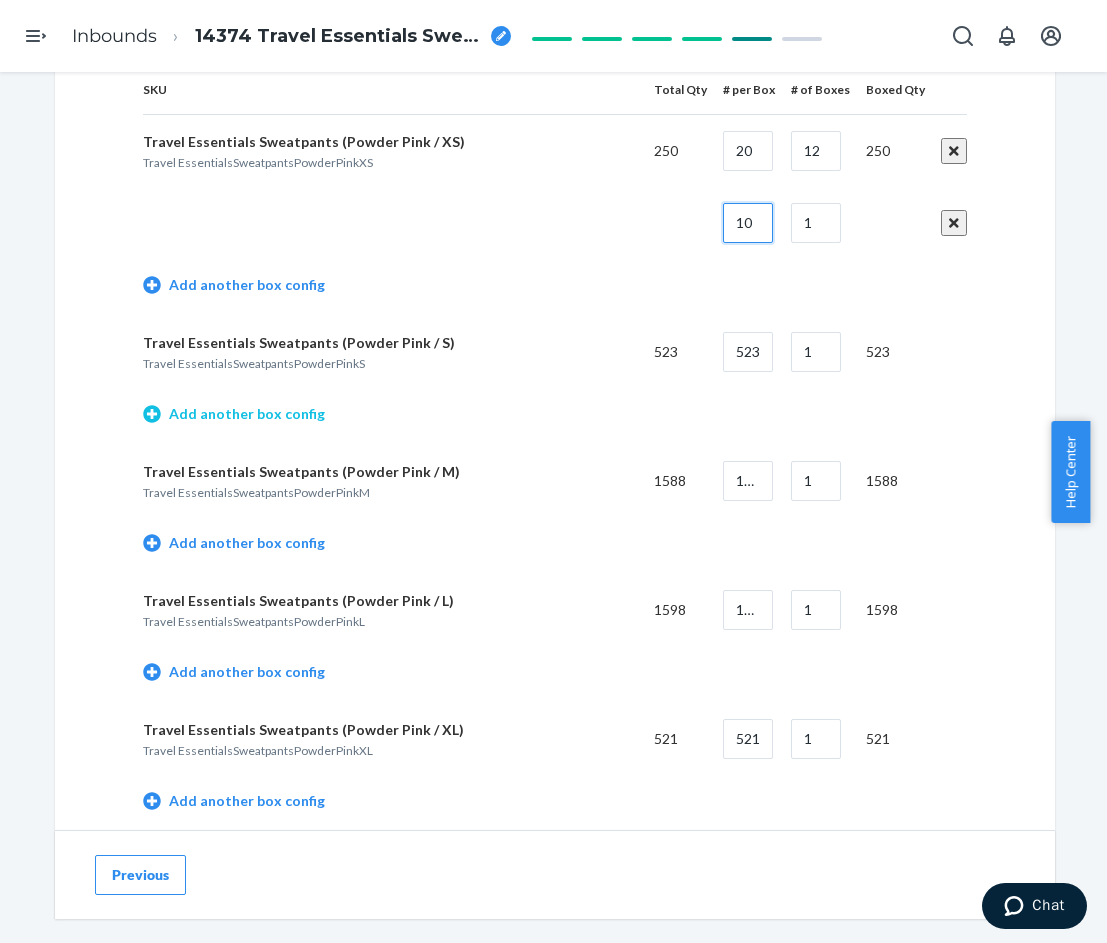 type on "10" 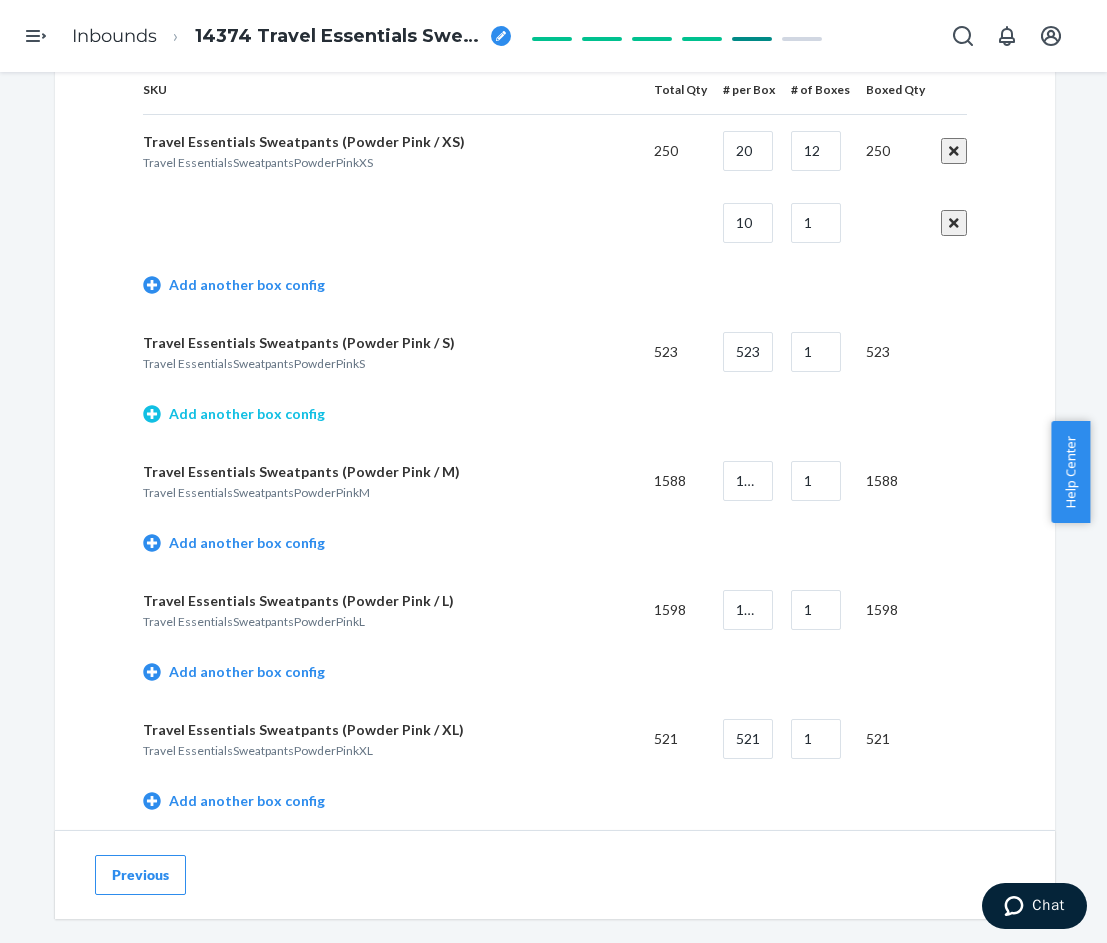 click on "Add another box config" at bounding box center (234, 414) 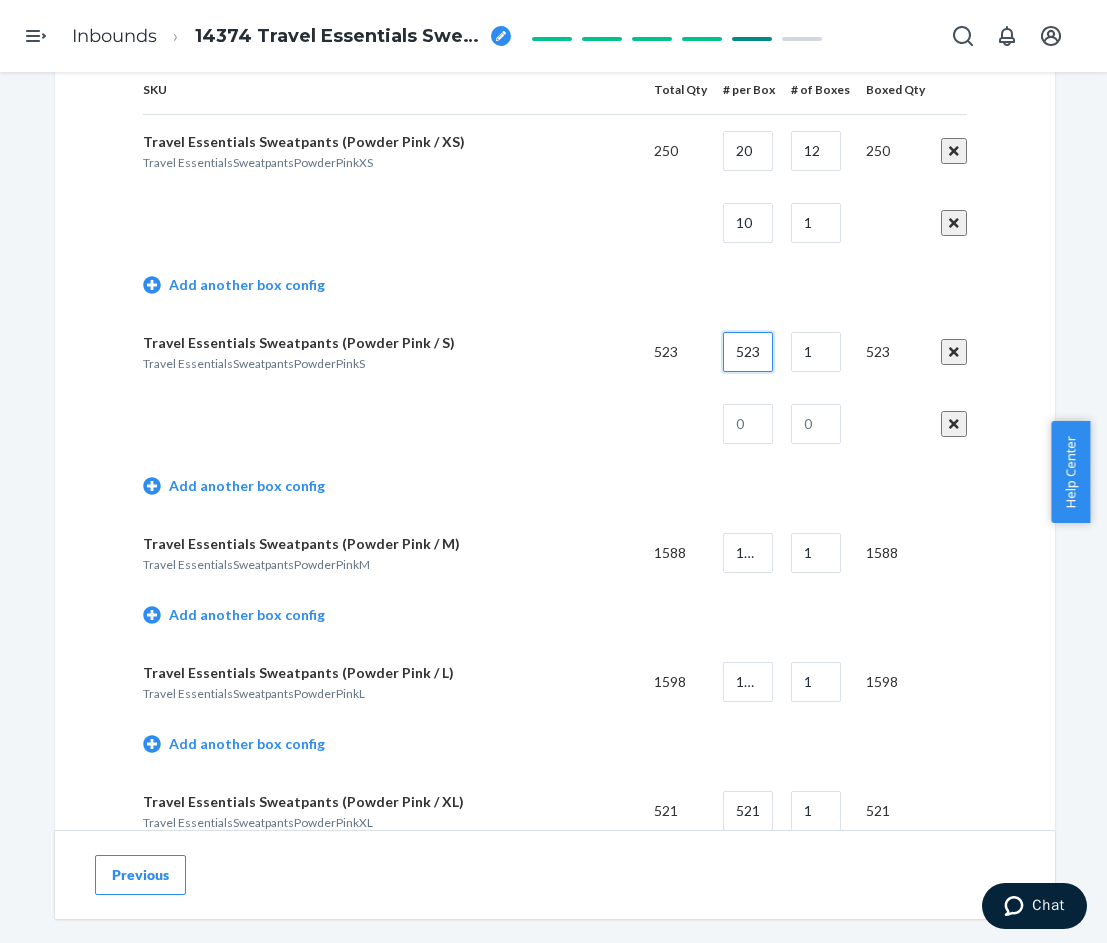 click on "523" at bounding box center [748, 352] 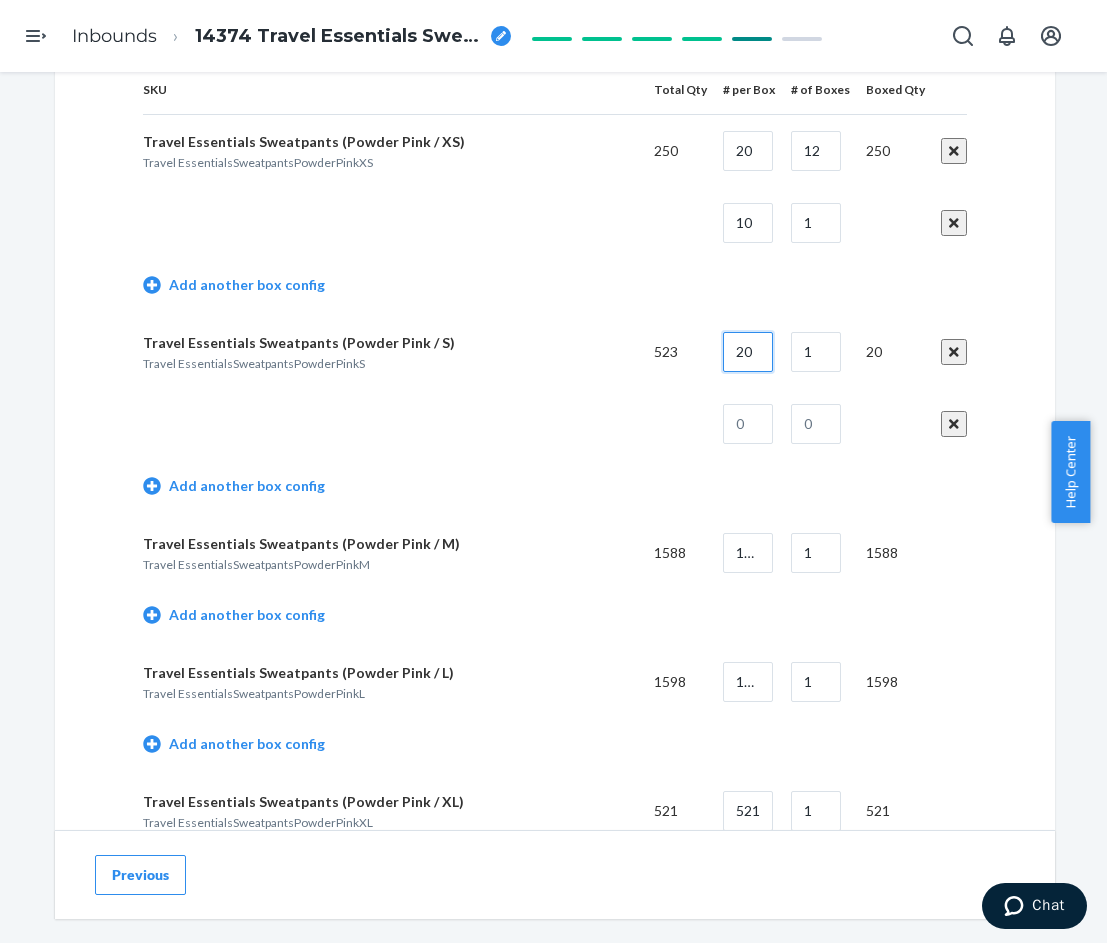 type on "20" 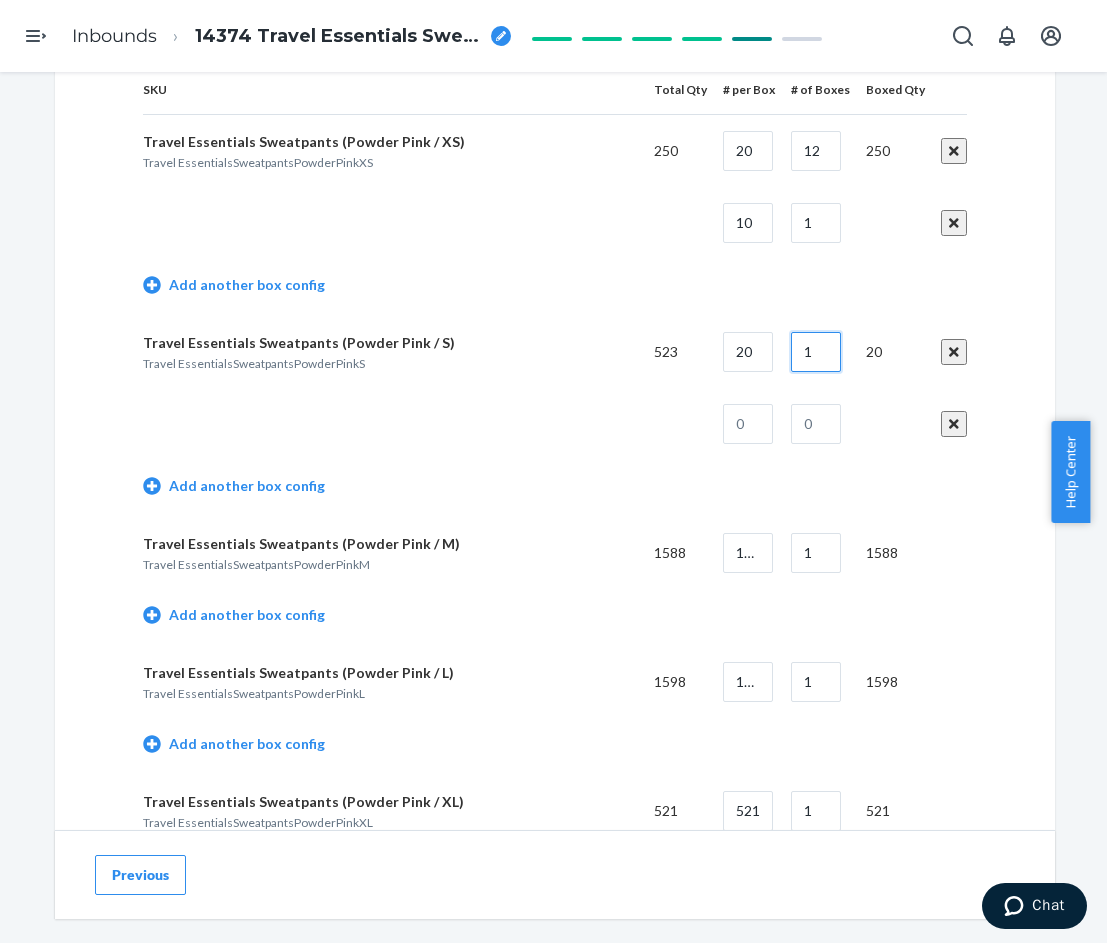 click on "1" at bounding box center [816, 352] 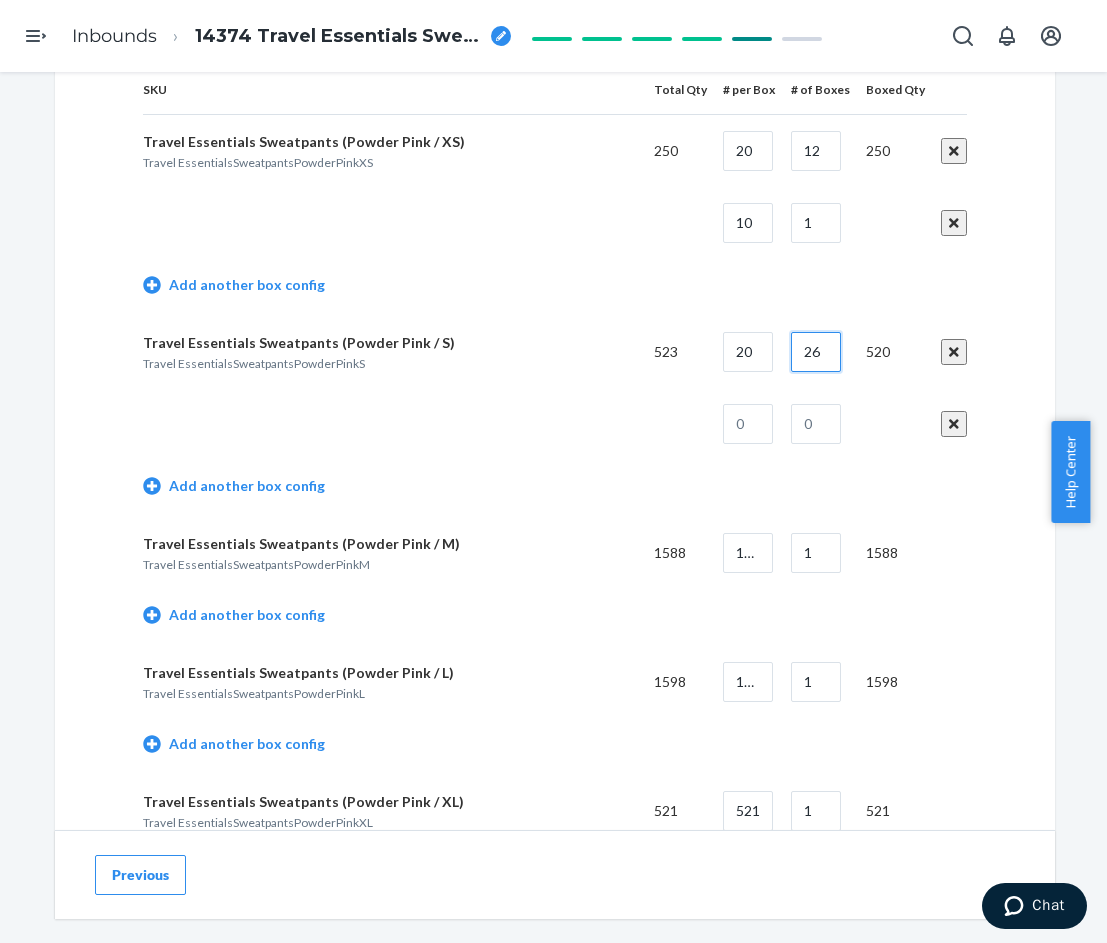 type on "26" 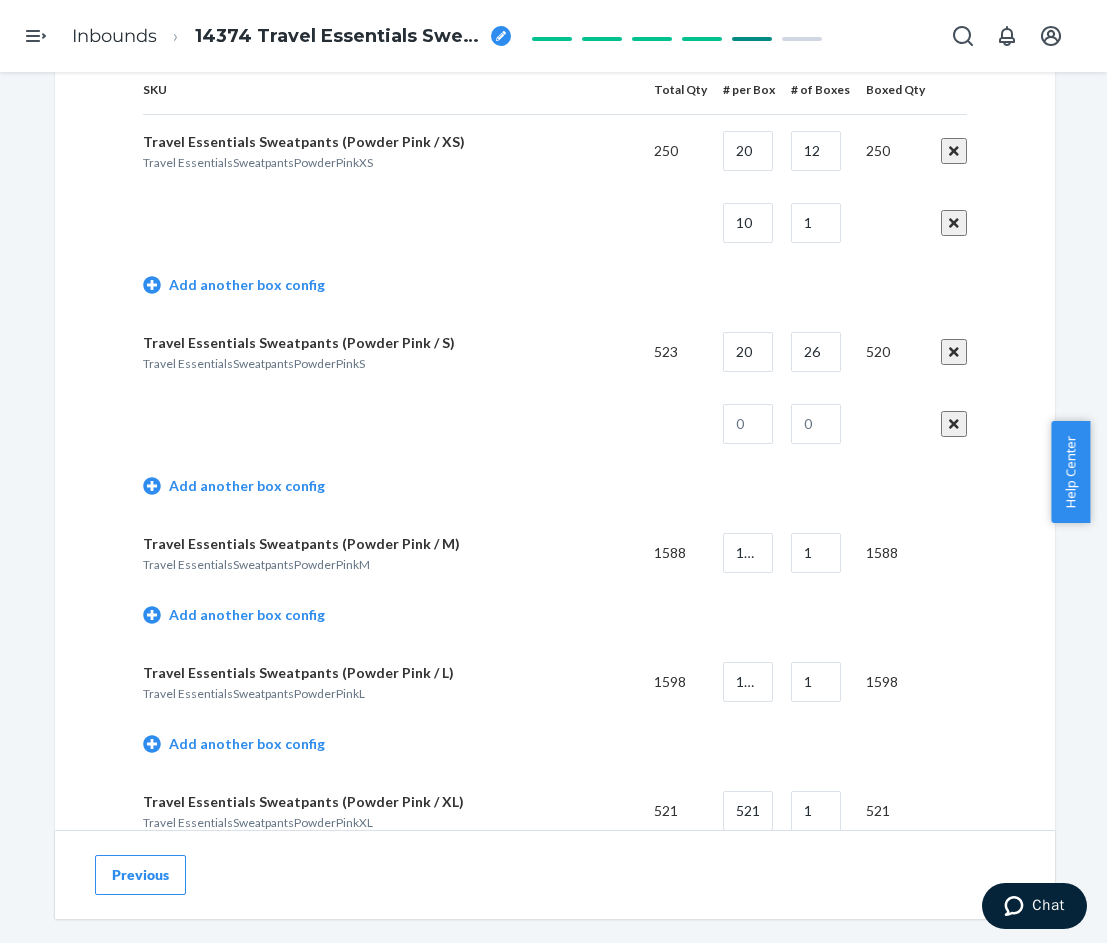 click at bounding box center [741, 424] 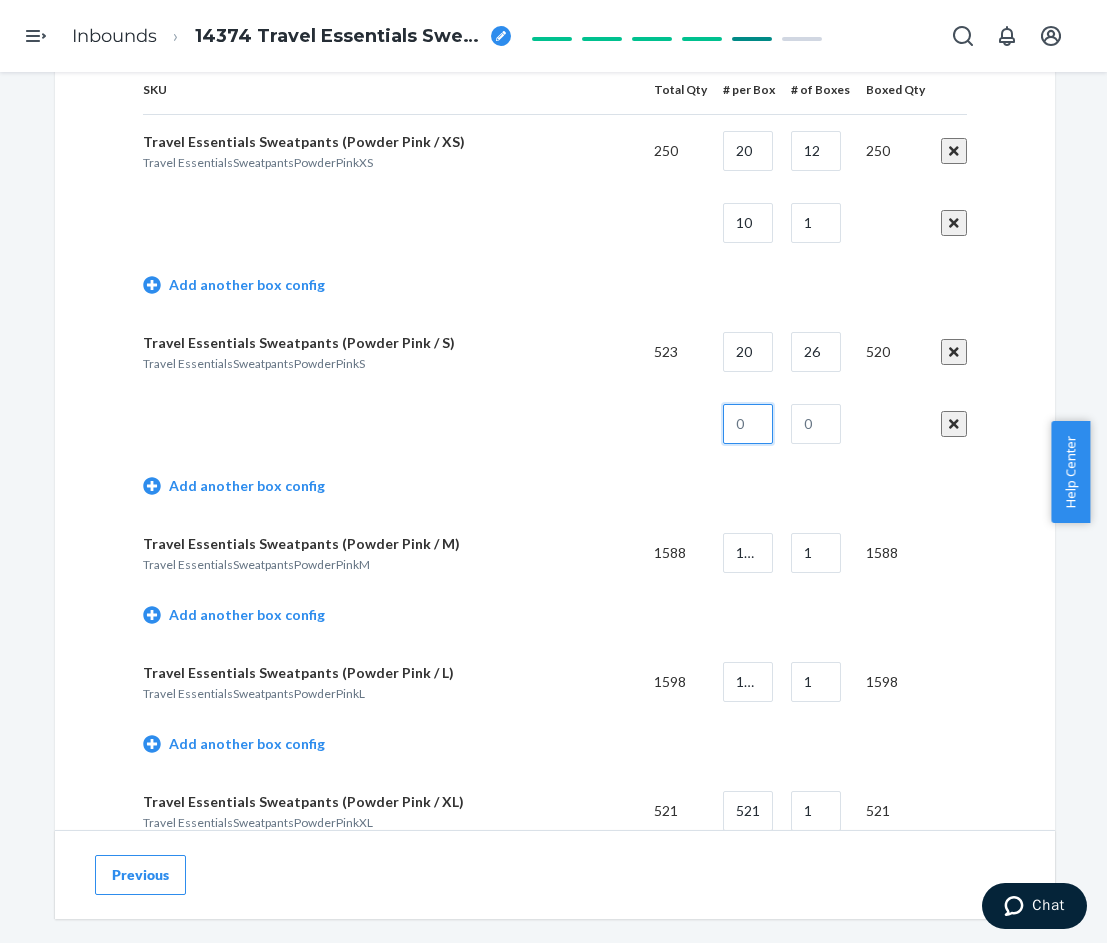click at bounding box center [748, 424] 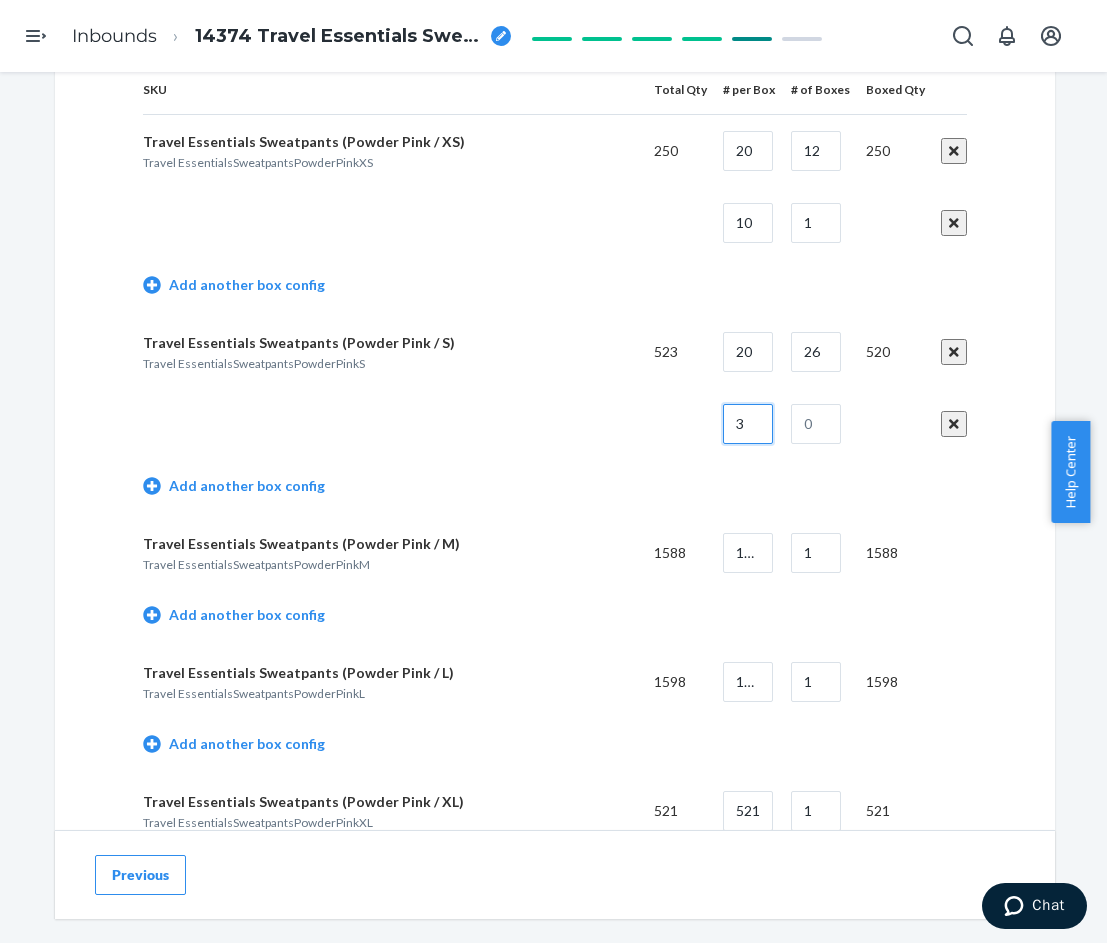 type on "3" 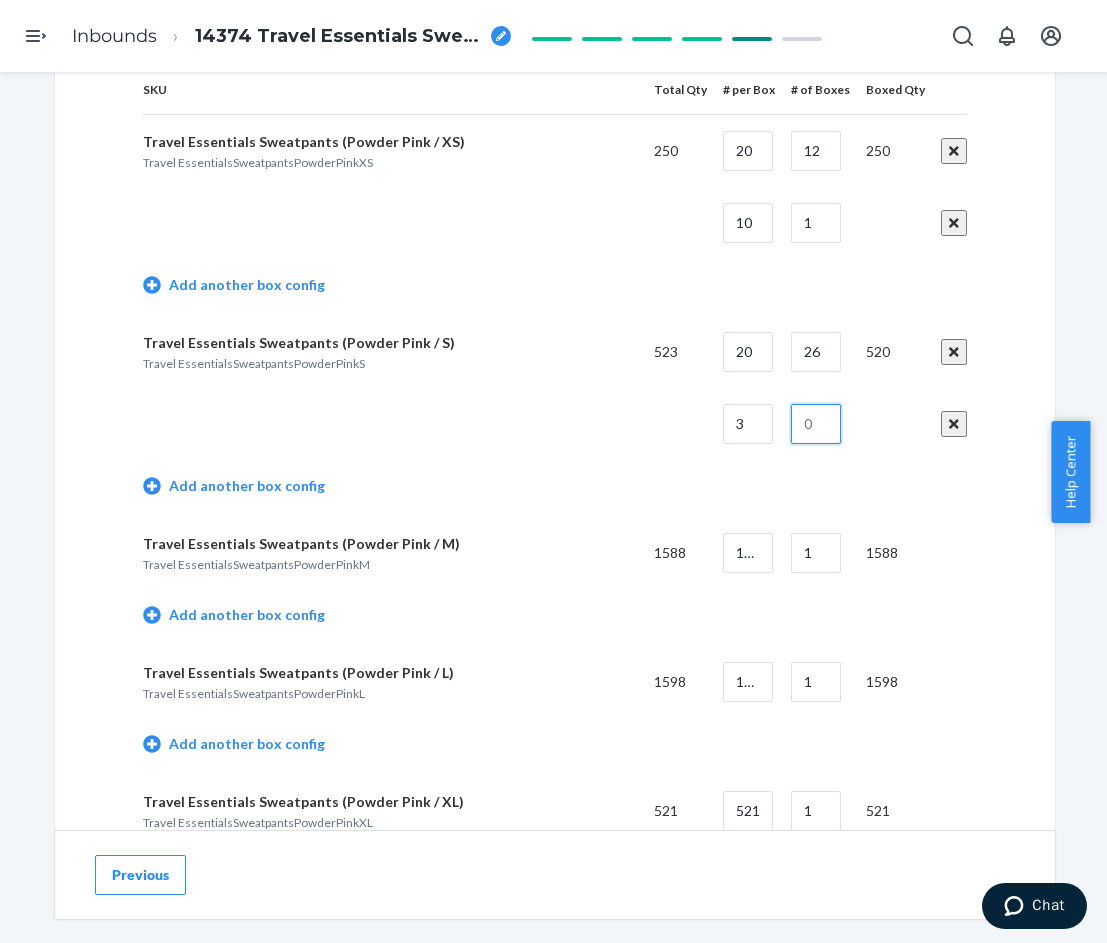 click at bounding box center (816, 424) 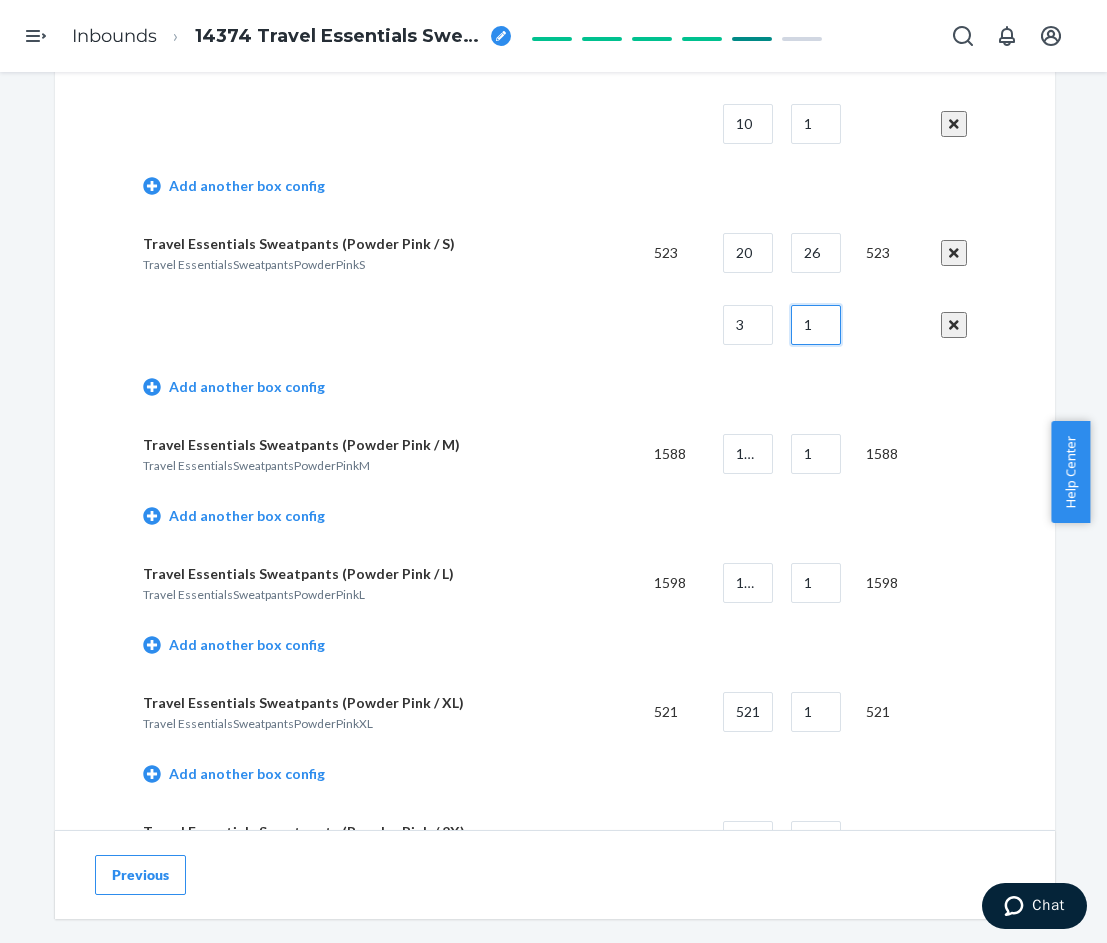 scroll, scrollTop: 1100, scrollLeft: 0, axis: vertical 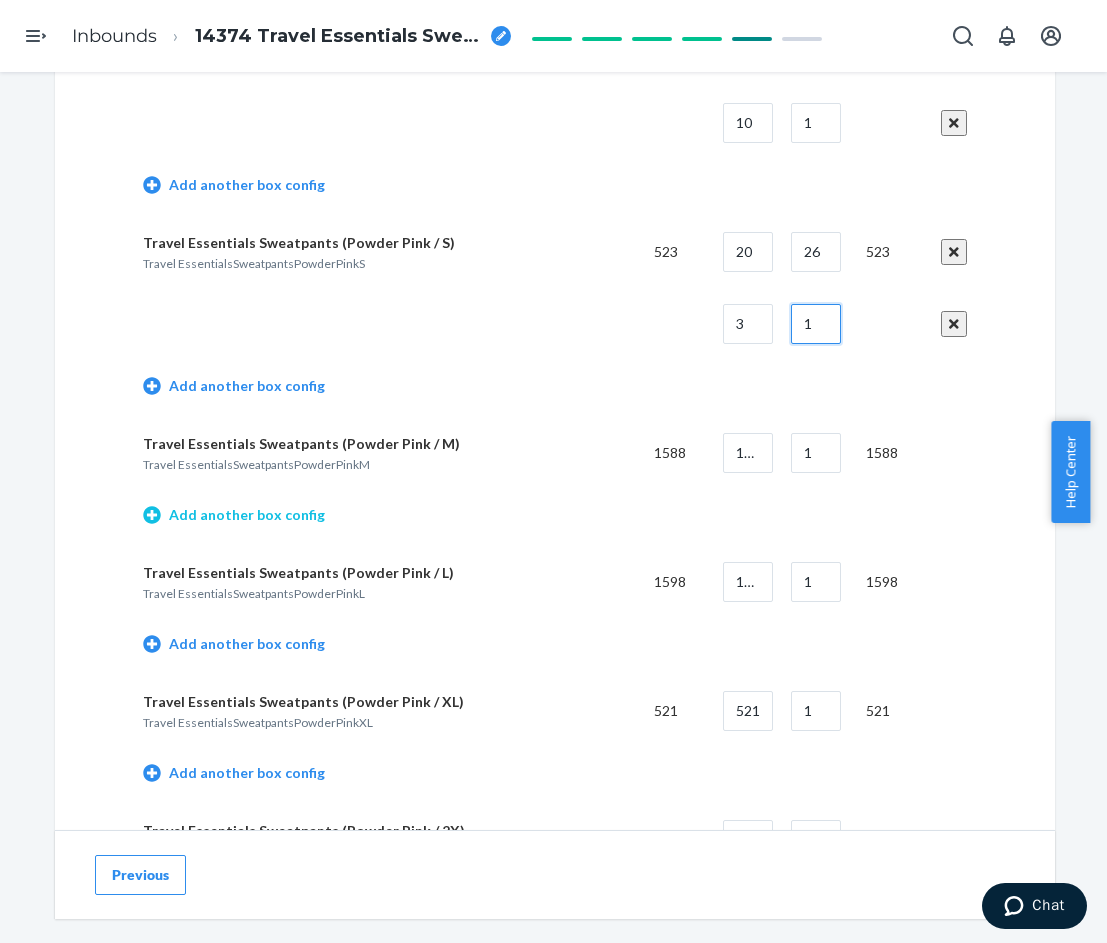 type on "1" 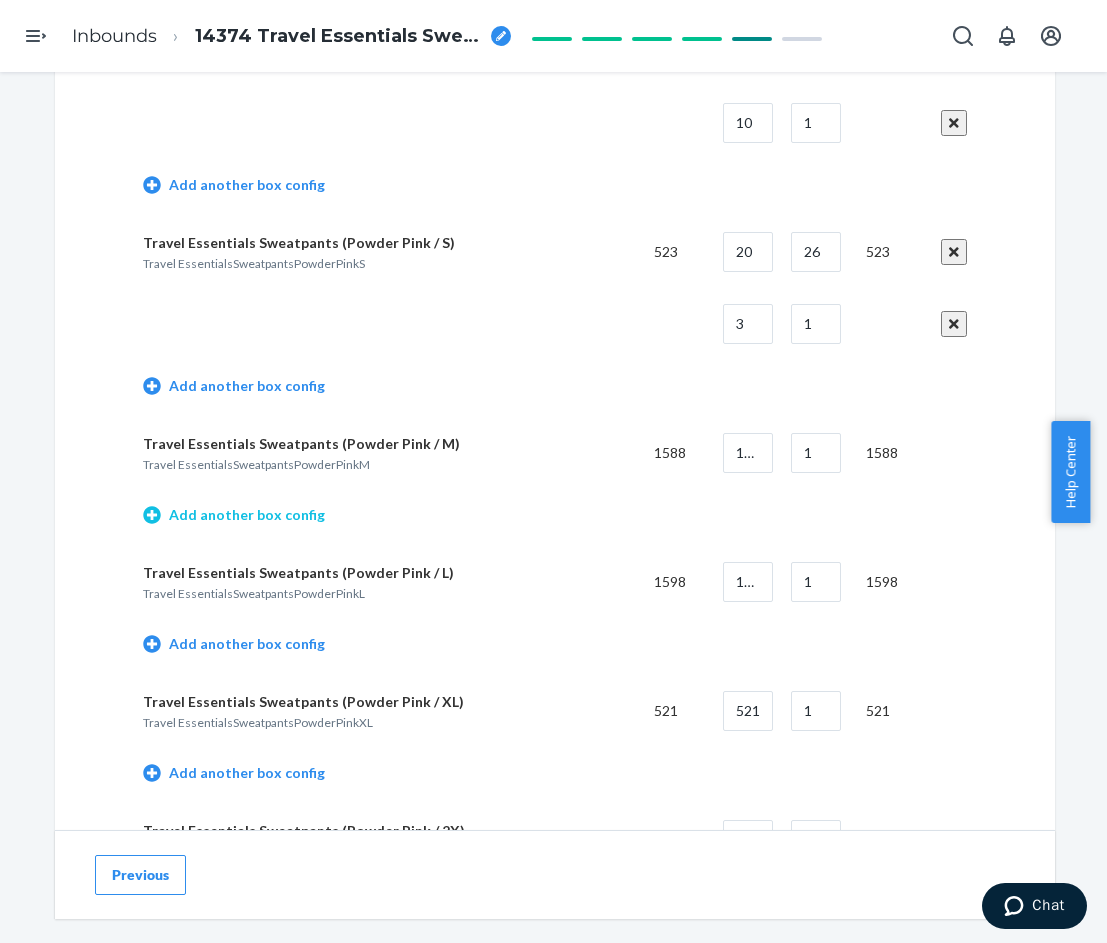 click on "Add another box config" at bounding box center [234, 515] 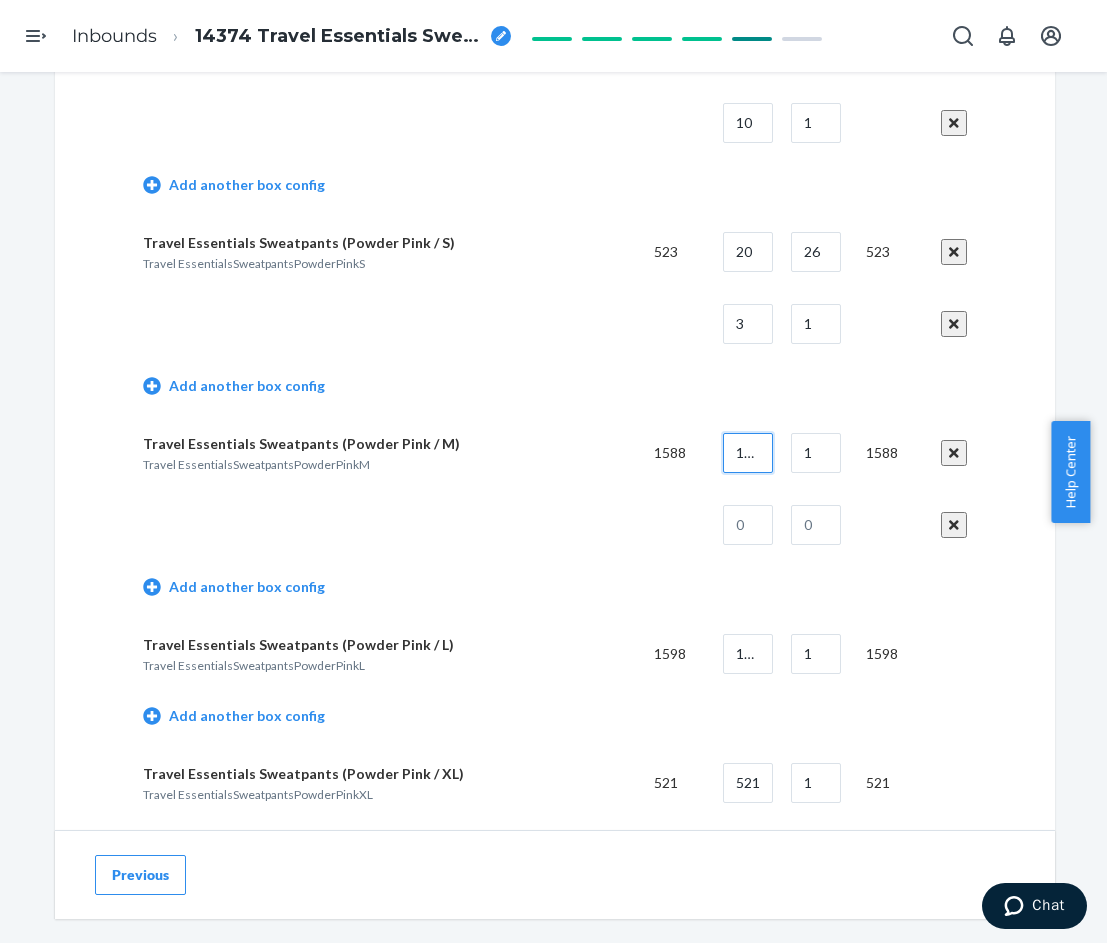 click on "1588" at bounding box center (748, 453) 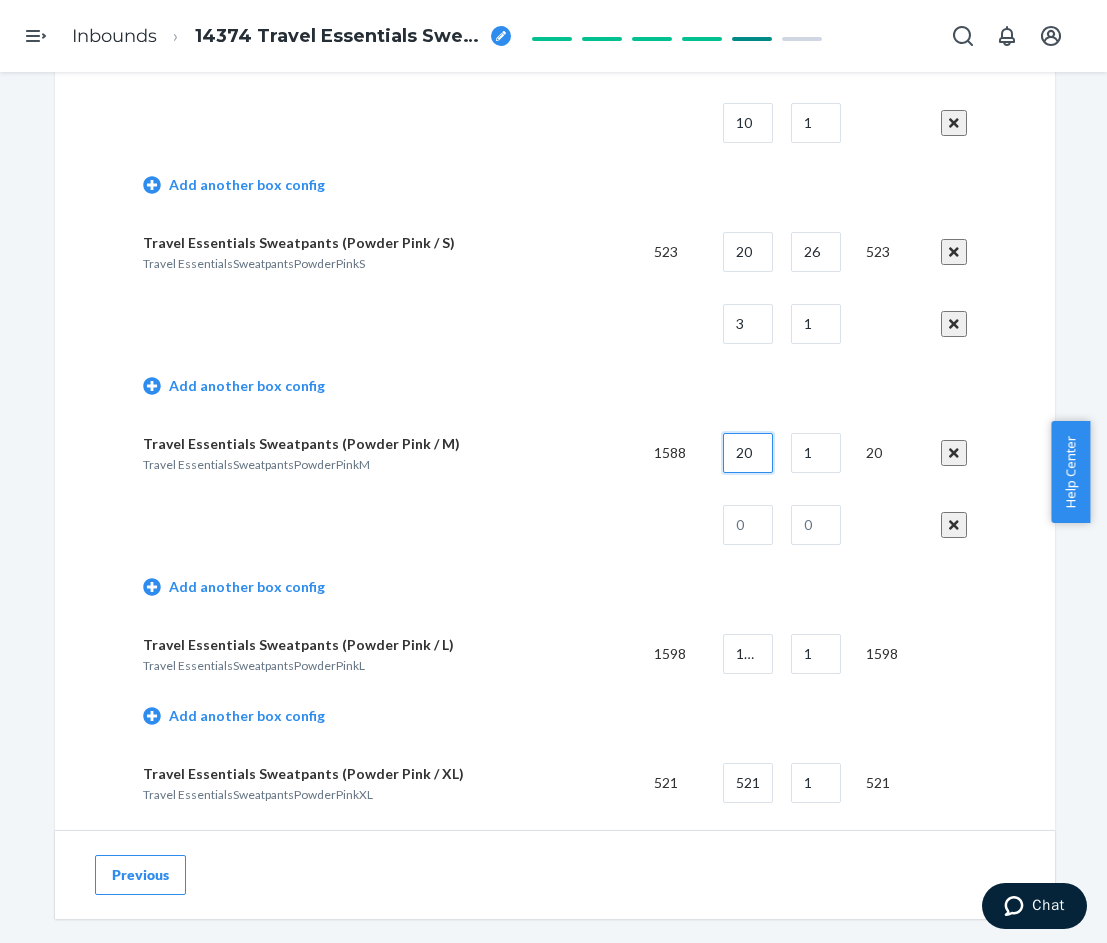 type on "20" 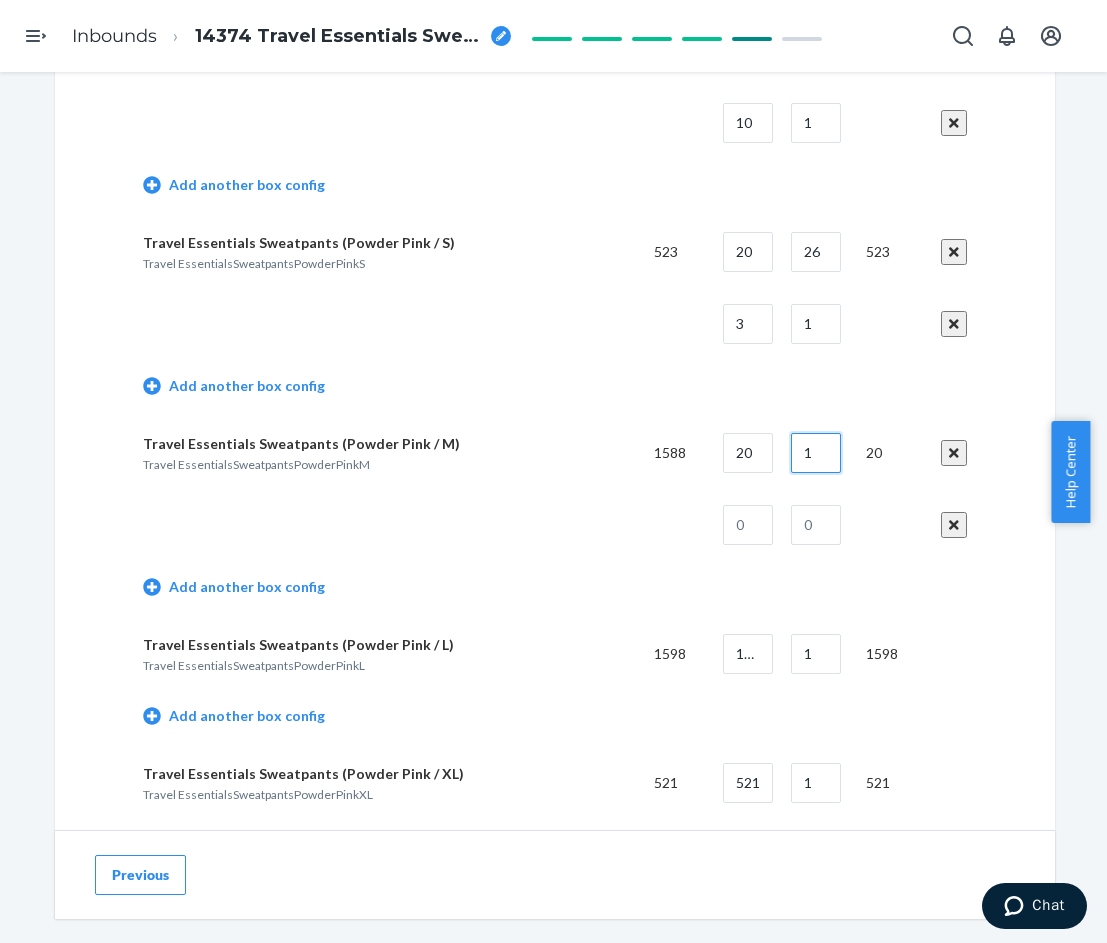 click on "1" at bounding box center [816, 453] 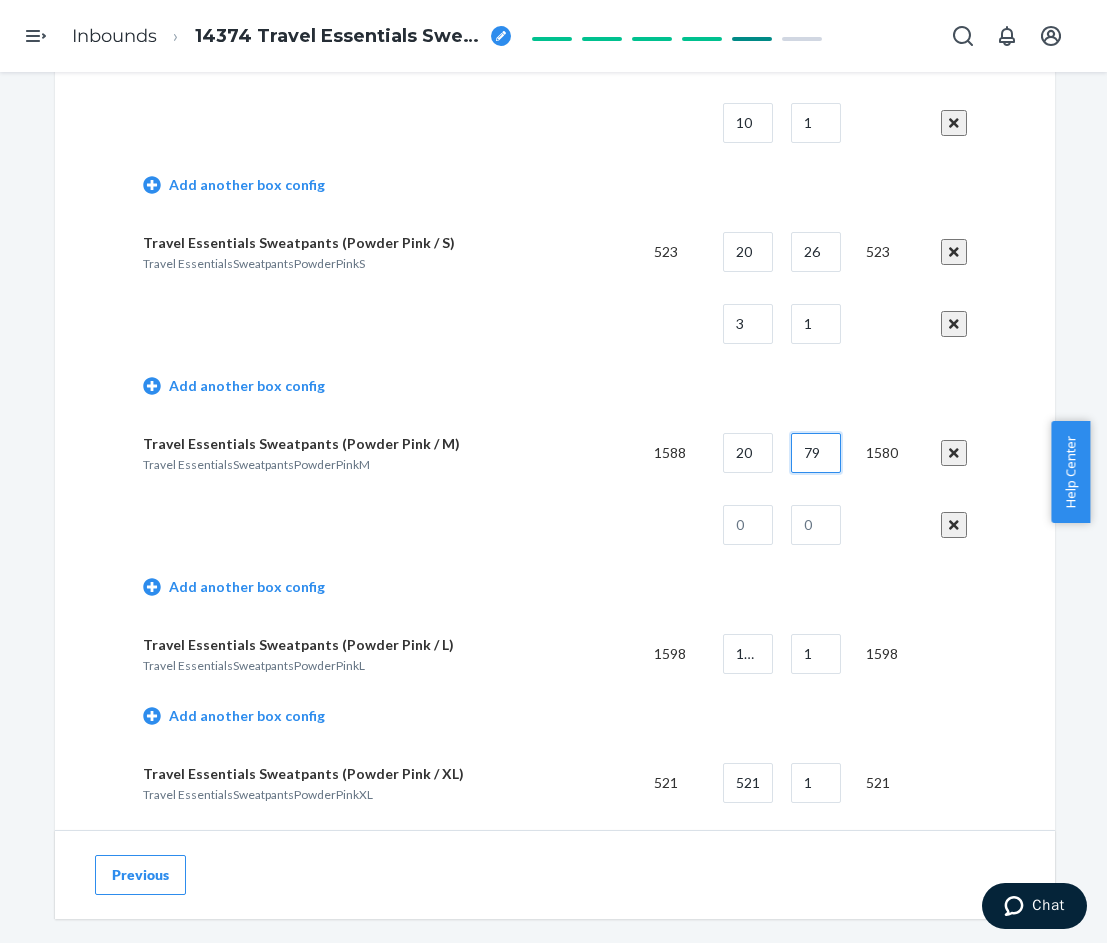type on "79" 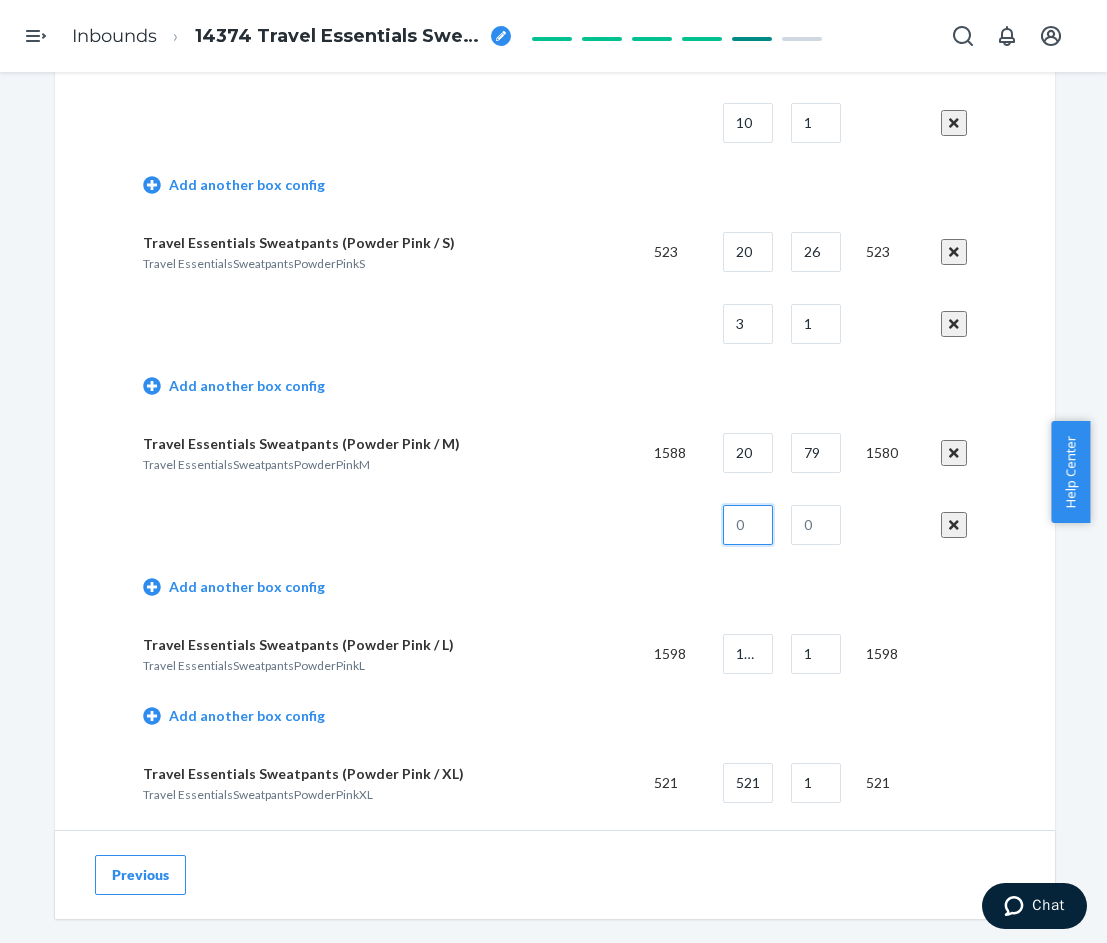 click at bounding box center [748, 525] 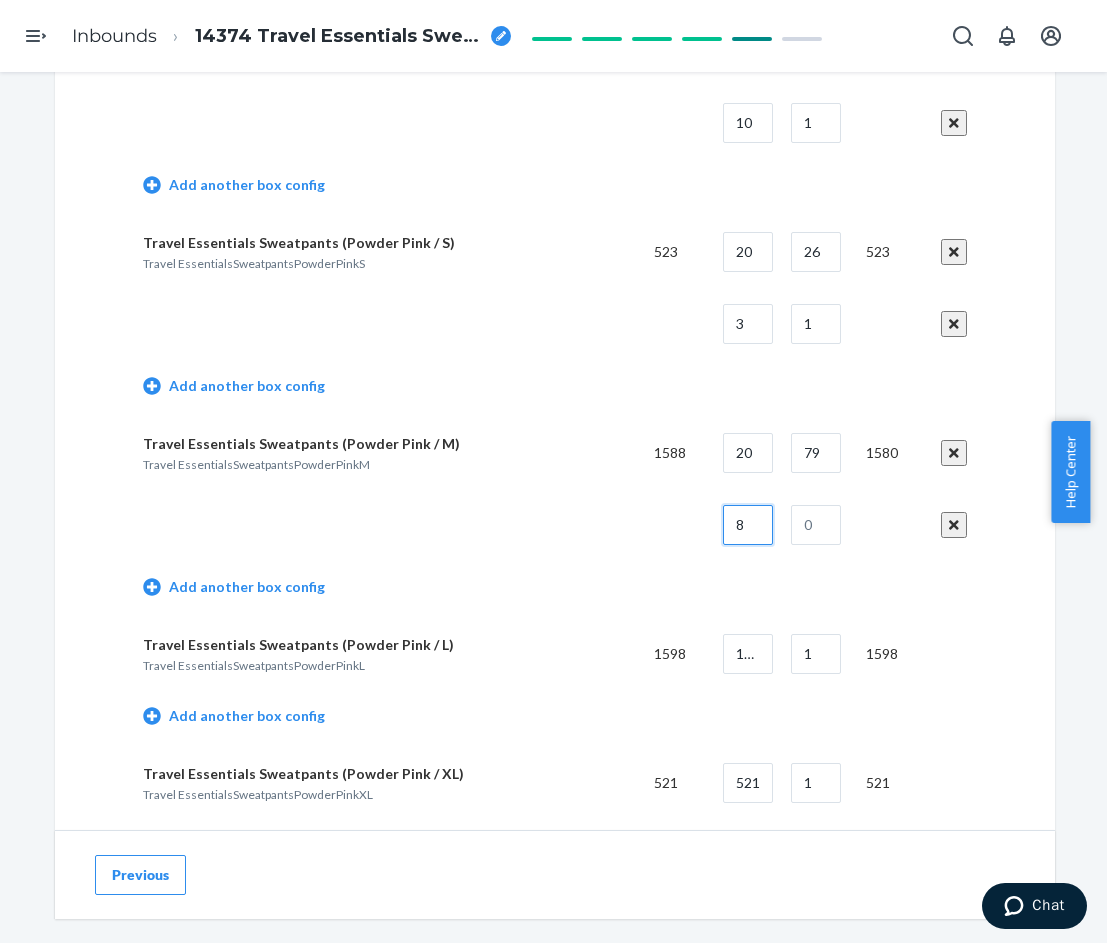 type on "8" 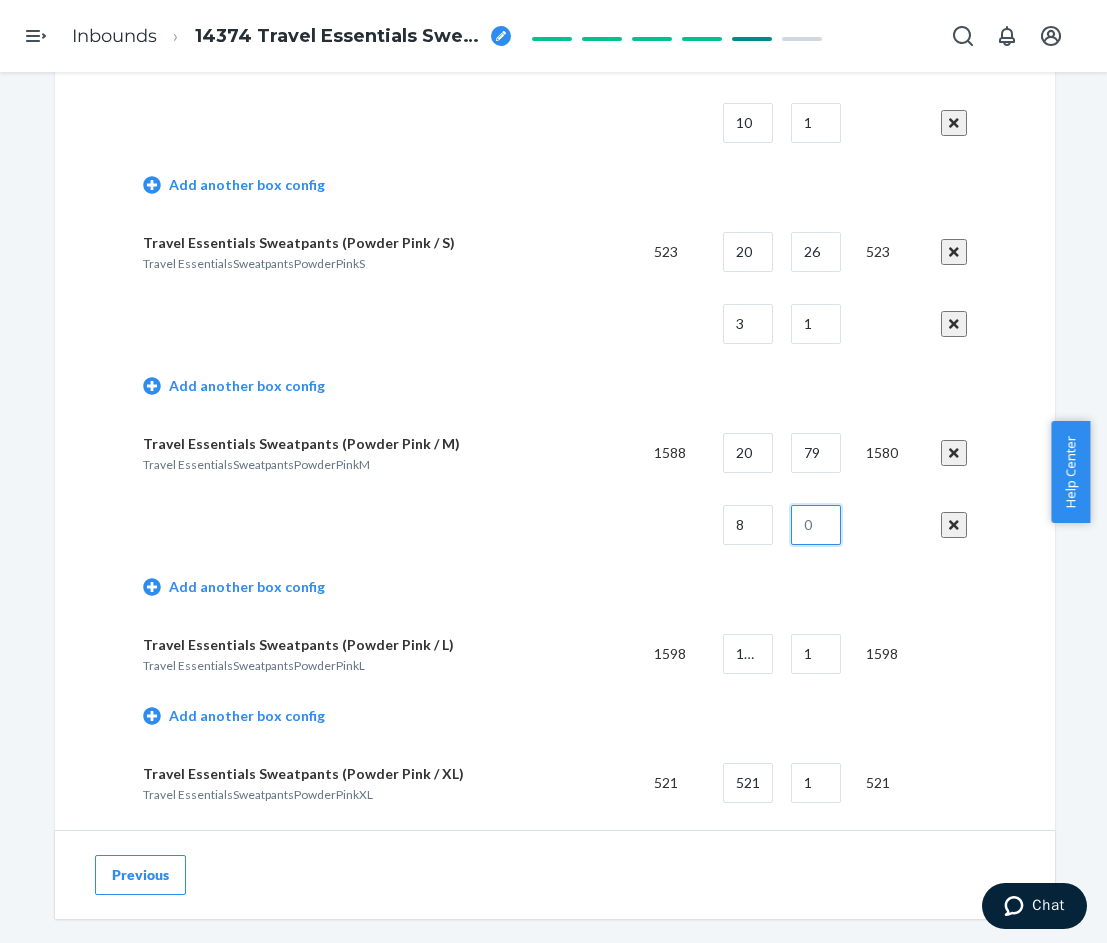 click at bounding box center (816, 525) 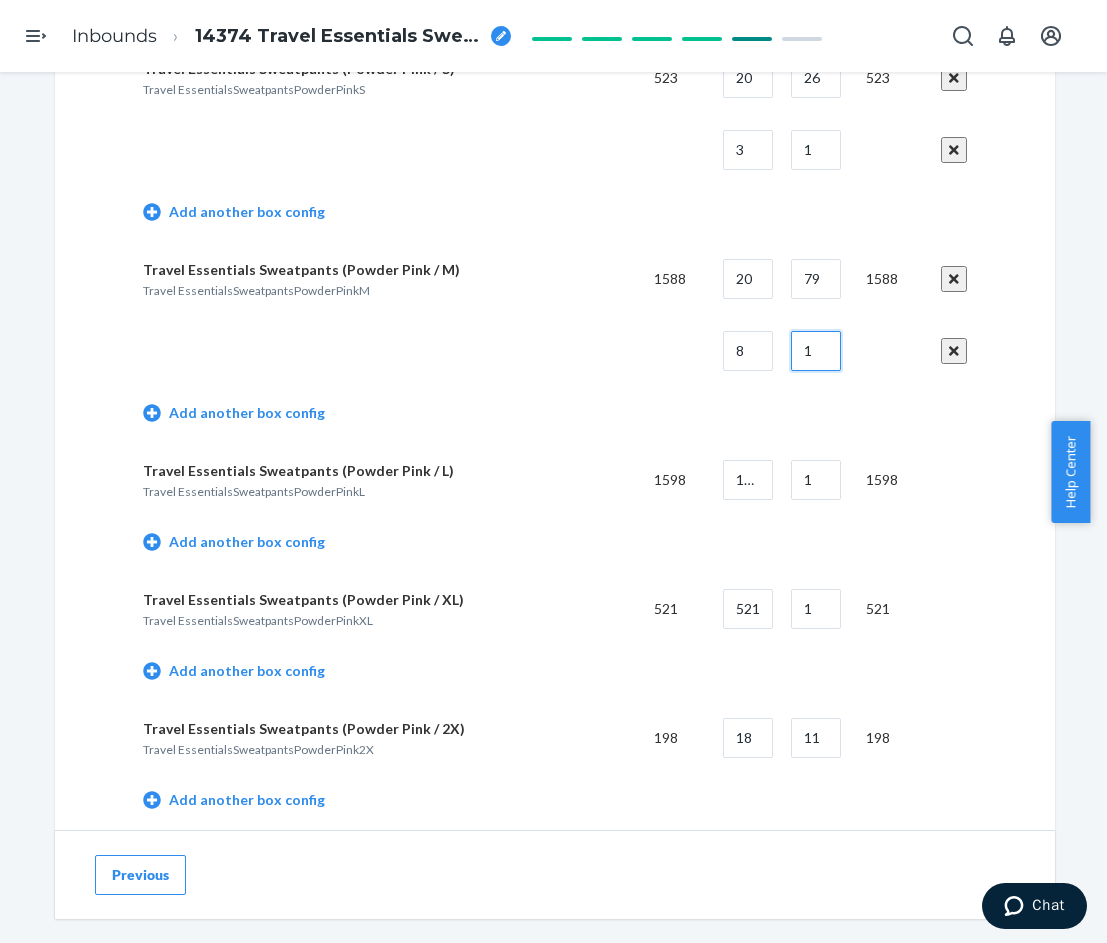 scroll, scrollTop: 1300, scrollLeft: 0, axis: vertical 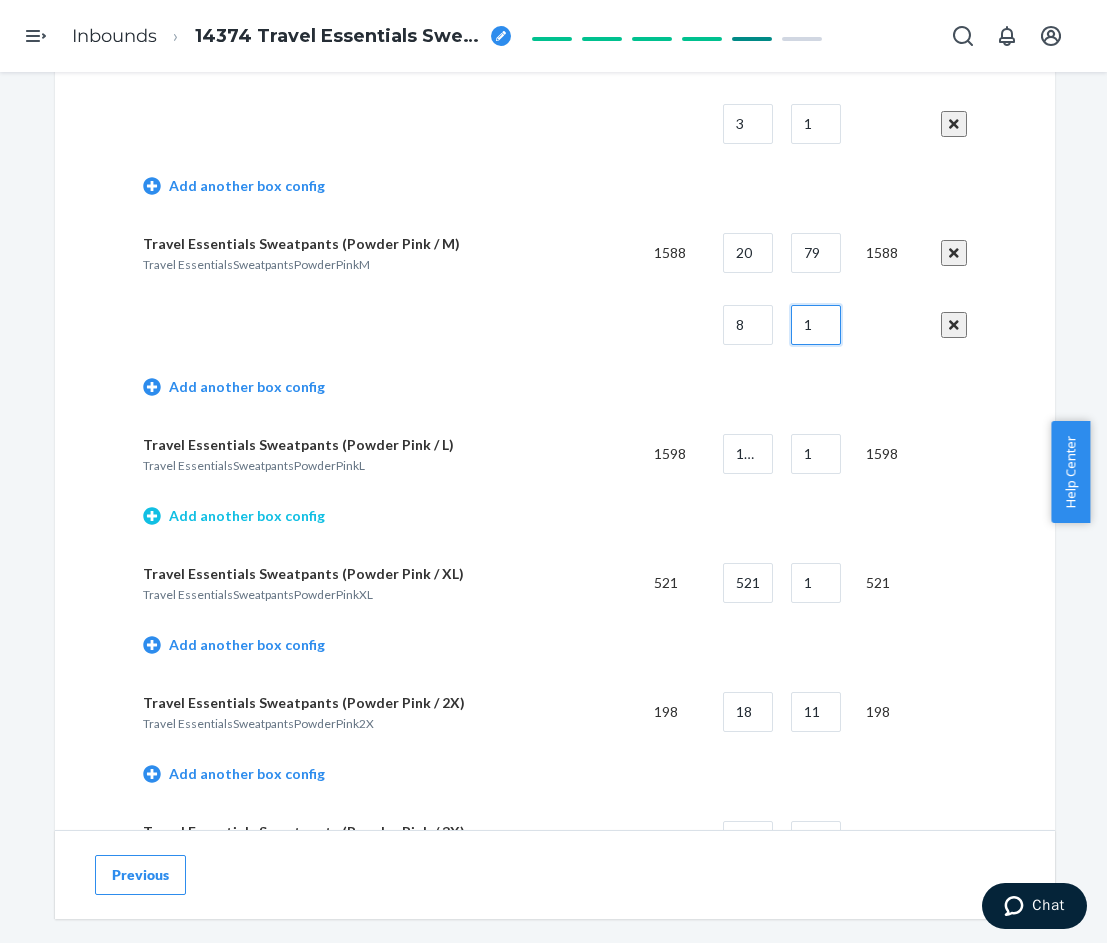 type on "1" 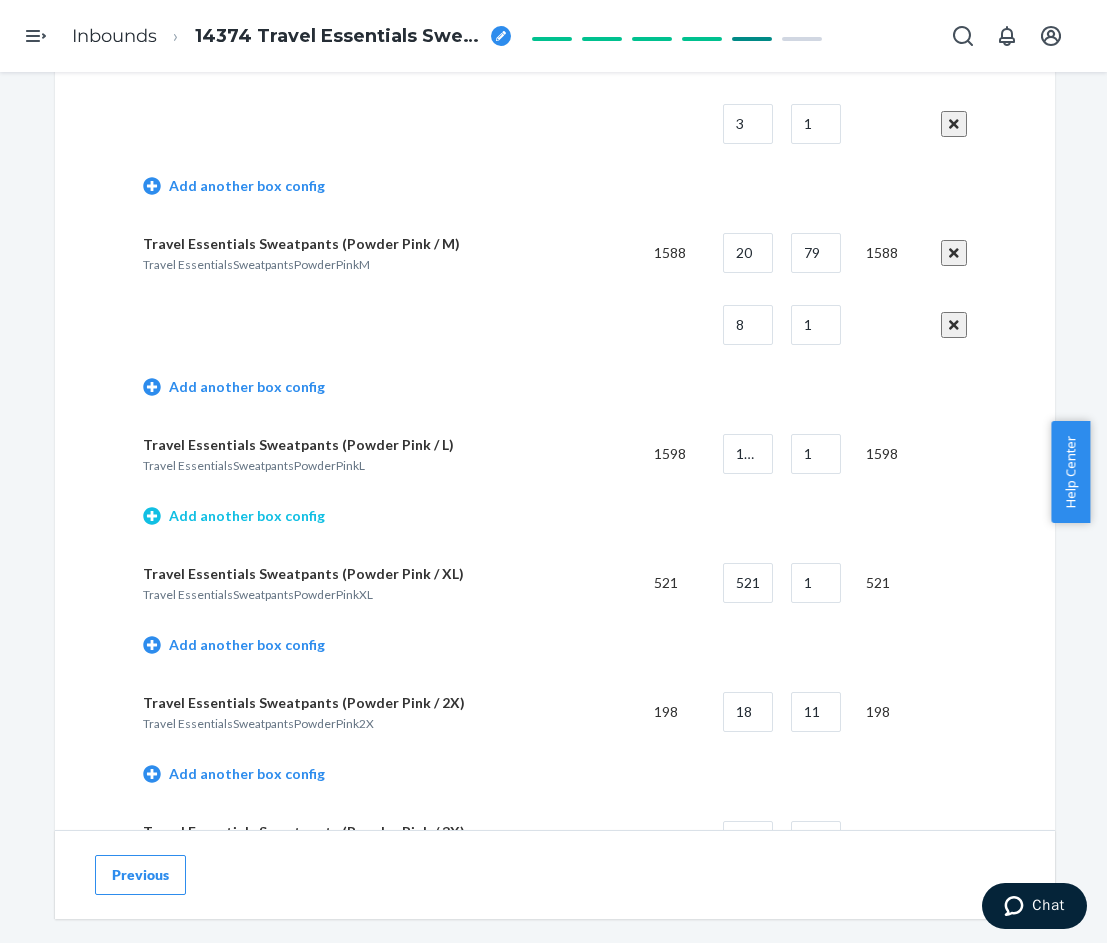 click on "Add another box config" at bounding box center [234, 516] 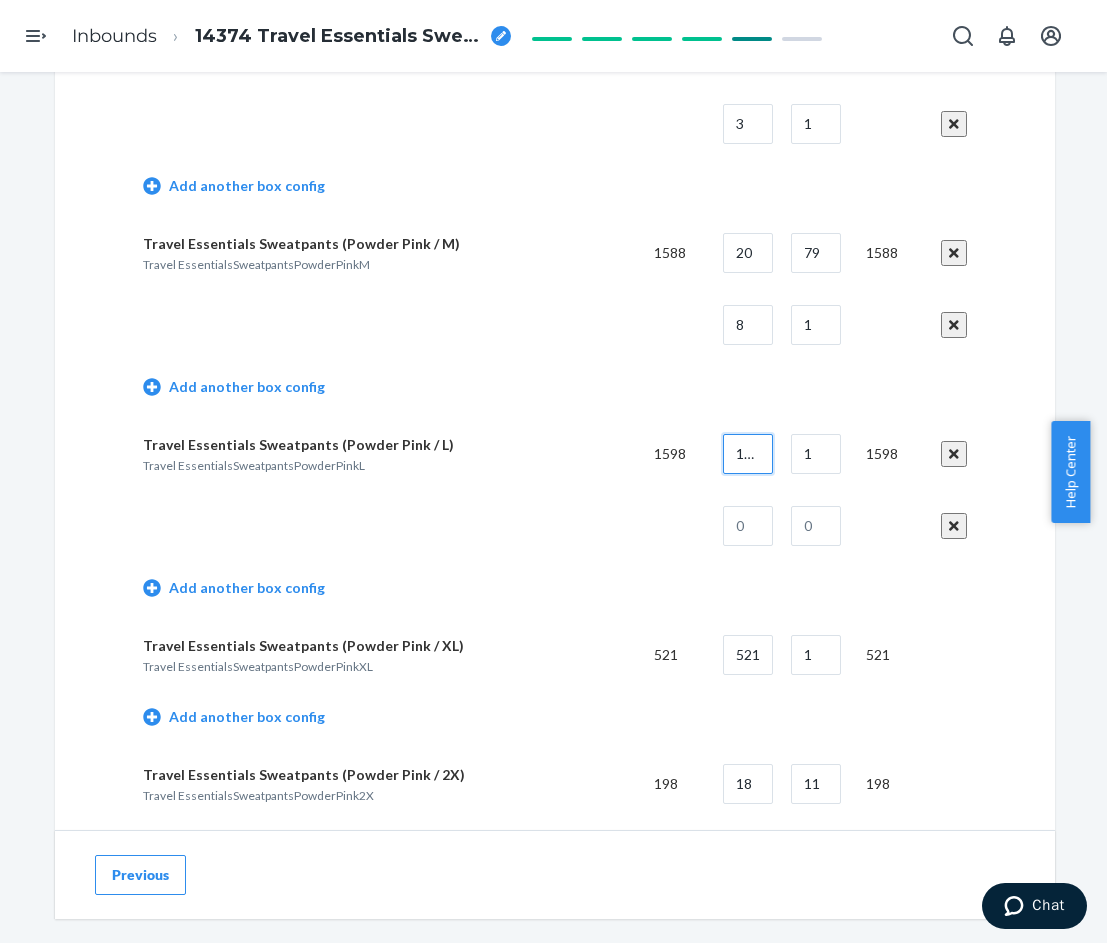 click on "1598" at bounding box center (748, 454) 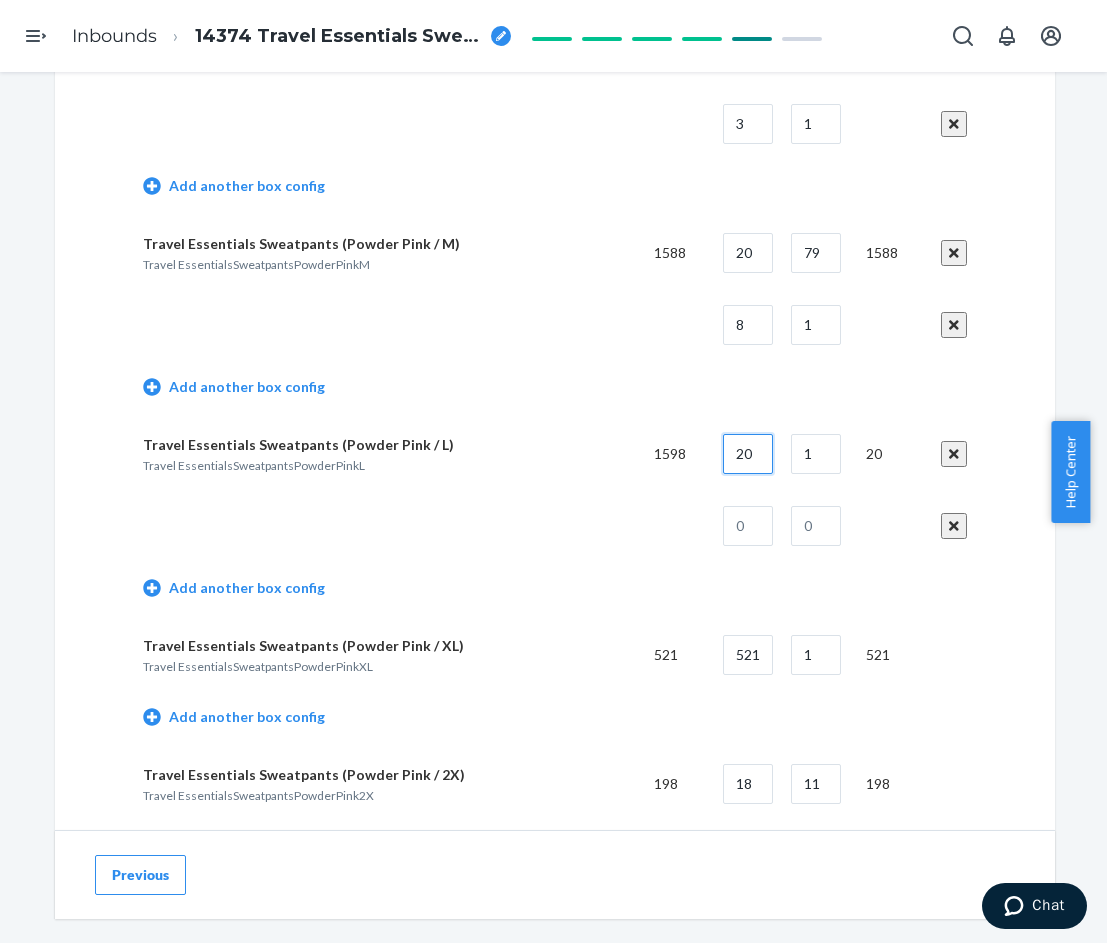 type on "20" 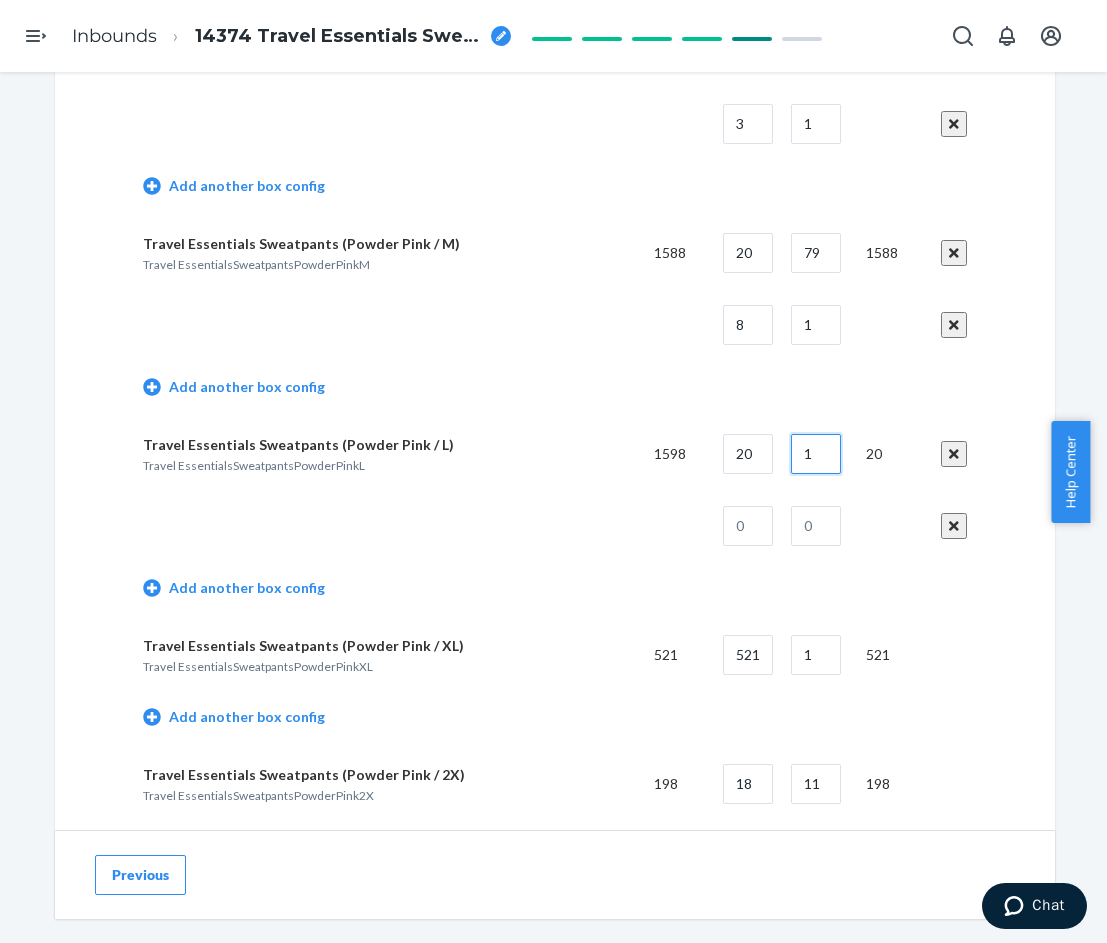 click on "1" at bounding box center (816, 454) 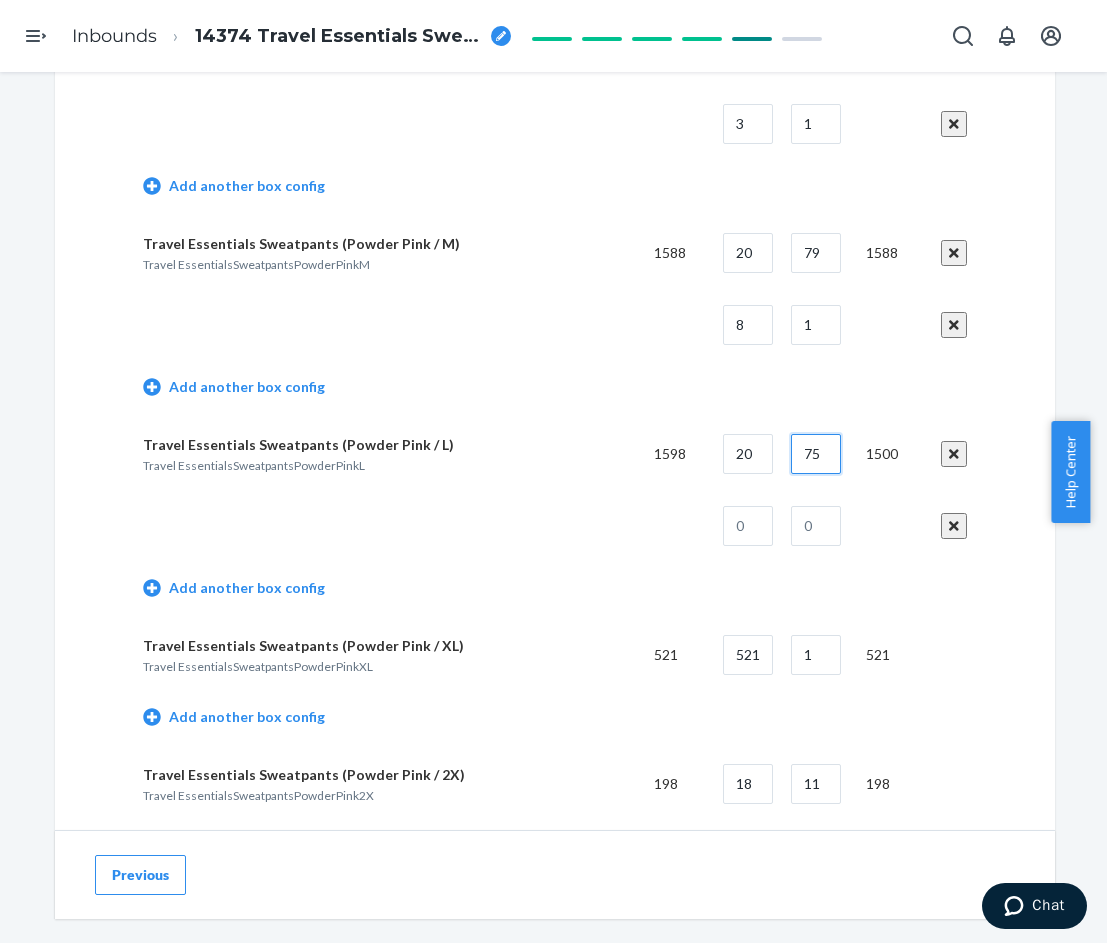 type on "75" 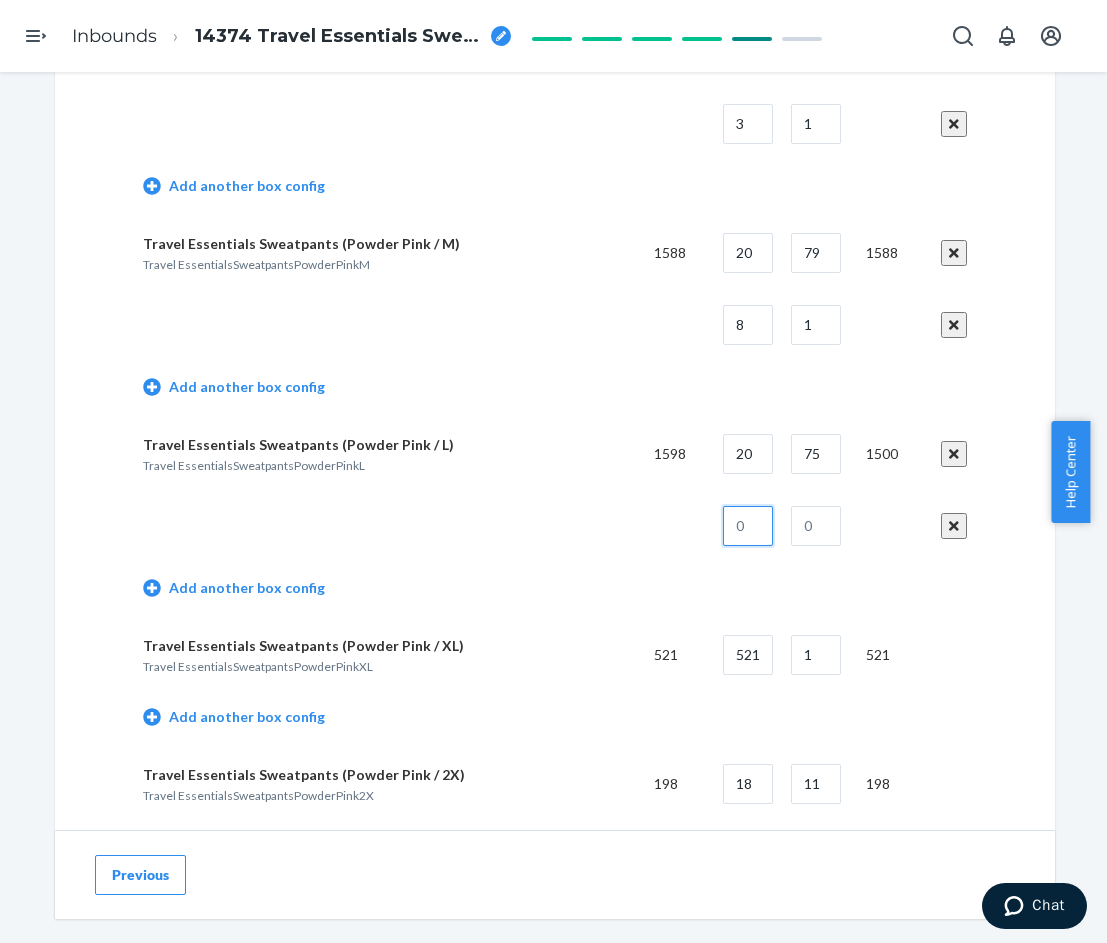 click at bounding box center [748, 526] 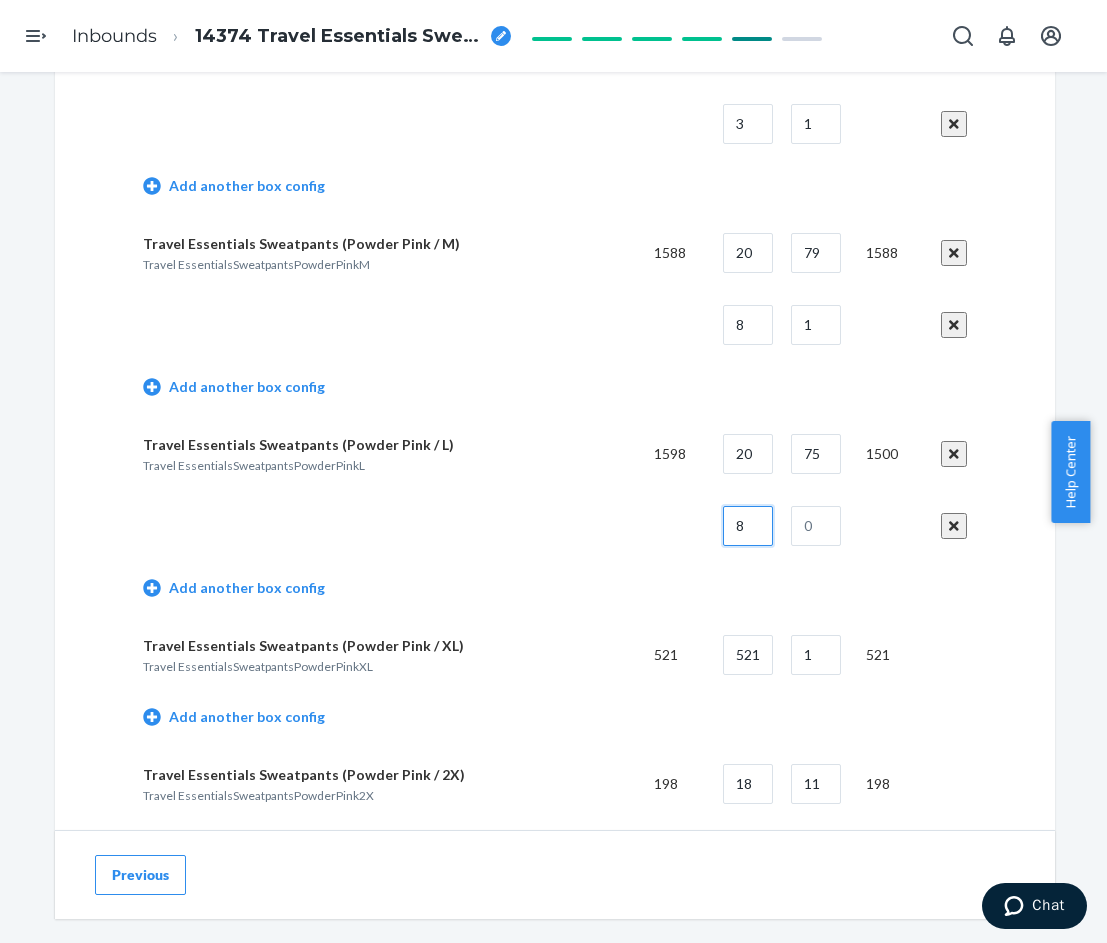 type on "8" 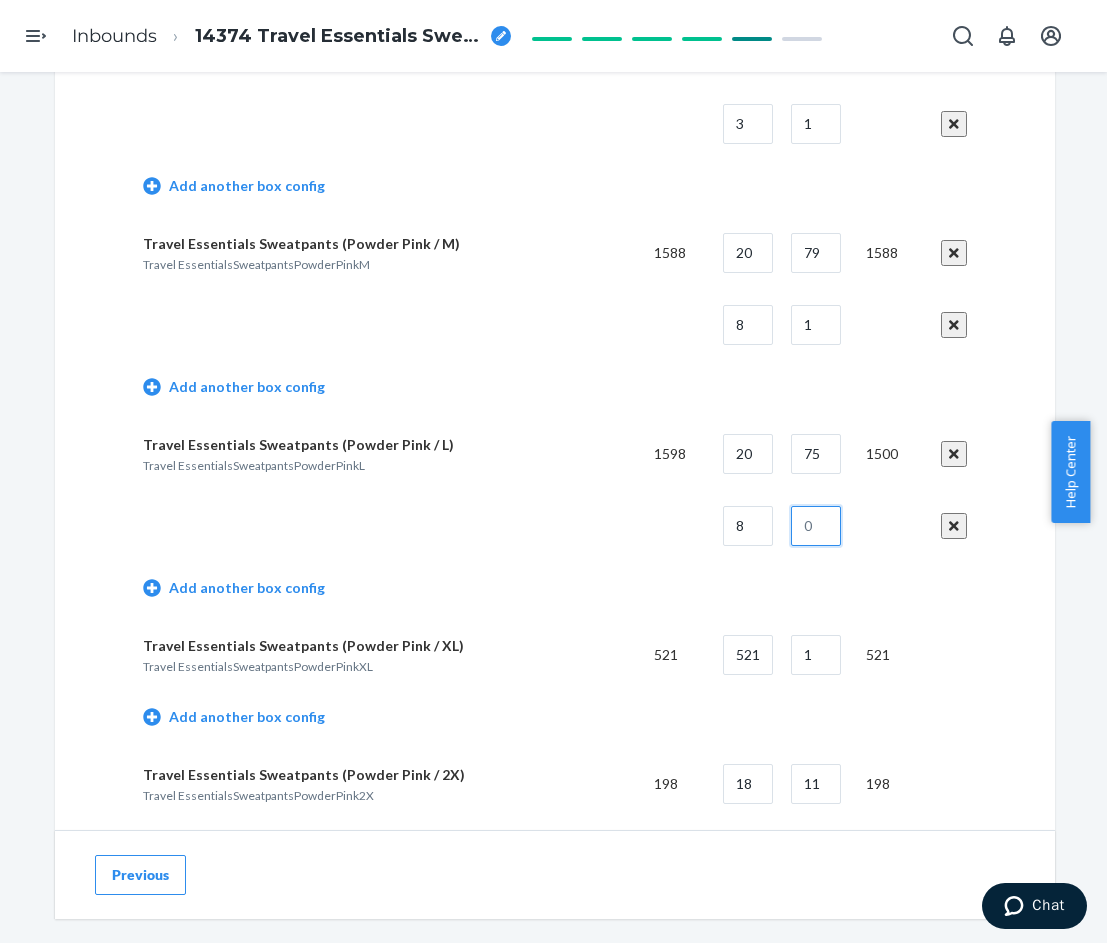 click at bounding box center (816, 526) 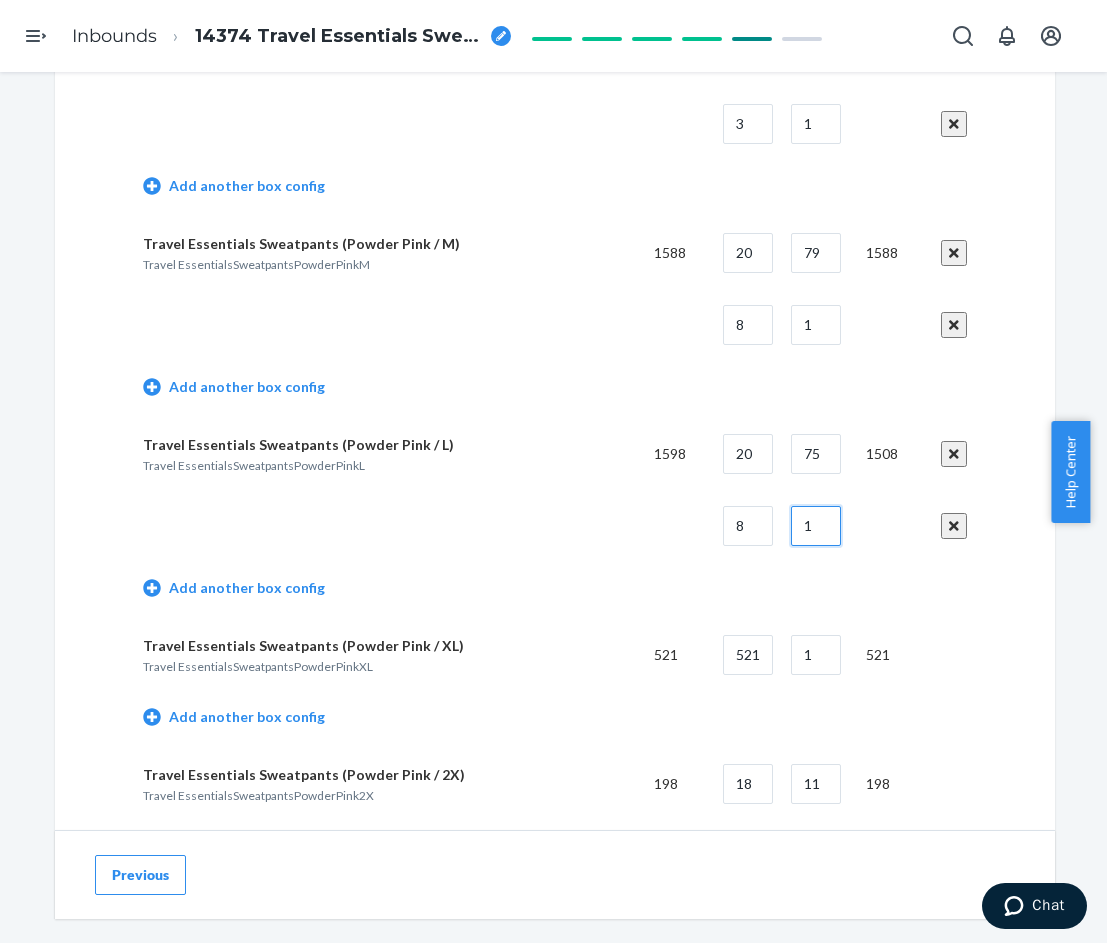 type on "1" 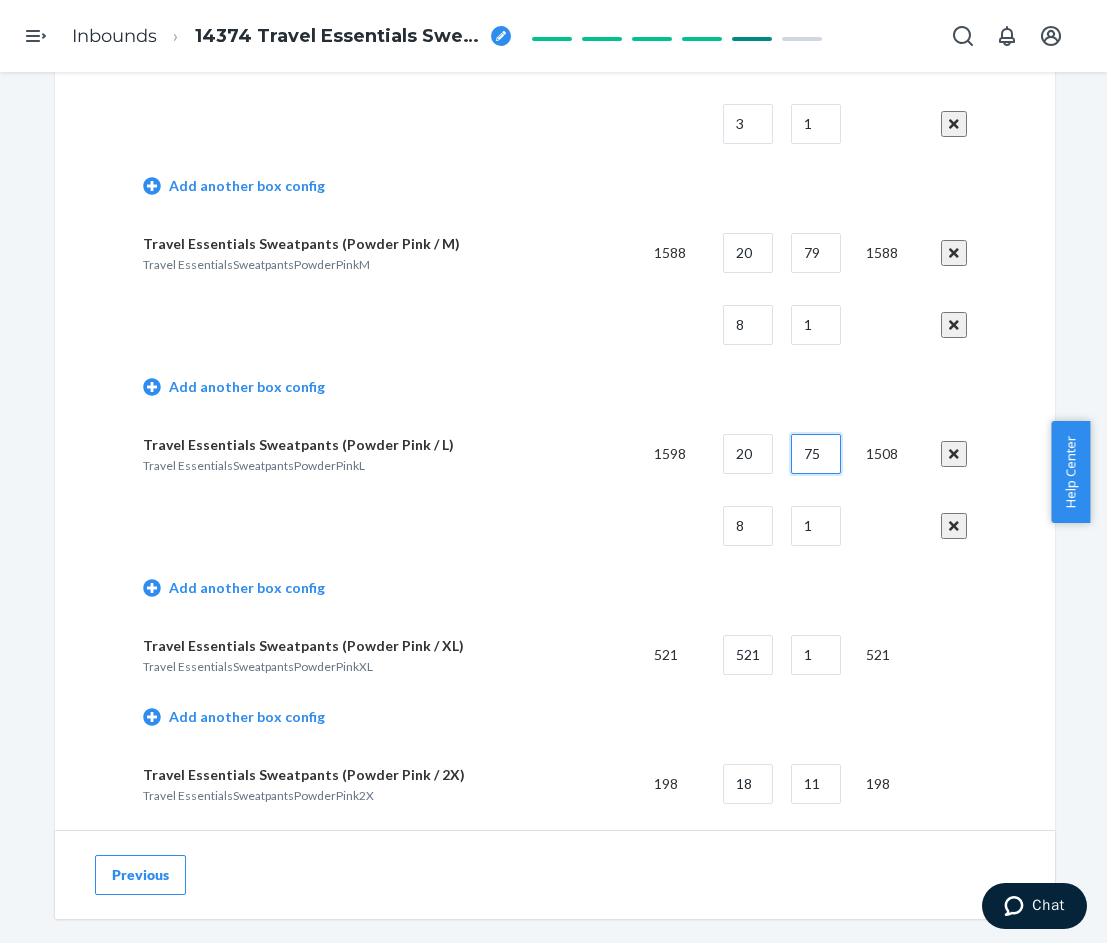click on "75" at bounding box center [816, 454] 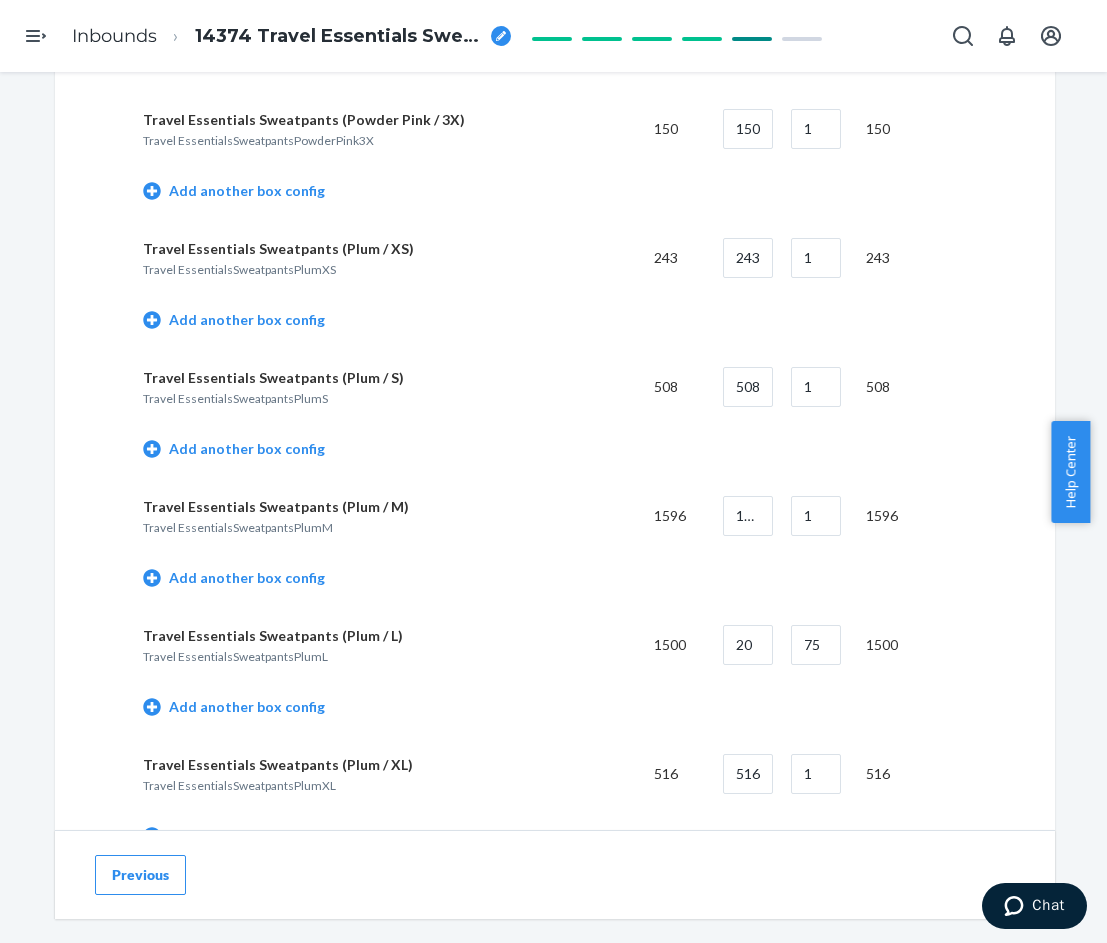 scroll, scrollTop: 2100, scrollLeft: 0, axis: vertical 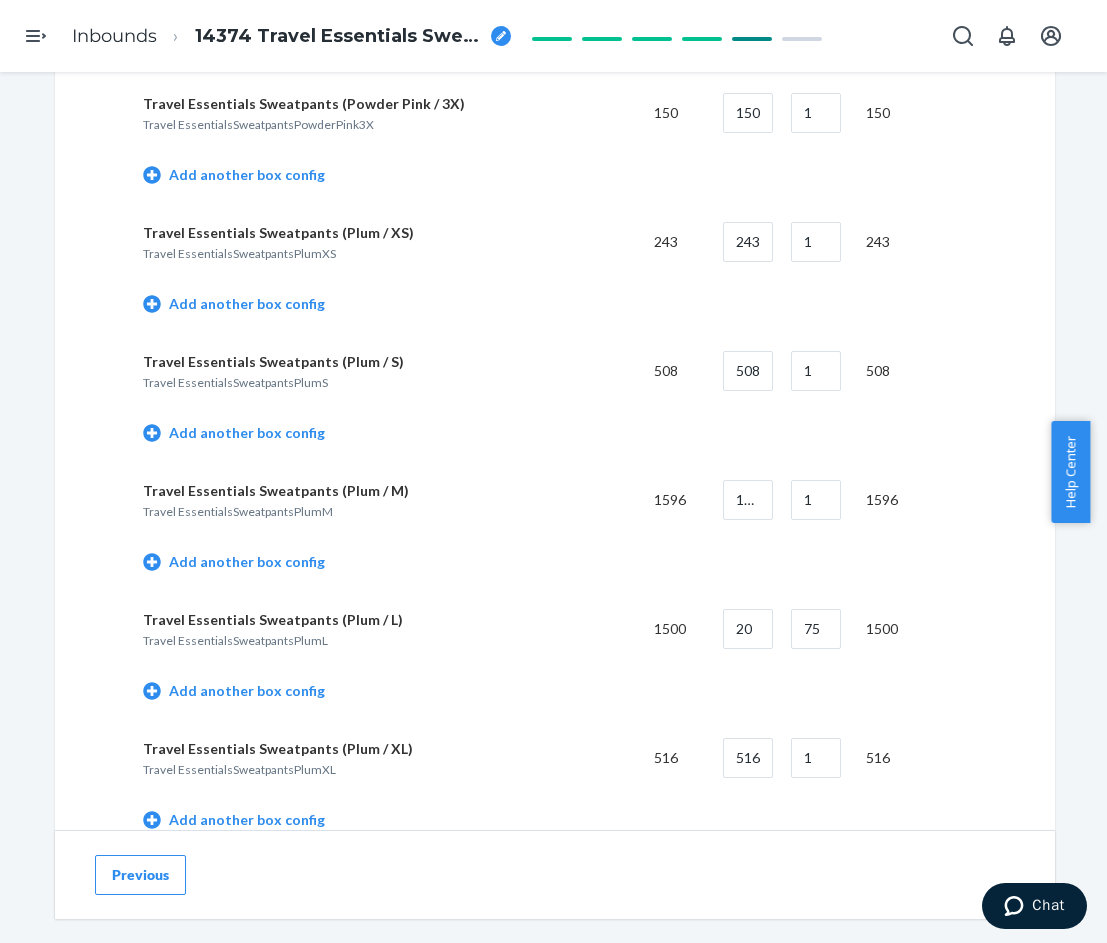 type on "79" 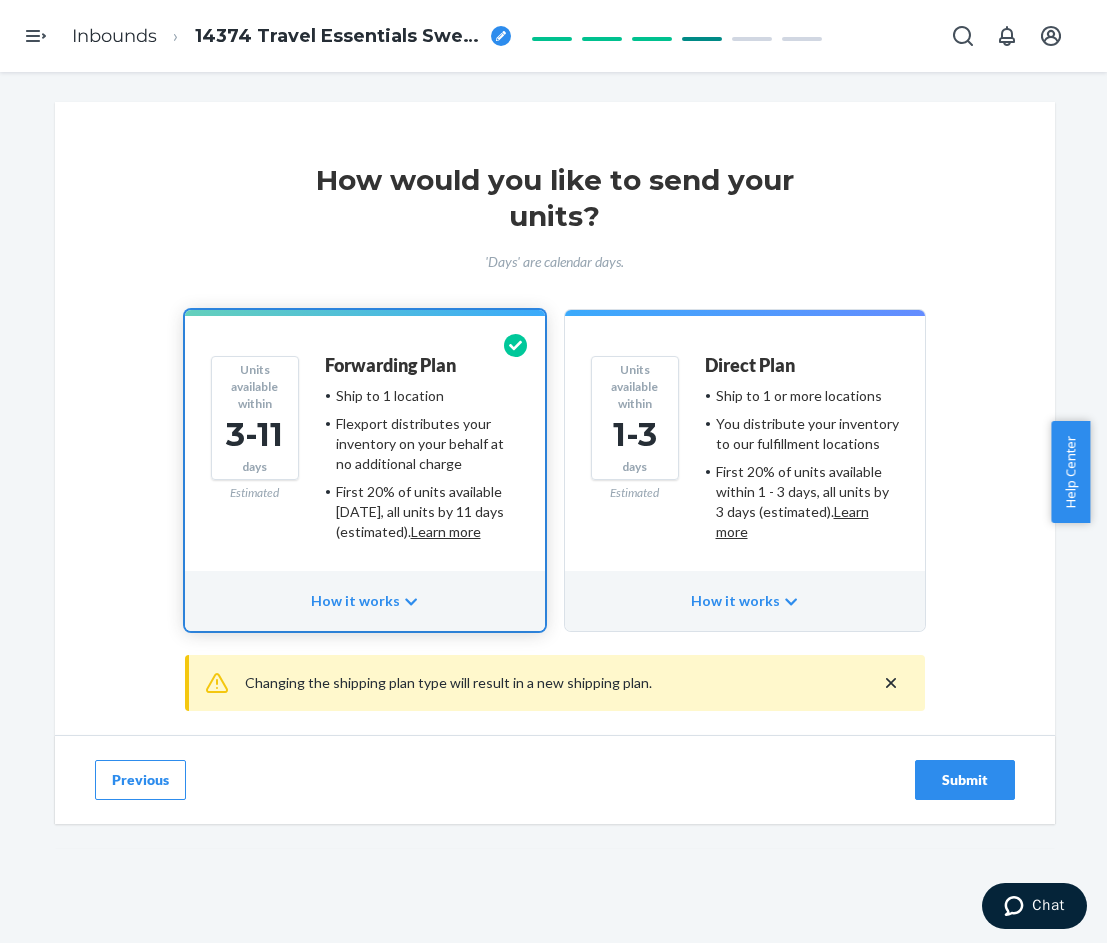 scroll, scrollTop: 0, scrollLeft: 0, axis: both 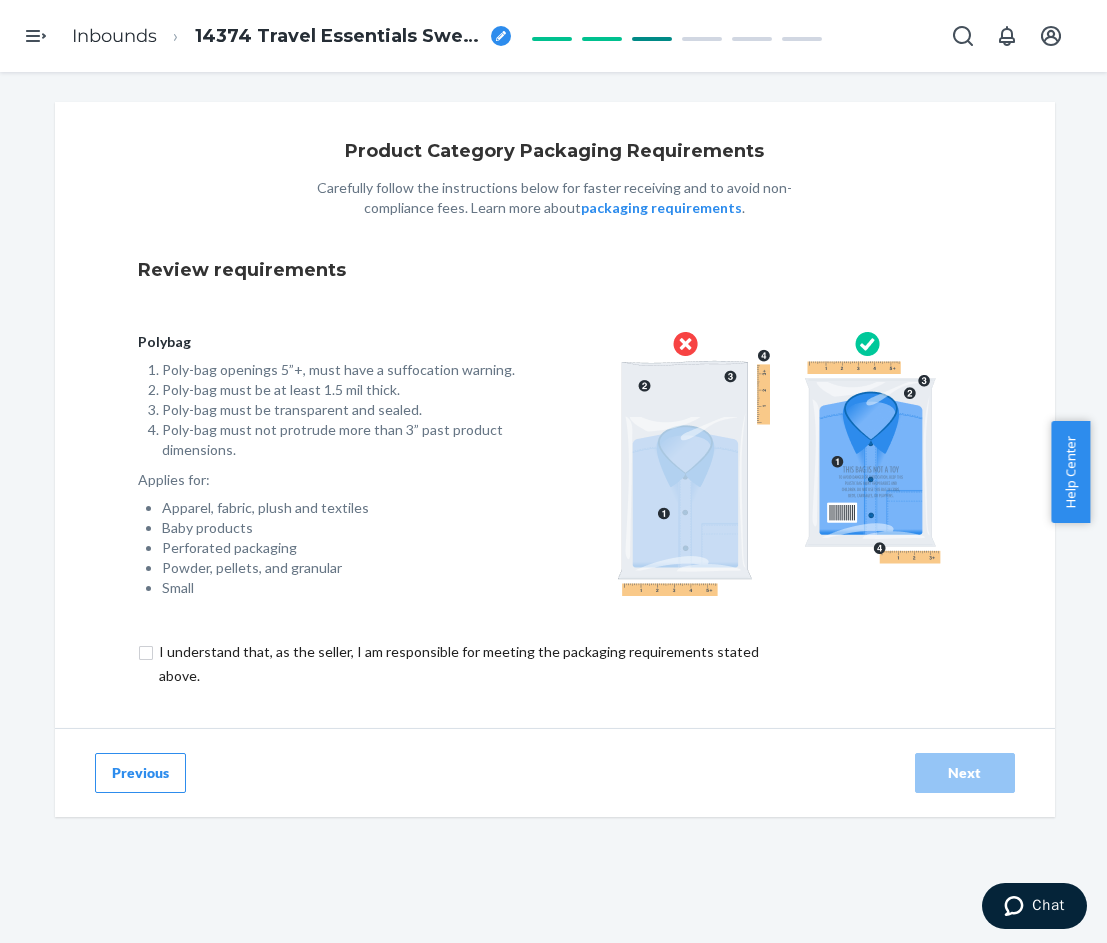 click on "Previous" at bounding box center (140, 773) 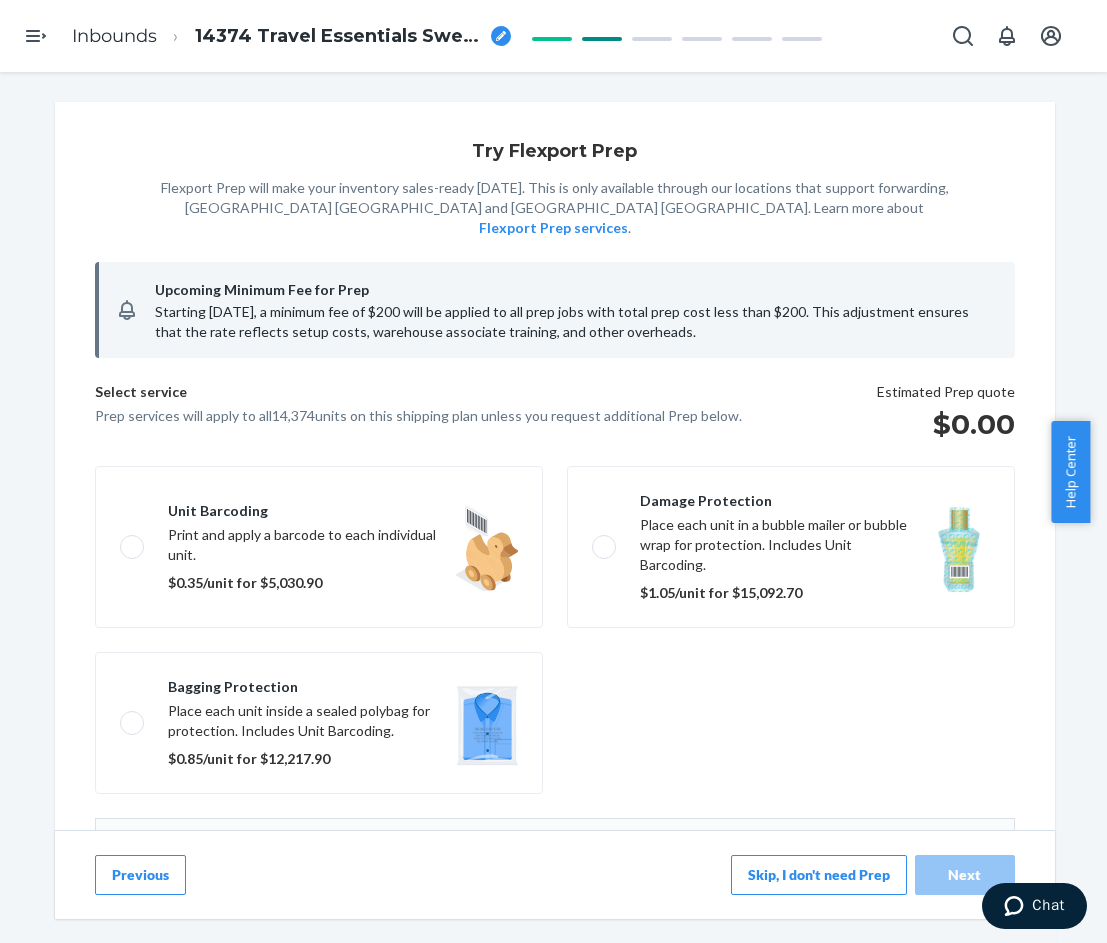 click on "Previous" at bounding box center [140, 875] 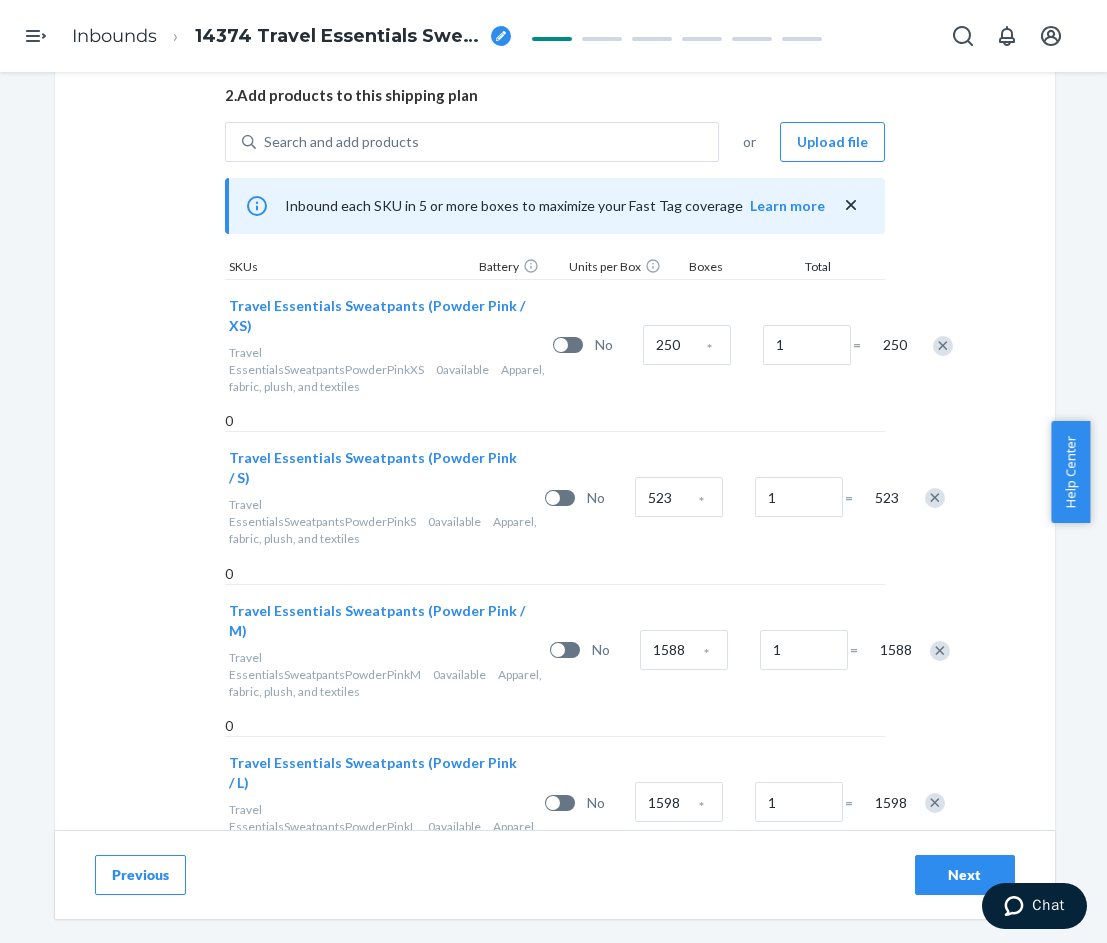 scroll, scrollTop: 500, scrollLeft: 0, axis: vertical 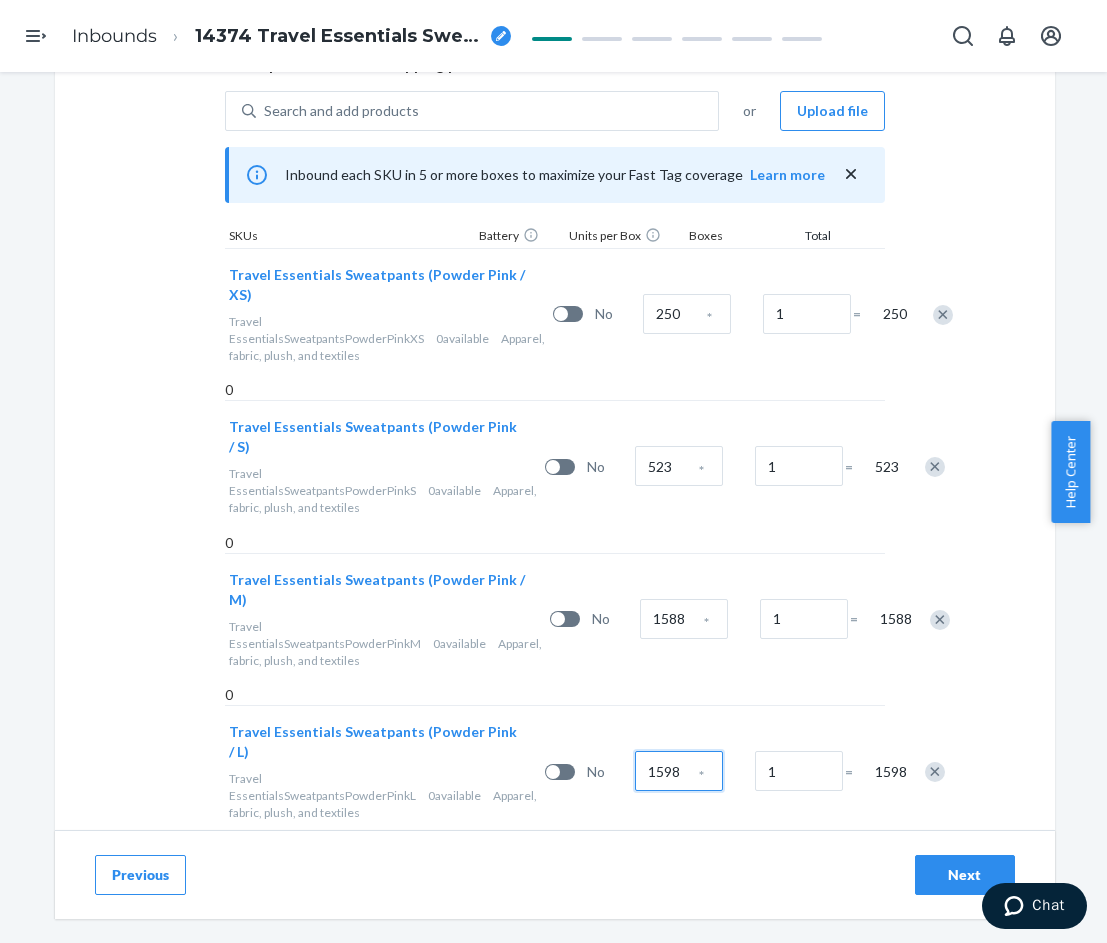 click on "1598" at bounding box center [679, 771] 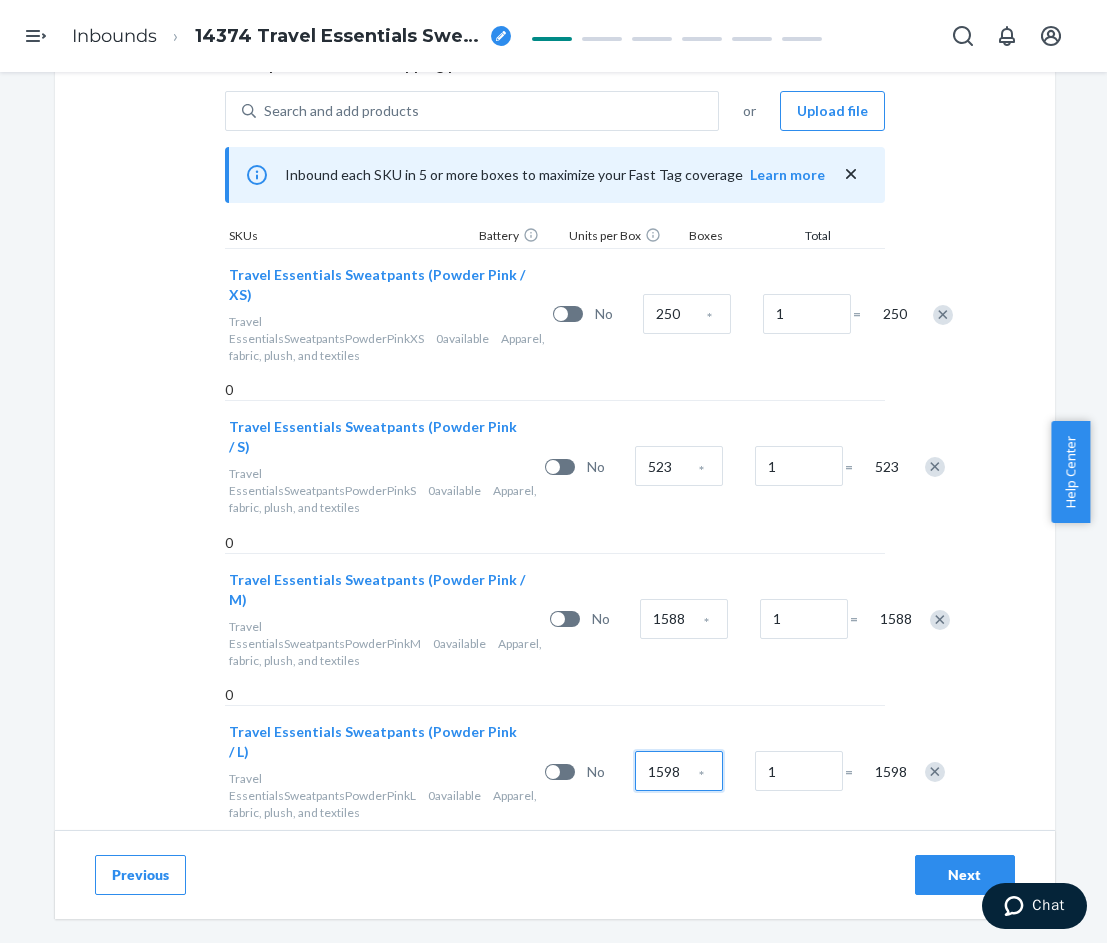 click on "1598" at bounding box center [679, 771] 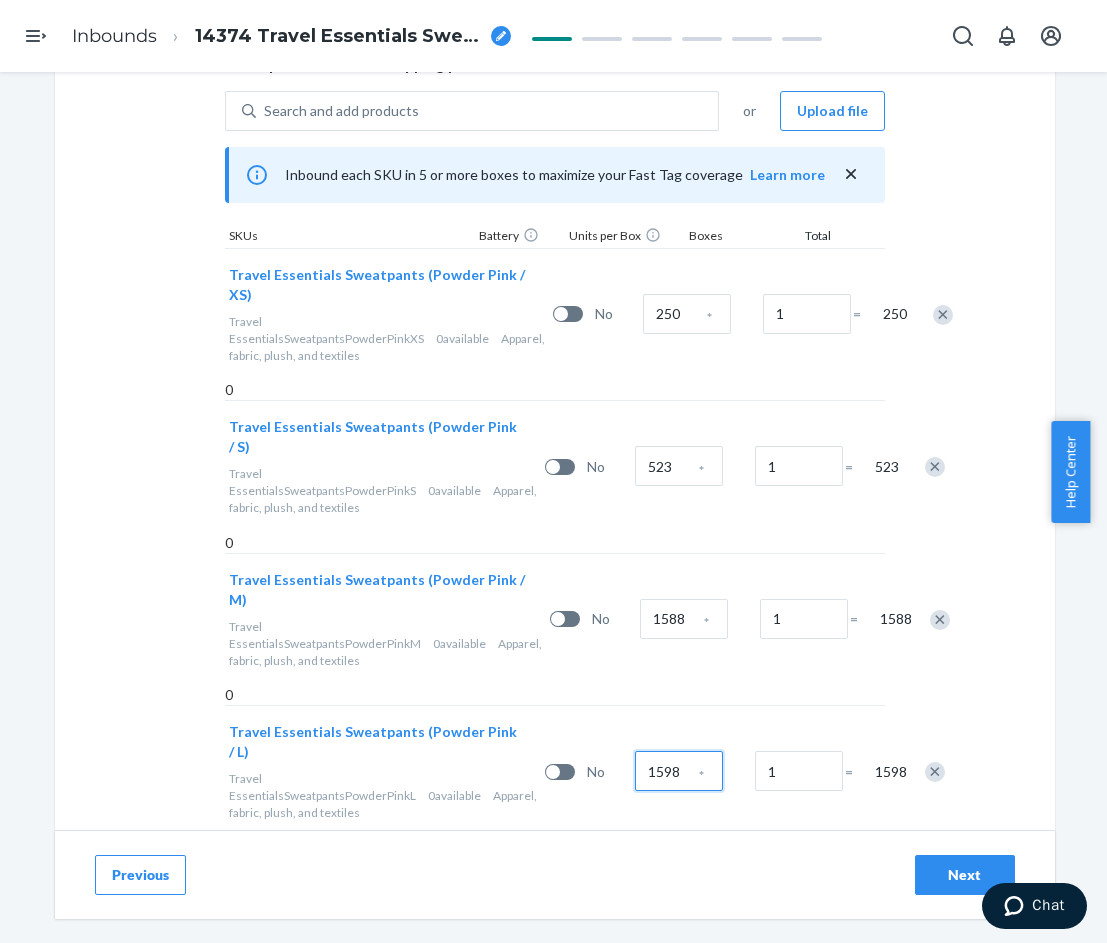 radio on "true" 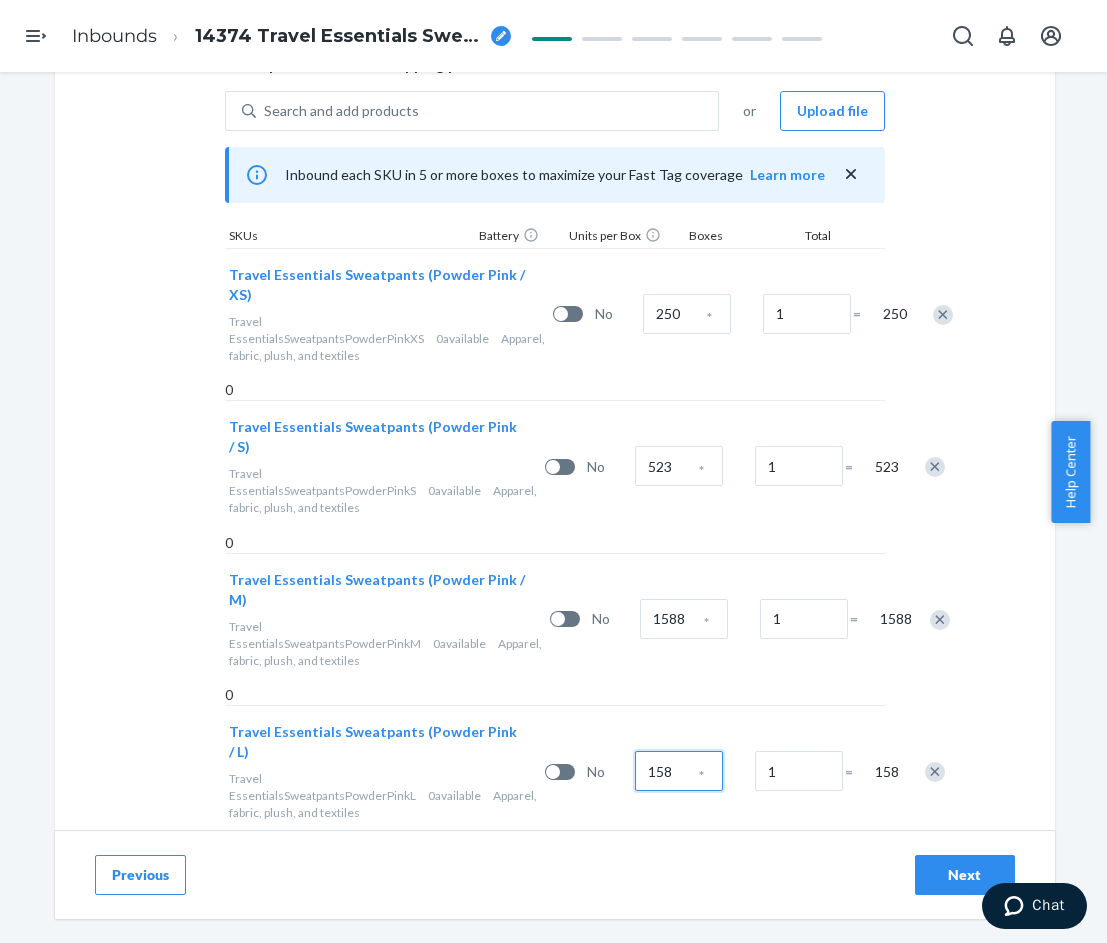 type on "1518" 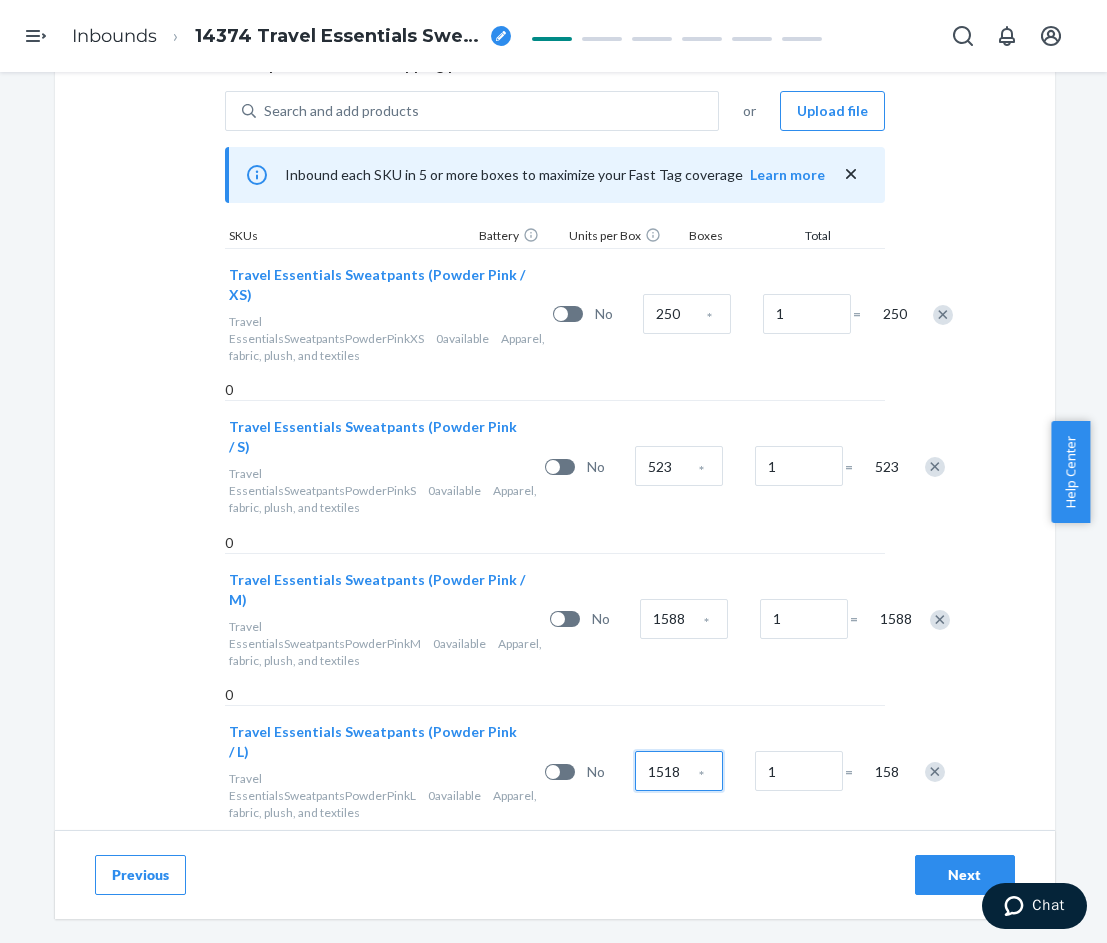 radio on "true" 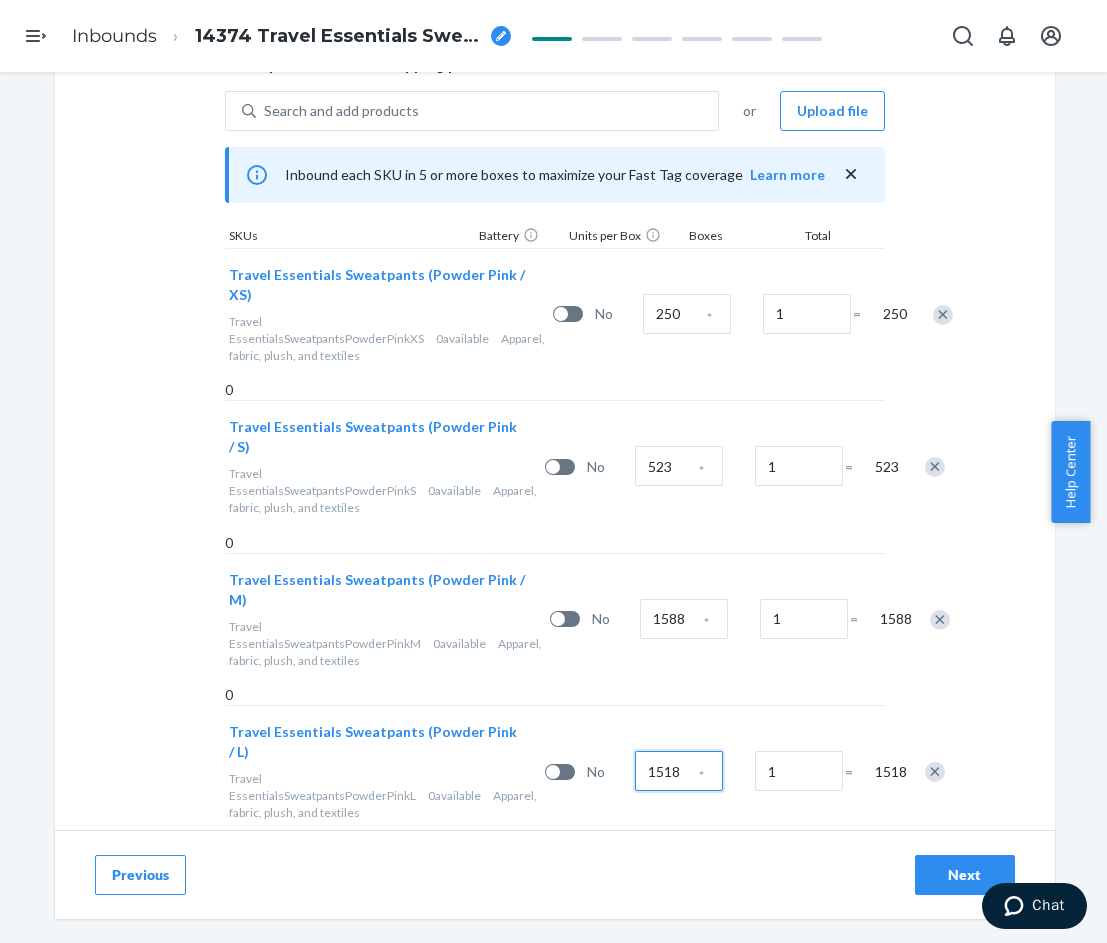 type on "1518" 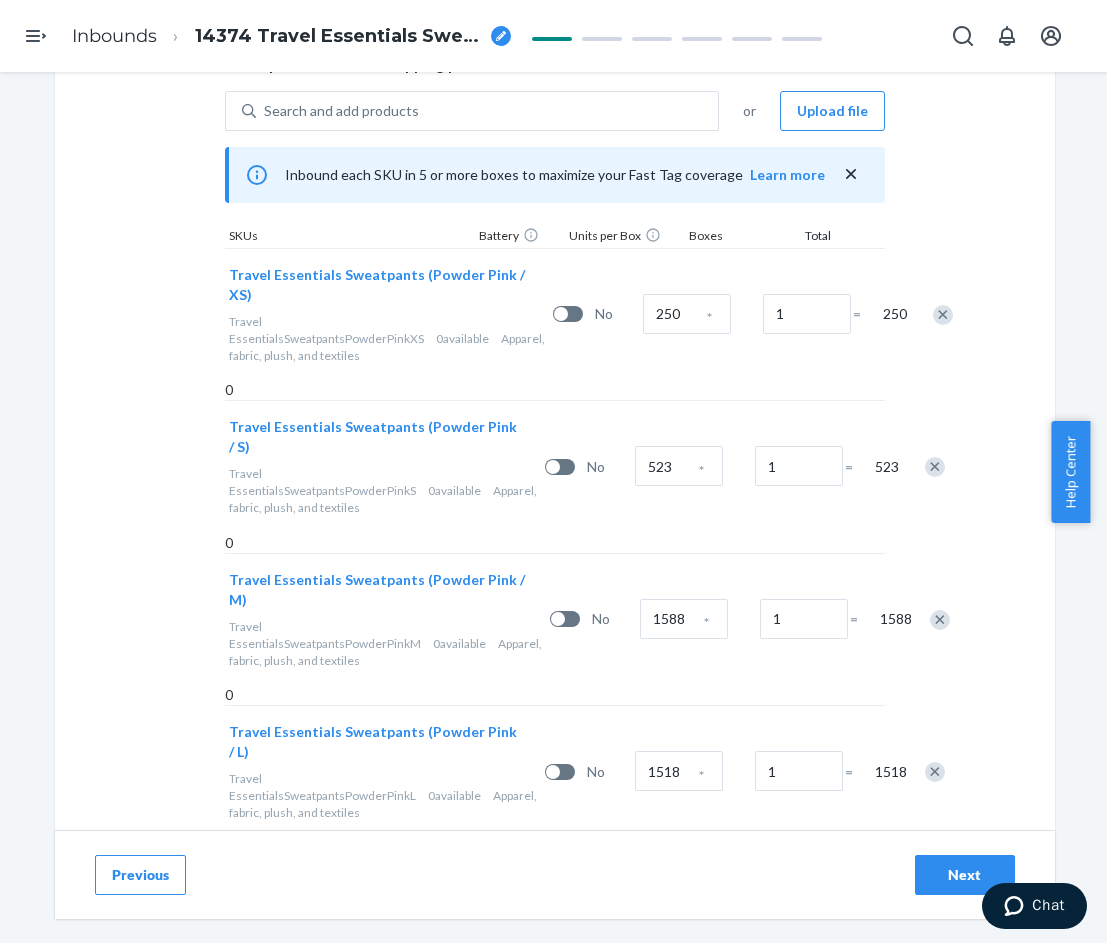 click on "Next" at bounding box center [965, 875] 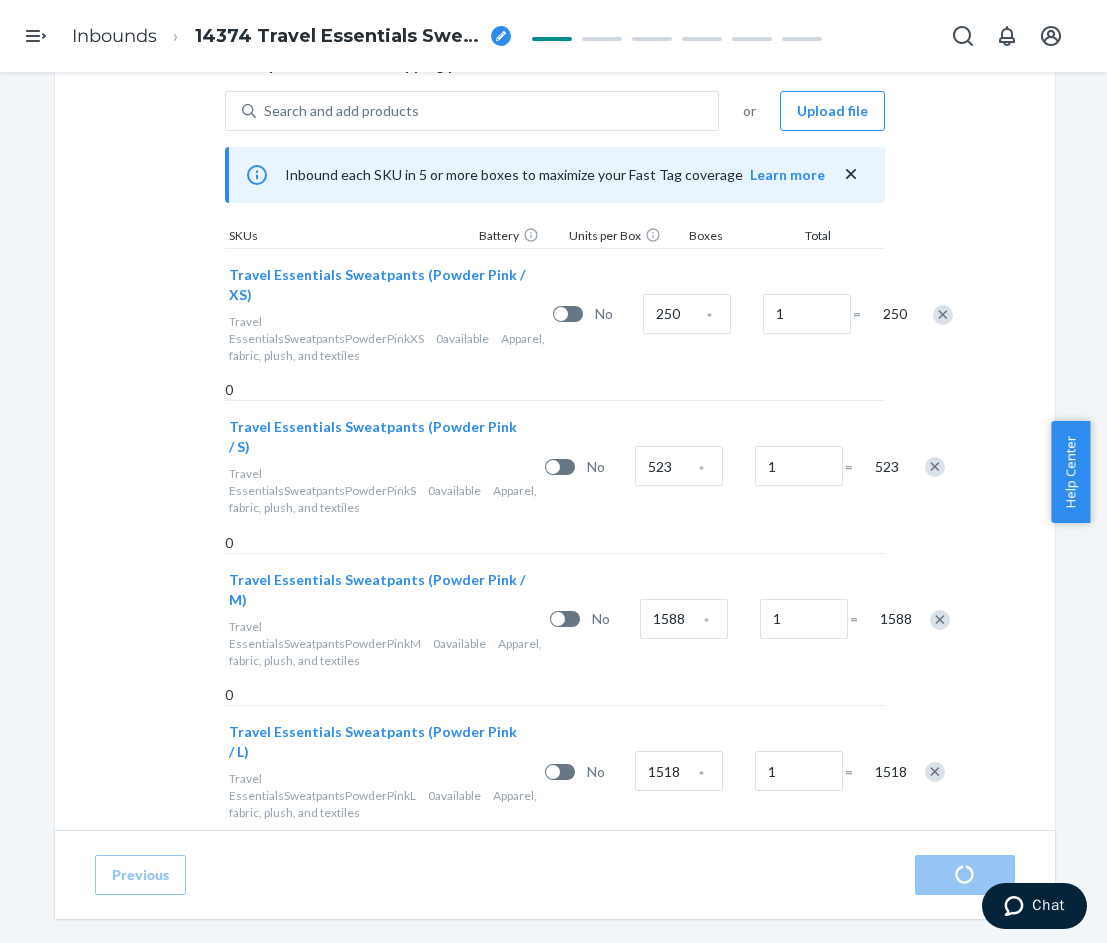radio on "true" 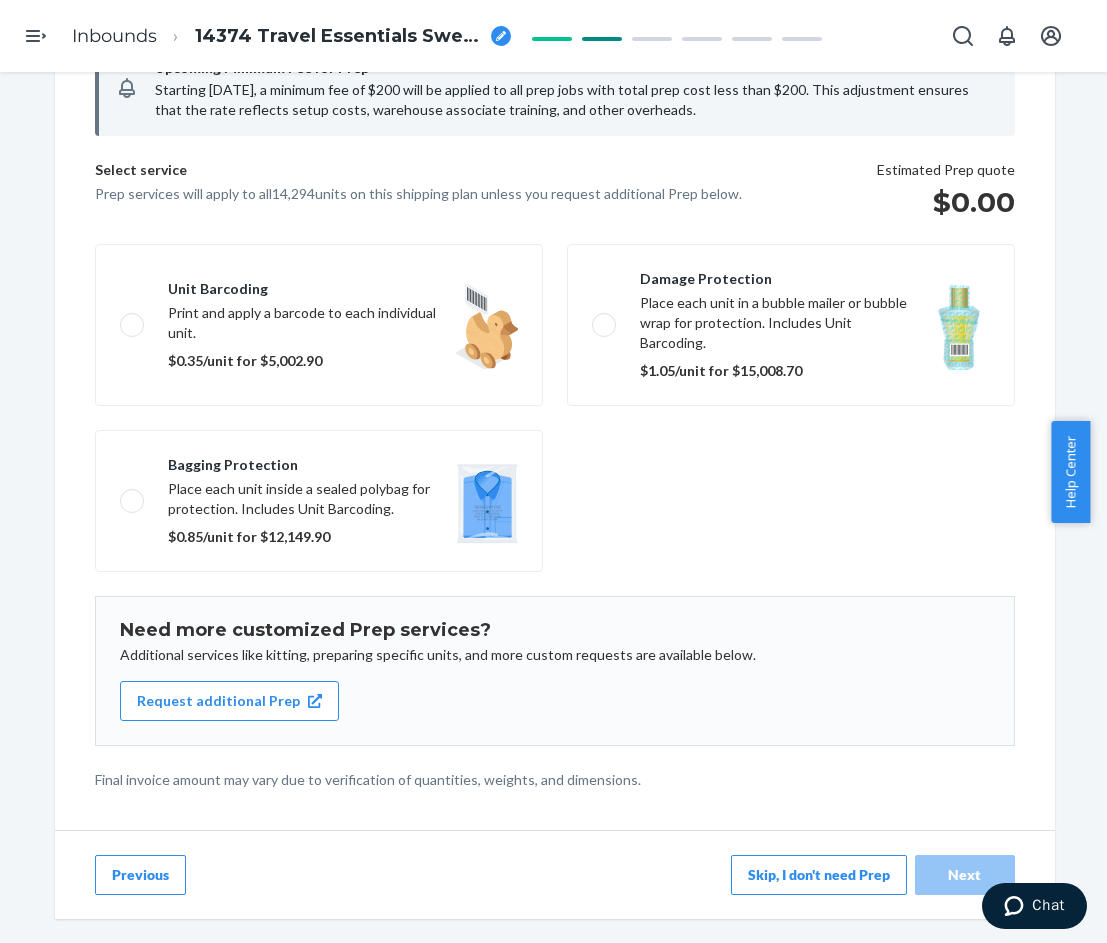 scroll, scrollTop: 0, scrollLeft: 0, axis: both 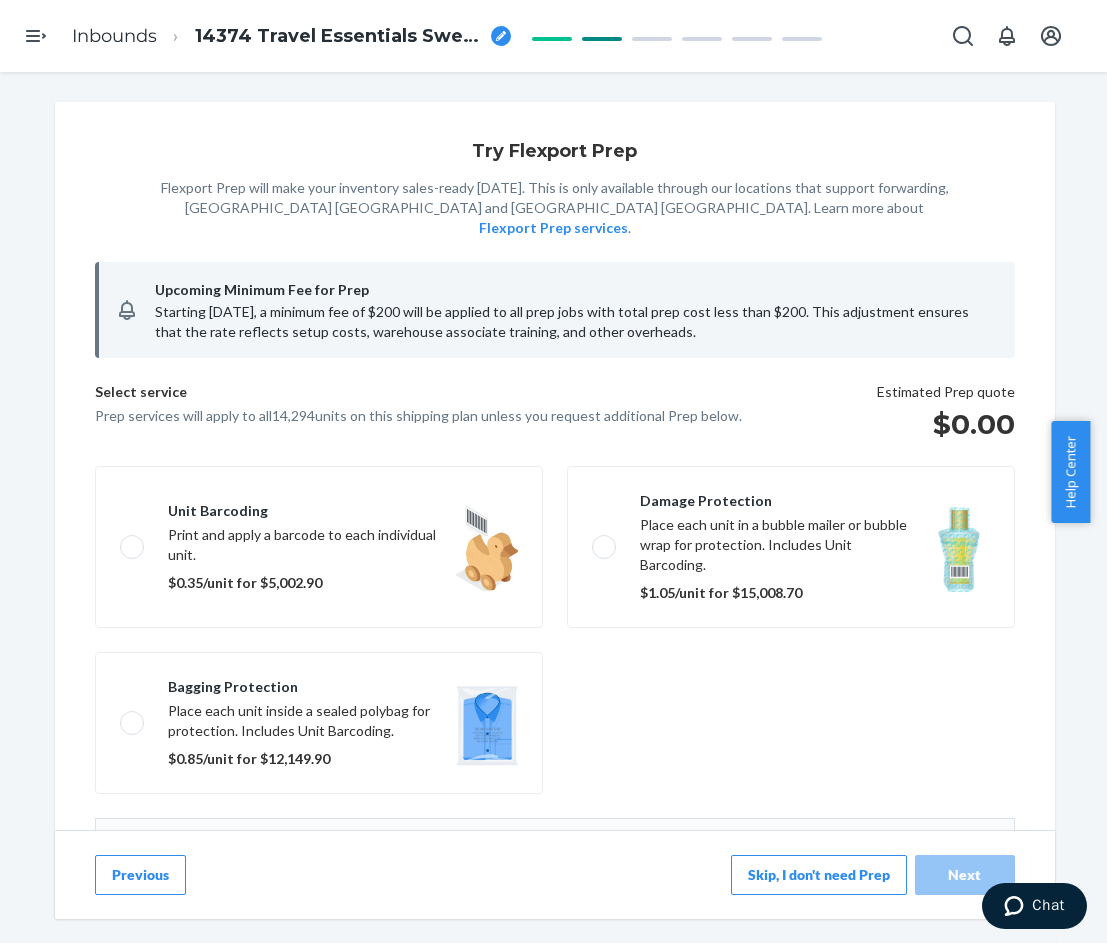 click on "Skip, I don't need Prep" at bounding box center [819, 875] 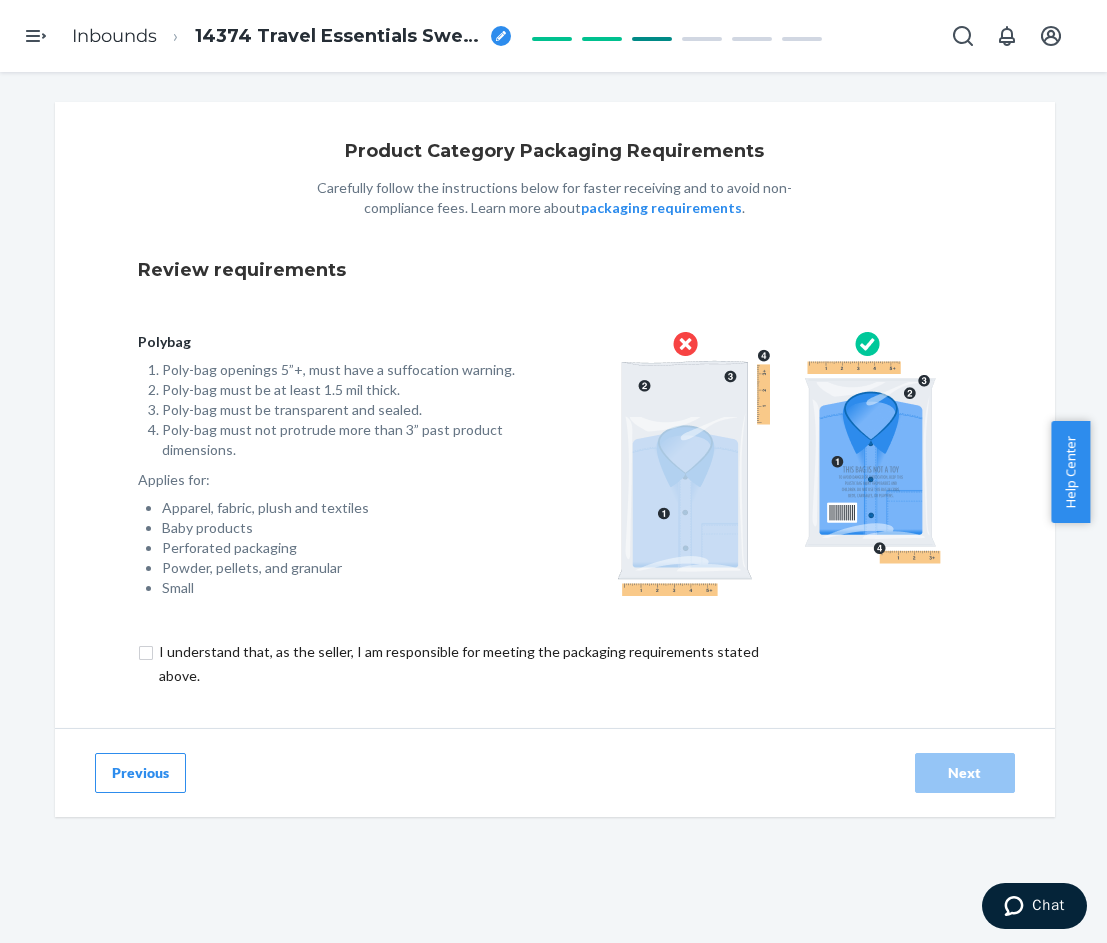 click at bounding box center (470, 664) 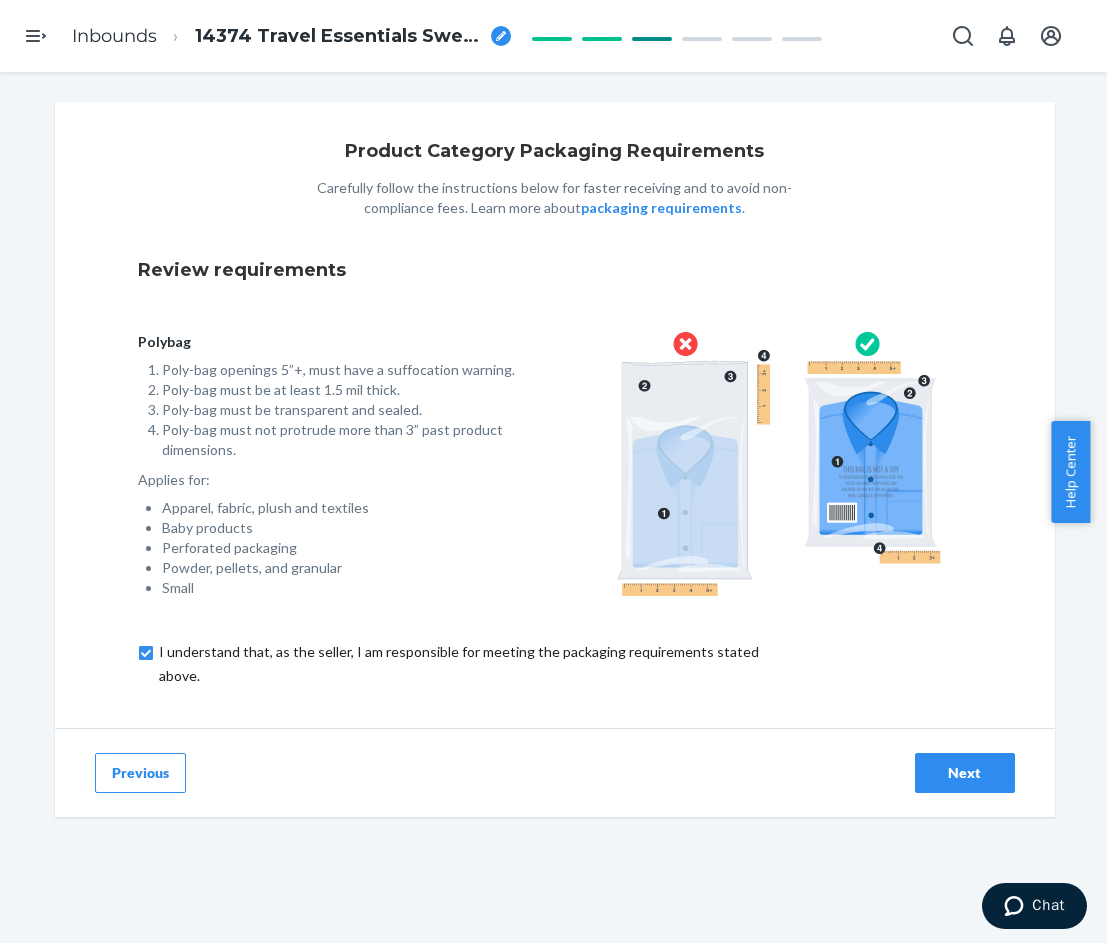 click on "Next" at bounding box center (965, 773) 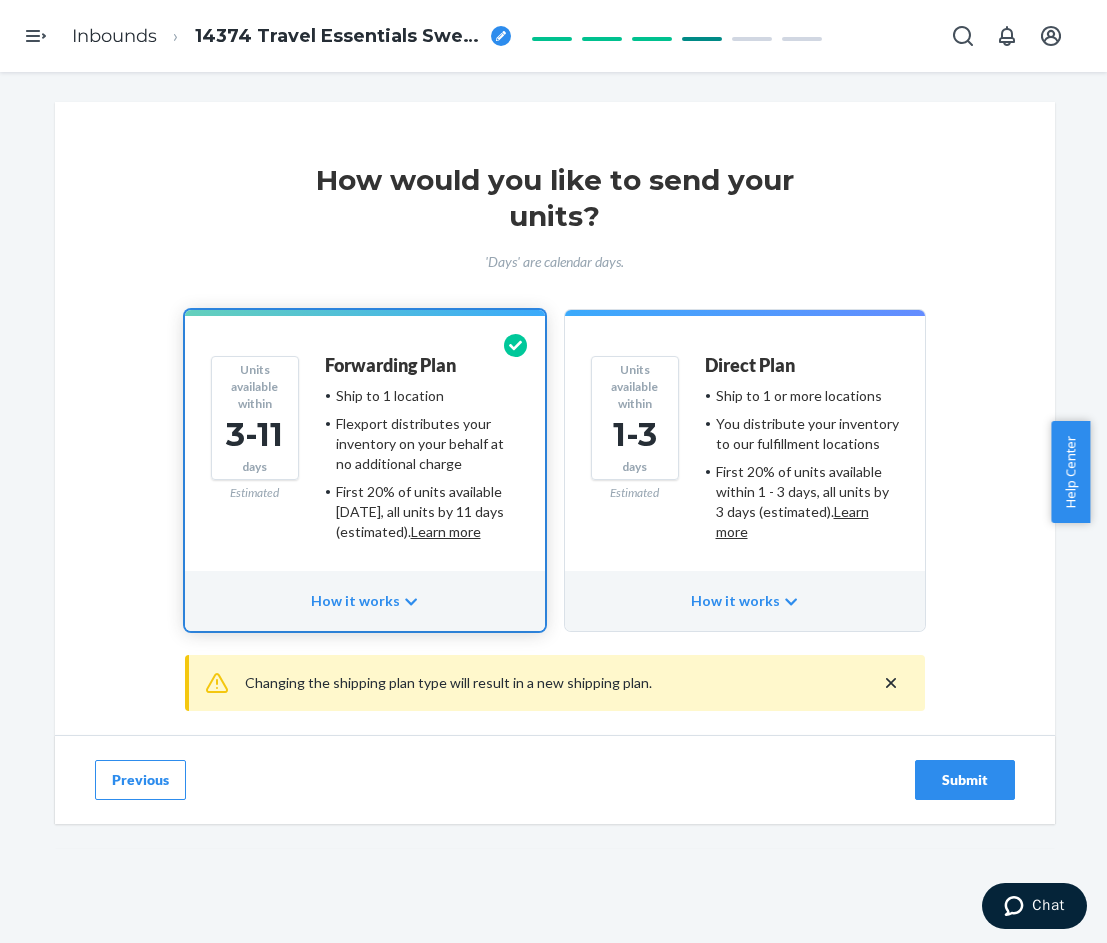 click on "Submit" at bounding box center [965, 780] 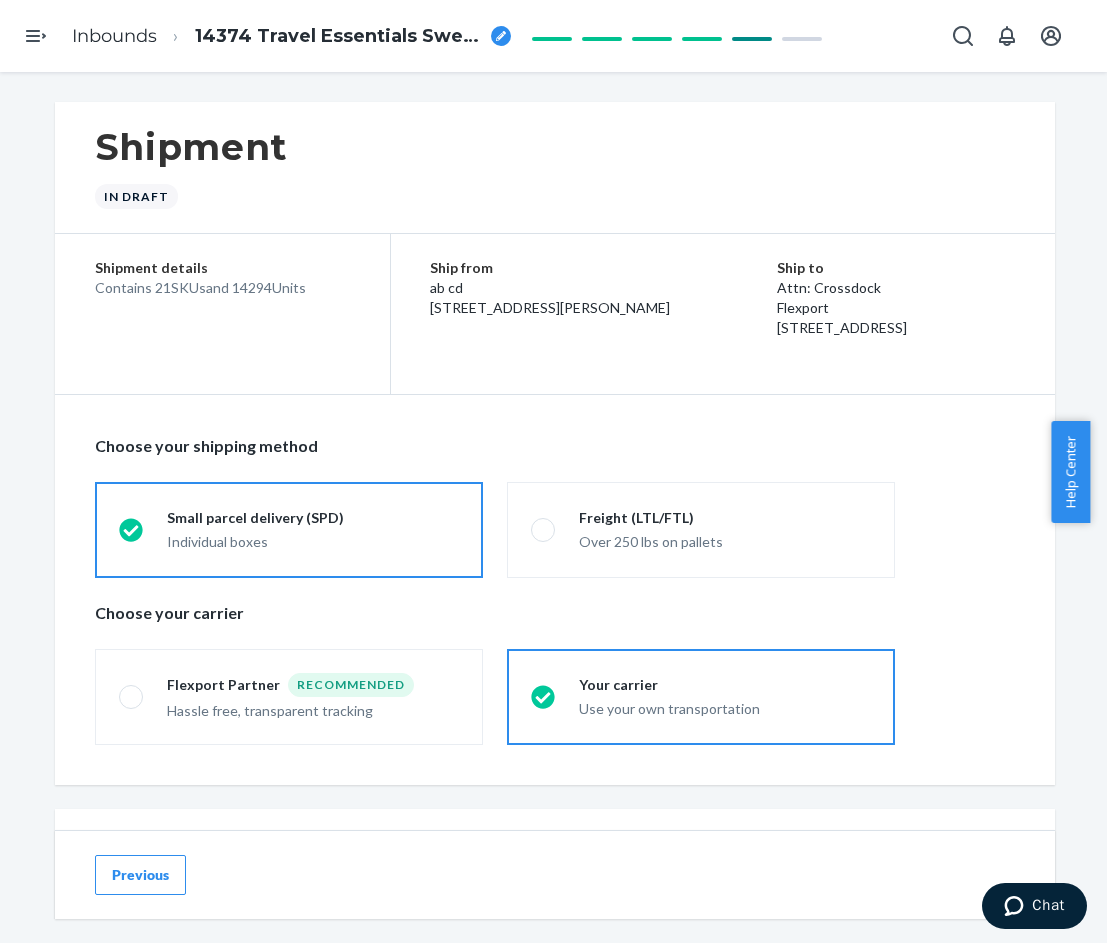 click at bounding box center (501, 36) 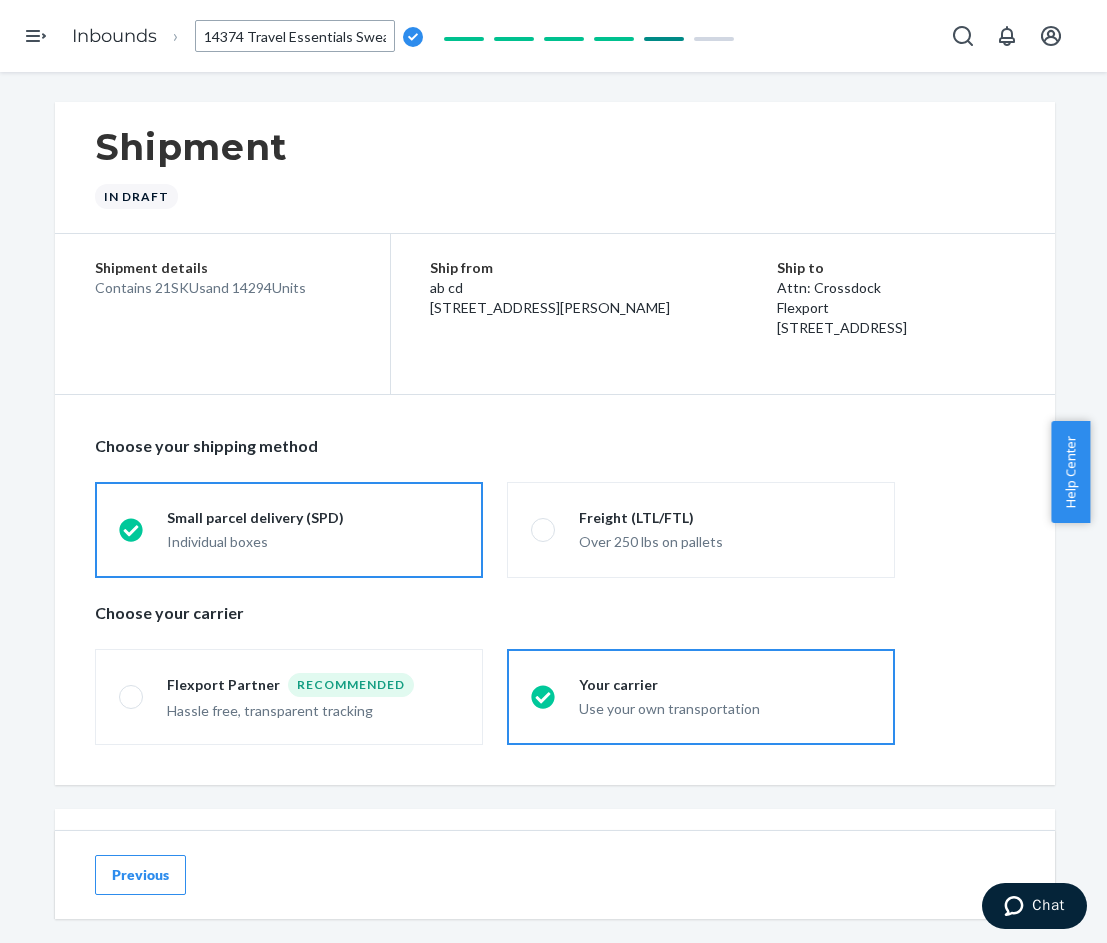 scroll, scrollTop: 0, scrollLeft: 506, axis: horizontal 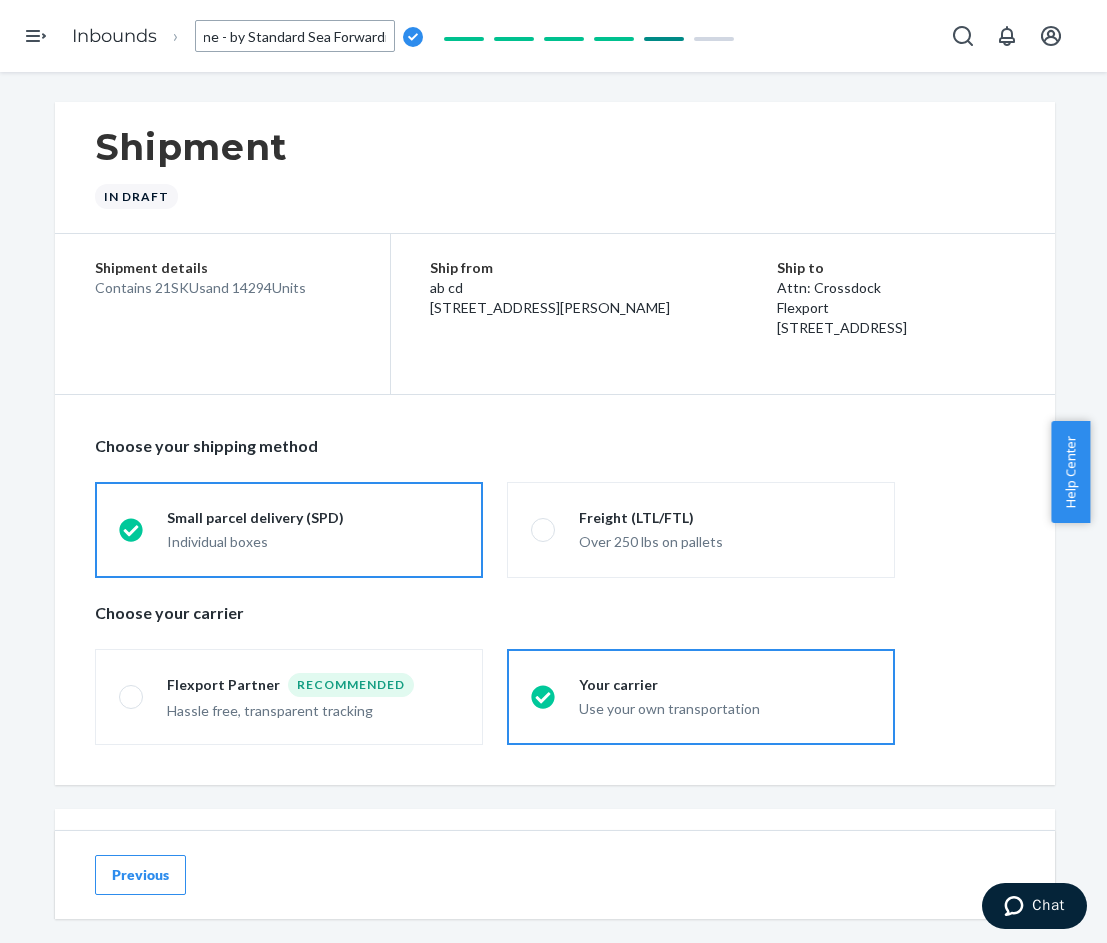 click on "14374 Travel Essentials Sweatpants - XS-3X Powder Pink XS-3X Plum XS-3X Alpine - by Standard Sea Forwarding" at bounding box center [295, 36] 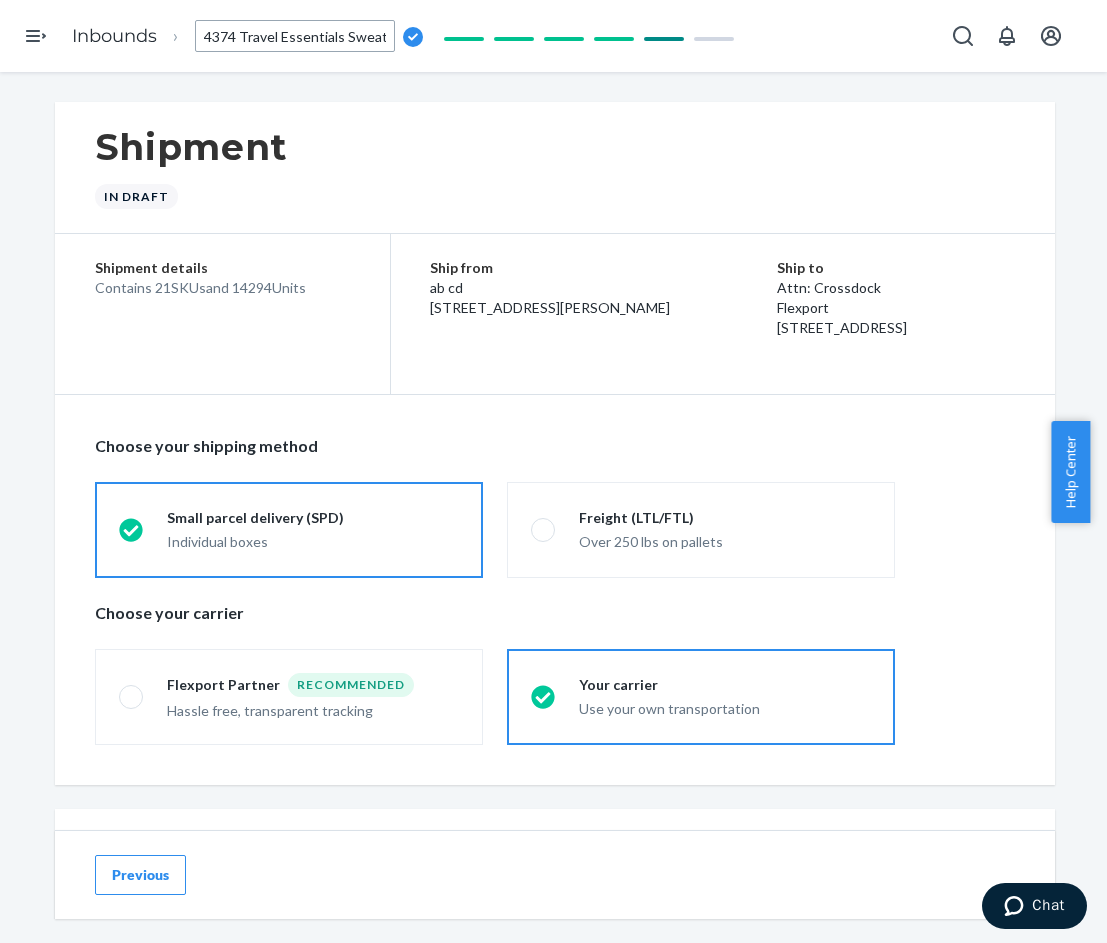 scroll, scrollTop: 0, scrollLeft: 0, axis: both 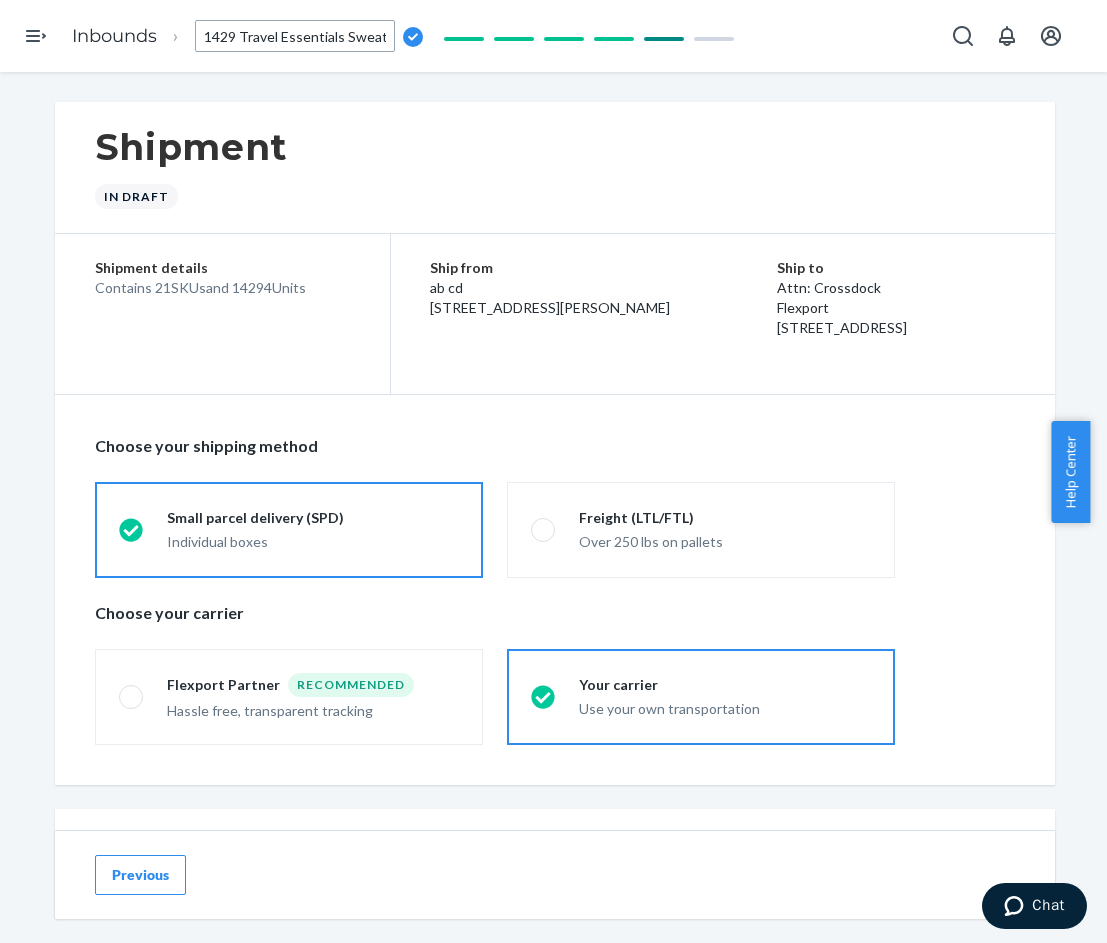 type on "14294 Travel Essentials Sweatpants - XS-3X Powder Pink XS-3X Plum XS-3X Alpine - by Standard Sea Forwarding" 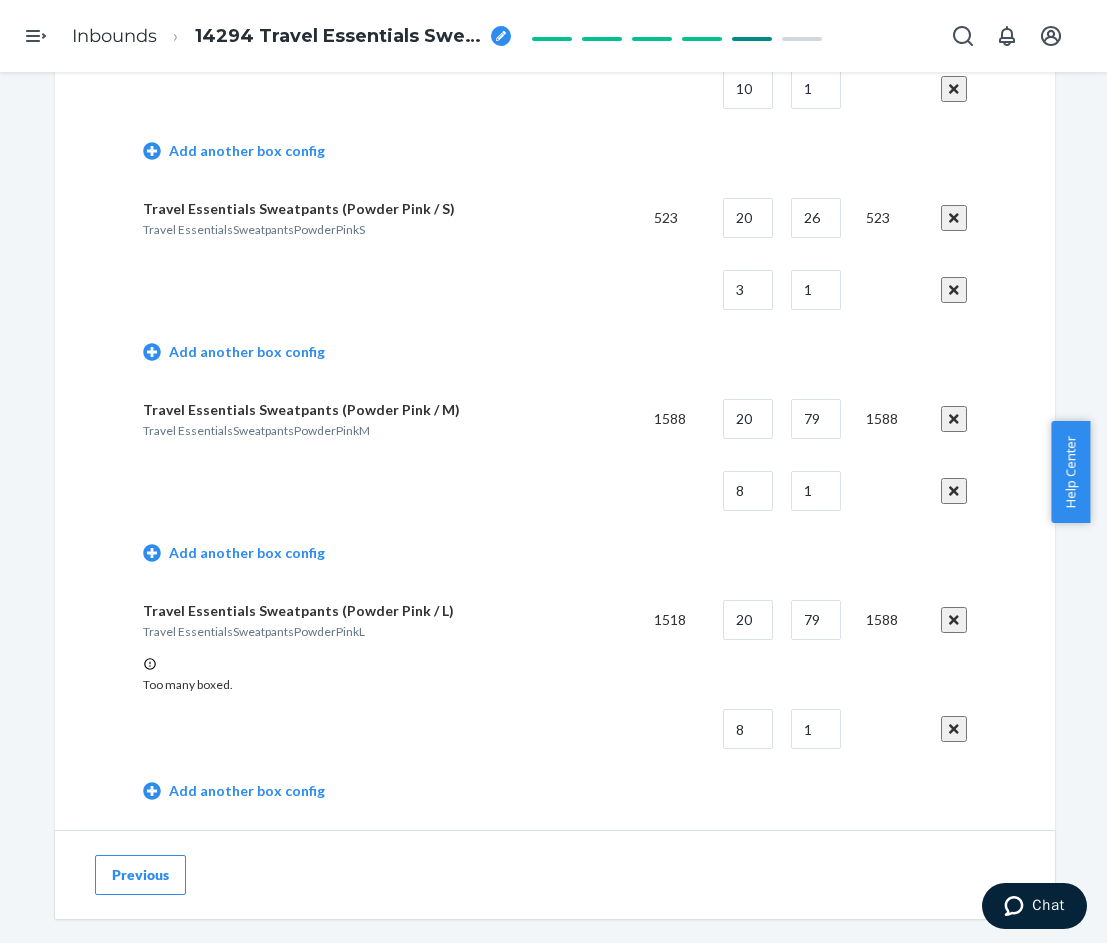 scroll, scrollTop: 1200, scrollLeft: 0, axis: vertical 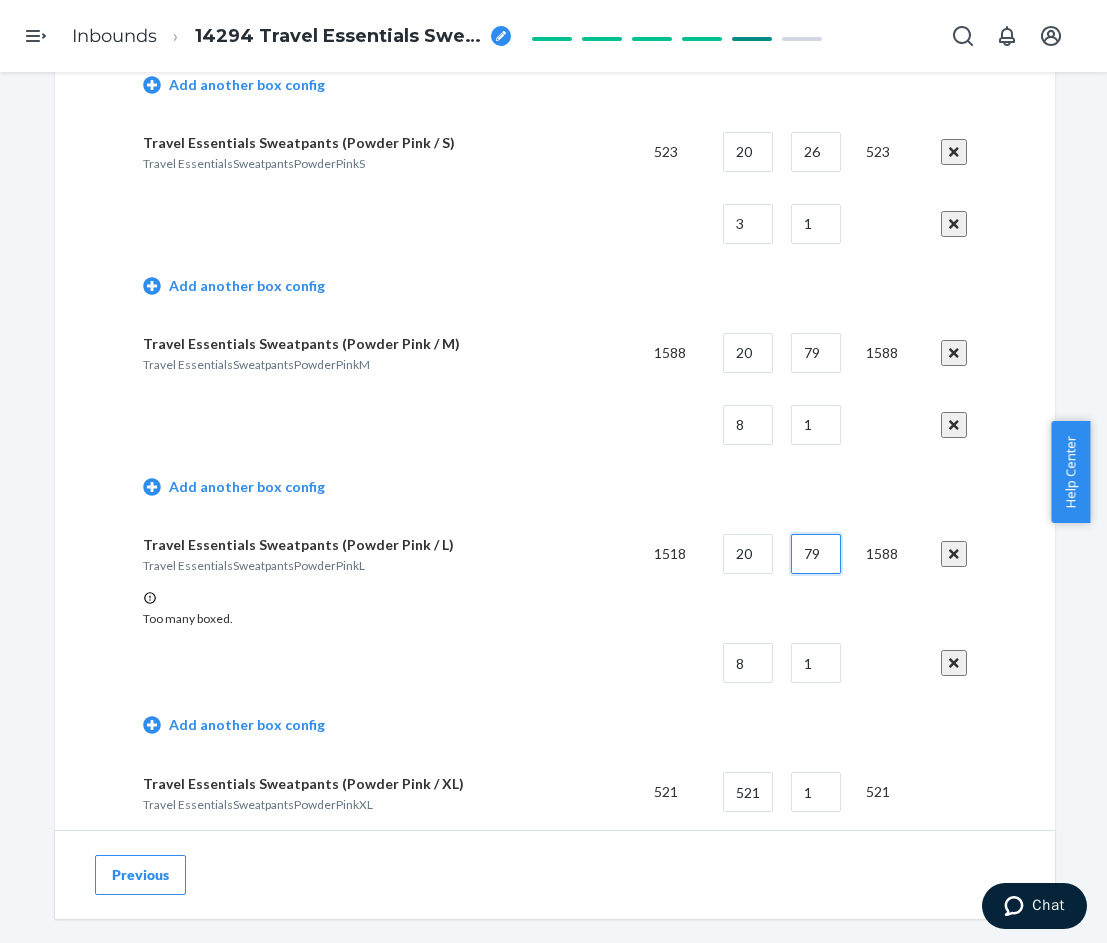 click on "79" at bounding box center [816, 554] 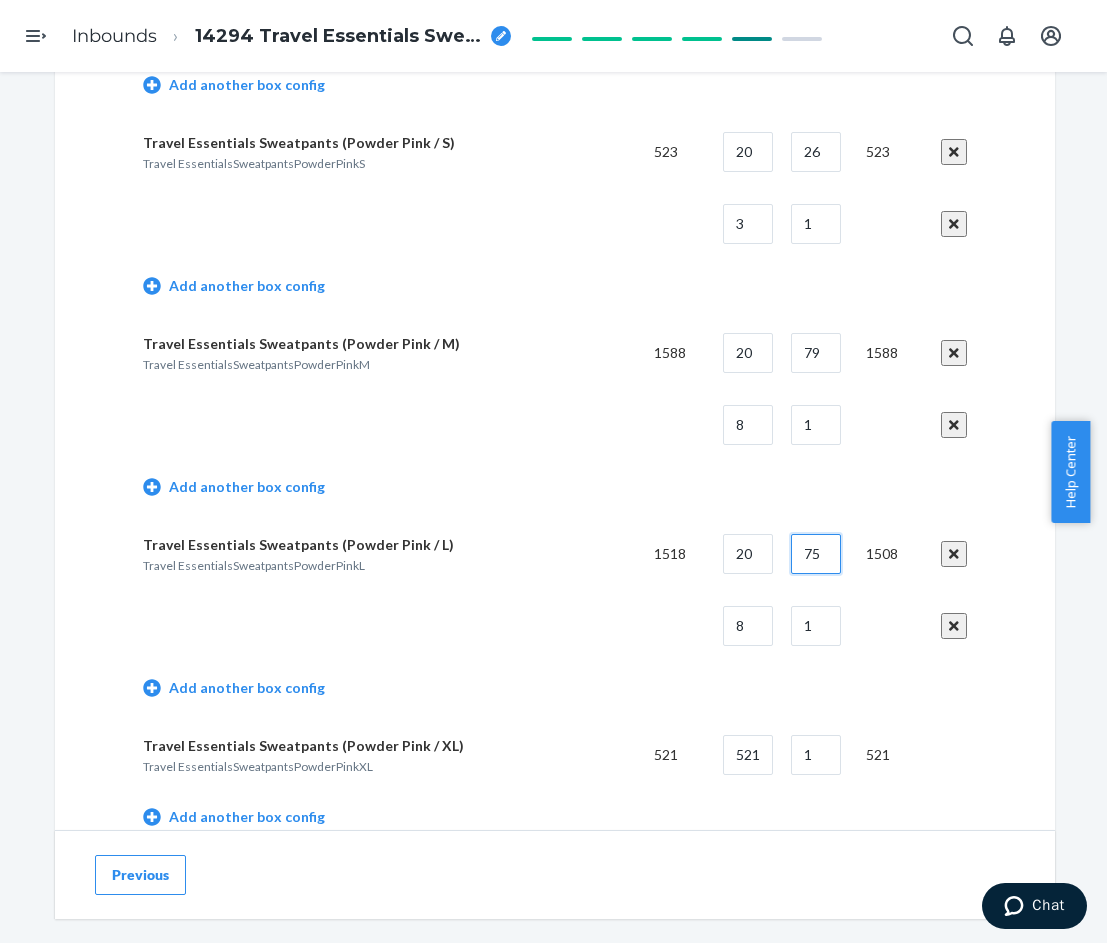 type on "75" 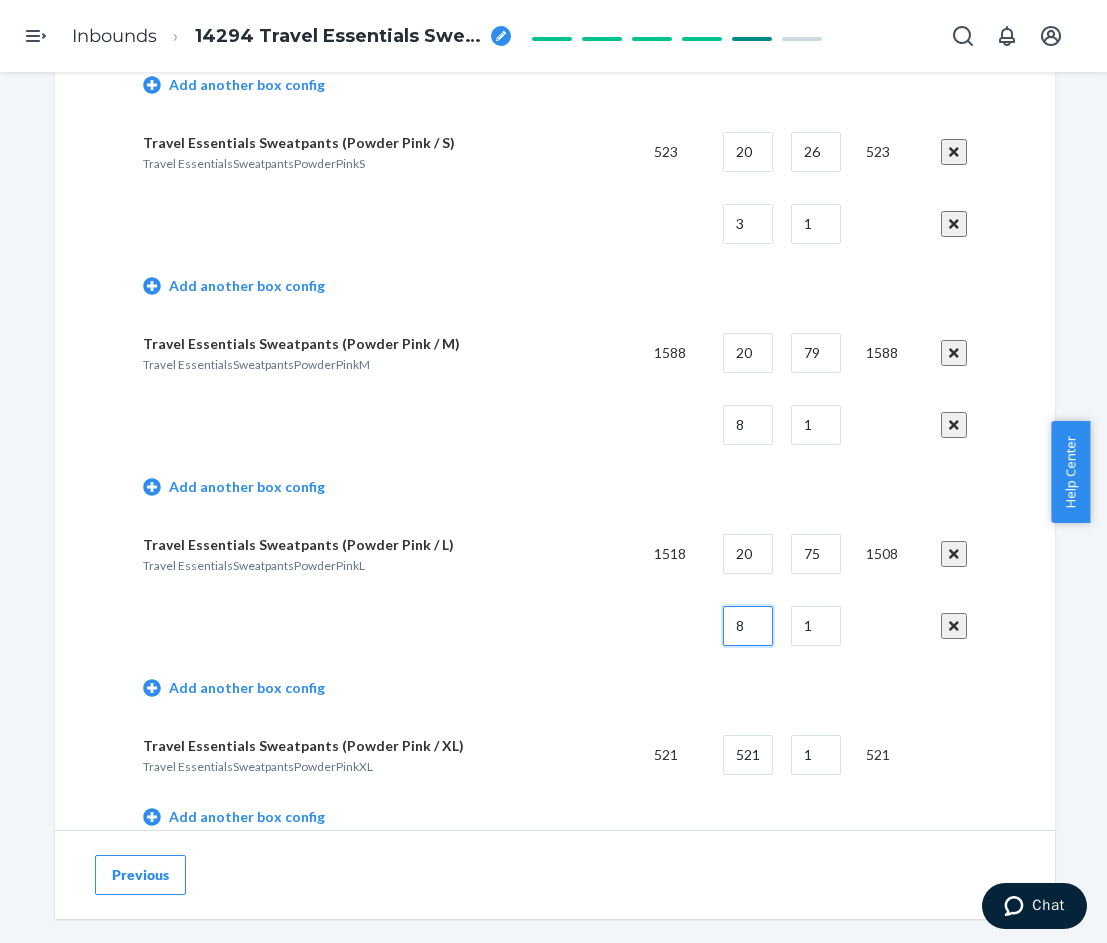 click on "8" at bounding box center (748, 626) 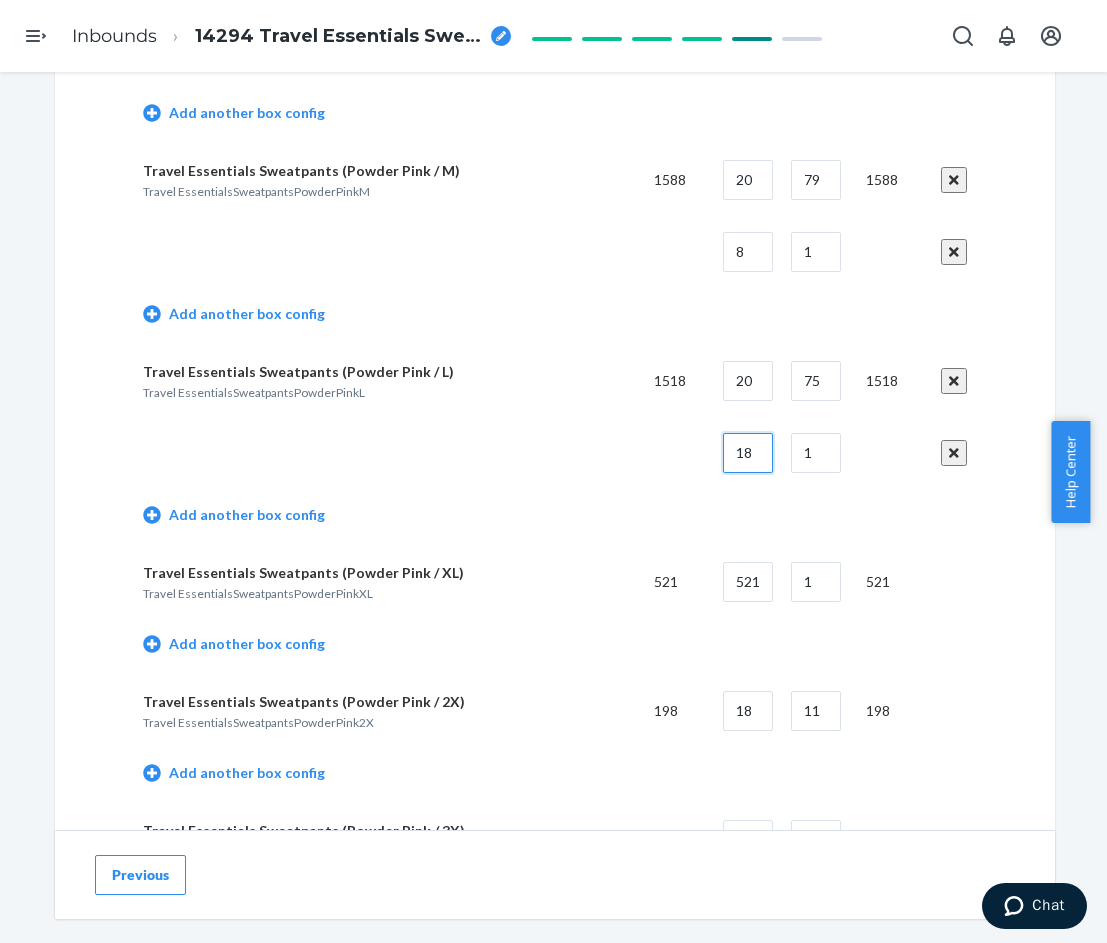 scroll, scrollTop: 1400, scrollLeft: 0, axis: vertical 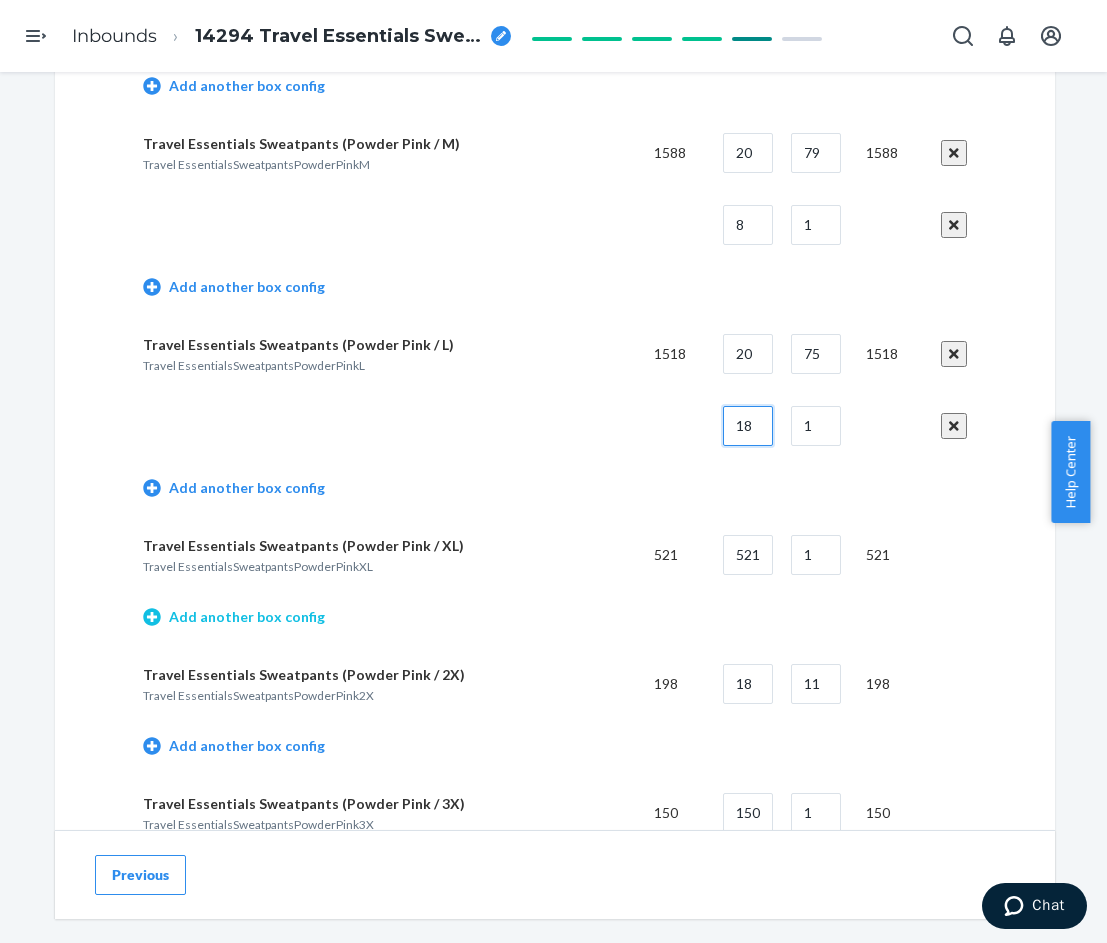 type on "18" 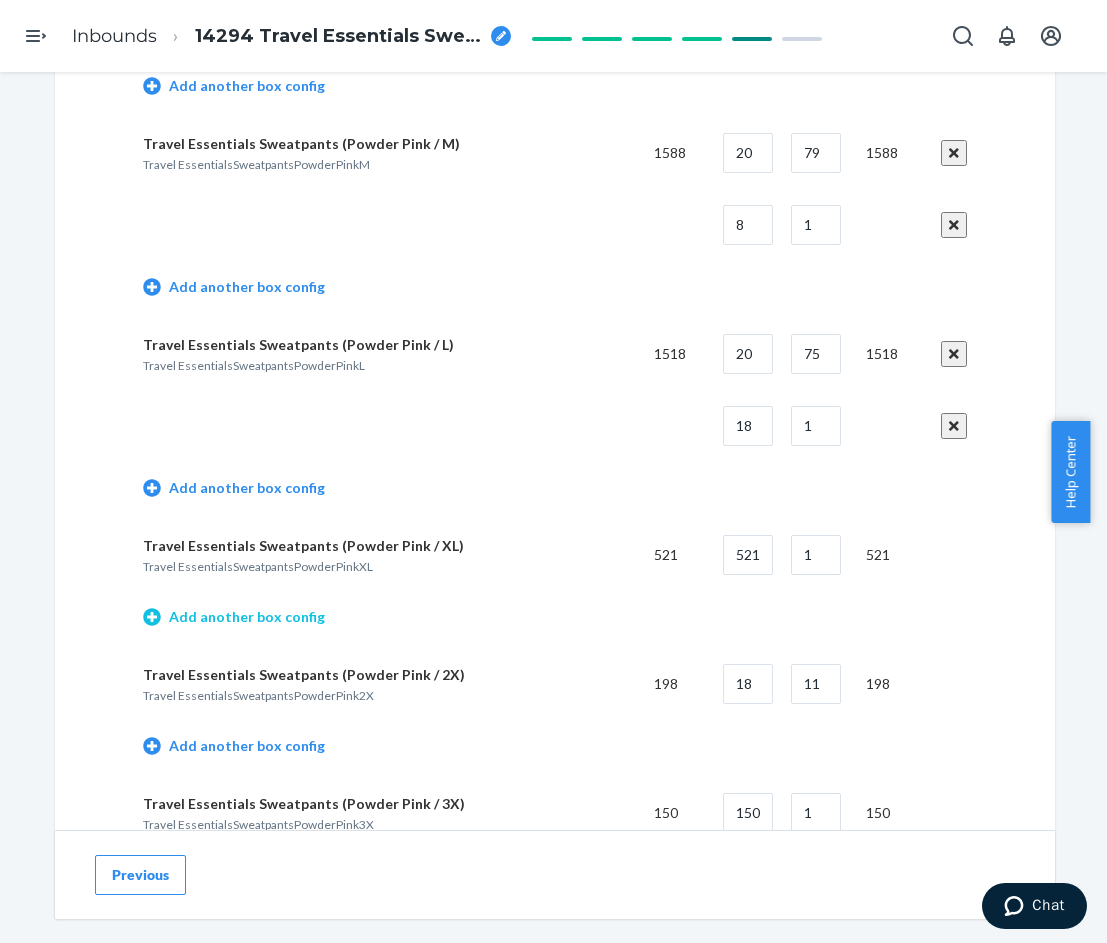 click on "Add another box config" at bounding box center (234, 617) 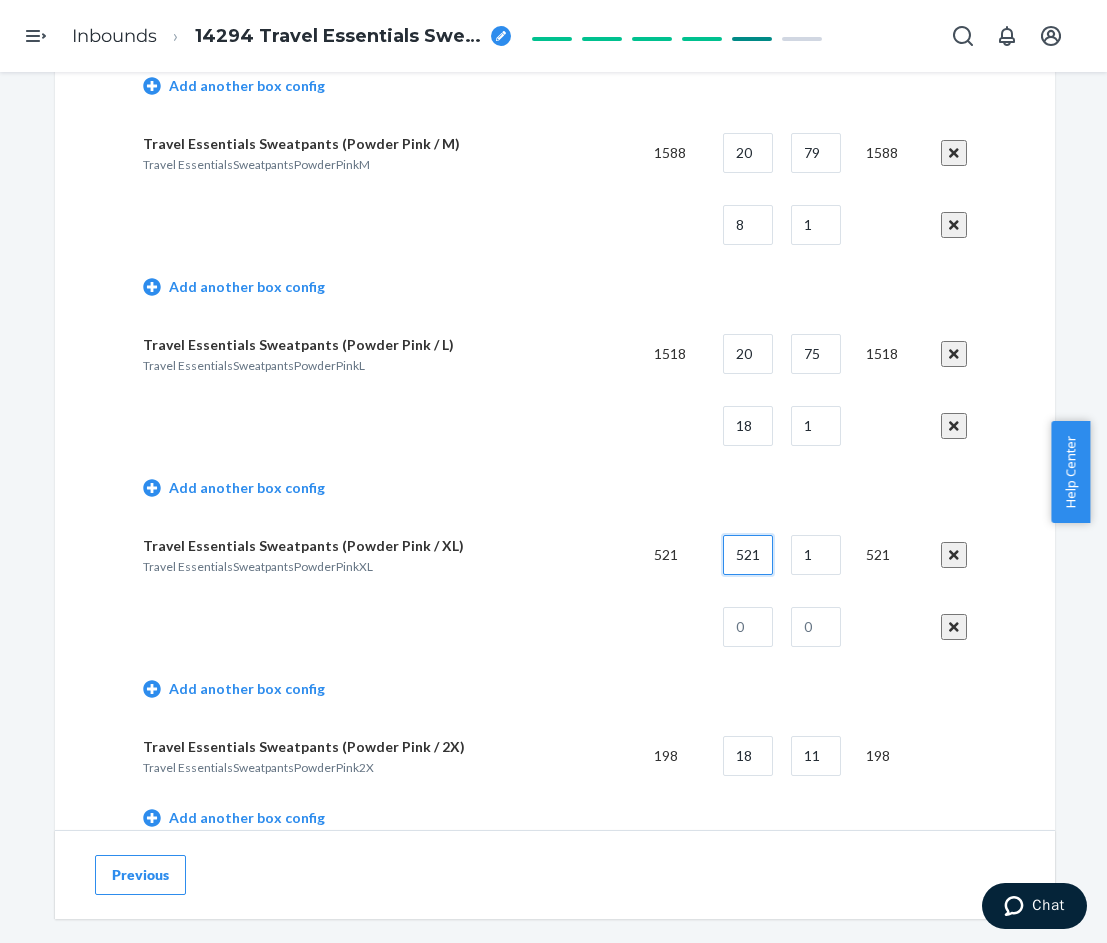 click on "521" at bounding box center (748, 555) 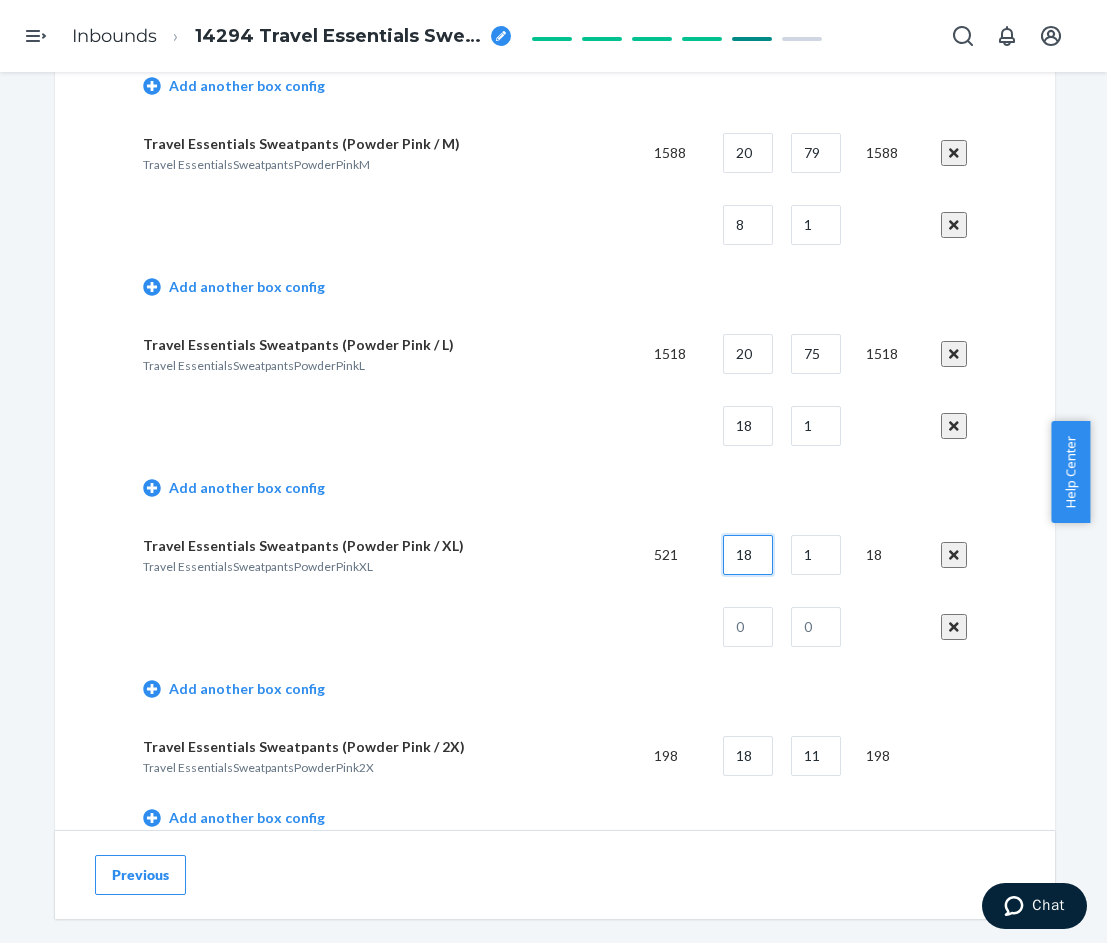 type on "18" 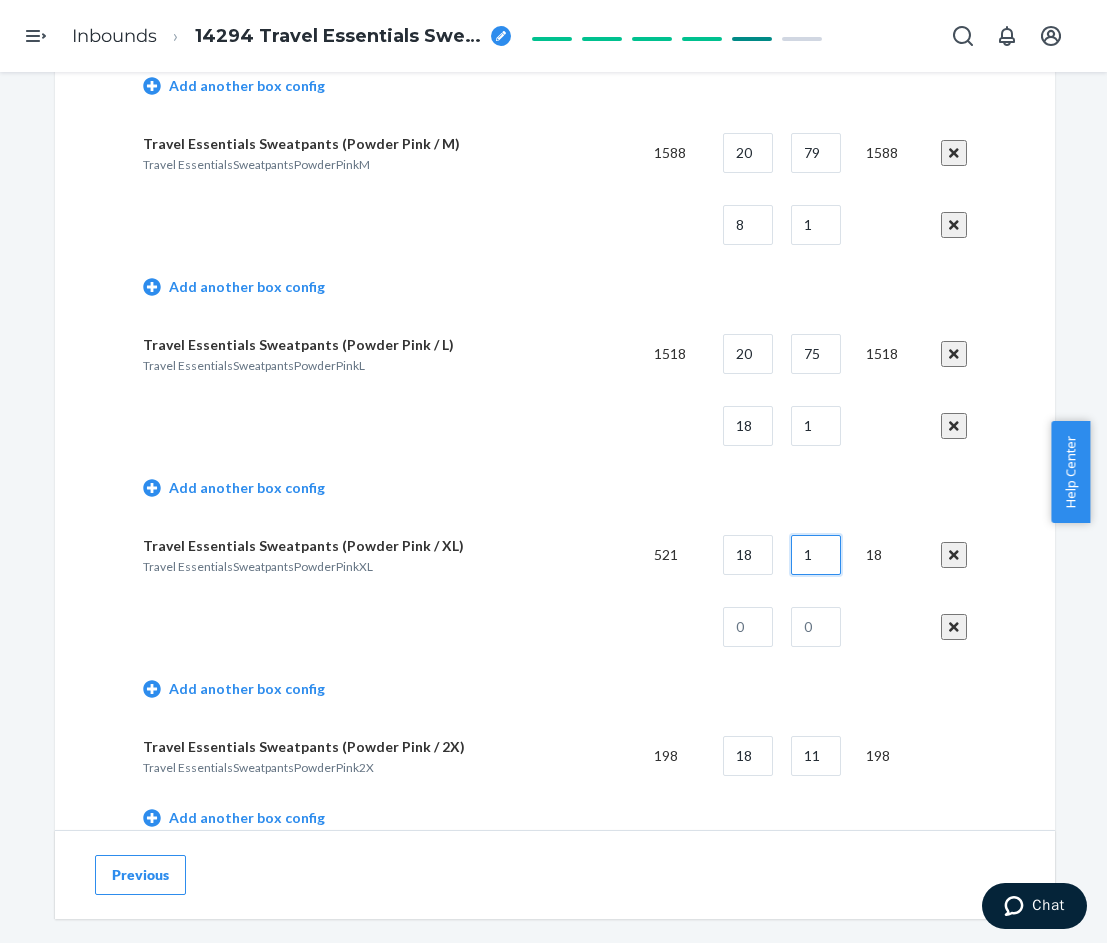 click on "1" at bounding box center [816, 555] 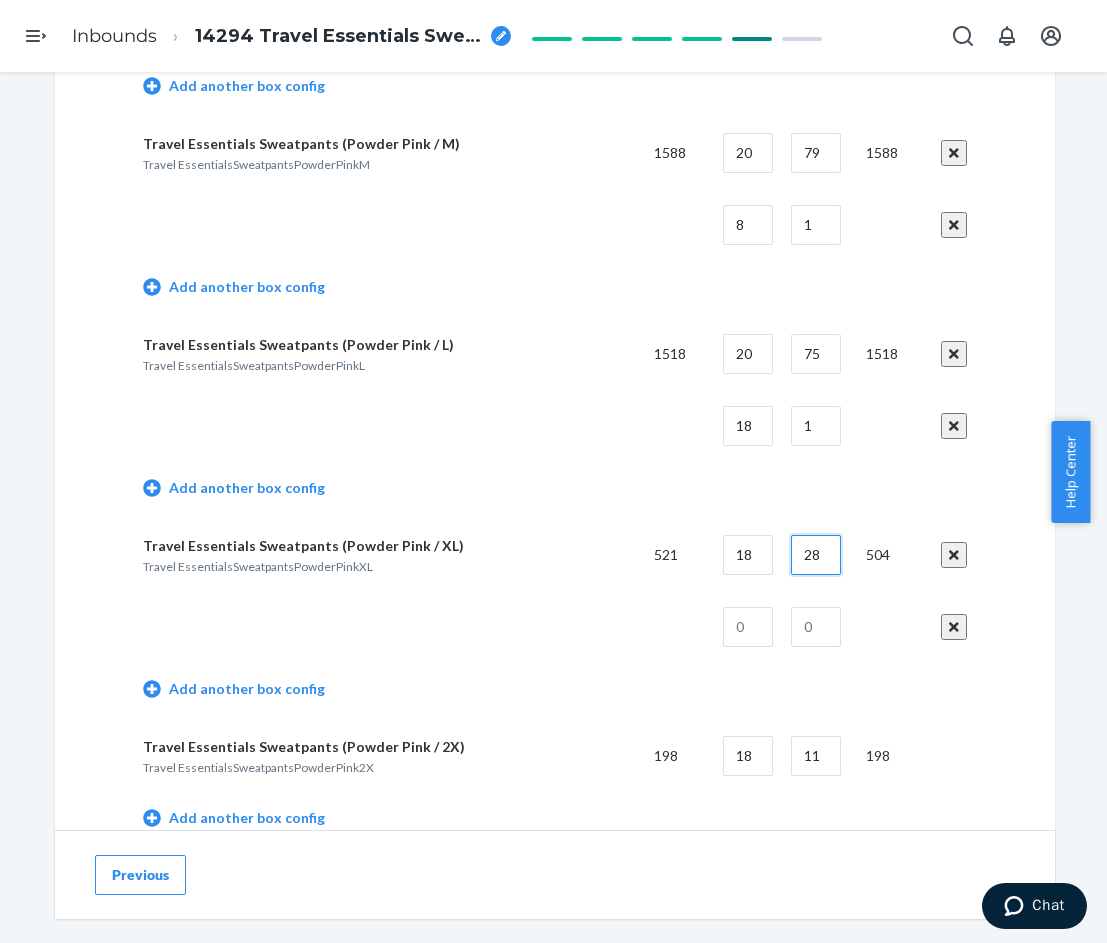 type on "28" 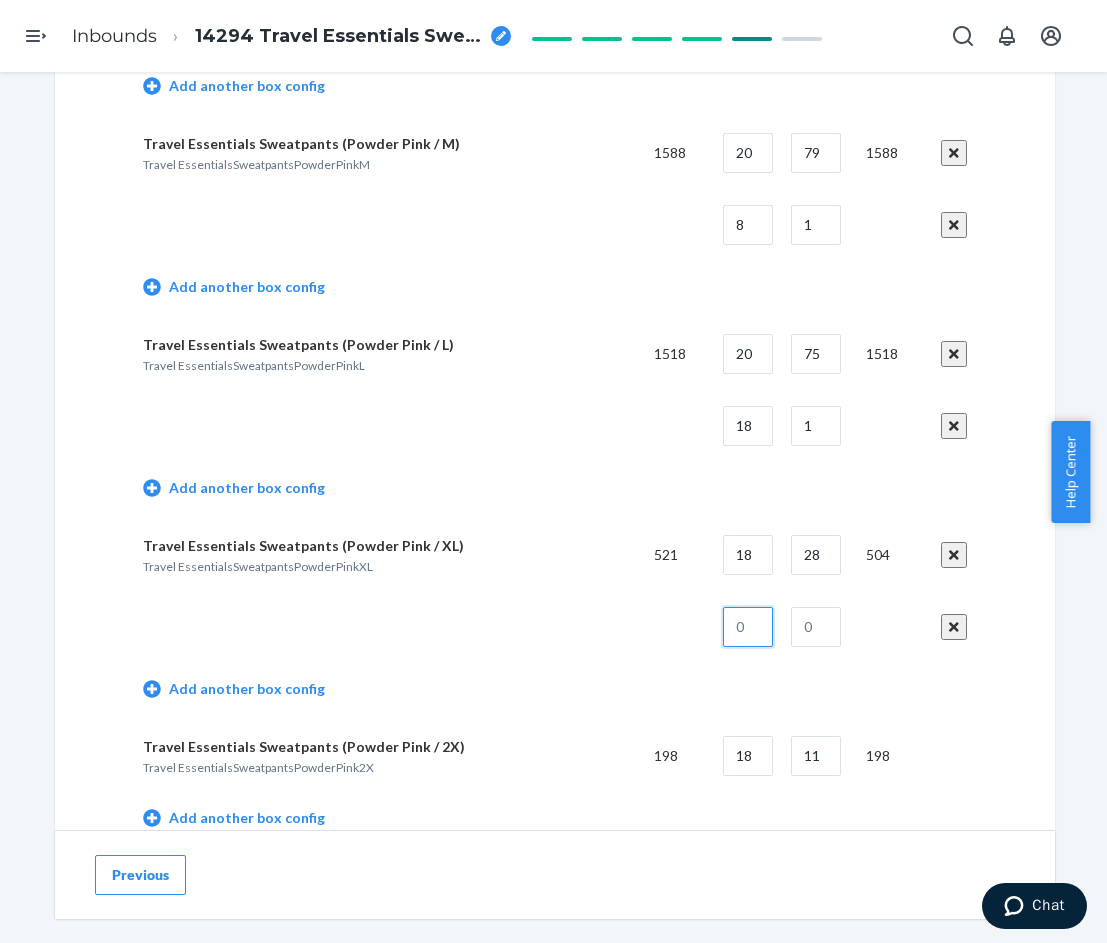 click at bounding box center (748, 627) 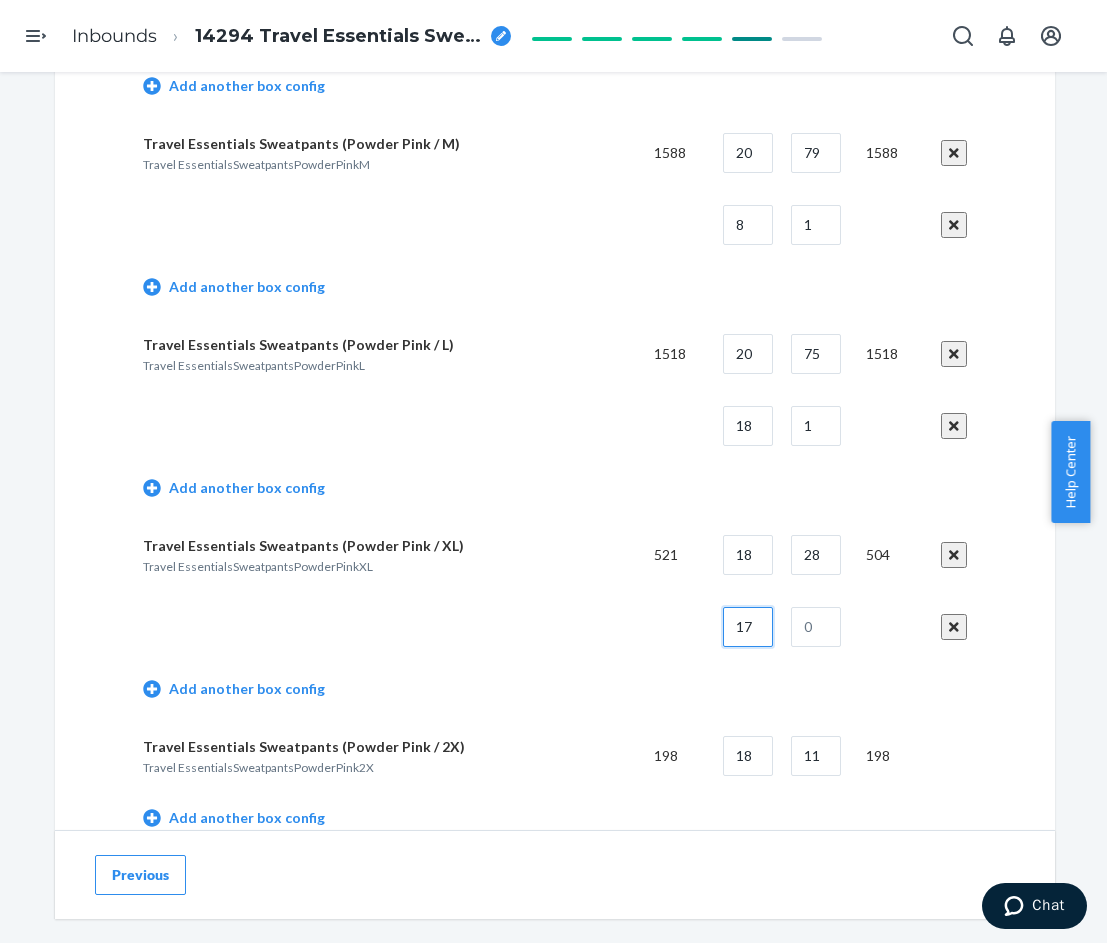 type on "17" 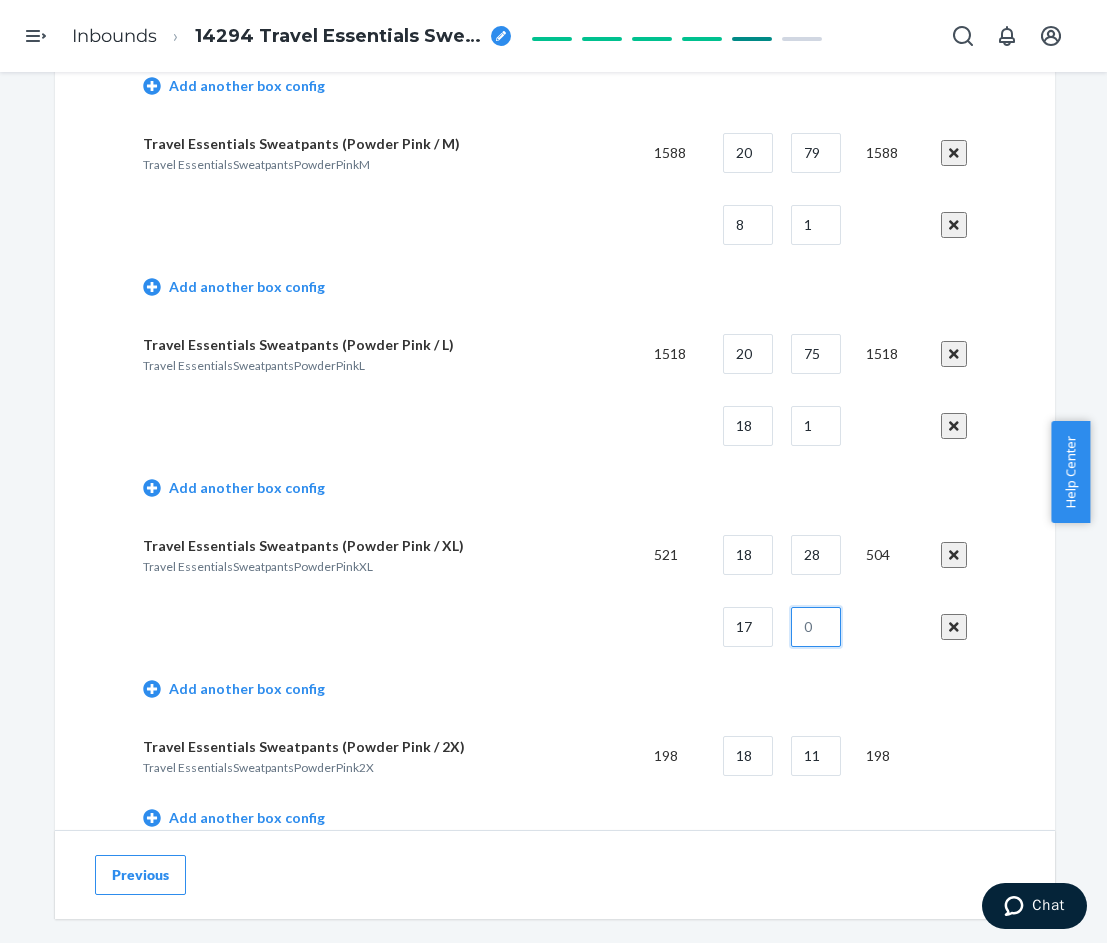 click at bounding box center [816, 627] 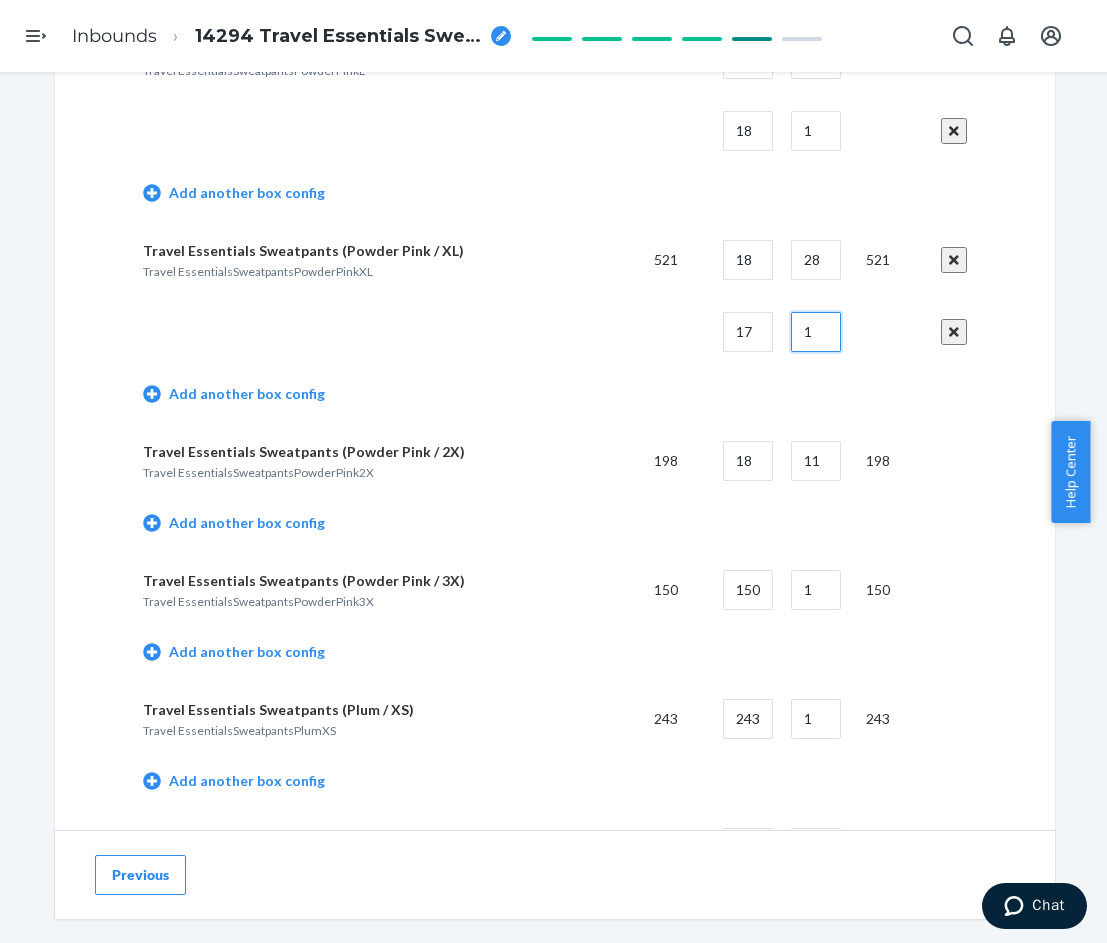 scroll, scrollTop: 1700, scrollLeft: 0, axis: vertical 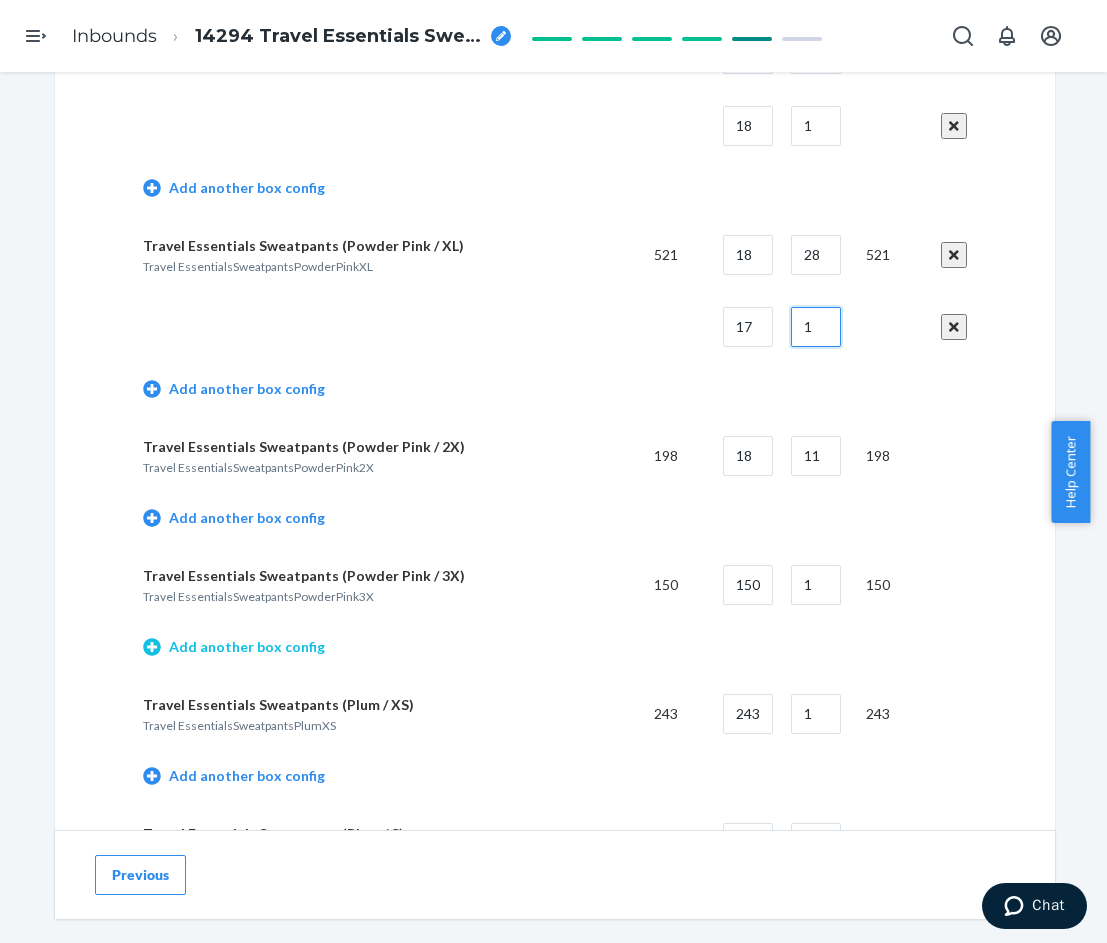 type on "1" 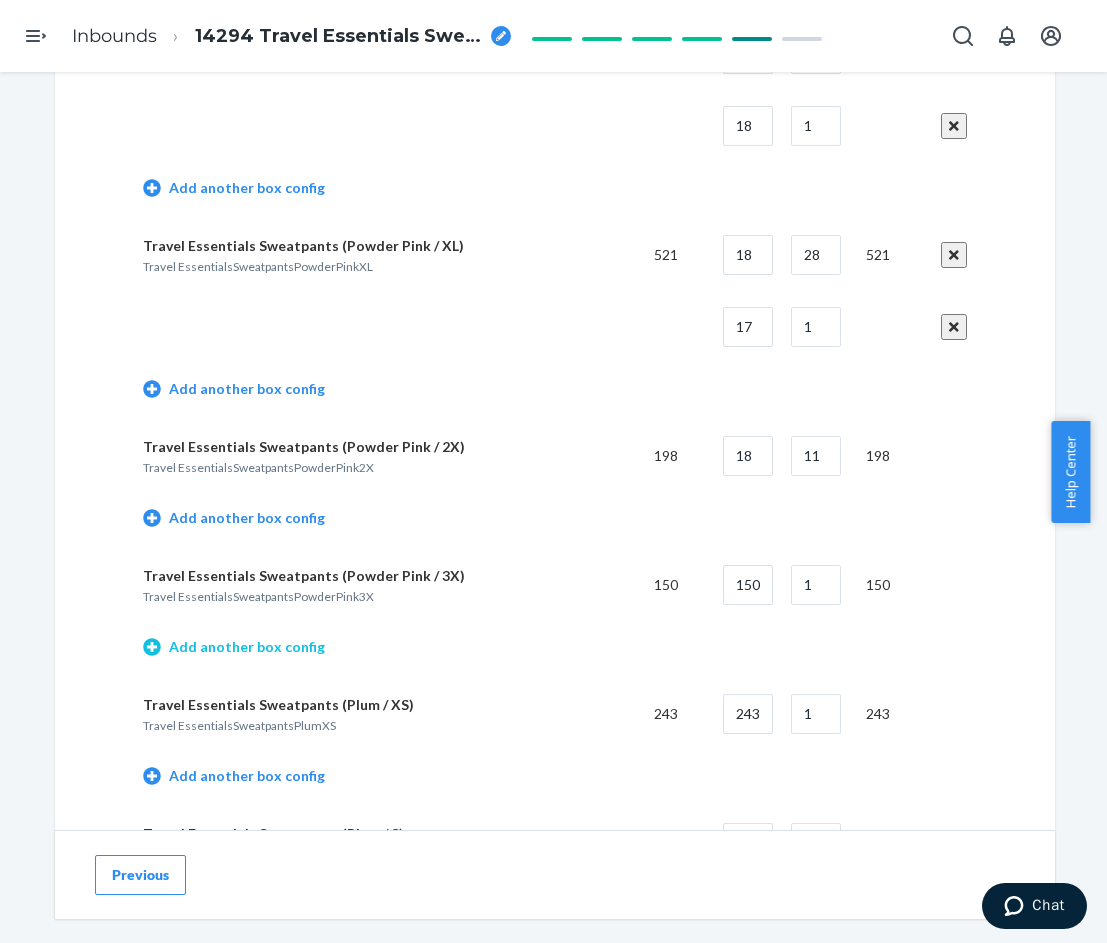 click on "Add another box config" at bounding box center [234, 647] 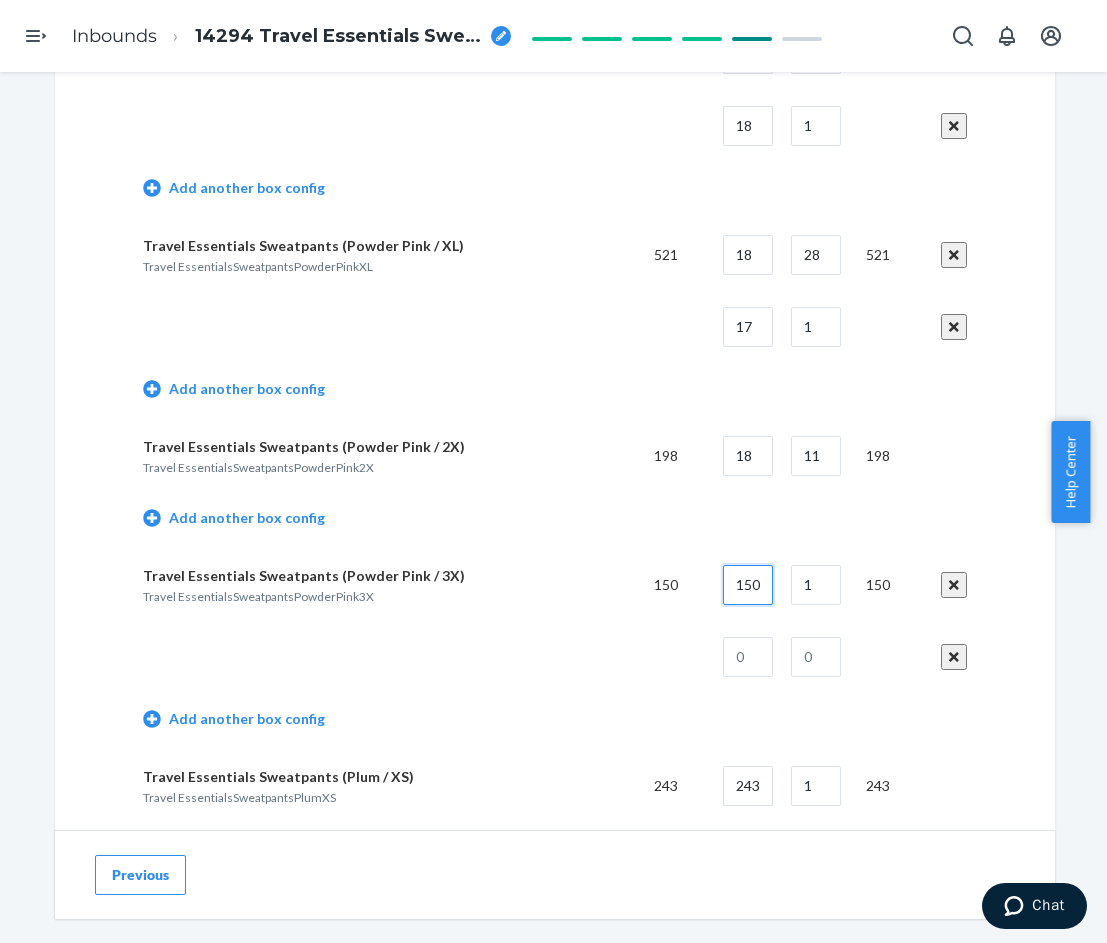 click on "150" at bounding box center (748, 585) 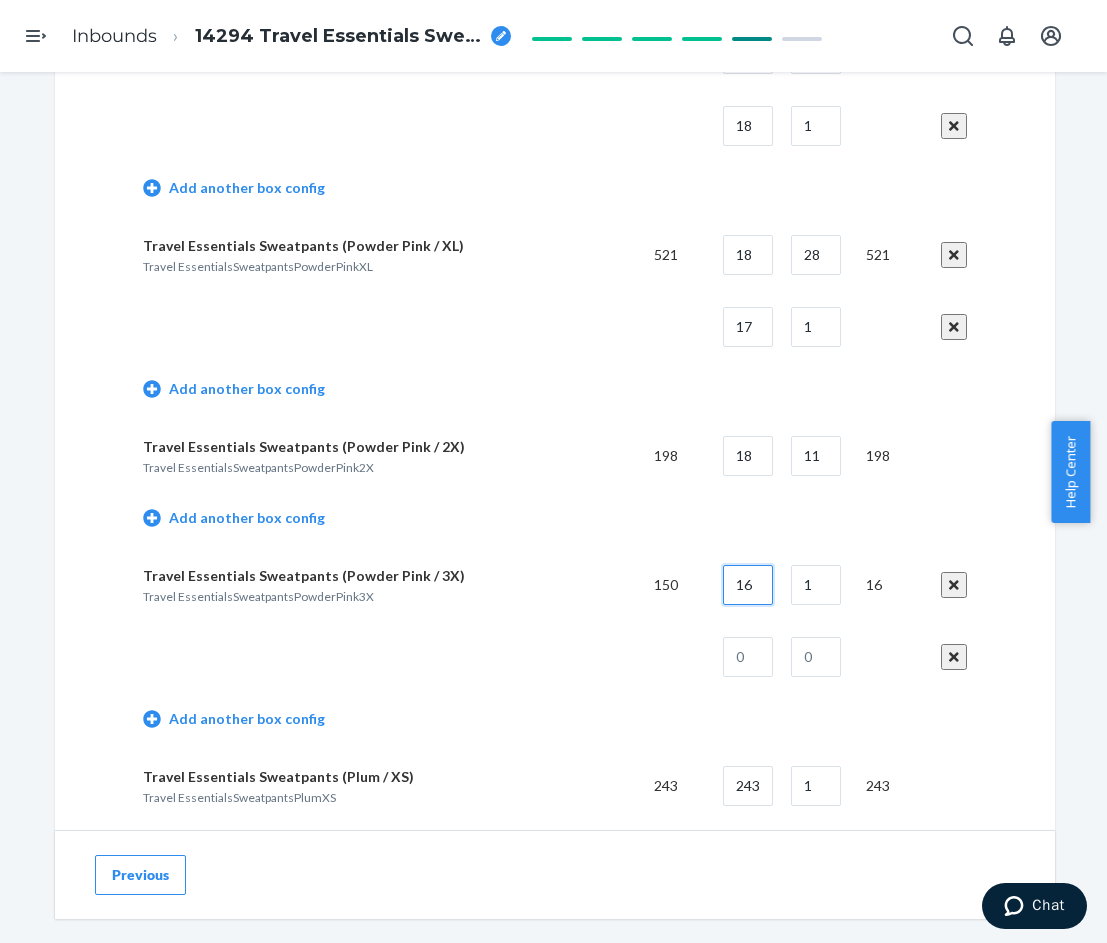 type on "16" 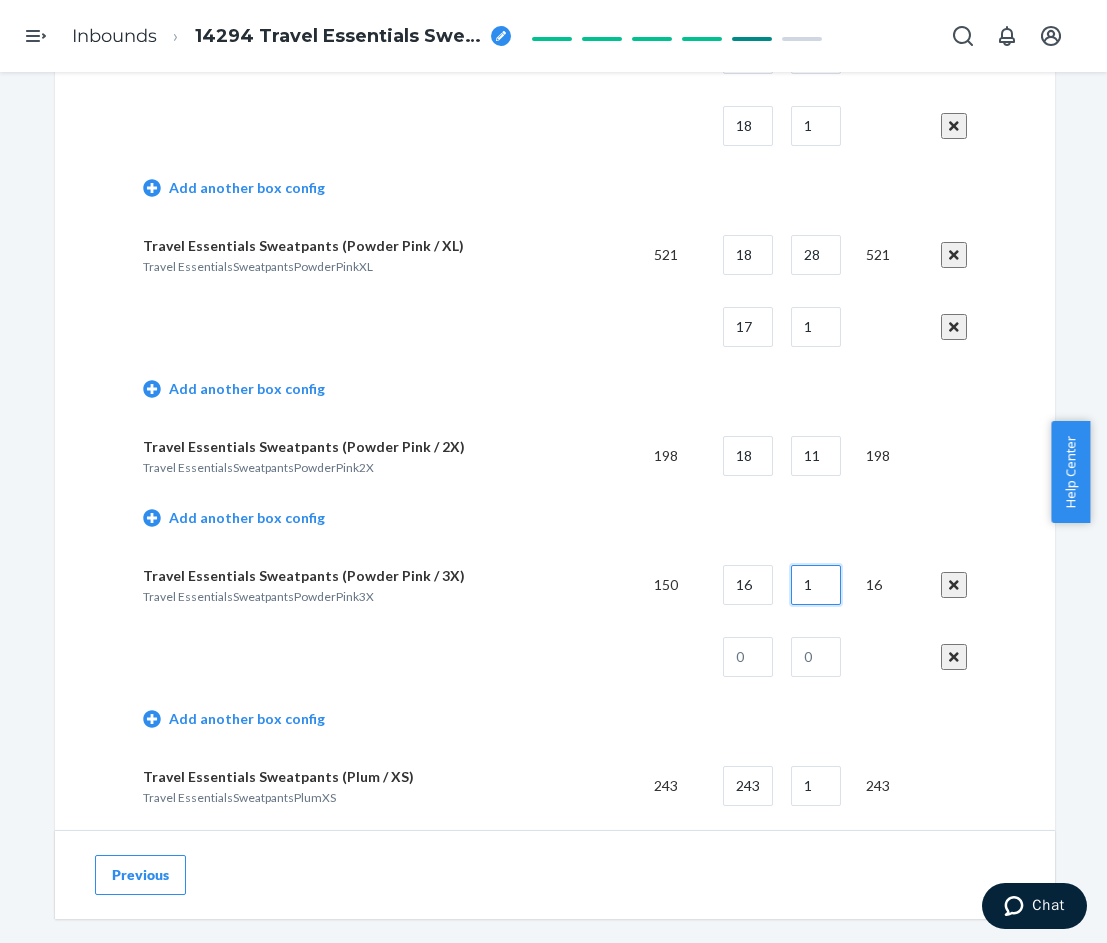 click on "1" at bounding box center [816, 585] 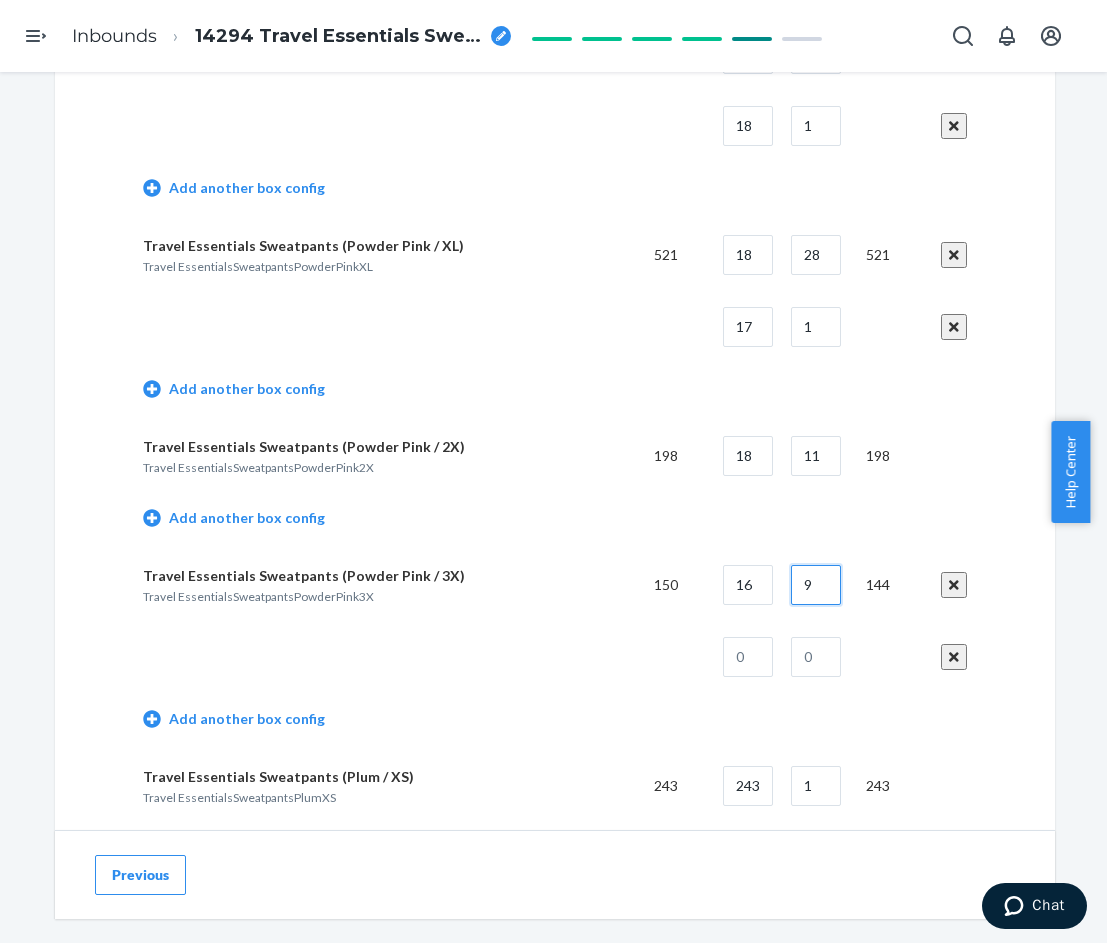 type on "9" 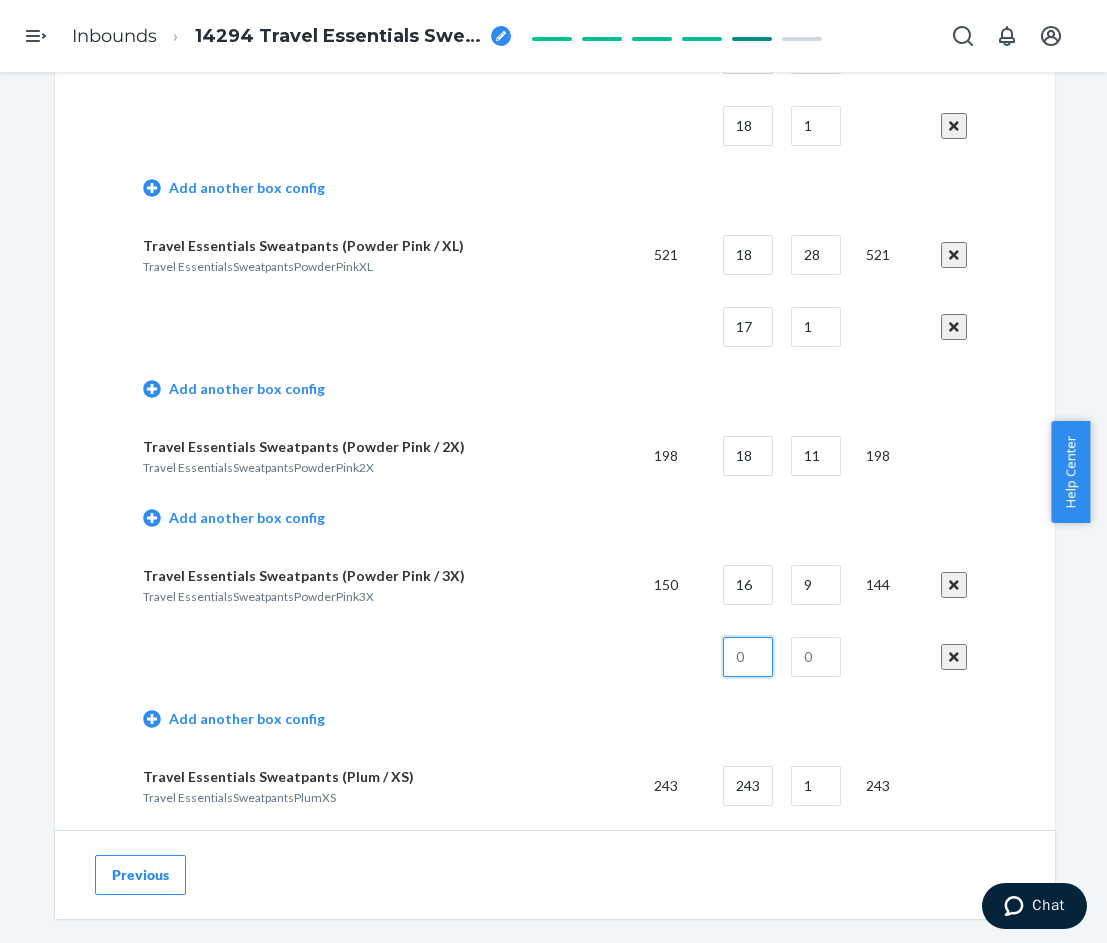 click at bounding box center (748, 657) 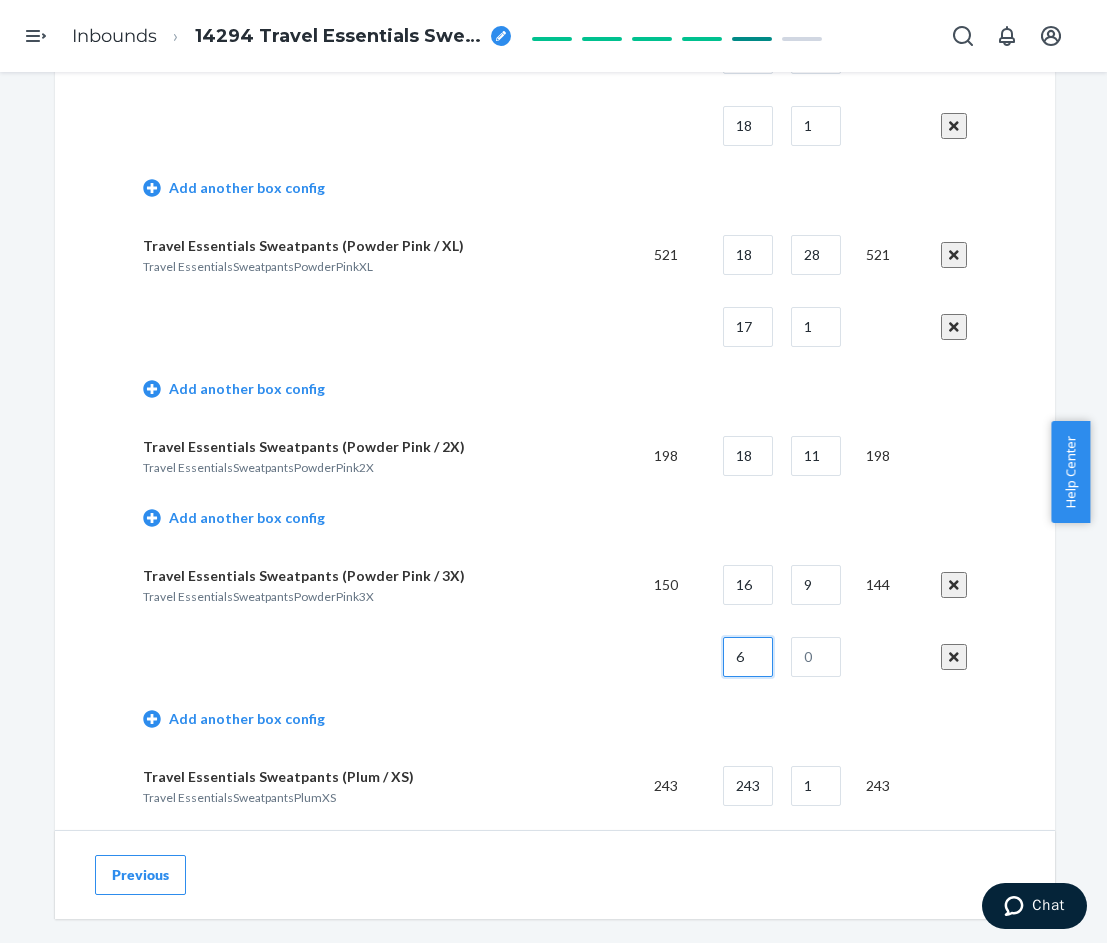type on "6" 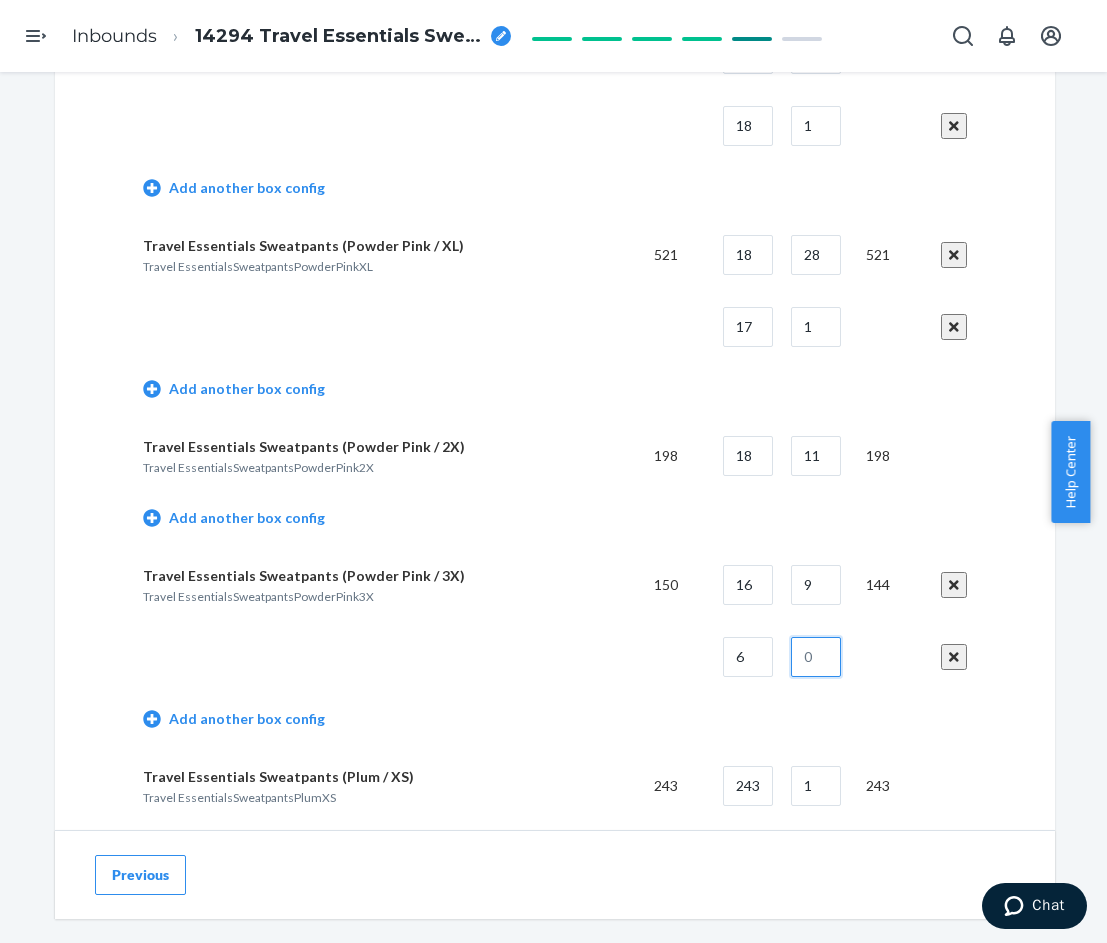 click at bounding box center (816, 657) 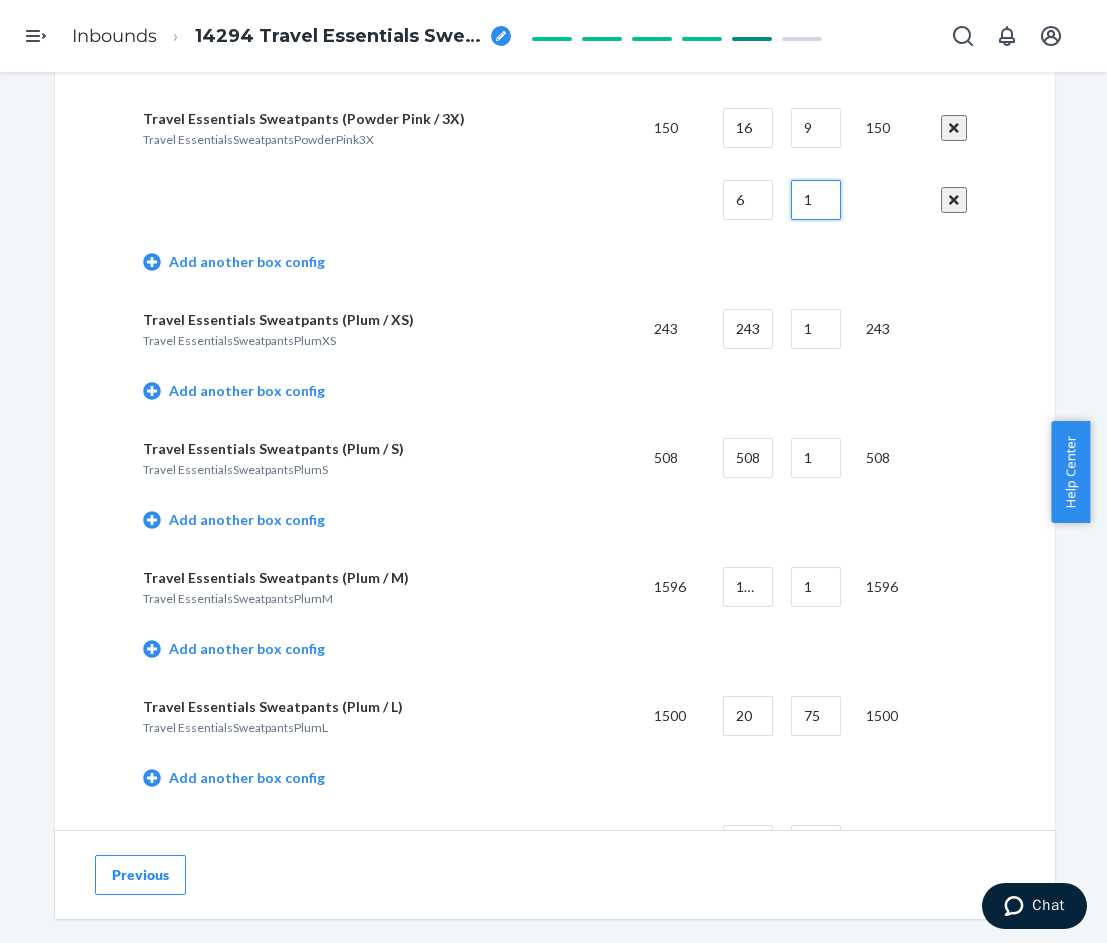 scroll, scrollTop: 2200, scrollLeft: 0, axis: vertical 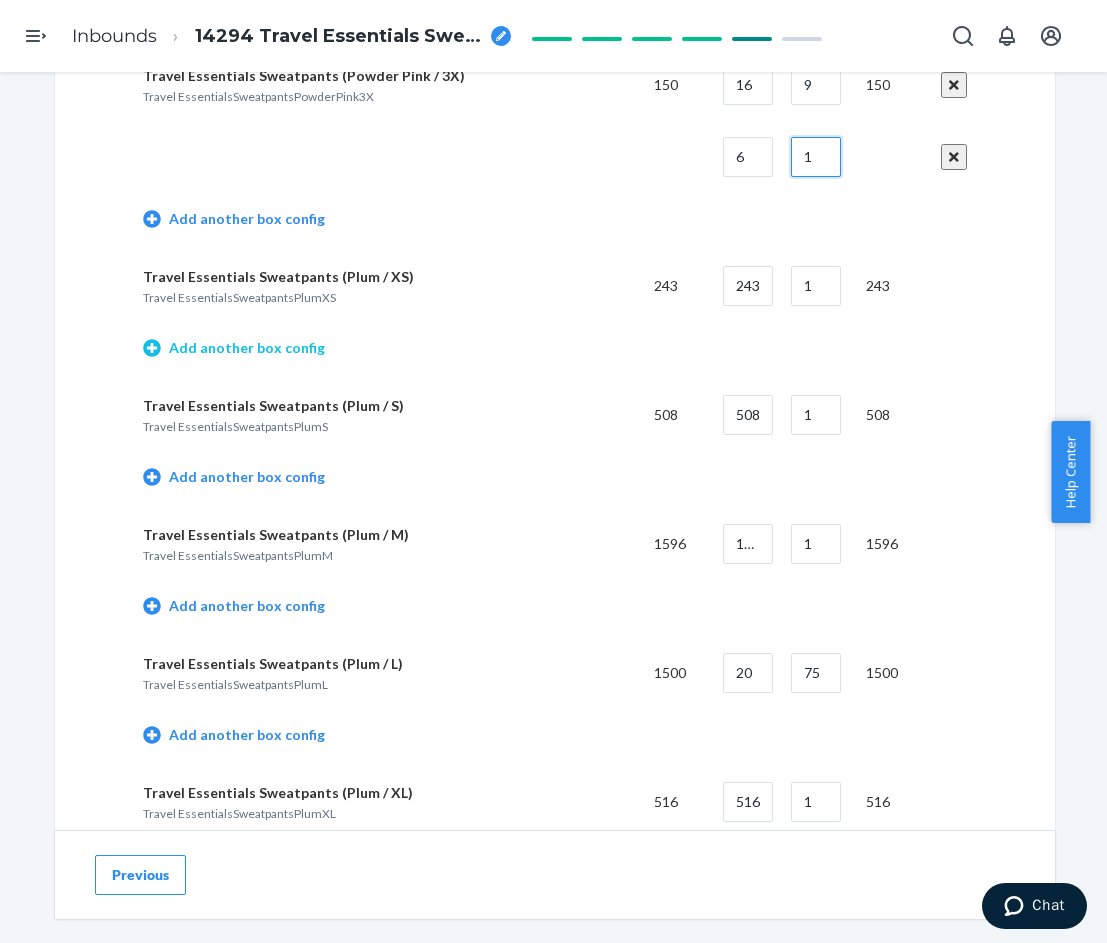 type on "1" 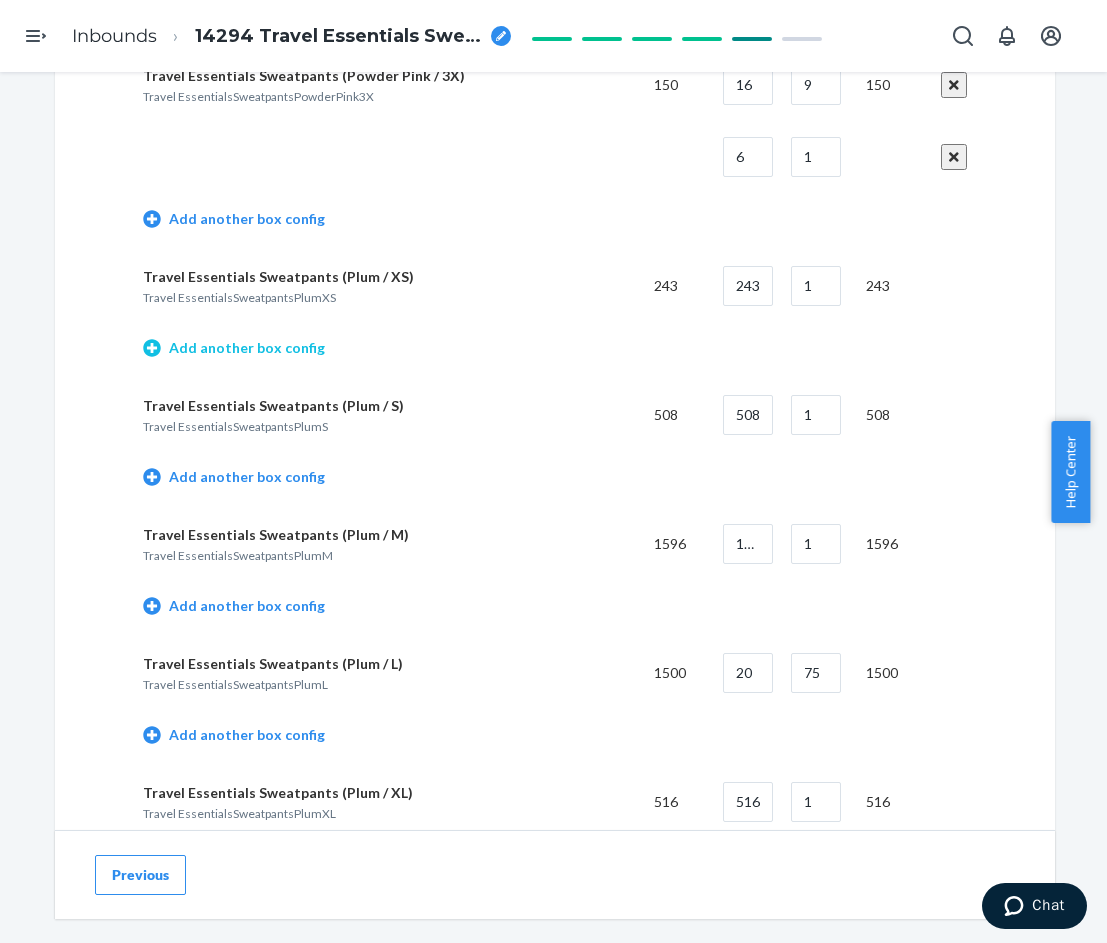 click on "Add another box config" at bounding box center (234, 348) 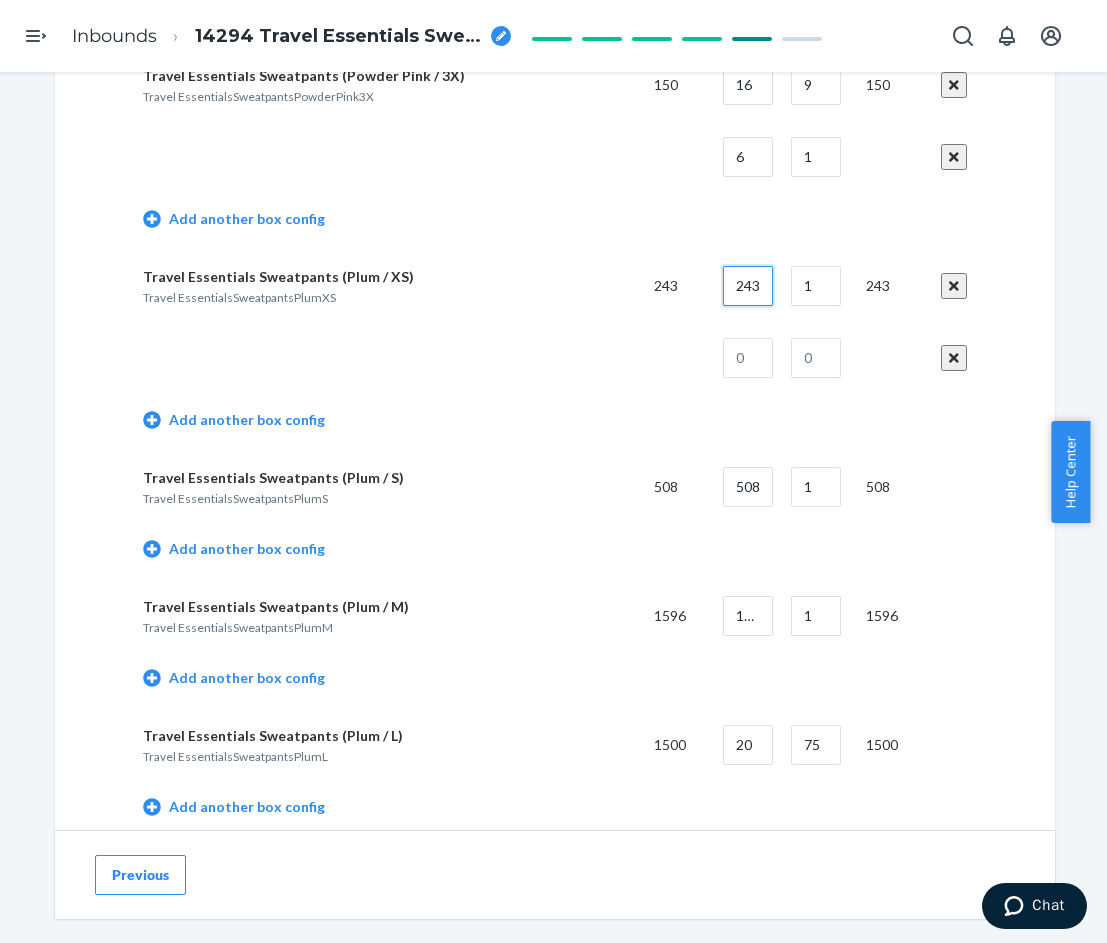 click on "243" at bounding box center (748, 286) 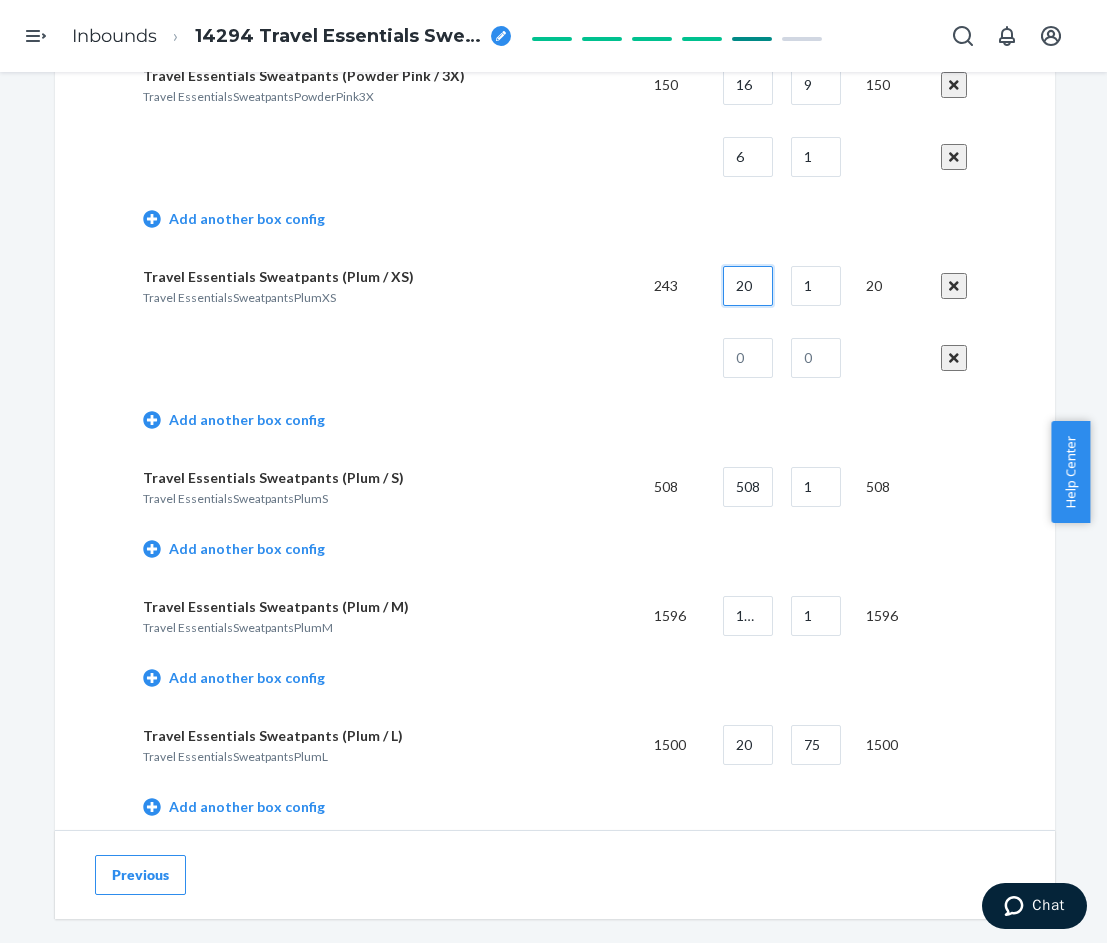 type on "20" 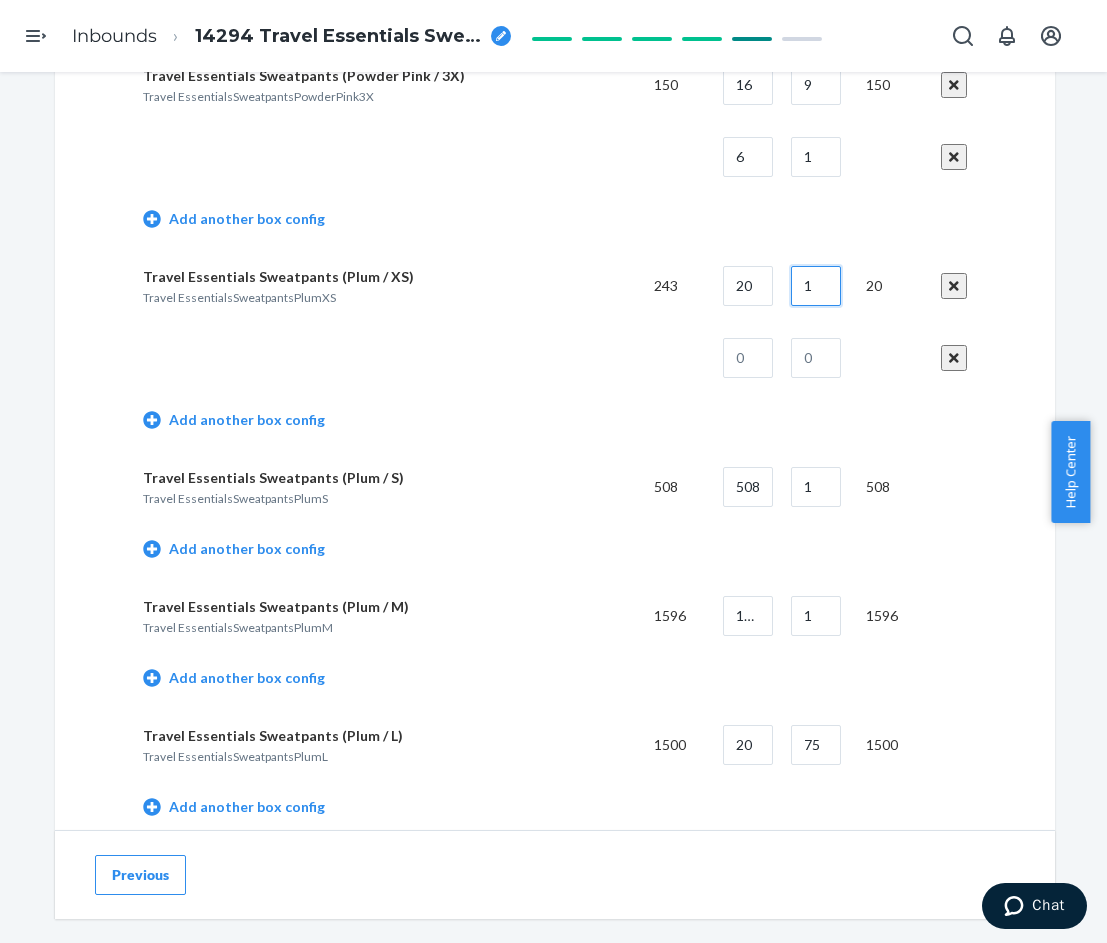 click on "1" at bounding box center [816, 286] 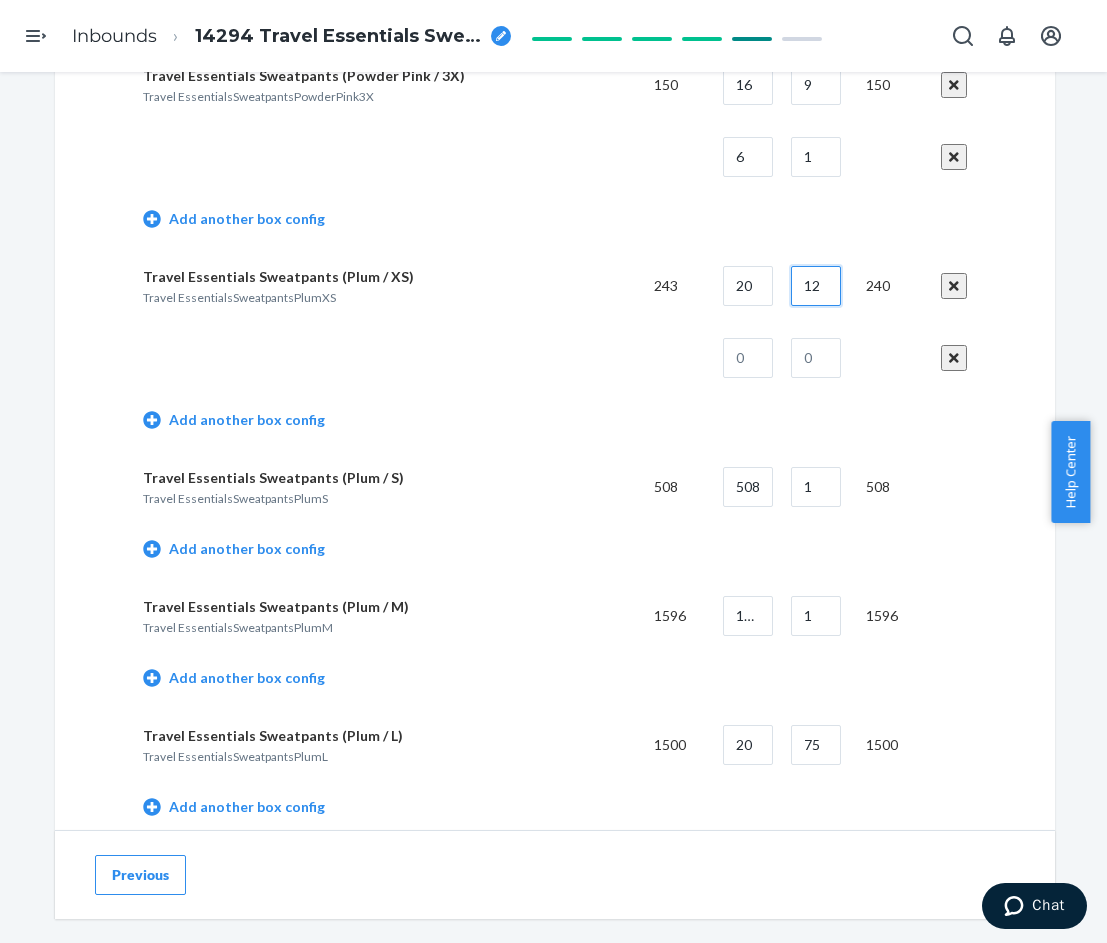 type on "12" 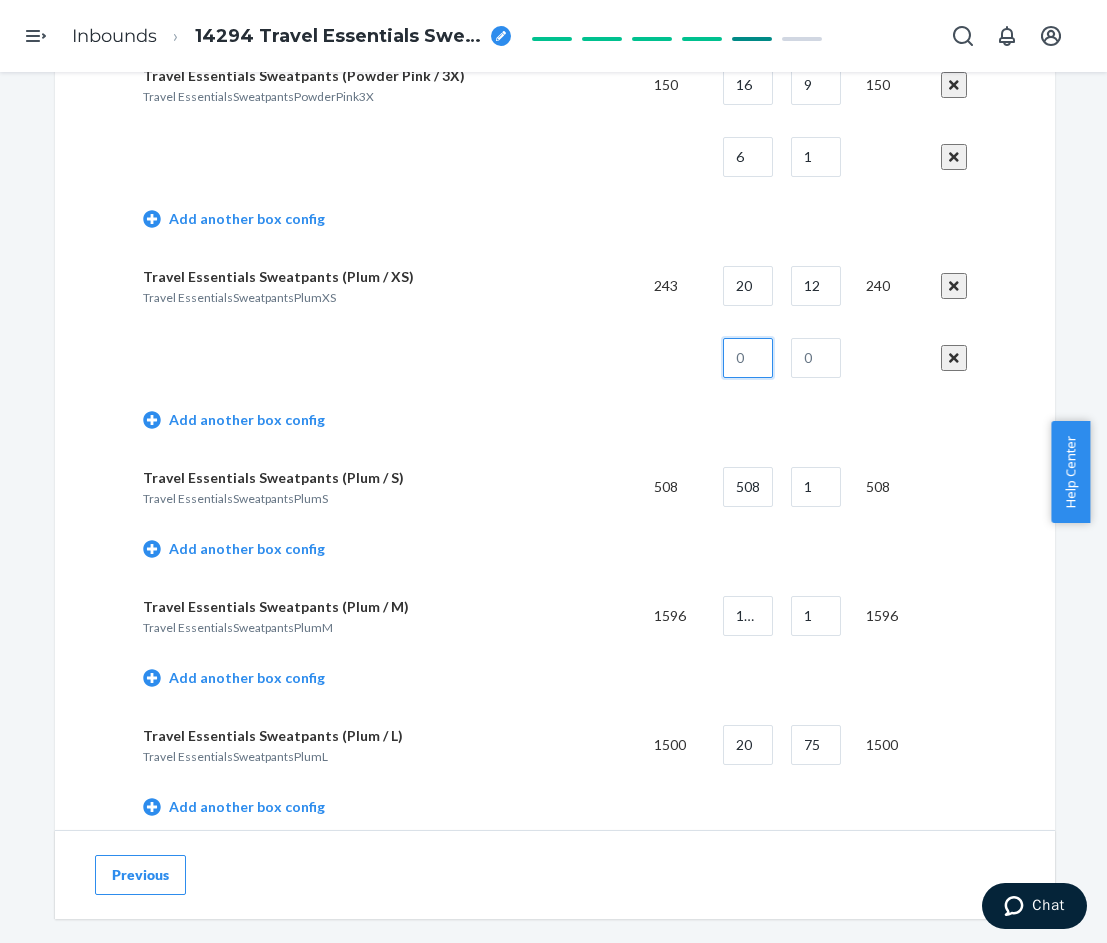 click at bounding box center (748, 358) 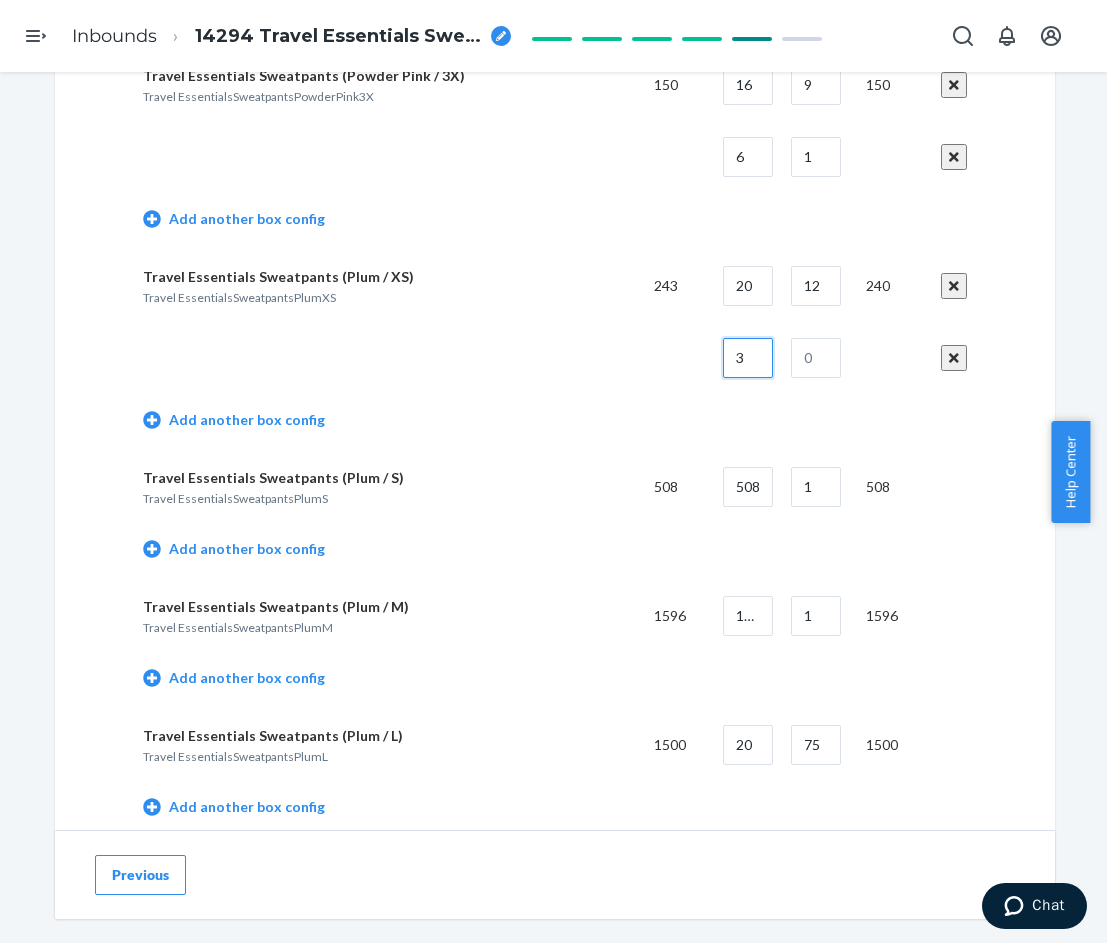 type on "3" 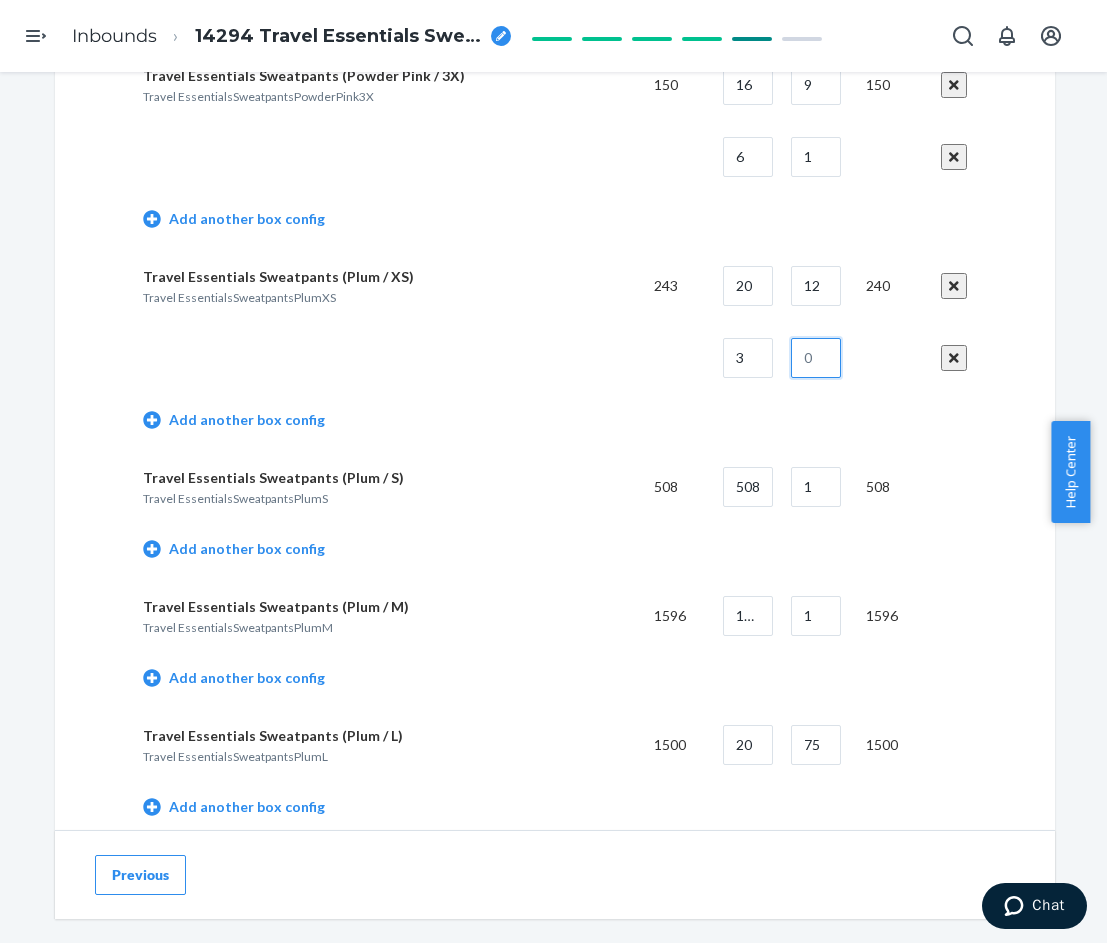 drag, startPoint x: 809, startPoint y: 349, endPoint x: 794, endPoint y: 348, distance: 15.033297 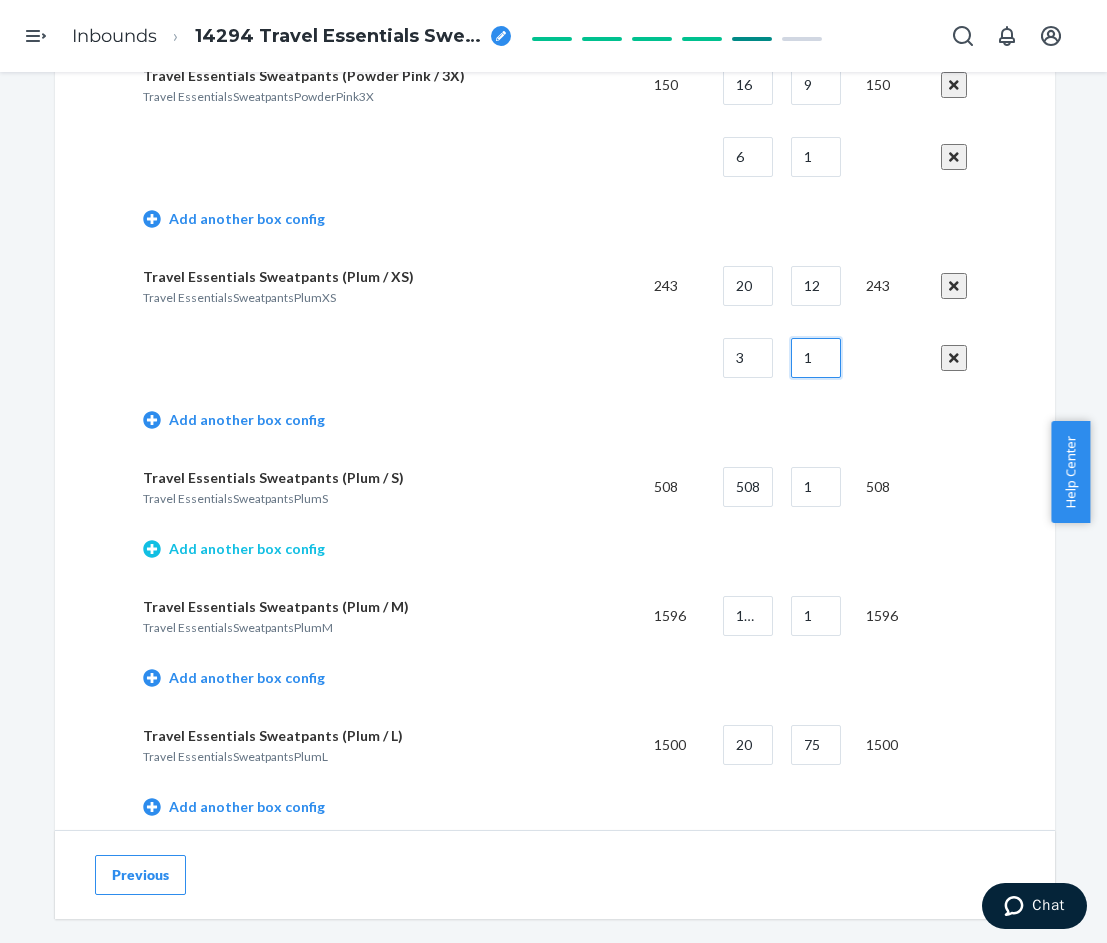type on "1" 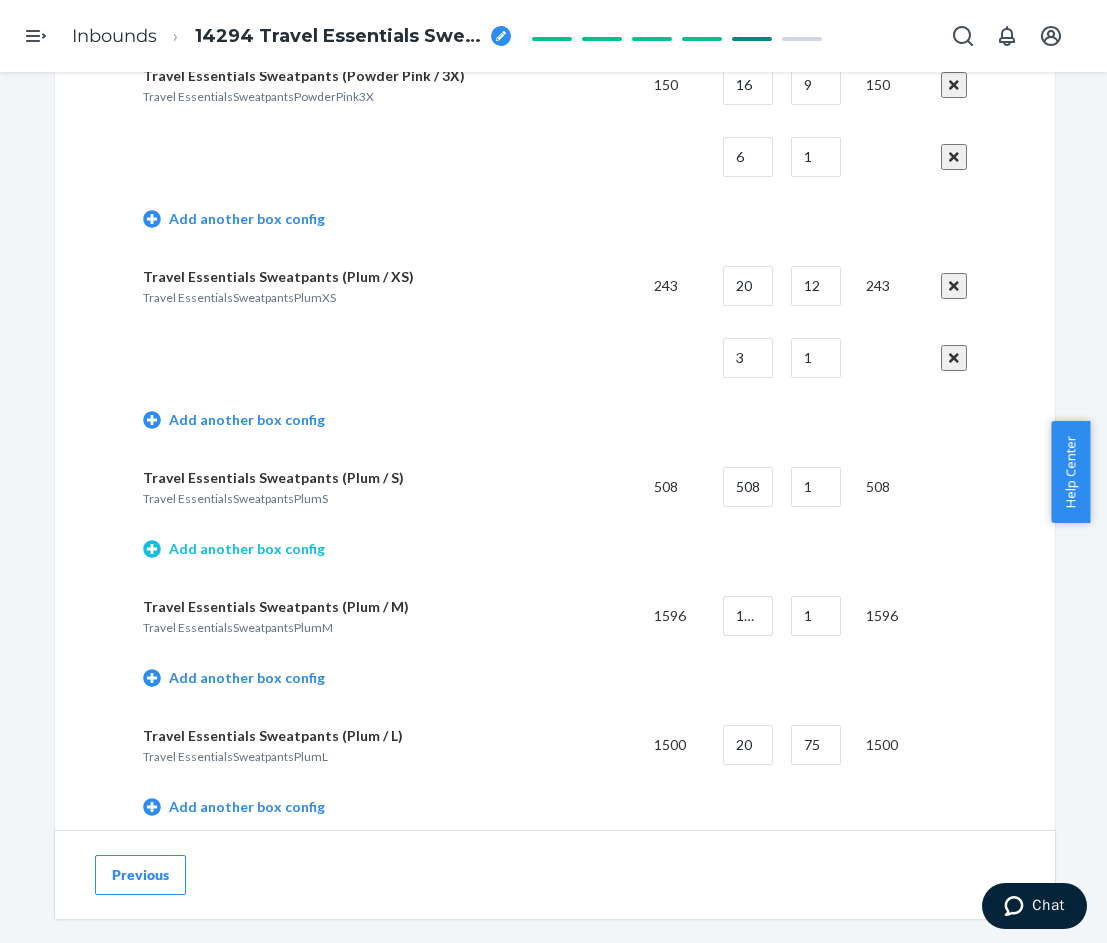 click on "Add another box config" at bounding box center [234, 549] 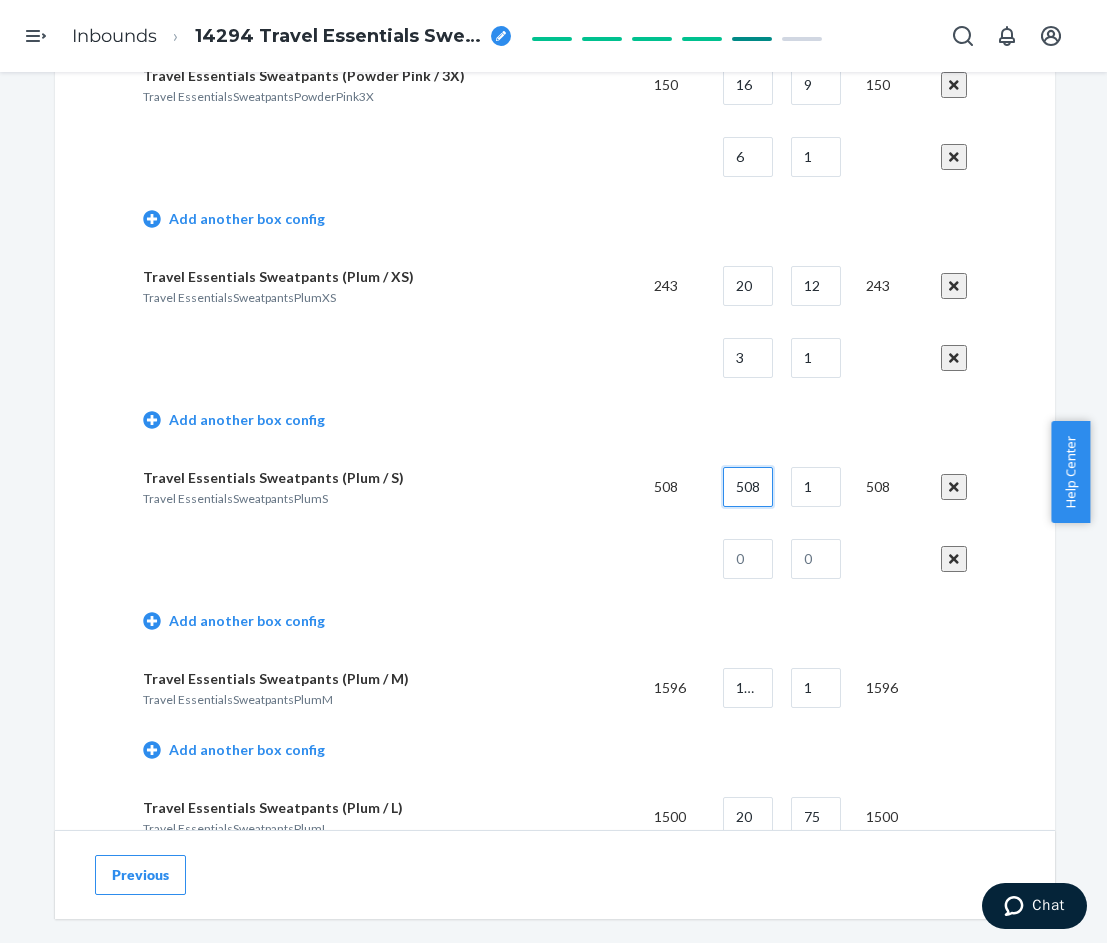 click on "508" at bounding box center [748, 487] 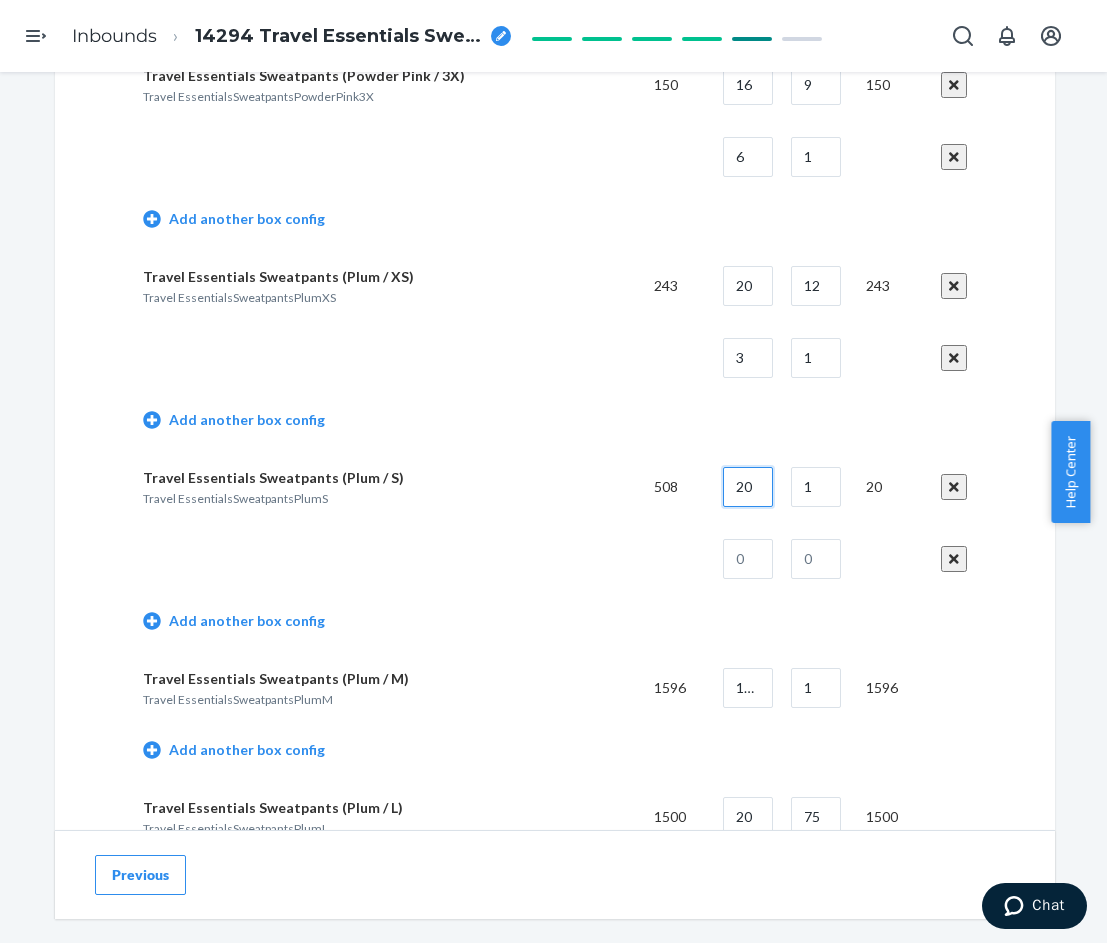 type on "20" 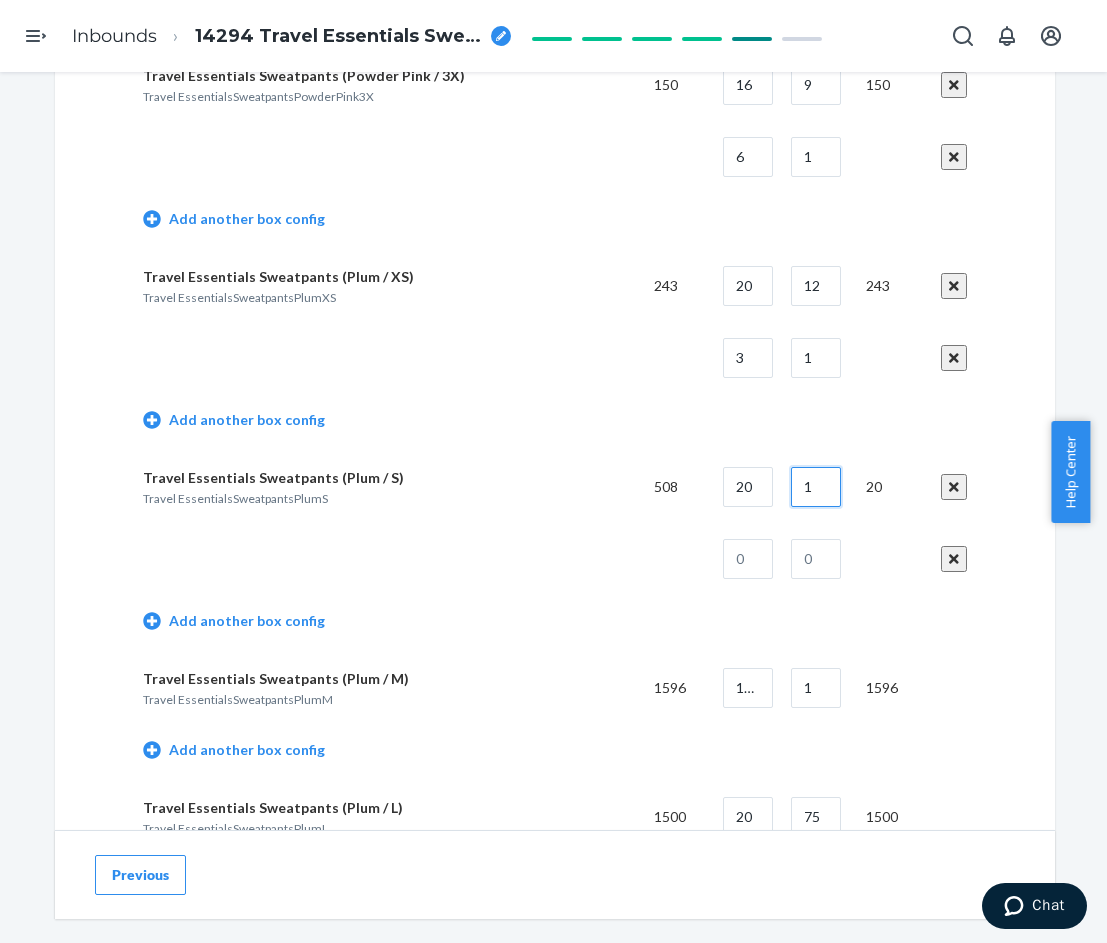click on "1" at bounding box center [816, 487] 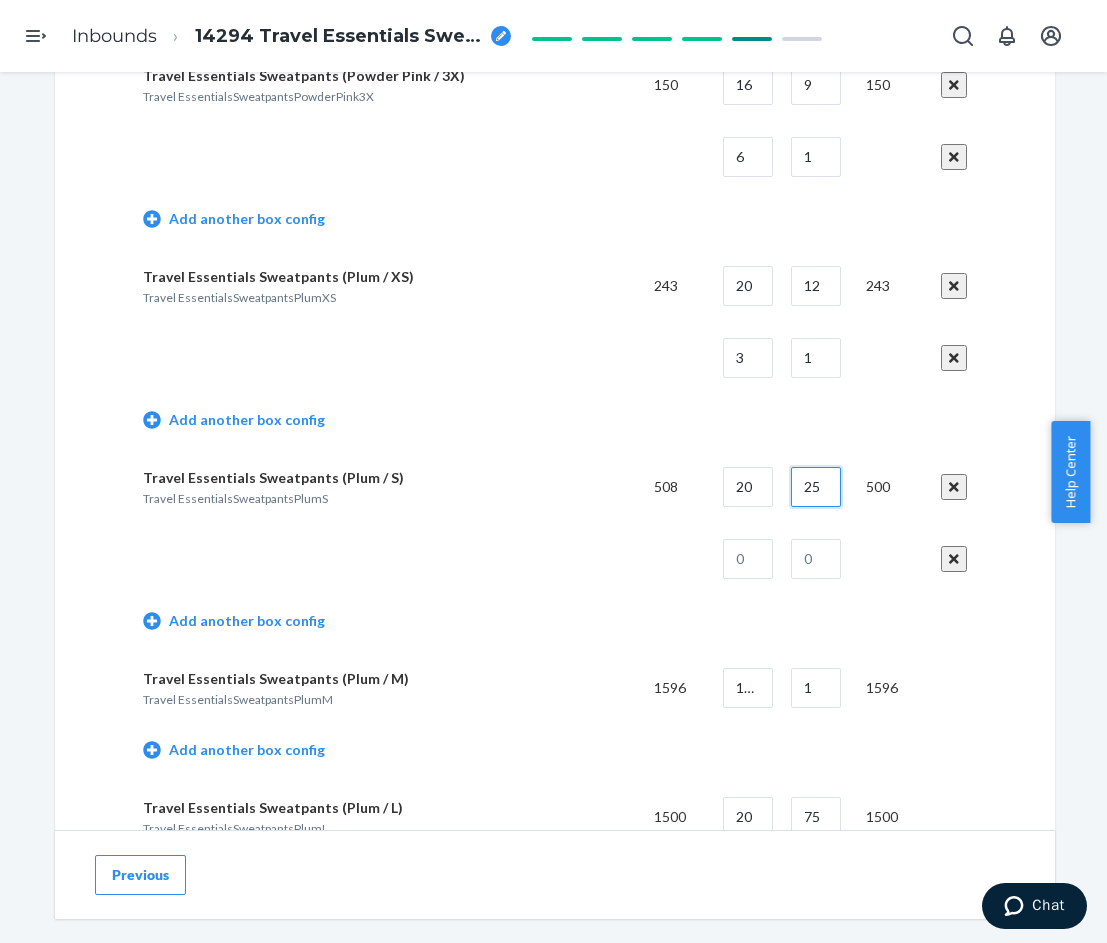 type on "25" 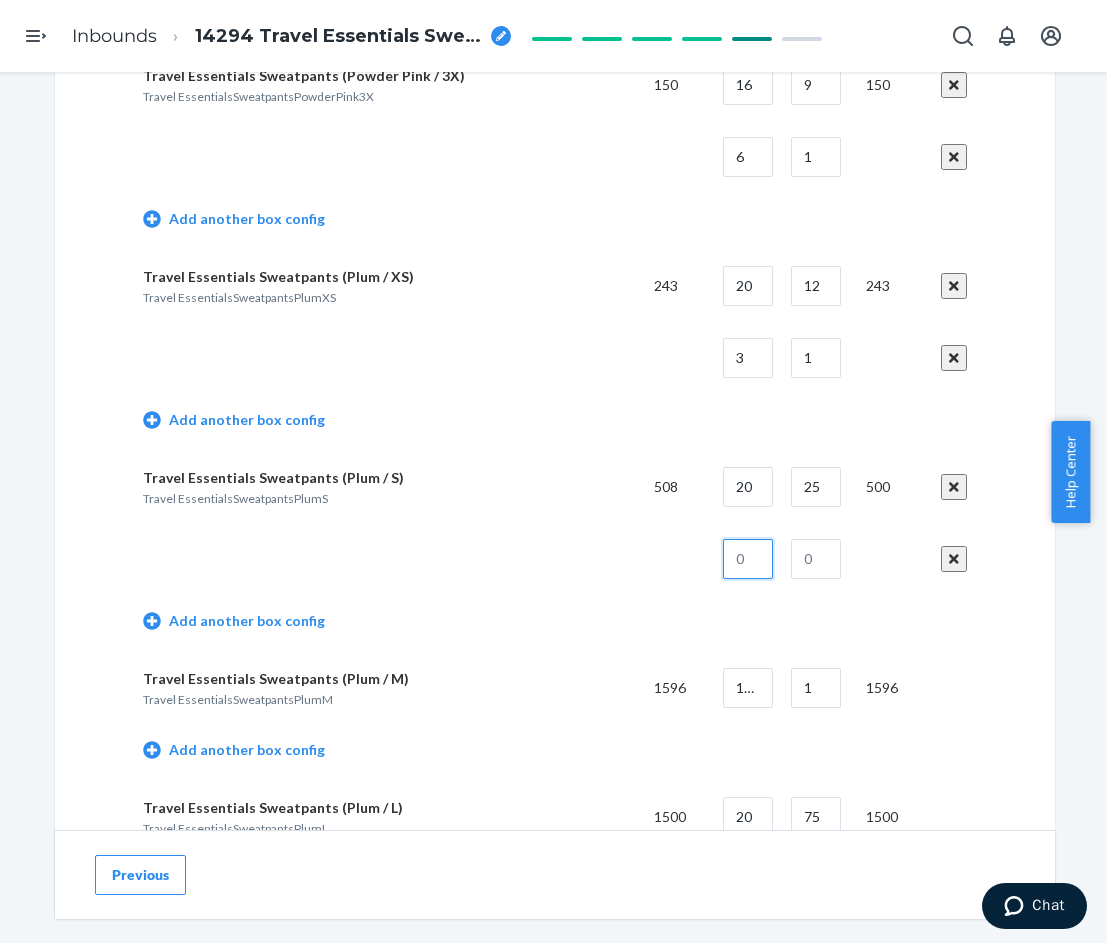 click at bounding box center [748, 559] 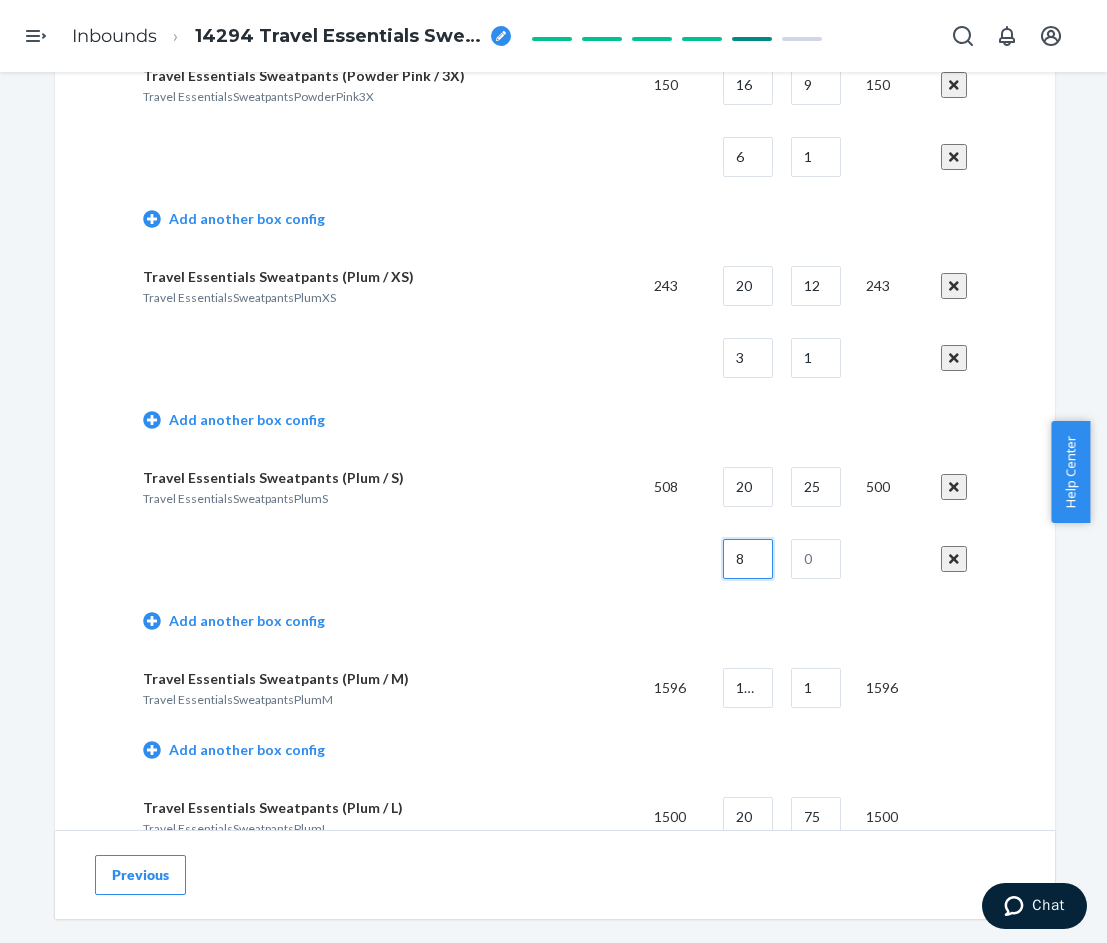 type on "8" 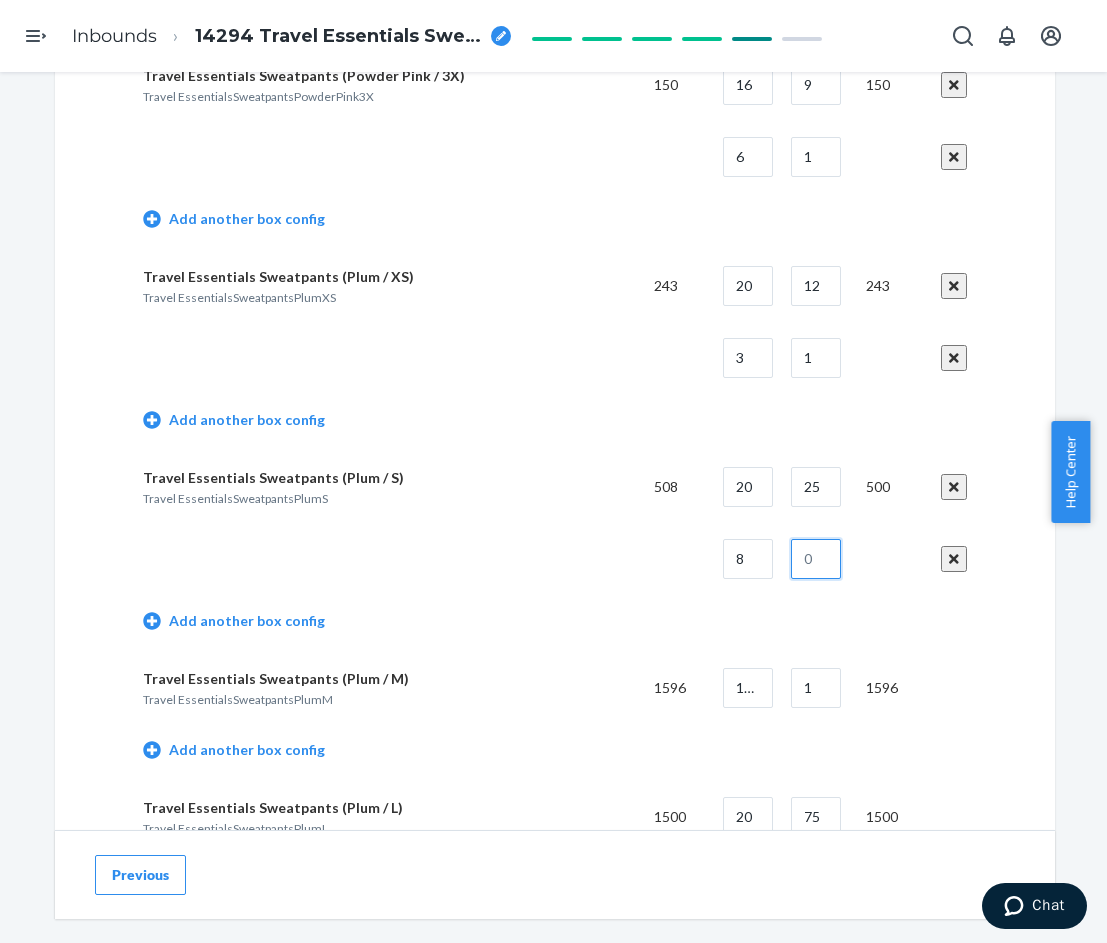 click at bounding box center [816, 559] 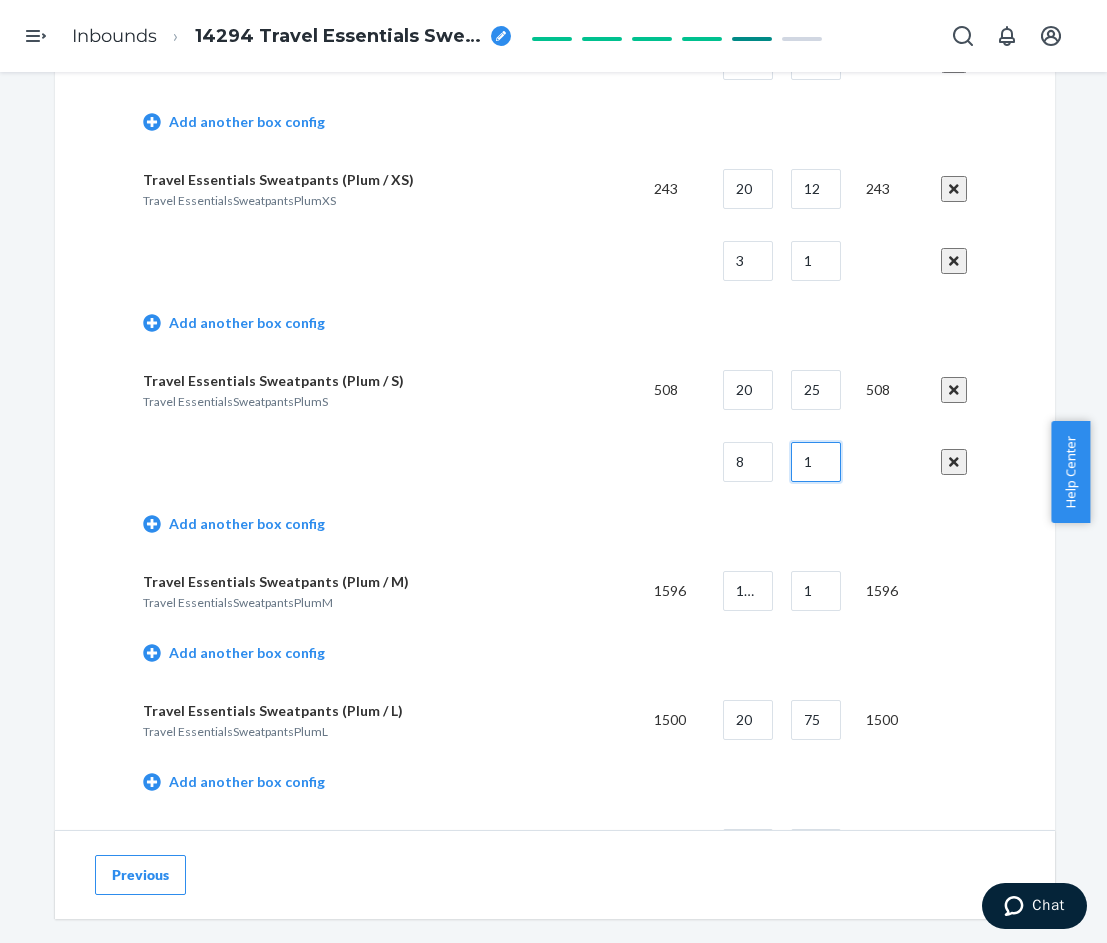 scroll, scrollTop: 2300, scrollLeft: 0, axis: vertical 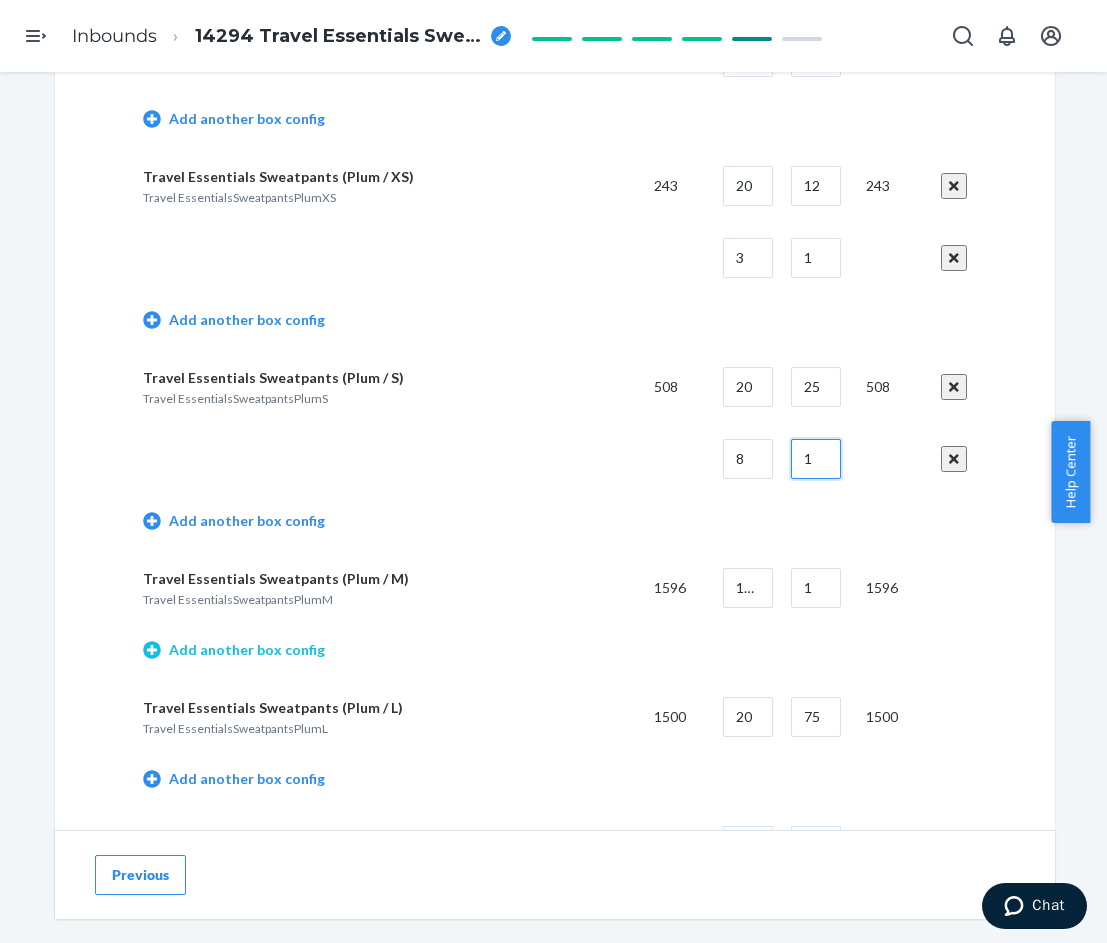 type on "1" 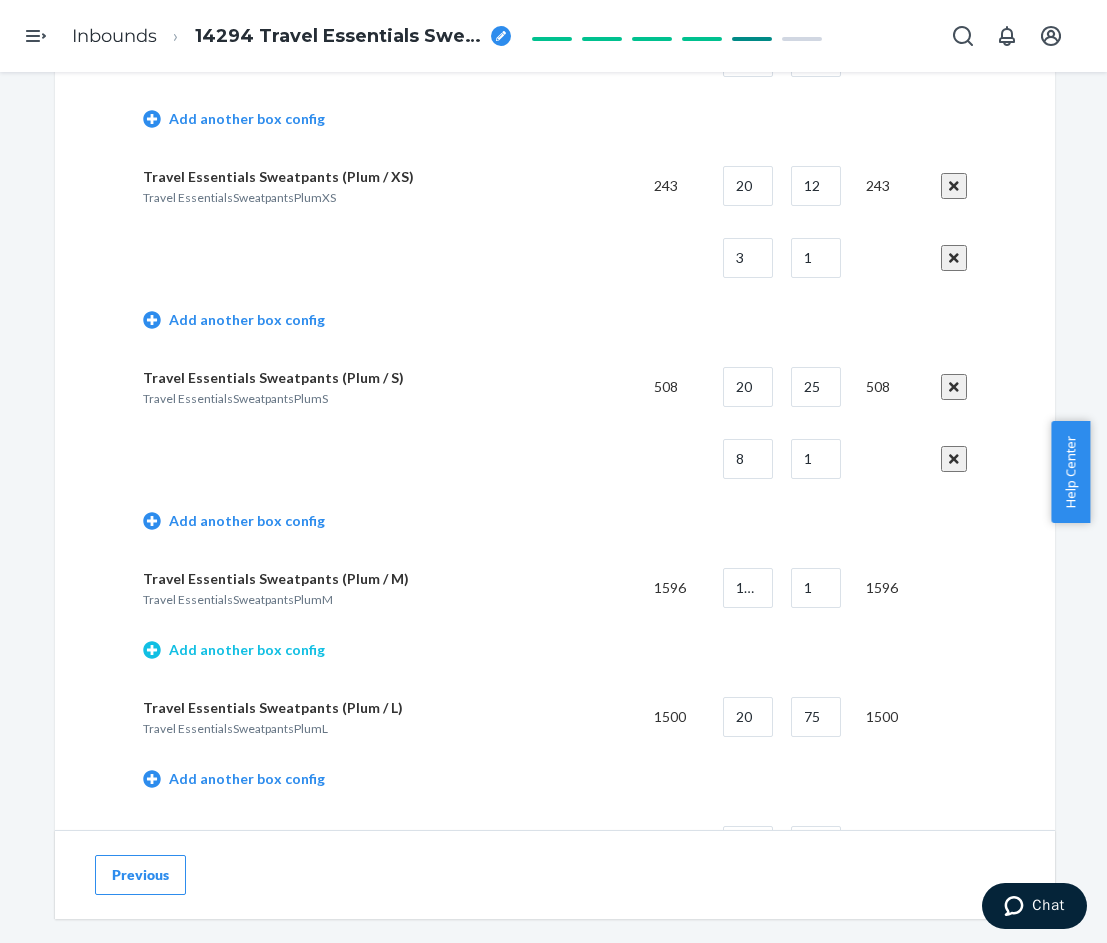 click on "Add another box config" at bounding box center (234, 650) 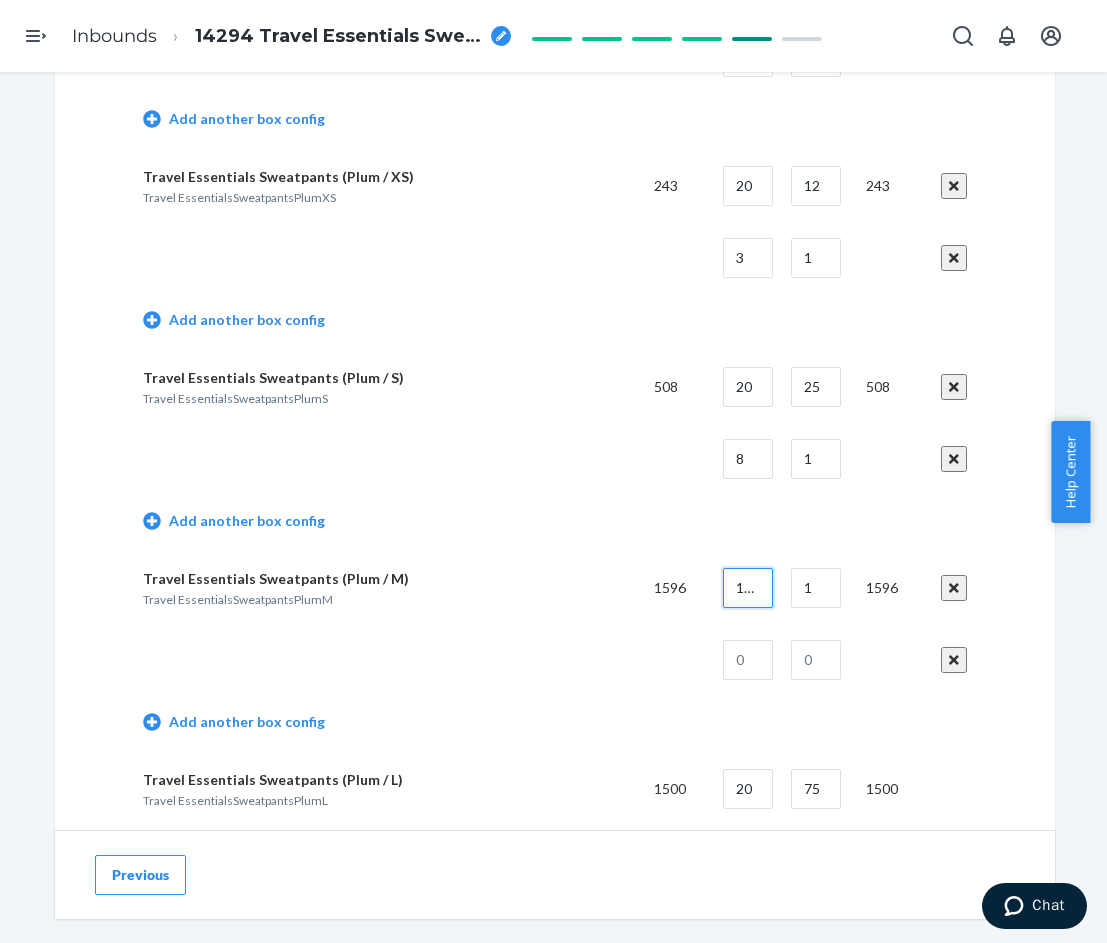 click on "1596" at bounding box center (748, 588) 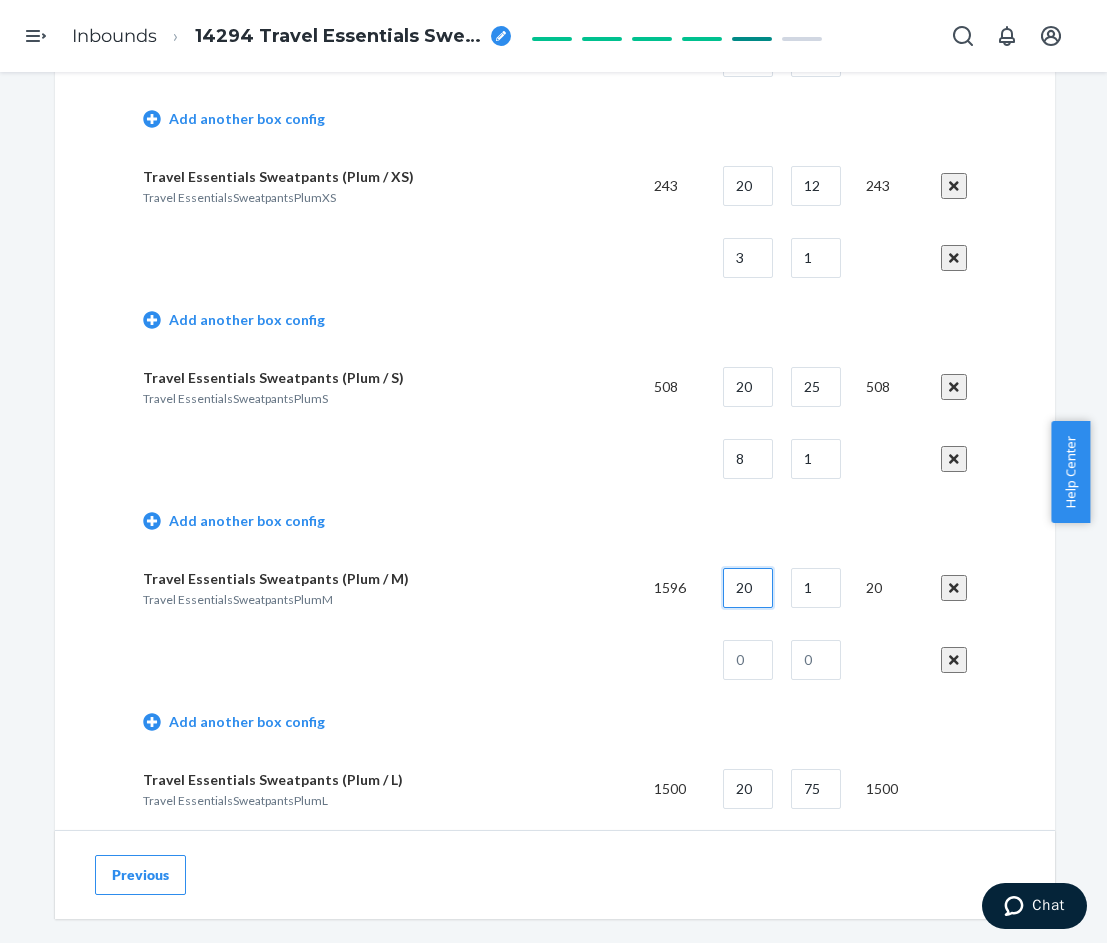 type on "20" 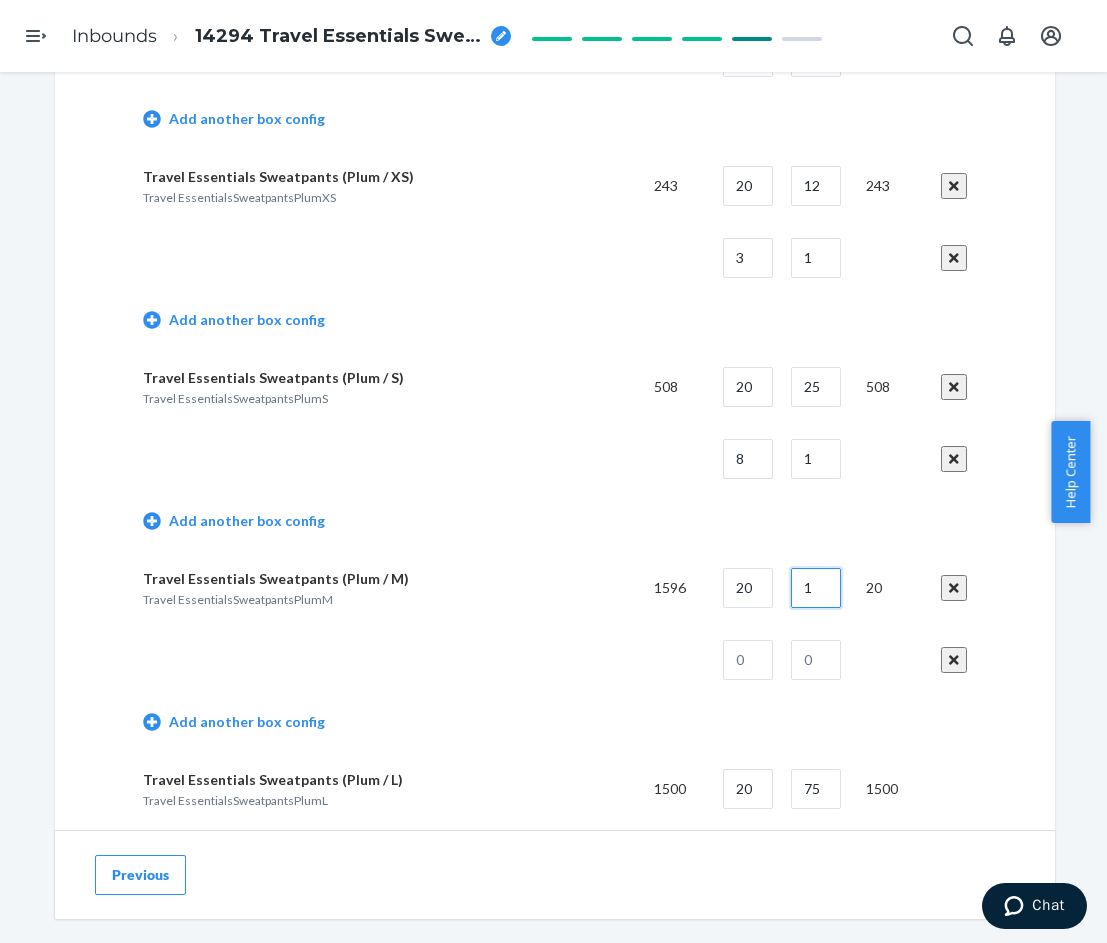 click on "1" at bounding box center (816, 588) 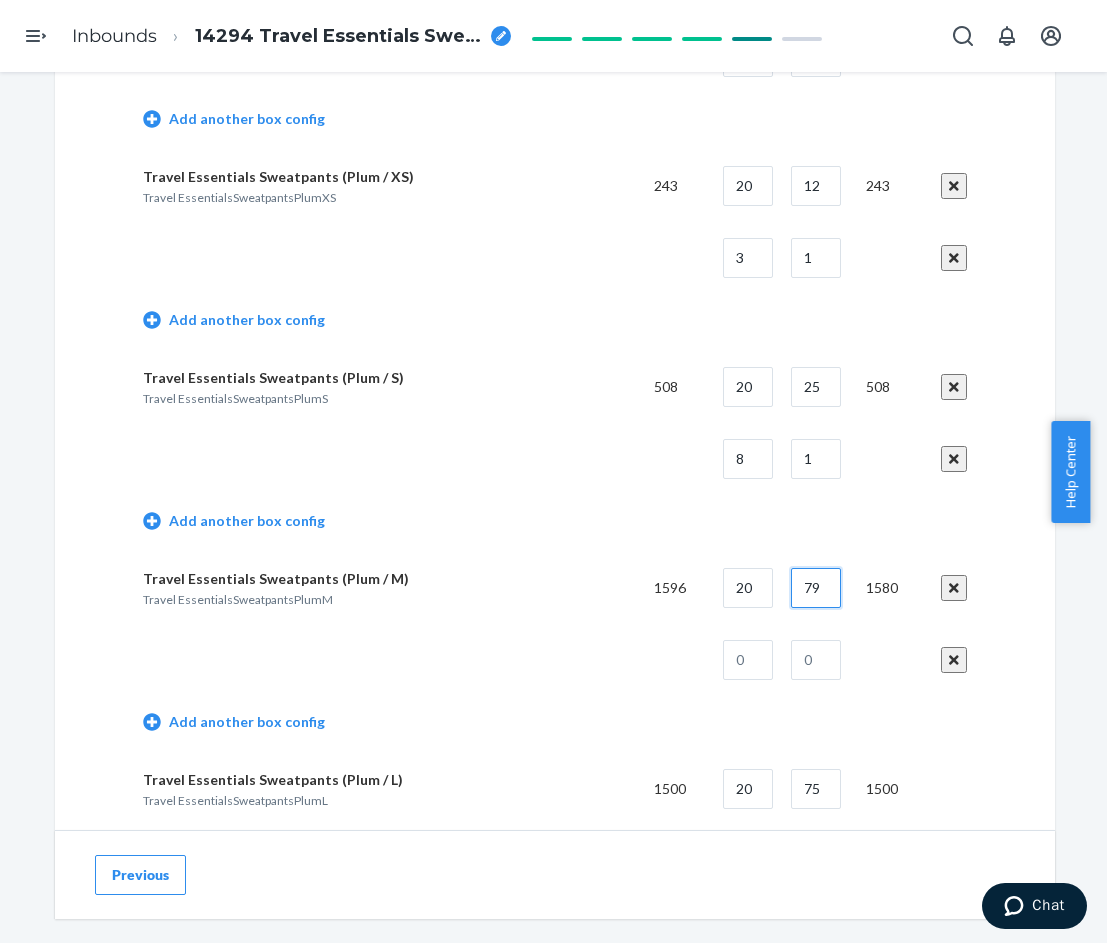 type on "79" 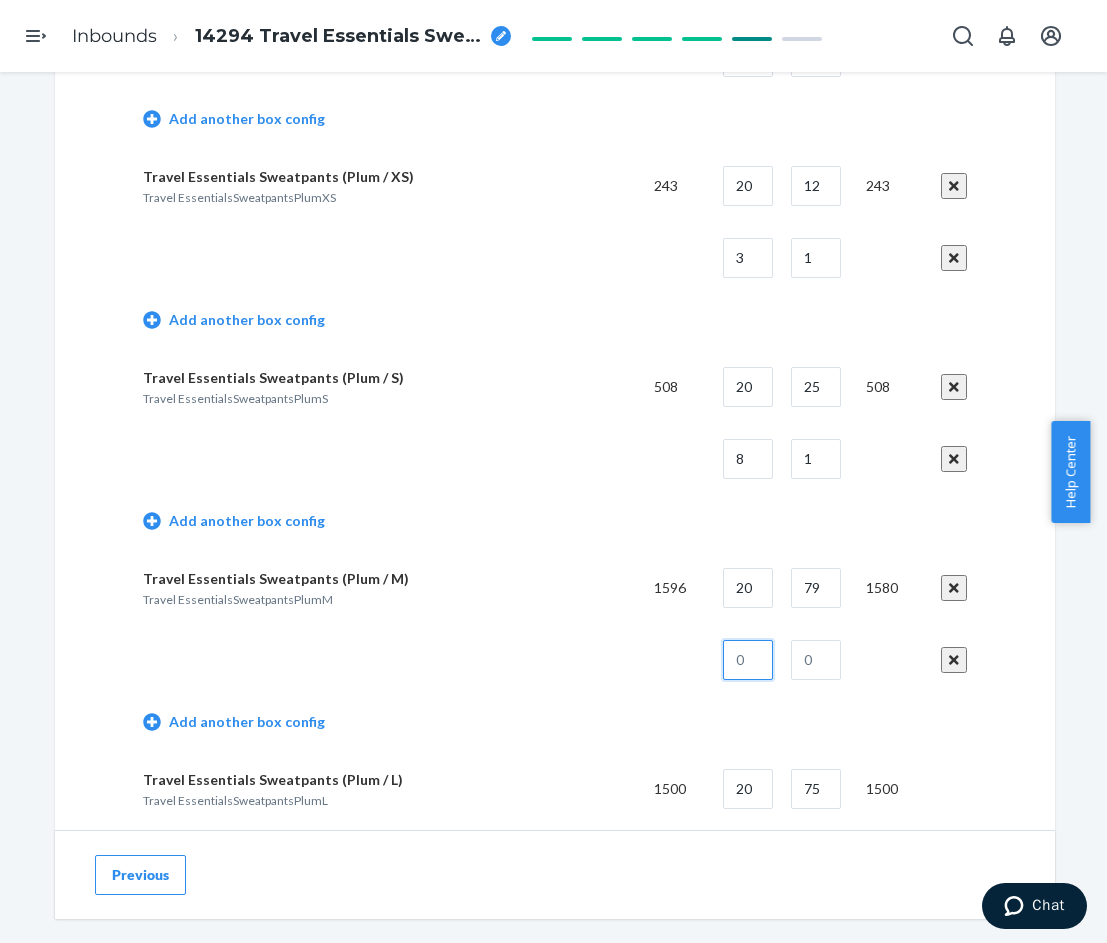 click at bounding box center (748, 660) 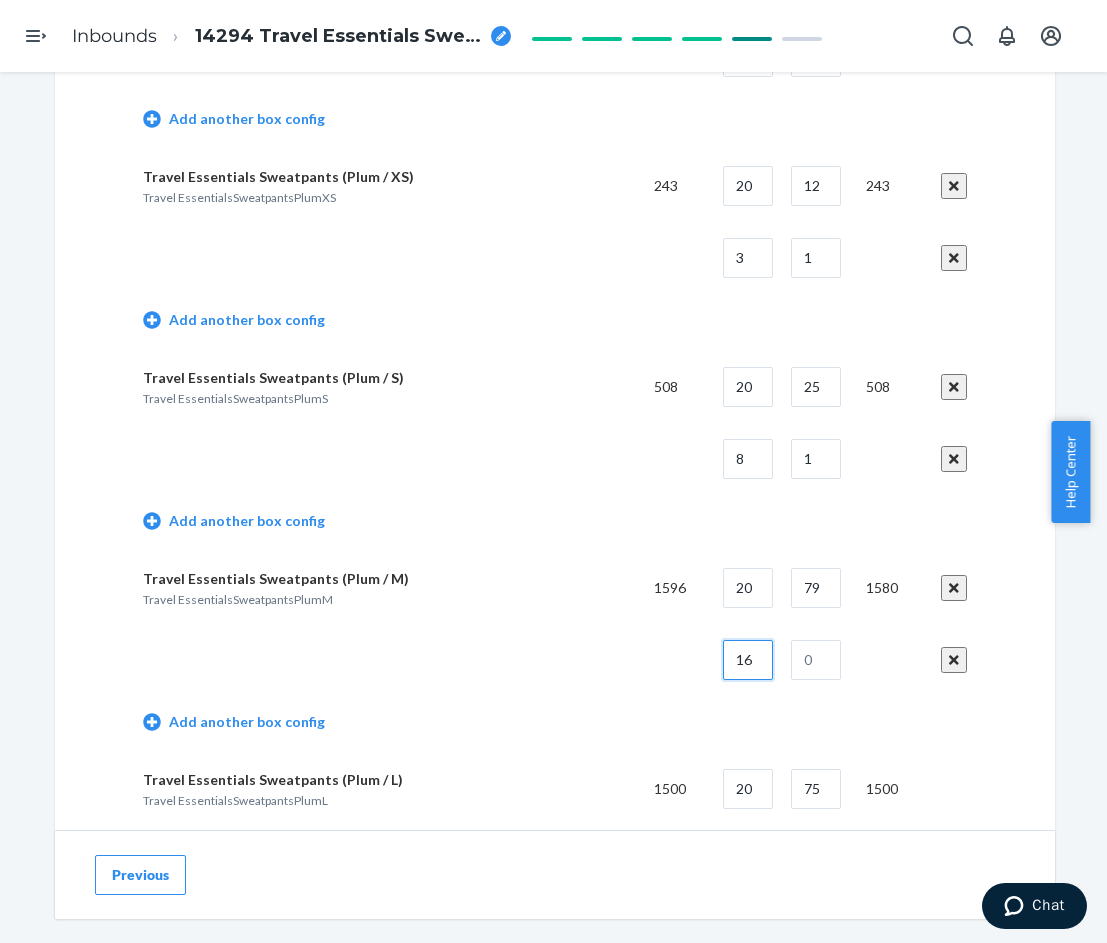 type on "16" 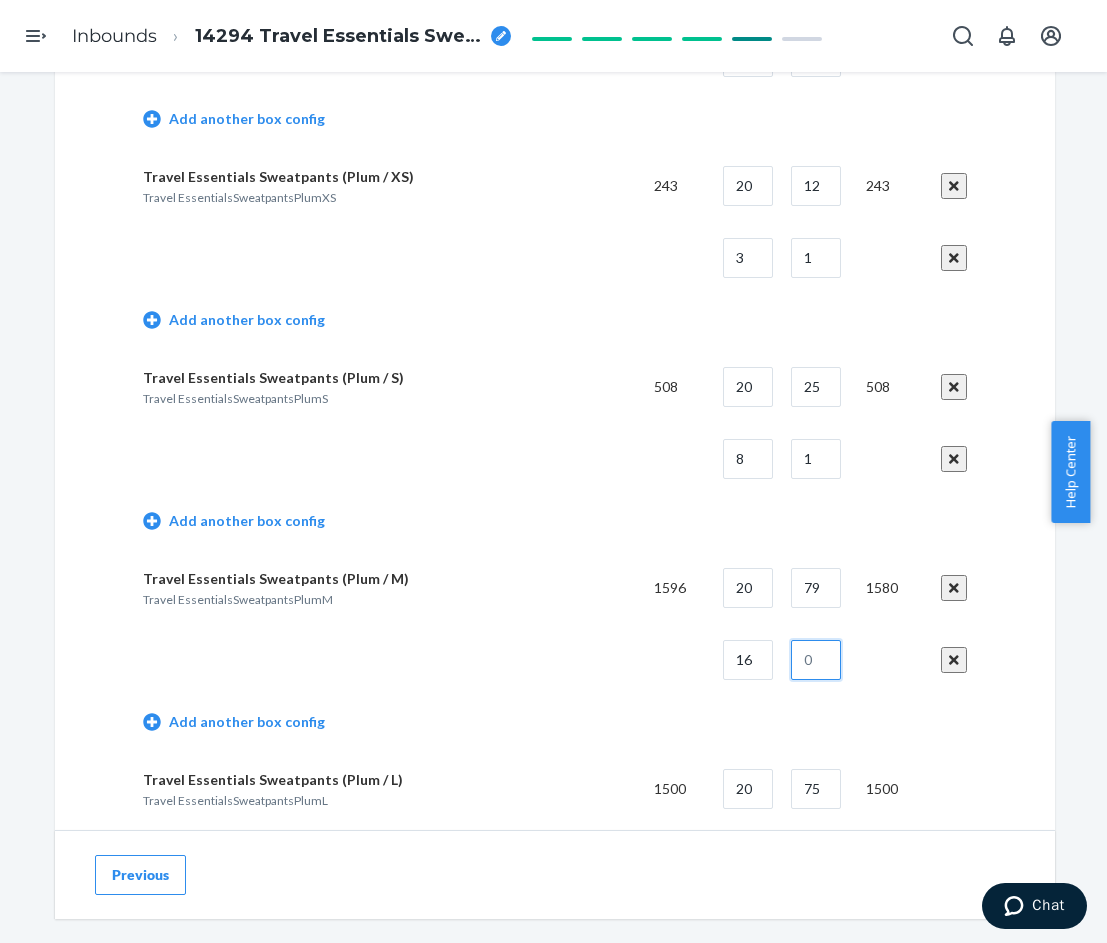 click at bounding box center [816, 660] 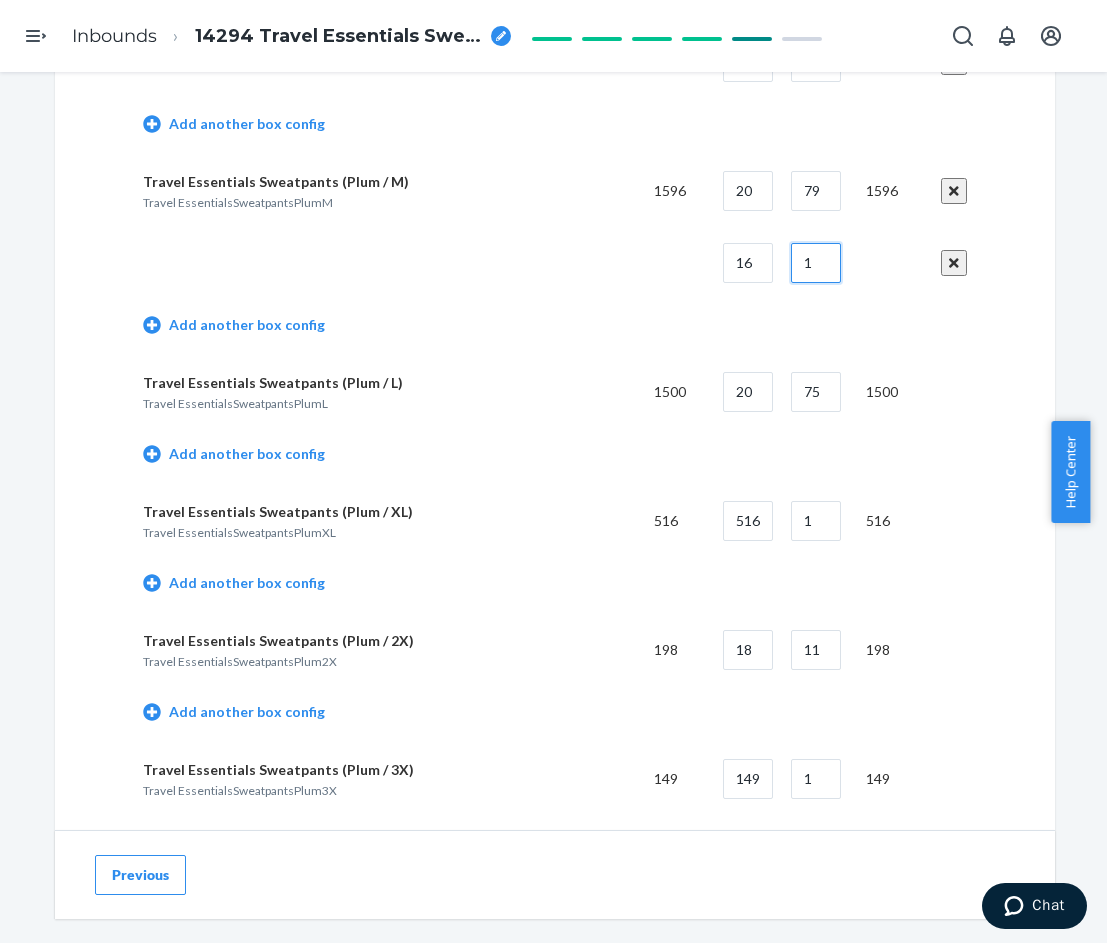 scroll, scrollTop: 2700, scrollLeft: 0, axis: vertical 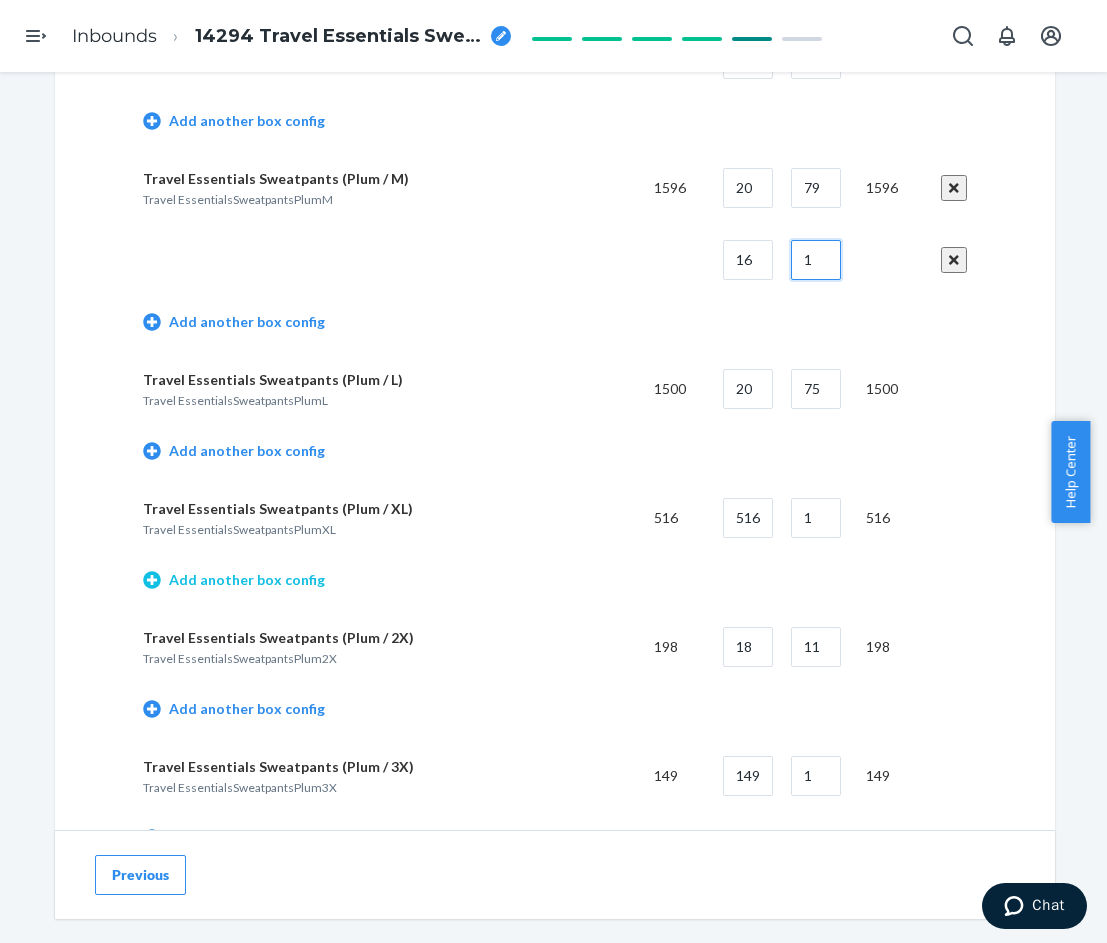 type on "1" 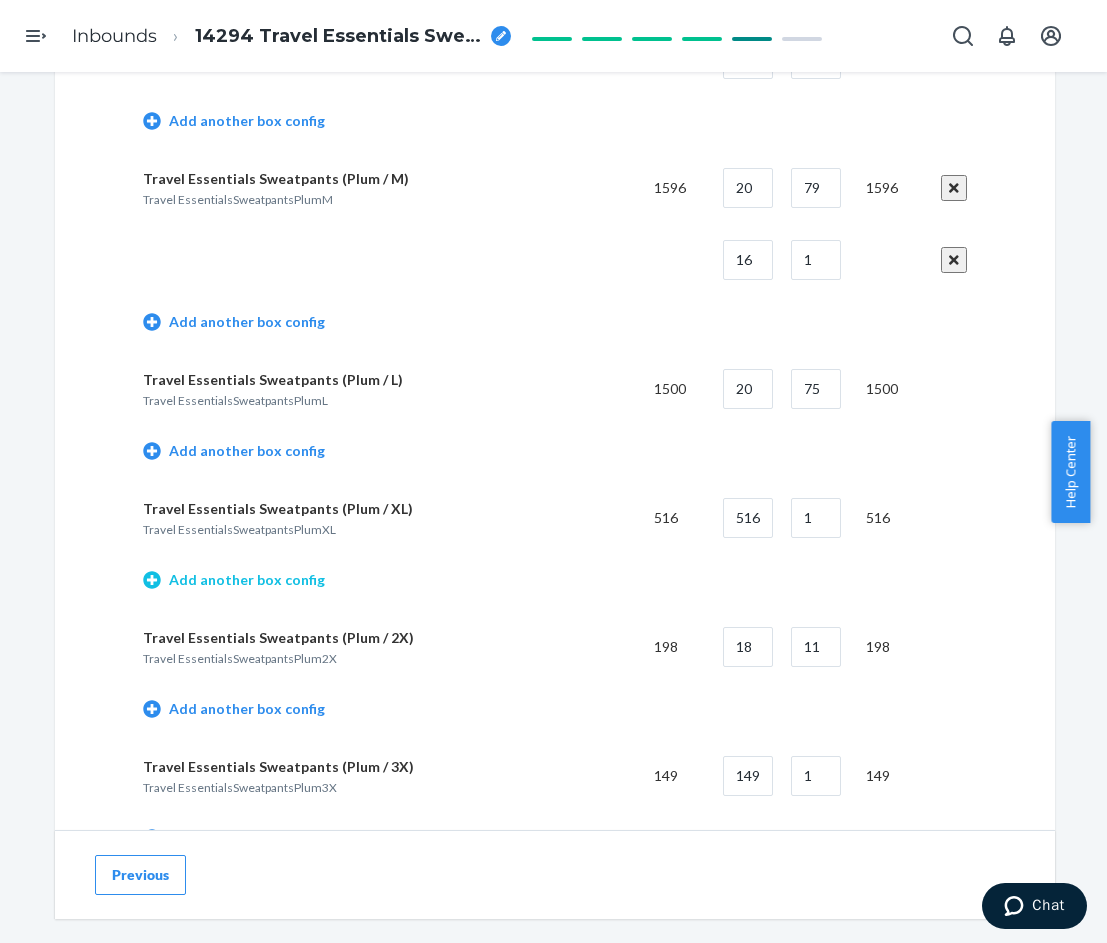 click on "Add another box config" at bounding box center (234, 580) 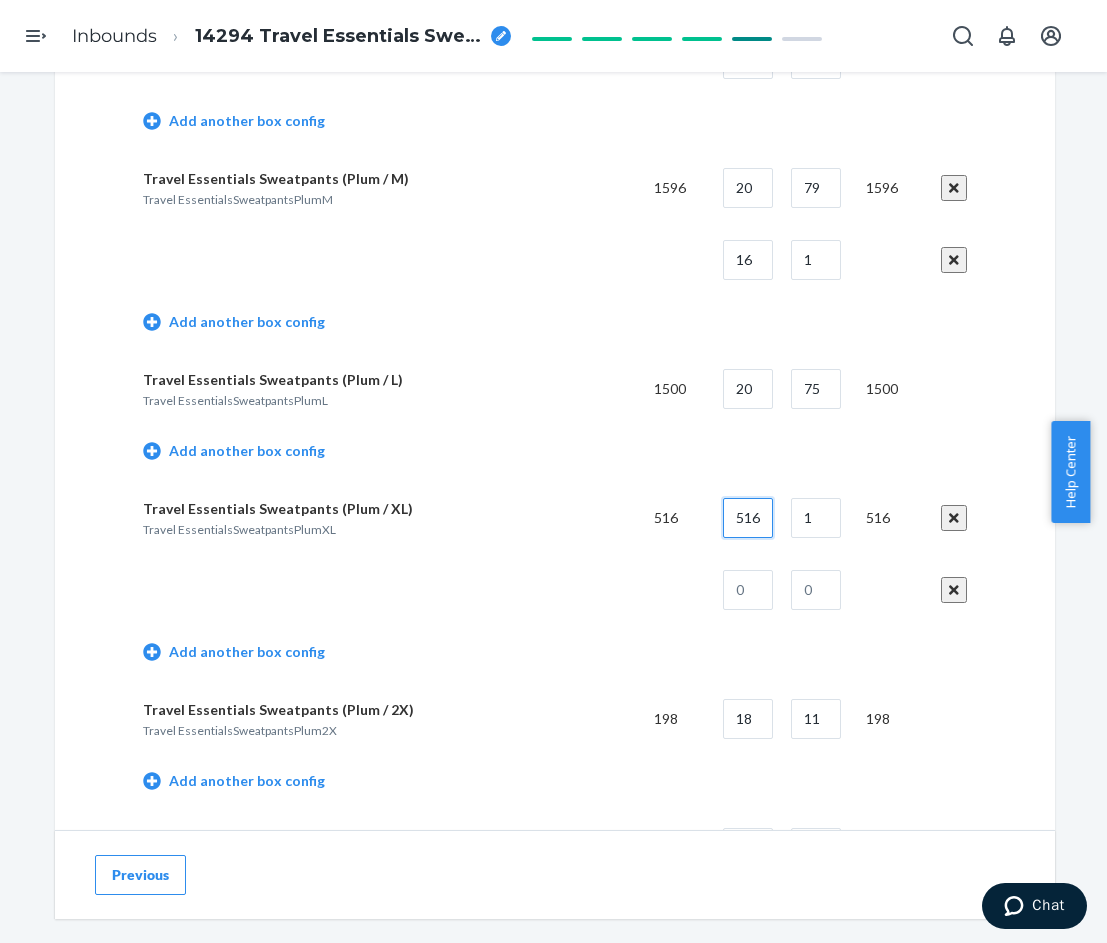 click on "516" at bounding box center [748, 518] 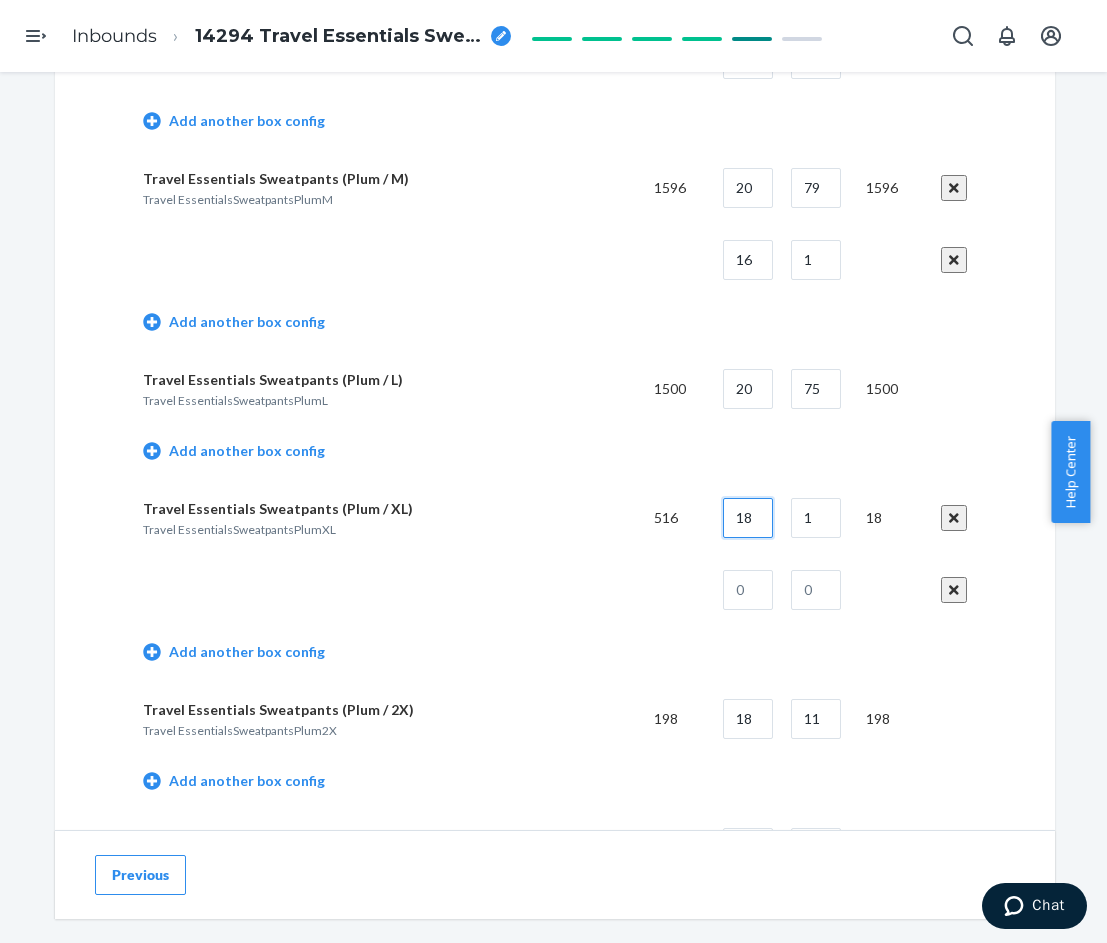 type on "18" 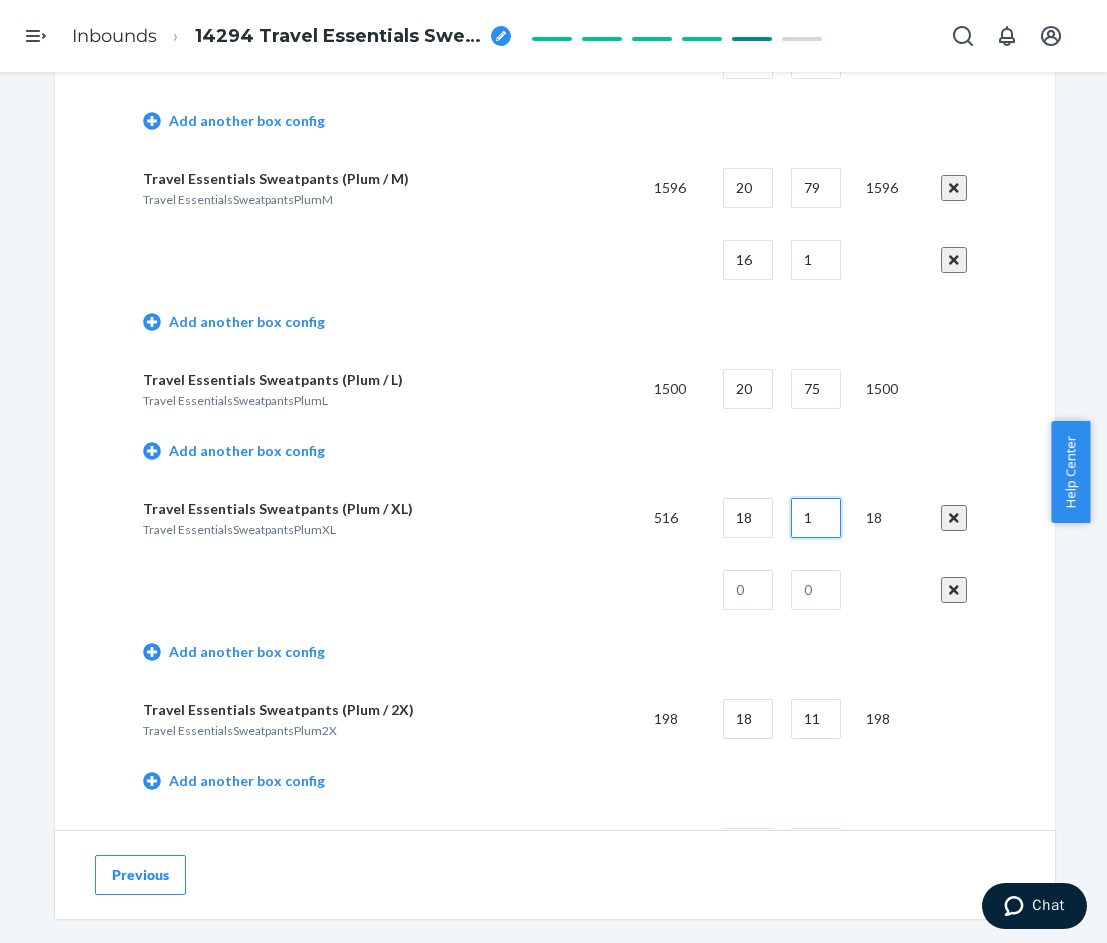 click on "1" at bounding box center (816, 518) 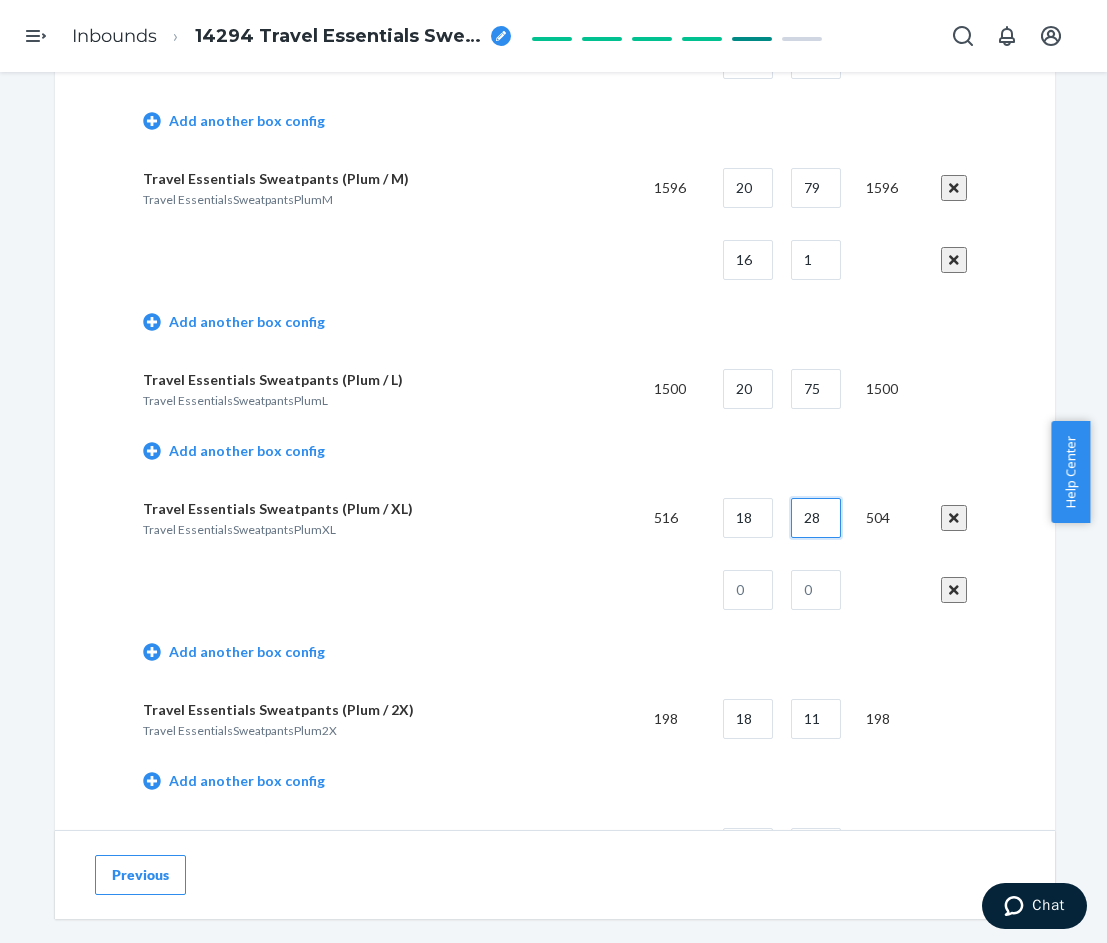 type on "28" 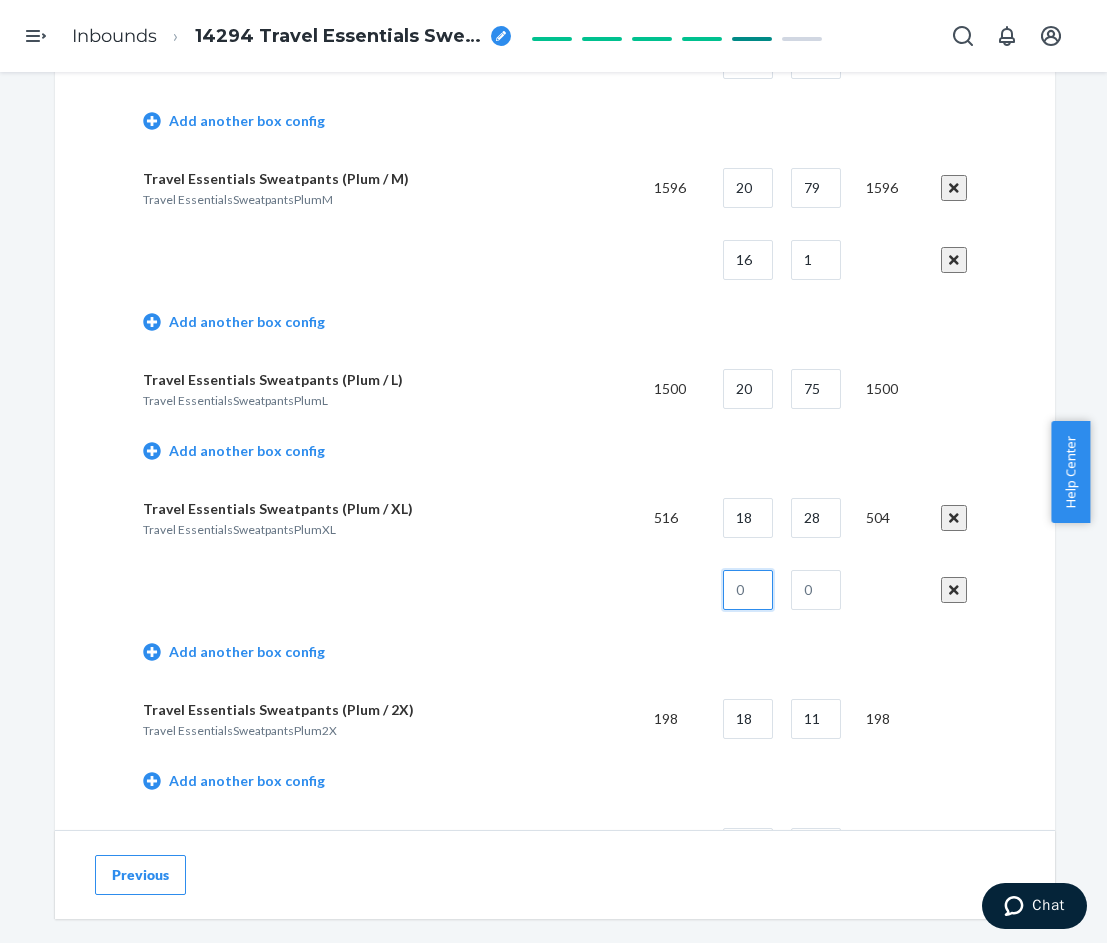 drag, startPoint x: 740, startPoint y: 603, endPoint x: 750, endPoint y: 600, distance: 10.440307 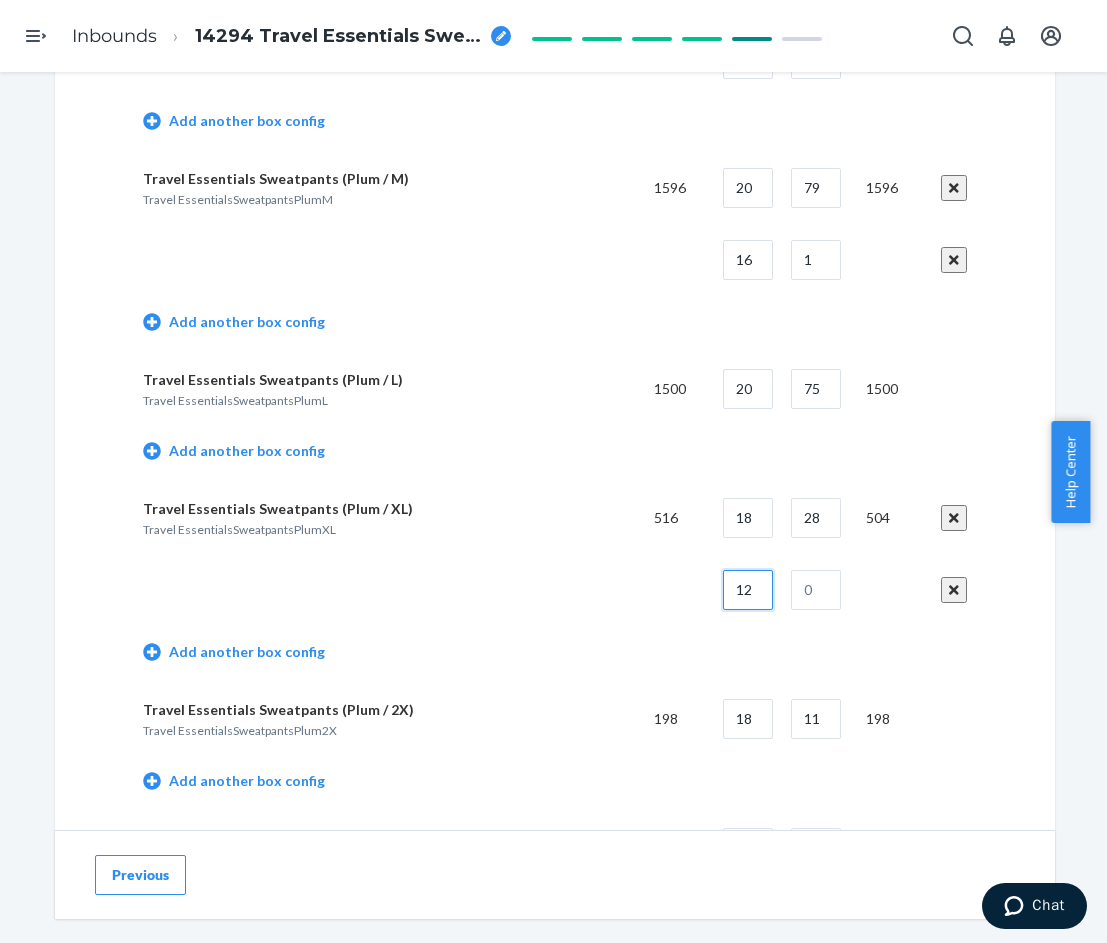 type on "12" 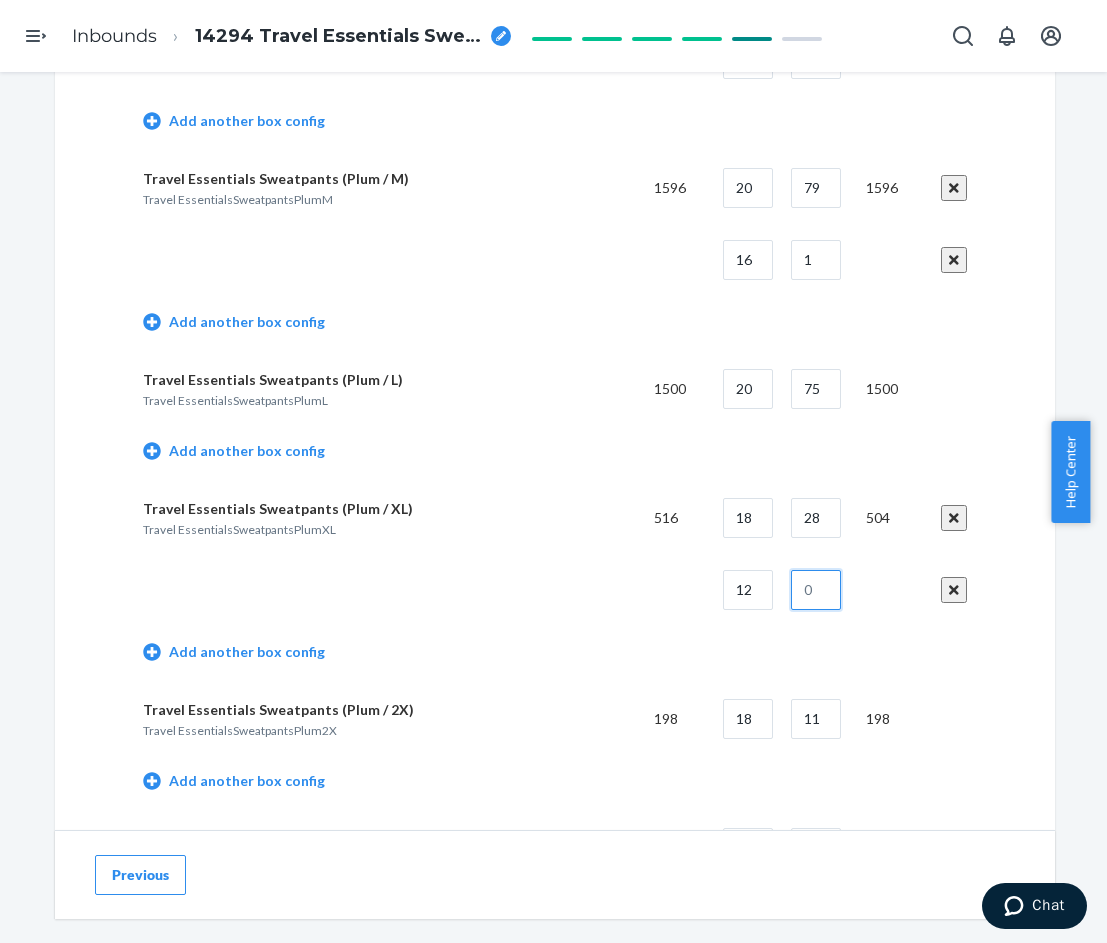 click at bounding box center (816, 590) 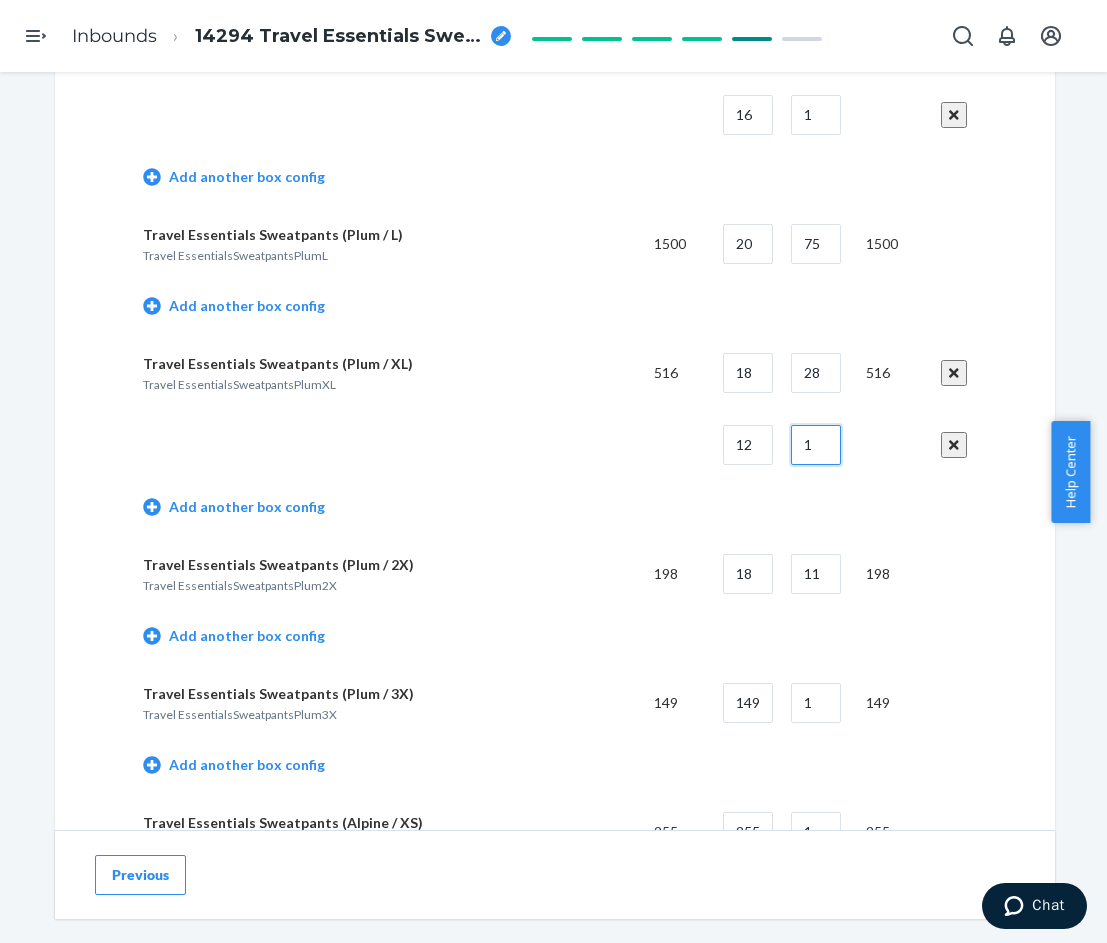 scroll, scrollTop: 2900, scrollLeft: 0, axis: vertical 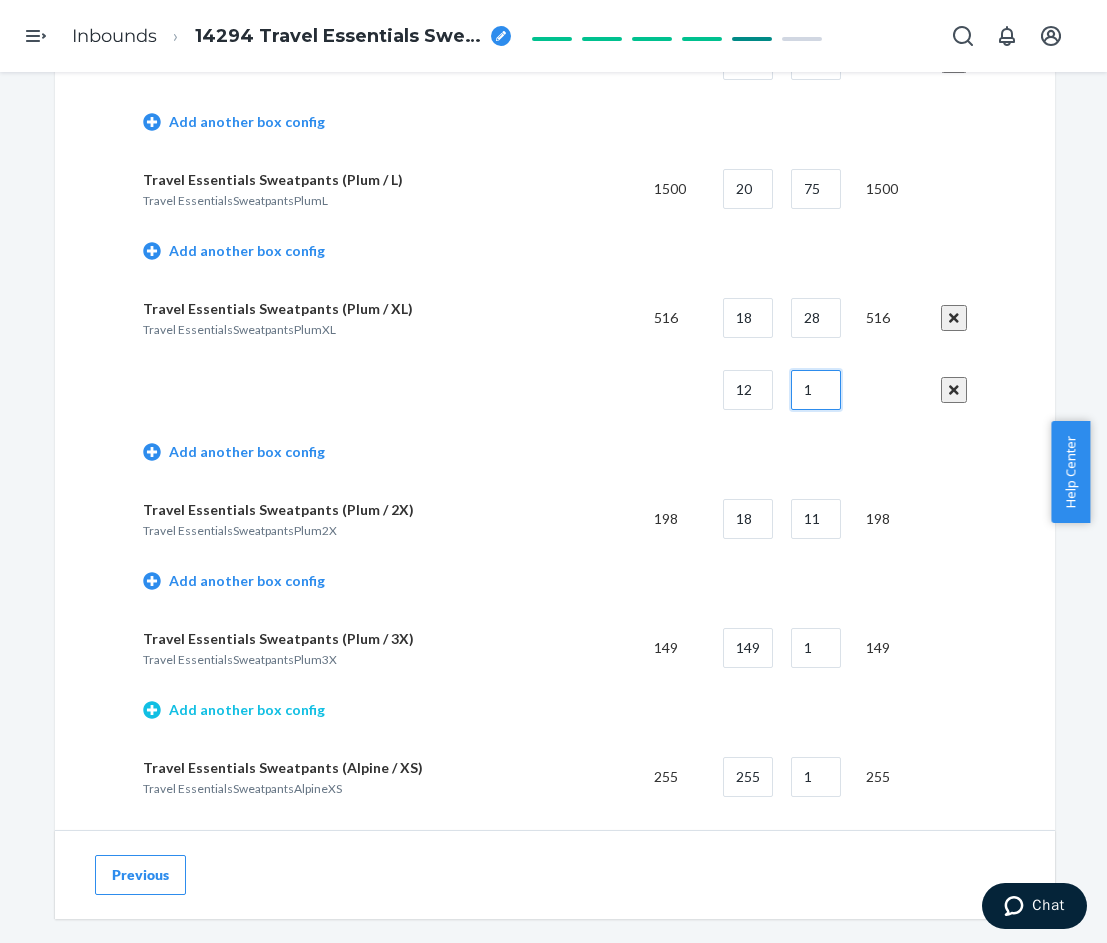type on "1" 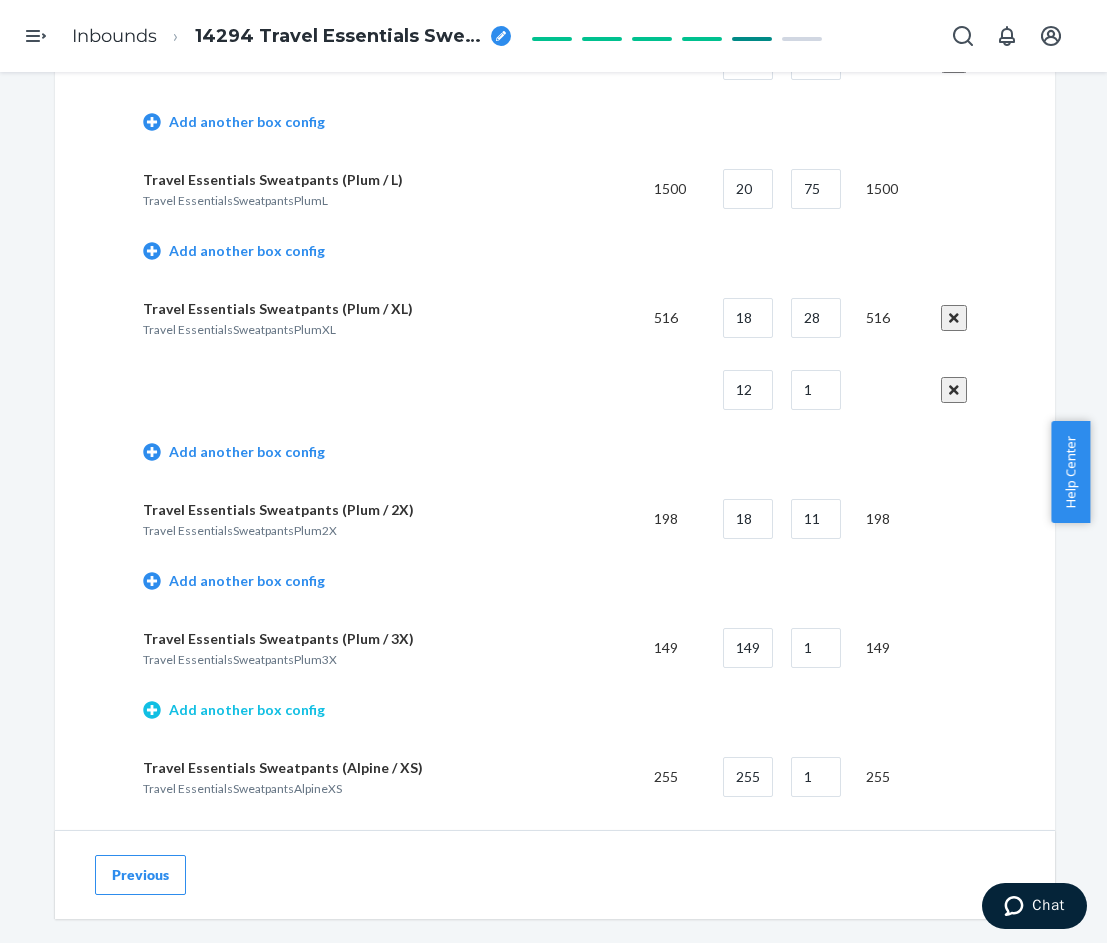 click on "Add another box config" at bounding box center (234, 710) 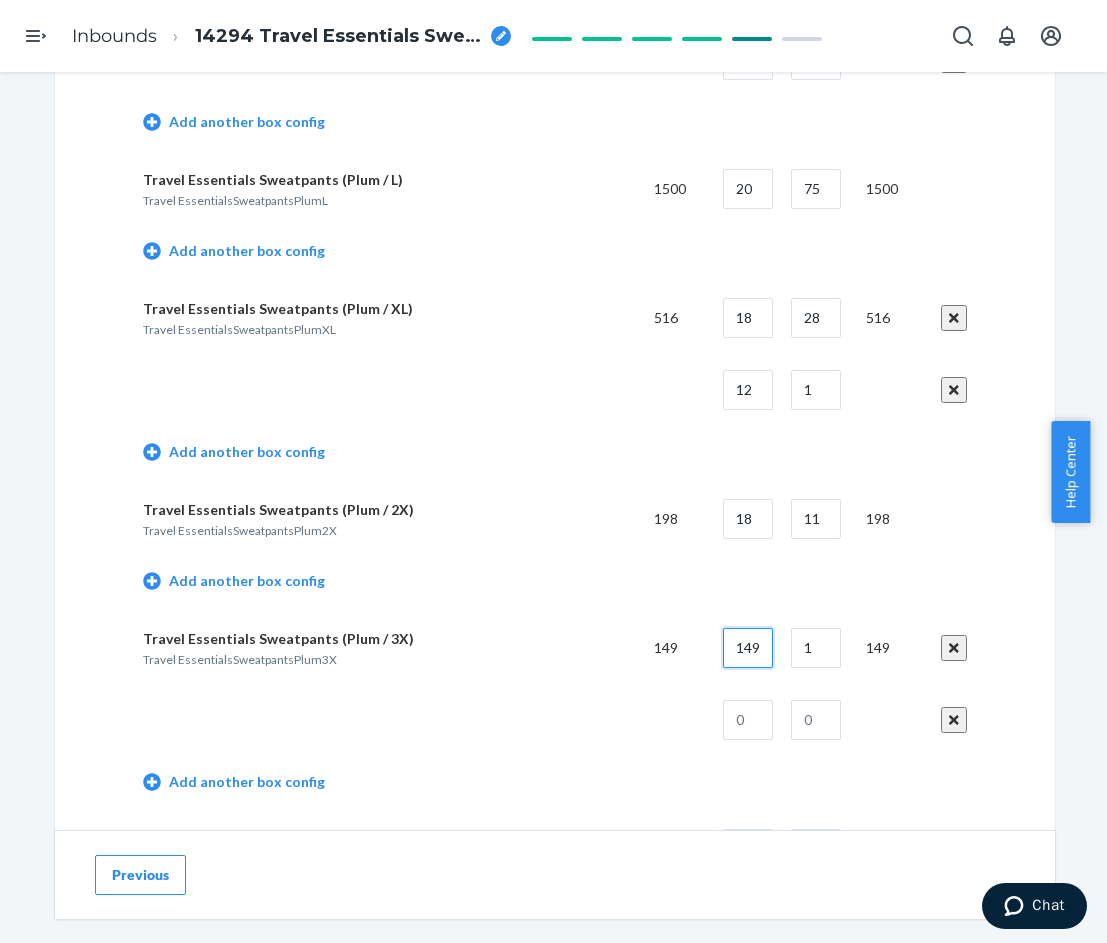 click on "149" at bounding box center (748, 648) 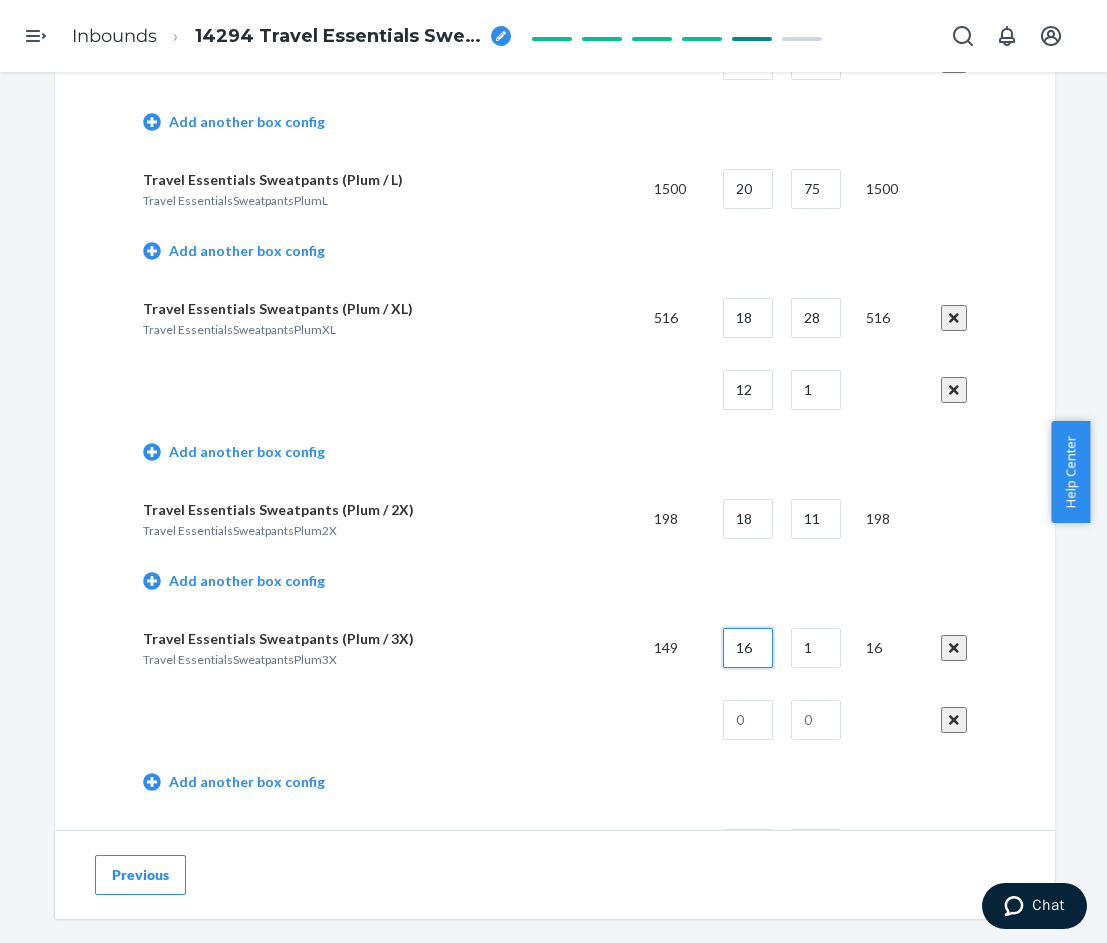 type on "16" 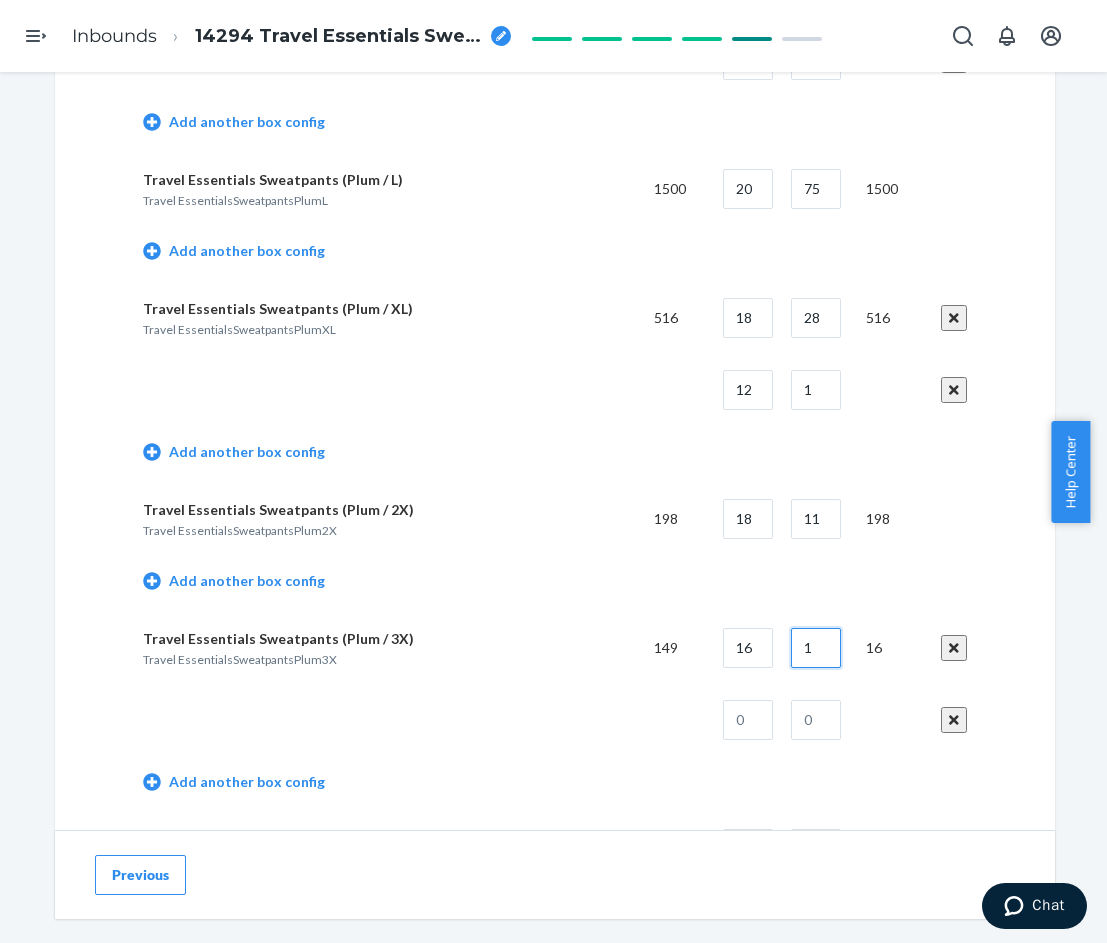click on "1" at bounding box center [816, 648] 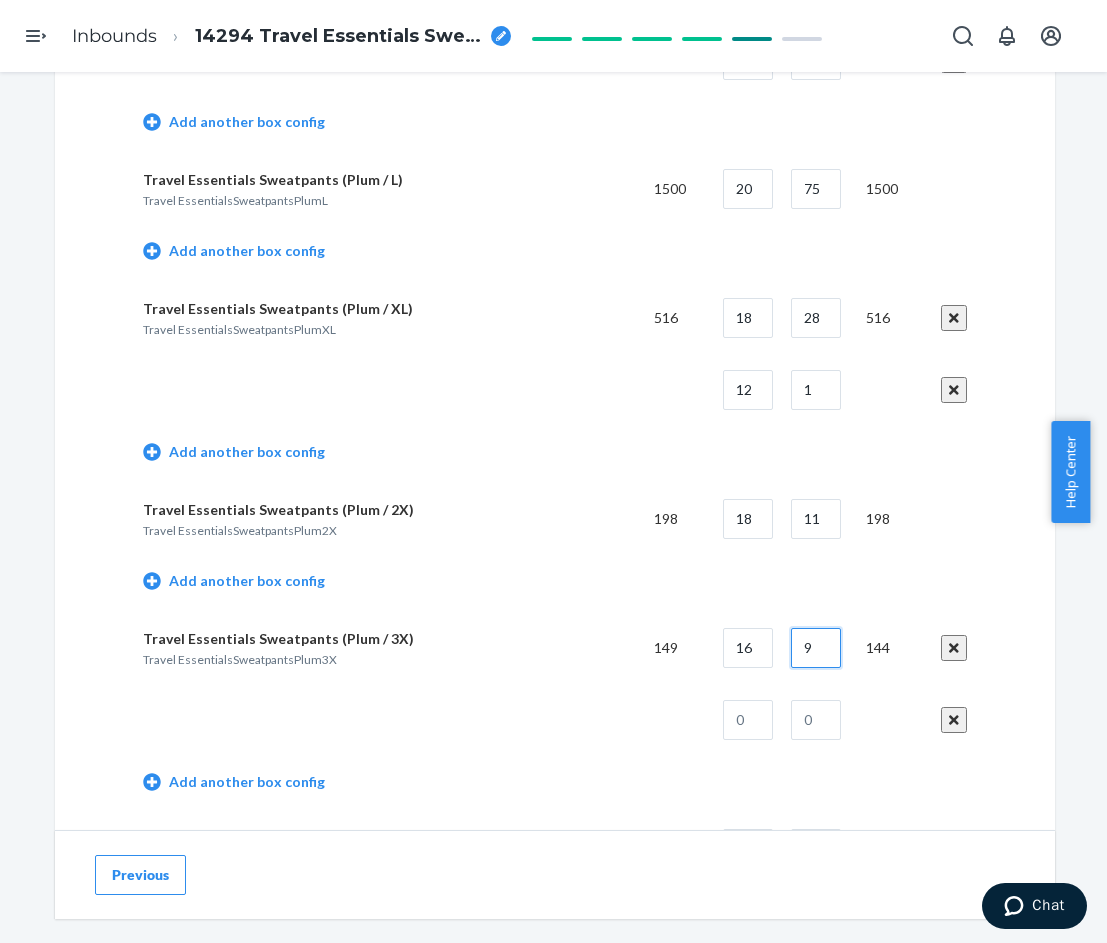 type on "9" 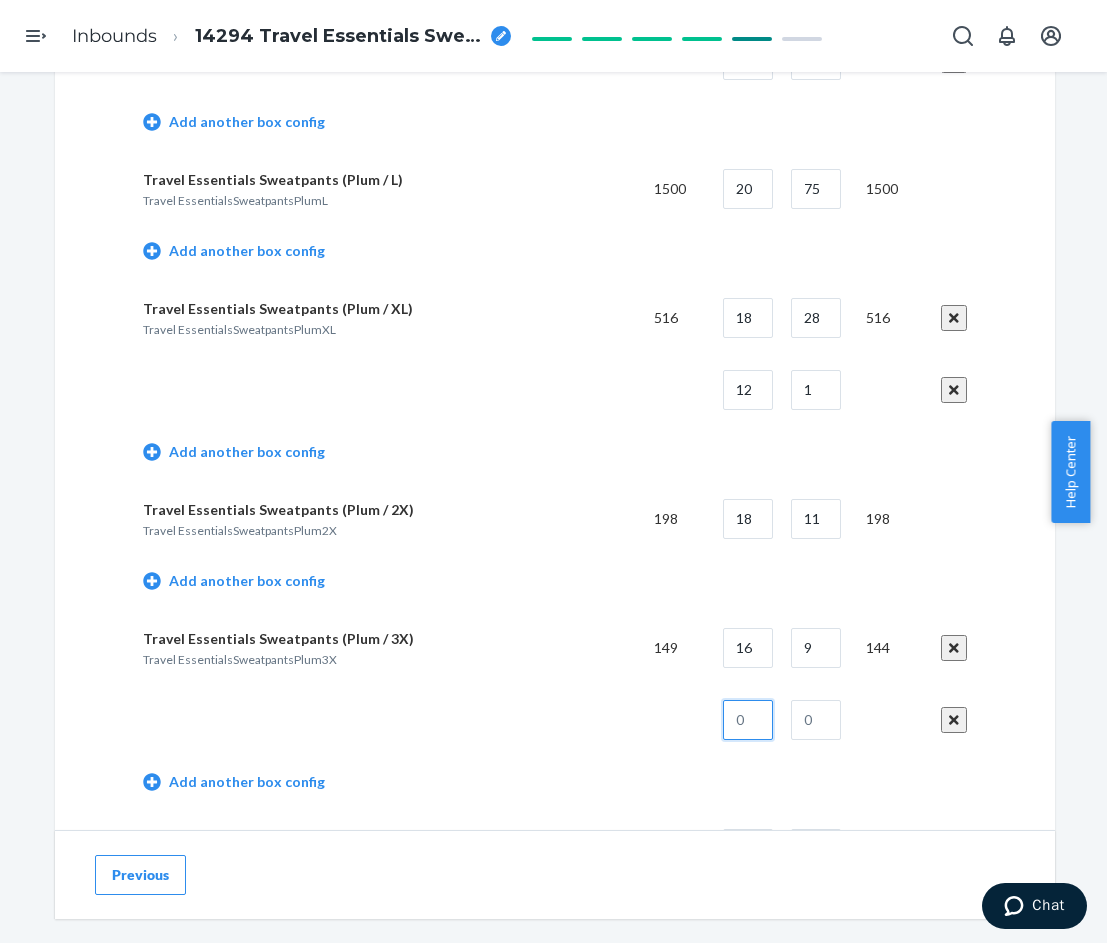 click at bounding box center (748, 720) 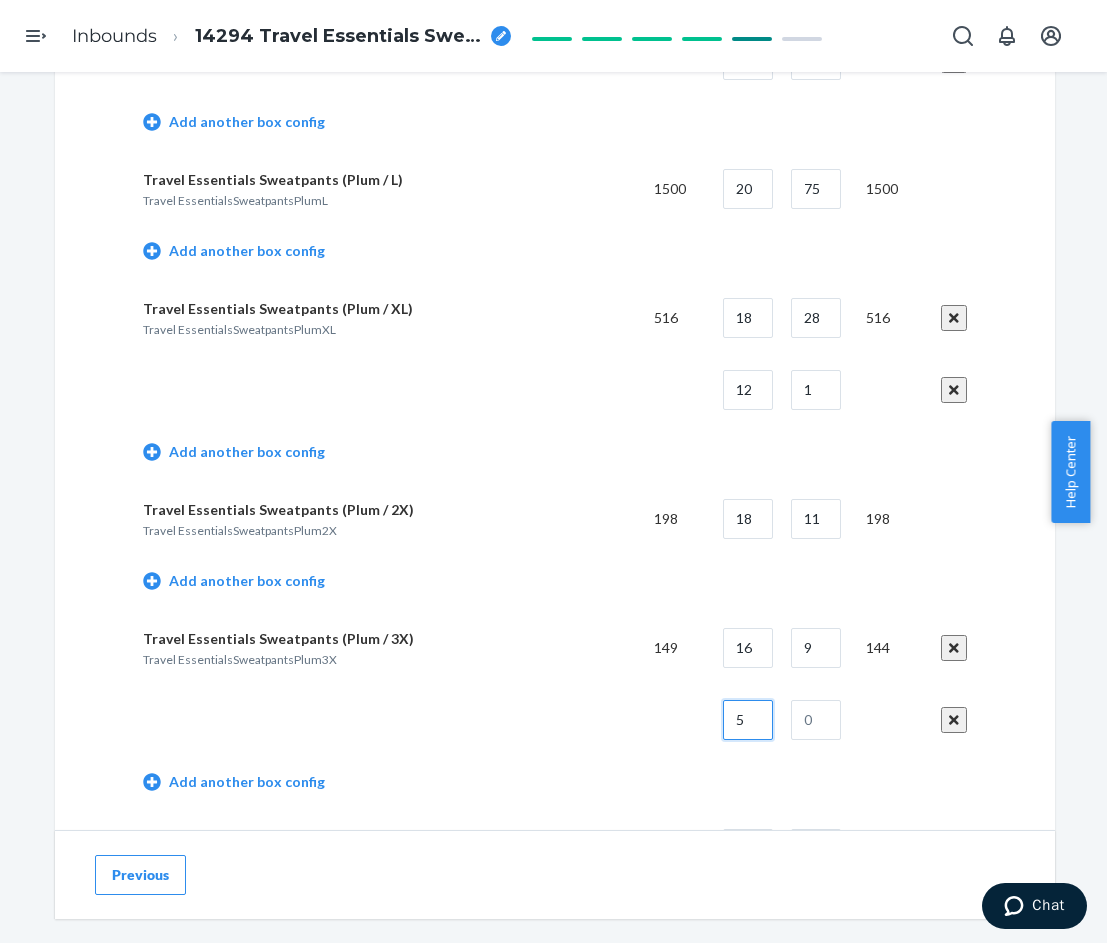 type on "5" 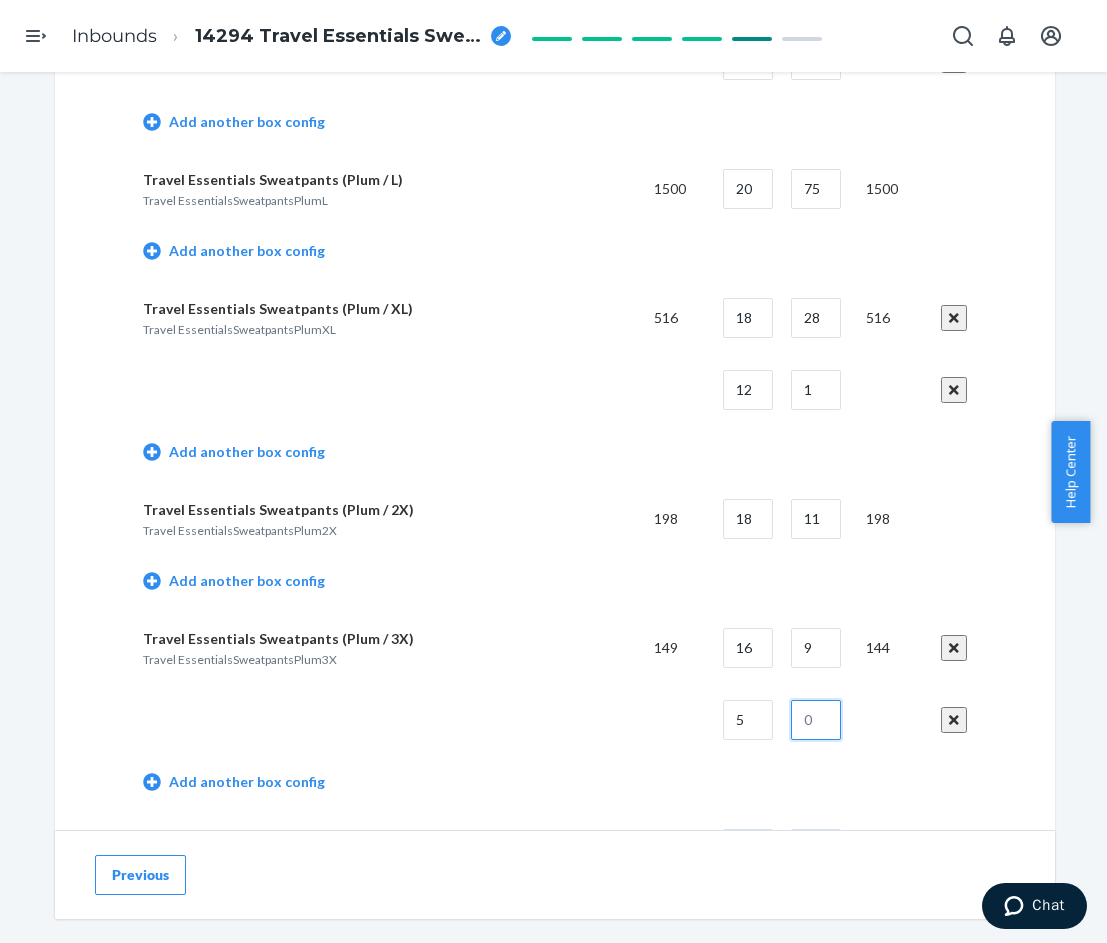 click at bounding box center [816, 720] 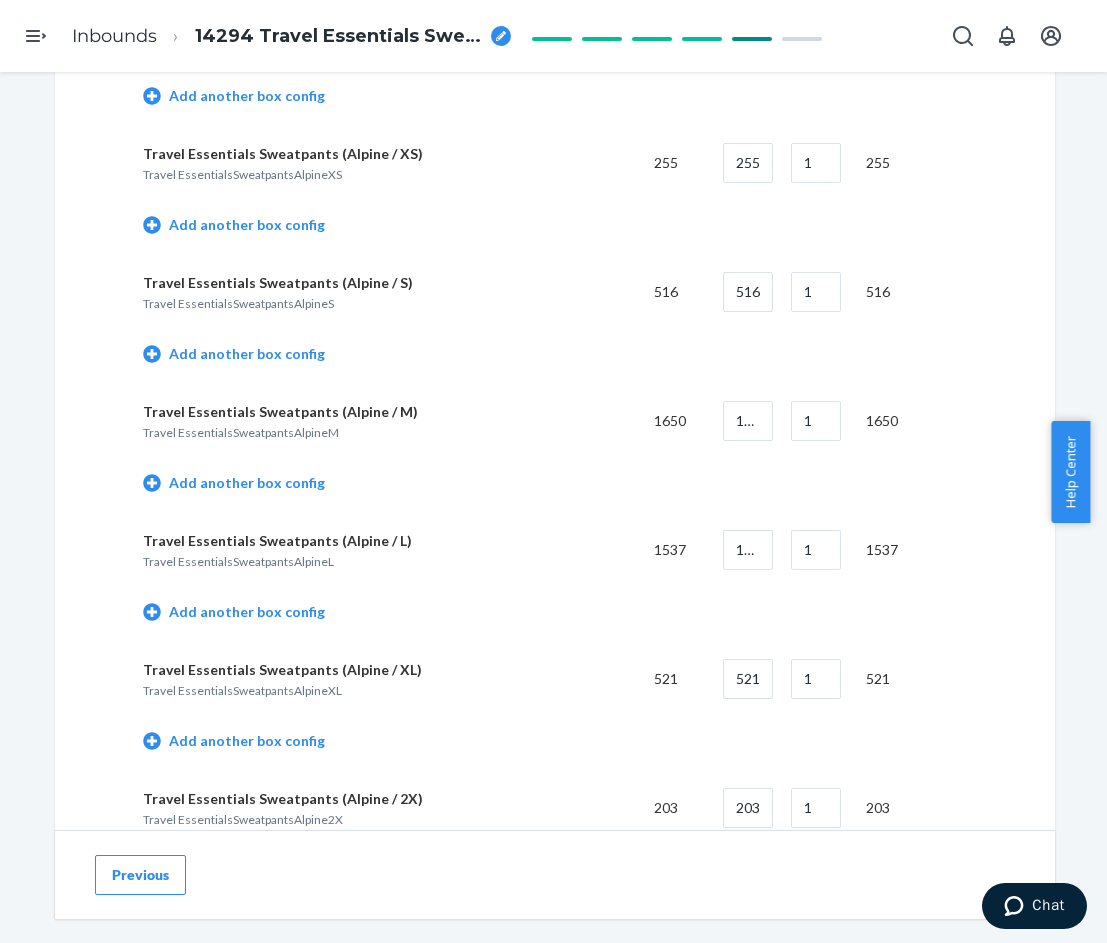 scroll, scrollTop: 3600, scrollLeft: 0, axis: vertical 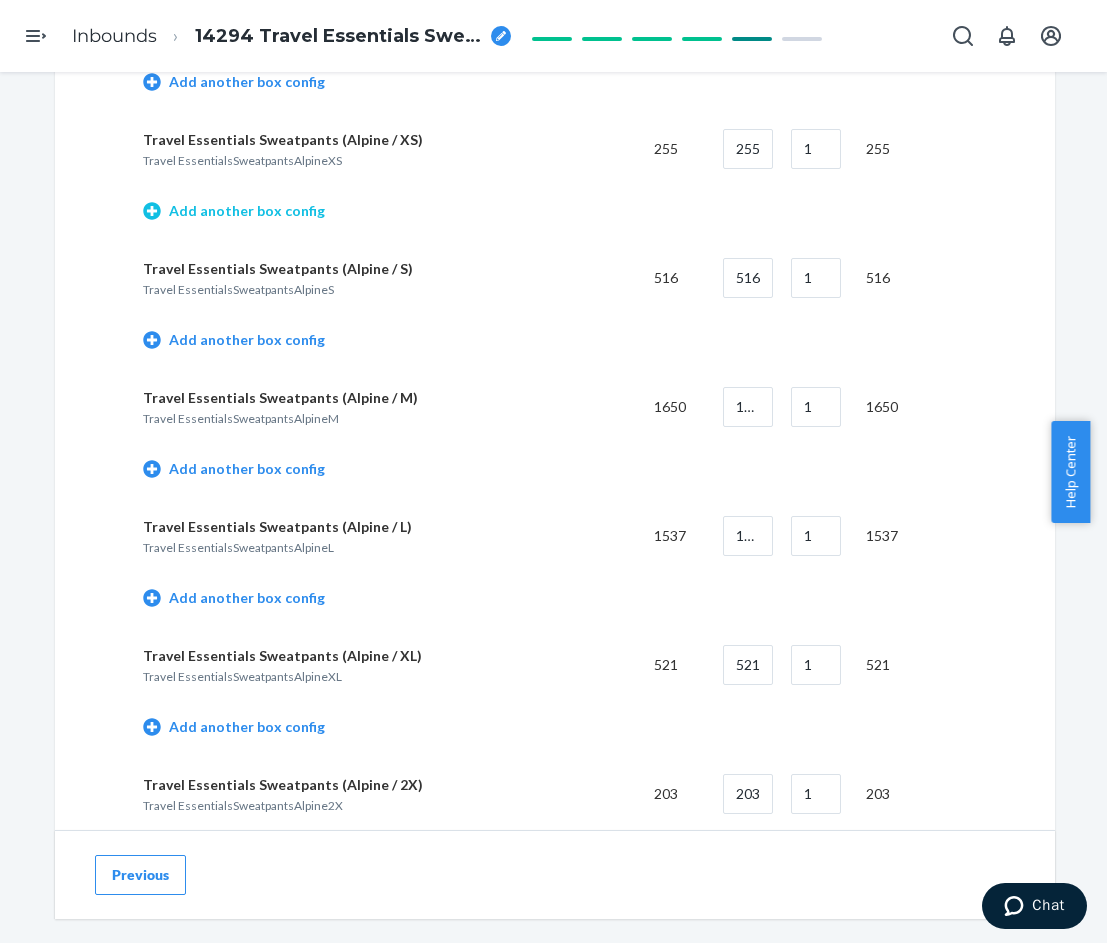 type on "1" 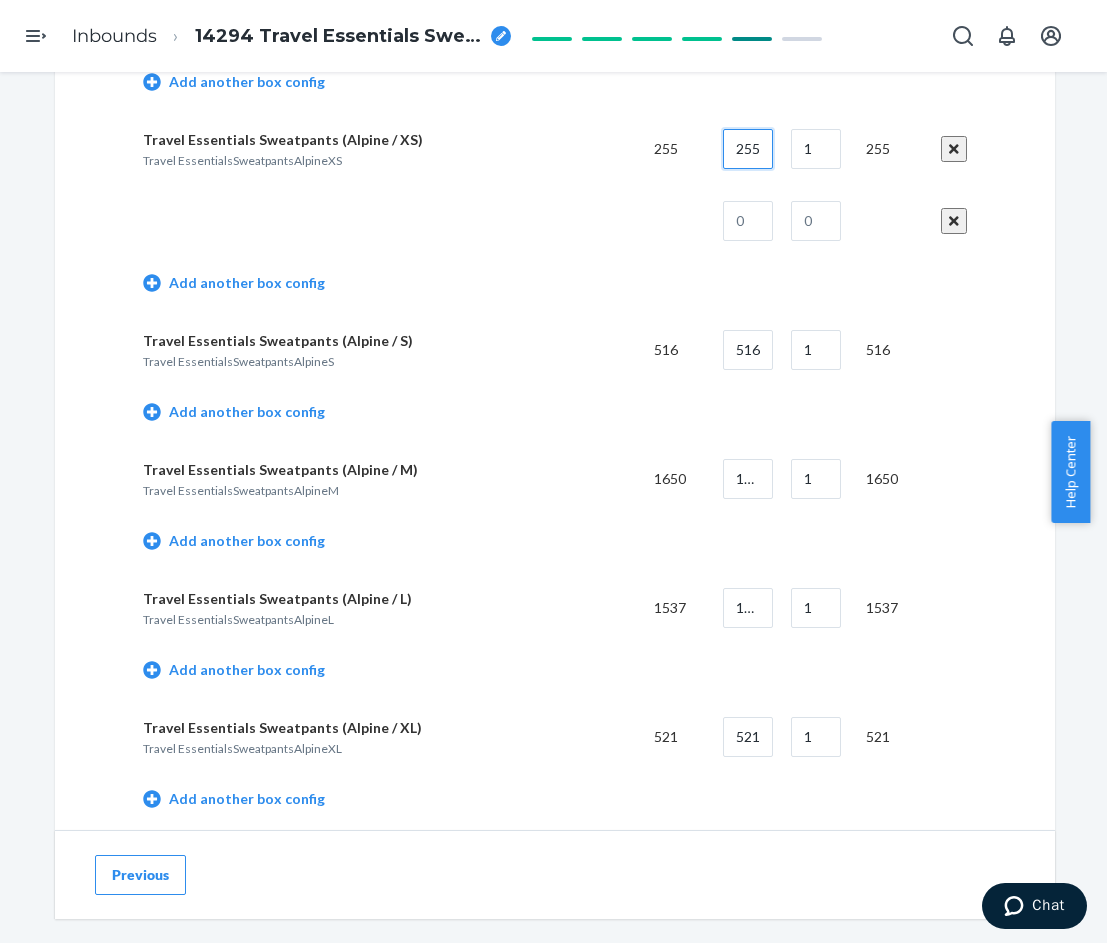 click on "255" at bounding box center (748, 149) 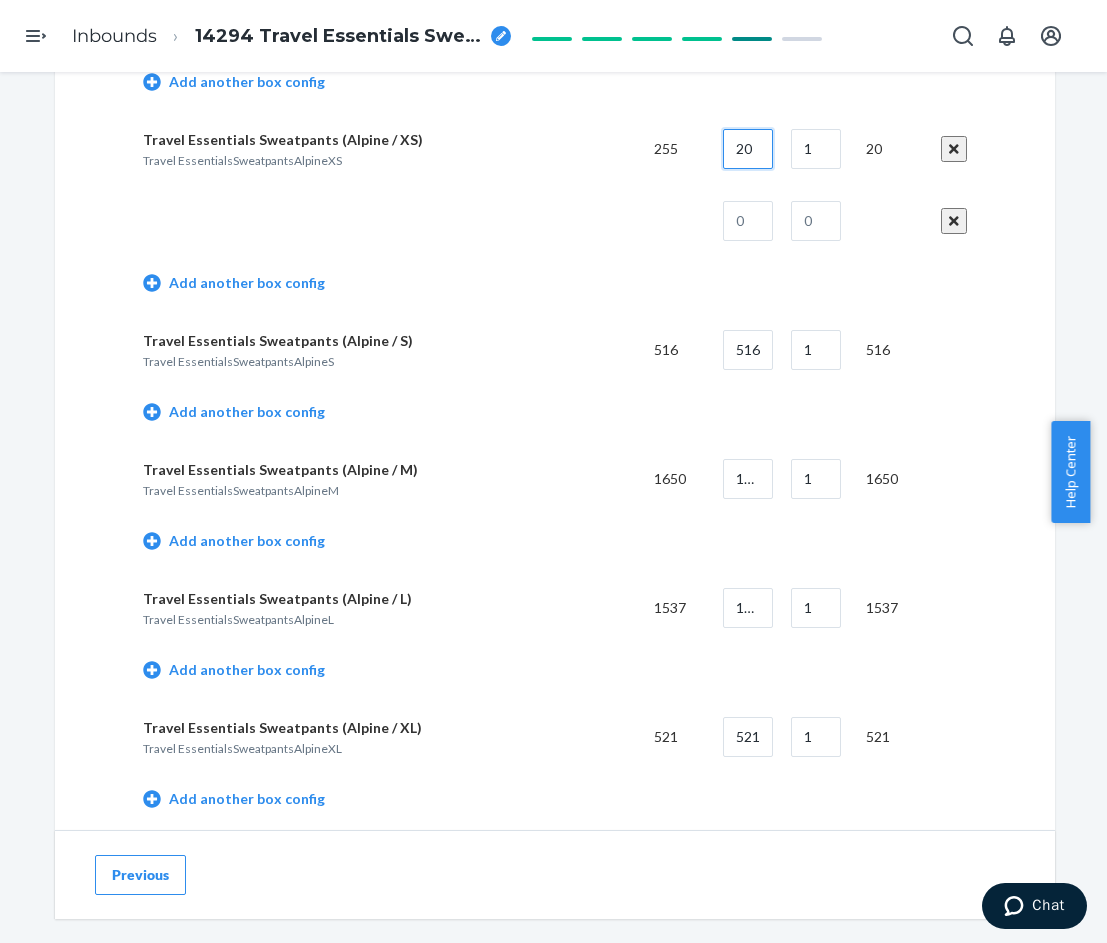 type on "20" 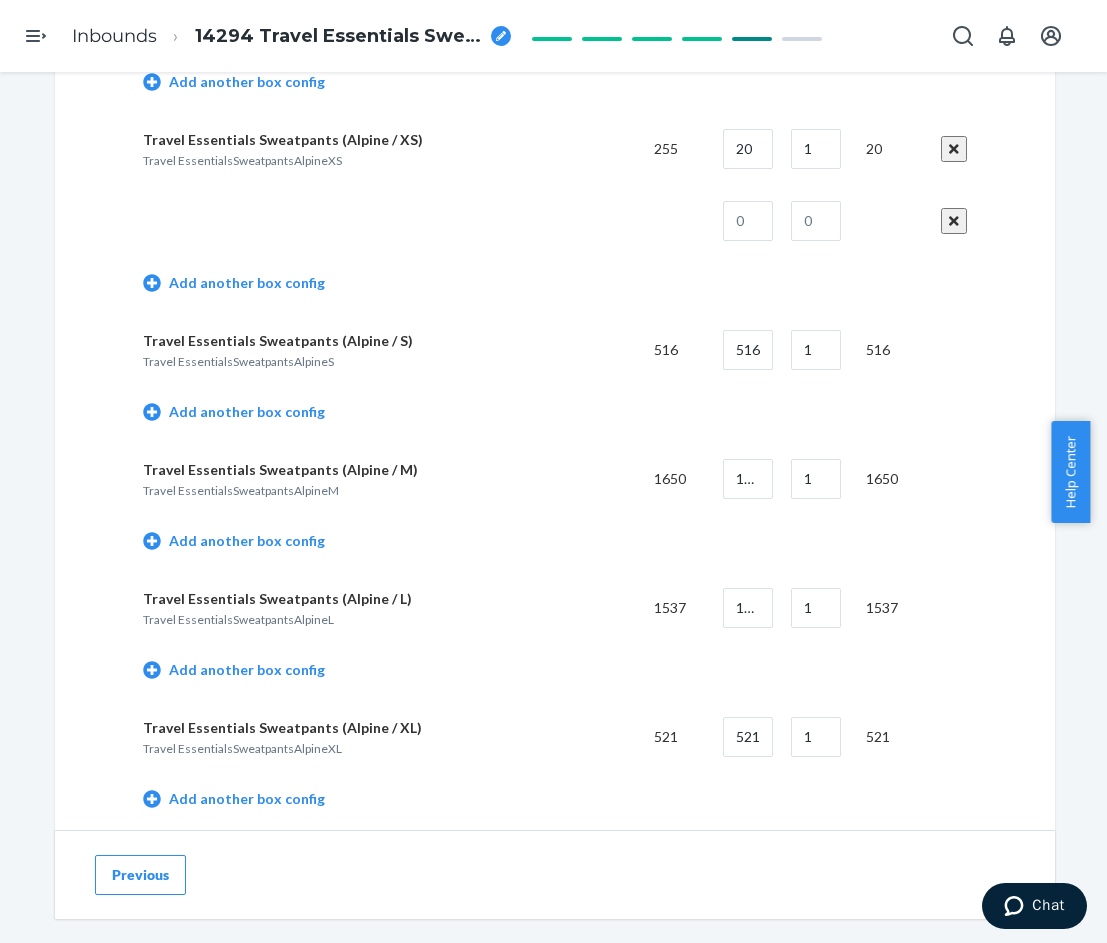 click on "20" at bounding box center (887, 149) 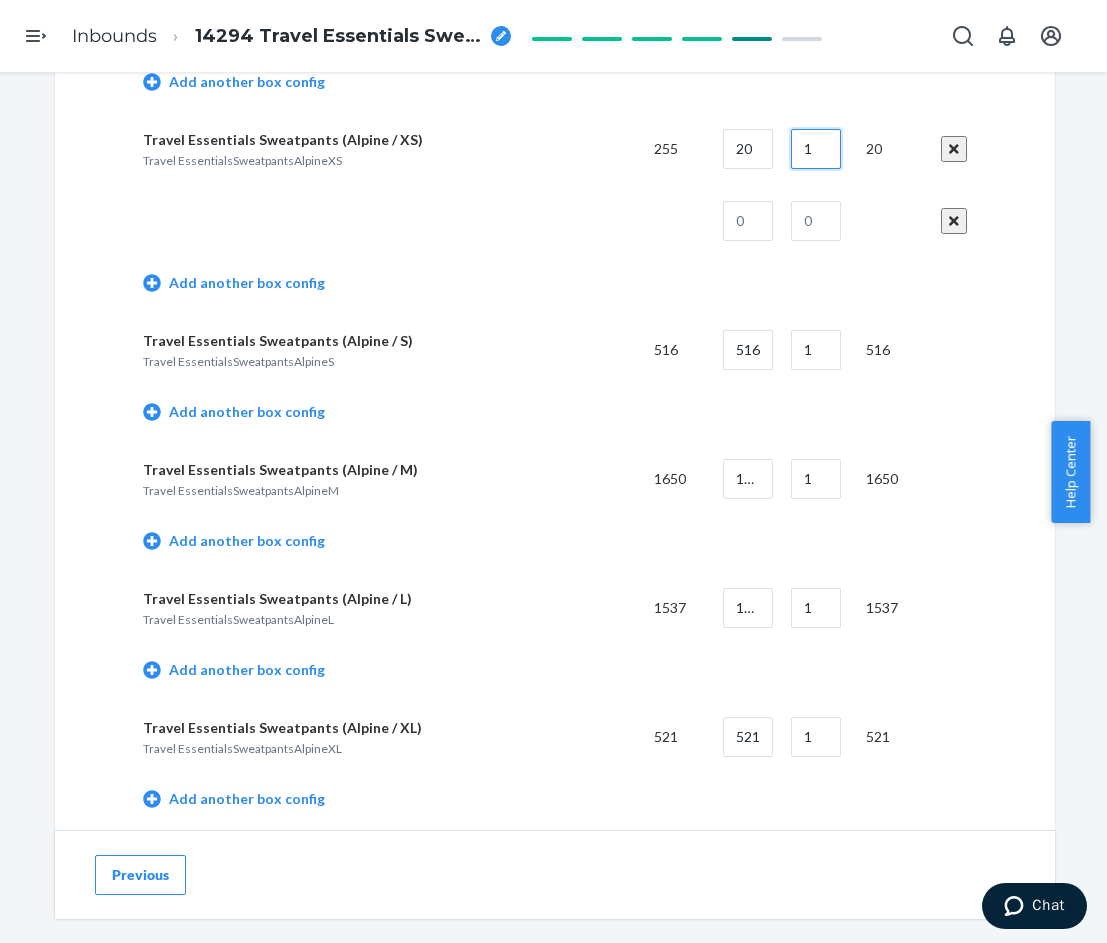 click on "1" at bounding box center [816, 149] 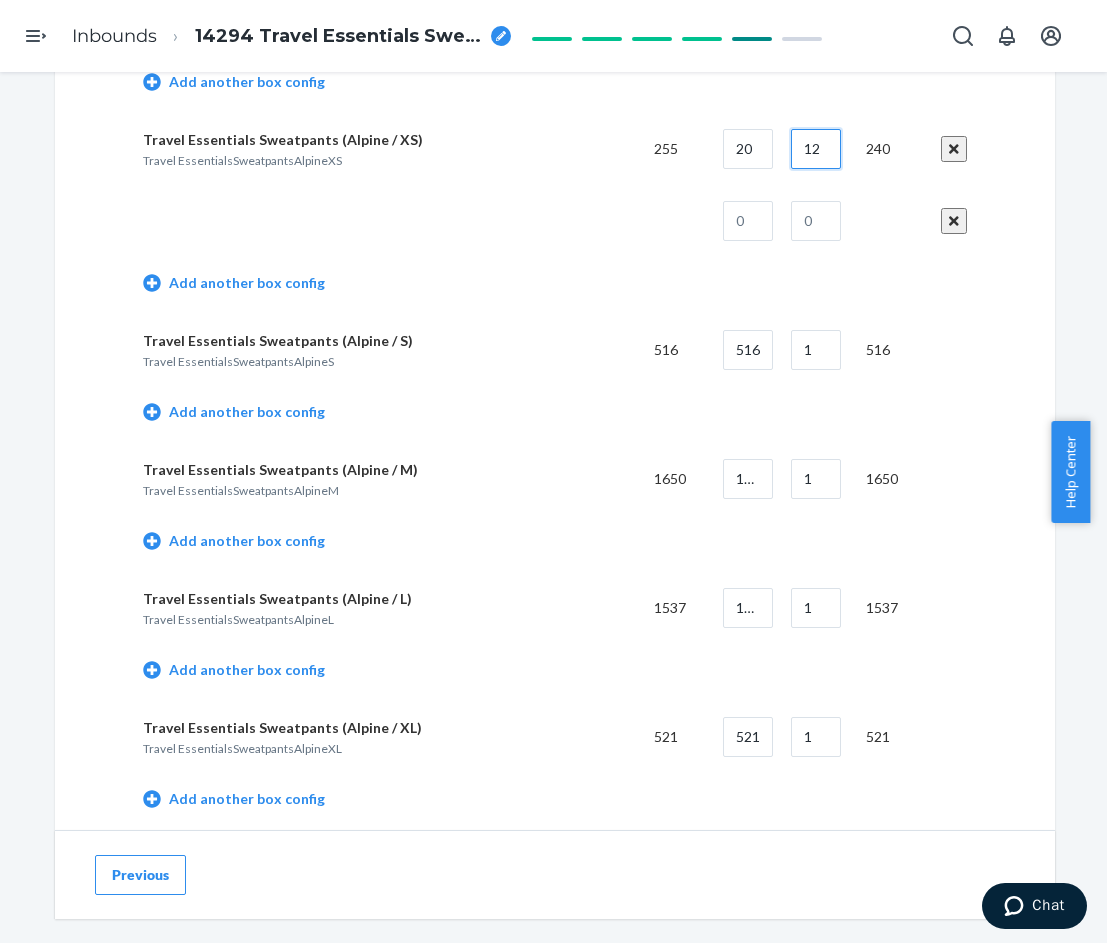 type on "12" 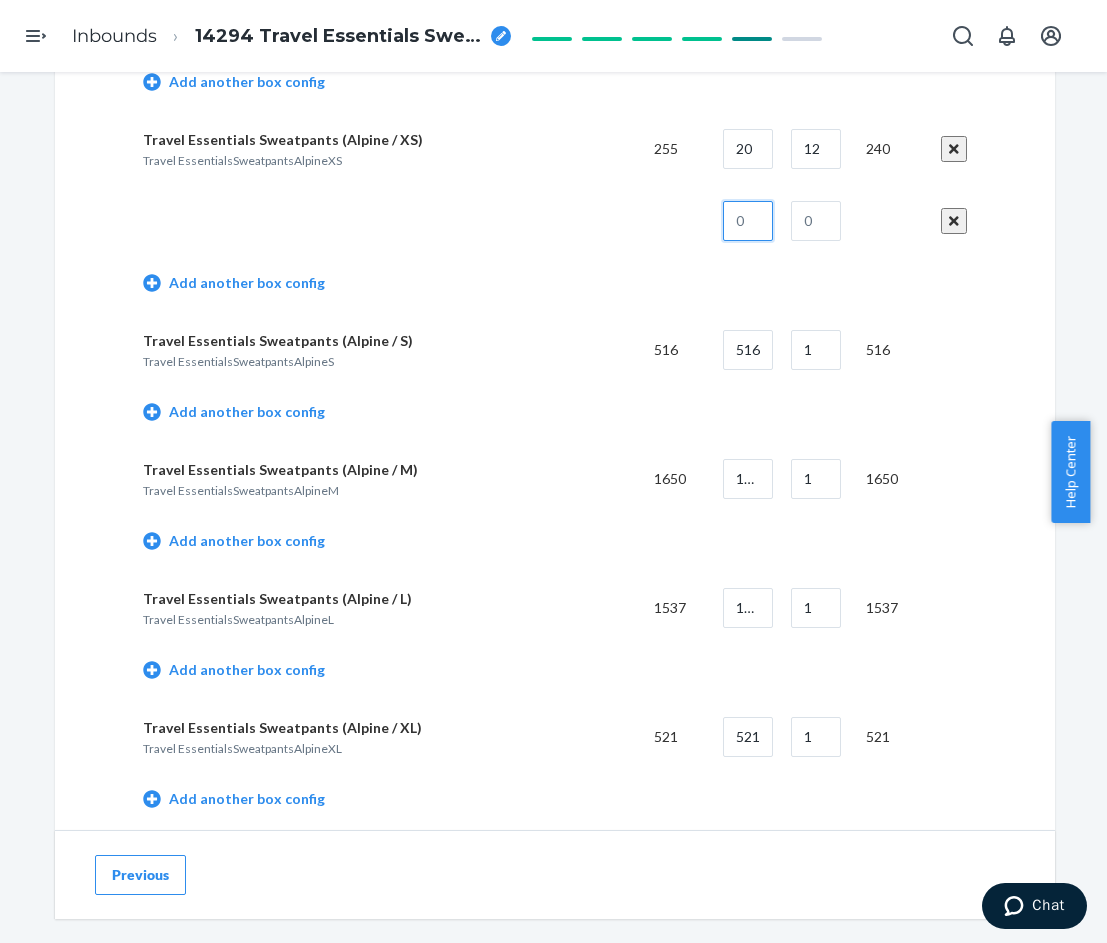 click at bounding box center (748, 221) 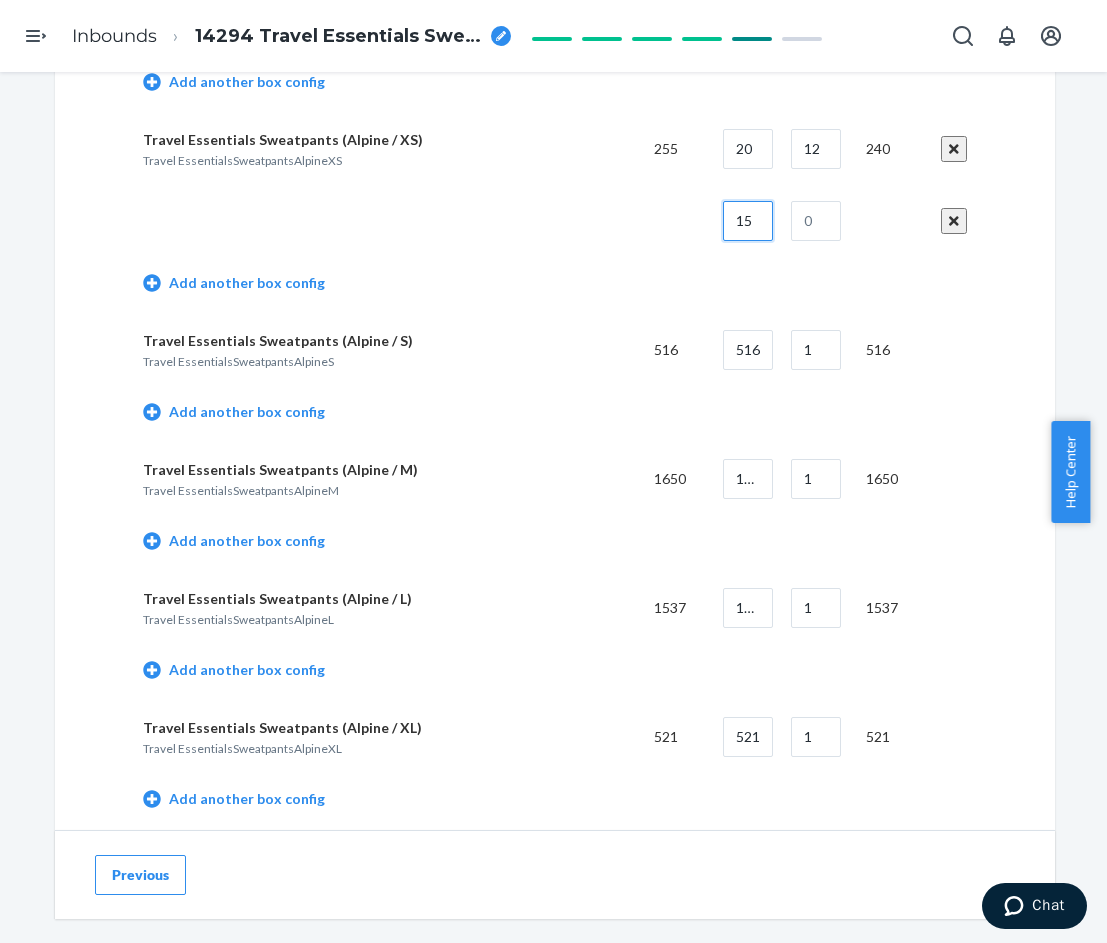 type on "15" 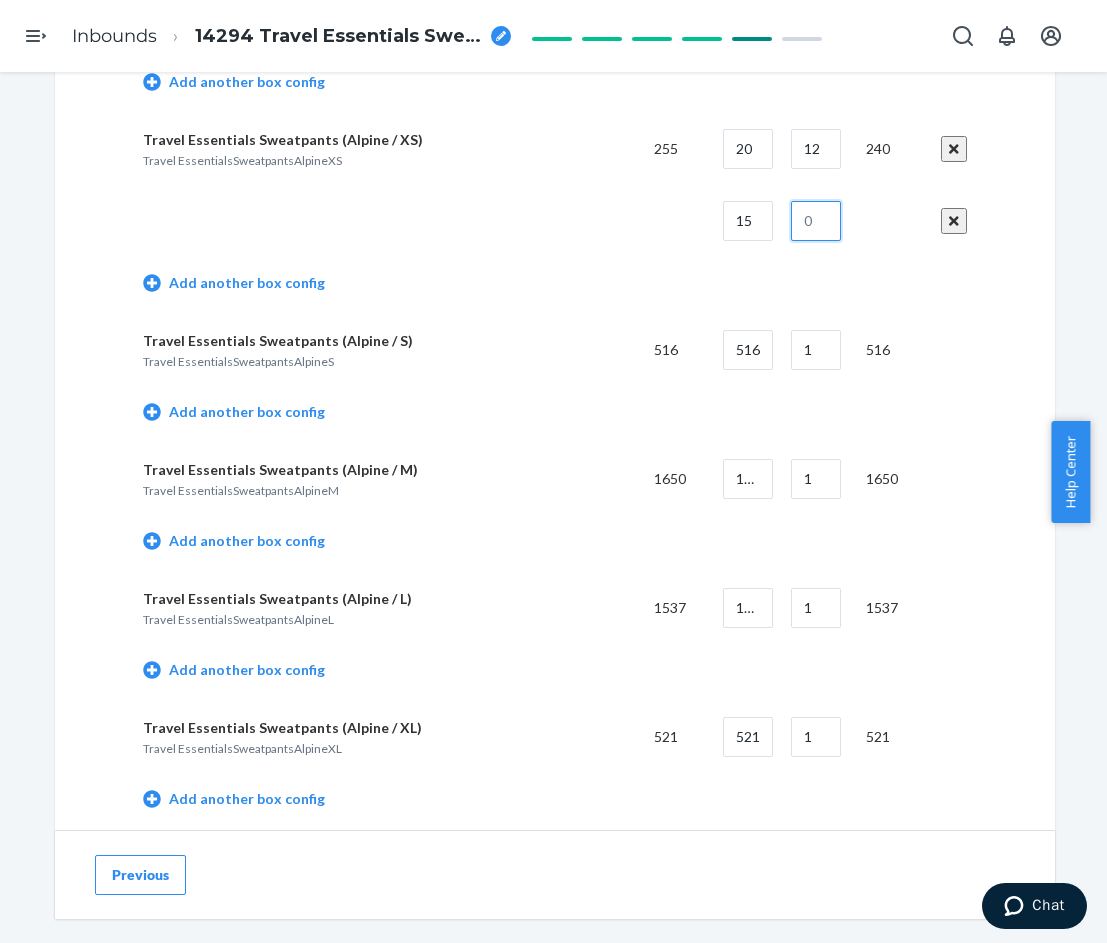 click at bounding box center [816, 221] 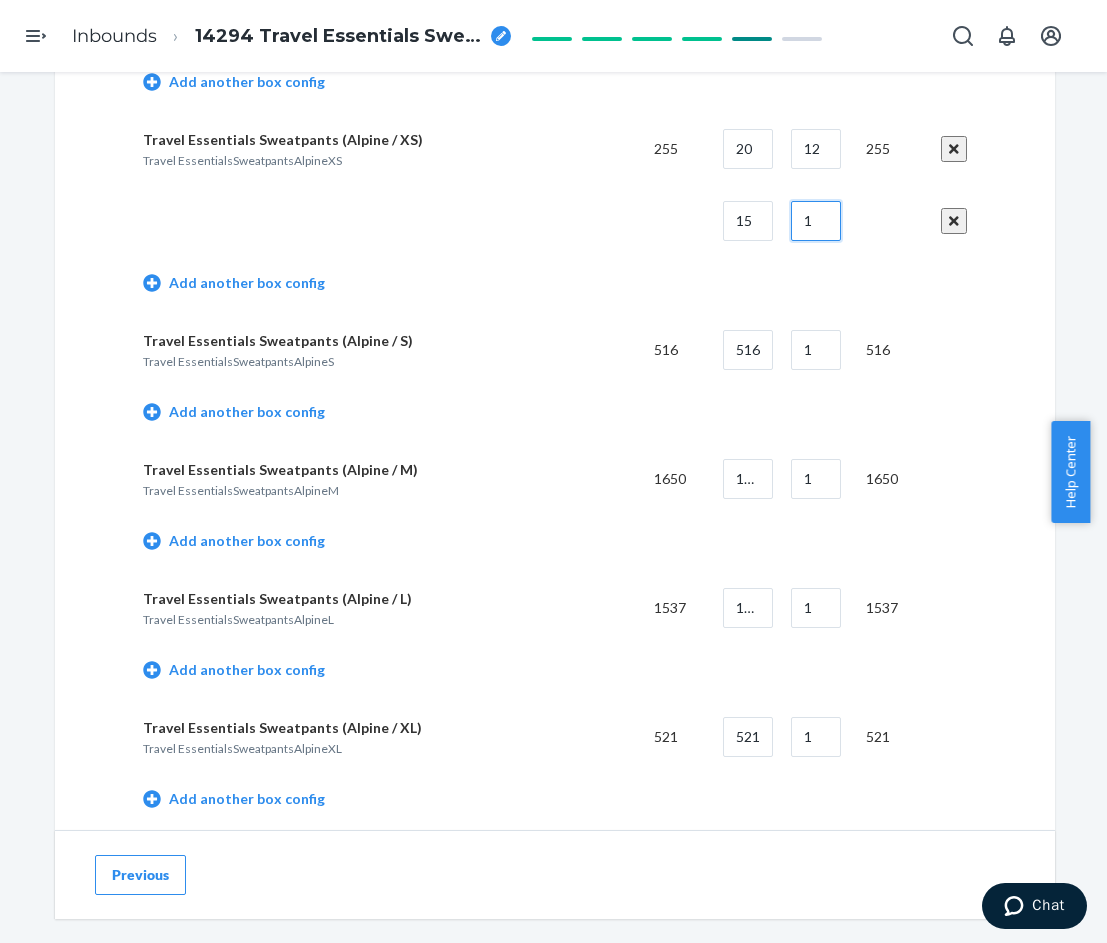 type on "1" 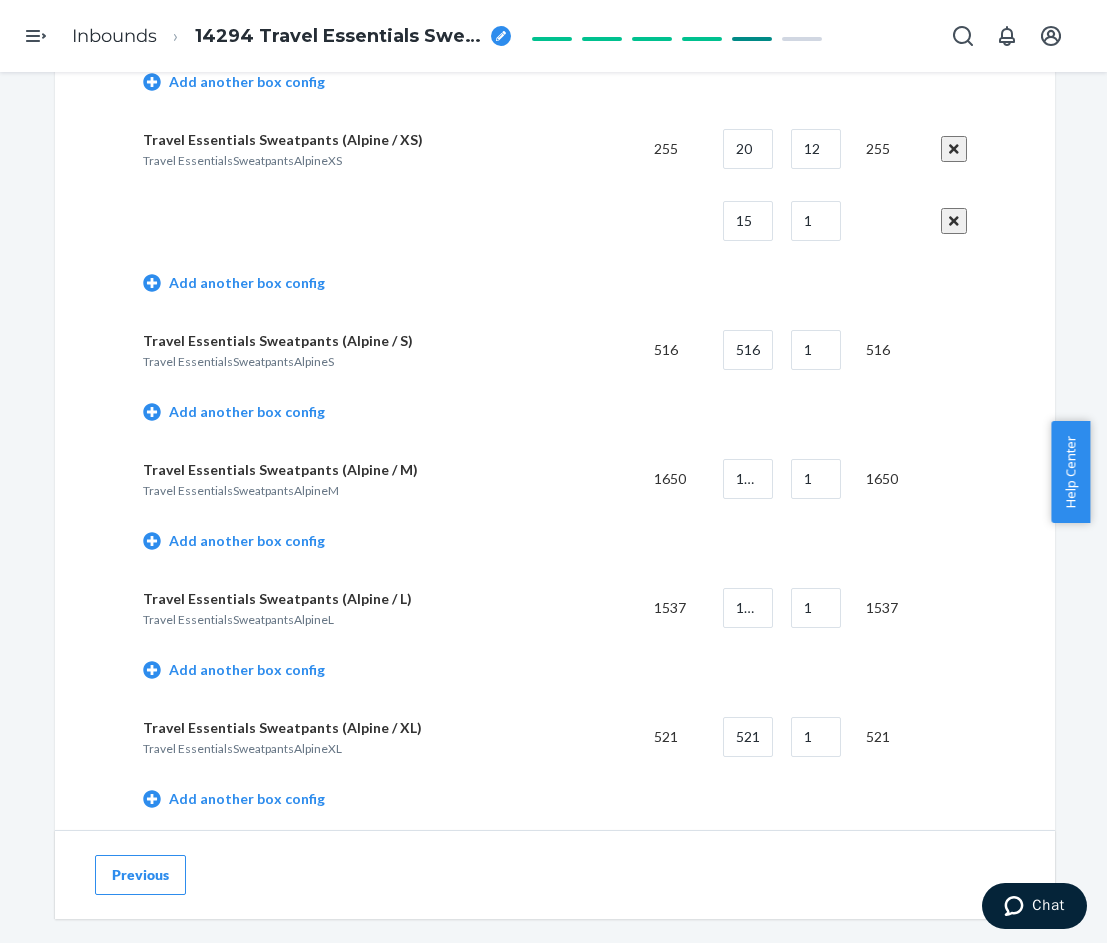 click on "Add another box config" at bounding box center (555, 414) 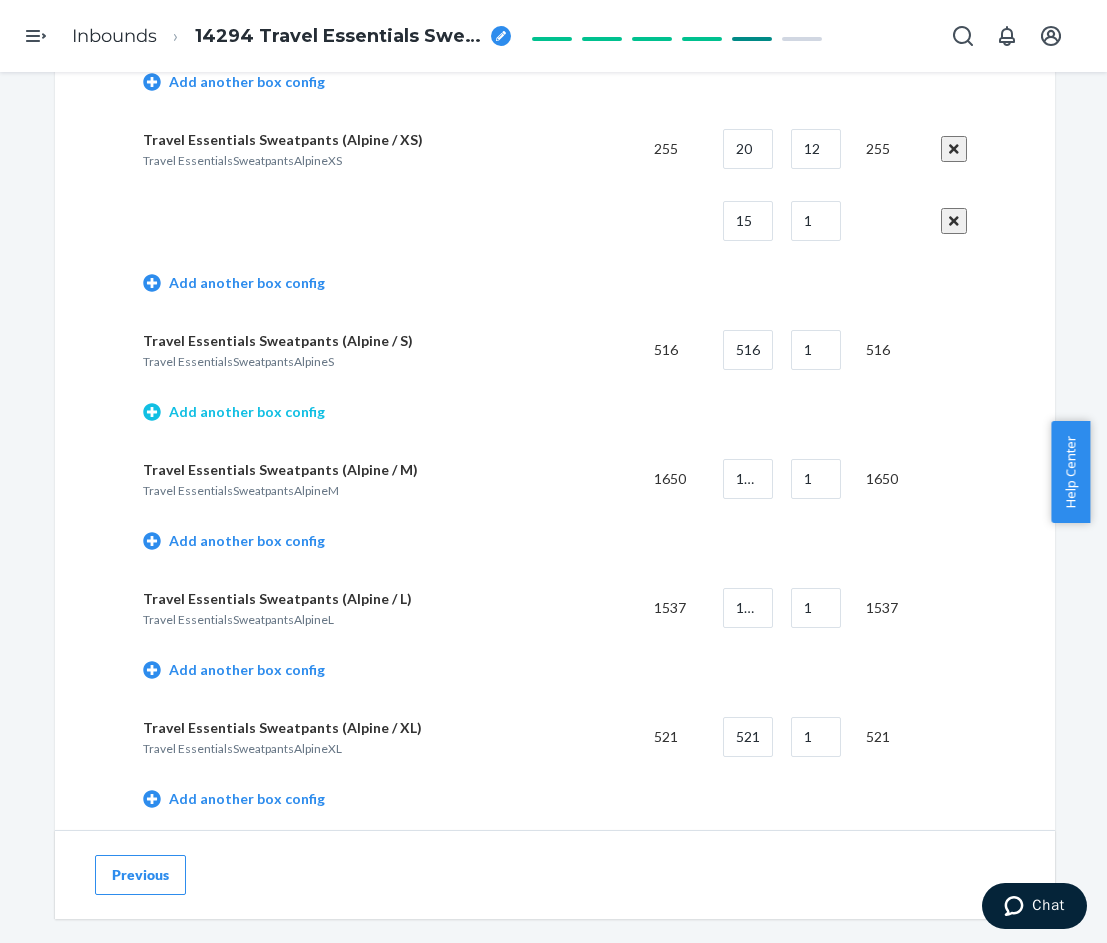 click on "Add another box config" at bounding box center (234, 412) 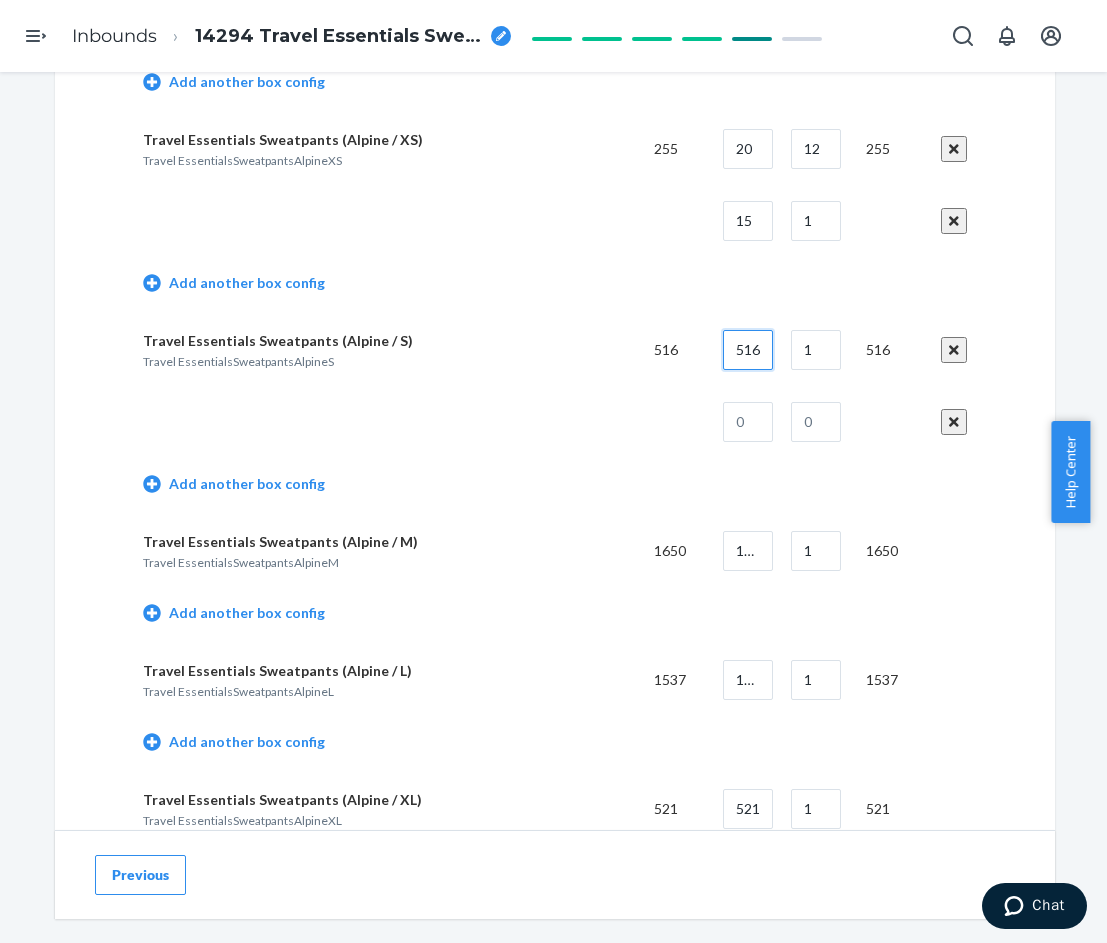 click on "516" at bounding box center (748, 350) 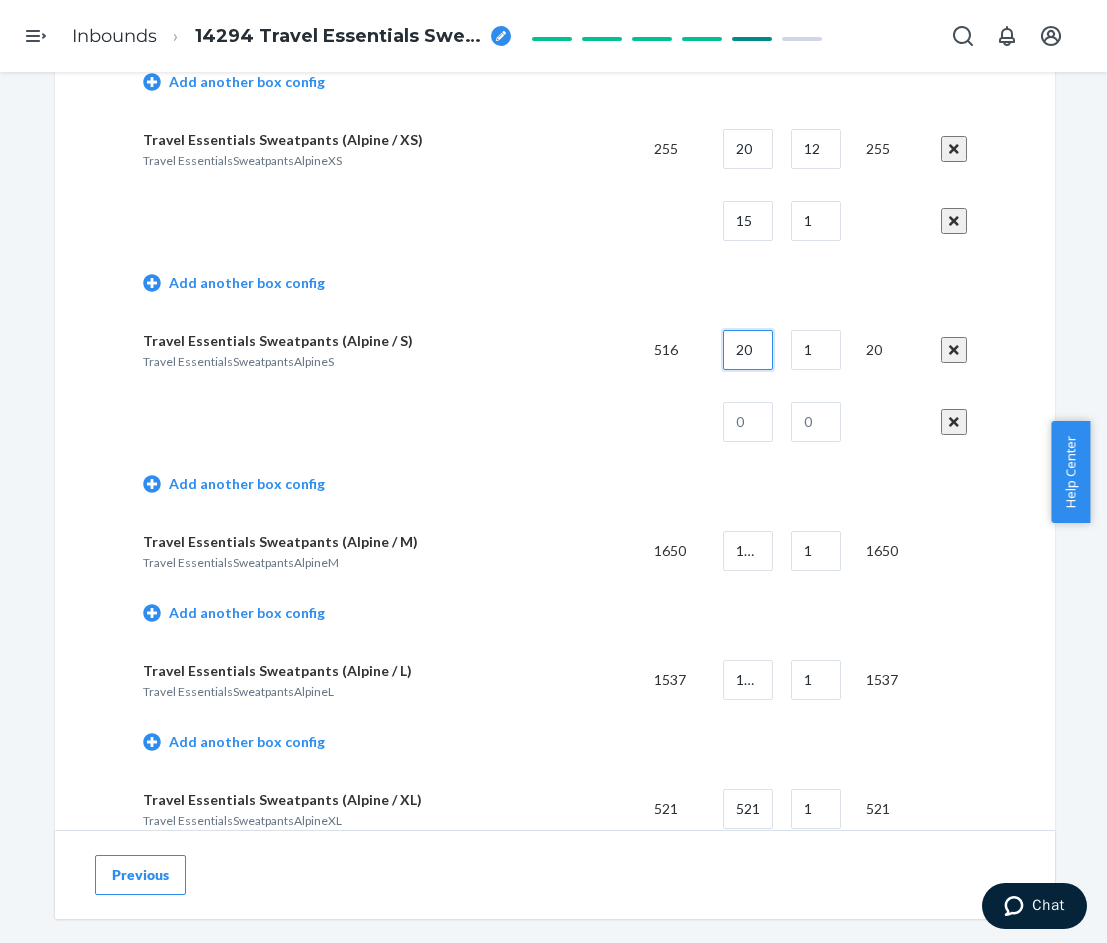 type on "20" 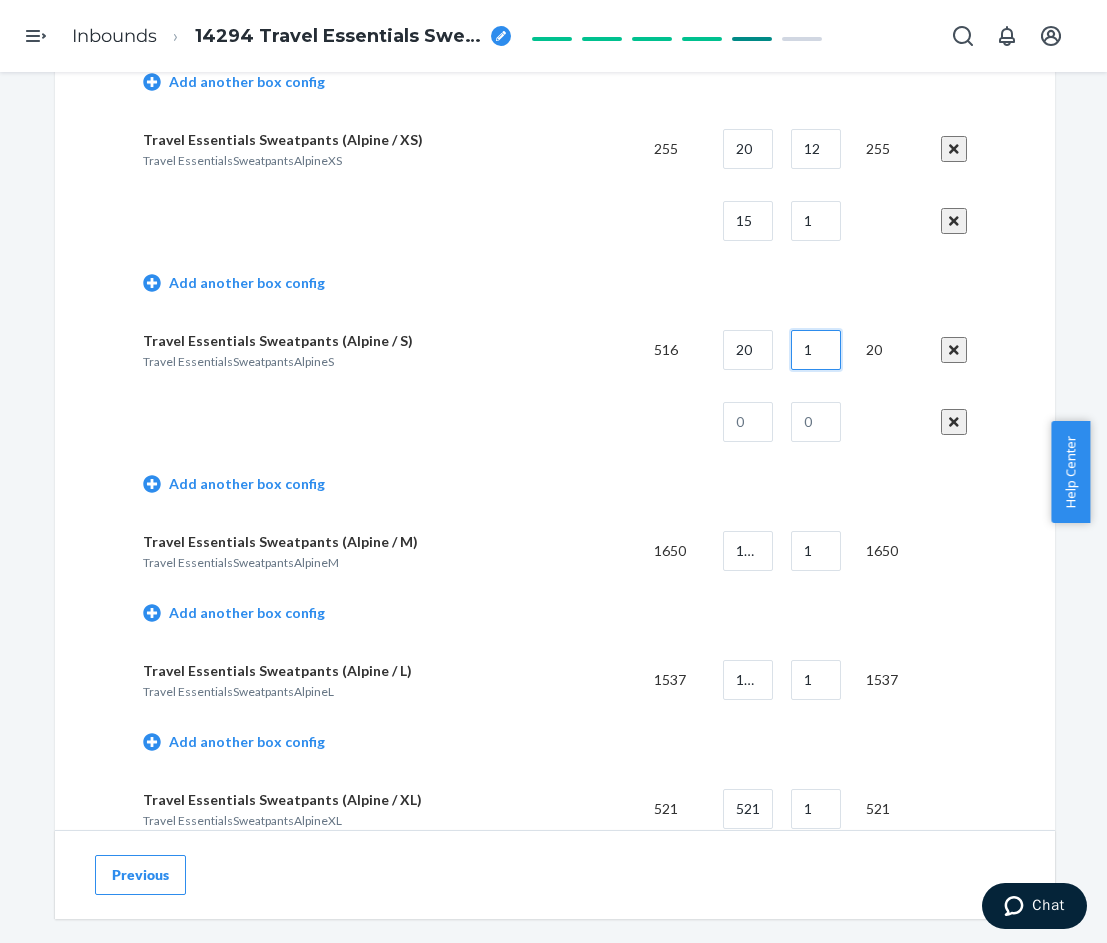 click on "1" at bounding box center (816, 350) 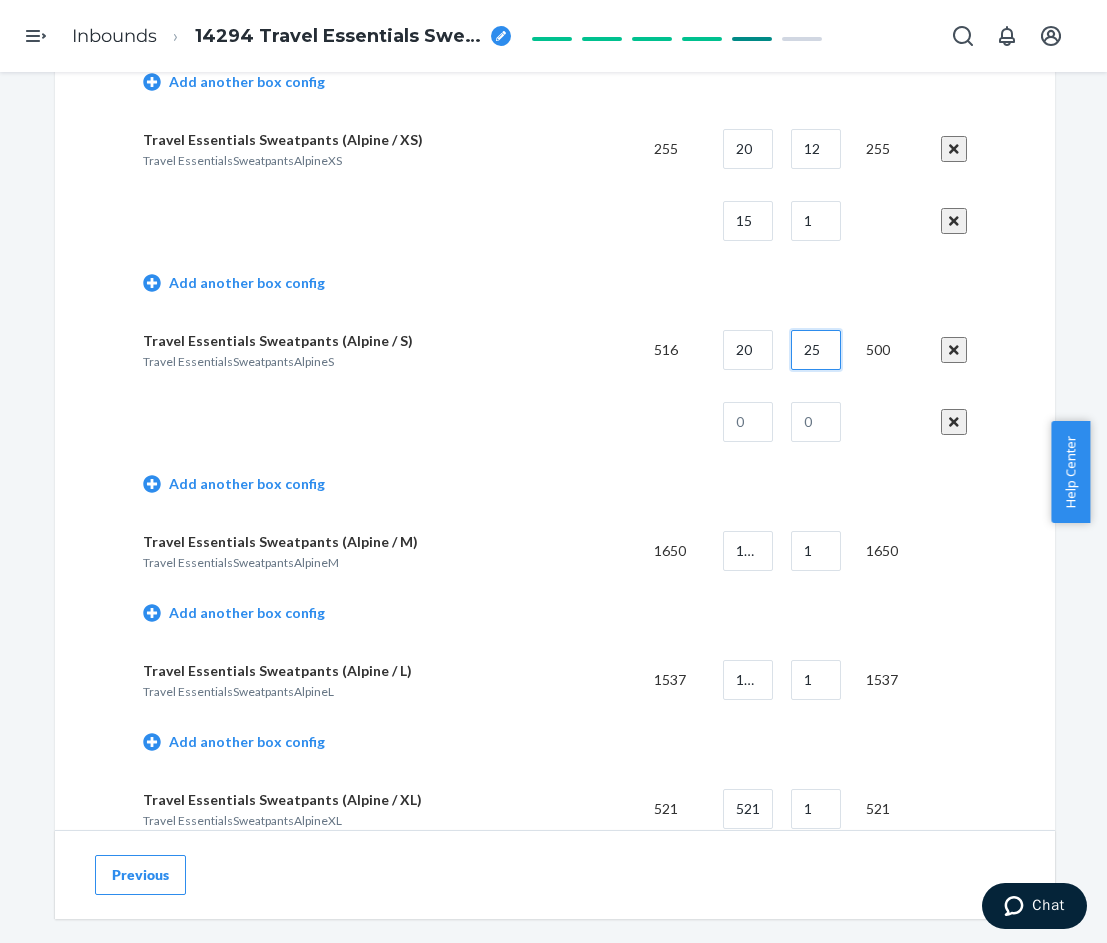 type on "25" 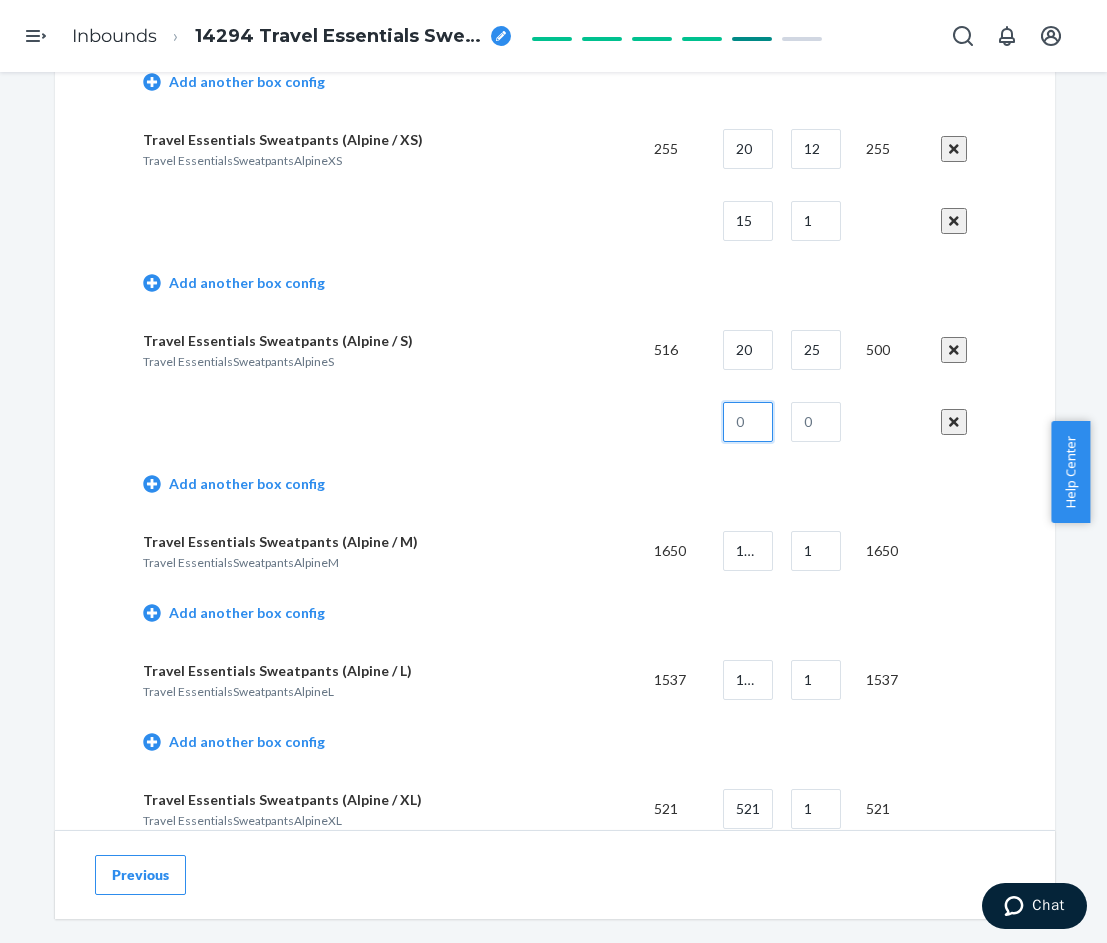 click at bounding box center (748, 422) 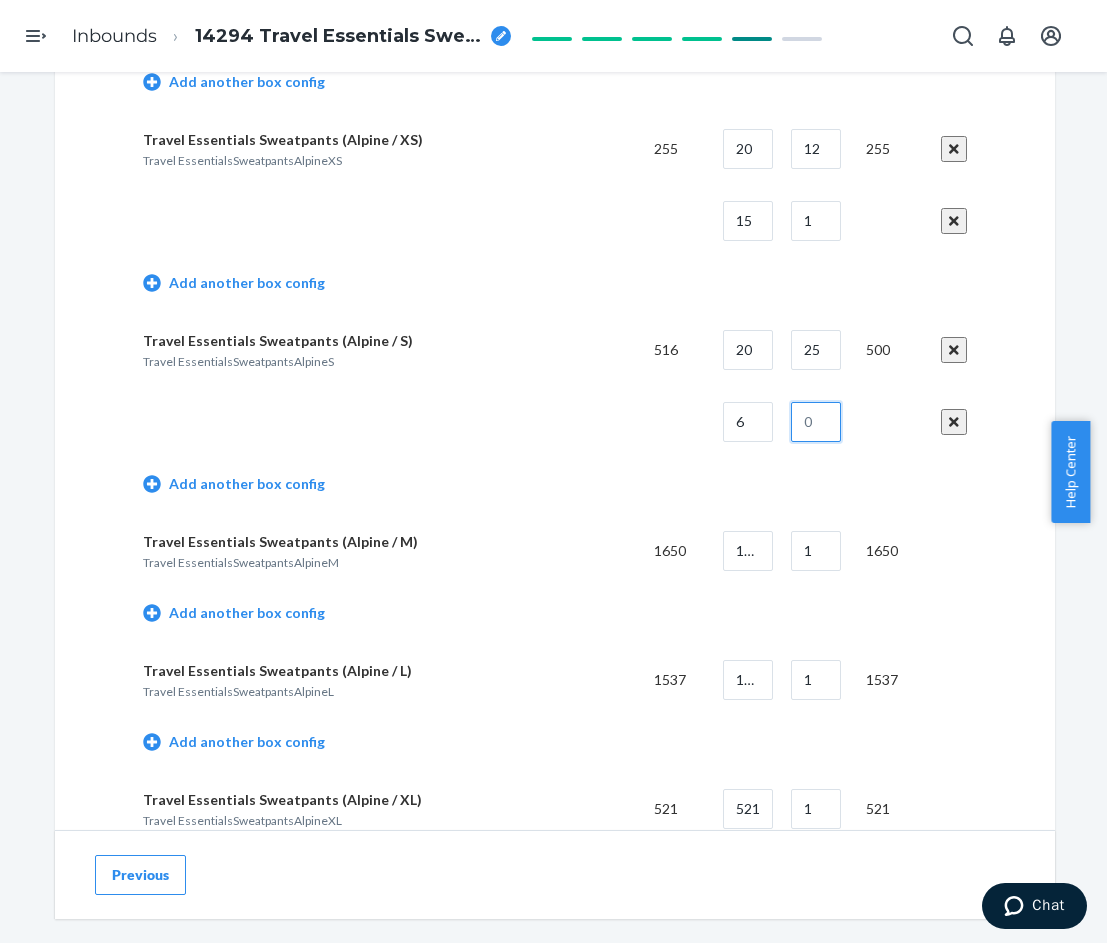 click at bounding box center (816, 422) 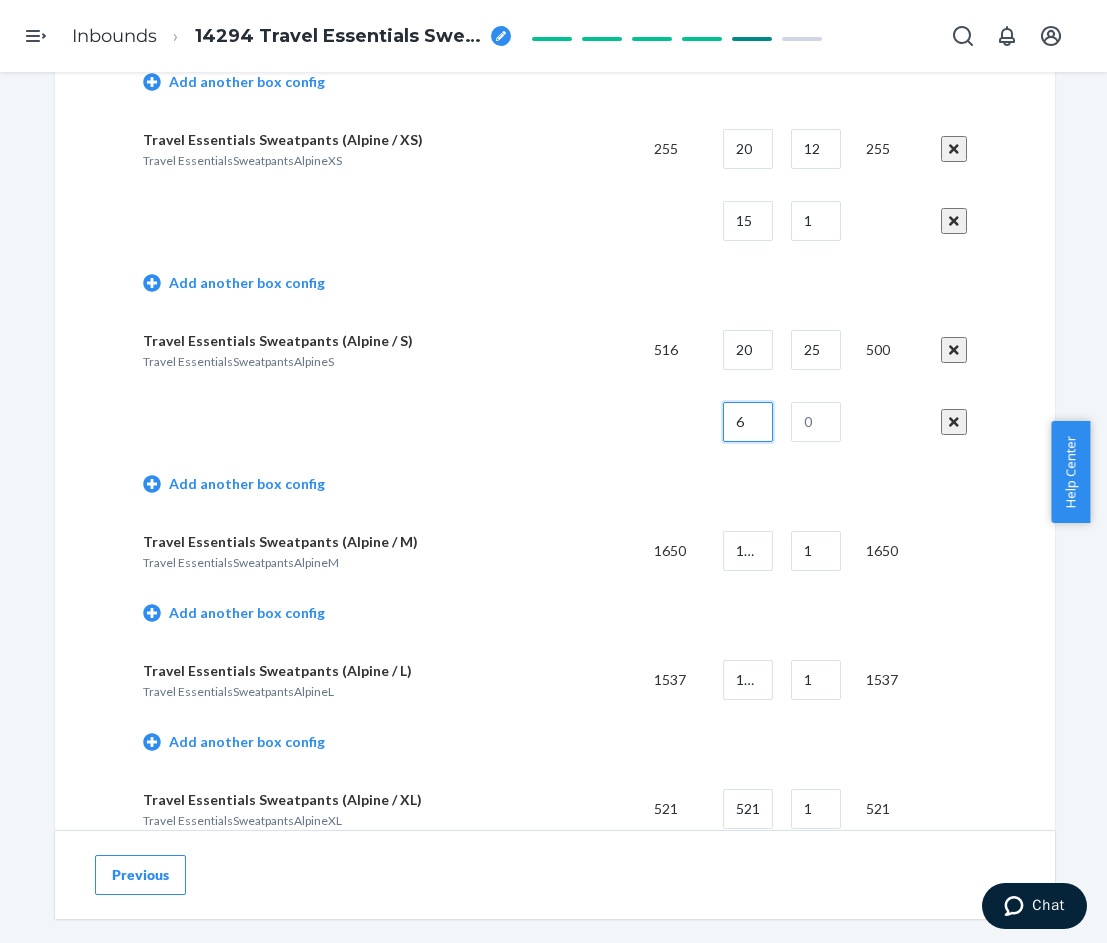 click on "6" at bounding box center [748, 422] 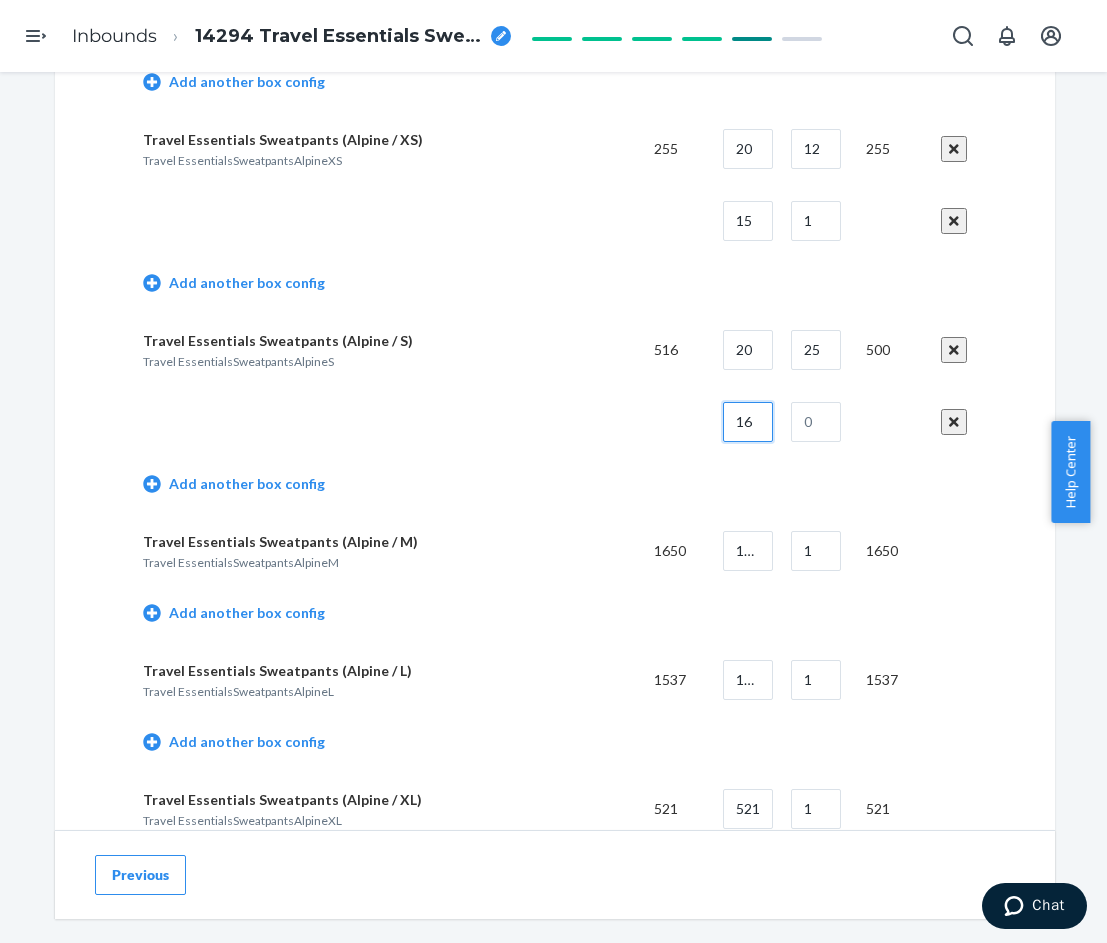 type on "16" 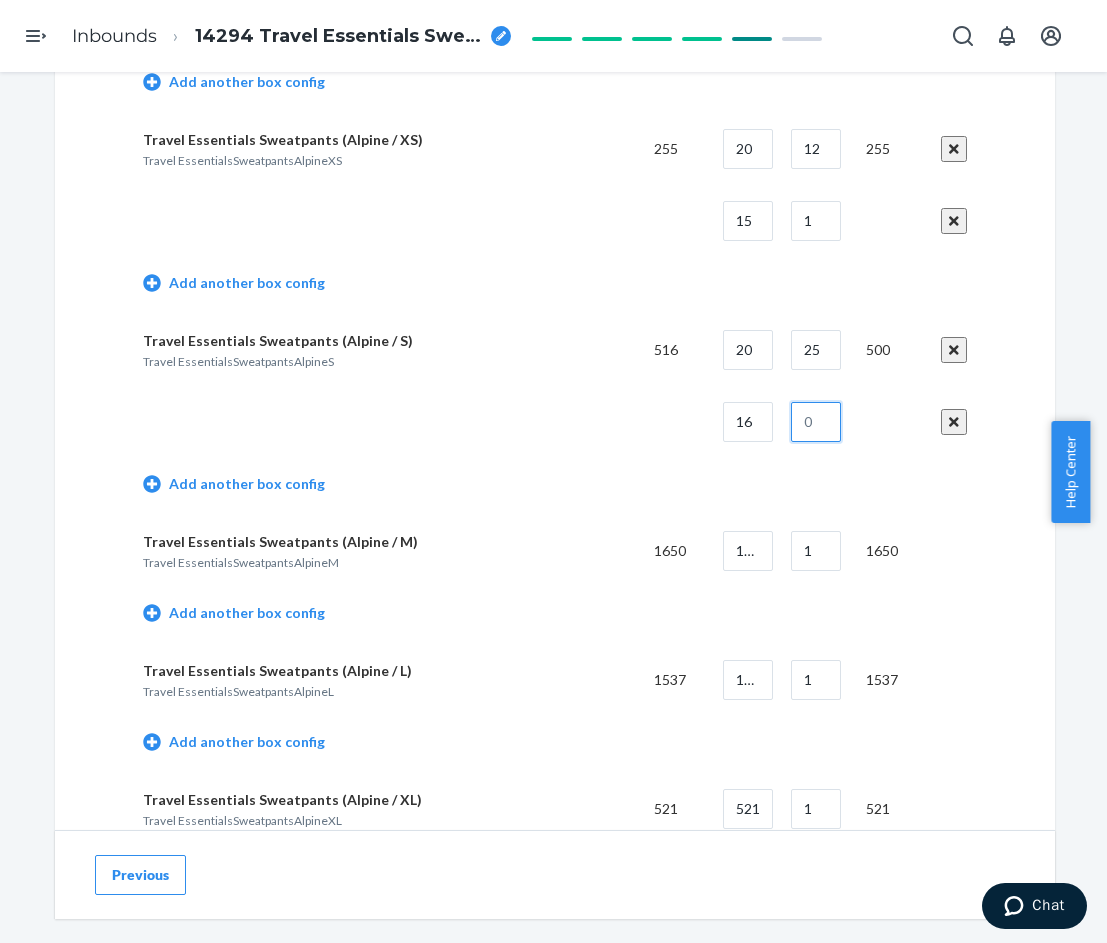 click at bounding box center (816, 422) 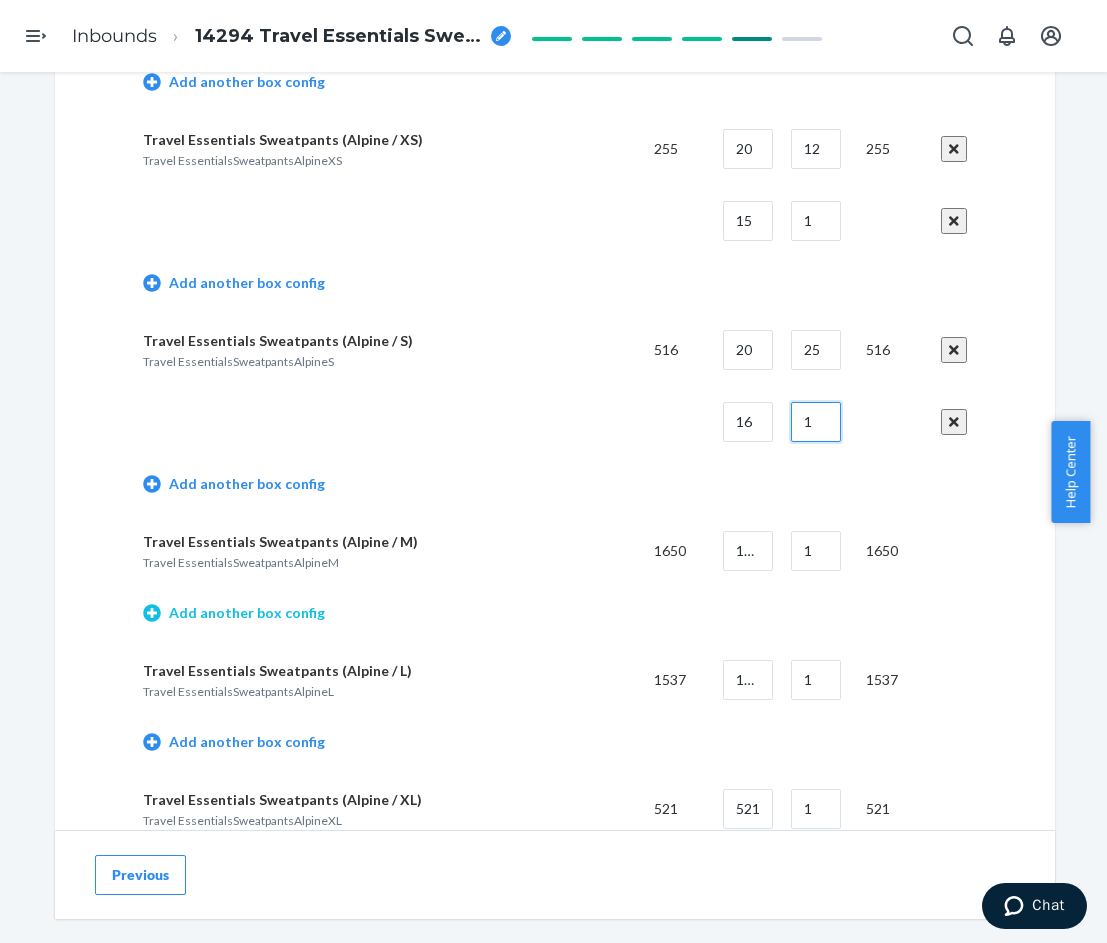 type on "1" 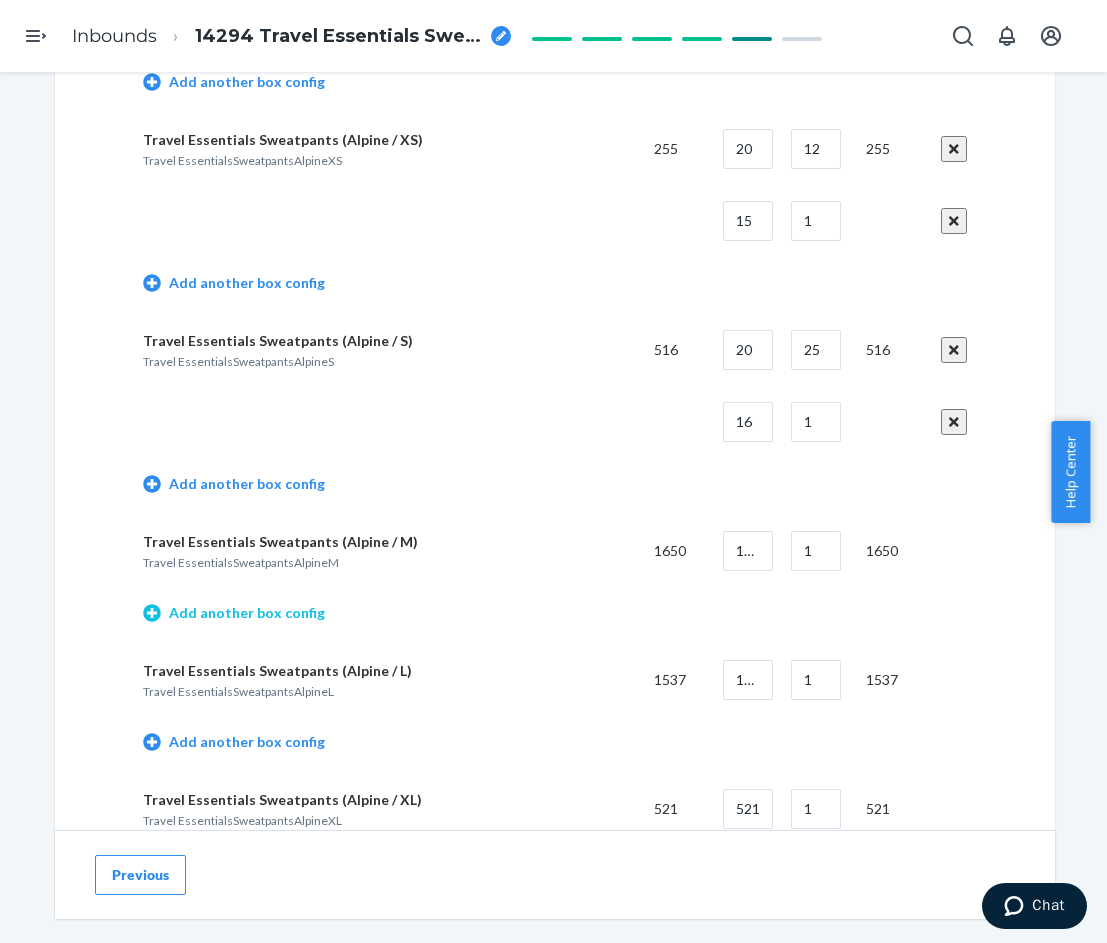 click on "Add another box config" at bounding box center [234, 613] 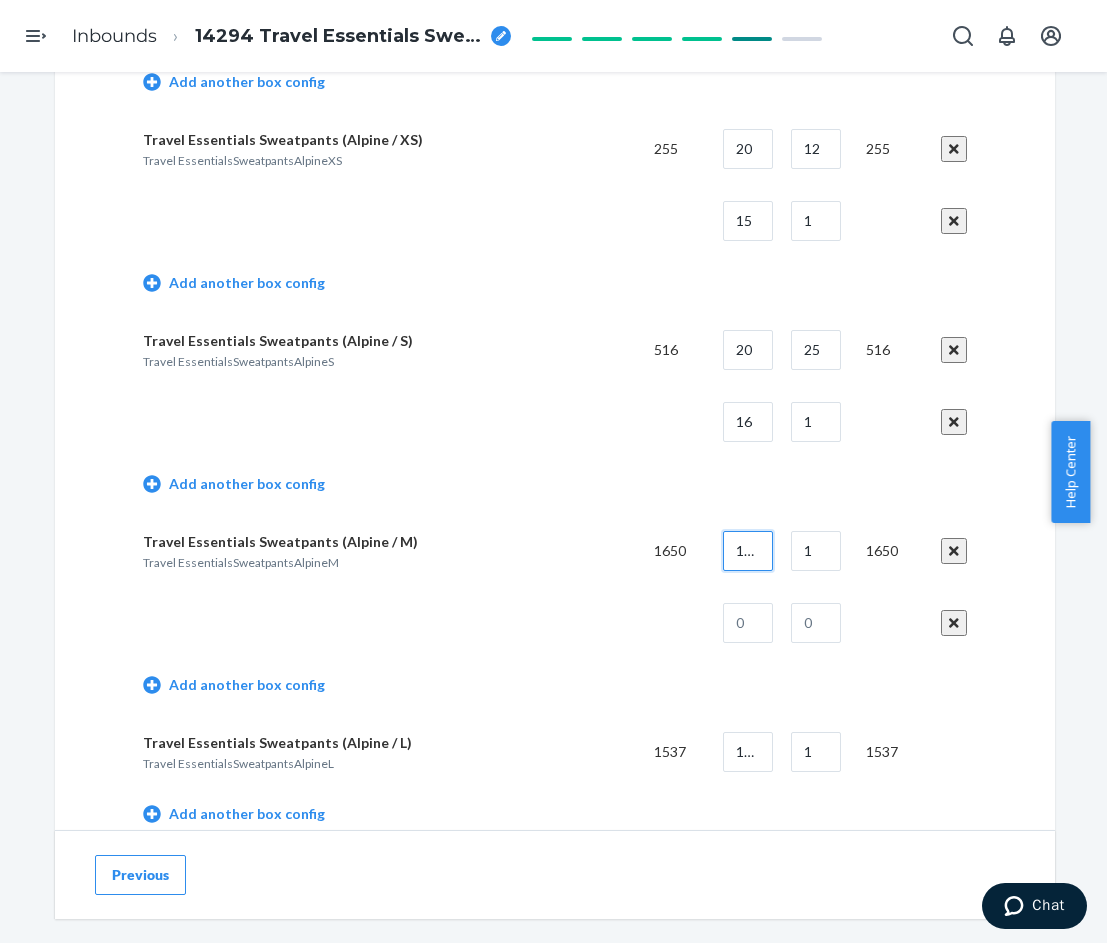 click on "1650" at bounding box center [748, 551] 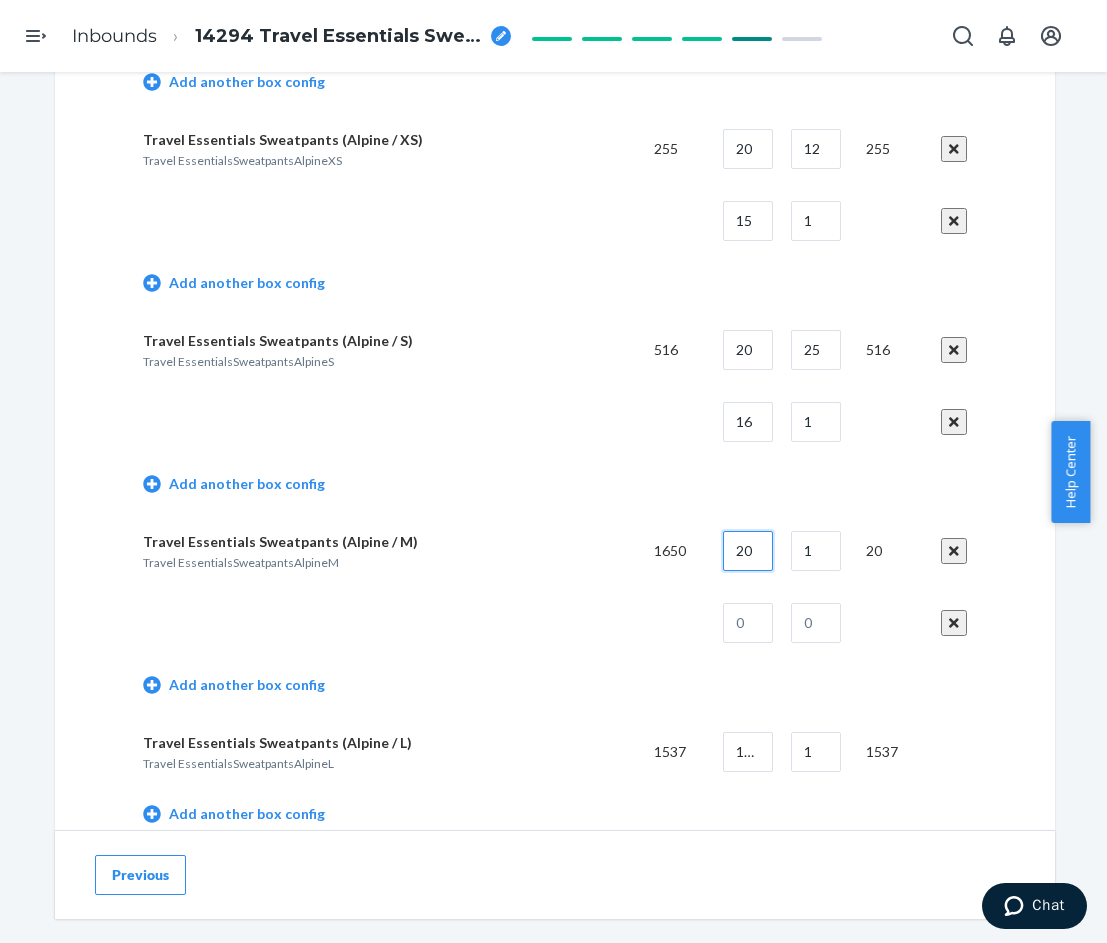 type on "20" 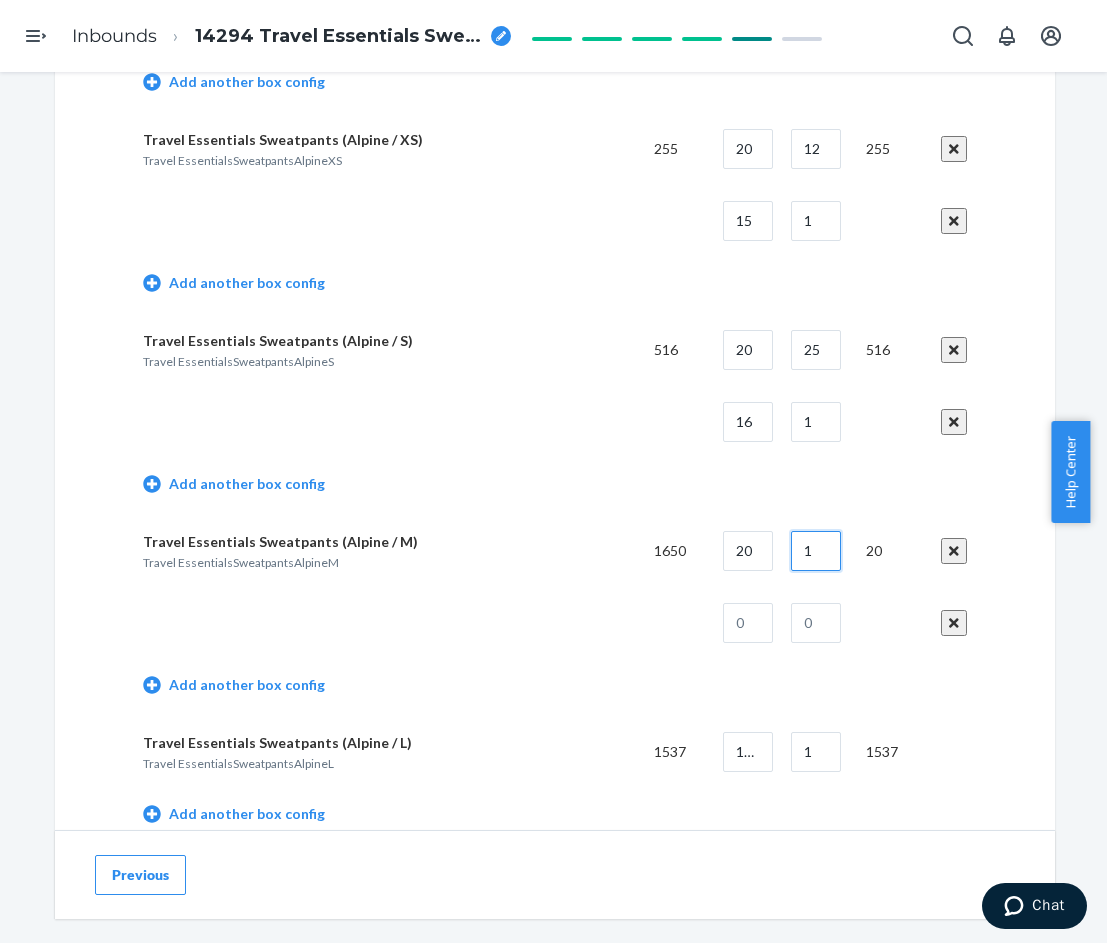 click on "1" at bounding box center (816, 551) 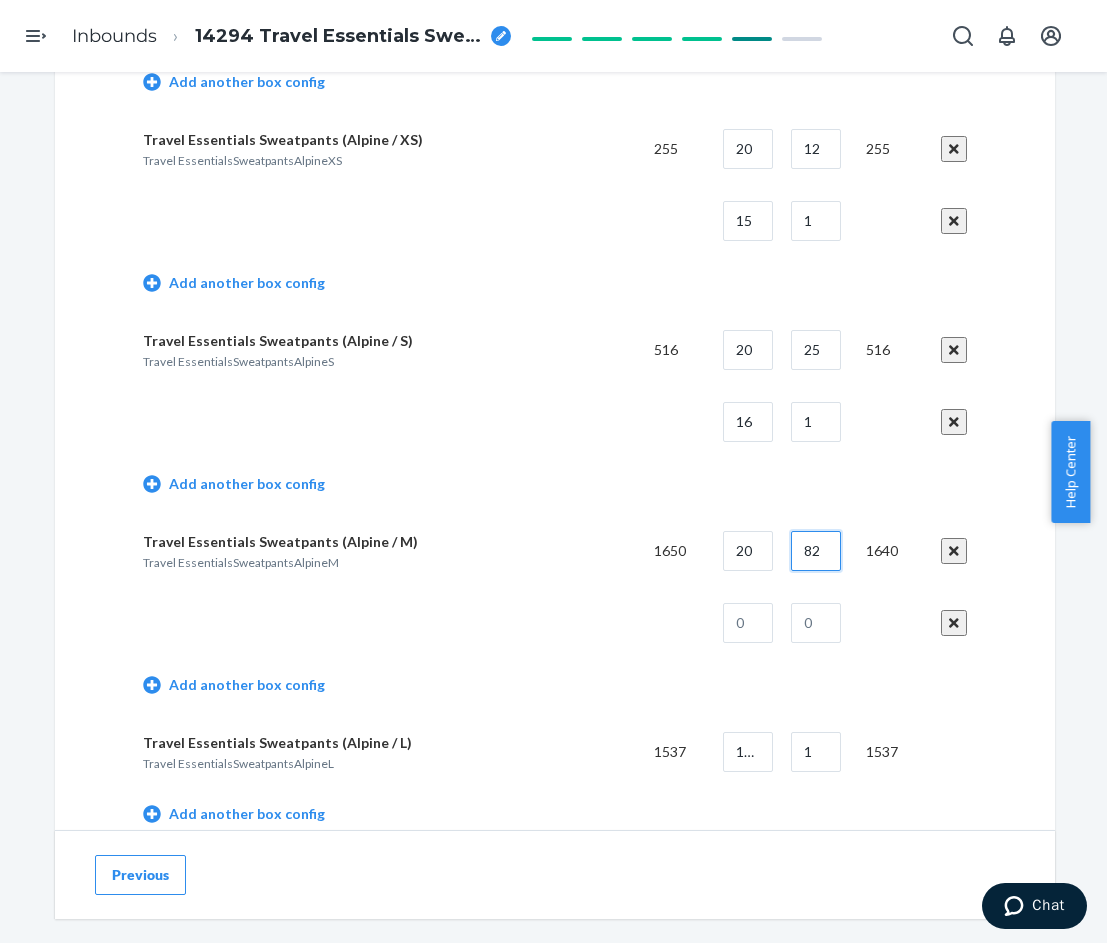 type on "82" 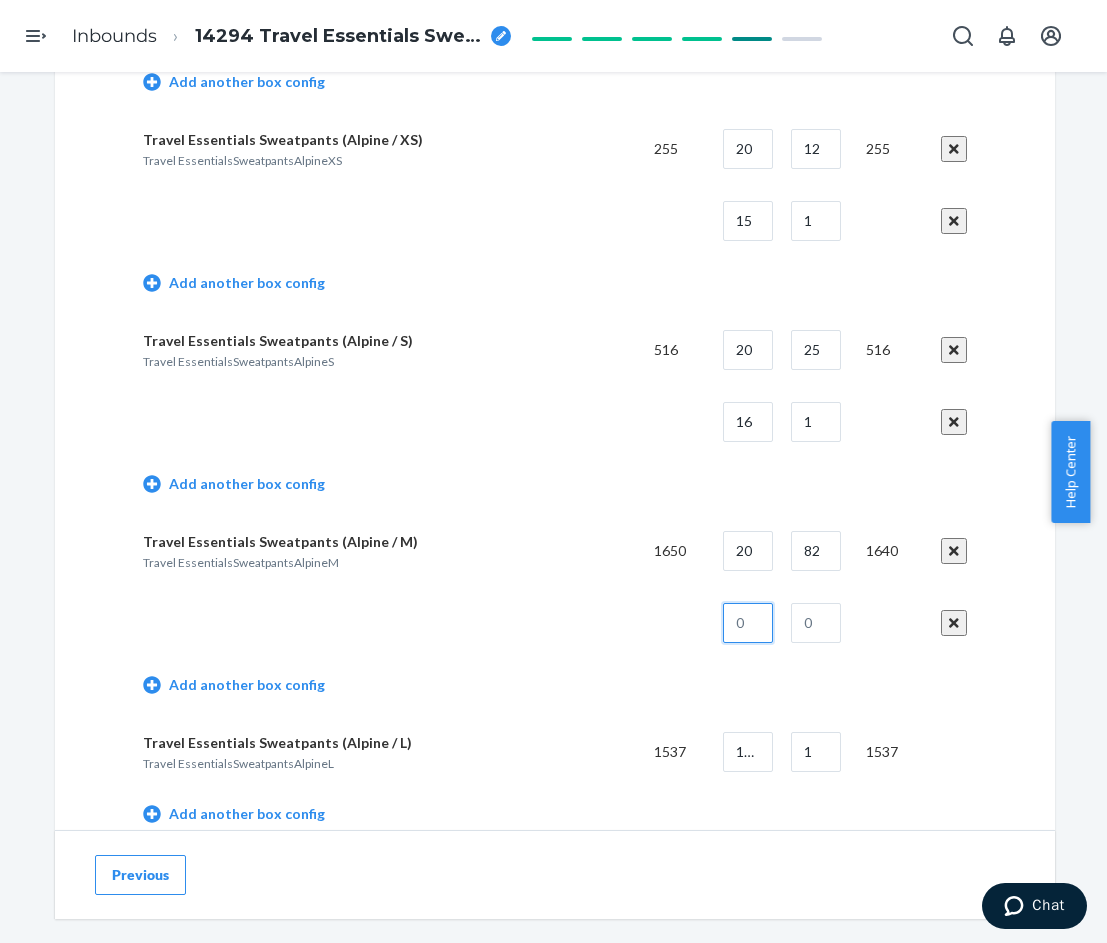 click at bounding box center [748, 623] 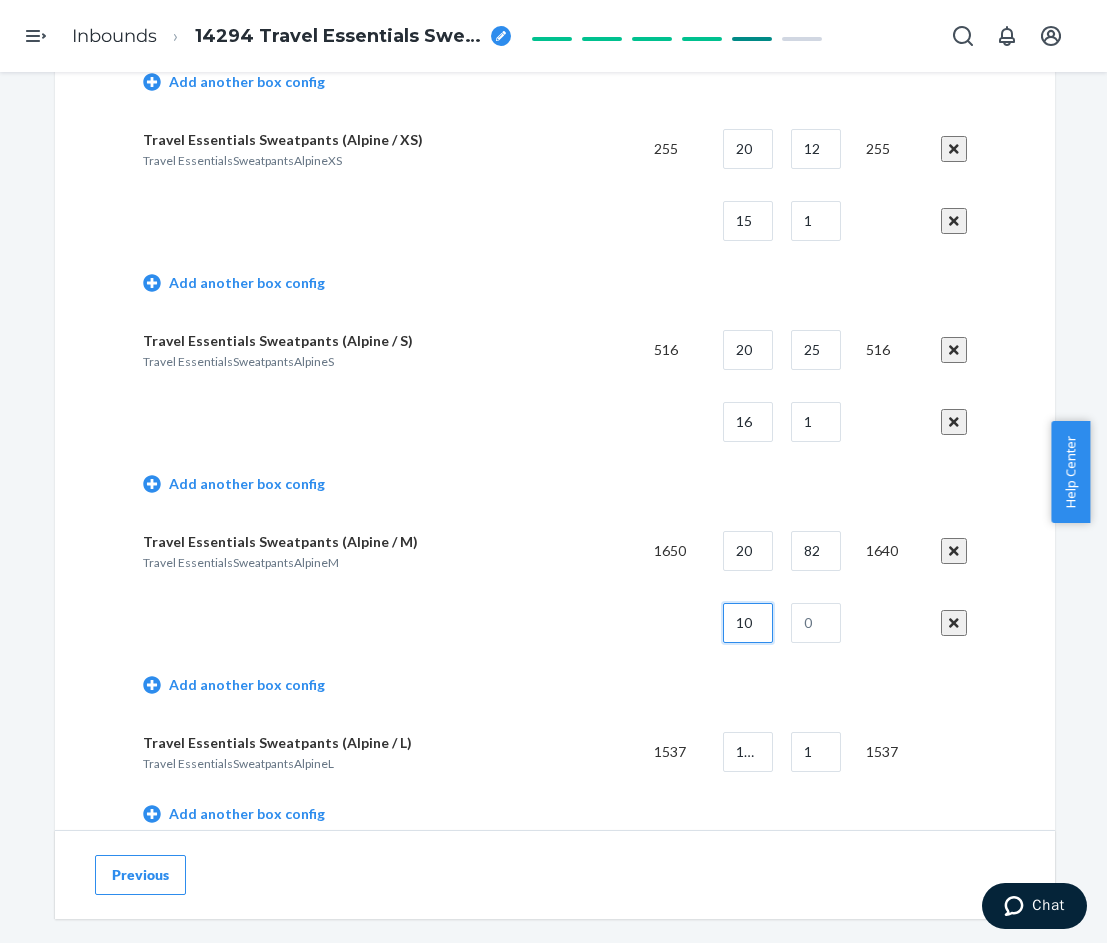 type on "10" 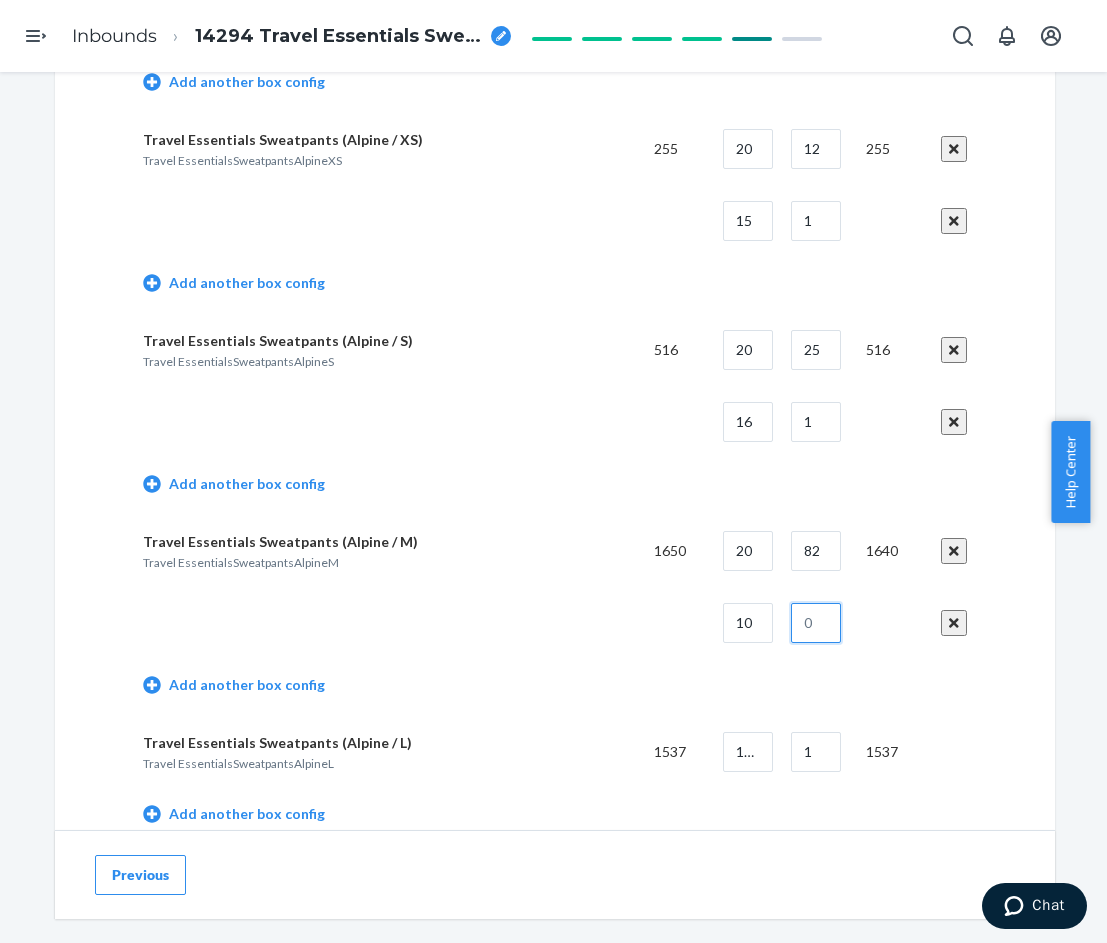 click at bounding box center [816, 623] 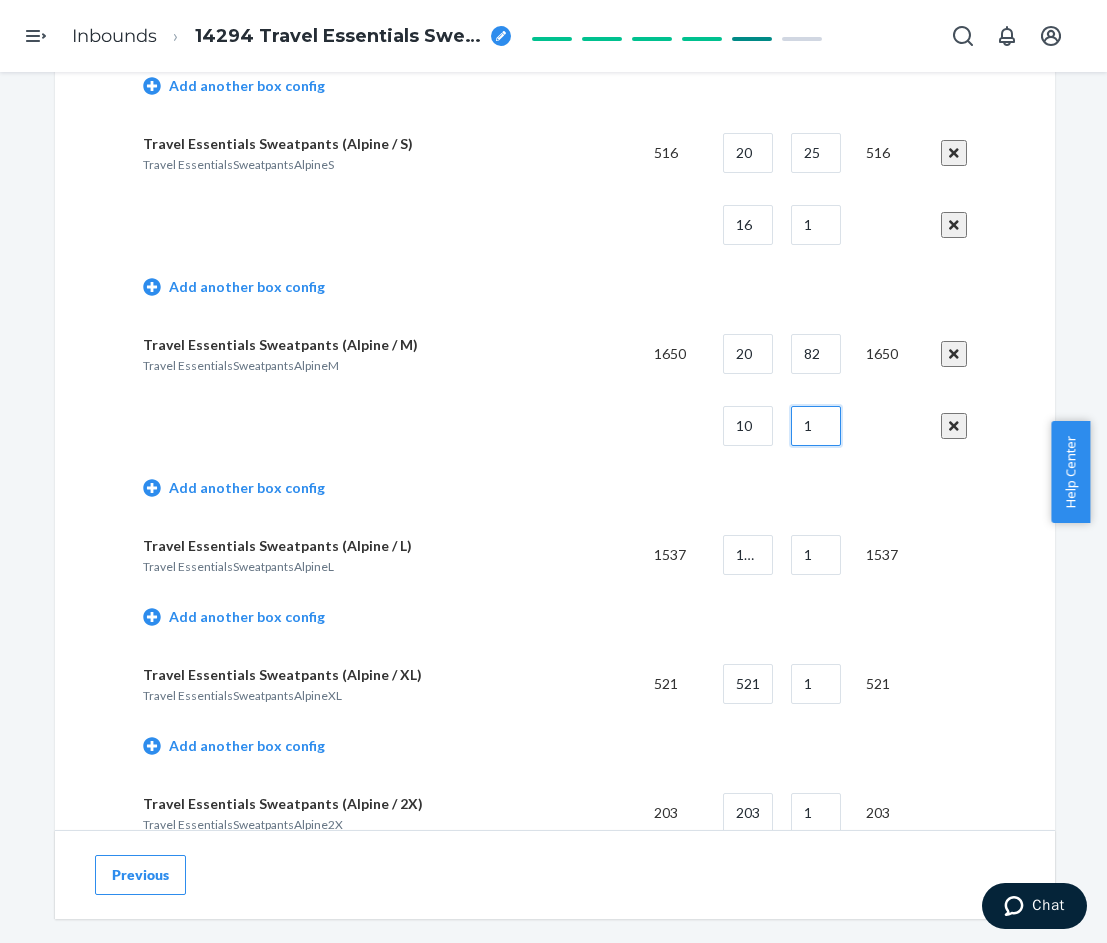 scroll, scrollTop: 3800, scrollLeft: 0, axis: vertical 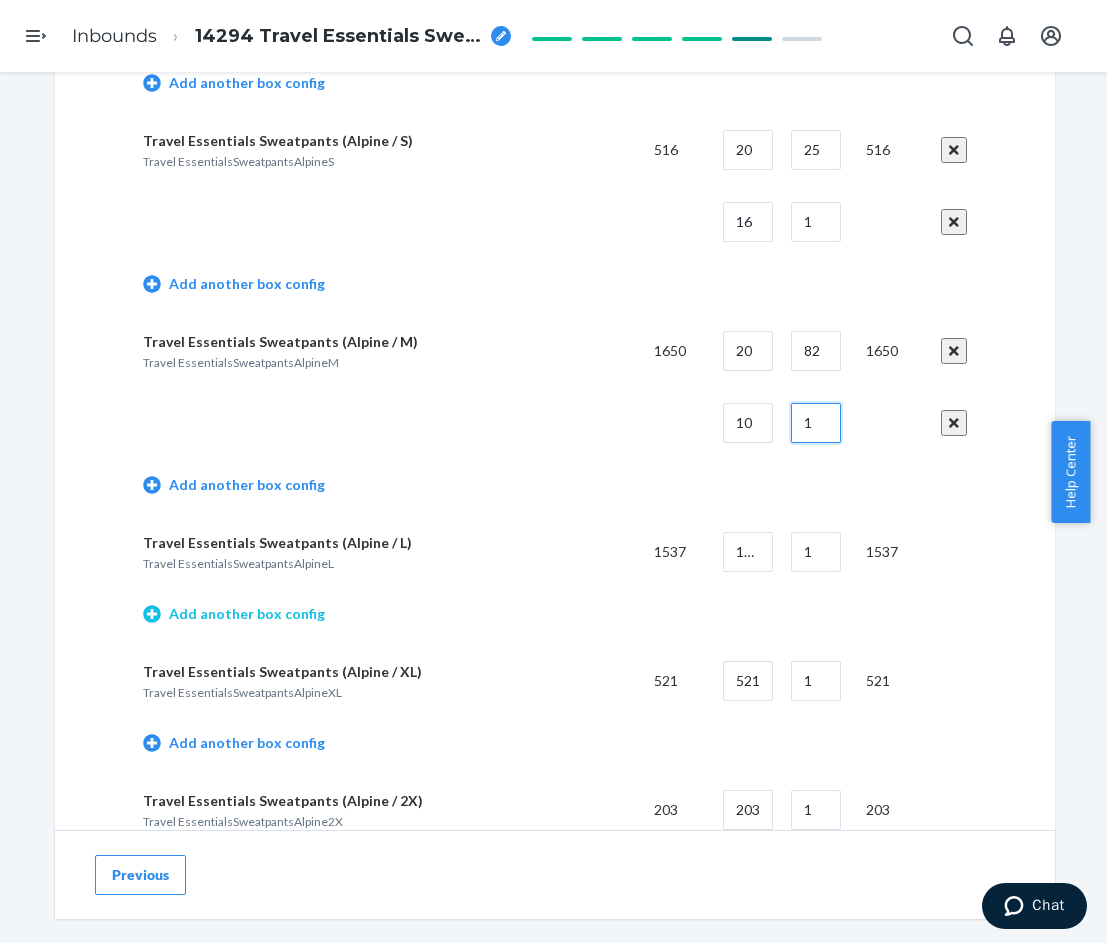 type on "1" 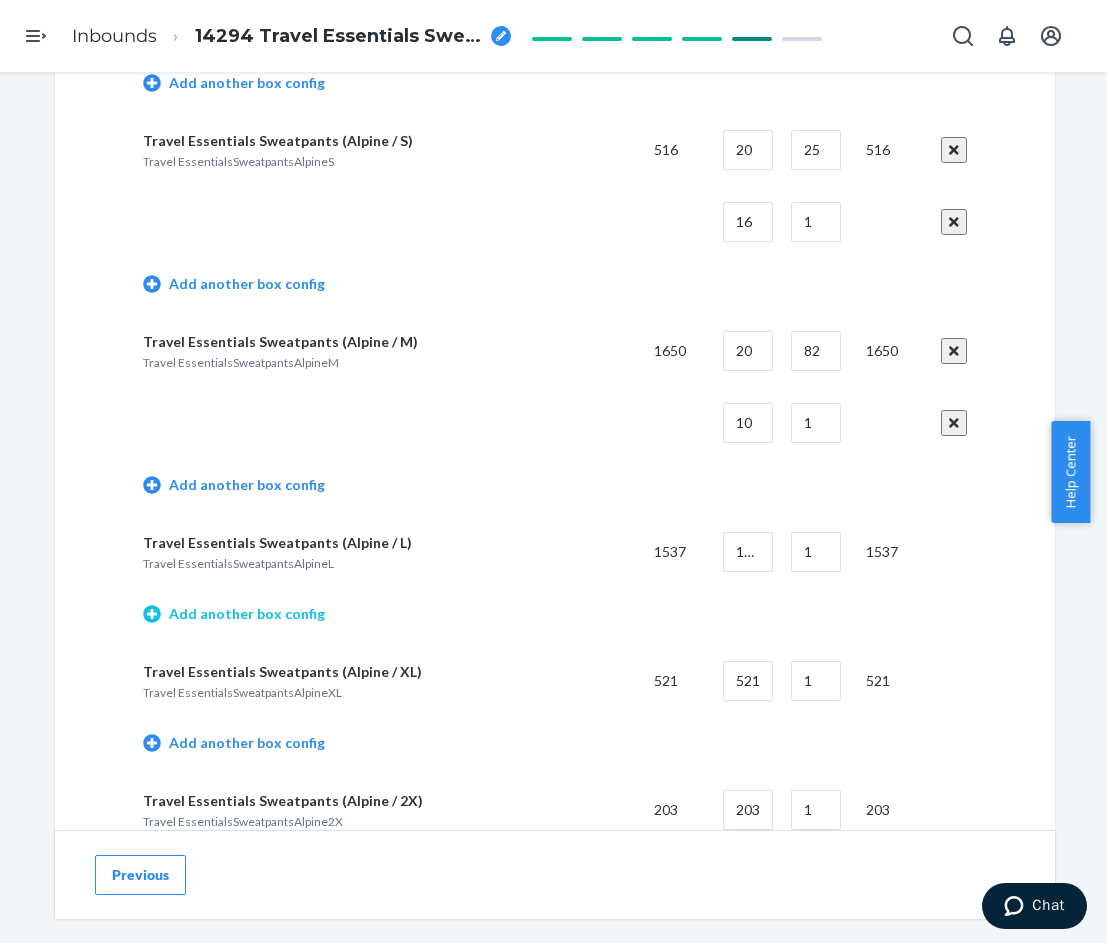 click on "Add another box config" at bounding box center (234, 614) 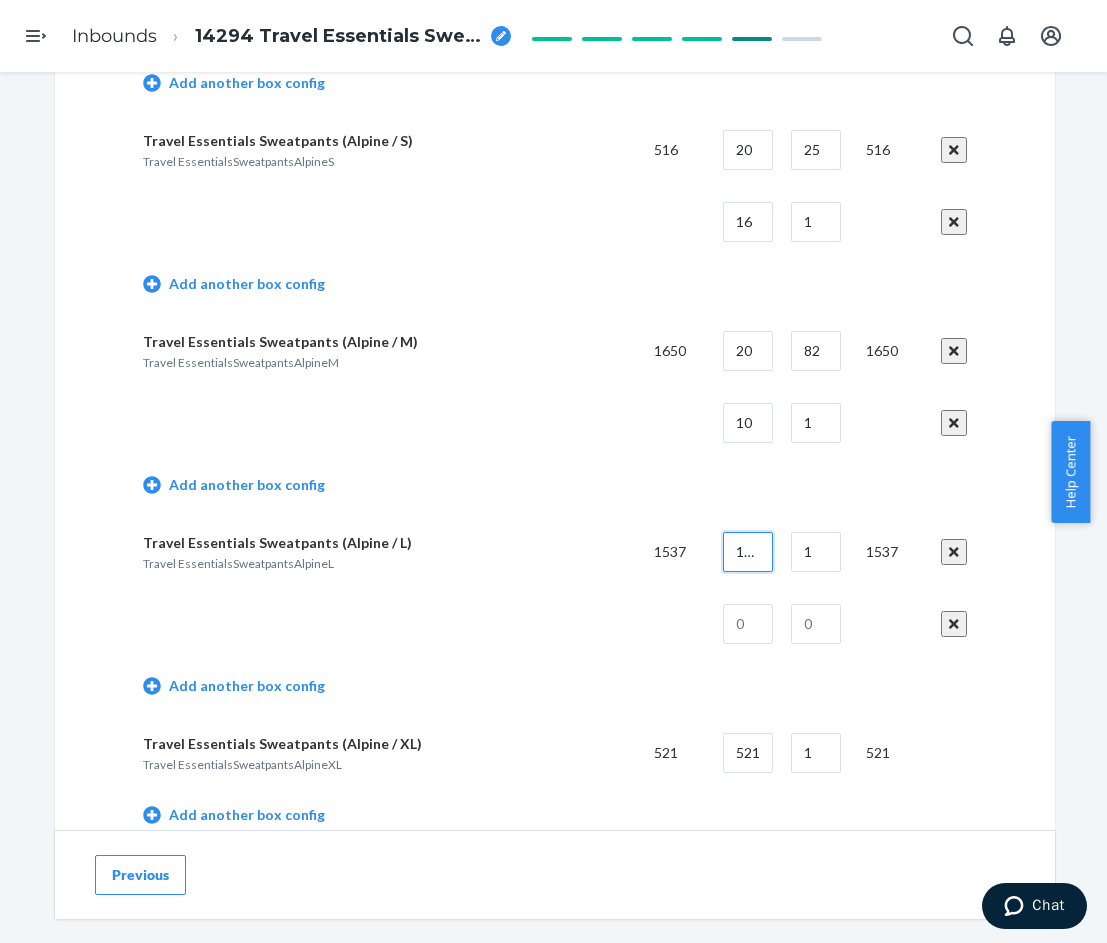 click on "1537" at bounding box center (748, 552) 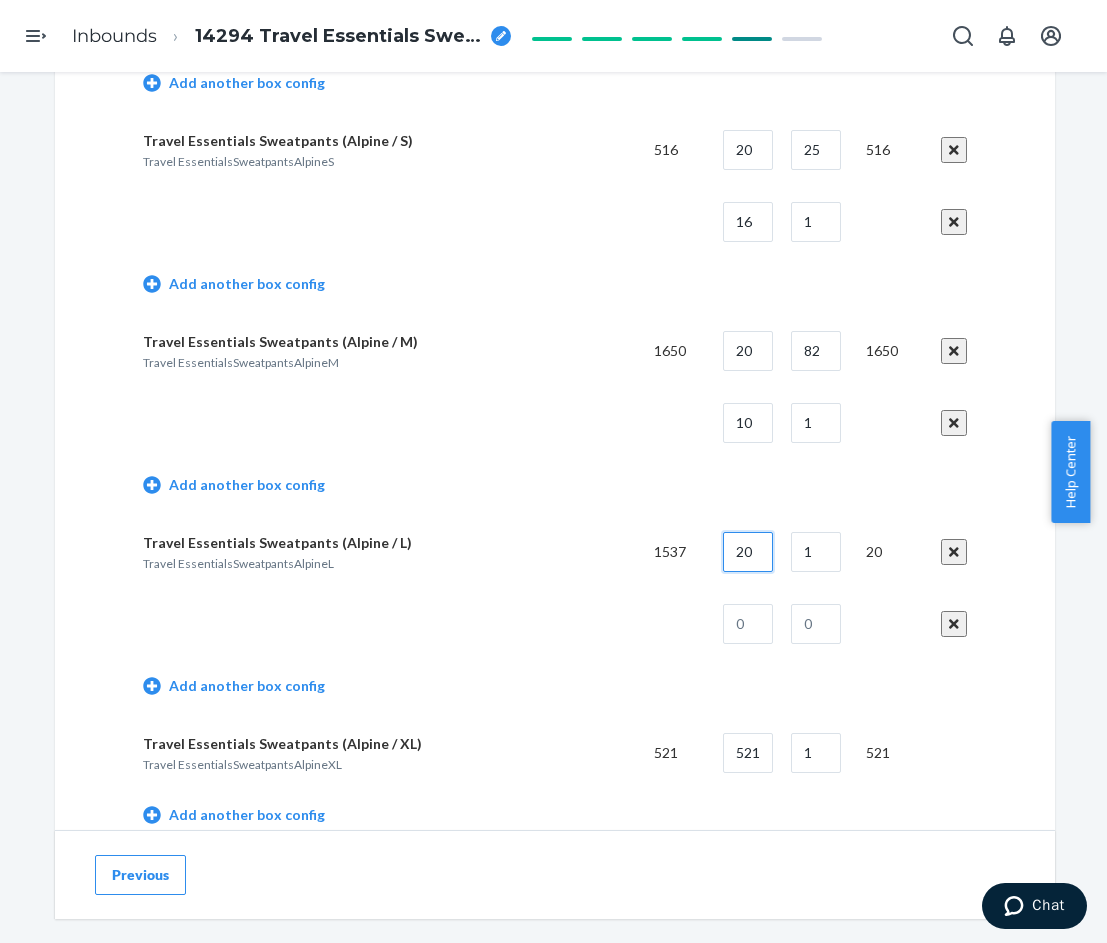 type on "20" 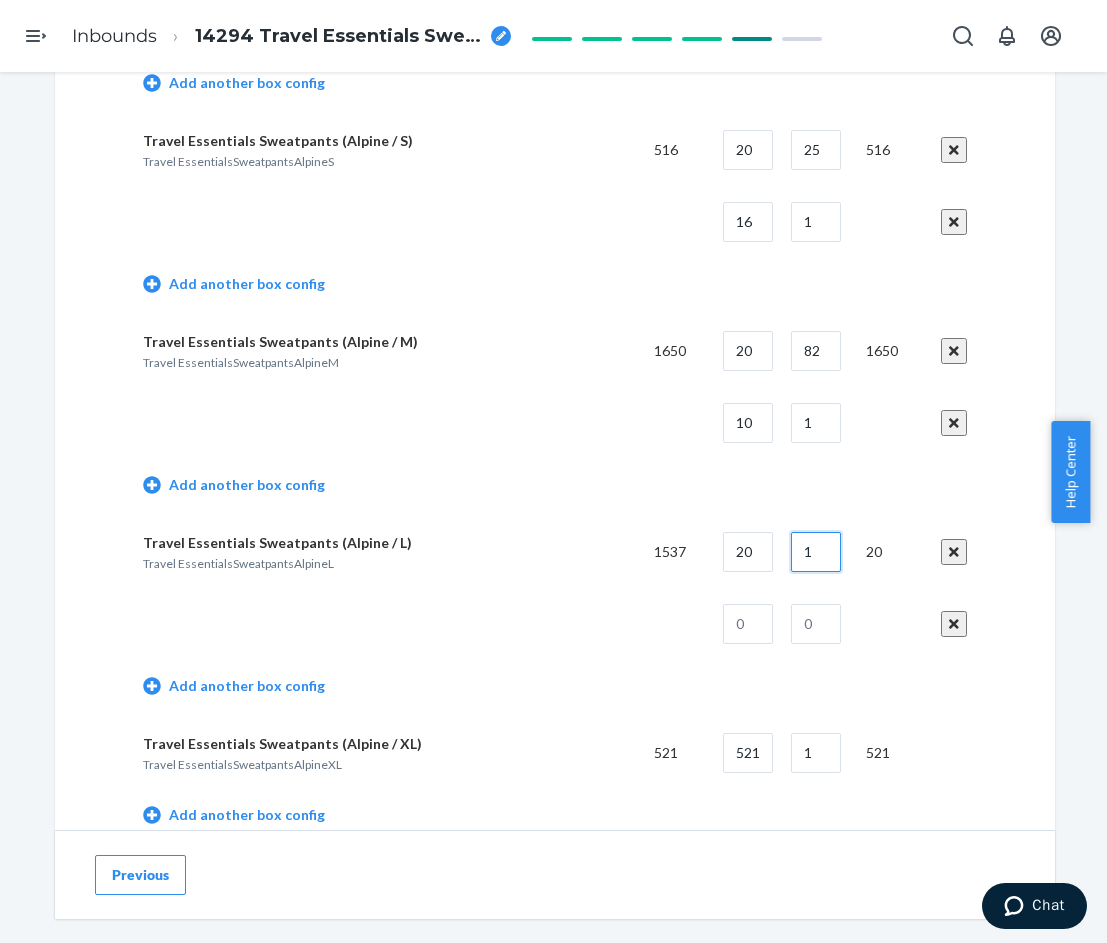 click on "1" at bounding box center [816, 552] 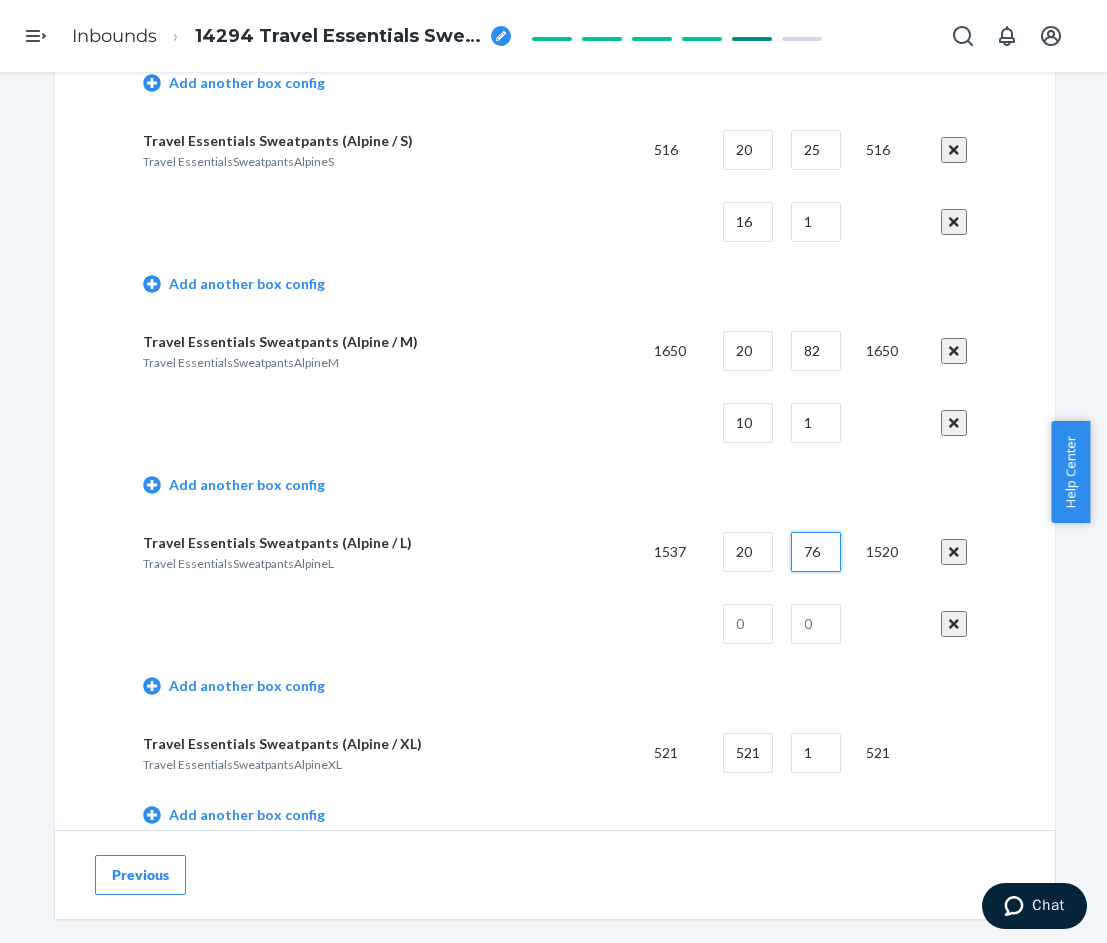 type on "76" 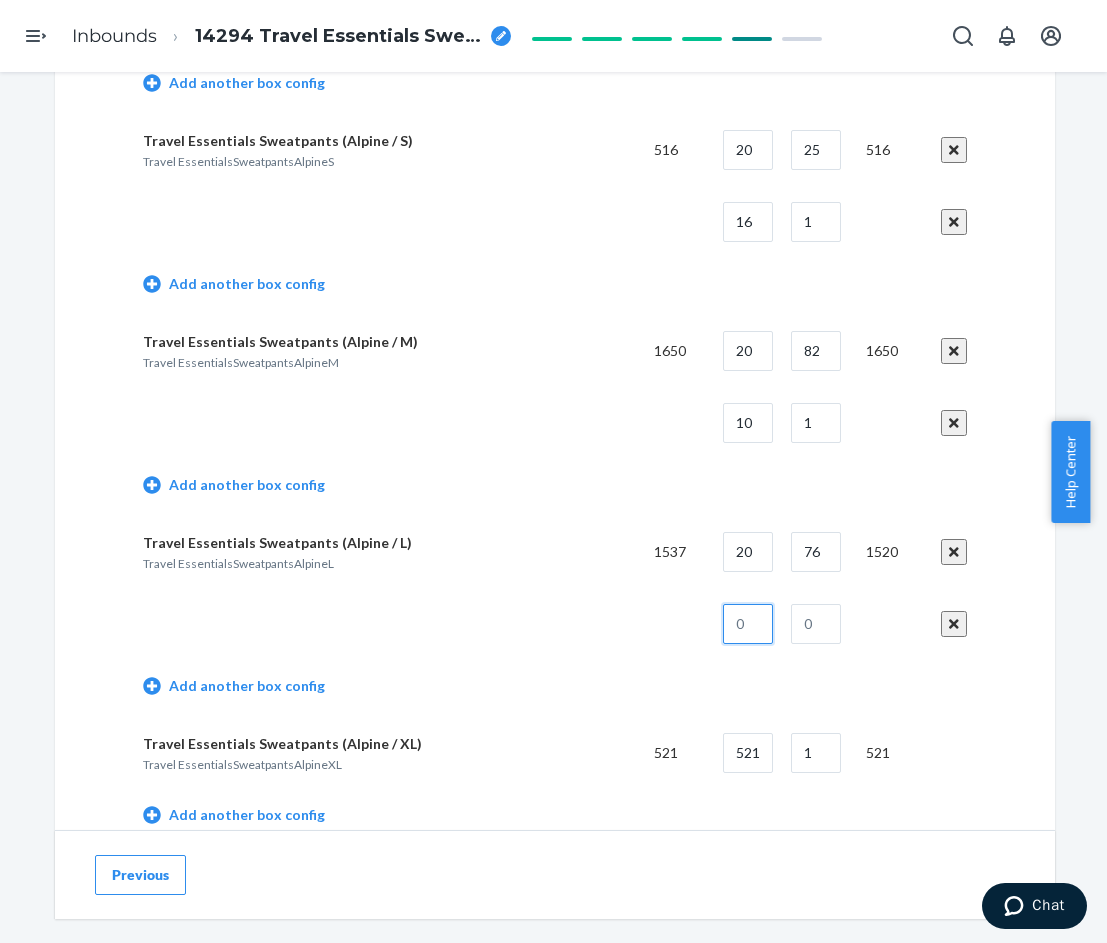 click at bounding box center [748, 624] 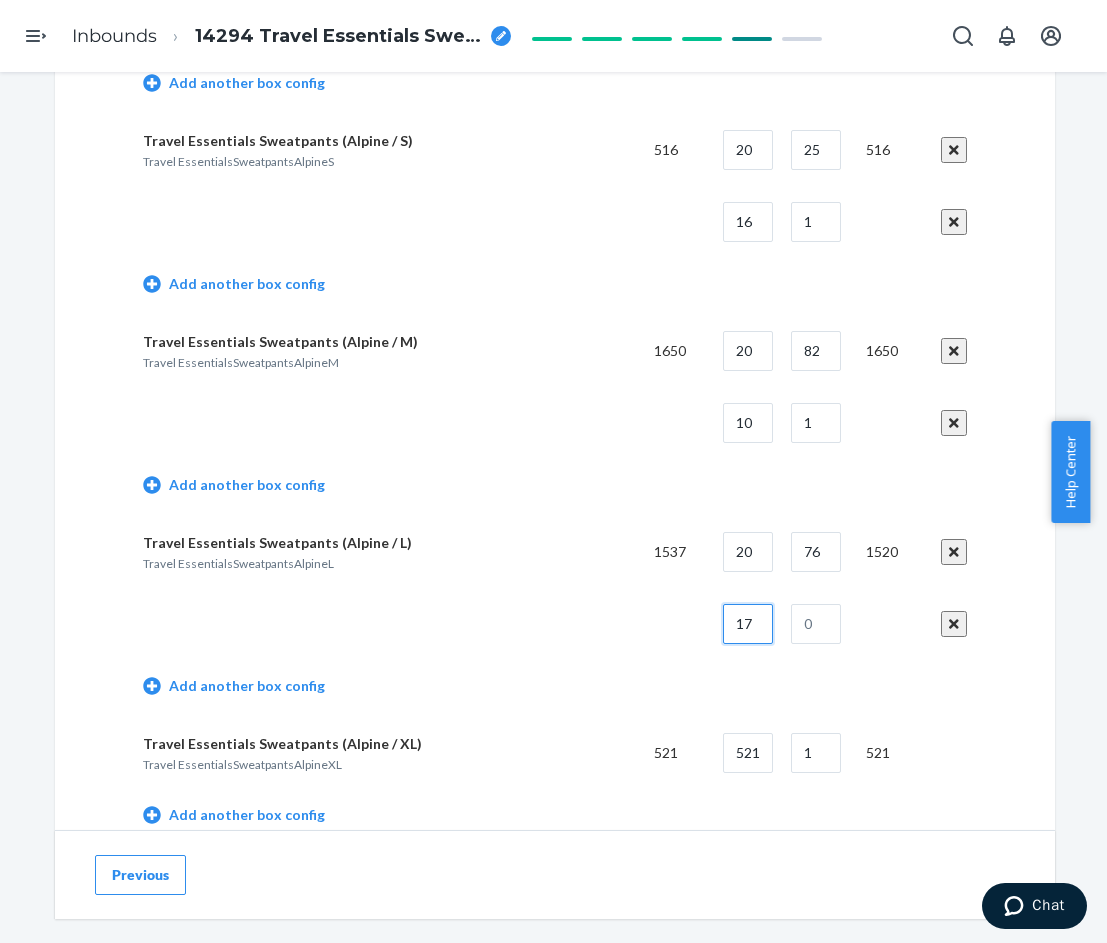 type on "17" 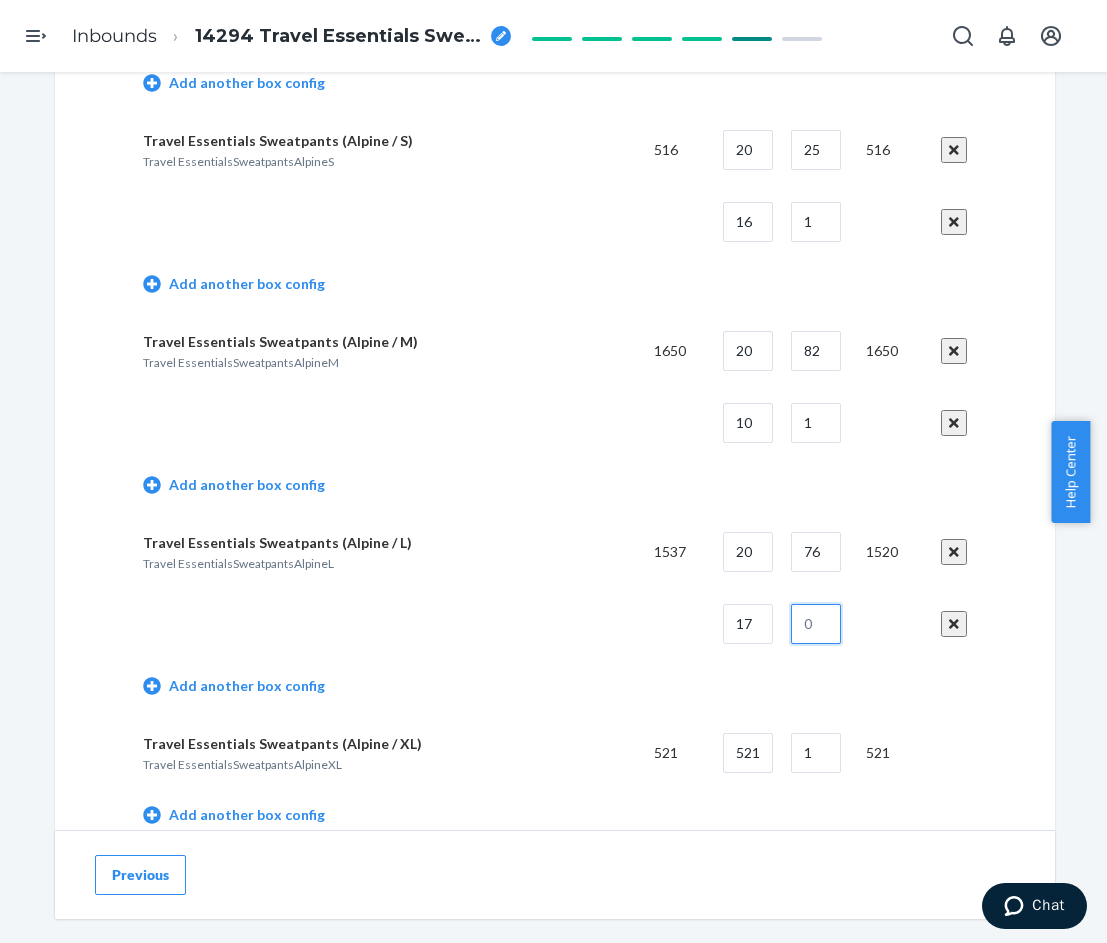 click at bounding box center [816, 624] 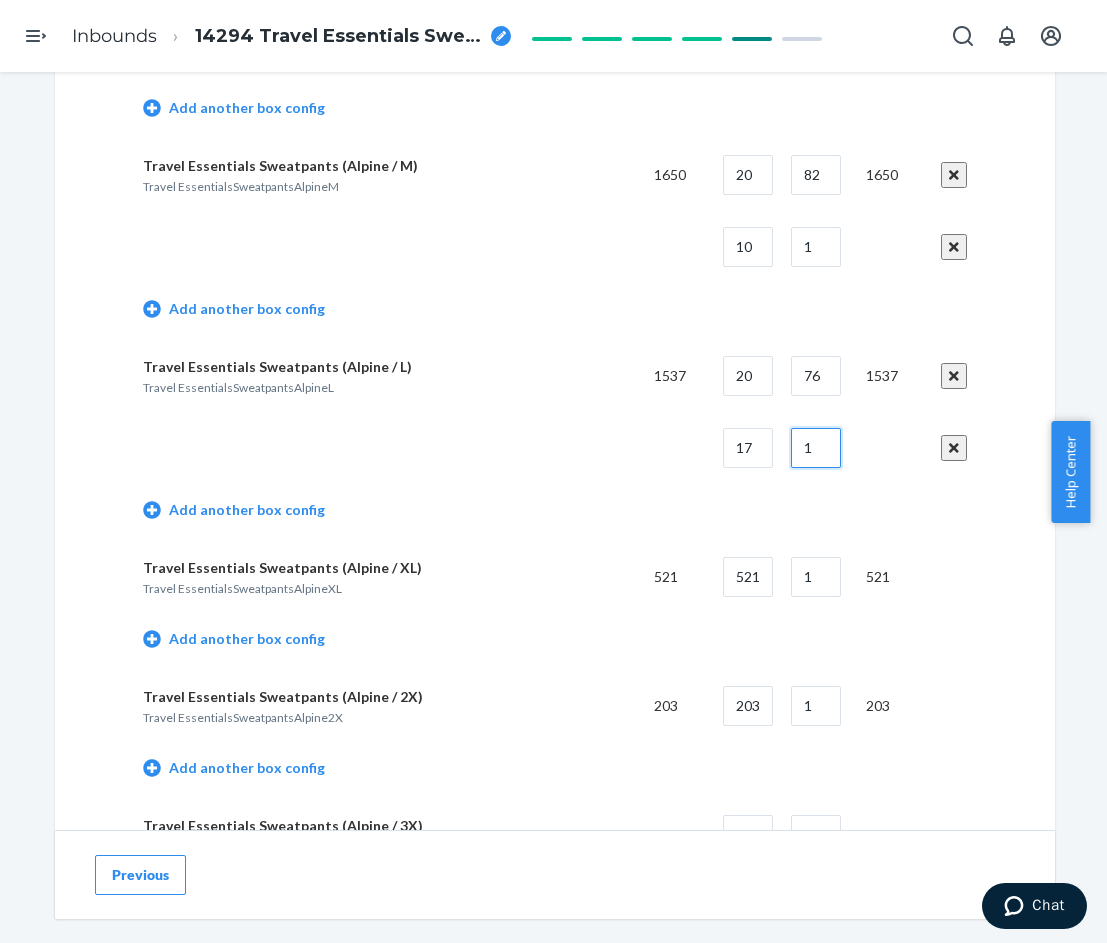 scroll, scrollTop: 4000, scrollLeft: 0, axis: vertical 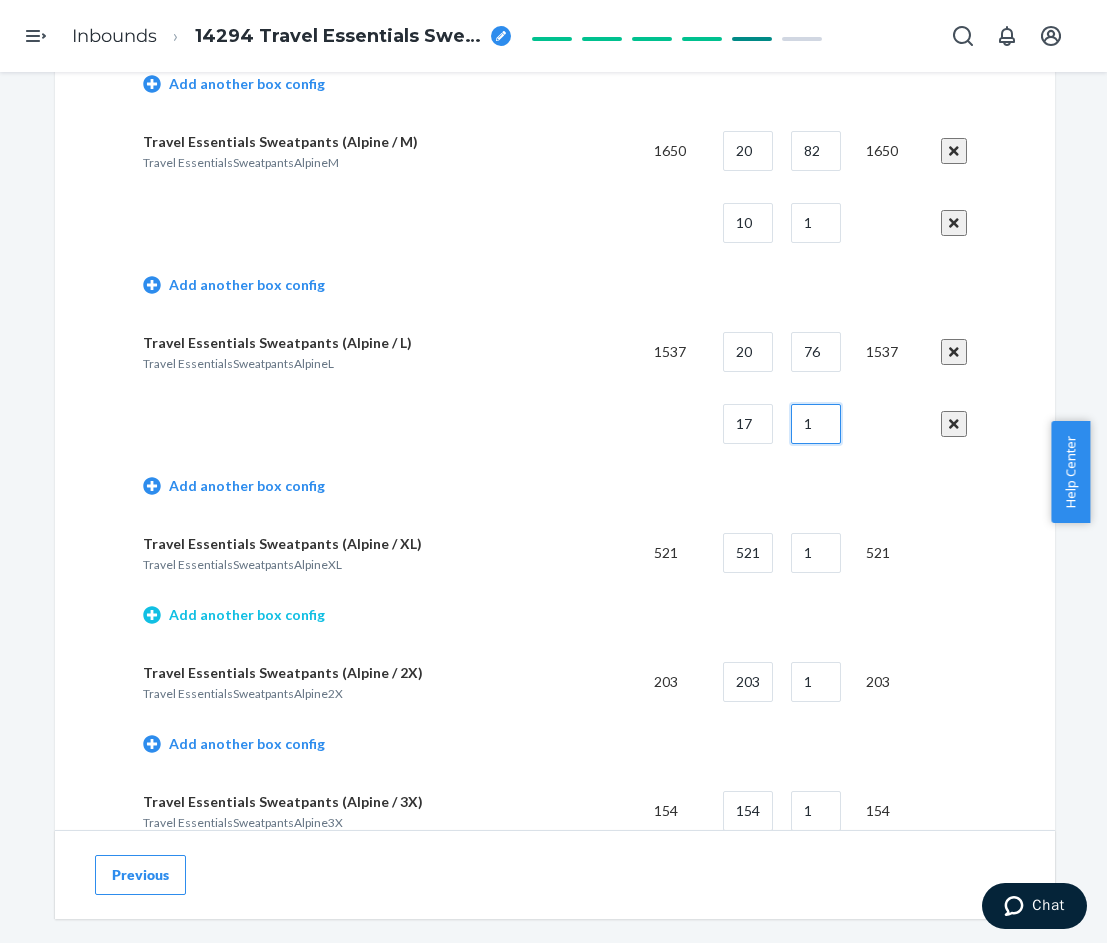type on "1" 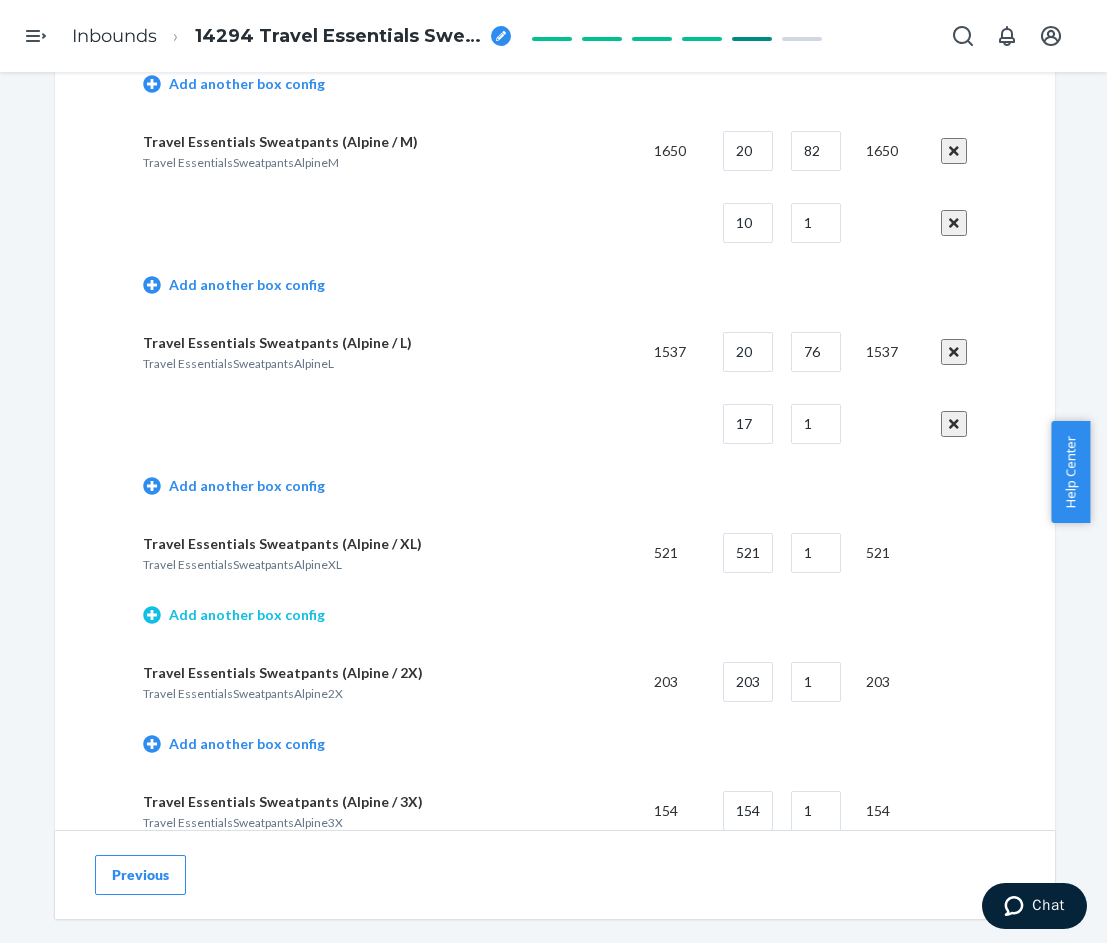 click on "Add another box config" at bounding box center (234, 615) 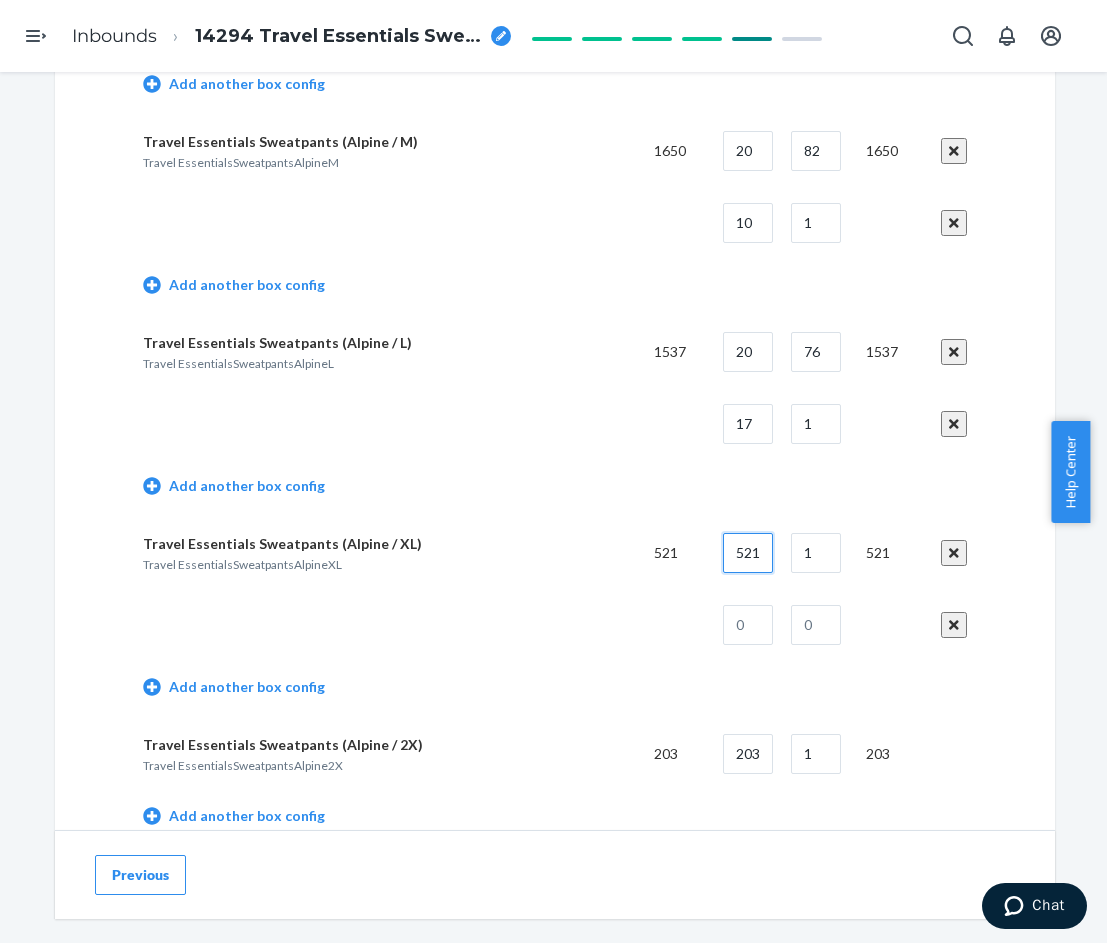 click on "521" at bounding box center [748, 553] 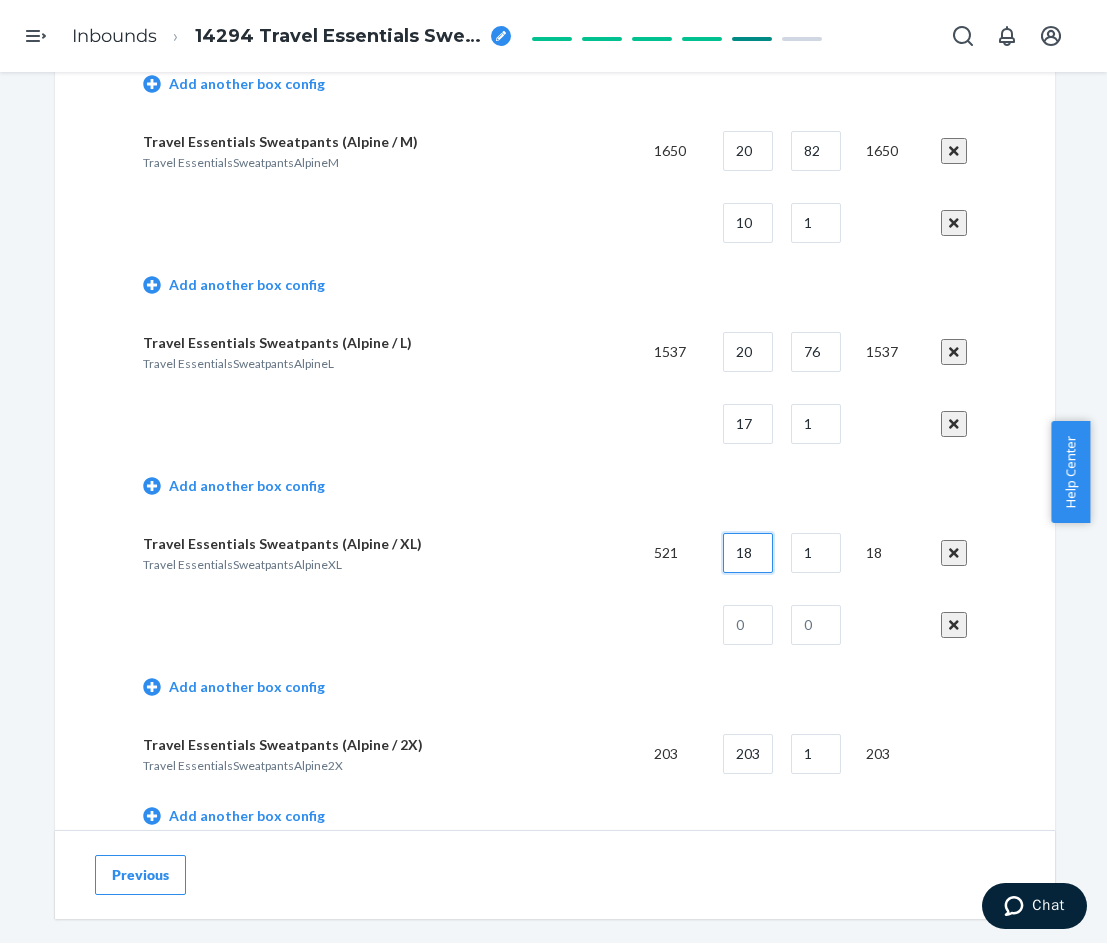 type on "18" 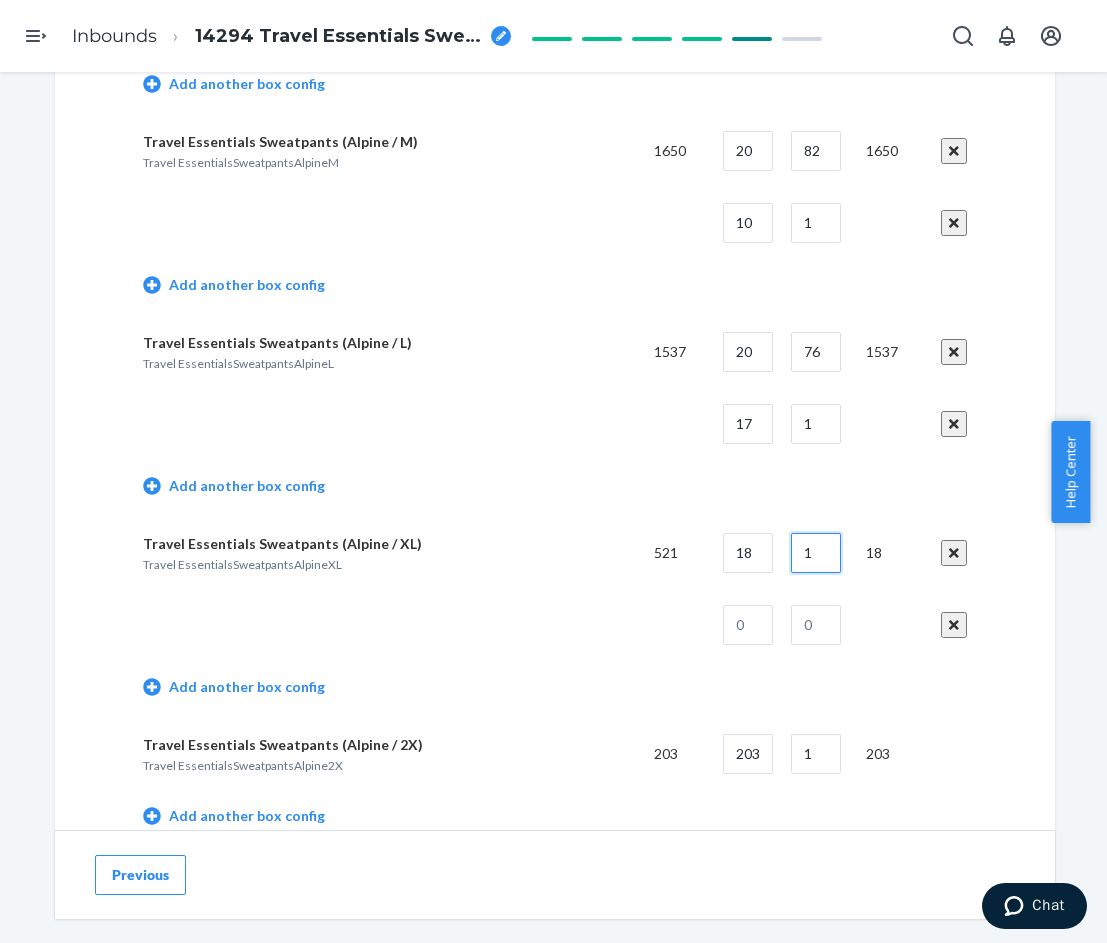 click on "1" at bounding box center [816, 553] 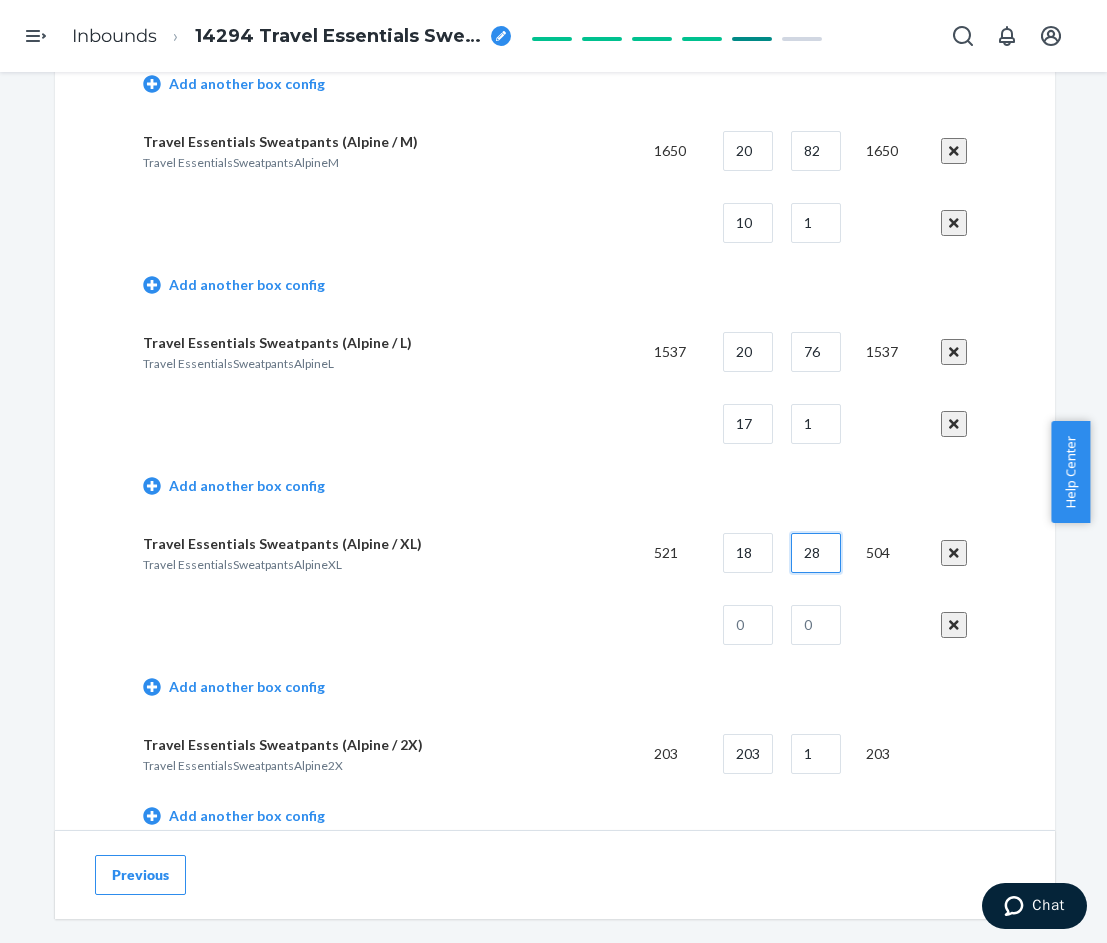 type on "28" 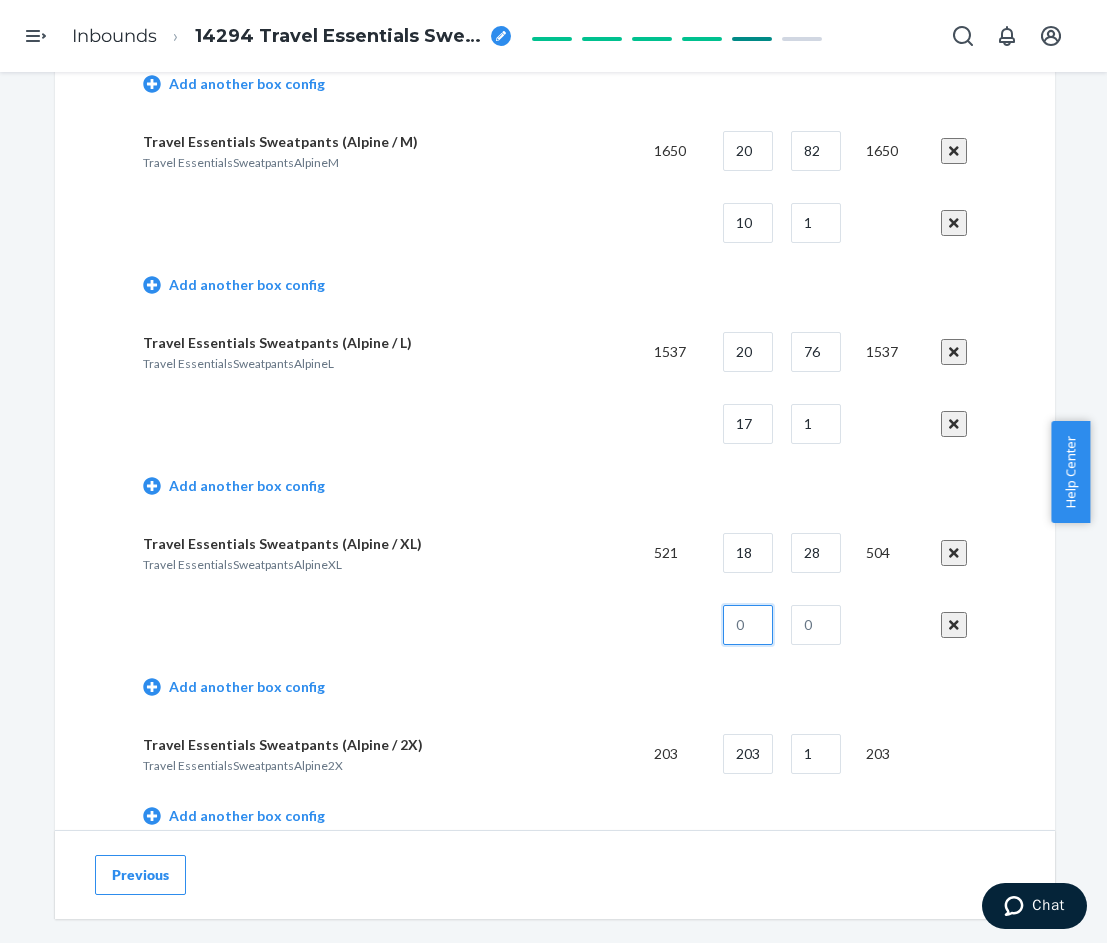 click at bounding box center [748, 625] 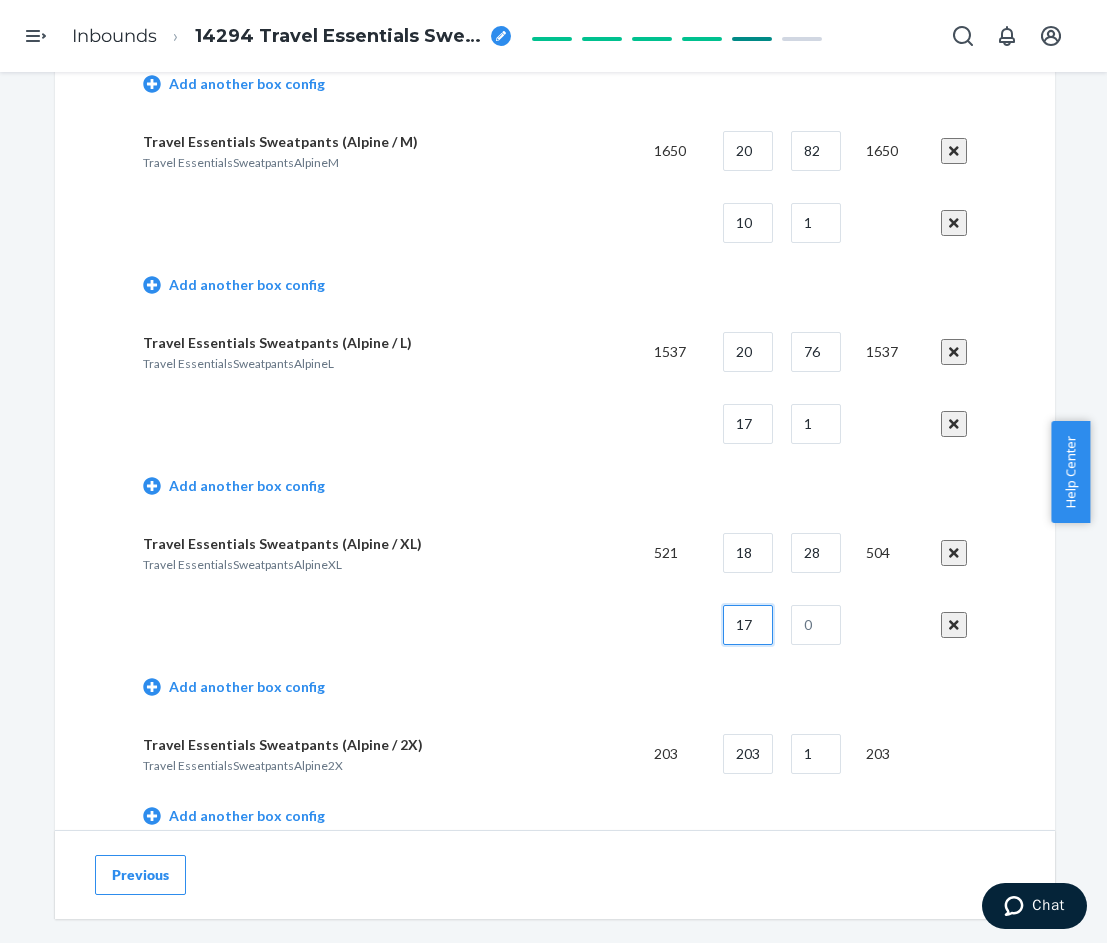 type on "17" 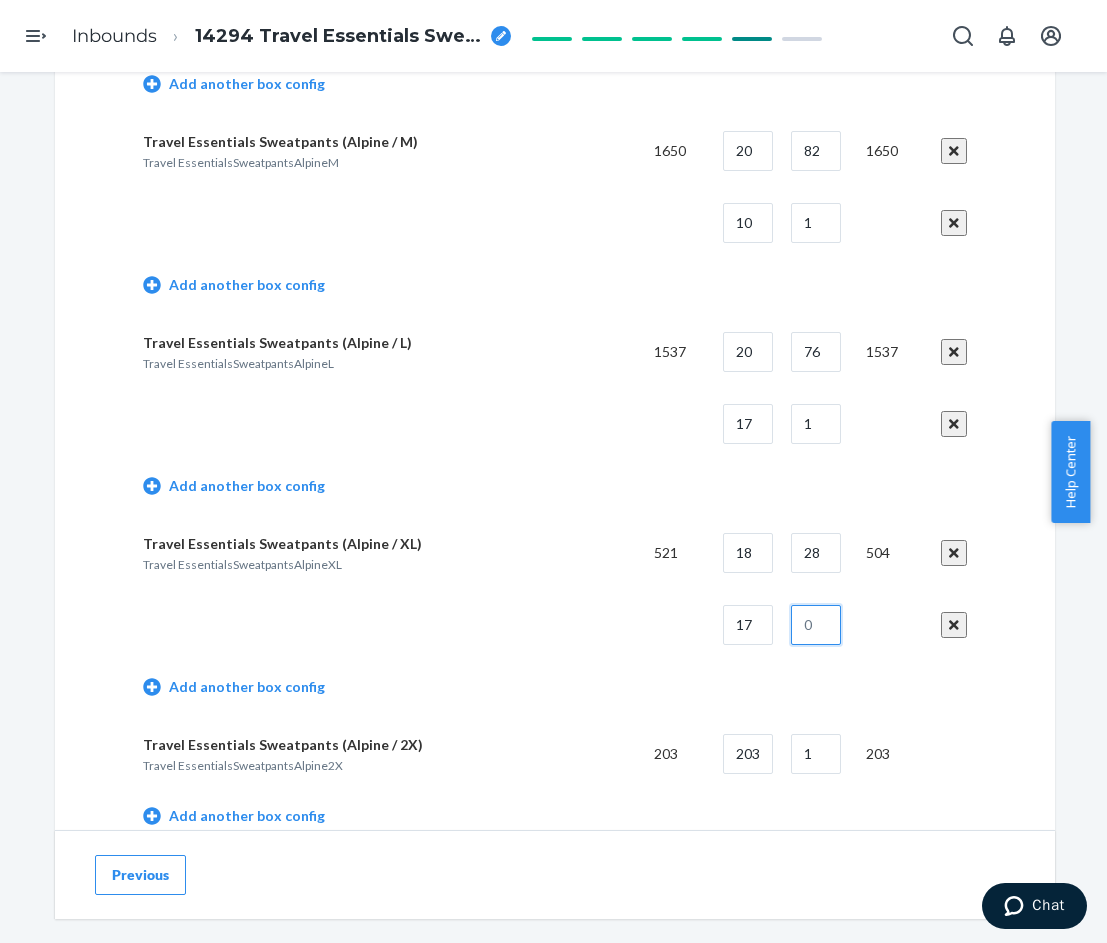 drag, startPoint x: 799, startPoint y: 621, endPoint x: 785, endPoint y: 617, distance: 14.56022 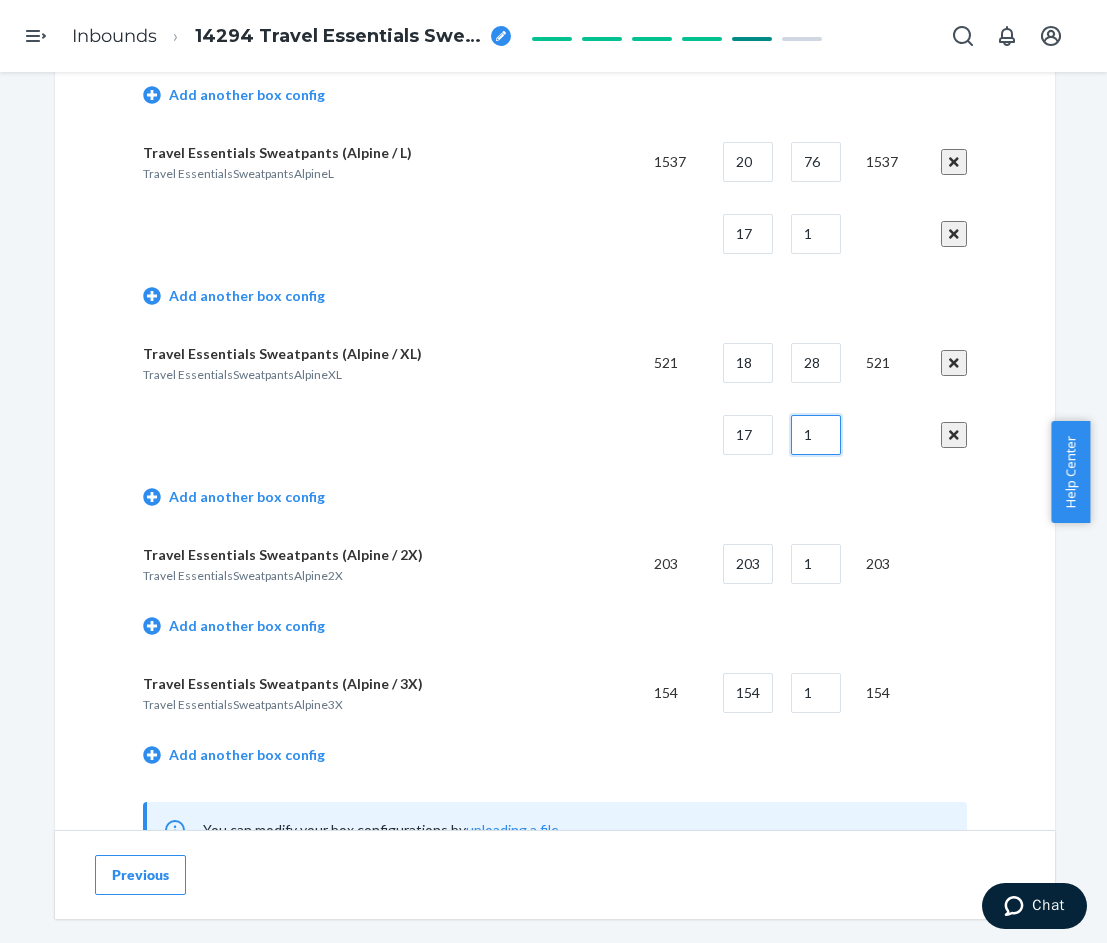 scroll, scrollTop: 4200, scrollLeft: 0, axis: vertical 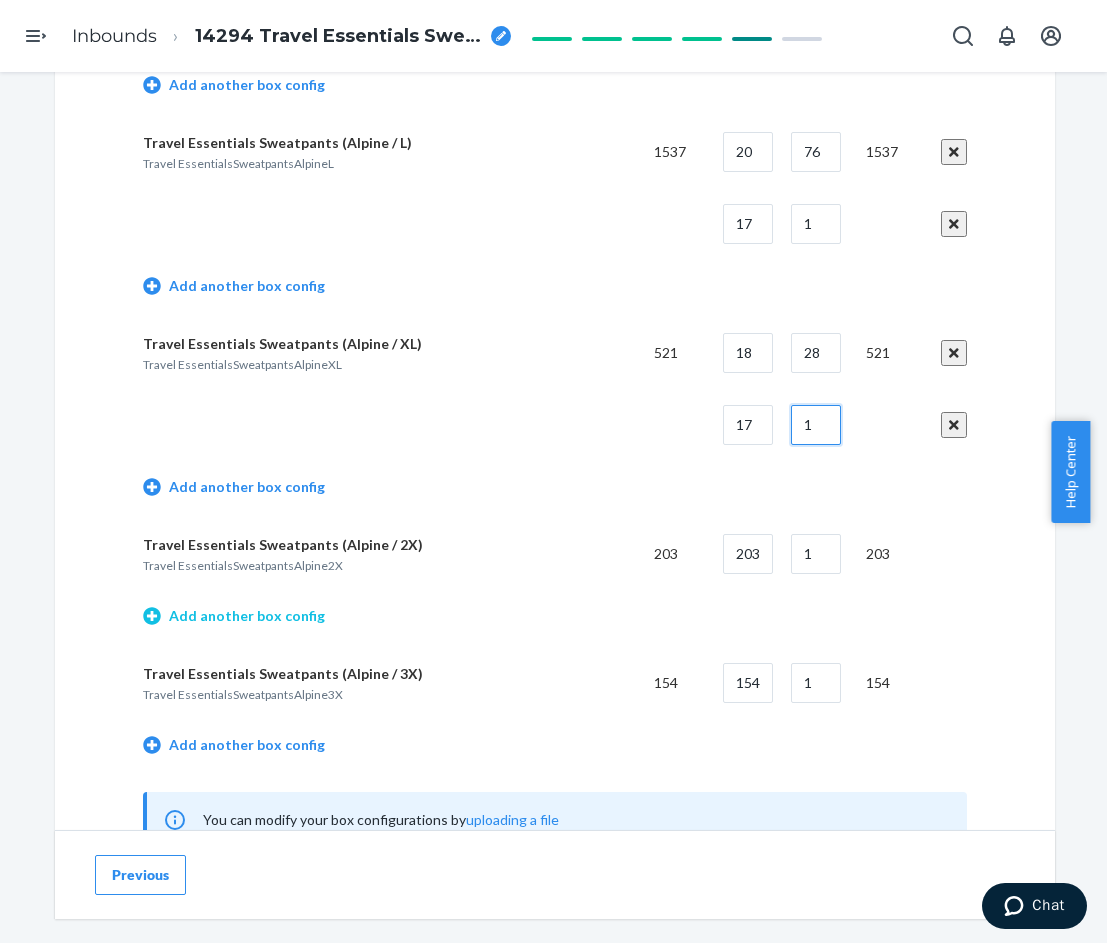 type on "1" 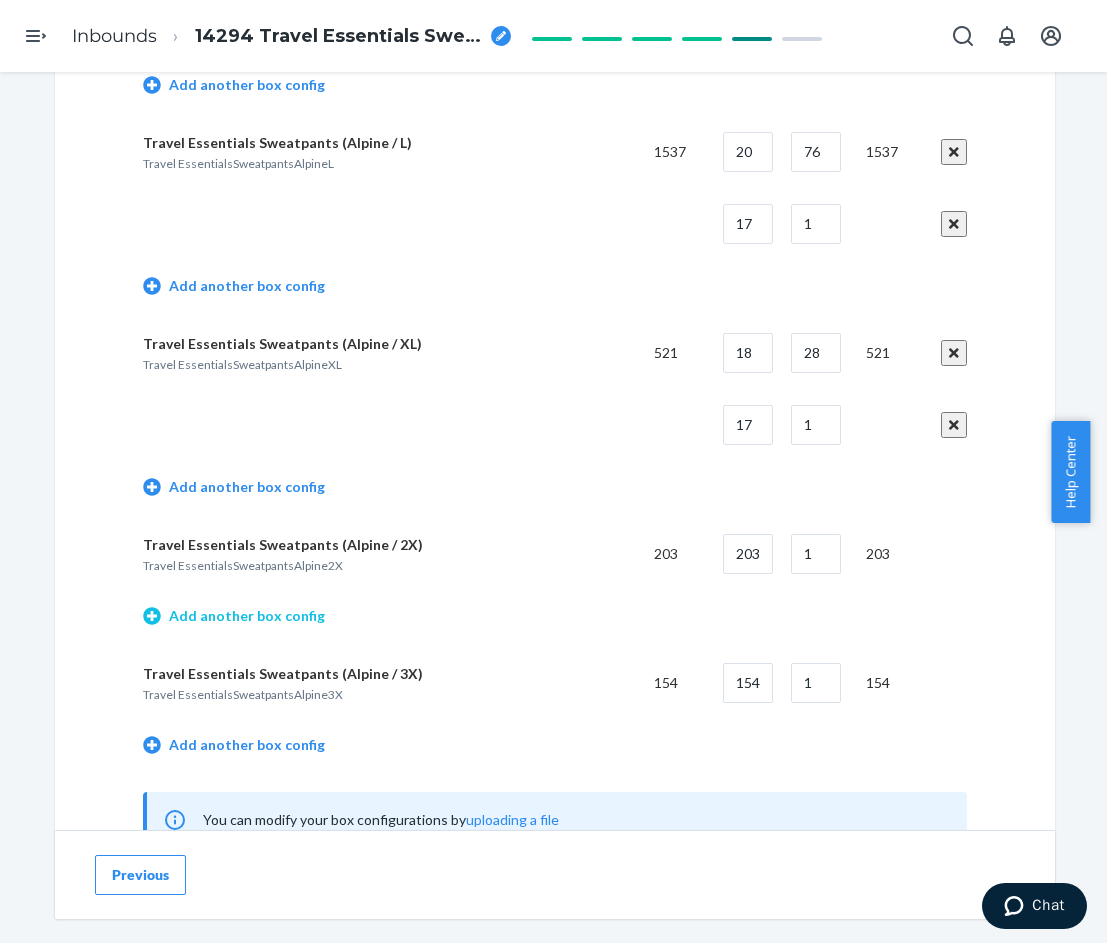 click on "Add another box config" at bounding box center [234, 616] 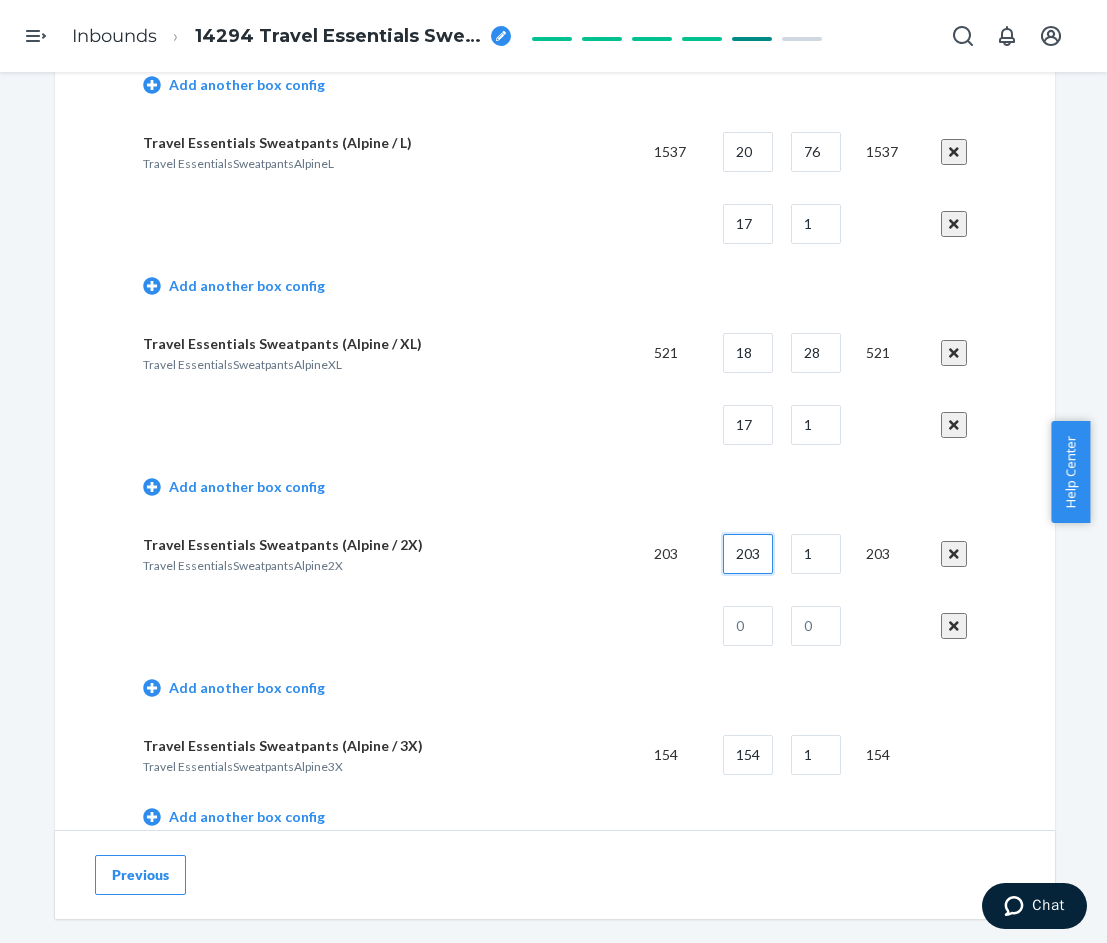 click on "203" at bounding box center (748, 554) 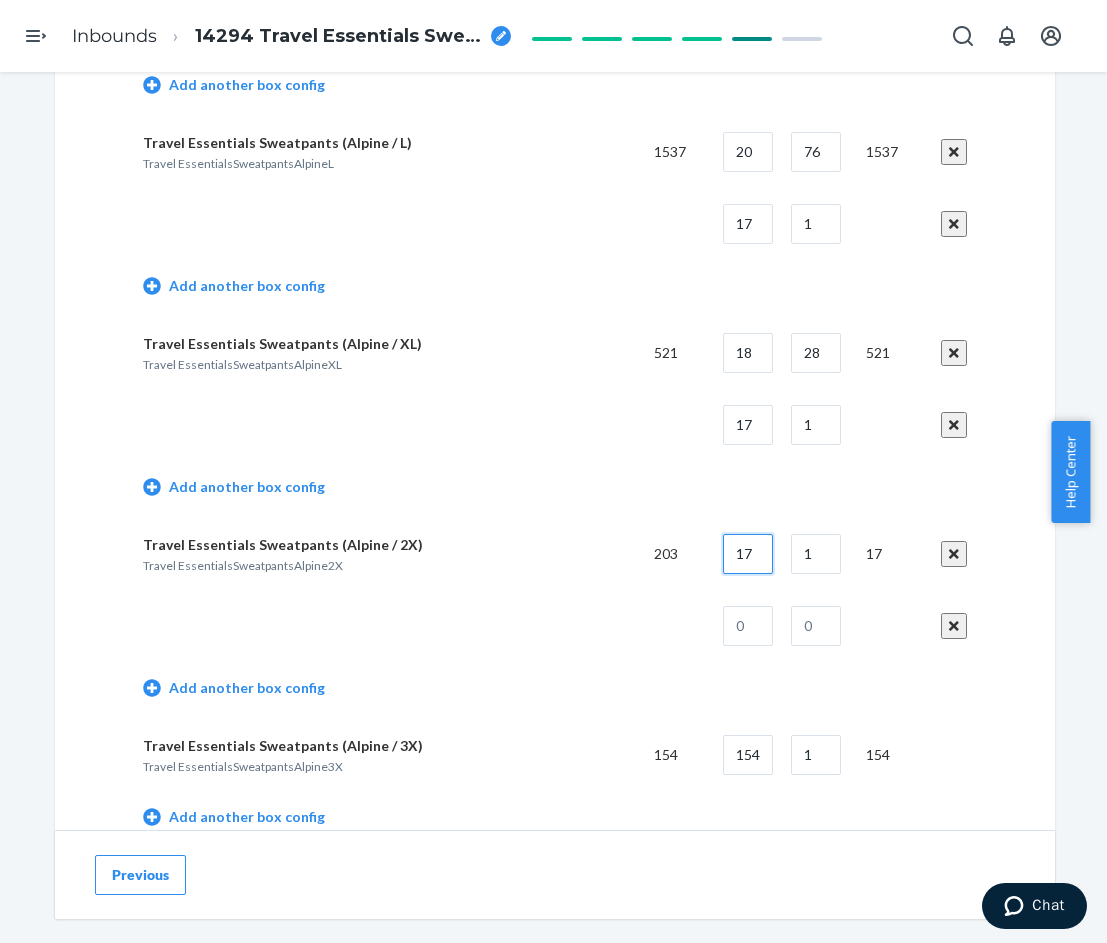 type on "17" 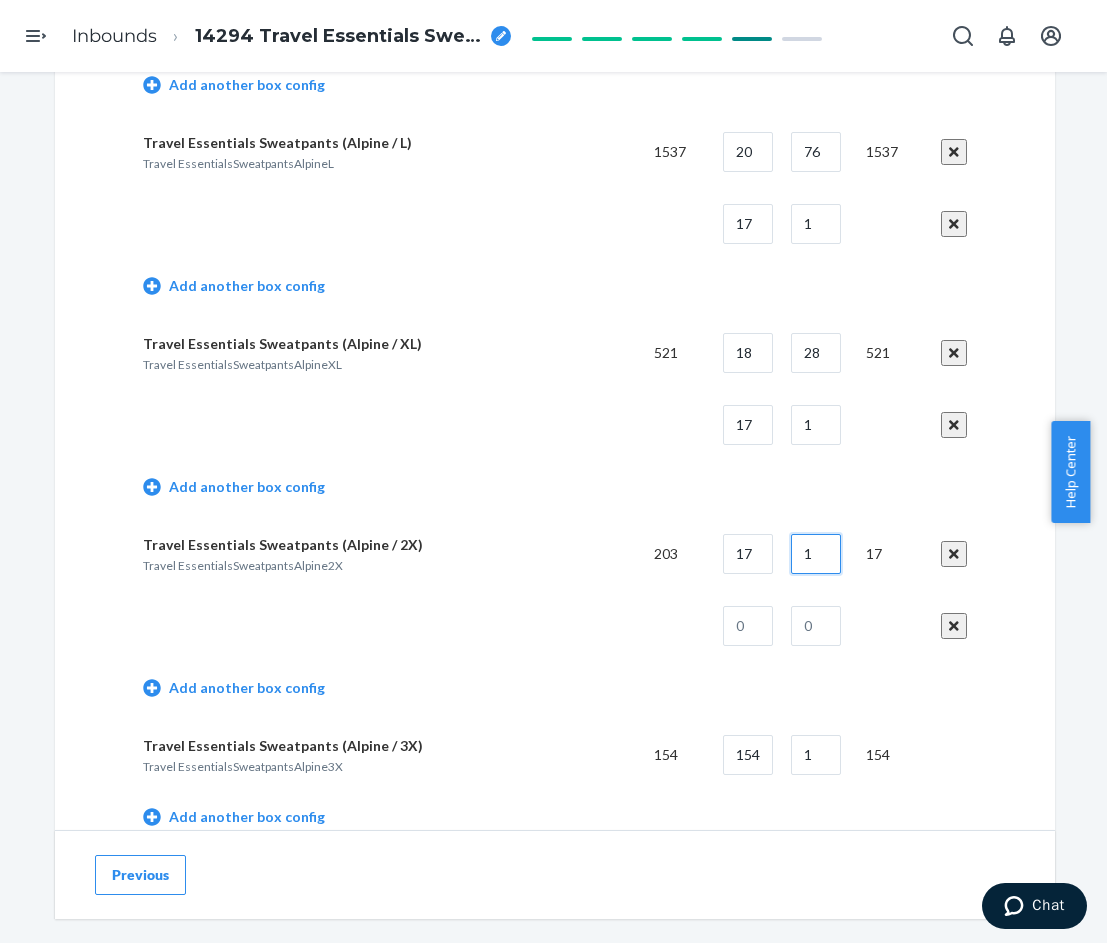 click on "1" at bounding box center [816, 554] 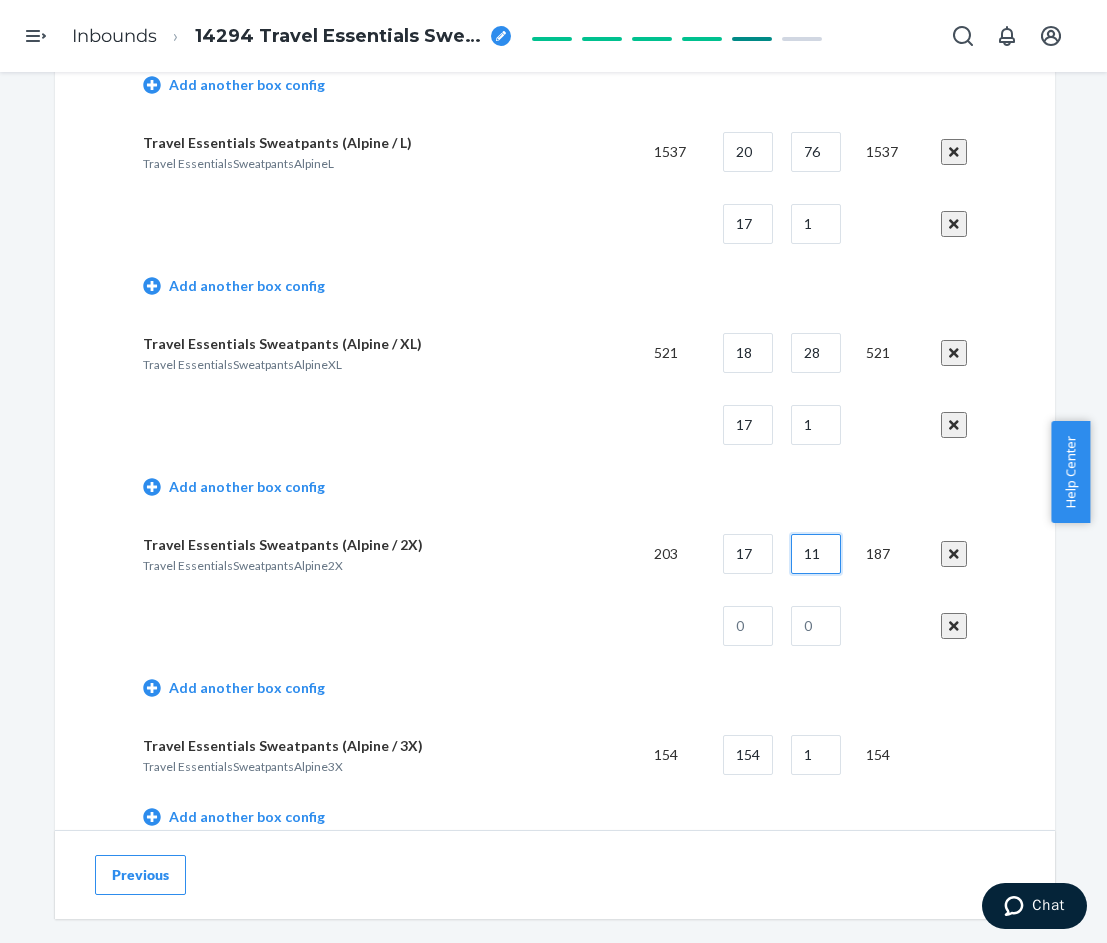 type 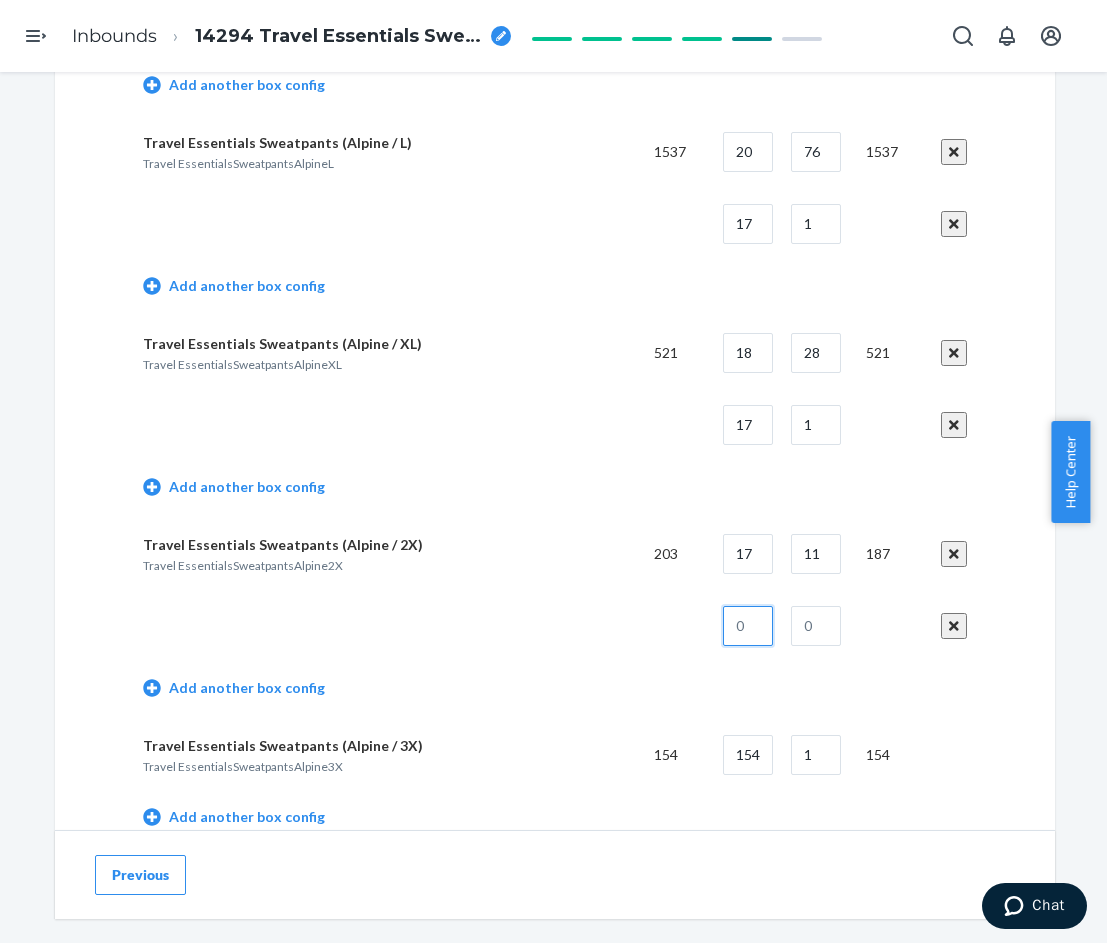 click at bounding box center (748, 626) 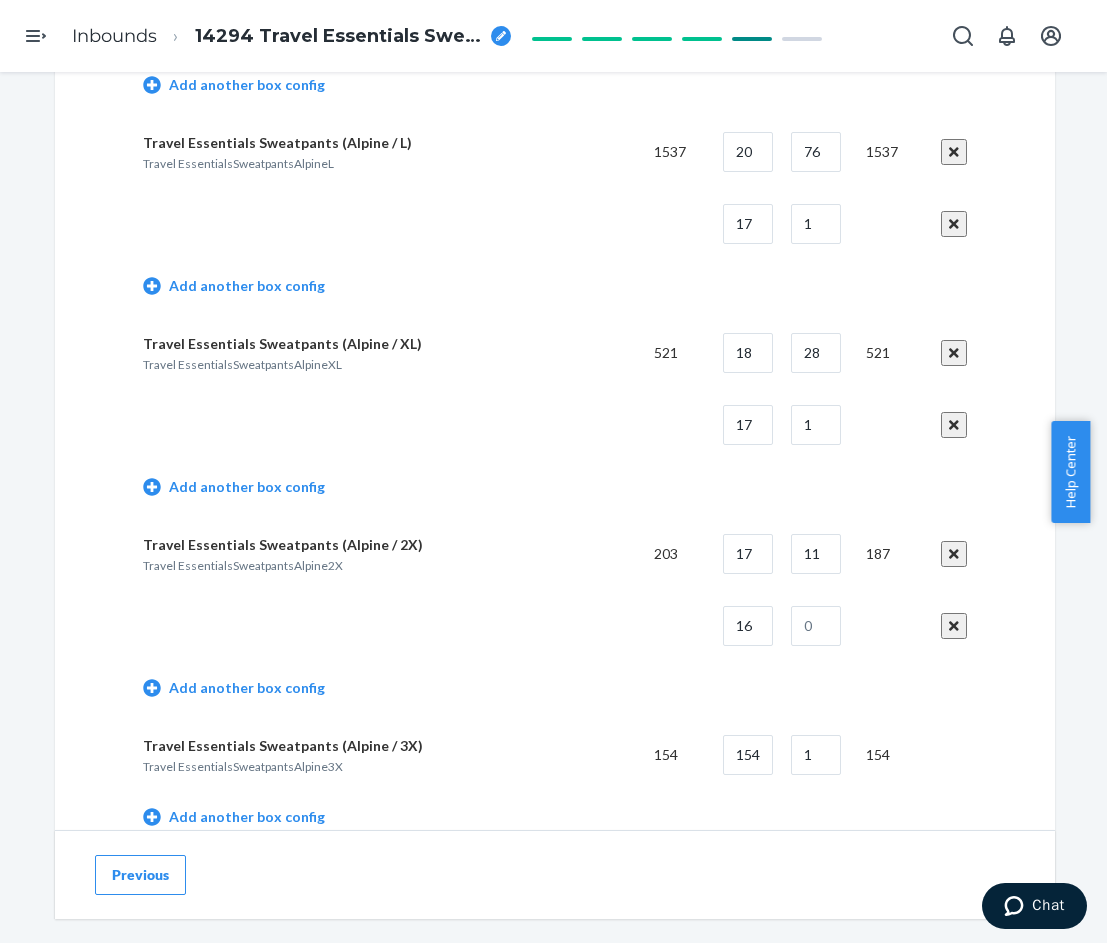 click at bounding box center (812, 626) 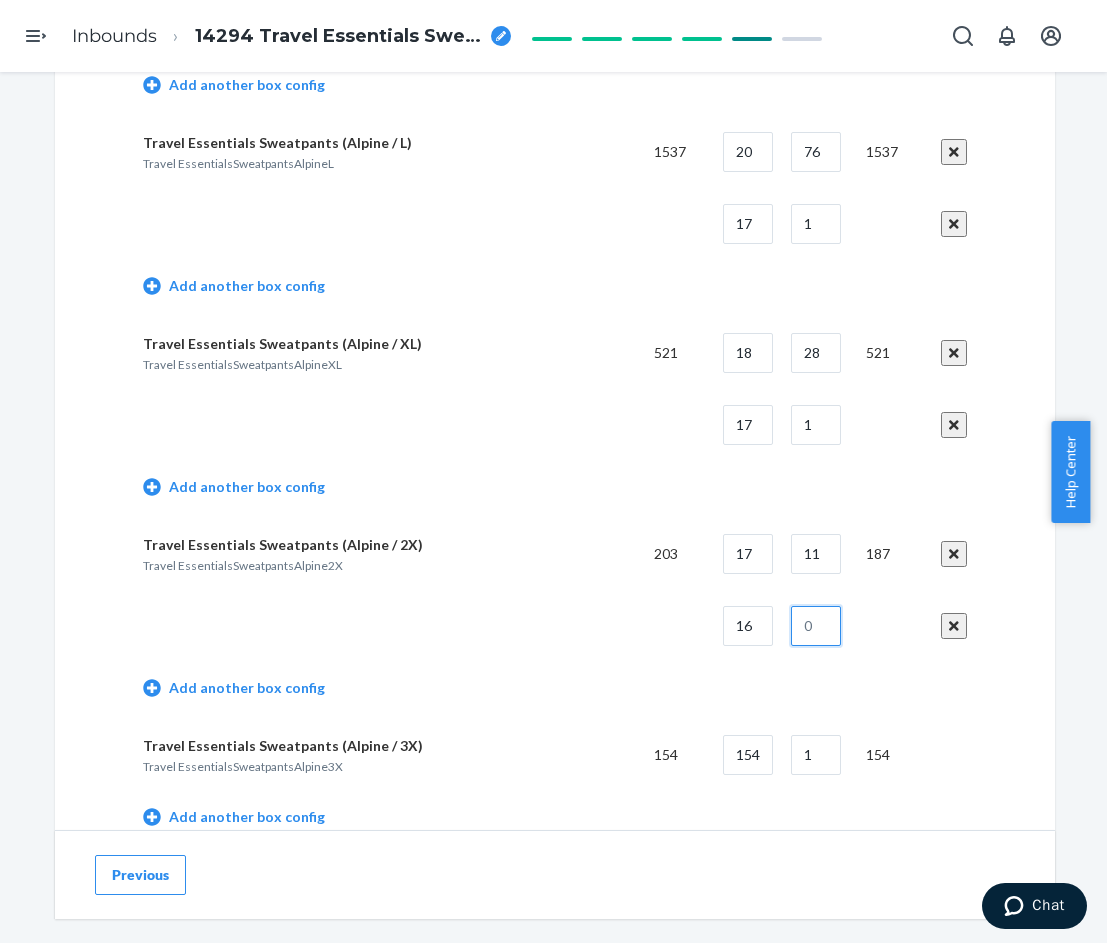 click at bounding box center (816, 626) 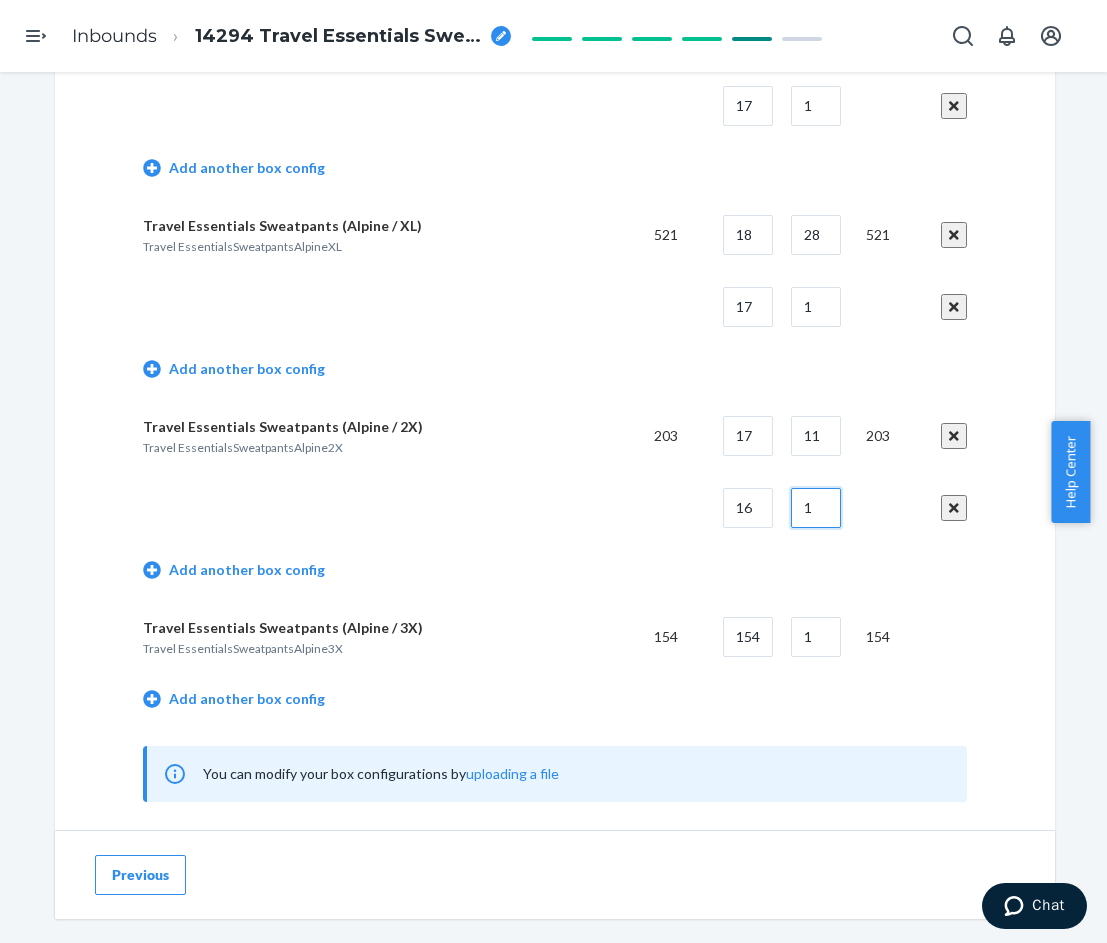 scroll, scrollTop: 4400, scrollLeft: 0, axis: vertical 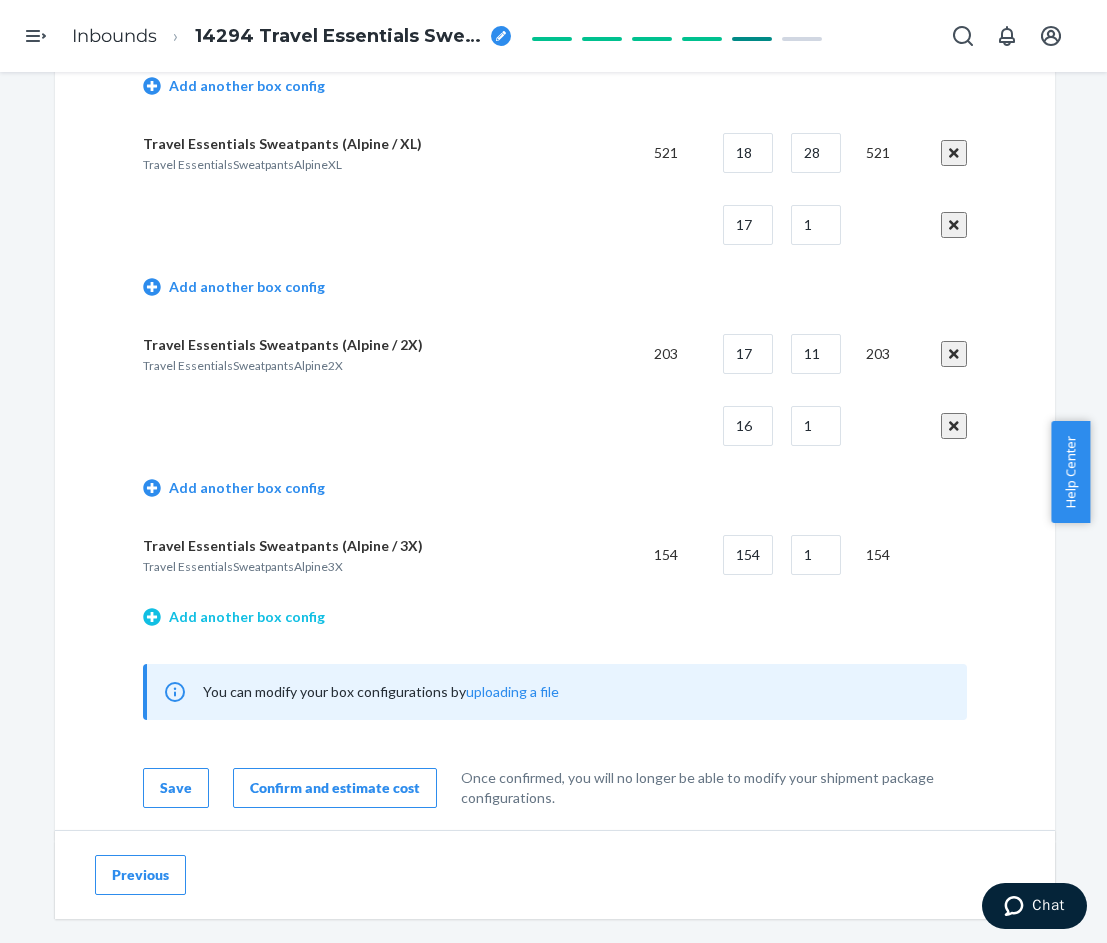 click on "Add another box config" at bounding box center [234, 617] 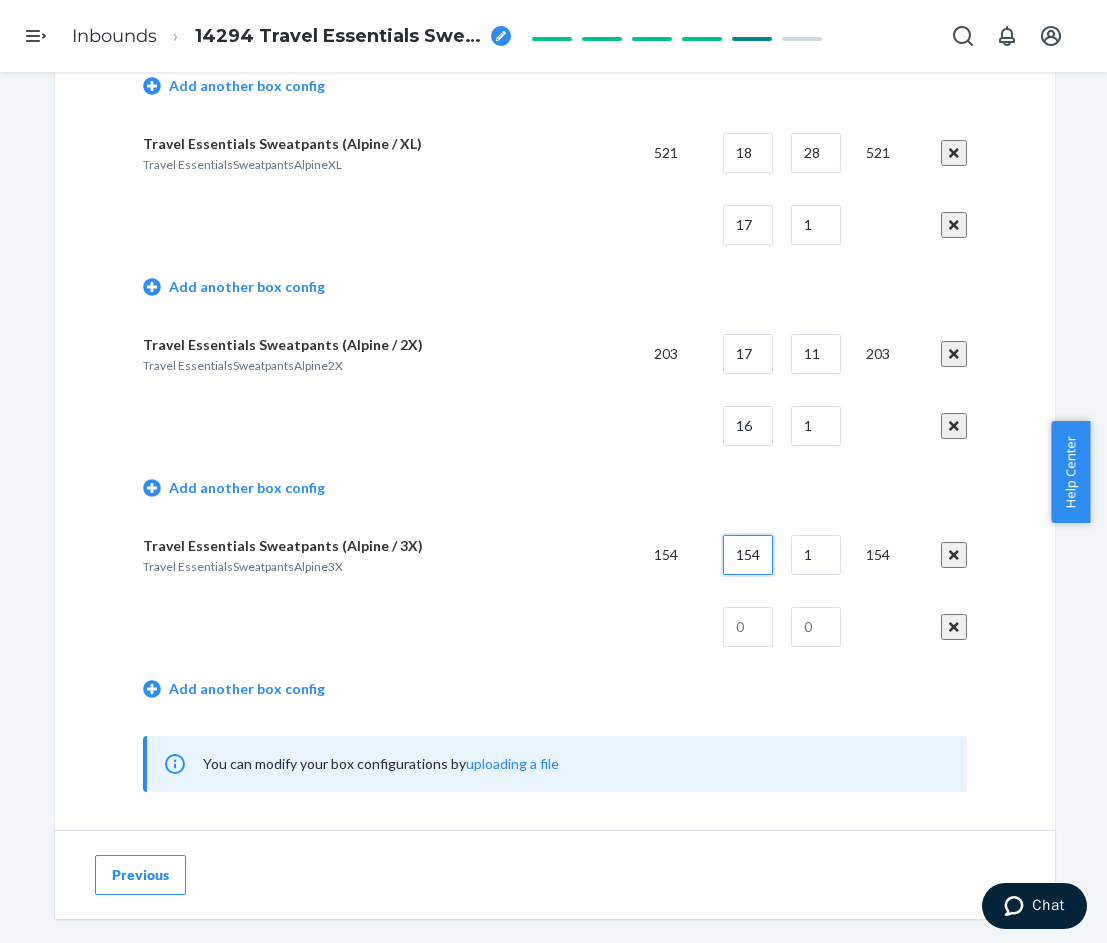 click on "154" at bounding box center [748, 555] 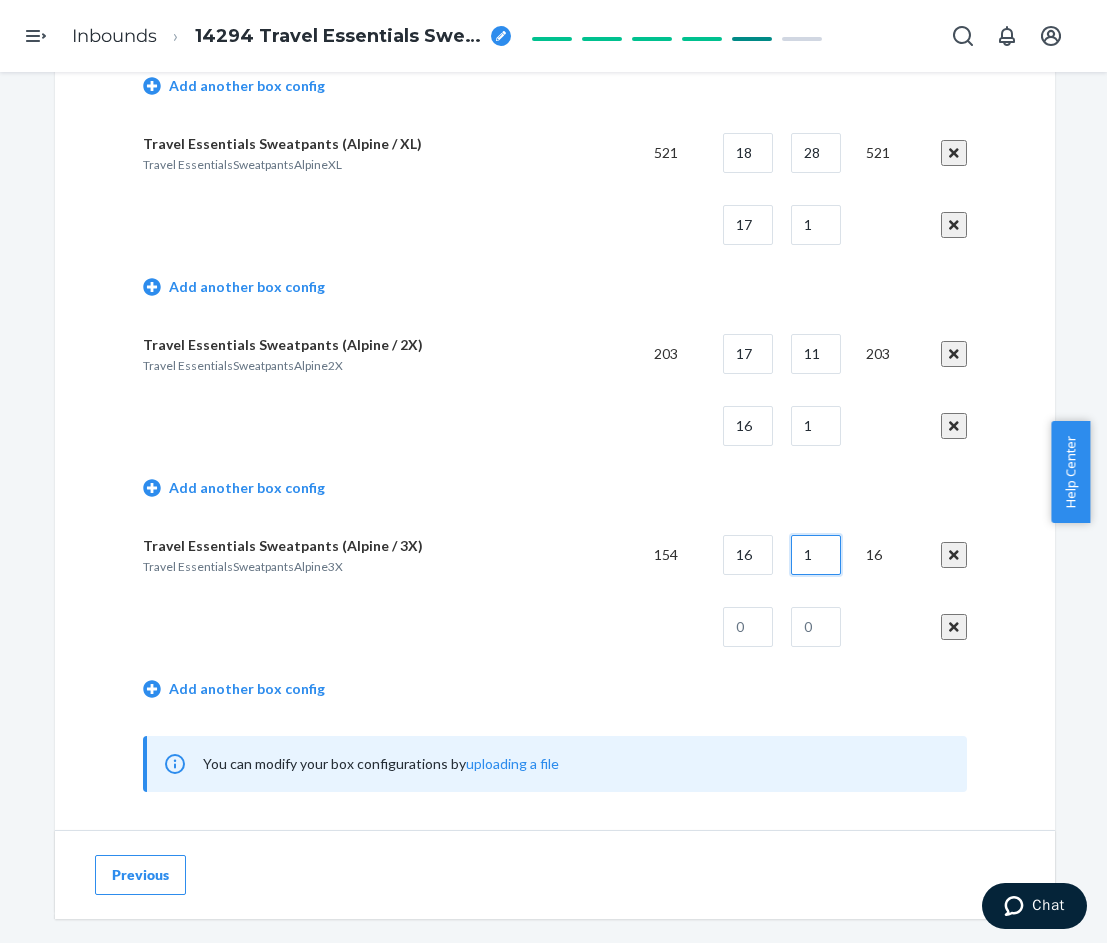 click on "1" at bounding box center [816, 555] 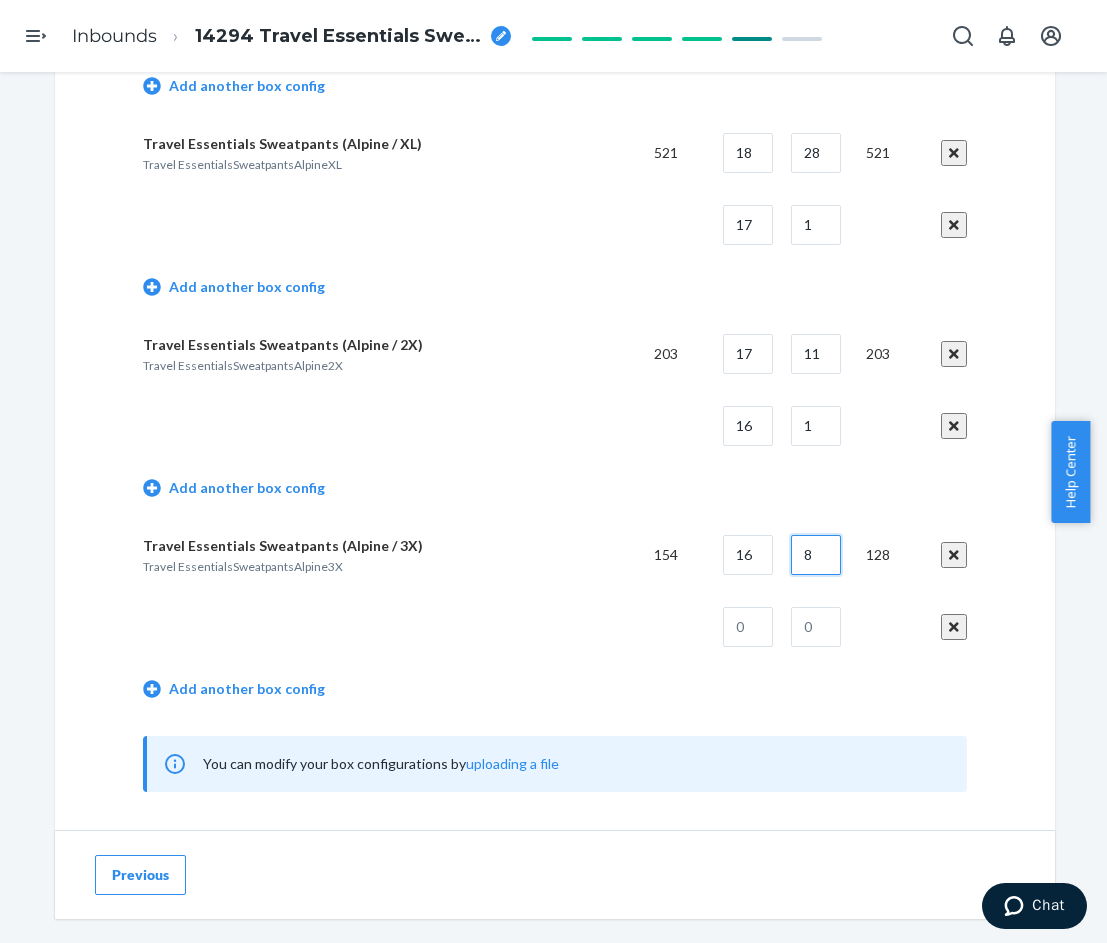 click on "8" at bounding box center (816, 555) 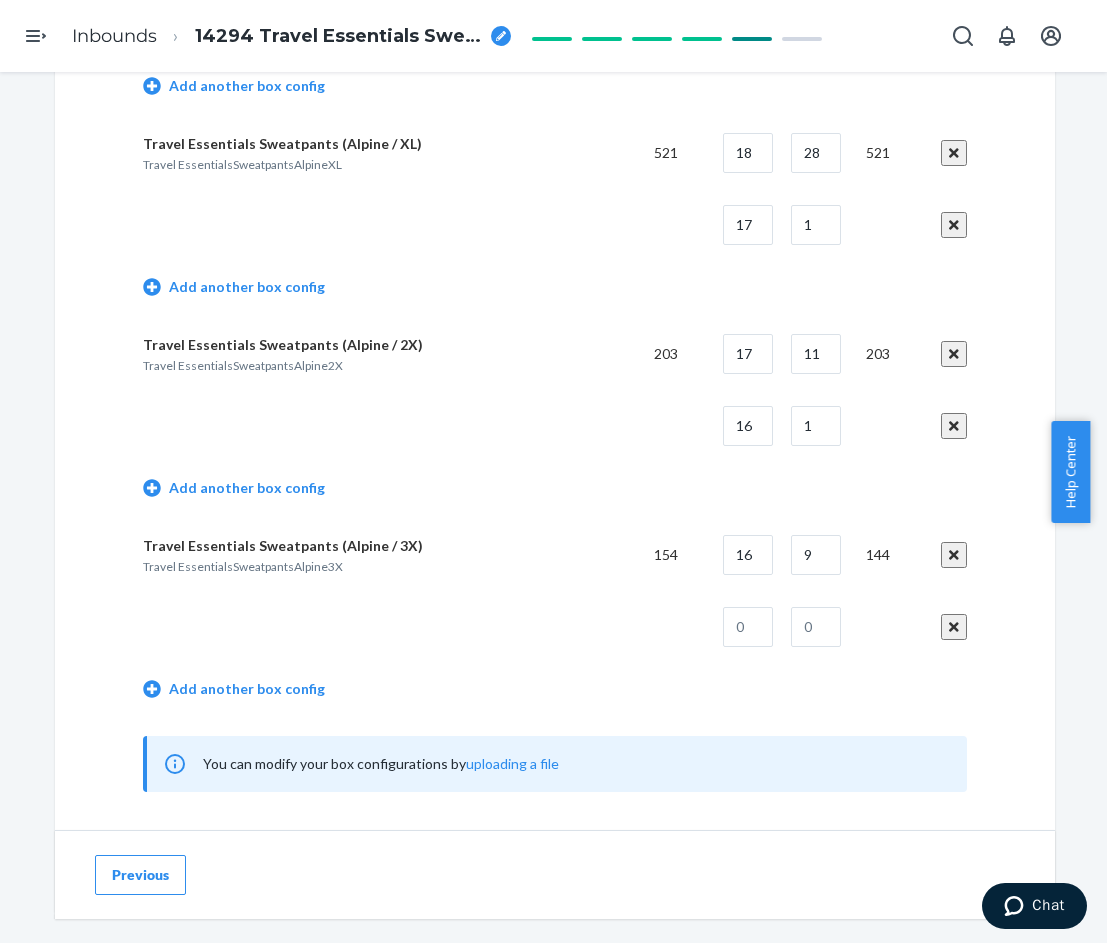 click at bounding box center (812, 627) 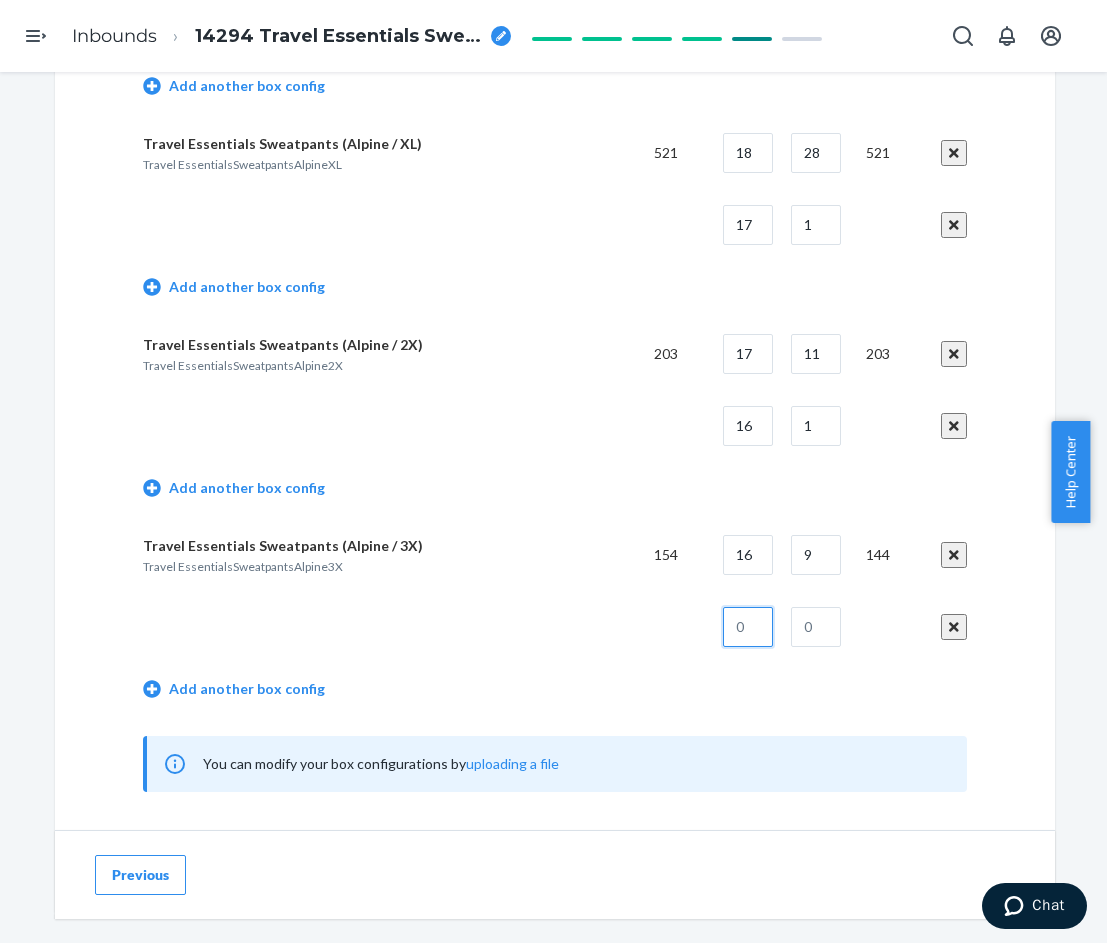 click at bounding box center [748, 627] 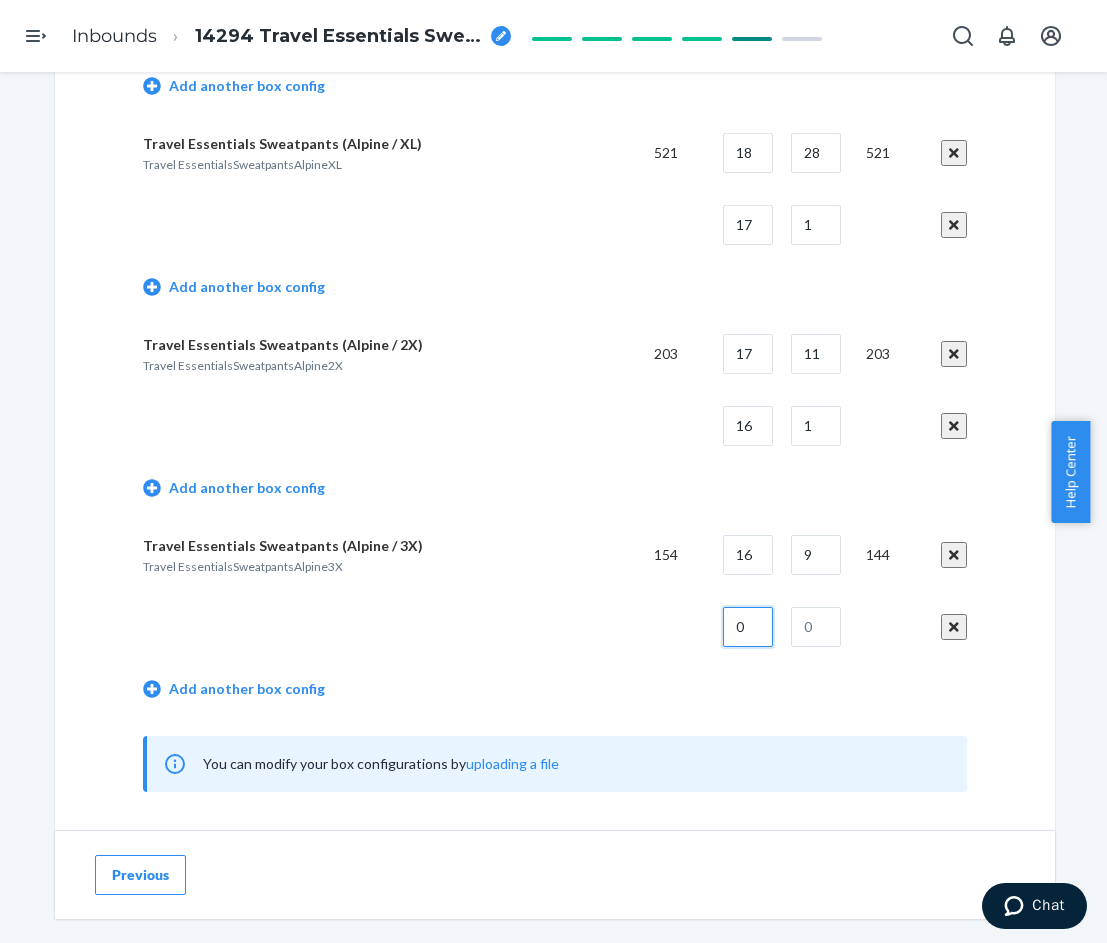 click on "0" at bounding box center [748, 627] 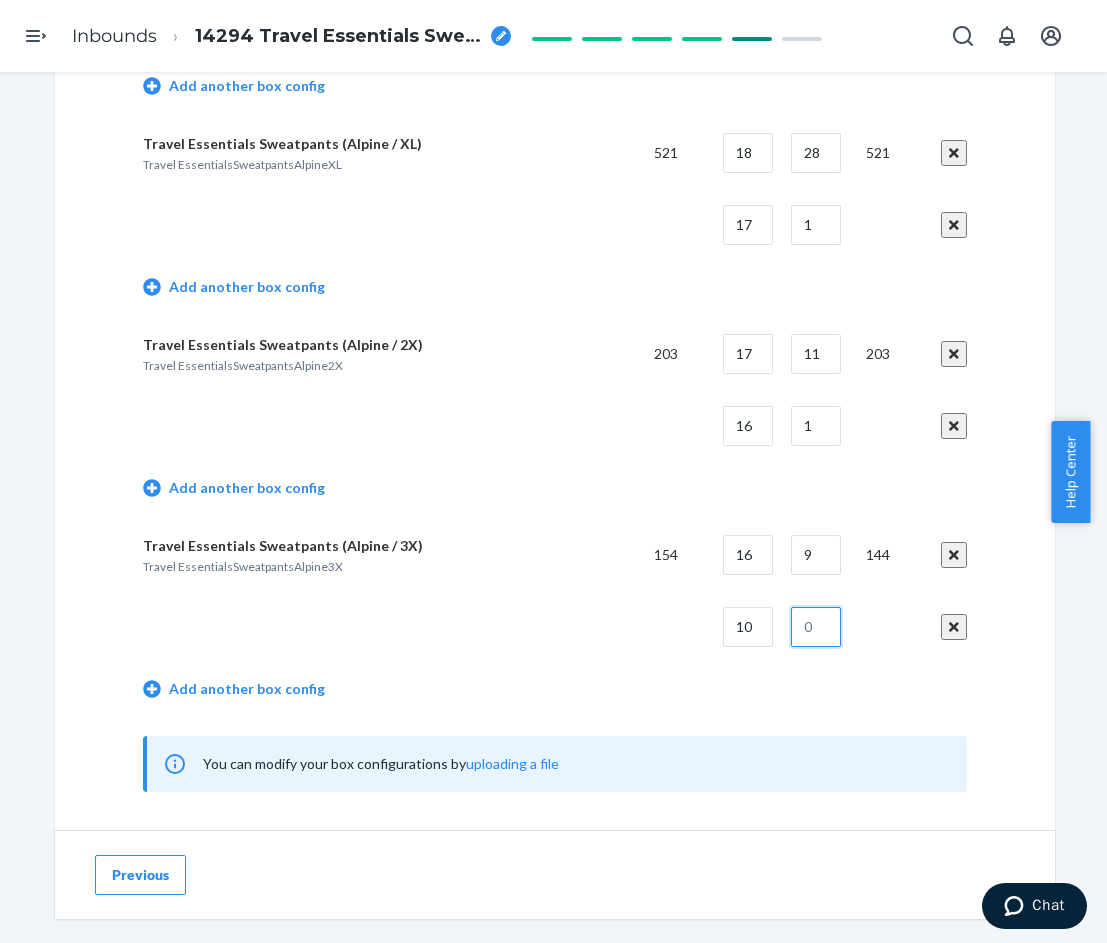 click at bounding box center [816, 627] 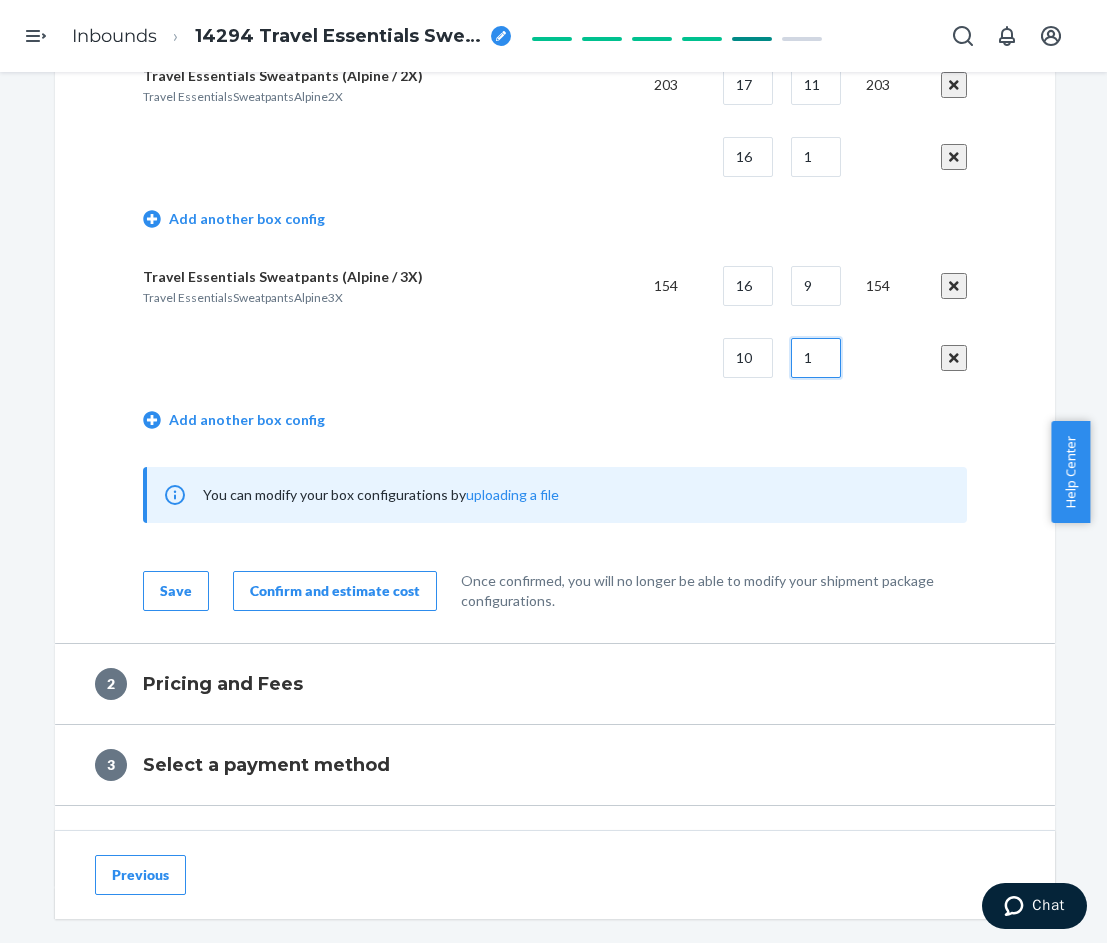 scroll, scrollTop: 4700, scrollLeft: 0, axis: vertical 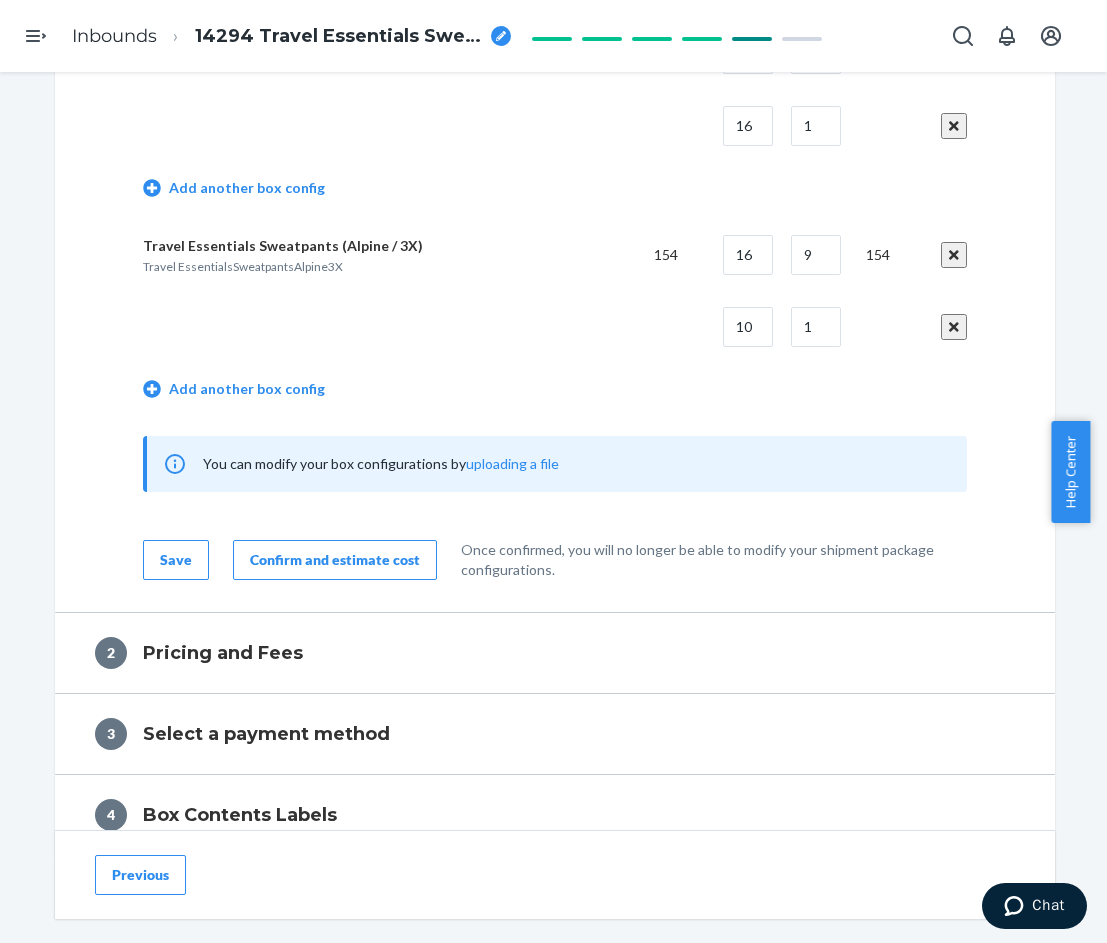 click on "Confirm and estimate cost" at bounding box center [335, 560] 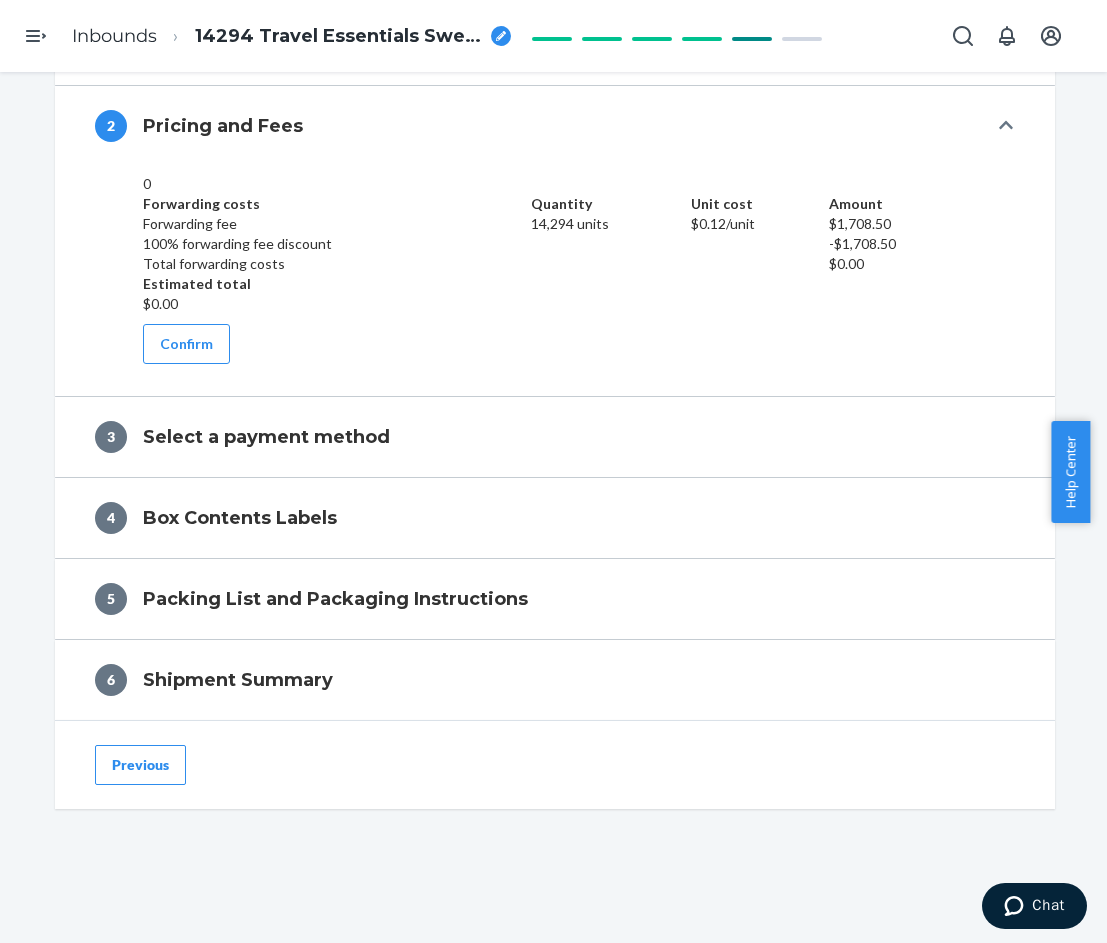 scroll, scrollTop: 978, scrollLeft: 0, axis: vertical 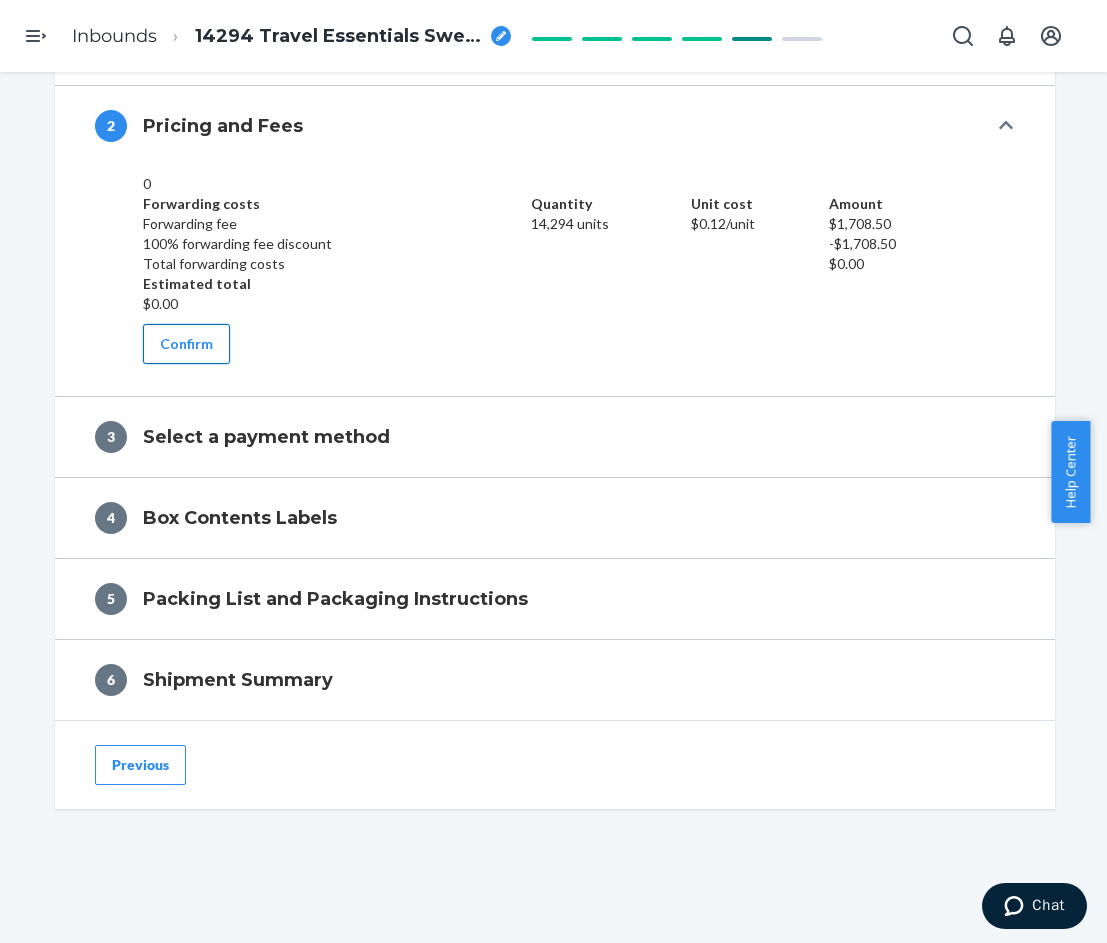 click on "Confirm" at bounding box center [186, 344] 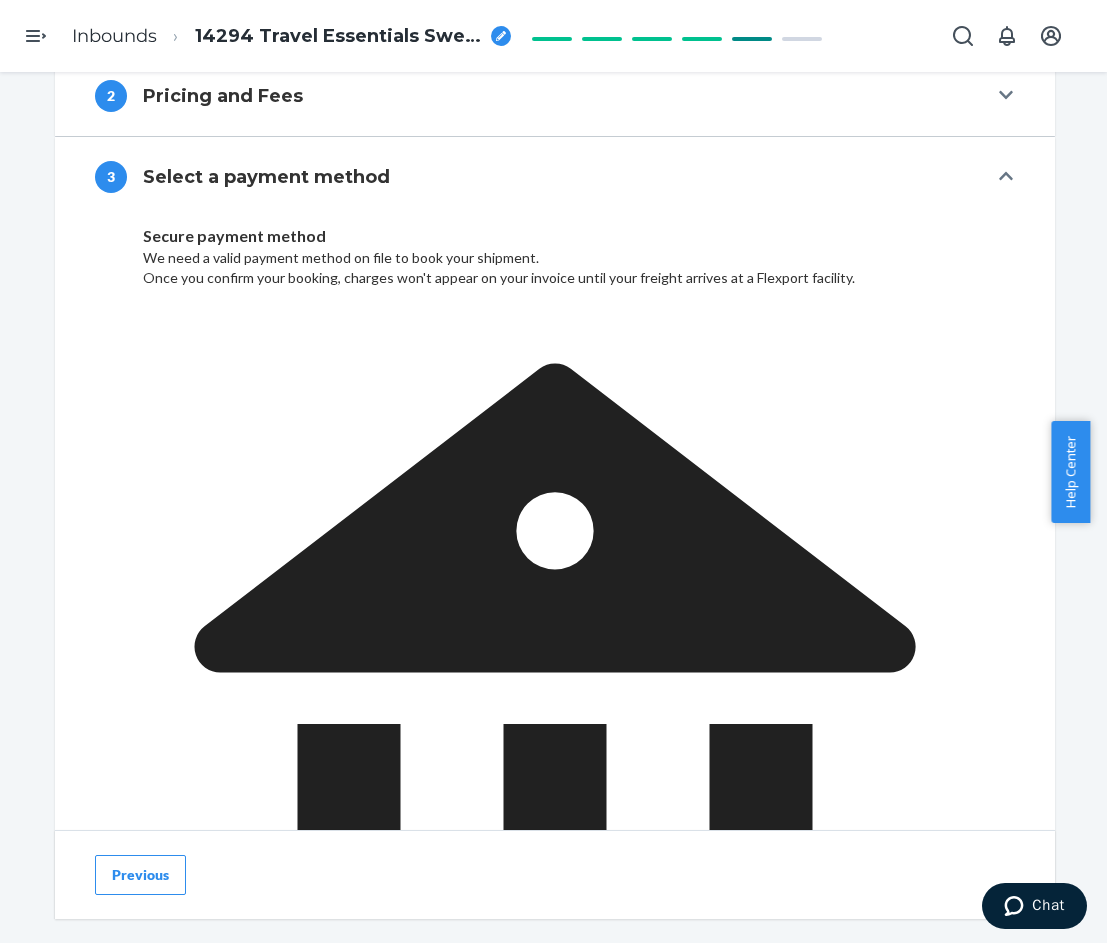 click on "Confirm payment method" at bounding box center (243, 1231) 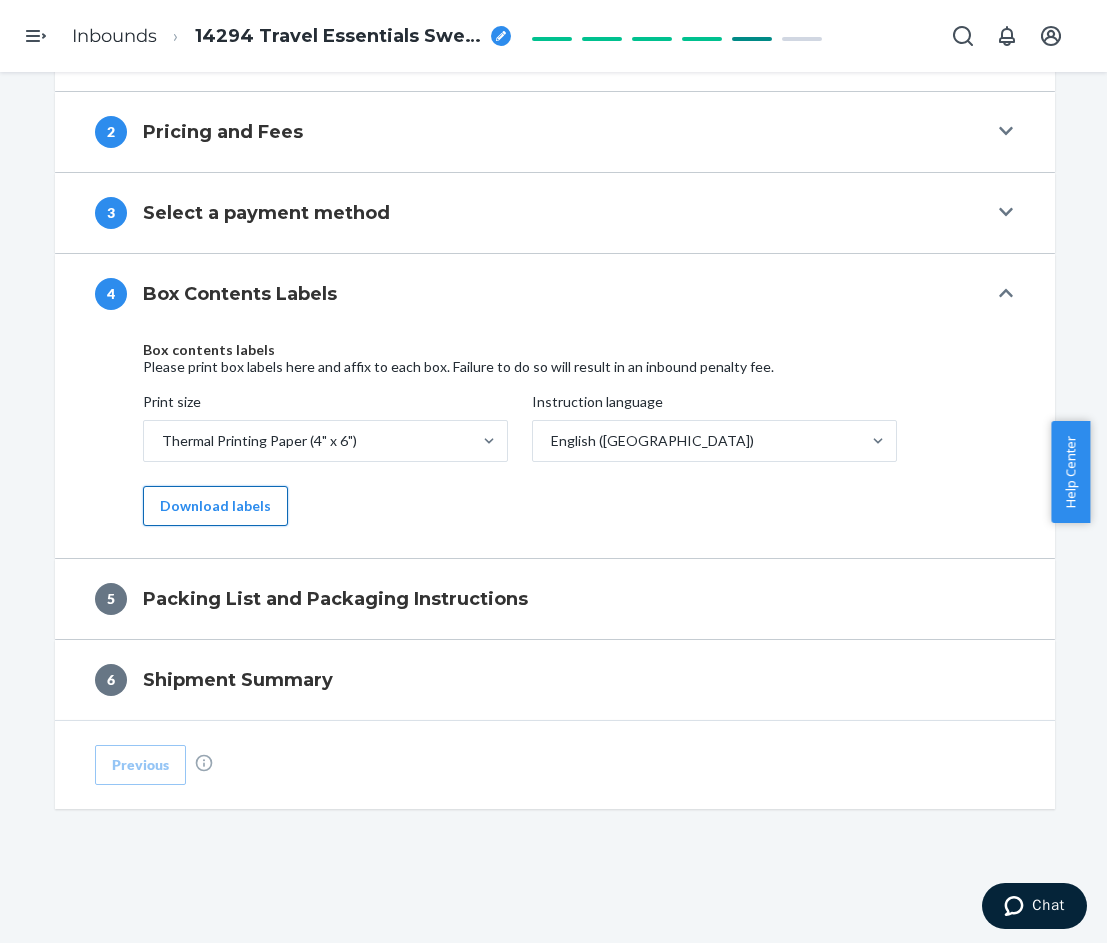 click on "Download labels" at bounding box center (215, 506) 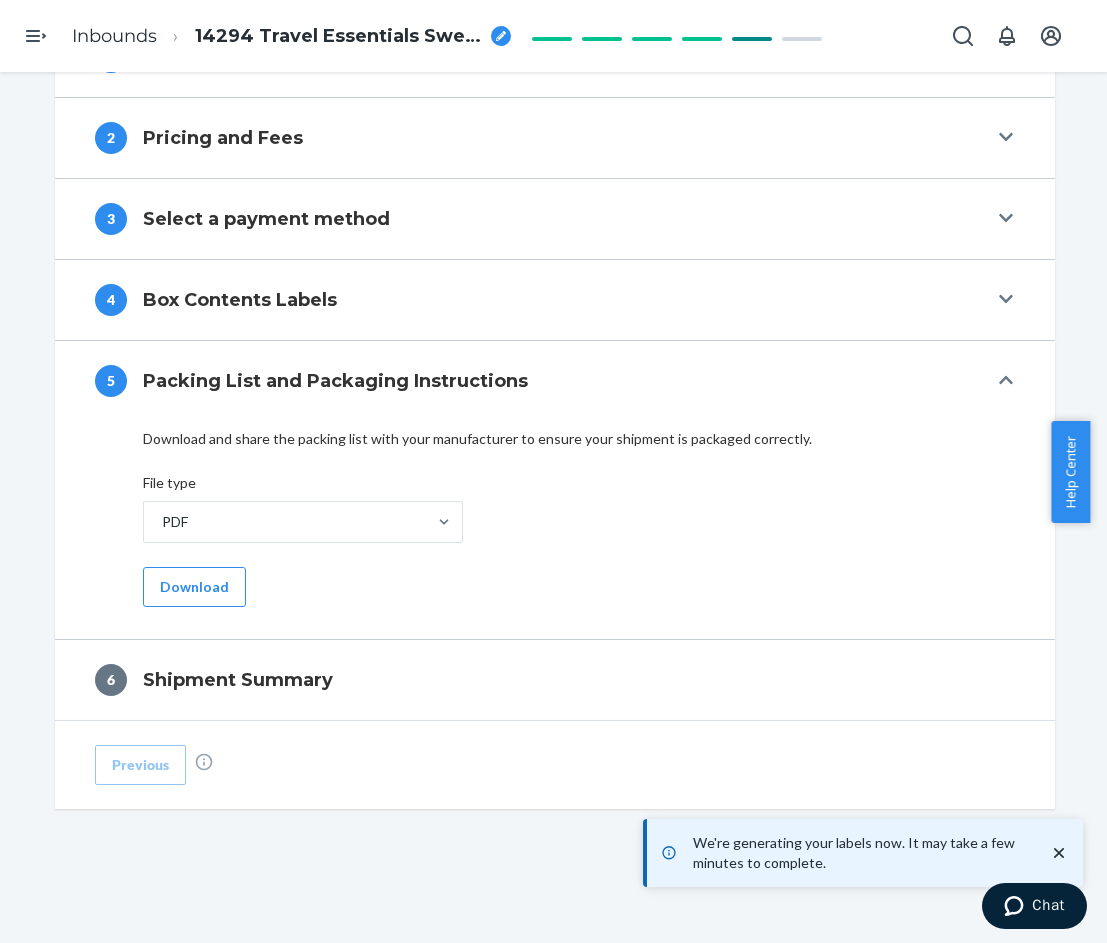 scroll, scrollTop: 792, scrollLeft: 0, axis: vertical 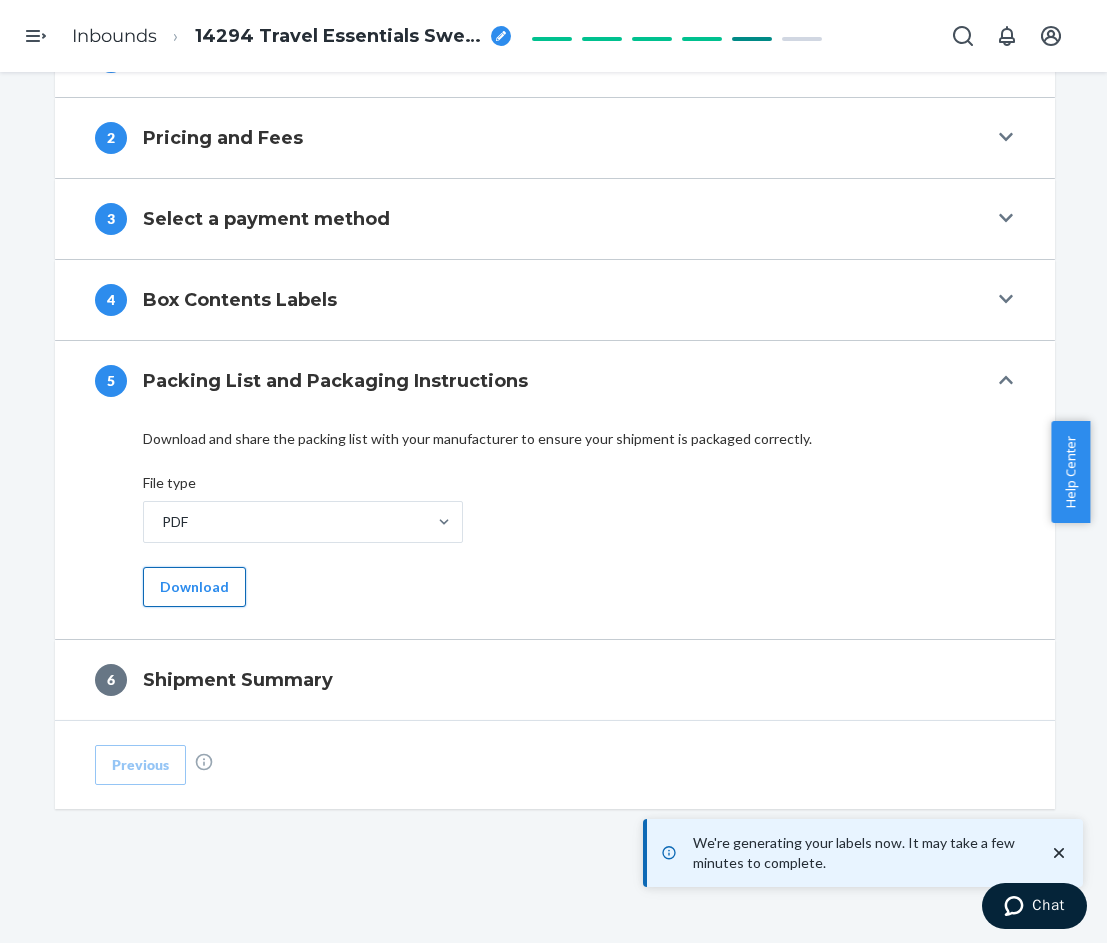 click on "Download" at bounding box center (194, 587) 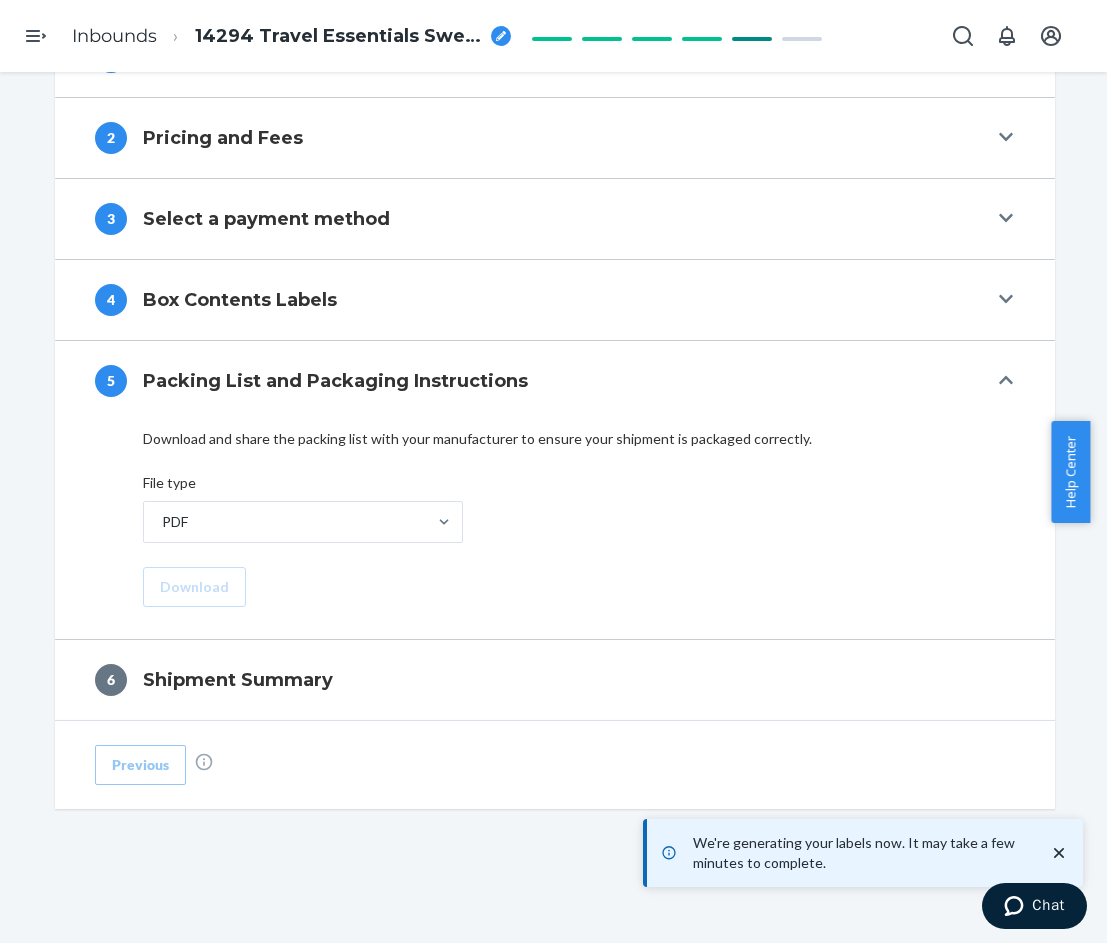 scroll, scrollTop: 718, scrollLeft: 0, axis: vertical 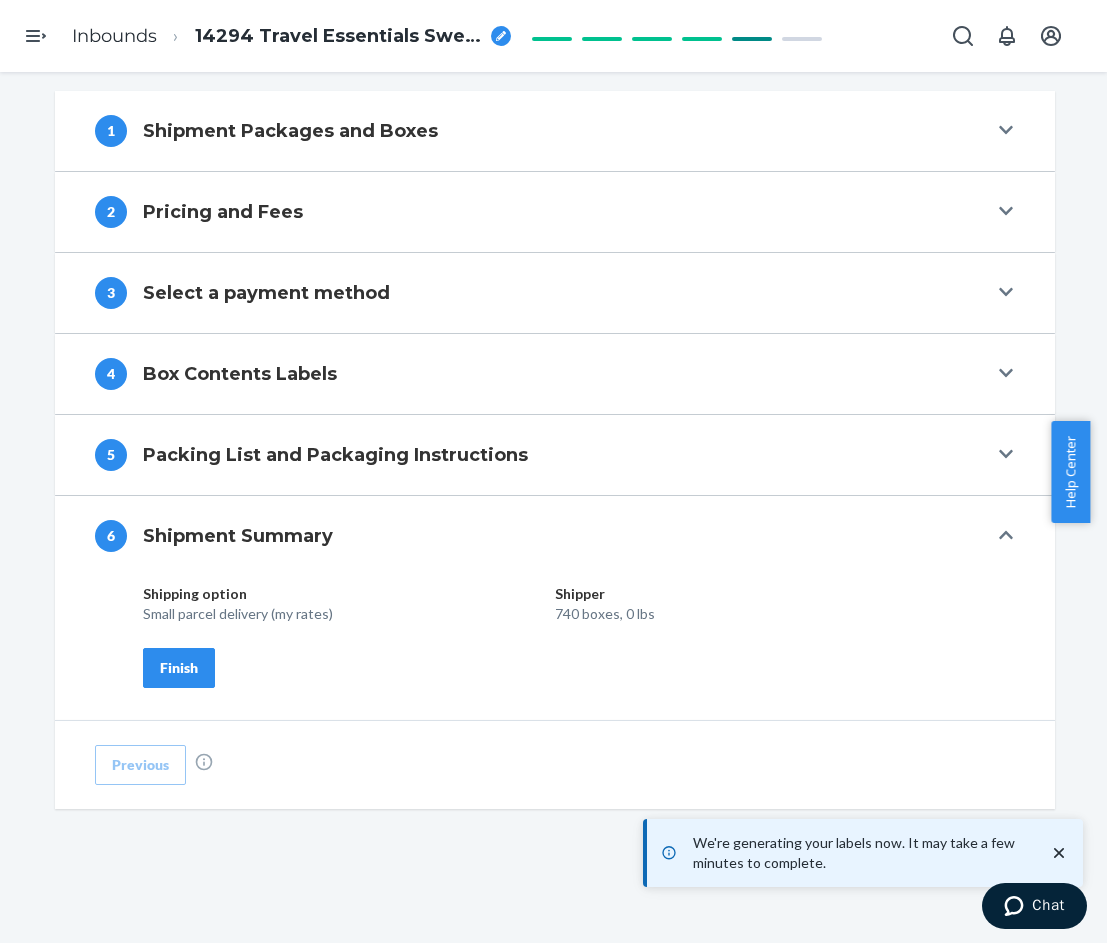 click on "Finish" at bounding box center [179, 668] 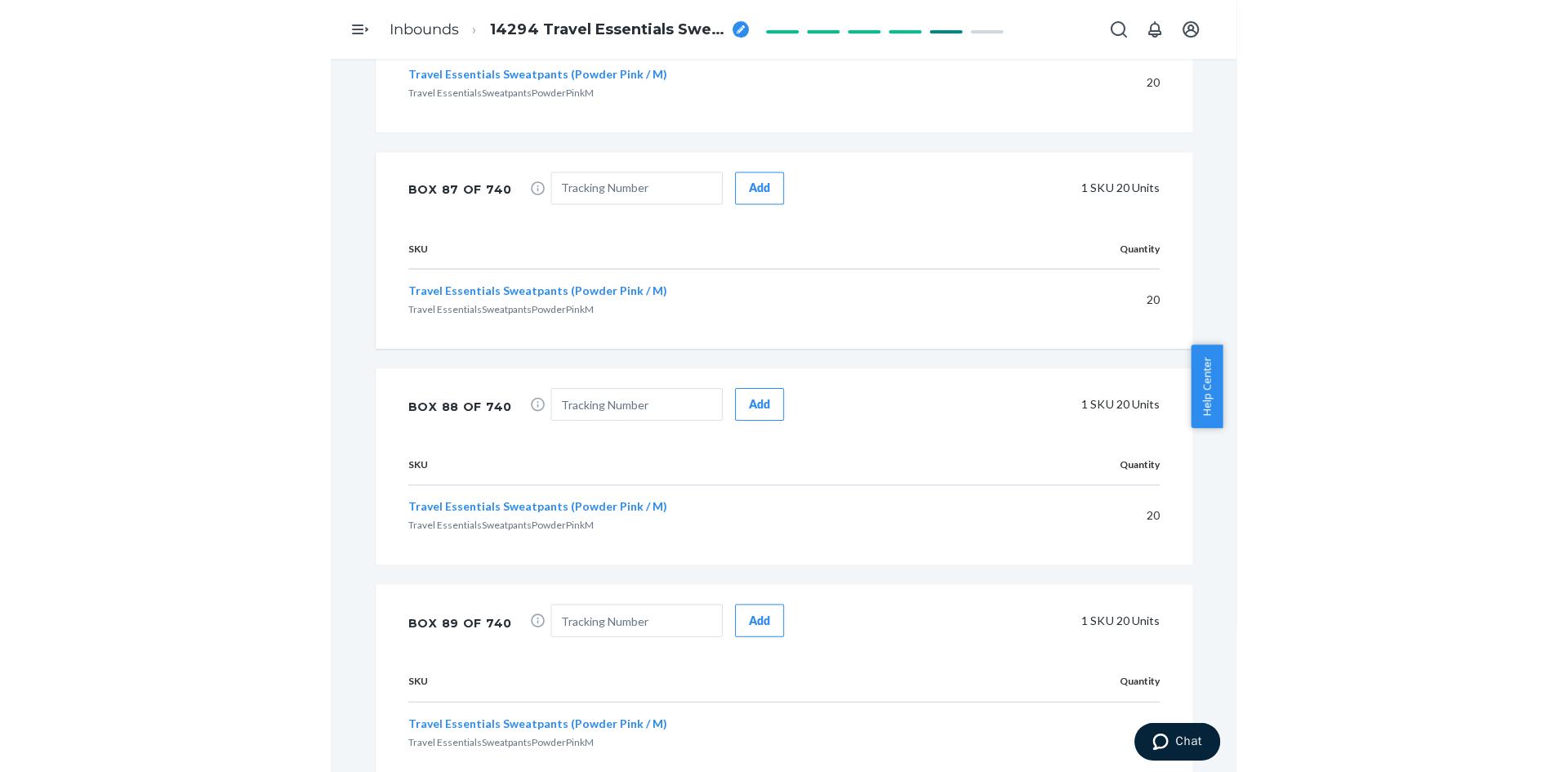 scroll, scrollTop: 0, scrollLeft: 0, axis: both 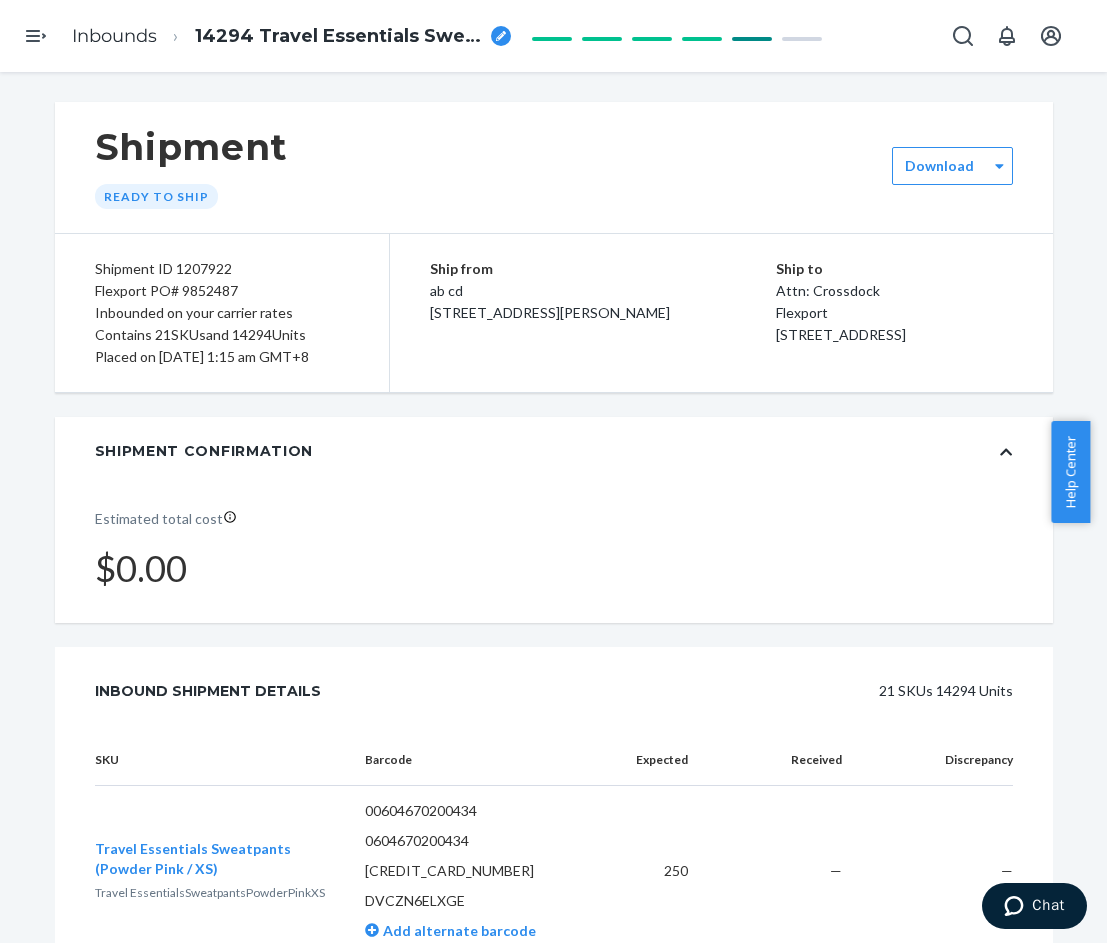 click on "Shipment Ready to ship Download Shipment ID 1207922 Flexport PO# 9852487 Inbounded on your carrier rates Contains 21  SKUs  and 14294  Units Placed on [DATE] 1:15 am GMT+8 Ship from ab cd
[STREET_ADDRESS][PERSON_NAME] Ship to Attn: Crossdock Flexport [STREET_ADDRESS] Shipment Confirmation Estimated total cost $0.00 Inbound Shipment Details 21   SKUs   14294   Units SKU Barcode Expected Received Discrepancy Travel Essentials Sweatpants (Powder Pink / XS) Travel EssentialsSweatpantsPowderPinkXS 00604670200434 0604670200434 [CREDIT_CARD_NUMBER] DVCZN6ELXGE Add alternate barcode 250 — — Travel Essentials Sweatpants (Powder Pink / S) Travel EssentialsSweatpantsPowderPinkS 00604670000423 0604670000423 604670000423 DDM4ARWW5XV Add alternate barcode 523 — — Travel Essentials Sweatpants (Powder Pink / M) Travel EssentialsSweatpantsPowderPinkM 00604670149979 0604670149979 [CREDIT_CARD_NUMBER] DQYC5GGY42R Add alternate barcode 1588 — — Travel Essentials Sweatpants (Powder Pink / L) 1" at bounding box center [553, 507] 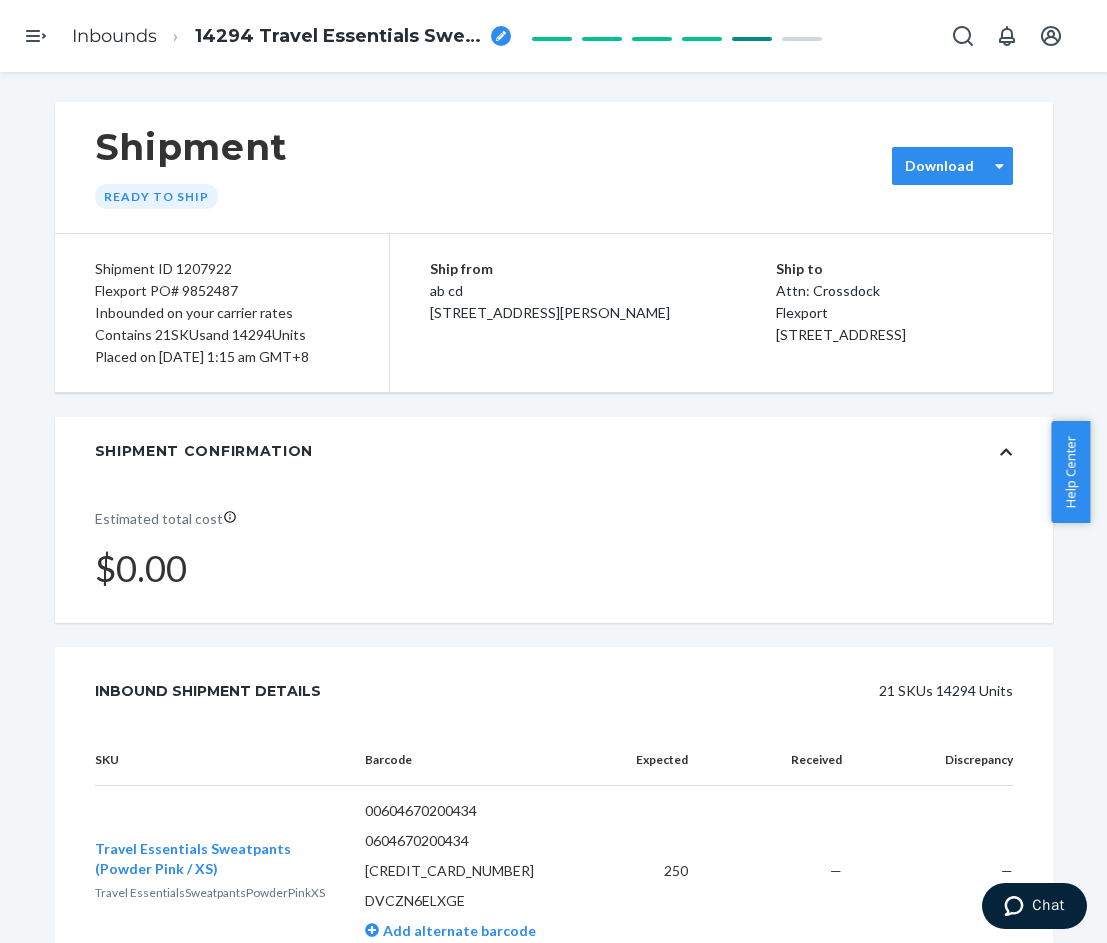 click on "Download" at bounding box center [939, 166] 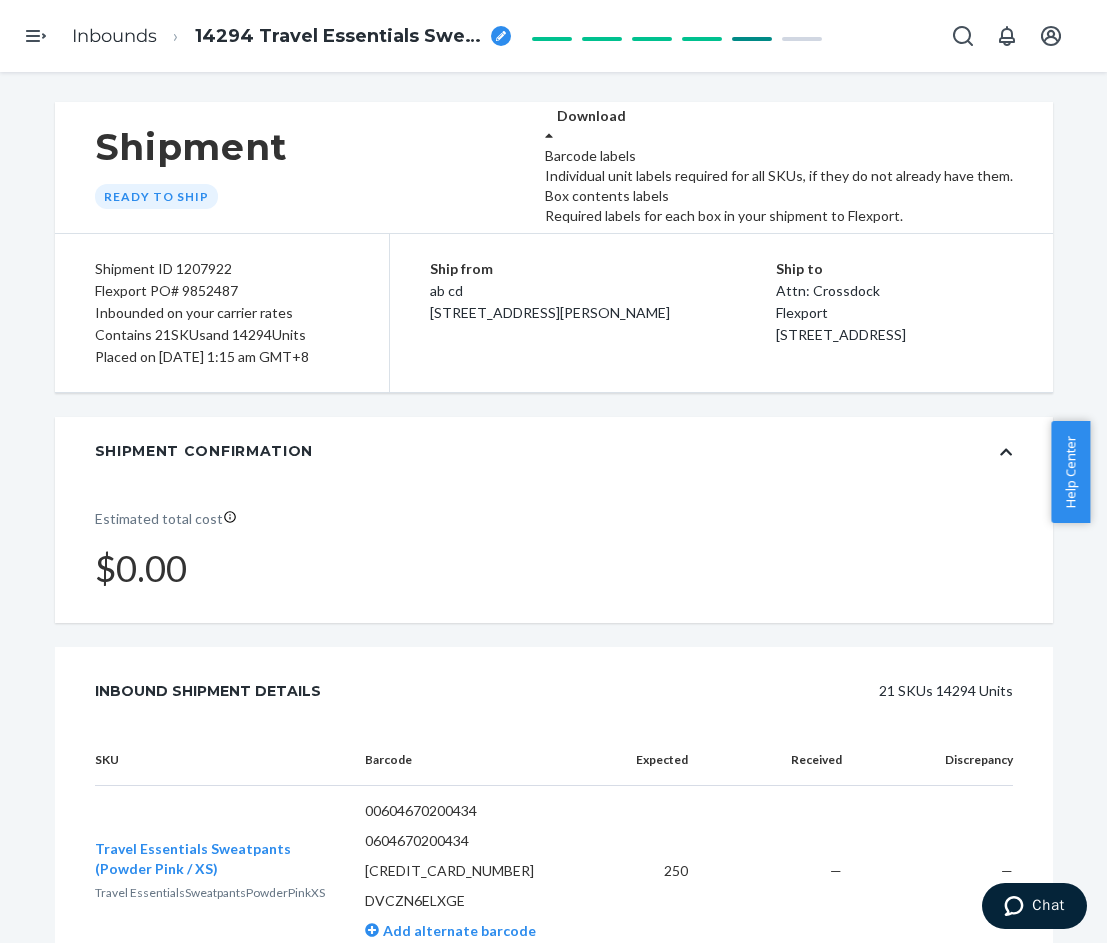click on "Required labels for each box in your shipment to Flexport." at bounding box center (779, 216) 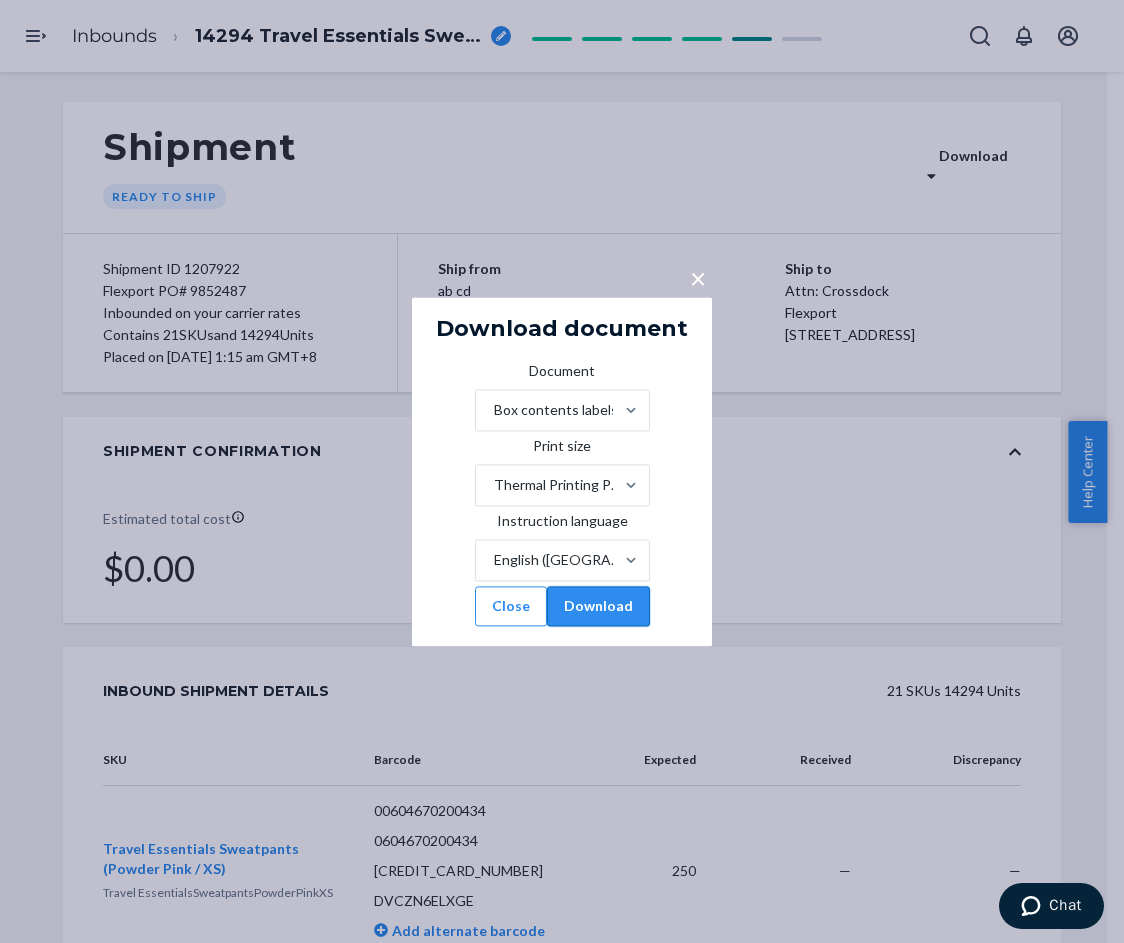 click on "Download" at bounding box center [598, 606] 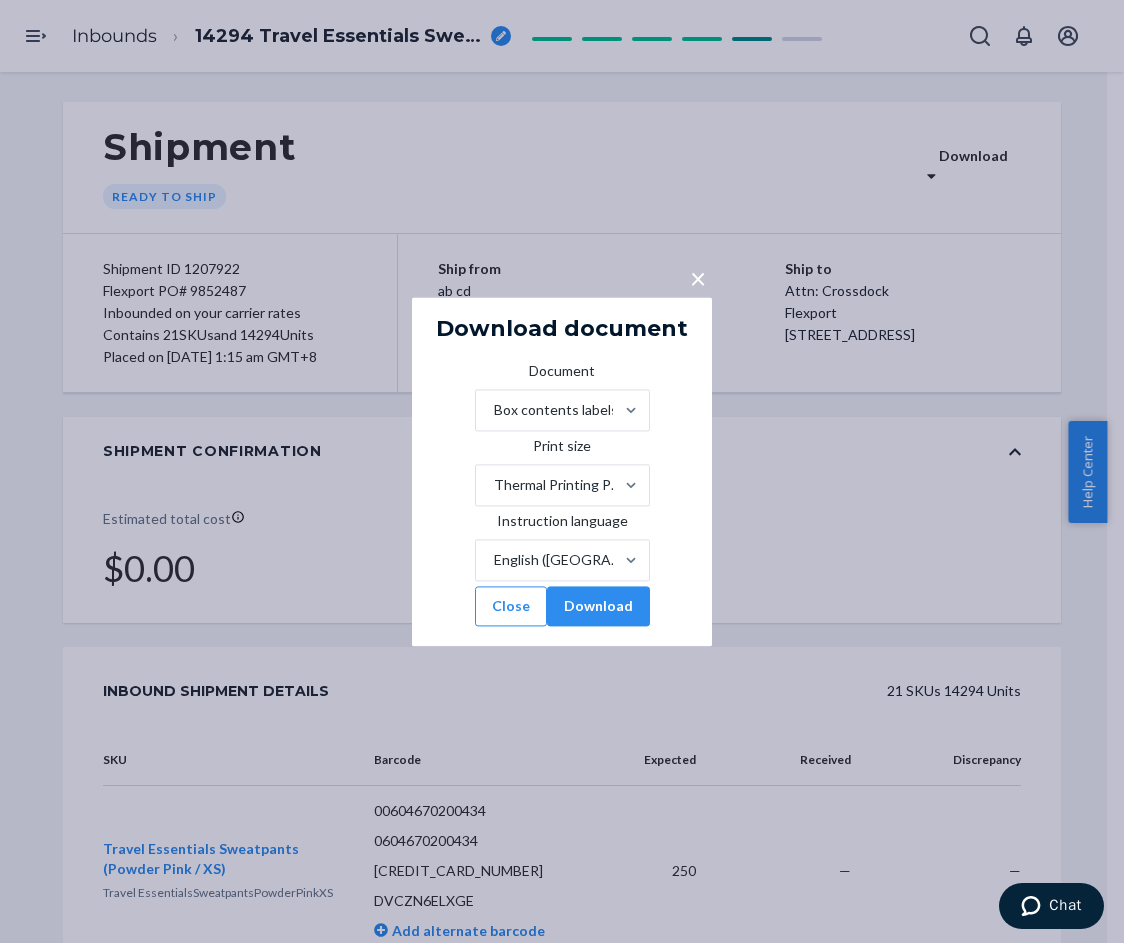 drag, startPoint x: 470, startPoint y: 618, endPoint x: 468, endPoint y: 664, distance: 46.043457 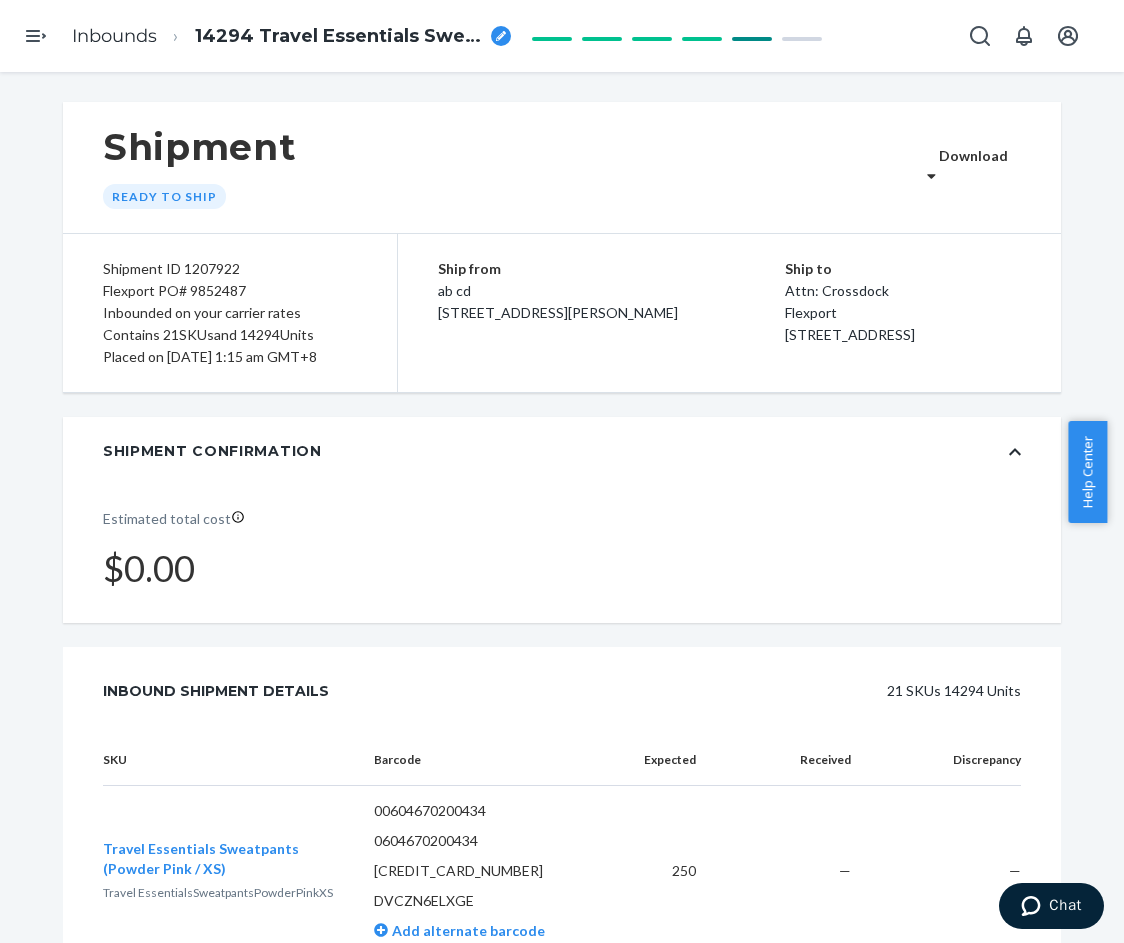 click on "Estimated total cost $0.00" at bounding box center [562, 549] 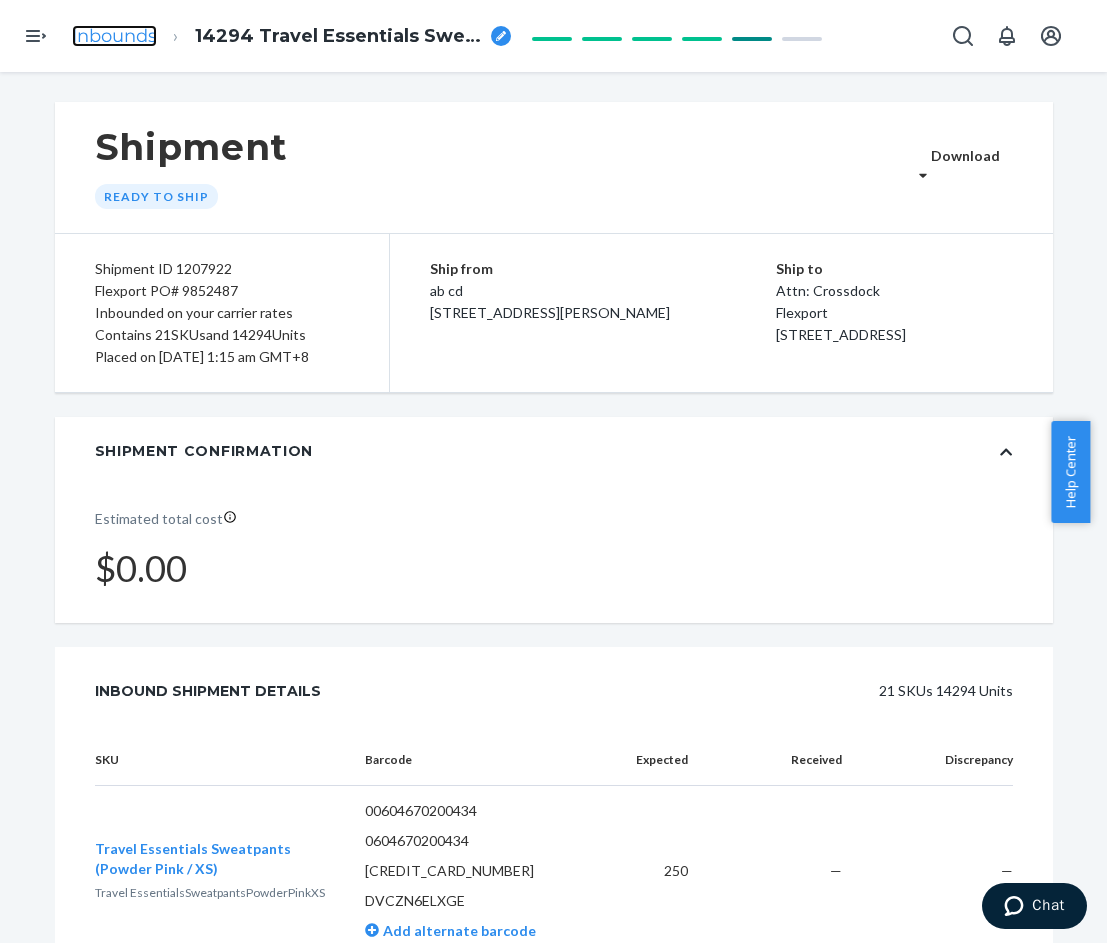 click on "Inbounds" at bounding box center [114, 36] 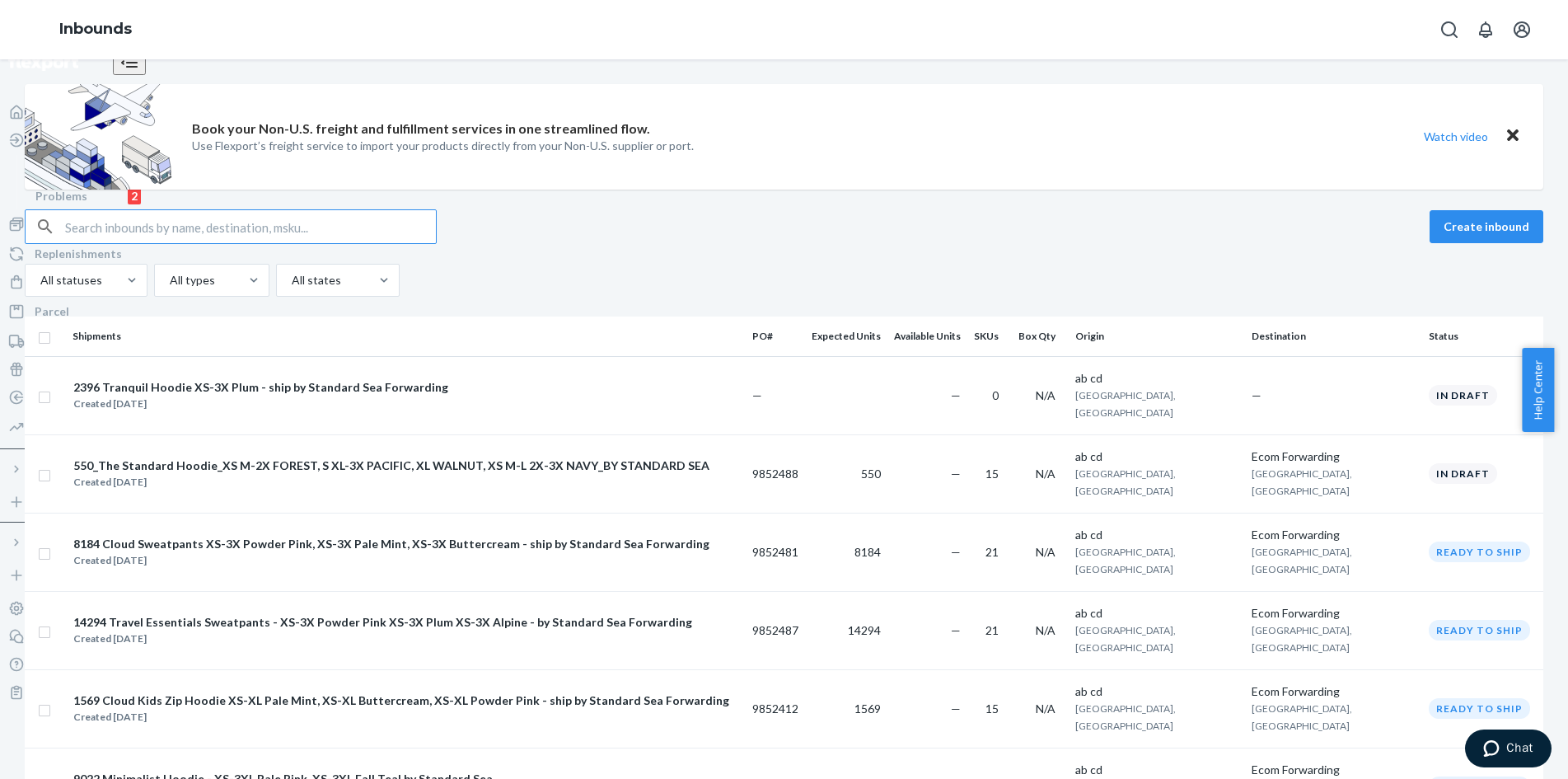 click 